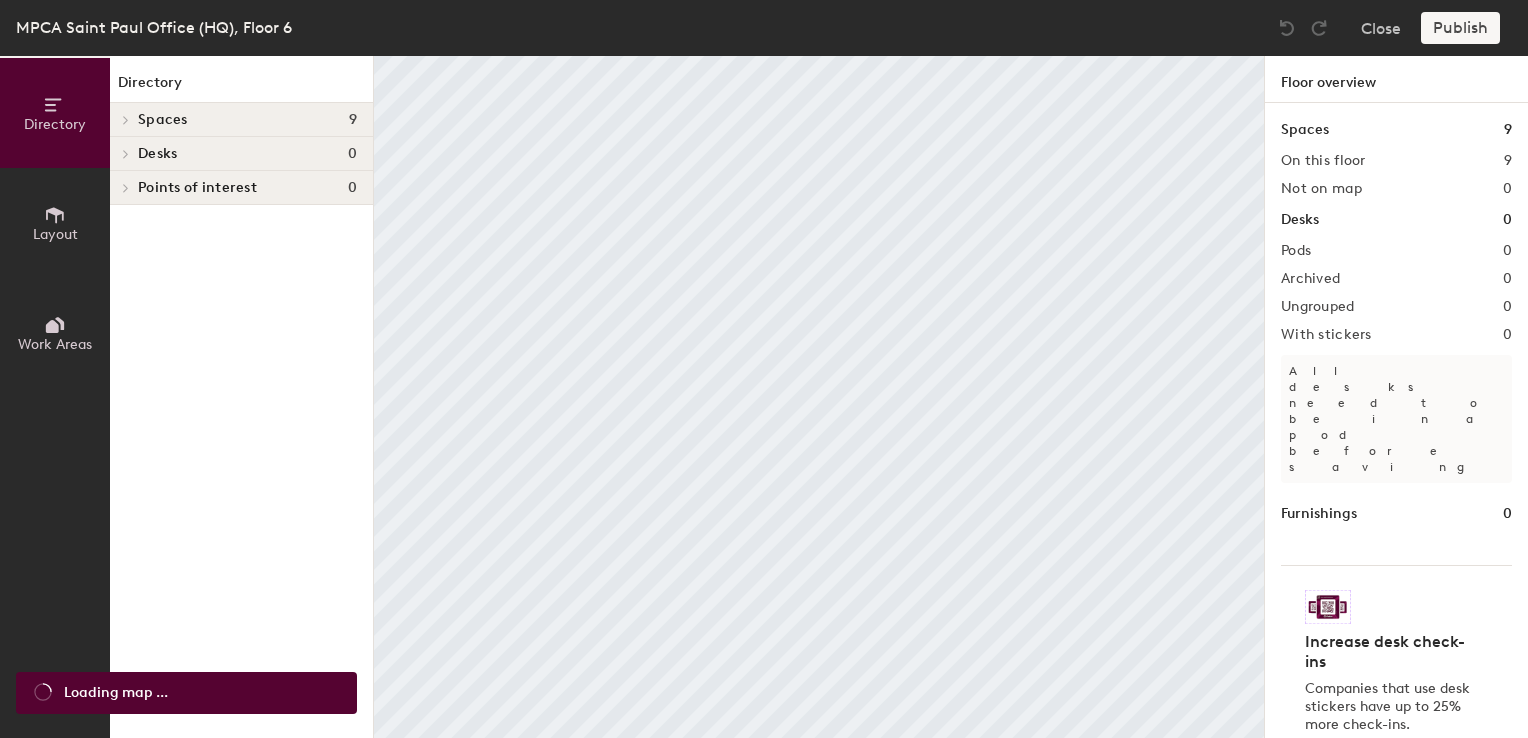 scroll, scrollTop: 0, scrollLeft: 0, axis: both 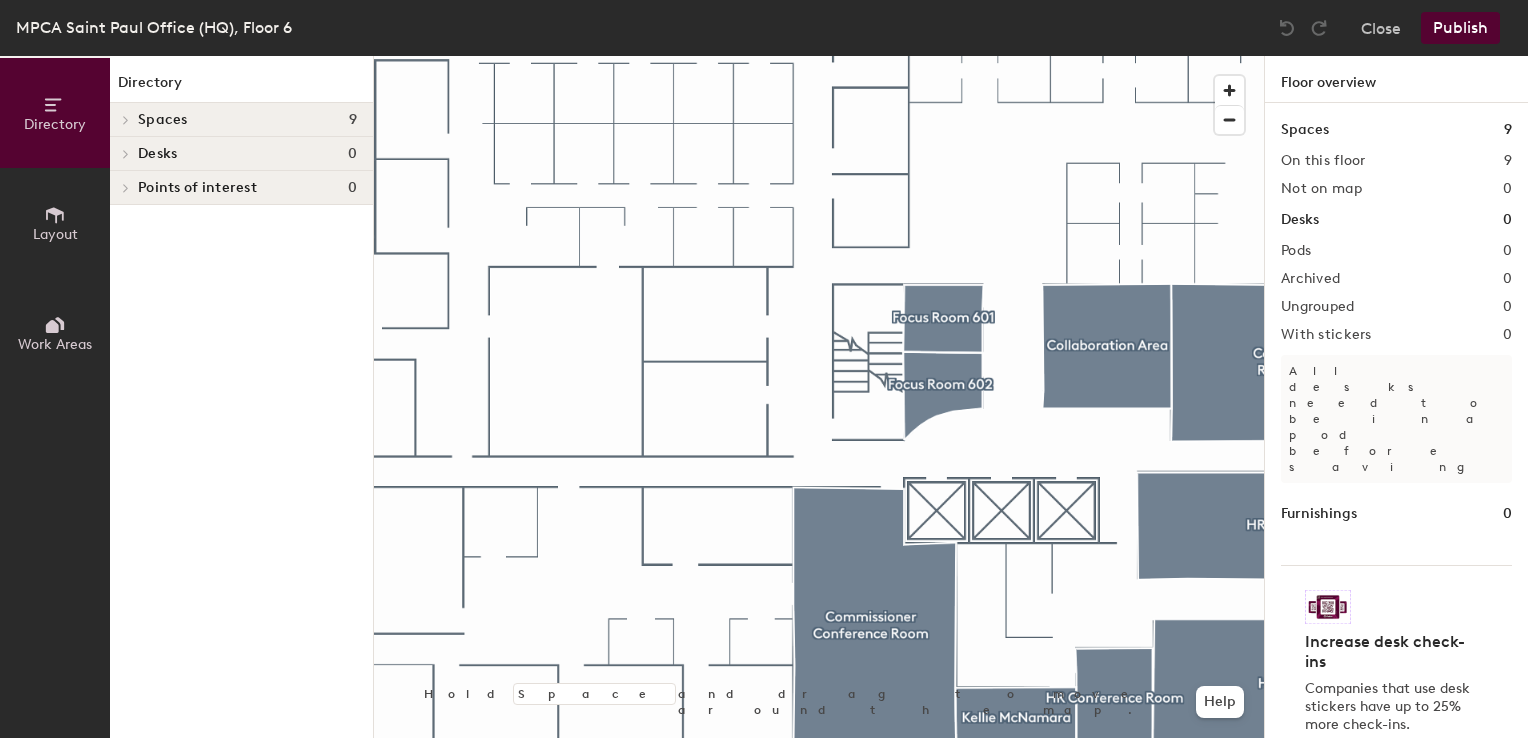 click on "Layout" 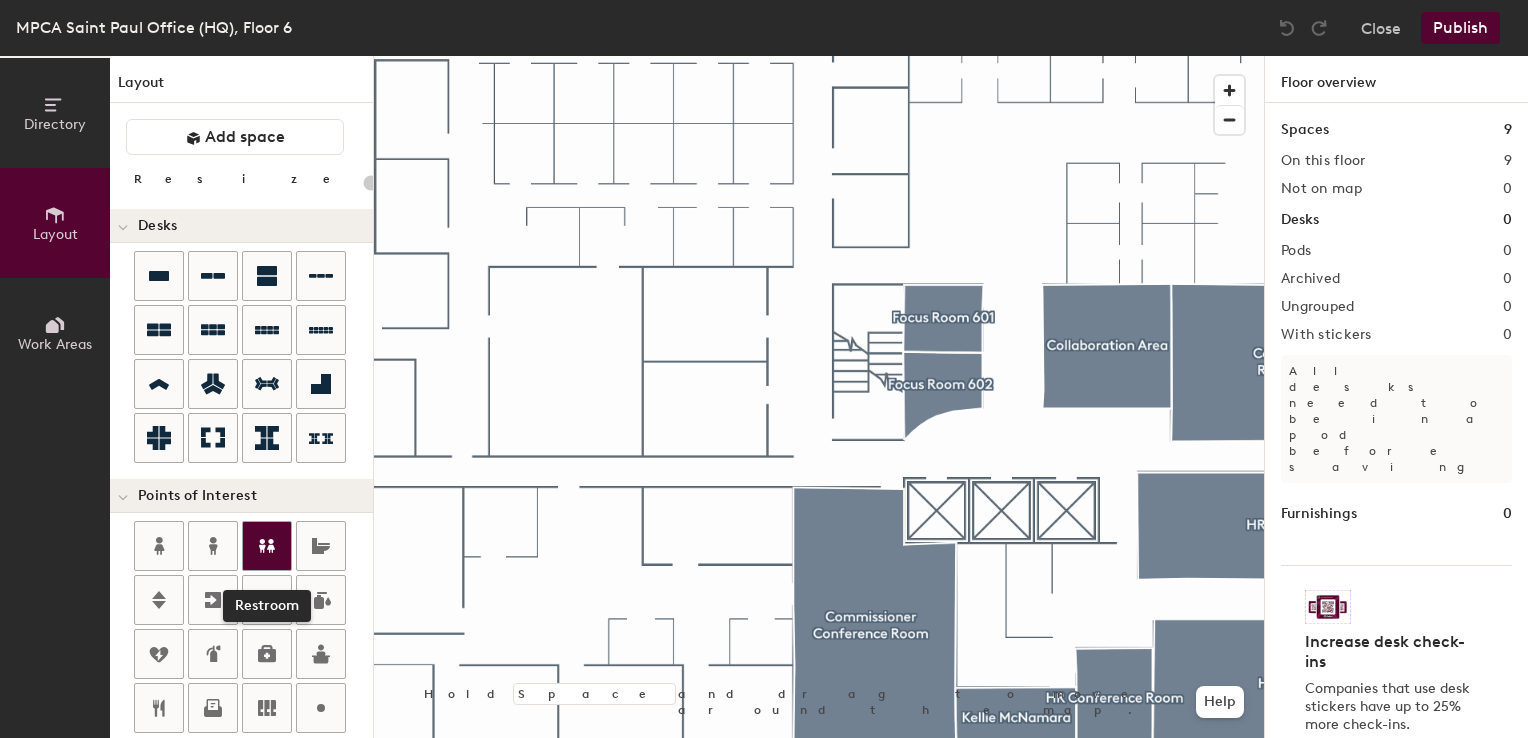 click 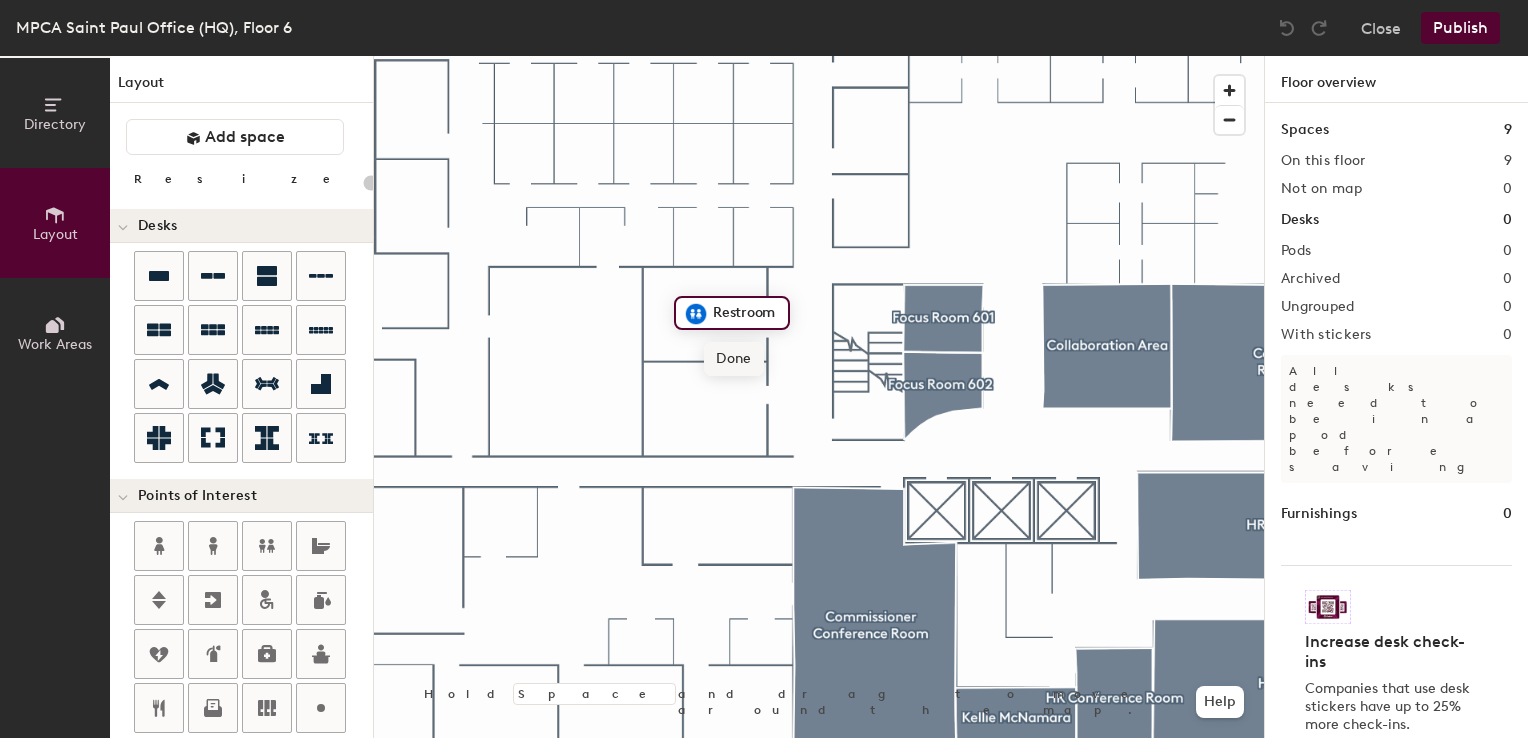 click on "Done" 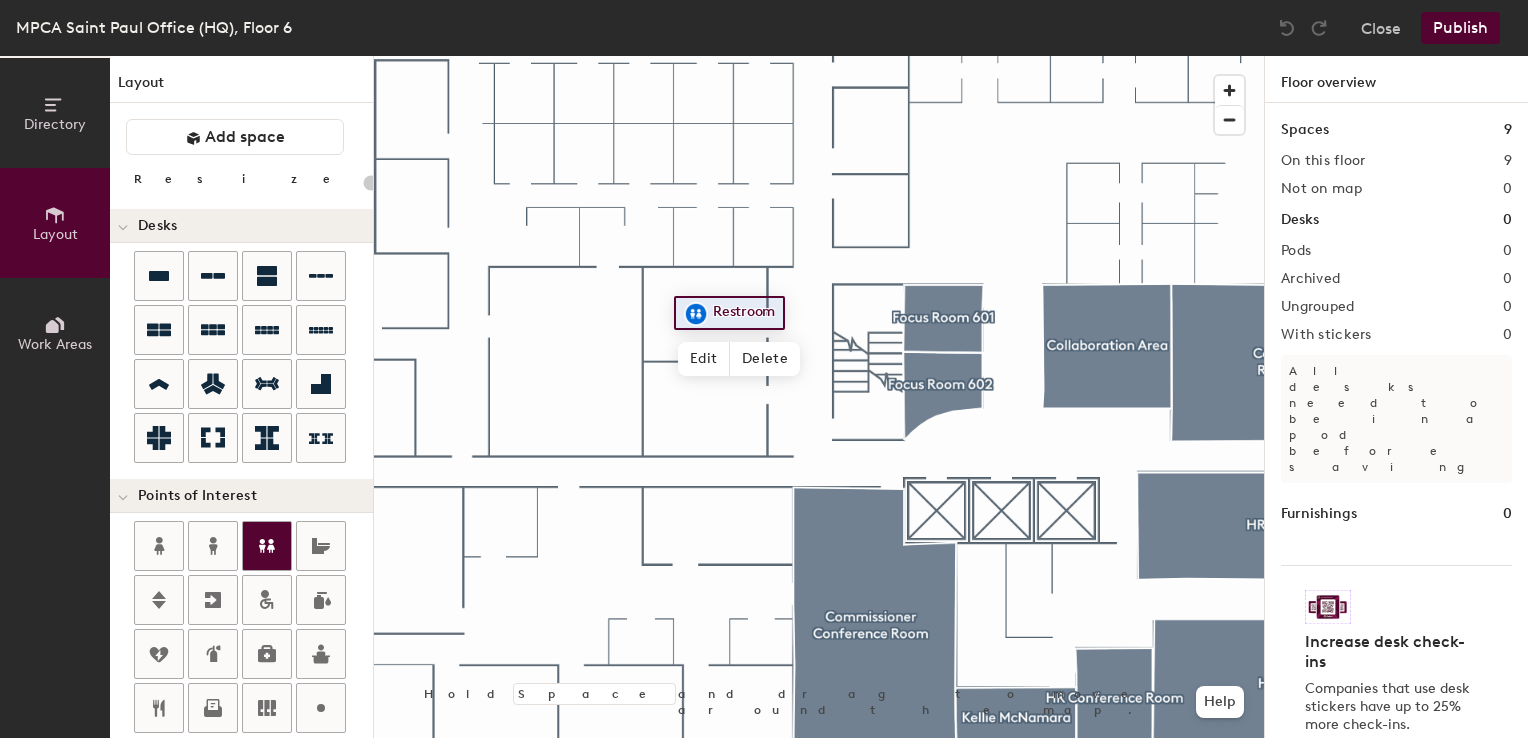 click 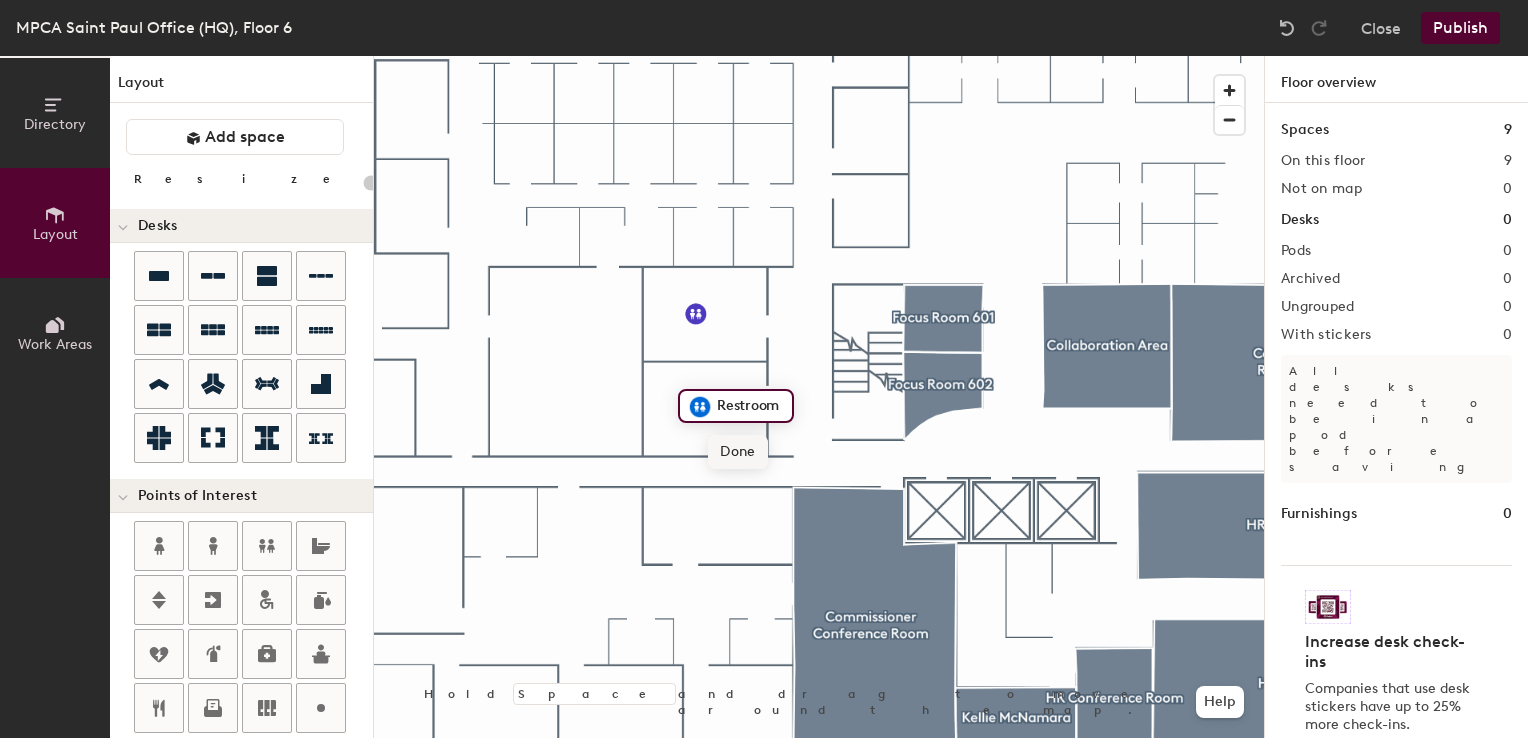 click on "Done" 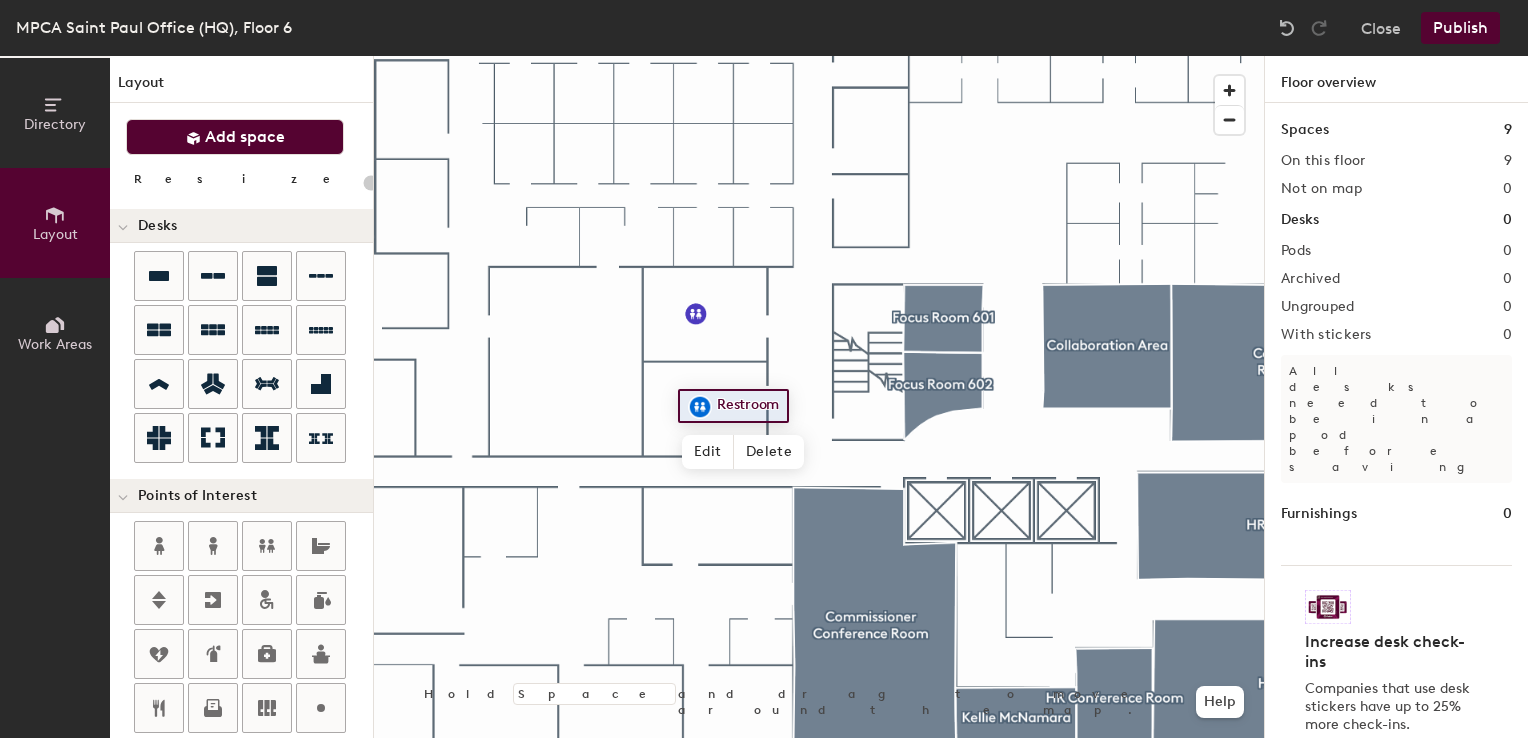 click on "Add space" 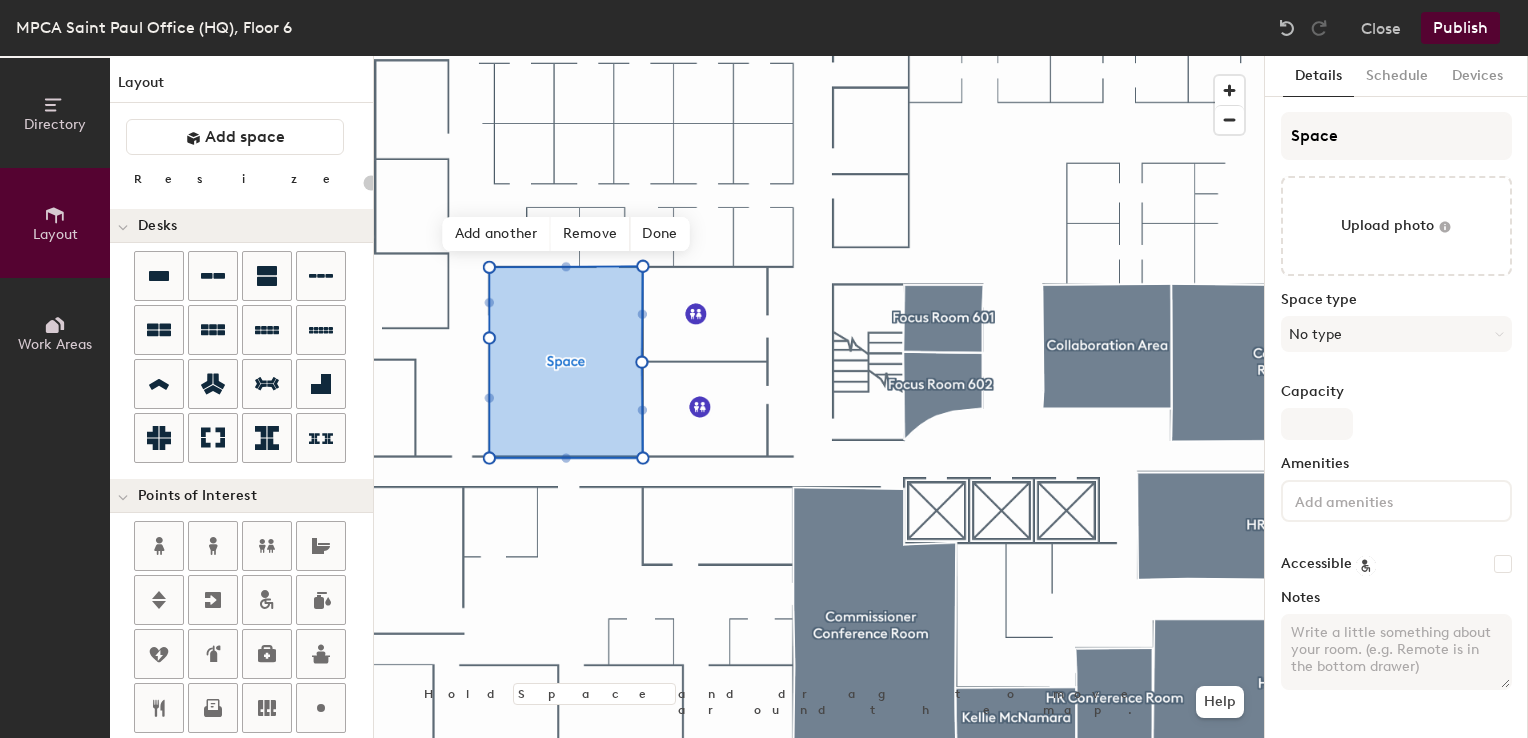 type on "20" 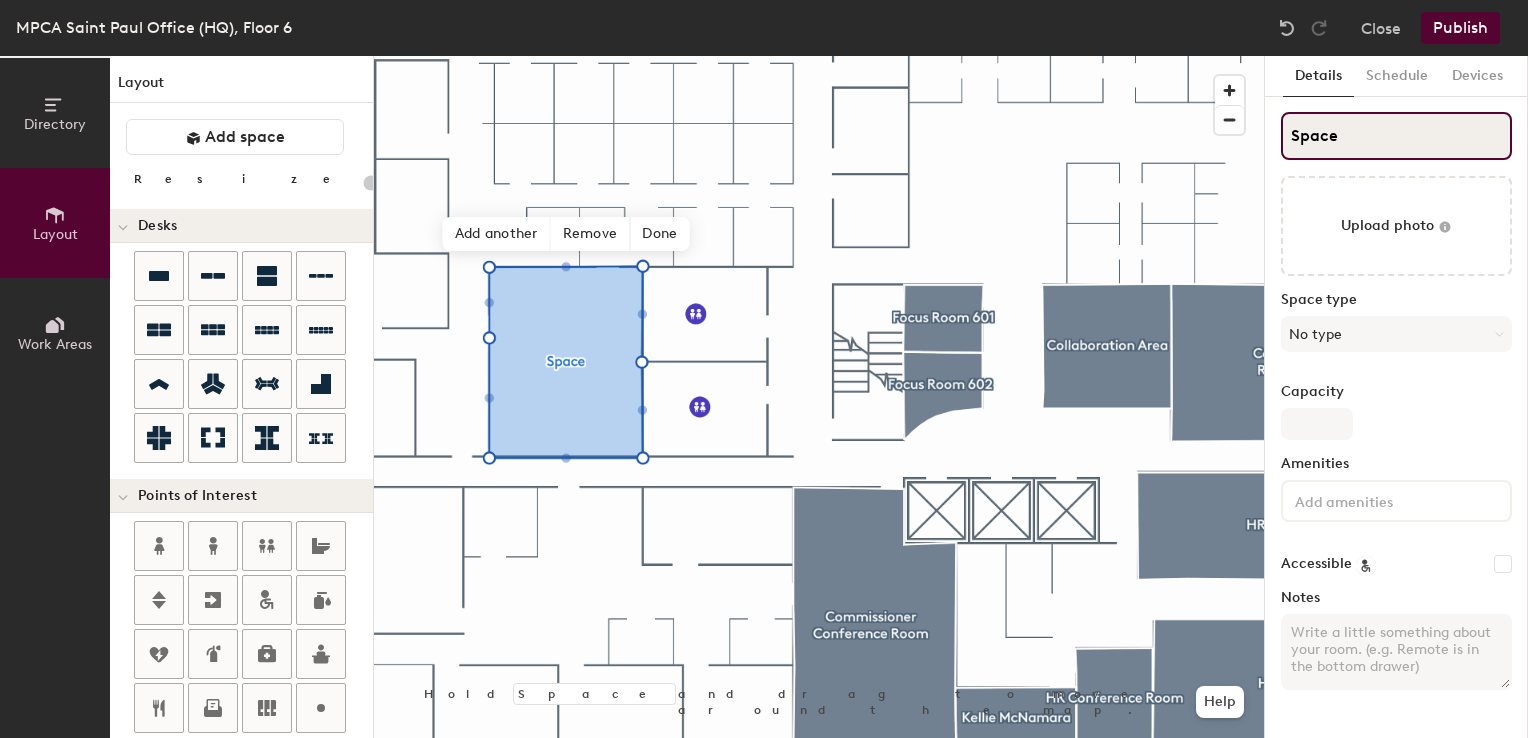 click on "Space" 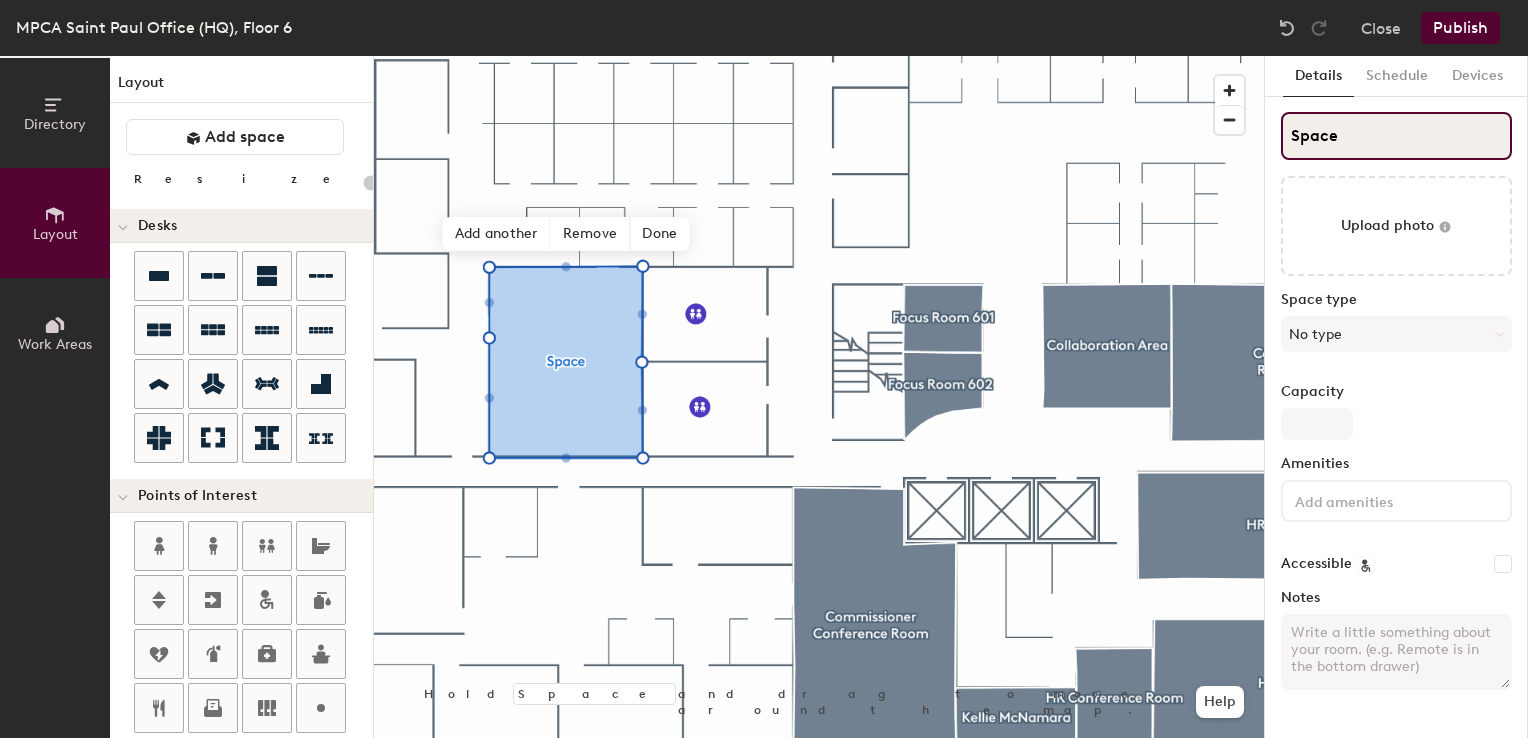 type on "R" 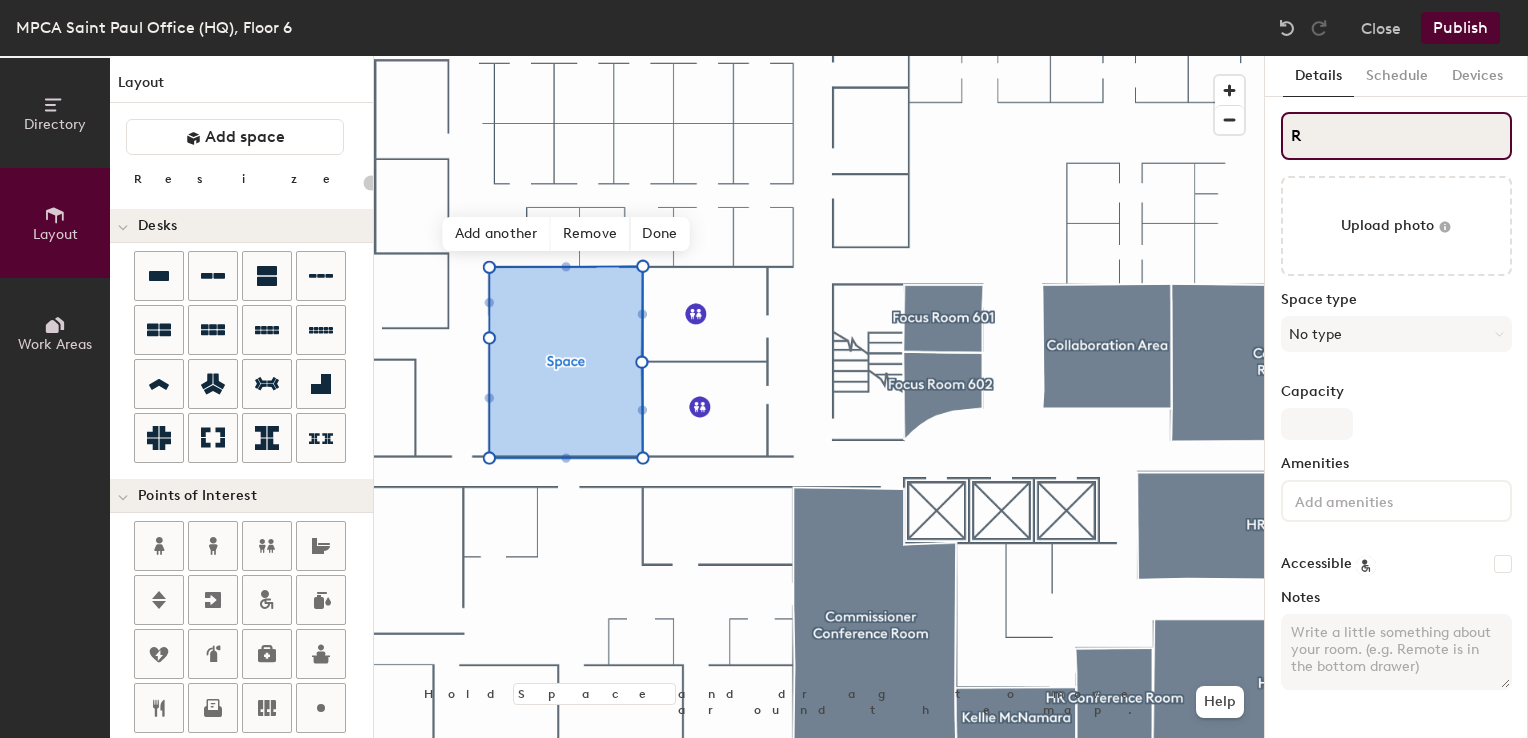 type on "20" 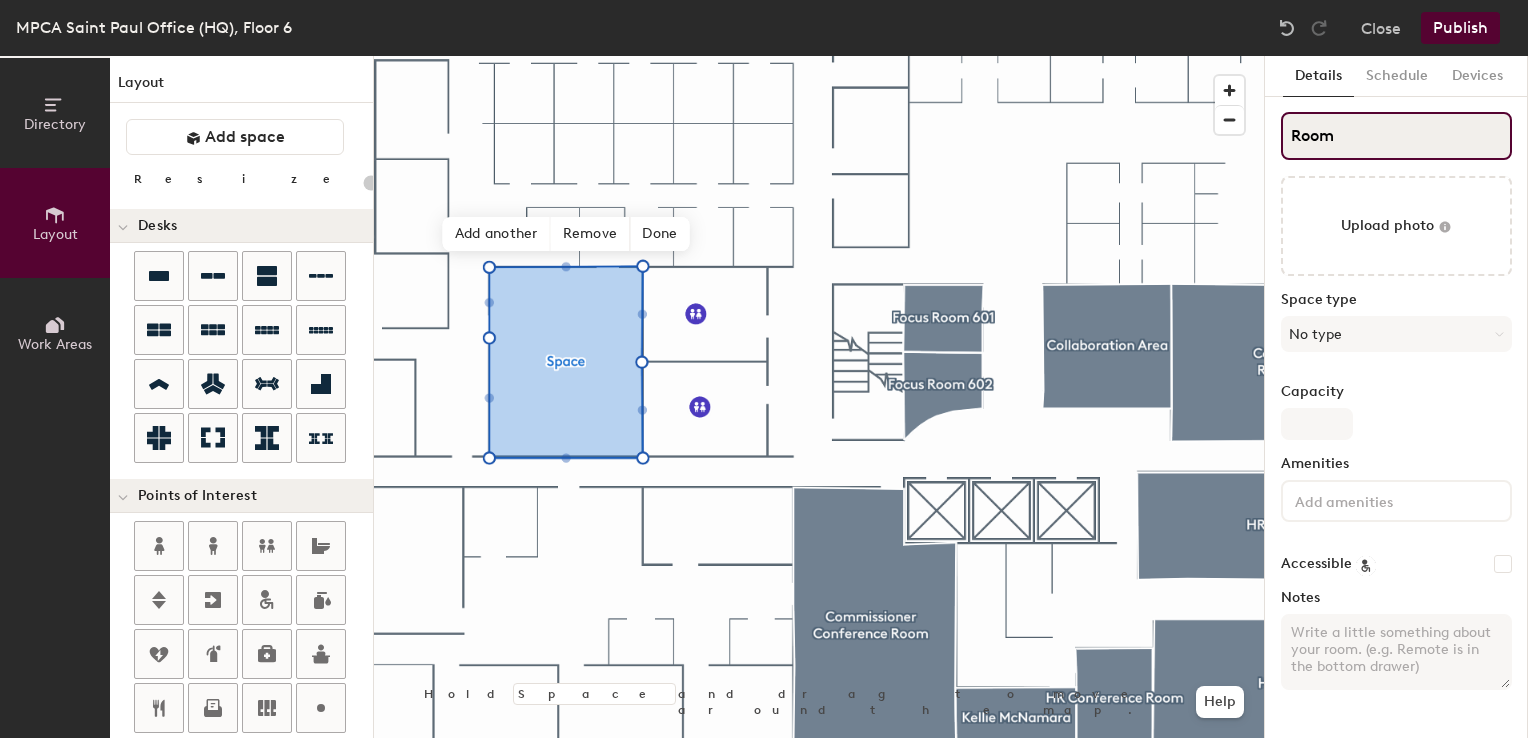 type on "Room" 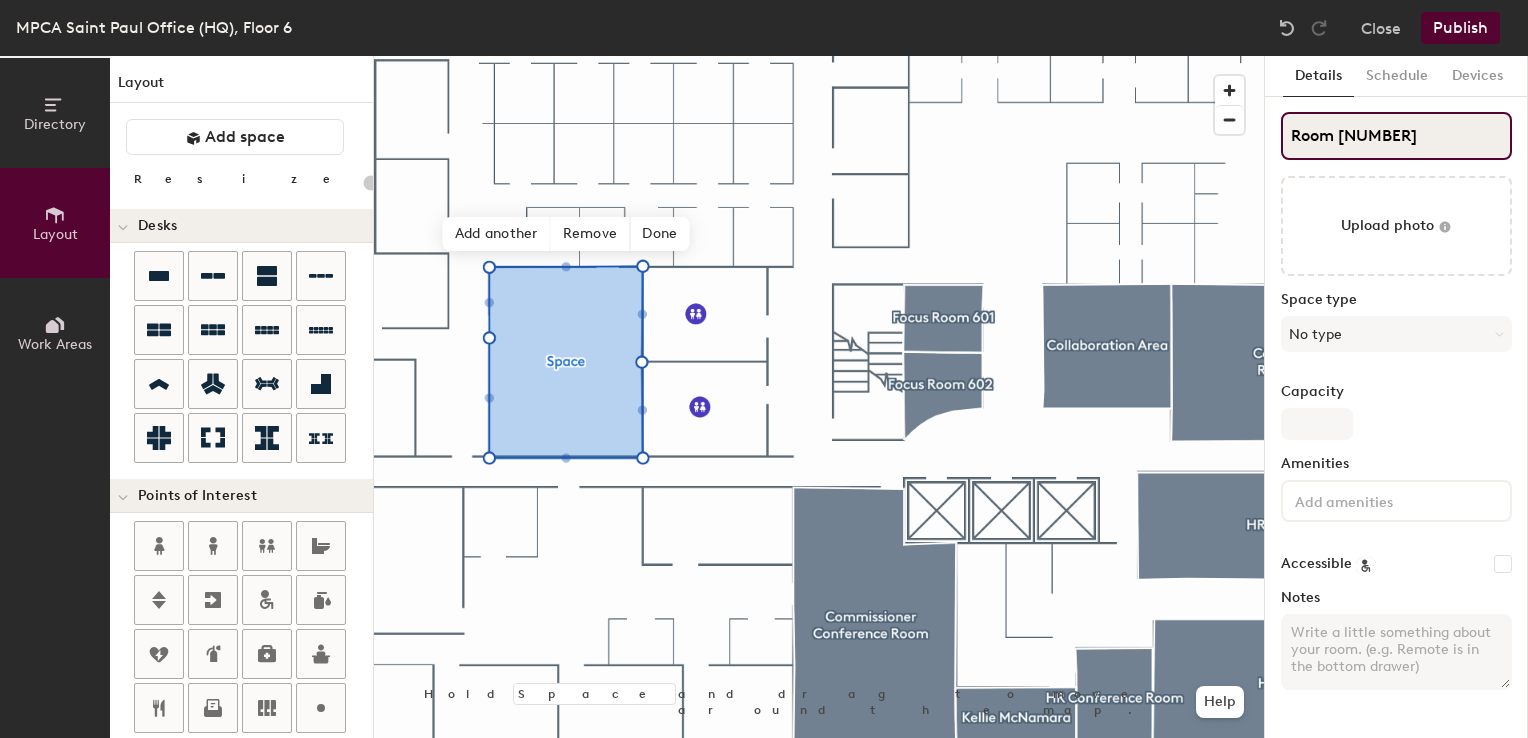 type on "20" 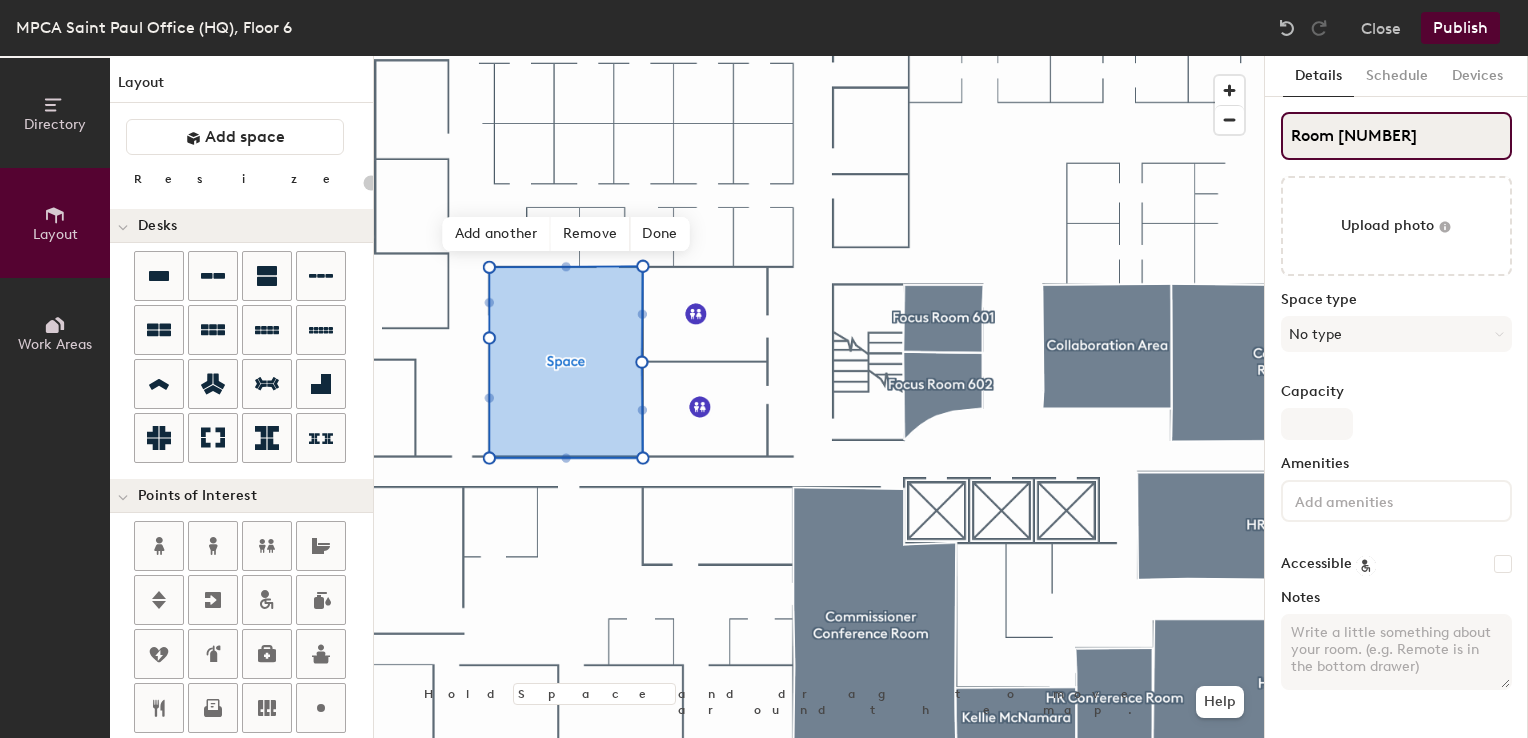 type on "20" 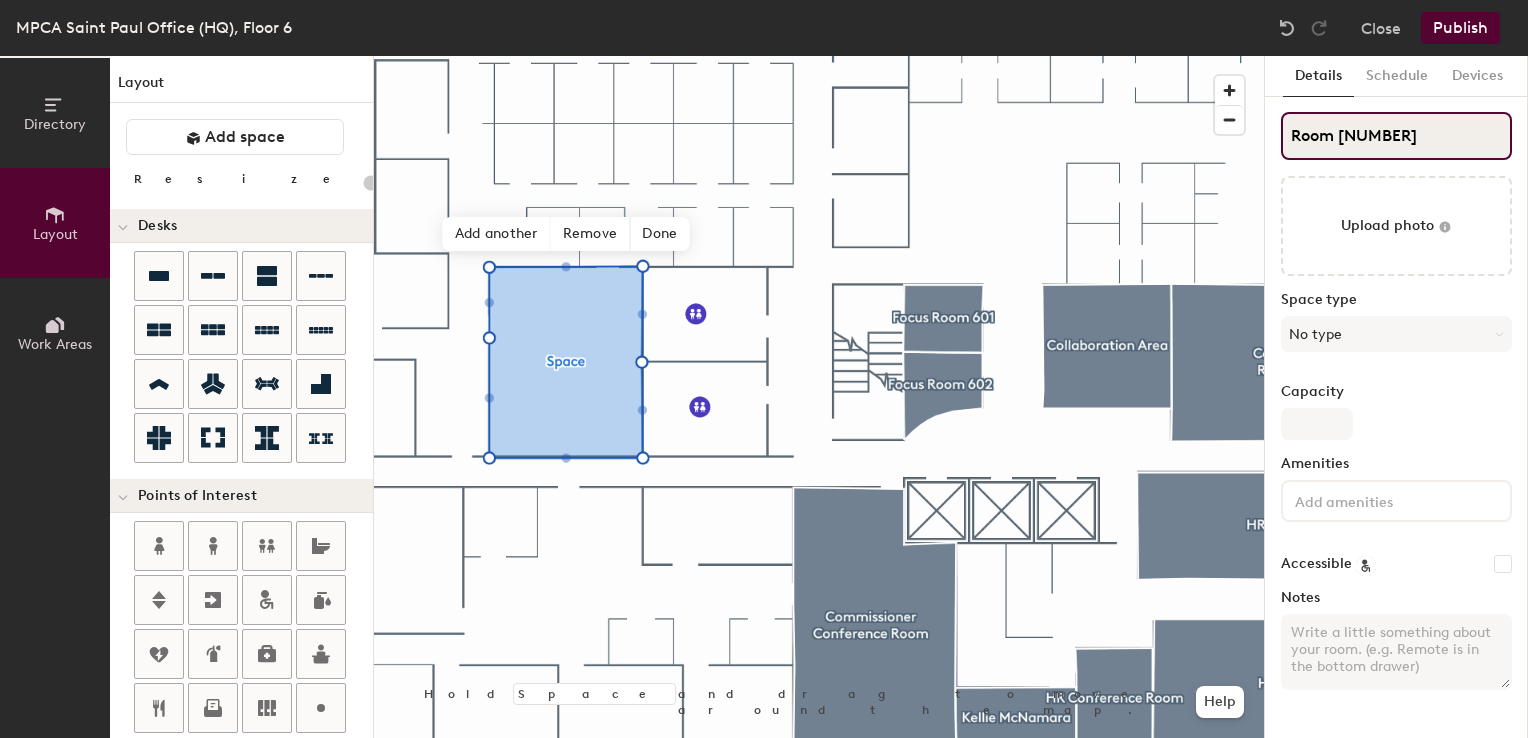 type on "20" 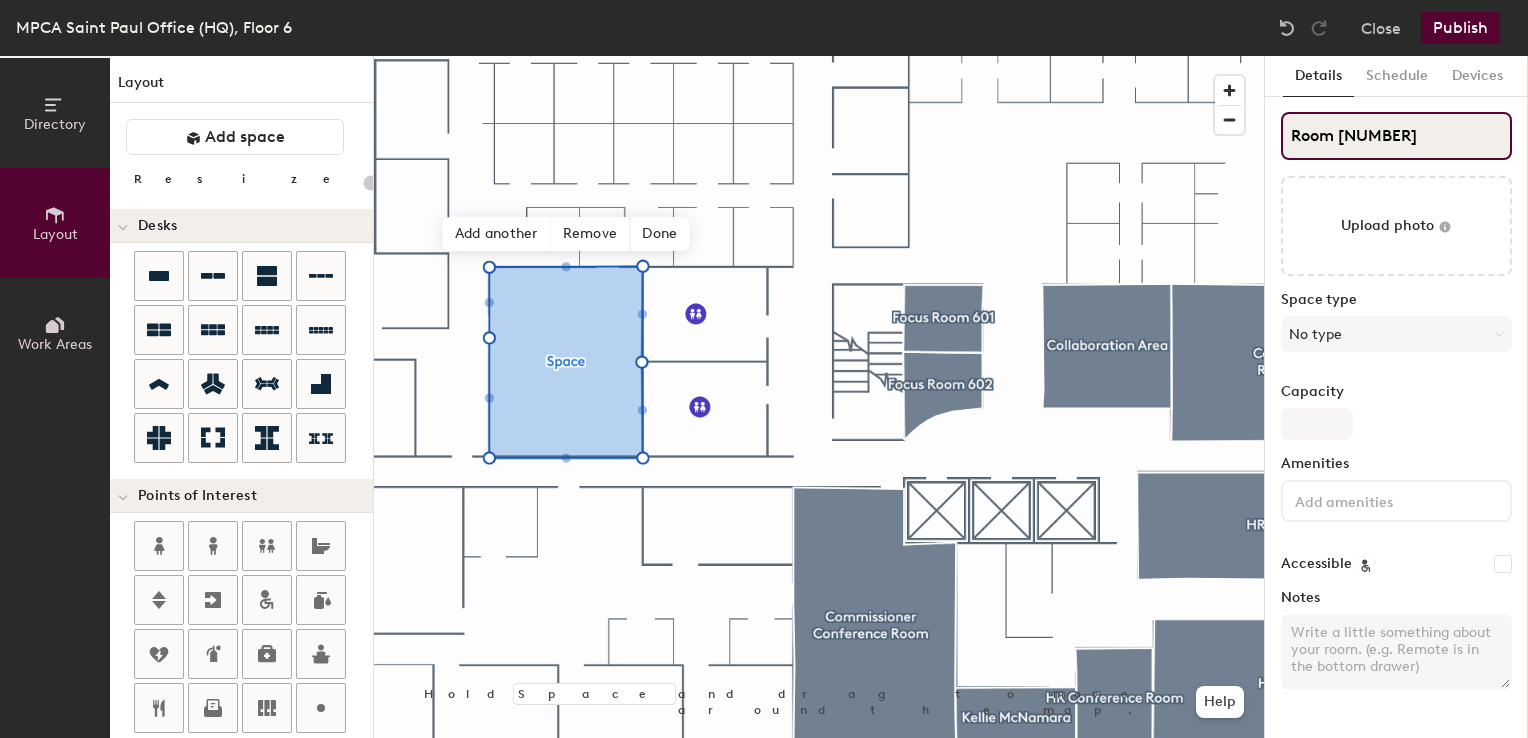 type on "Room" 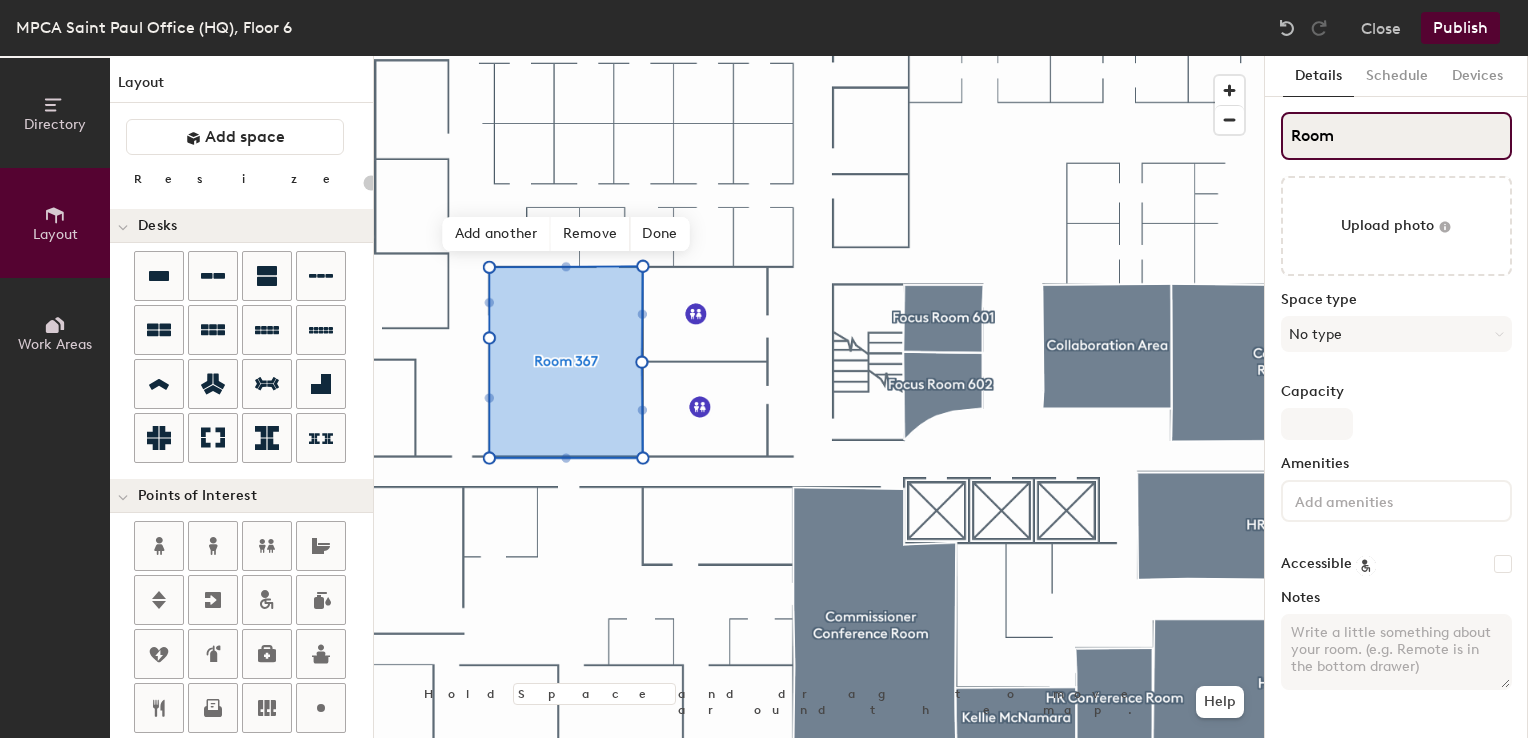 type on "20" 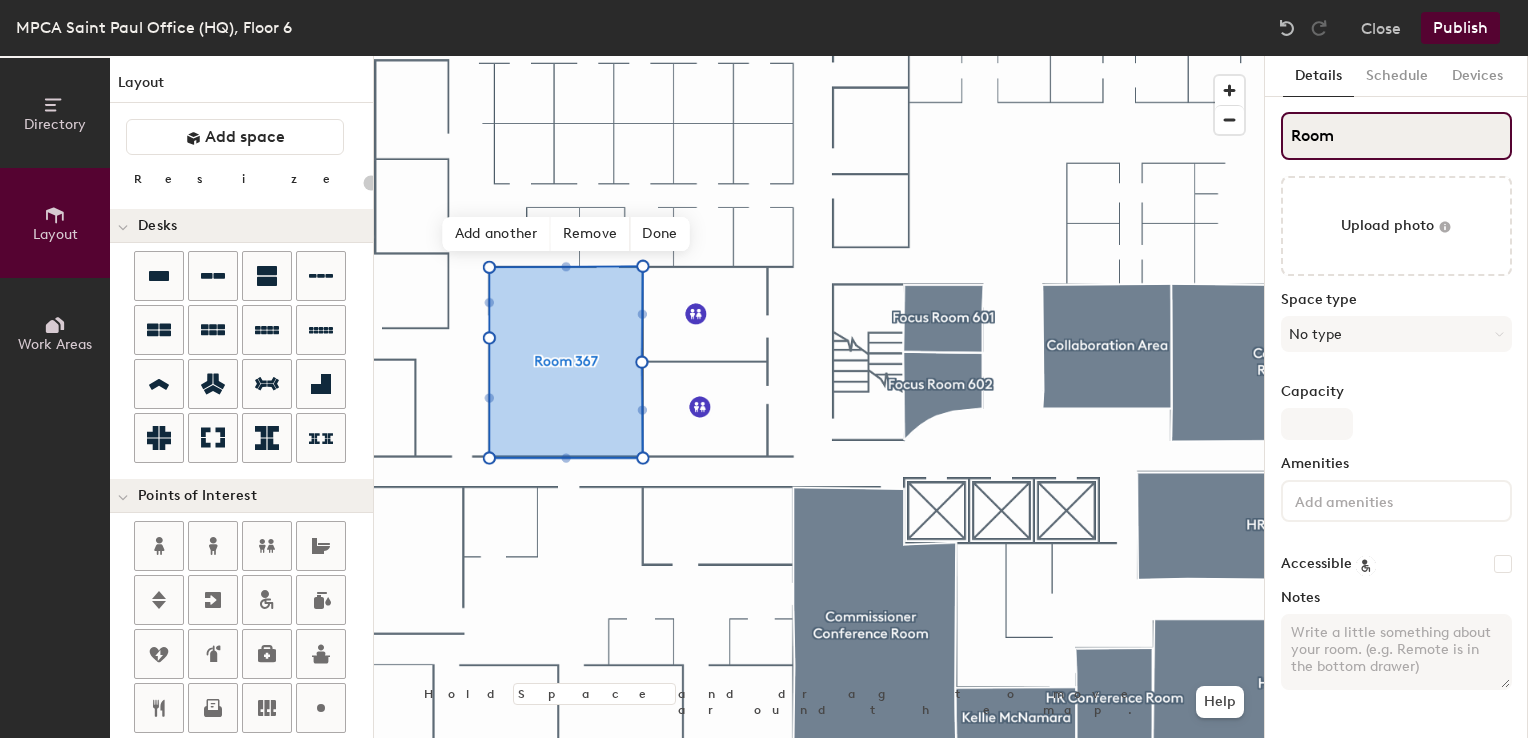 type on "Room [NUMBER]" 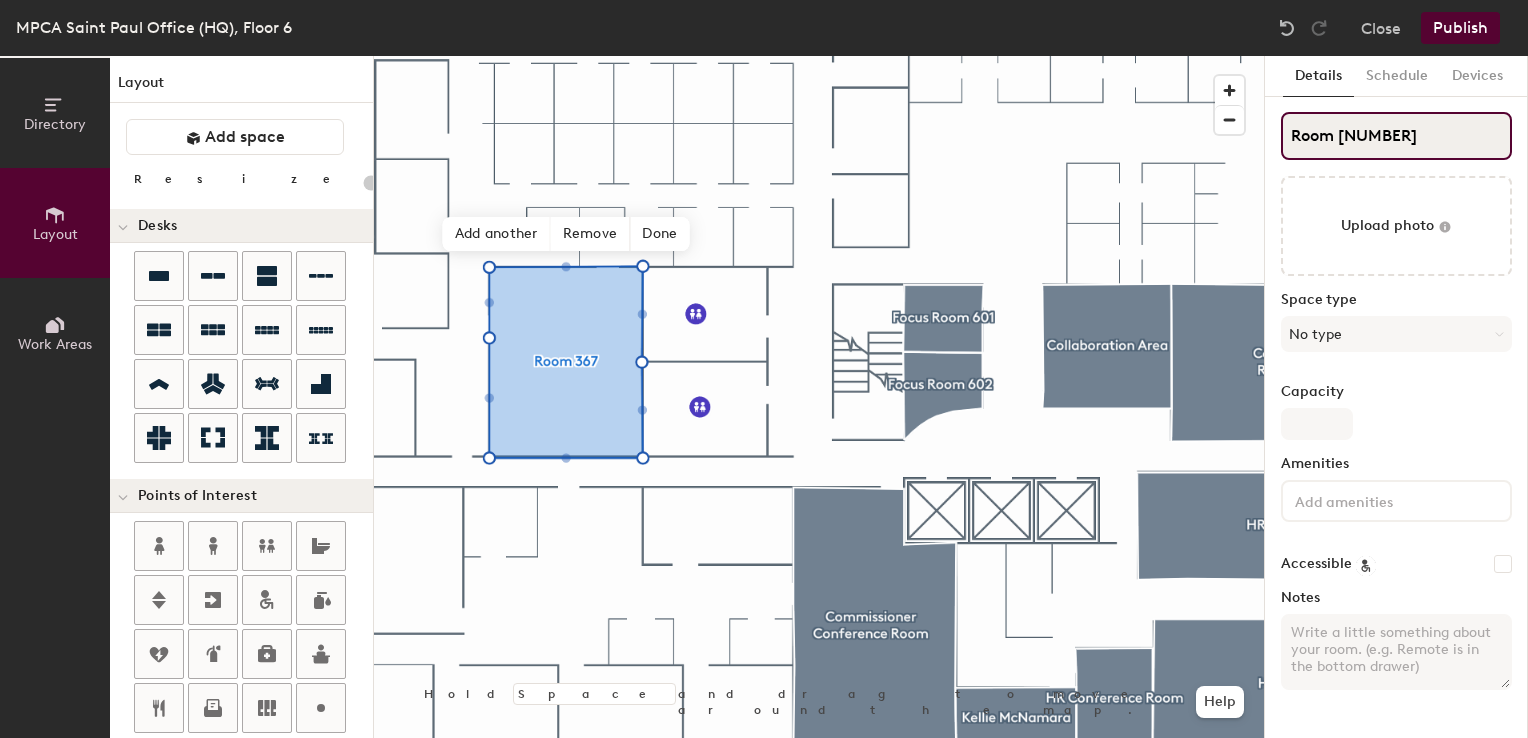type on "20" 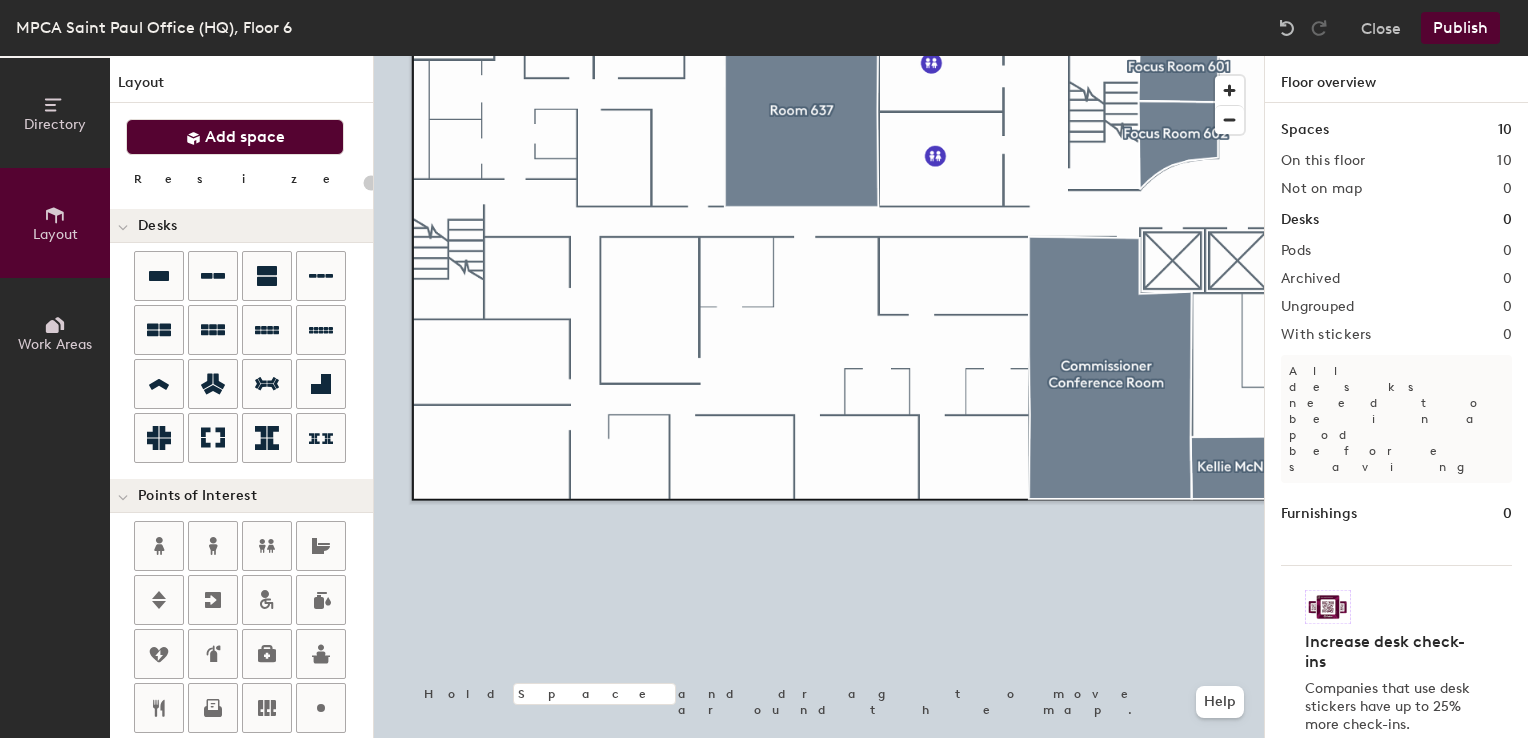 click on "Add space" 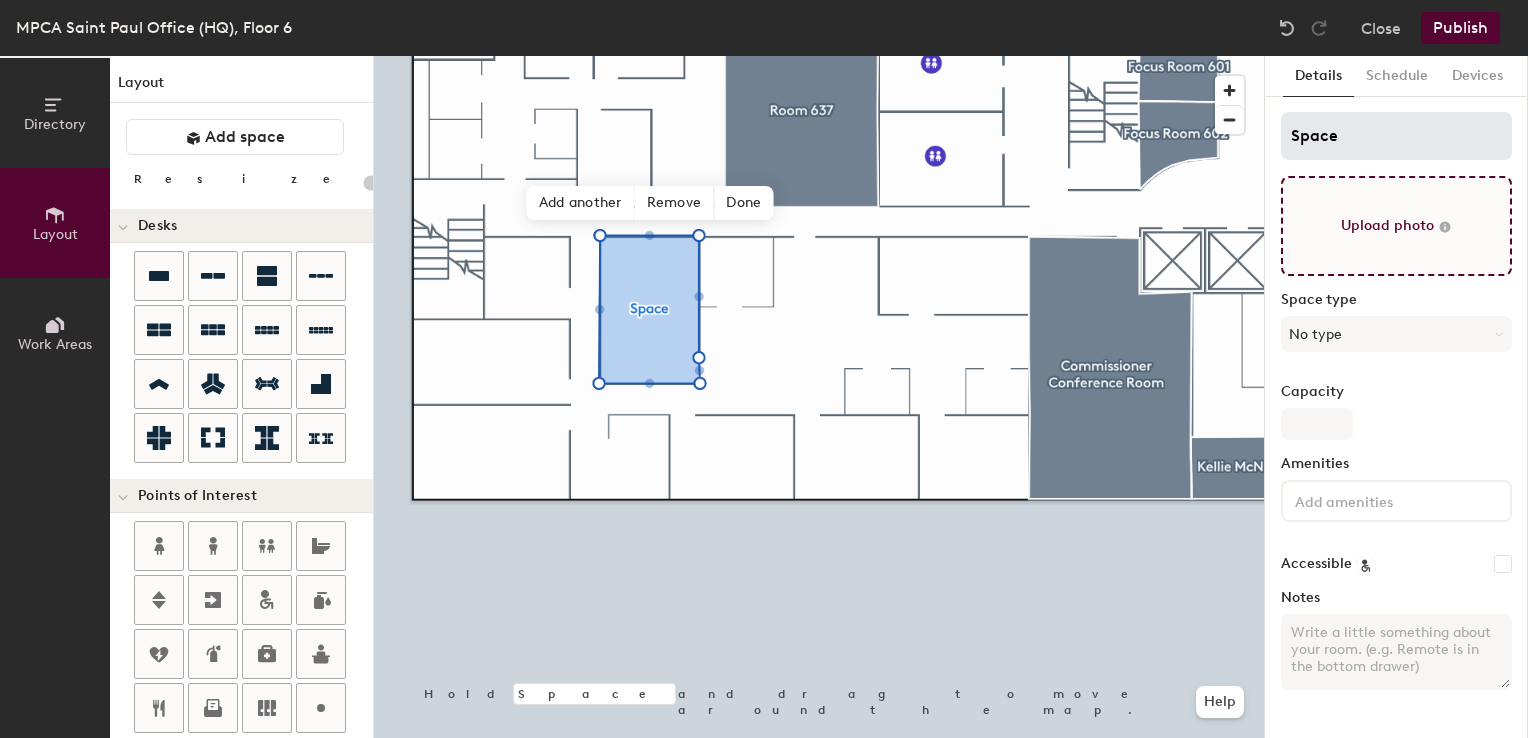 type on "20" 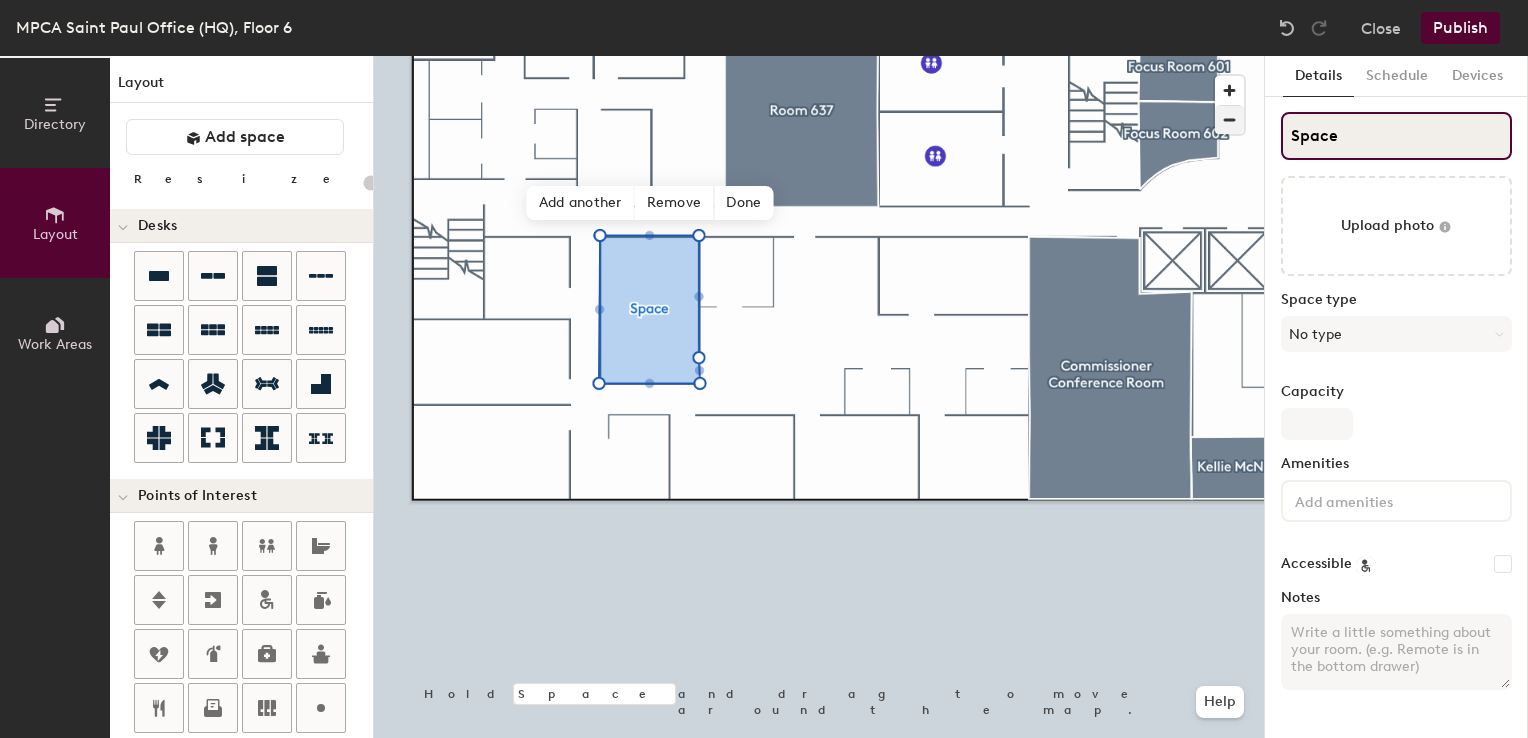 click on "Directory Layout Work Areas Layout   Add space Resize Desks Points of Interest Furnishings Seating Tables Booths Hold Space and drag to move around the map. Help Add another Remove Done Scheduling policies Booking Window Max reservation length Recurring events Restrict booking to working hours Prevent booking from kiosks Restrict booking to administrators Configure room display Background Upload photo General Auto contrast High visibility Hide the logo Custom logo Edit Display hours Screen Brightness 0% 100% Privacy Mask meeting titles Hide meeting attendees Keep meeting organizer visible Scheduling Meeting check-ins Start meetings early End meetings early Extend meetings Impromptu meetings Abandoned meeting protection Admin access Restrict display management Details Schedule Devices Space Upload photo Space type No type Capacity Amenities Accessible Notes" 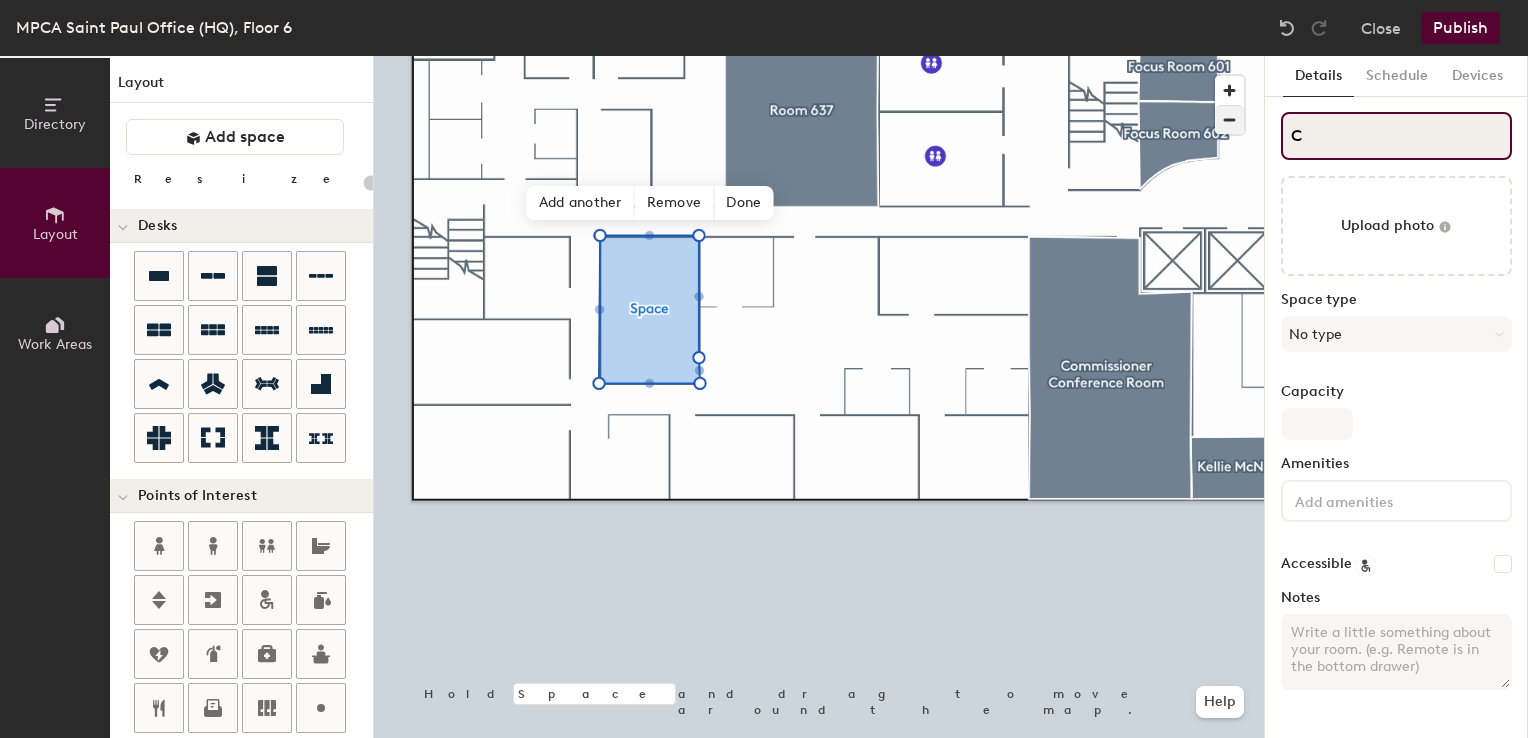 type on "20" 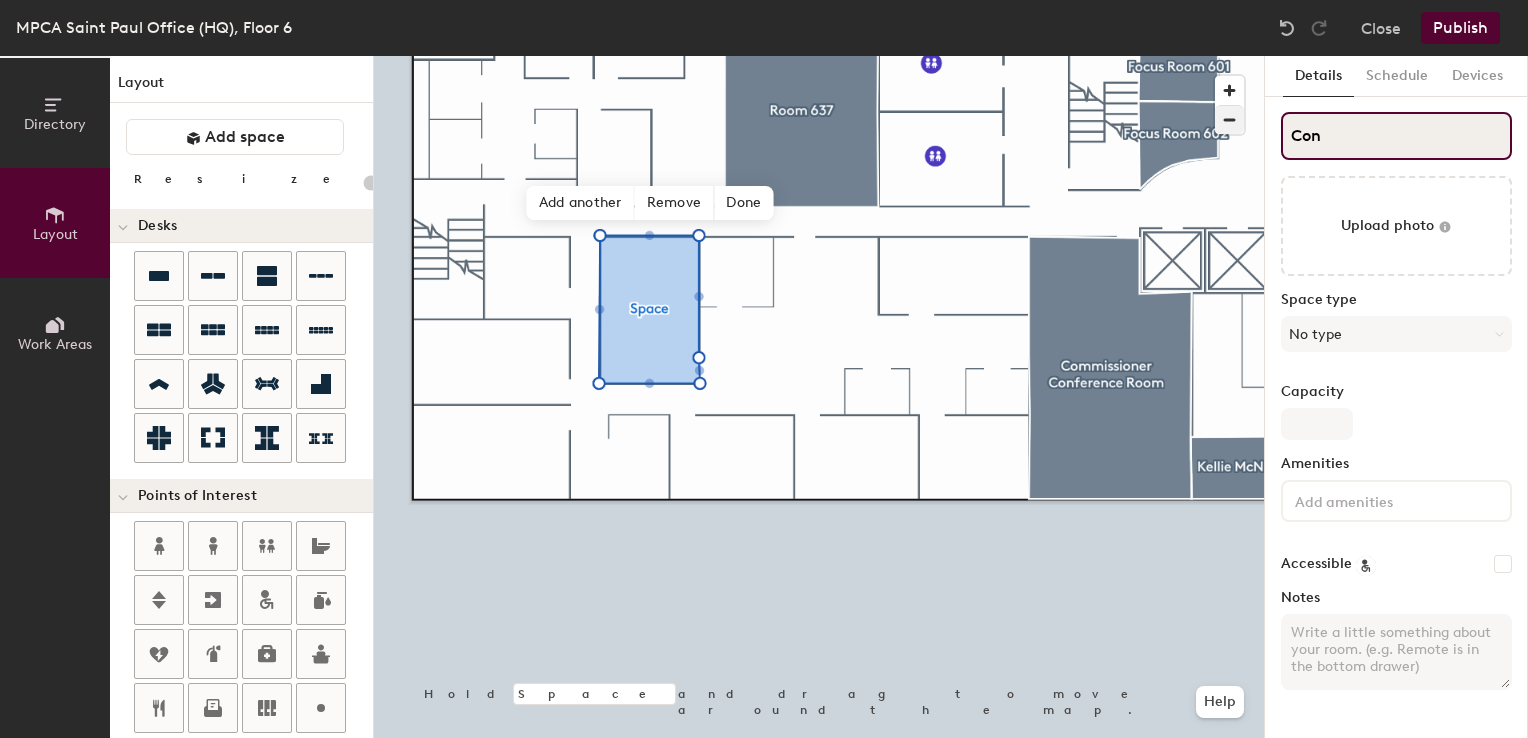 type on "Conf" 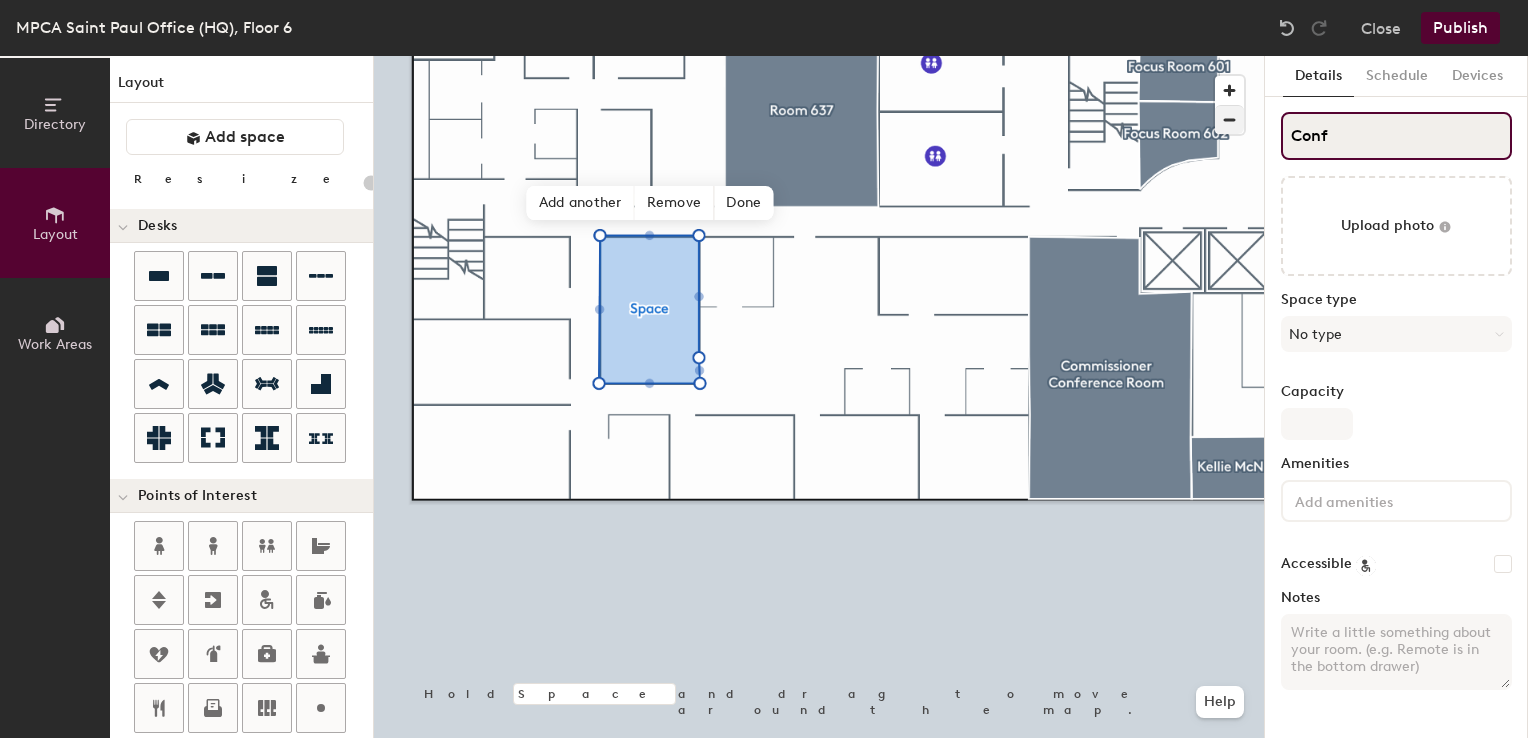 type on "20" 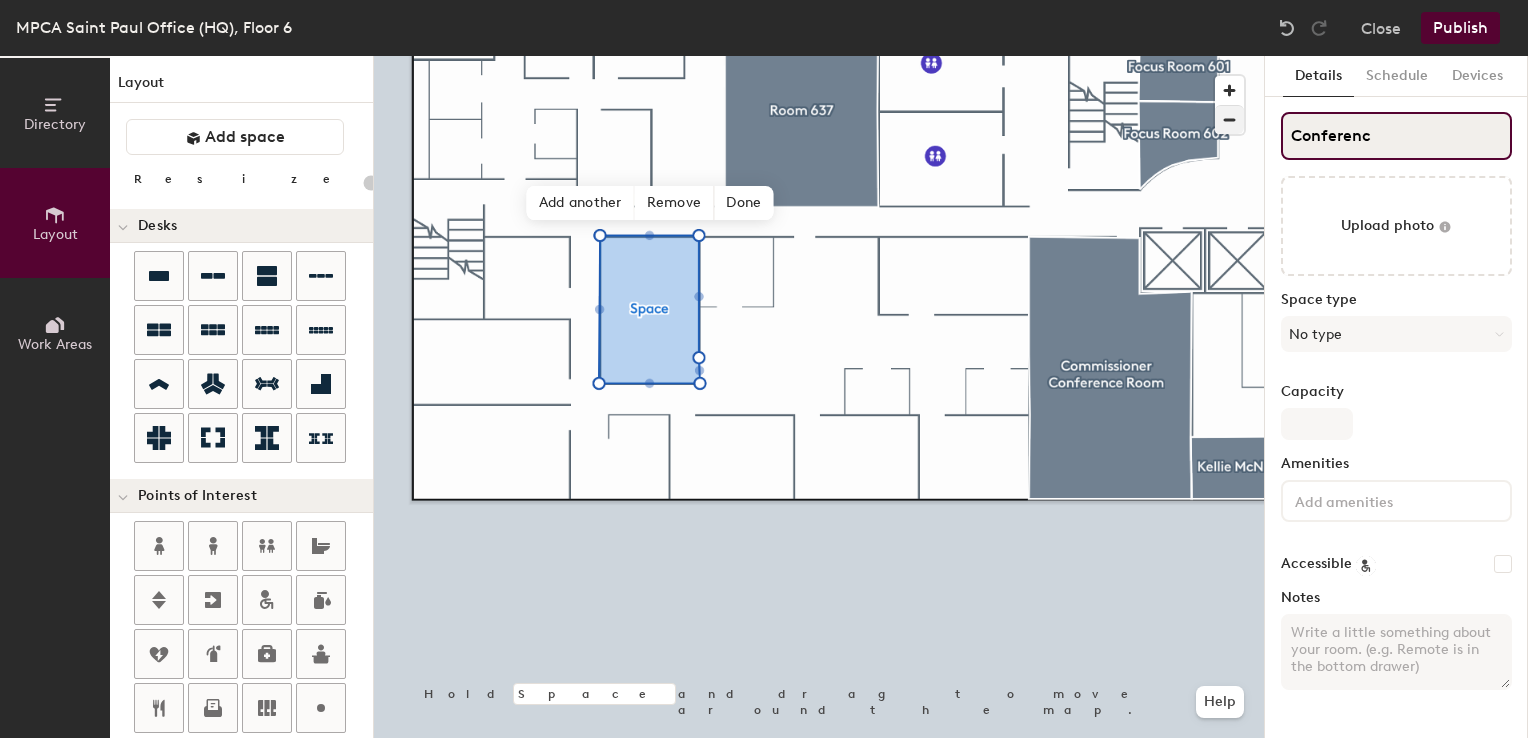 type on "Conference" 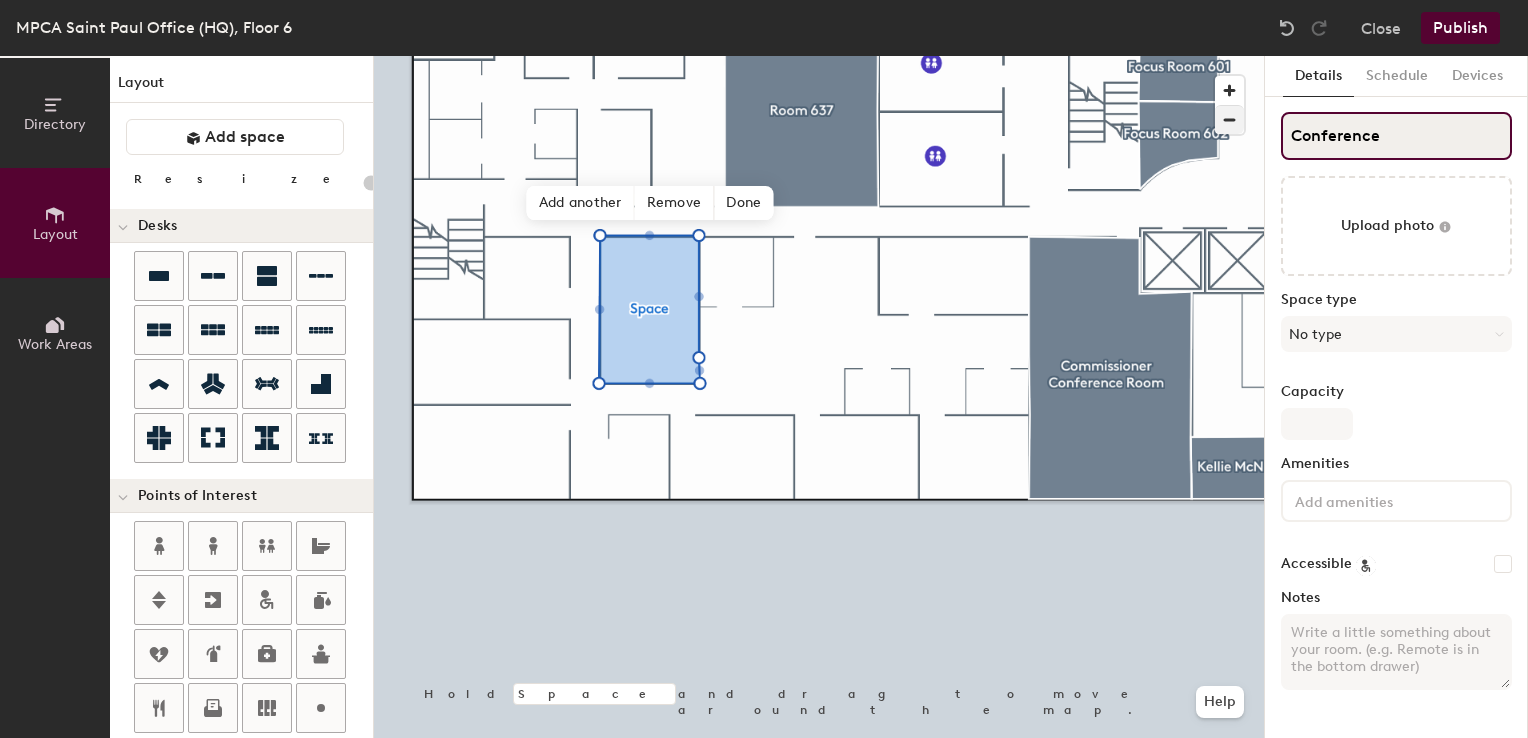 type on "20" 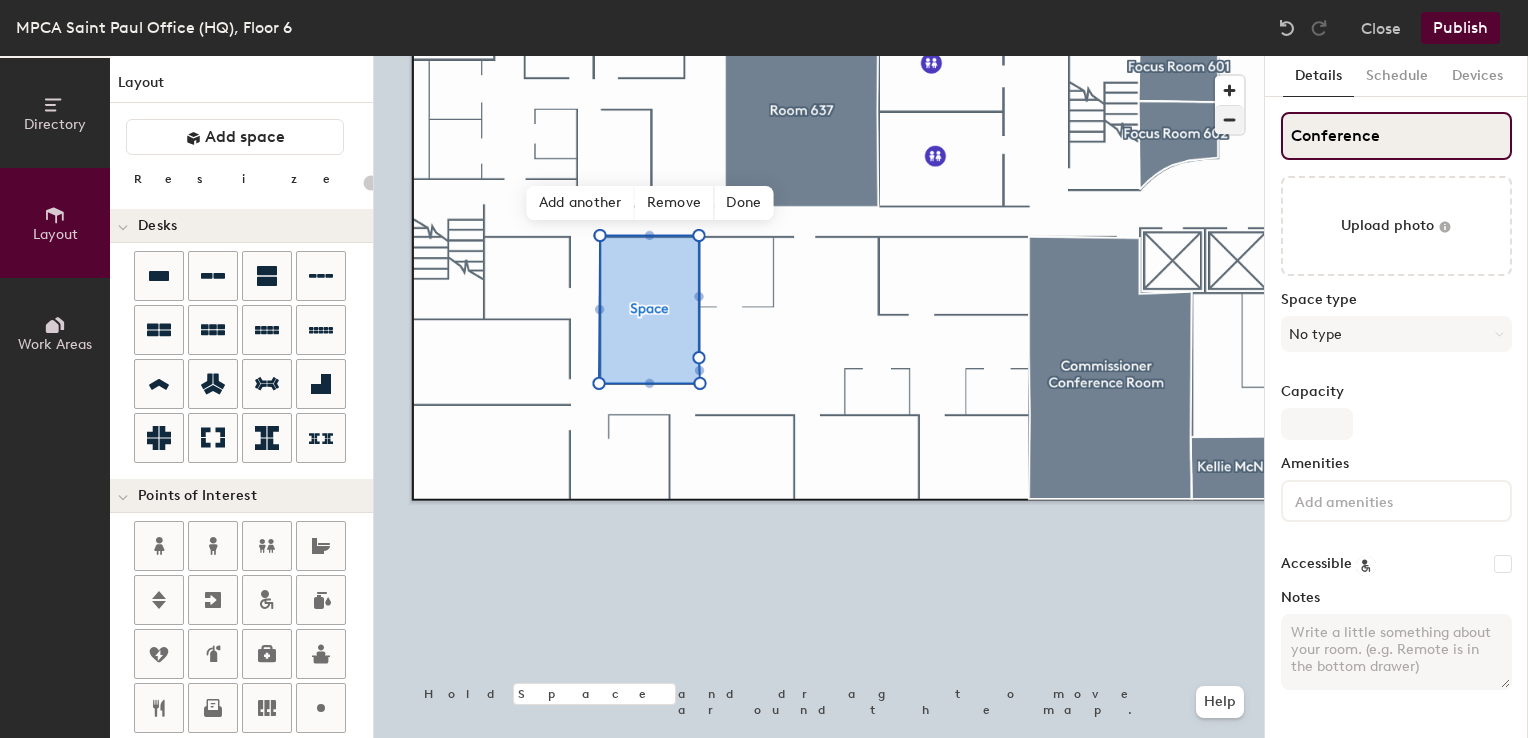 type on "20" 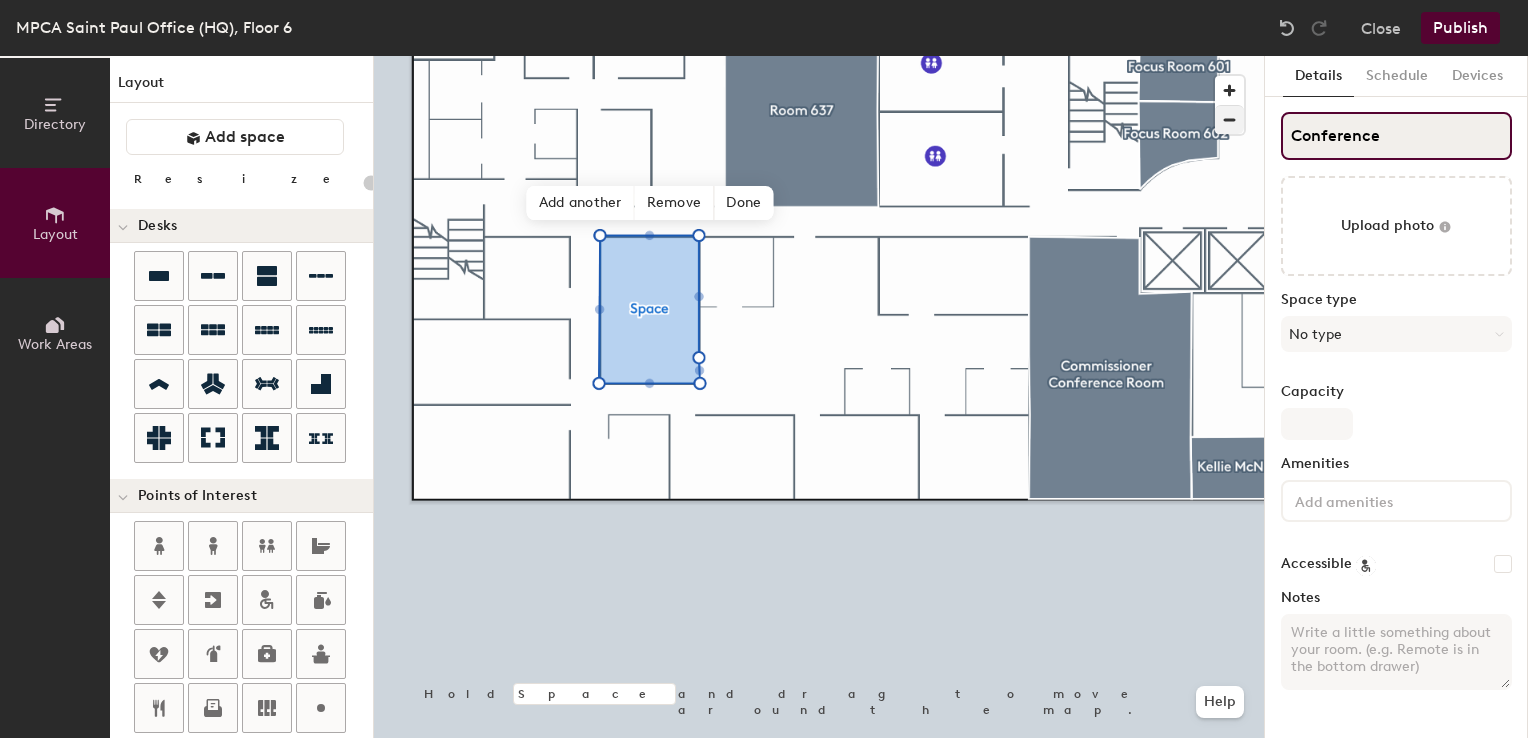 type on "Conference R" 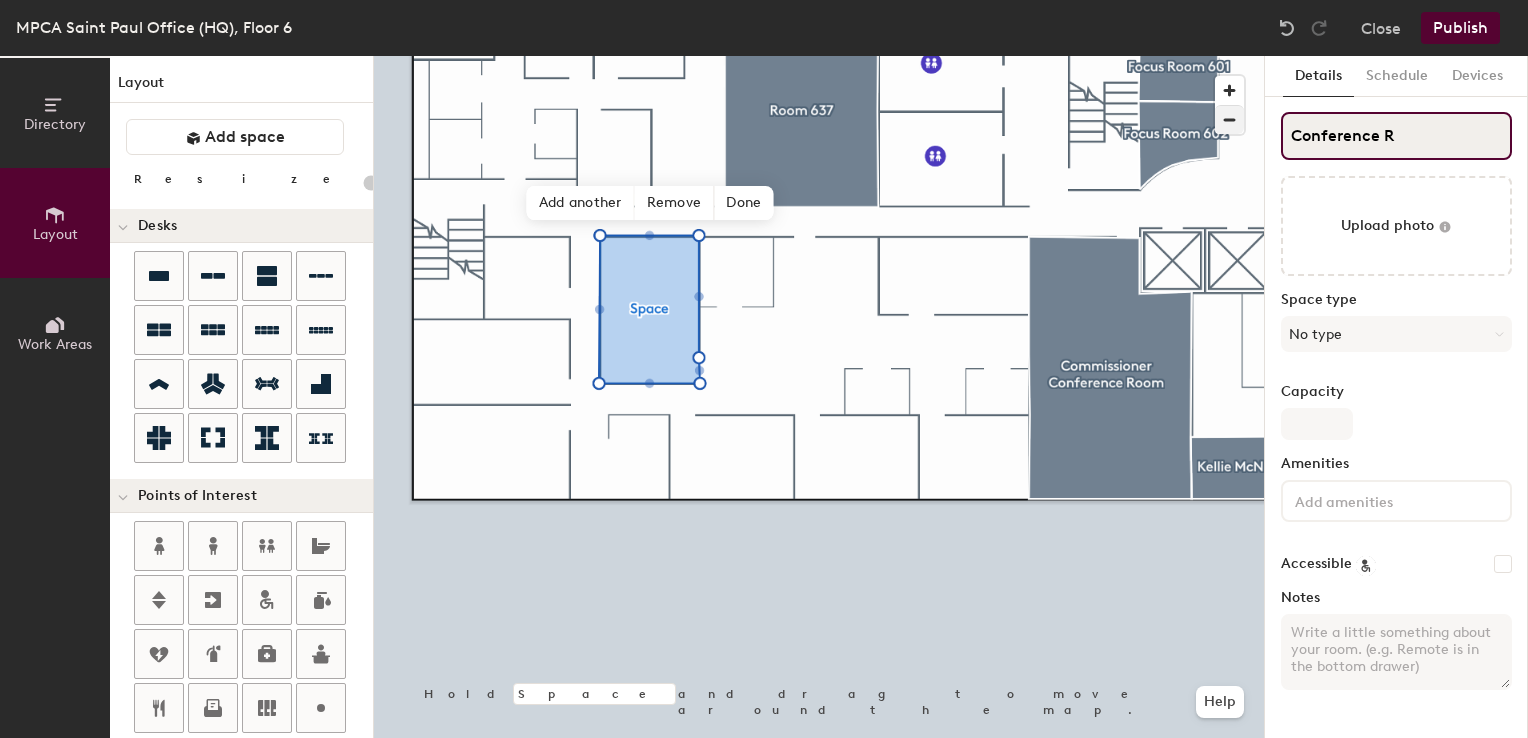 type on "20" 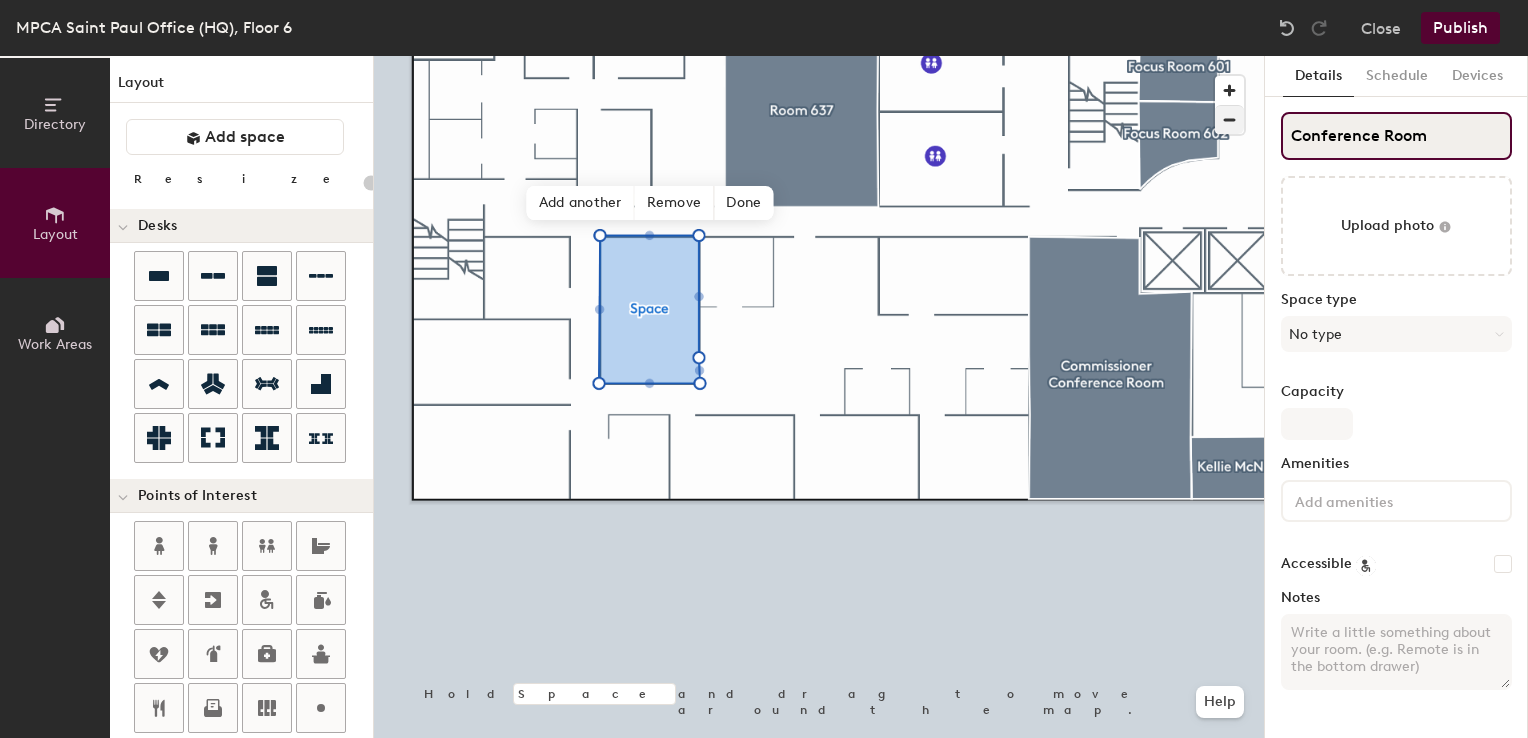type on "Conference Room" 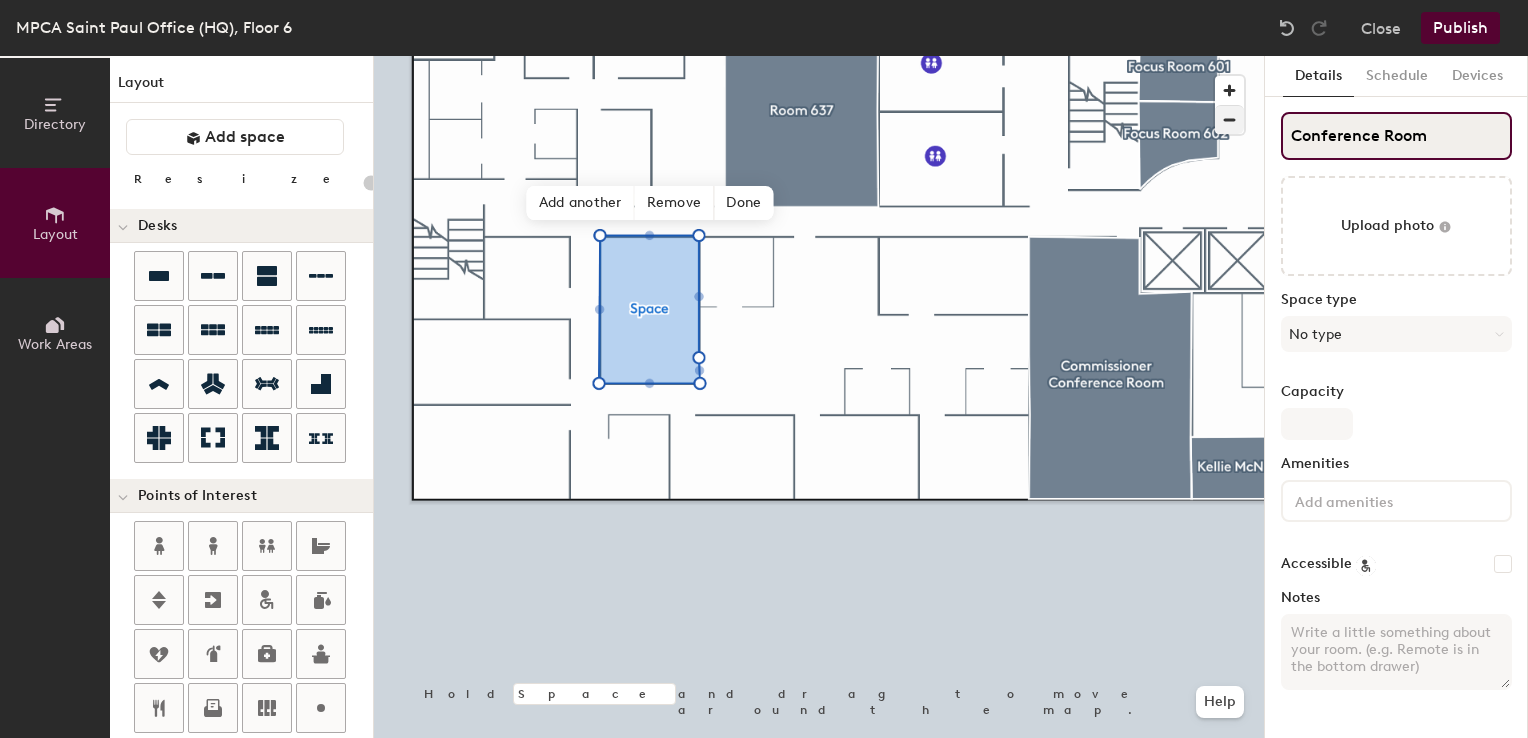type on "20" 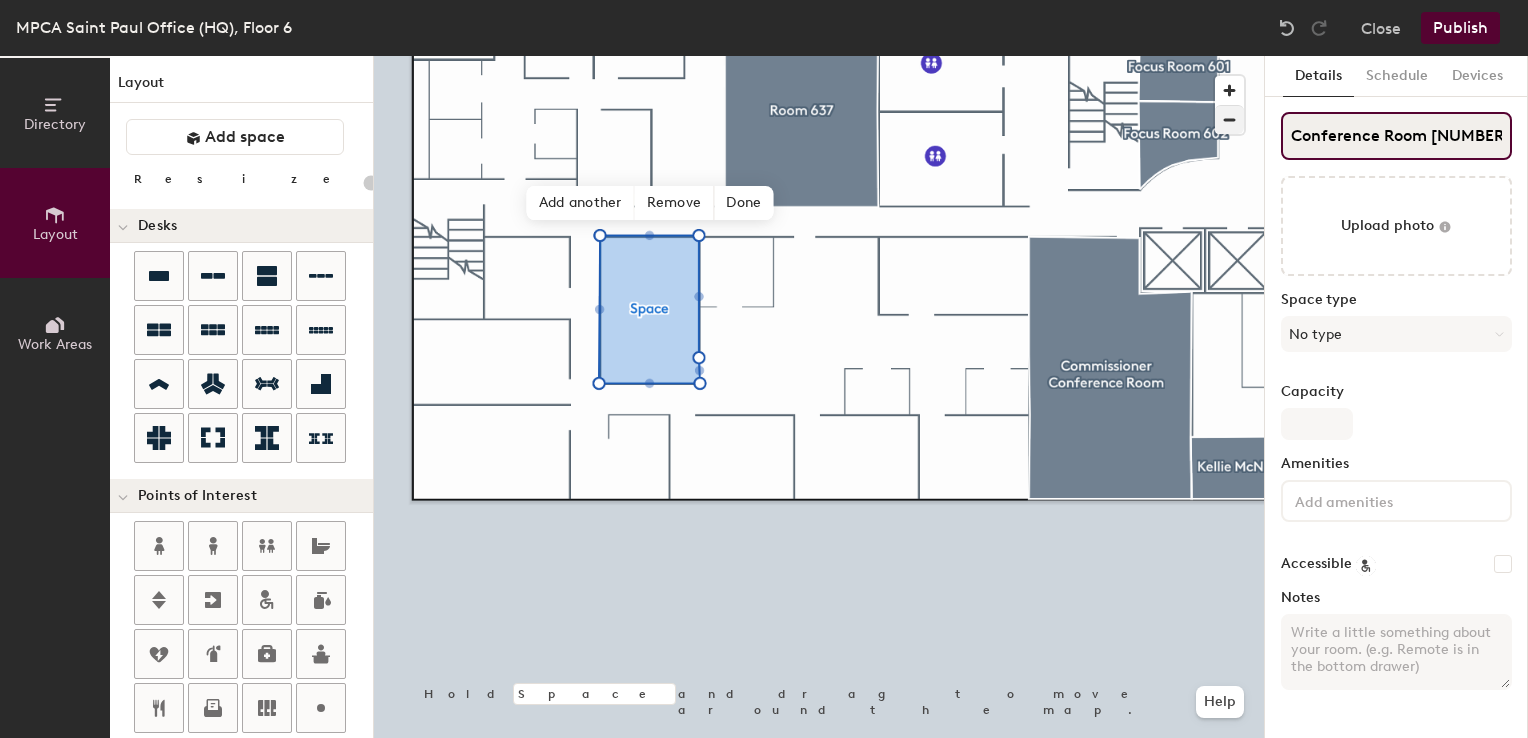 type on "Conference Room [NUMBER]" 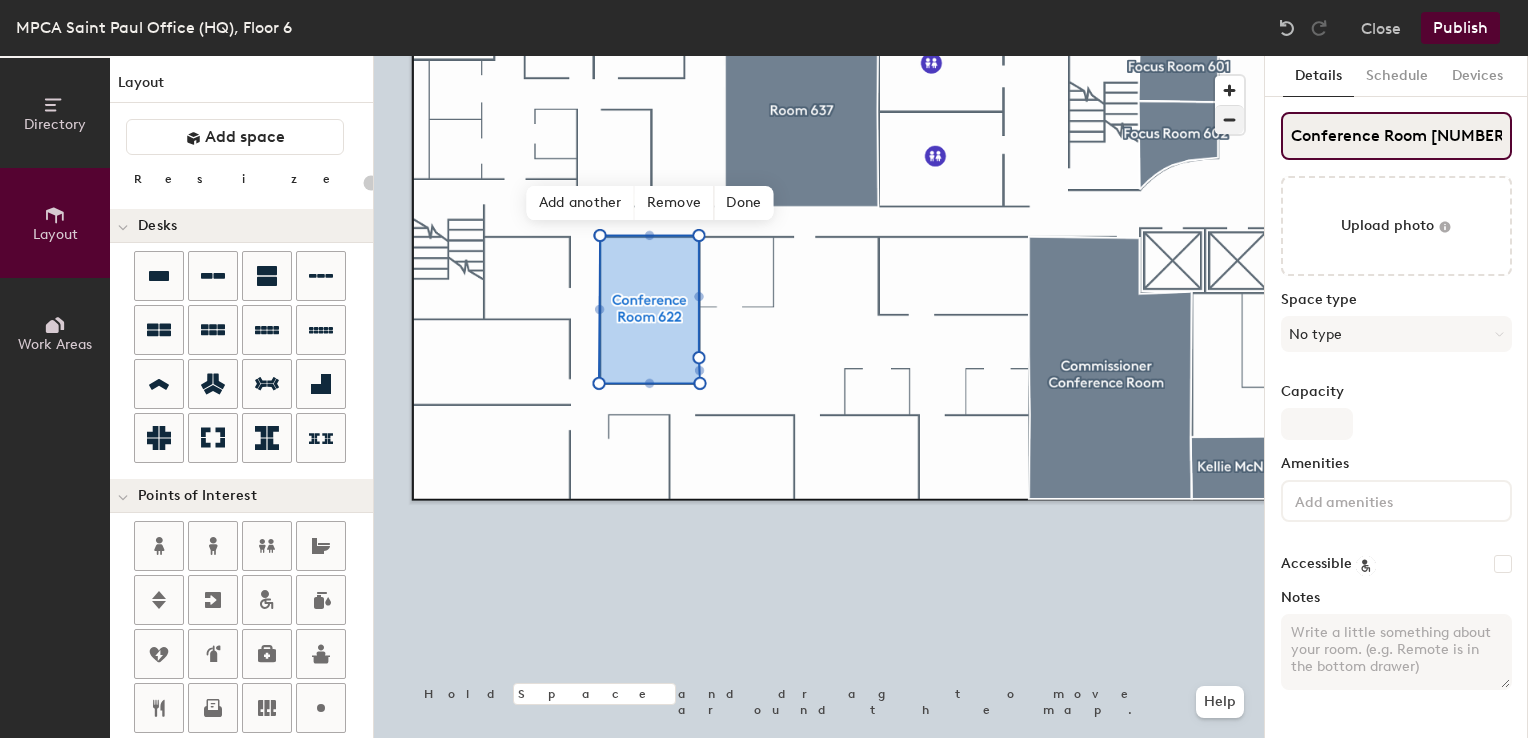 type on "Conference Room [NUMBER]" 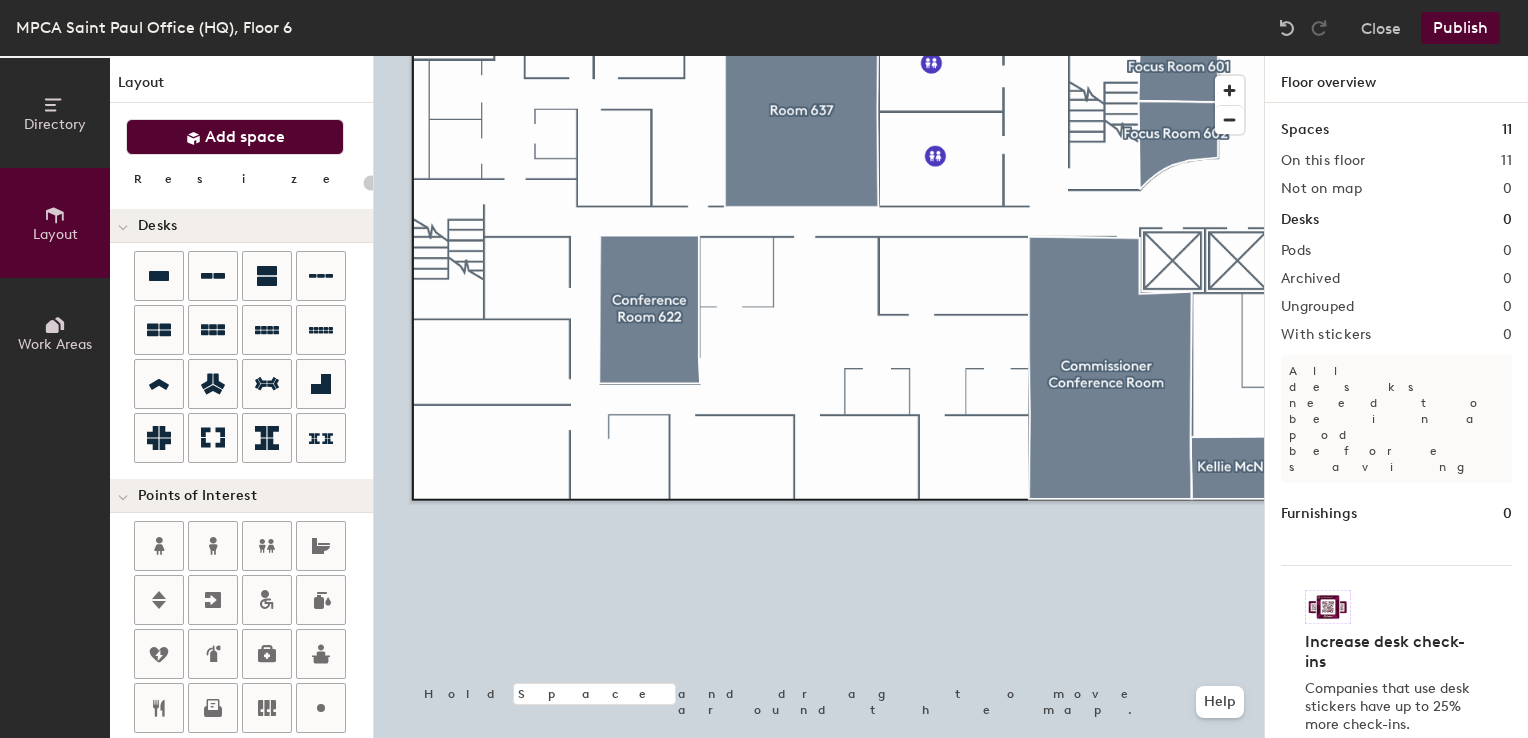 click on "Add space" 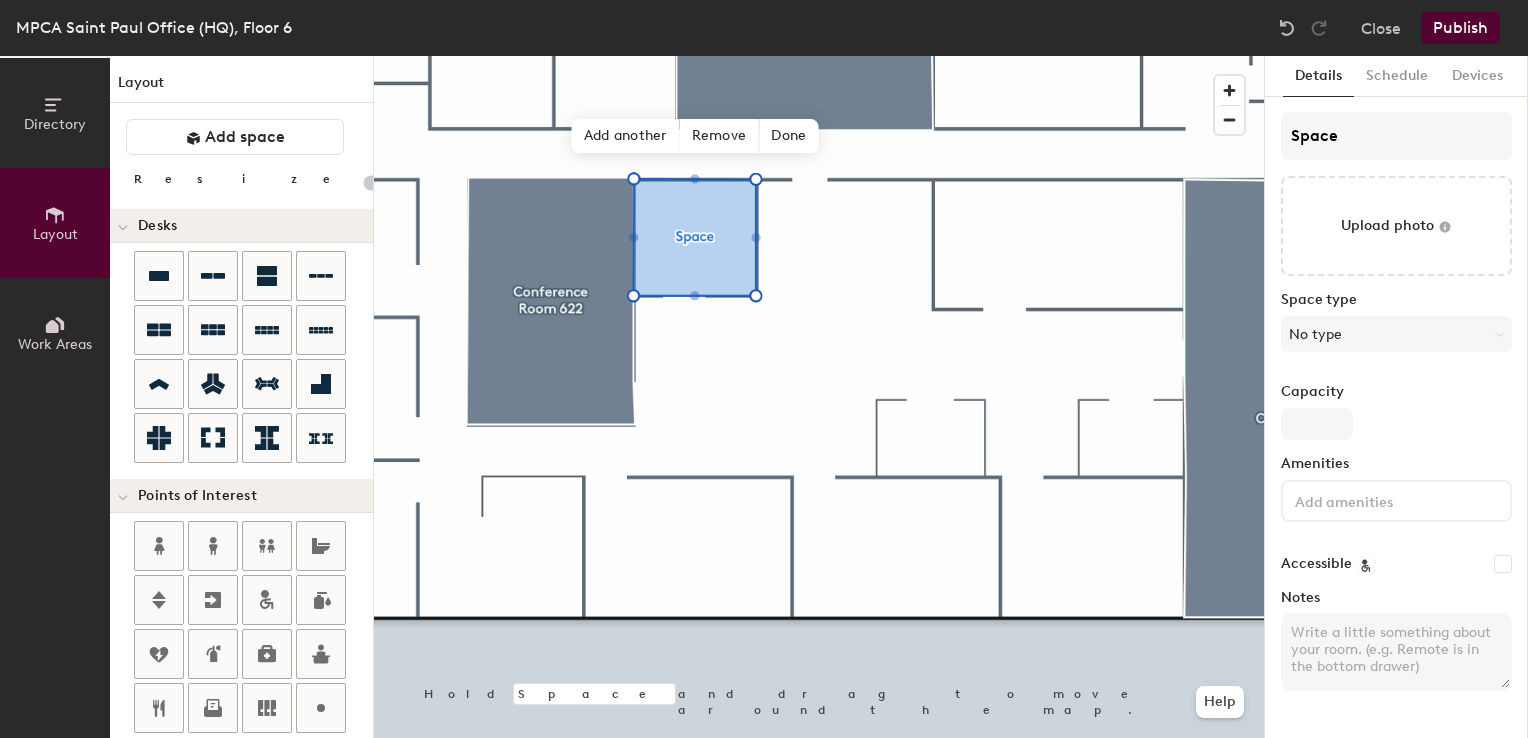 type on "20" 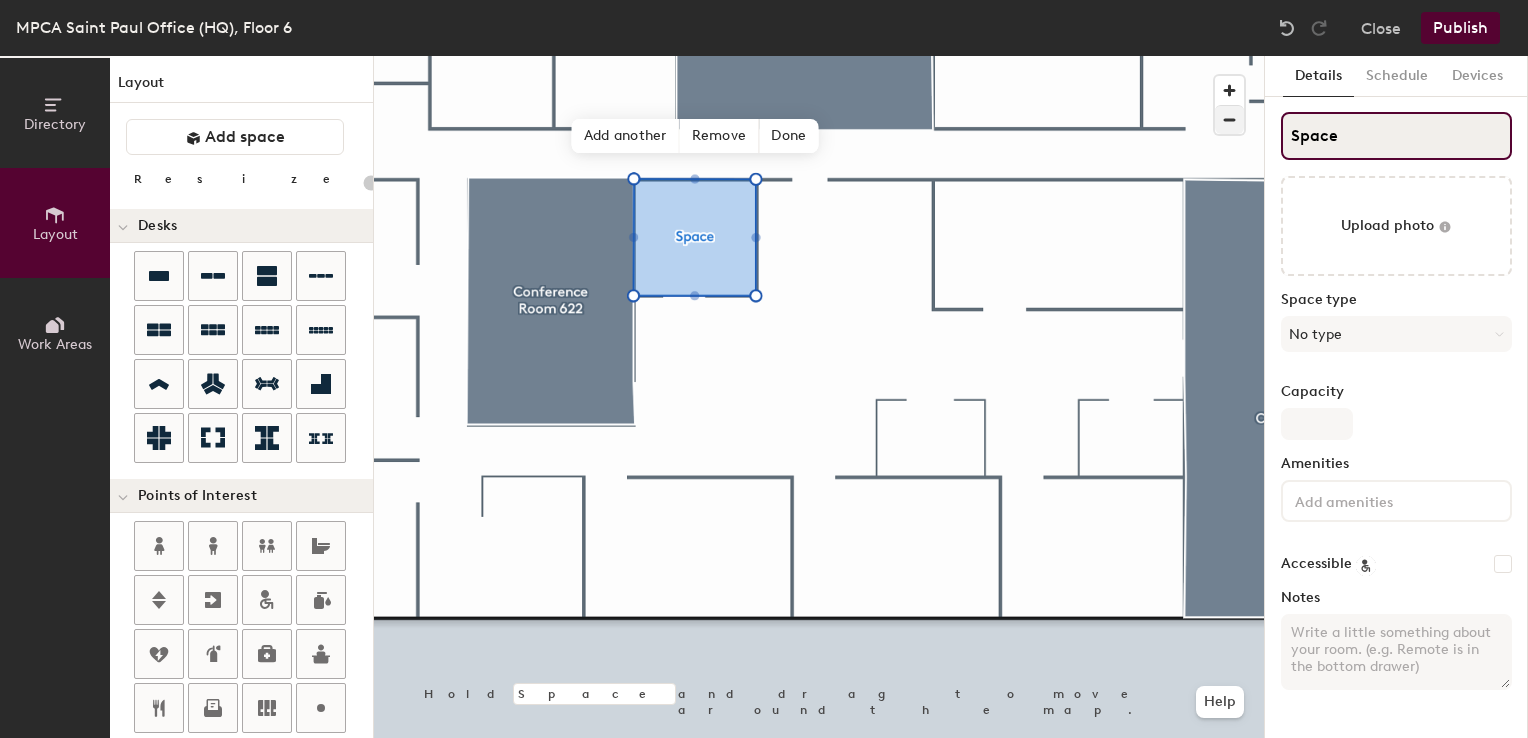 click on "Directory Layout Work Areas Layout   Add space Resize Desks Points of Interest Furnishings Seating Tables Booths Hold Space and drag to move around the map. Help Add another Remove Done Scheduling policies Booking Window Max reservation length Recurring events Restrict booking to working hours Prevent booking from kiosks Restrict booking to administrators Configure room display Background Upload photo General Auto contrast High visibility Hide the logo Custom logo Edit Display hours Screen Brightness 0% 100% Privacy Mask meeting titles Hide meeting attendees Keep meeting organizer visible Scheduling Meeting check-ins Start meetings early End meetings early Extend meetings Impromptu meetings Abandoned meeting protection Admin access Restrict display management Details Schedule Devices Space Upload photo Space type No type Capacity Amenities Accessible Notes" 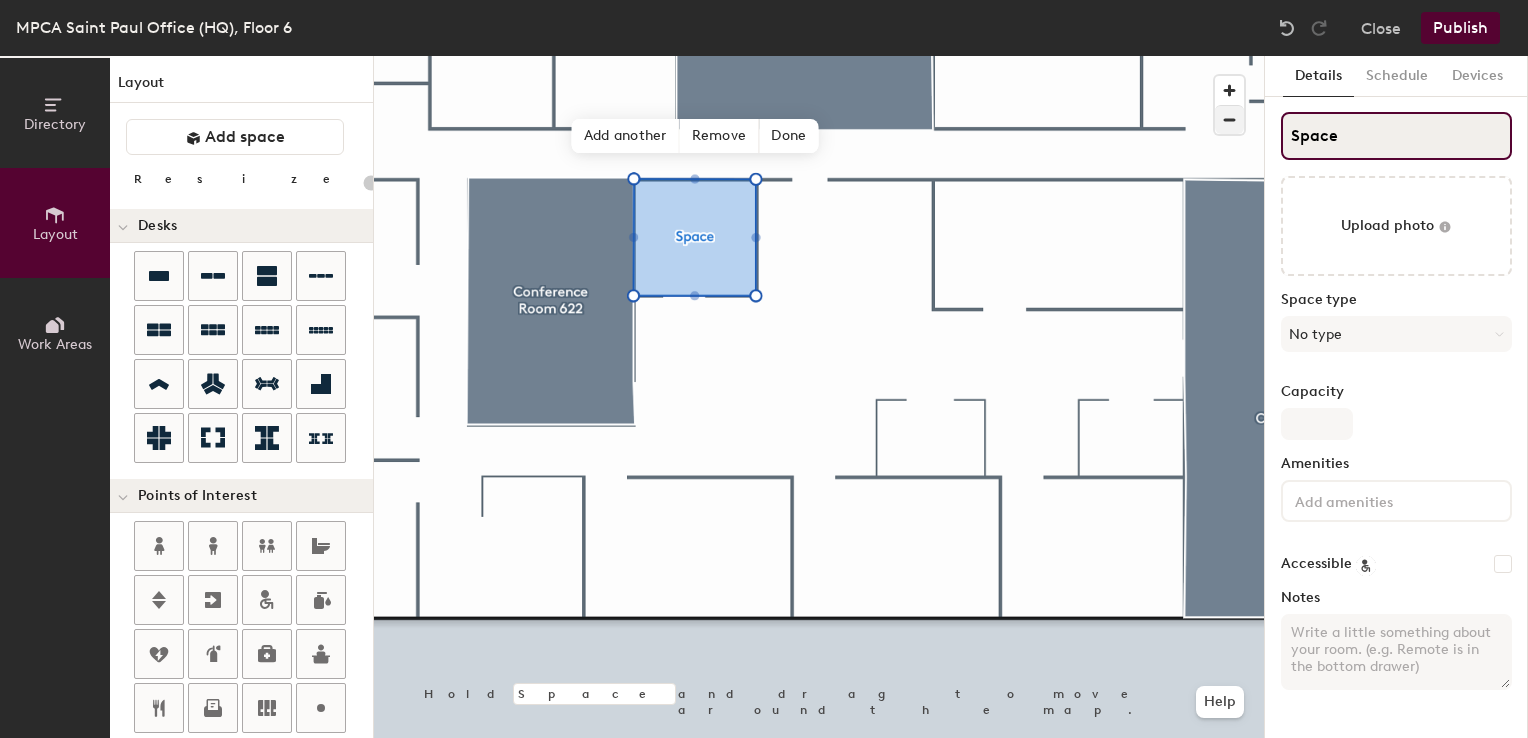 type on "A" 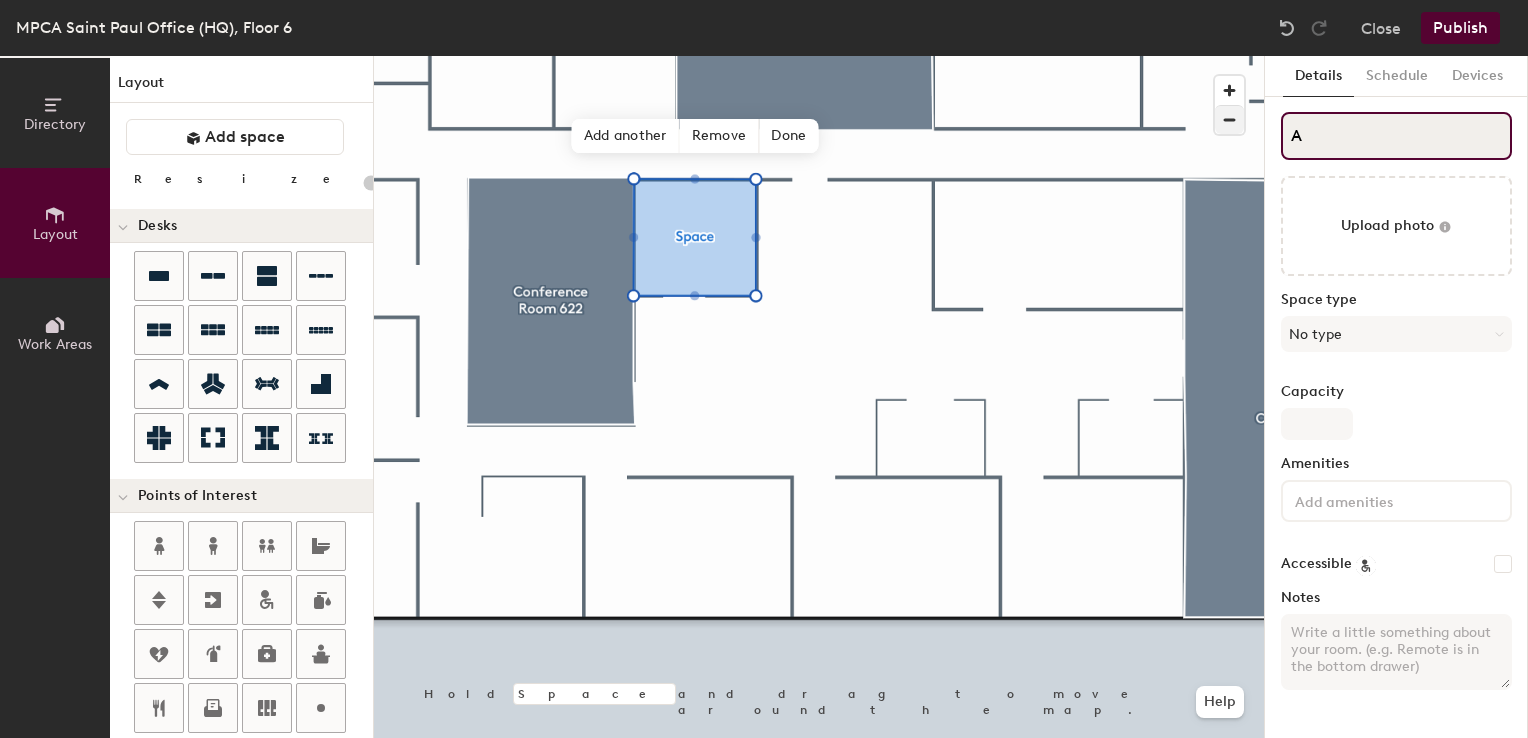 type on "20" 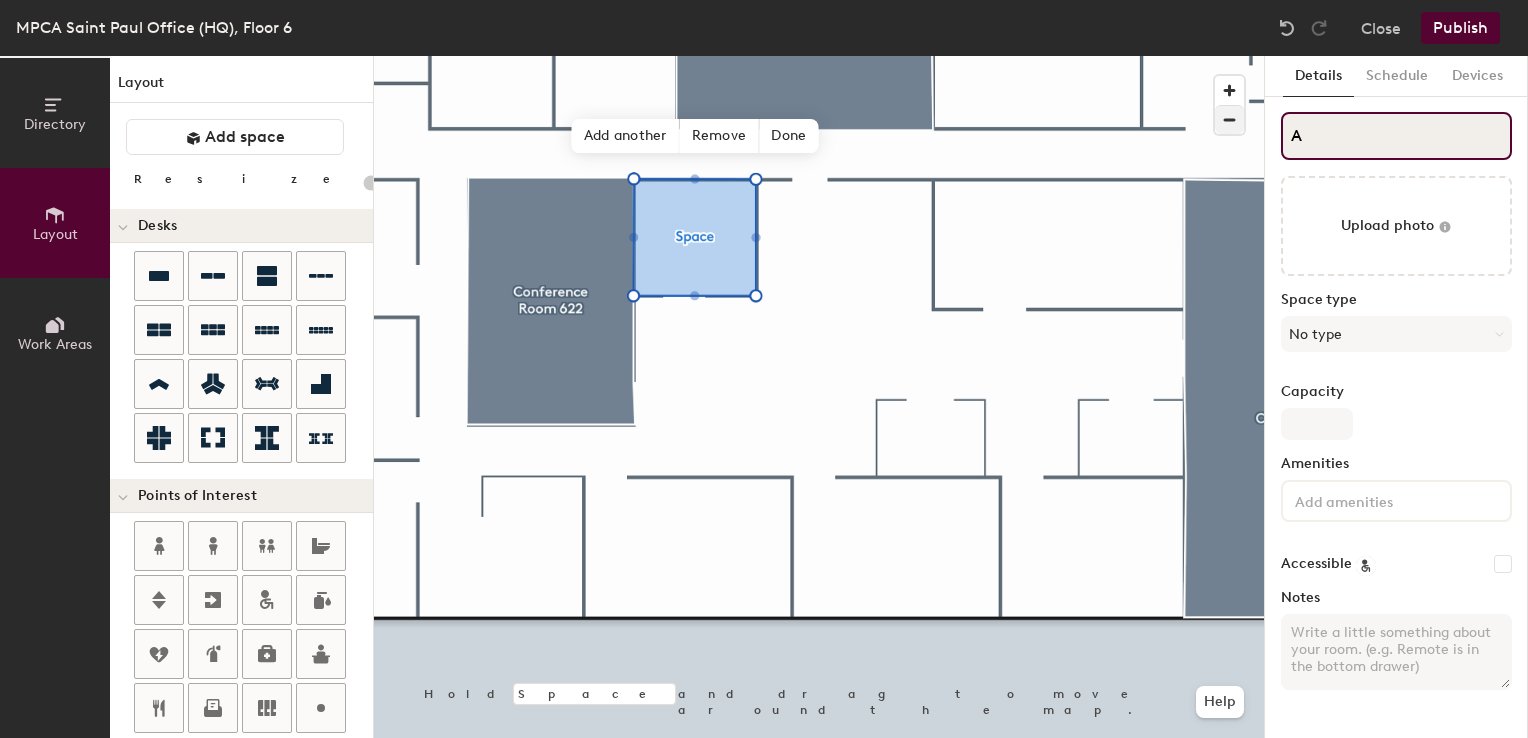 type on "[FIRST]" 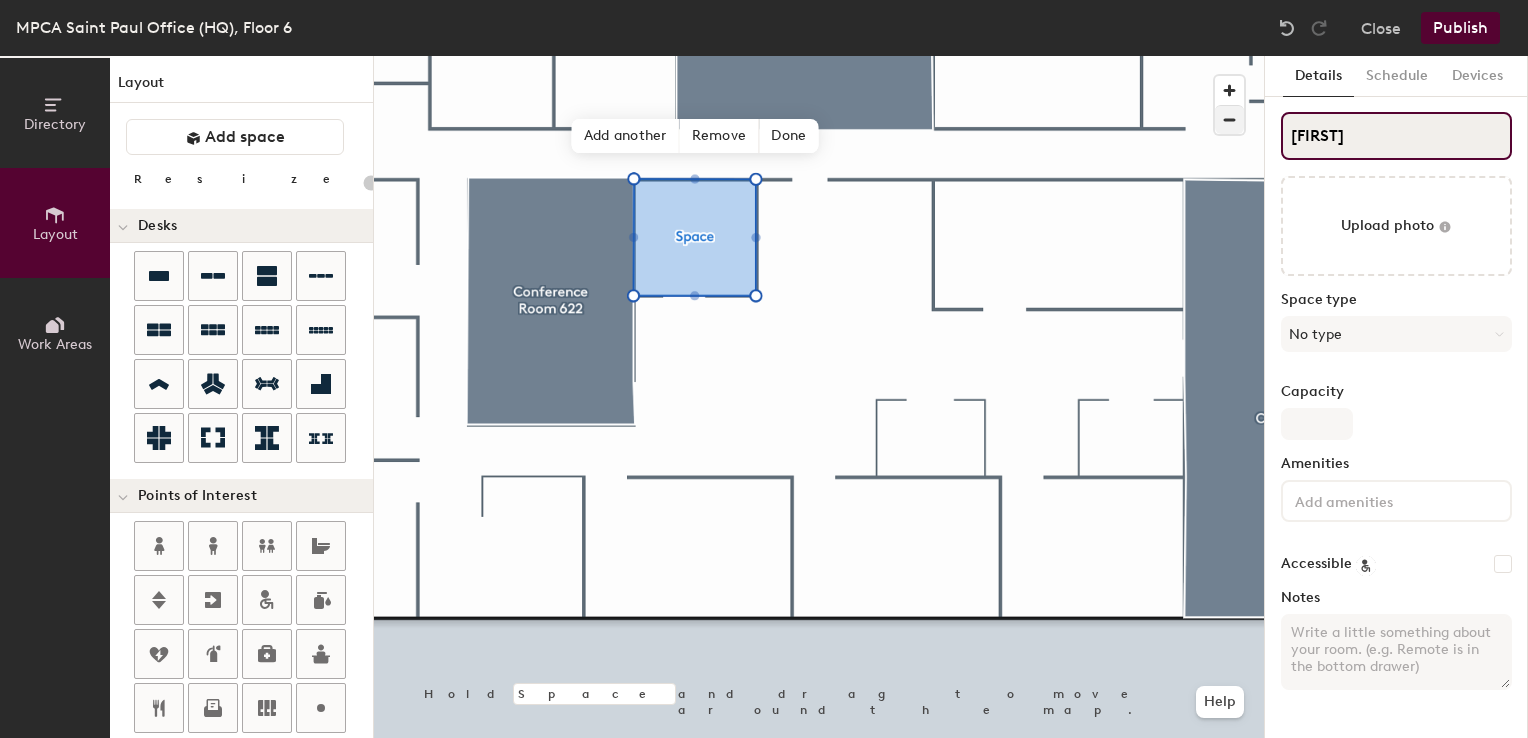 type on "20" 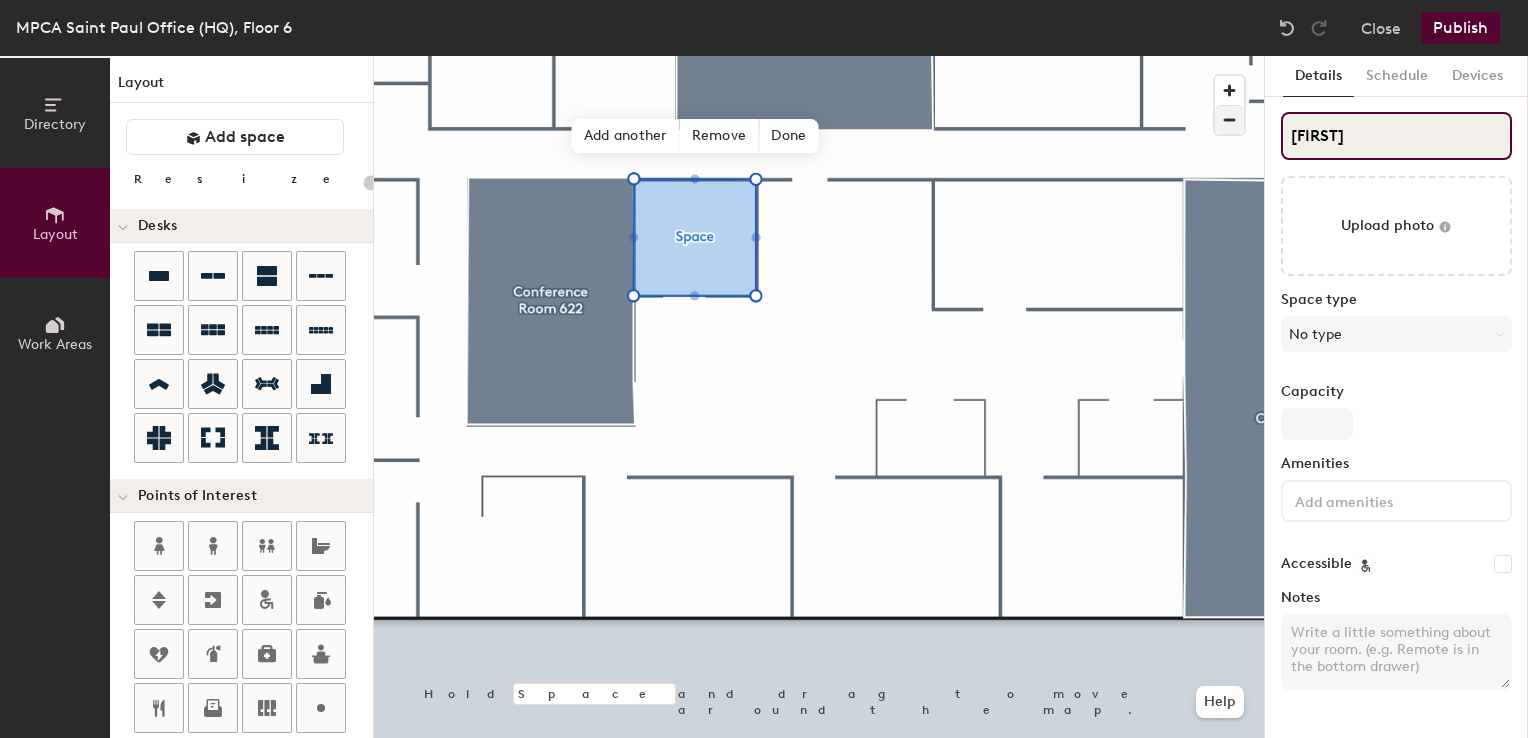 type on "[FIRST]" 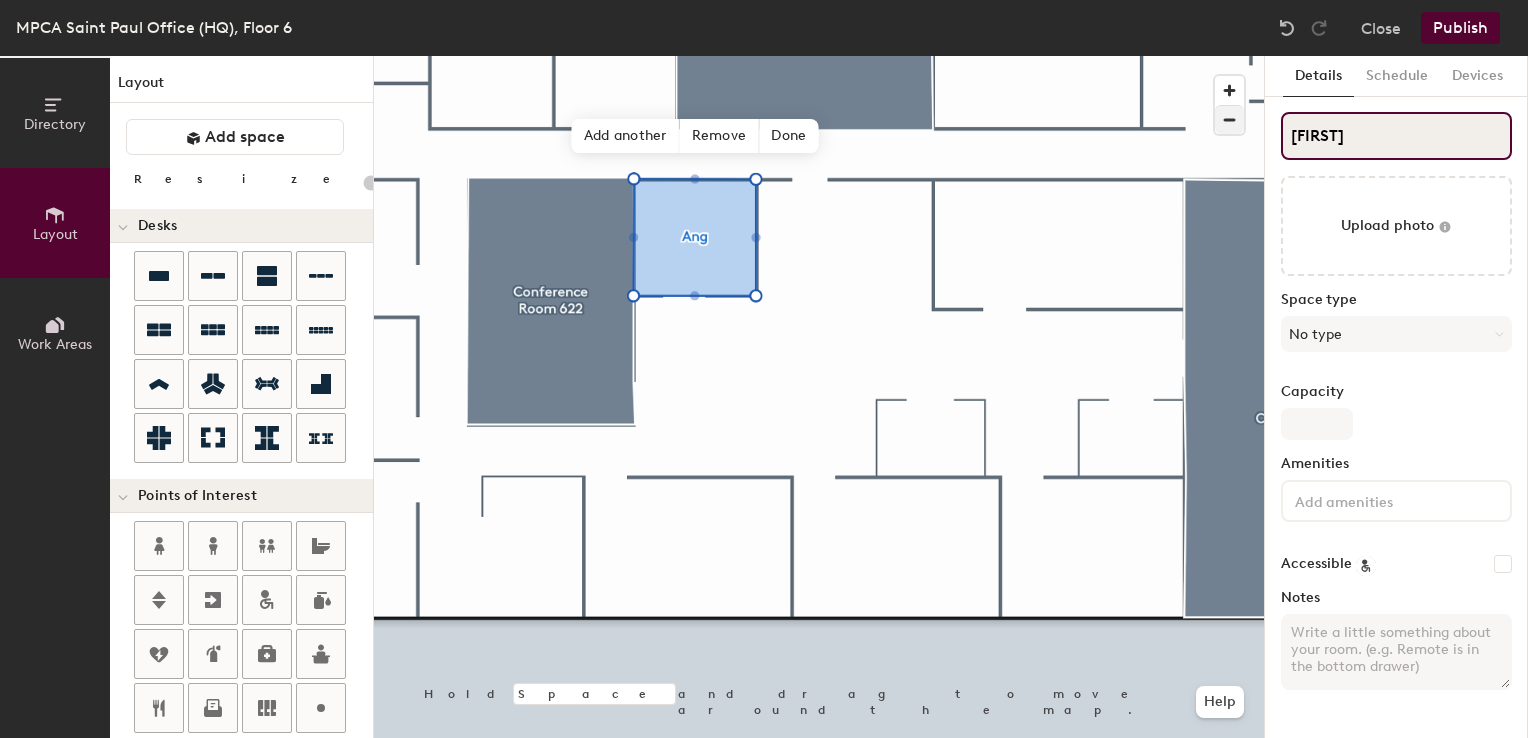 type on "20" 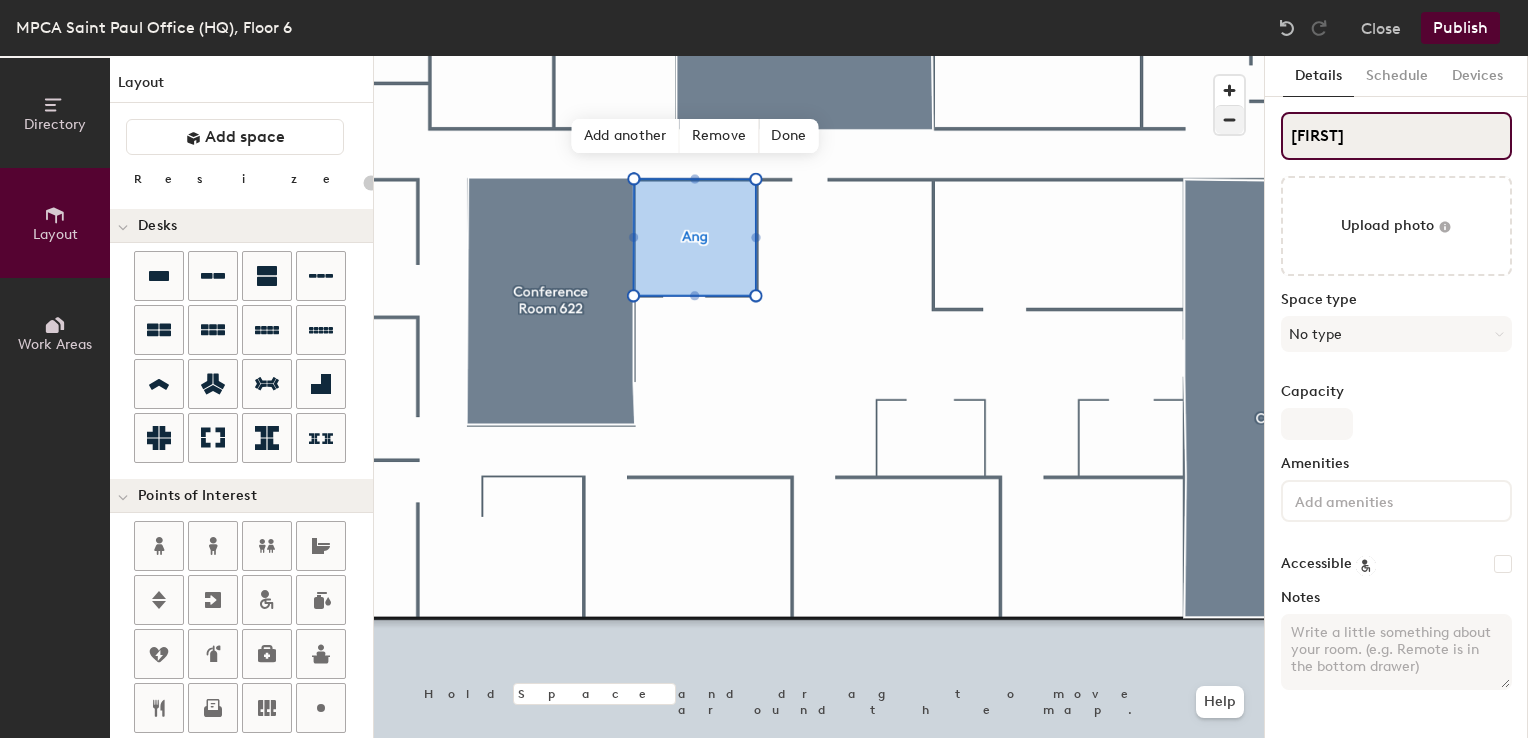 type on "20" 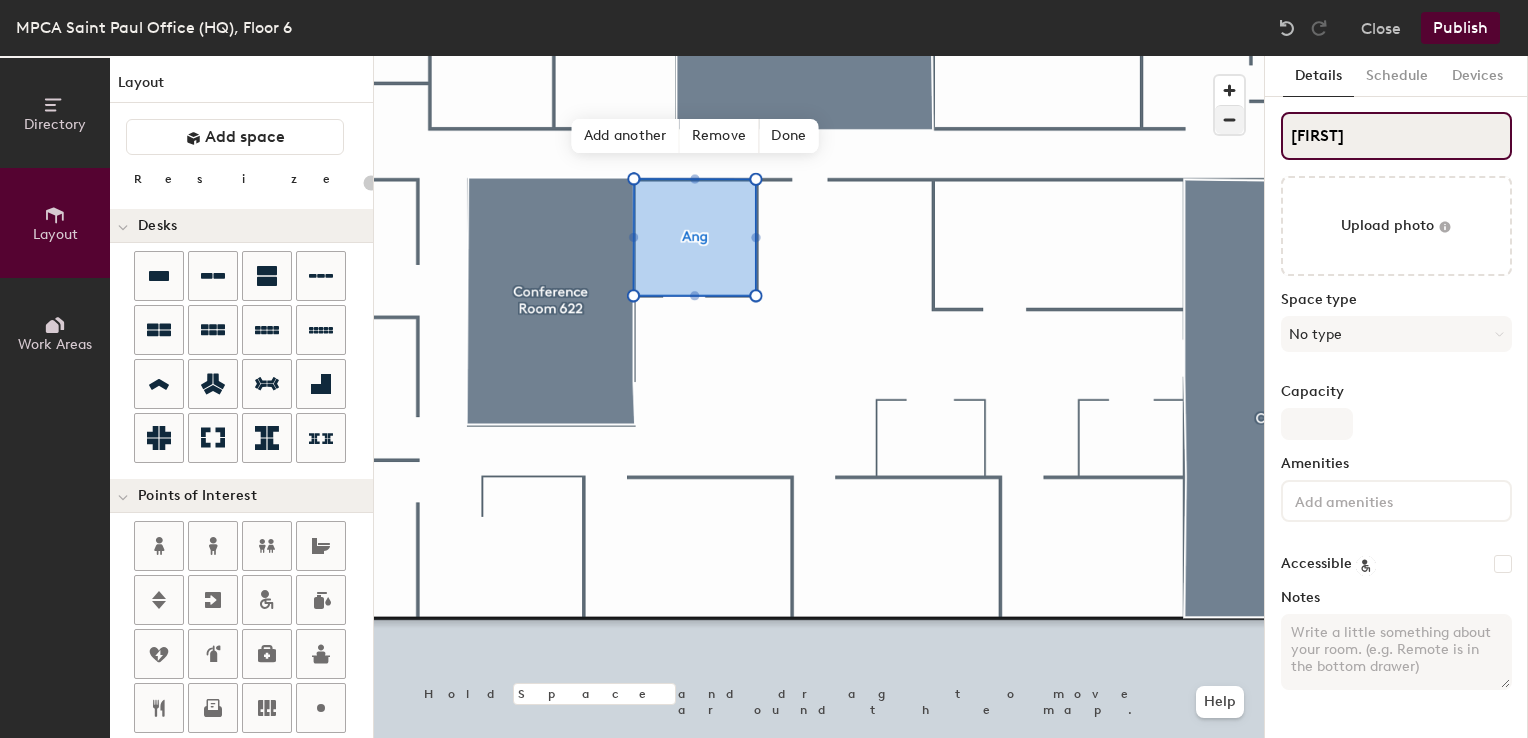 type on "[FIRST]" 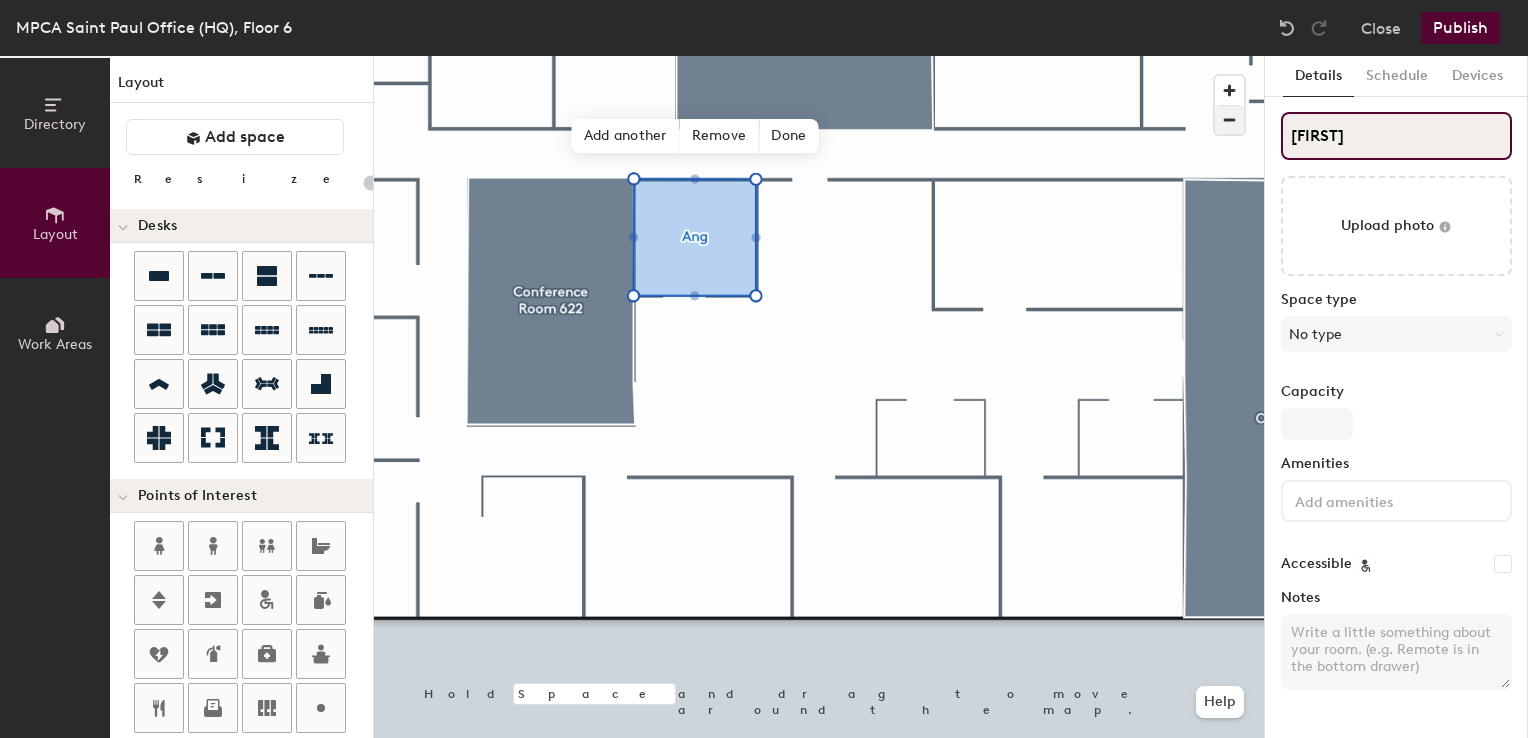 type on "20" 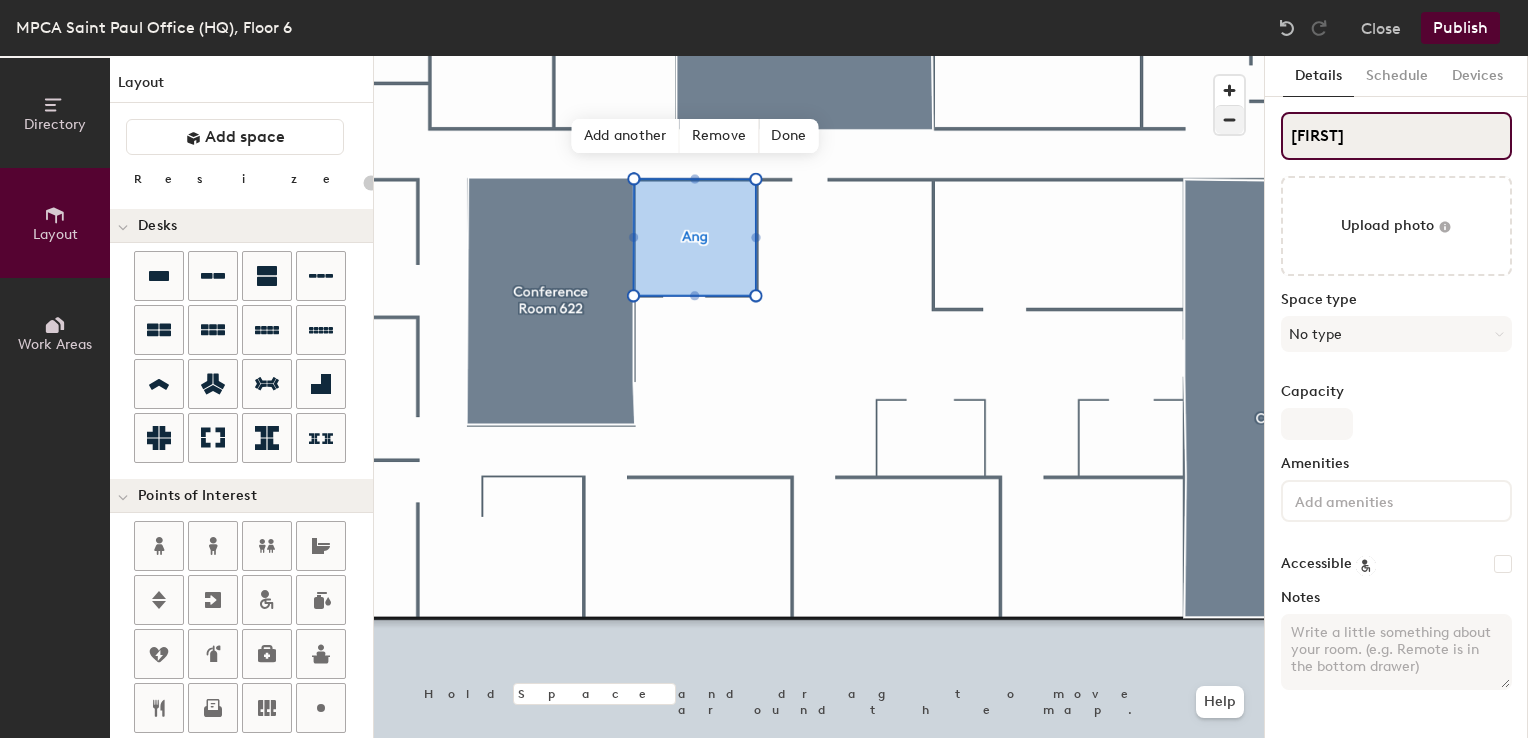 type on "[FIRST] [LAST]" 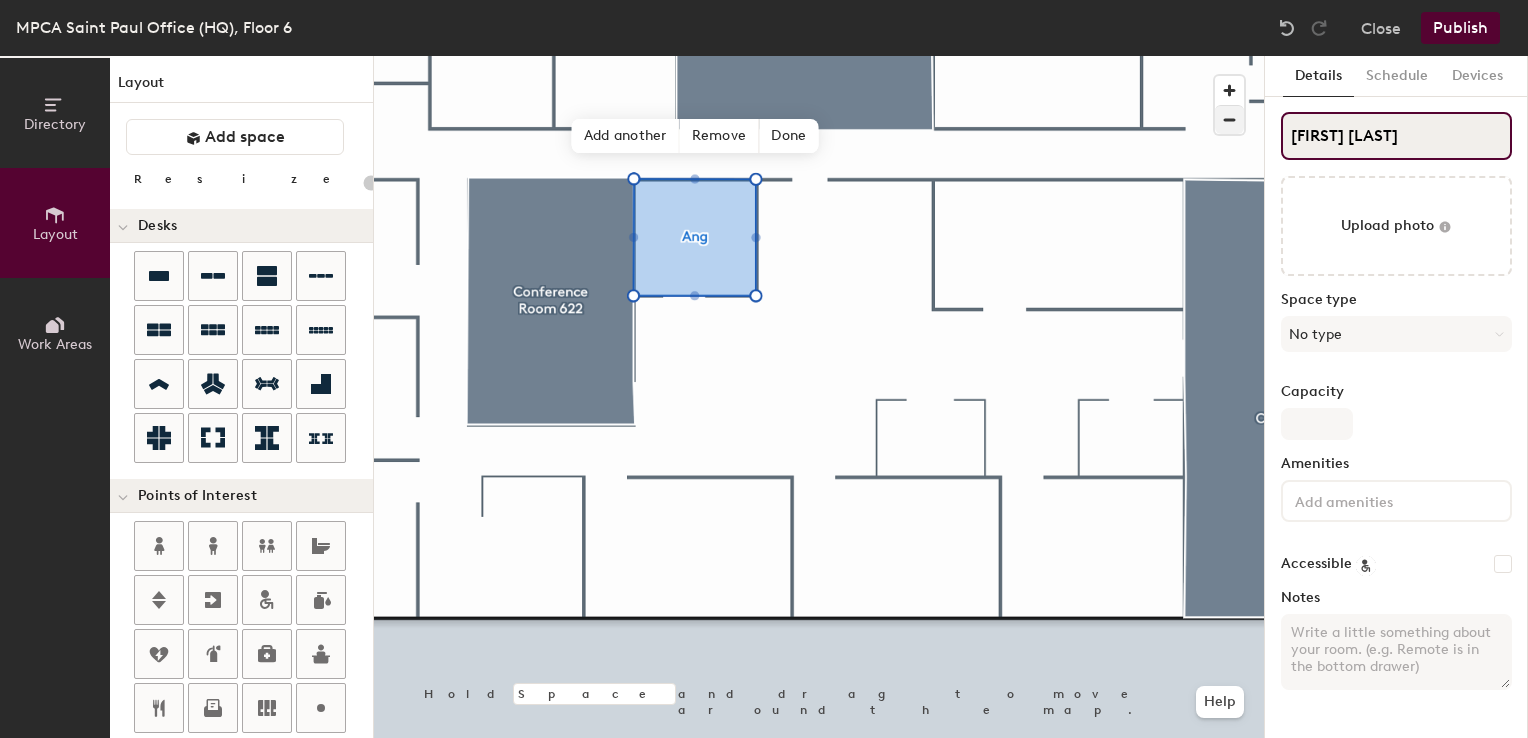 type on "20" 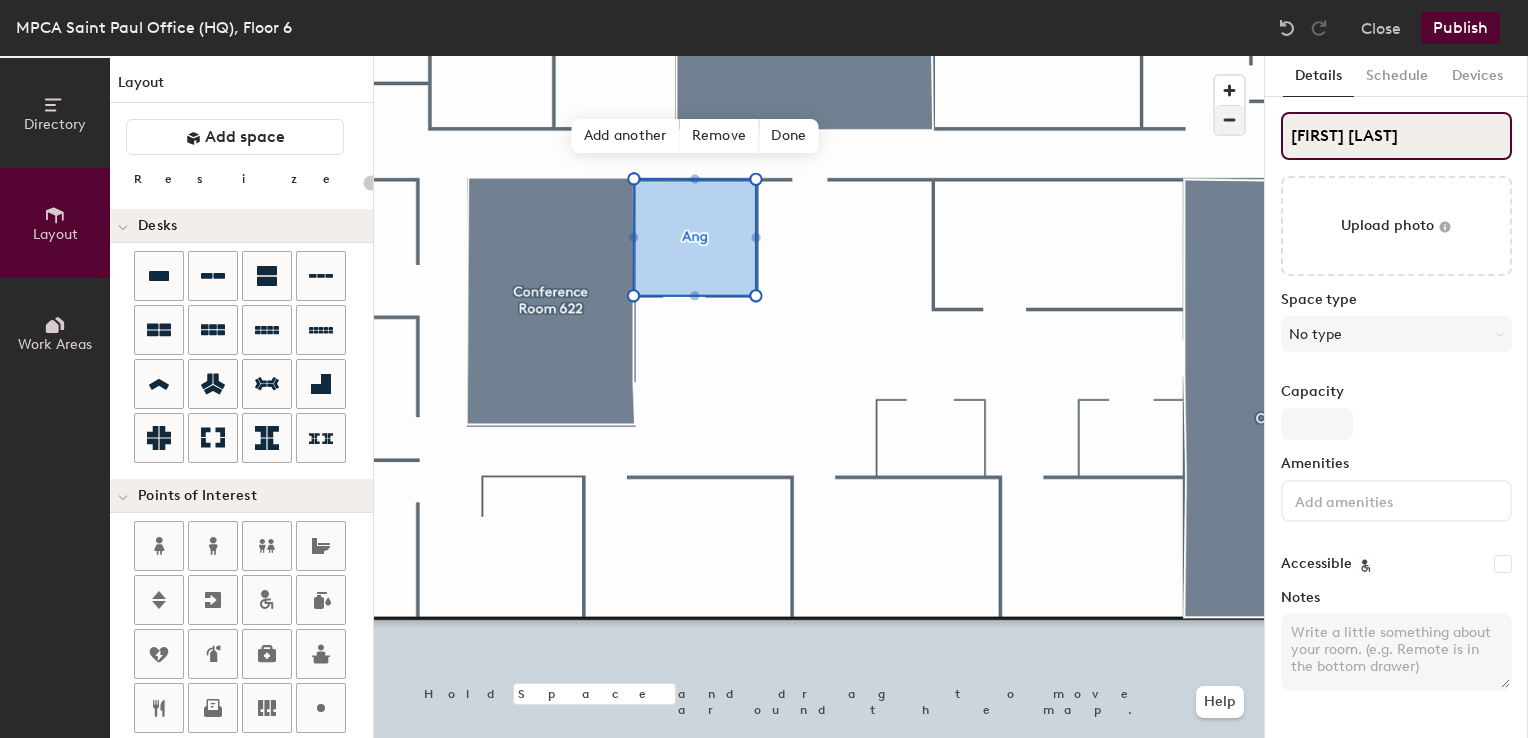 type on "[FIRST] [LAST]" 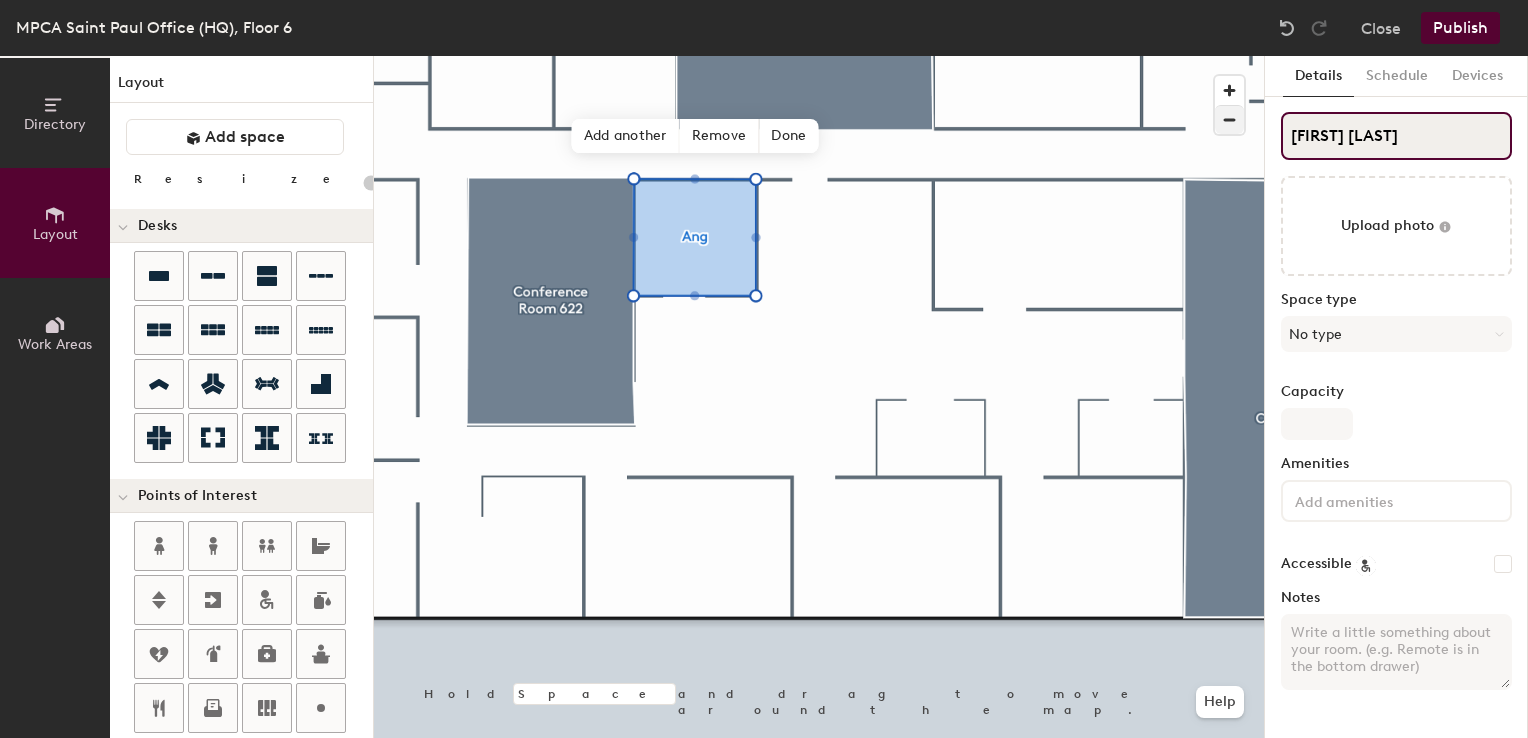 type on "20" 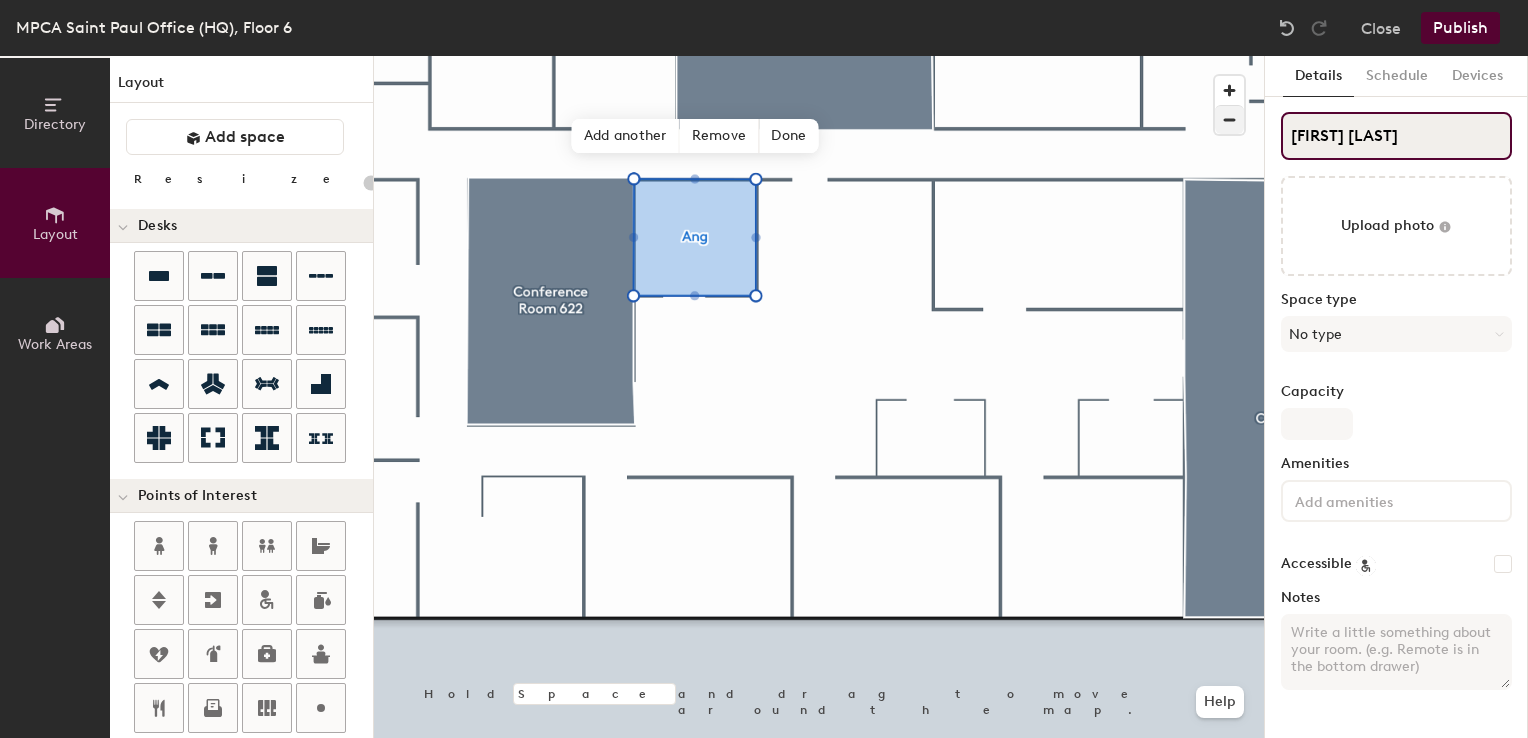 type on "[FIRST] [LAST]" 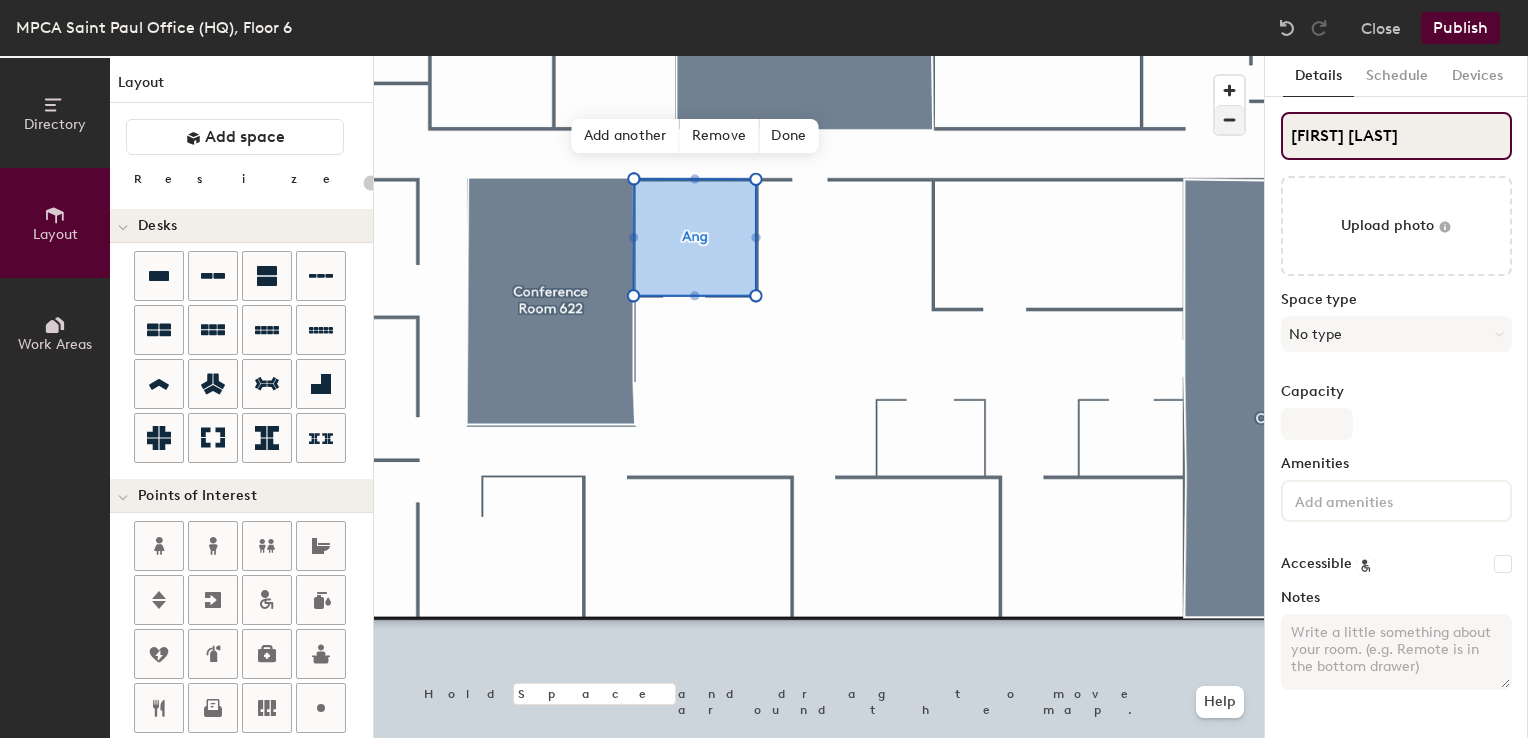 type on "20" 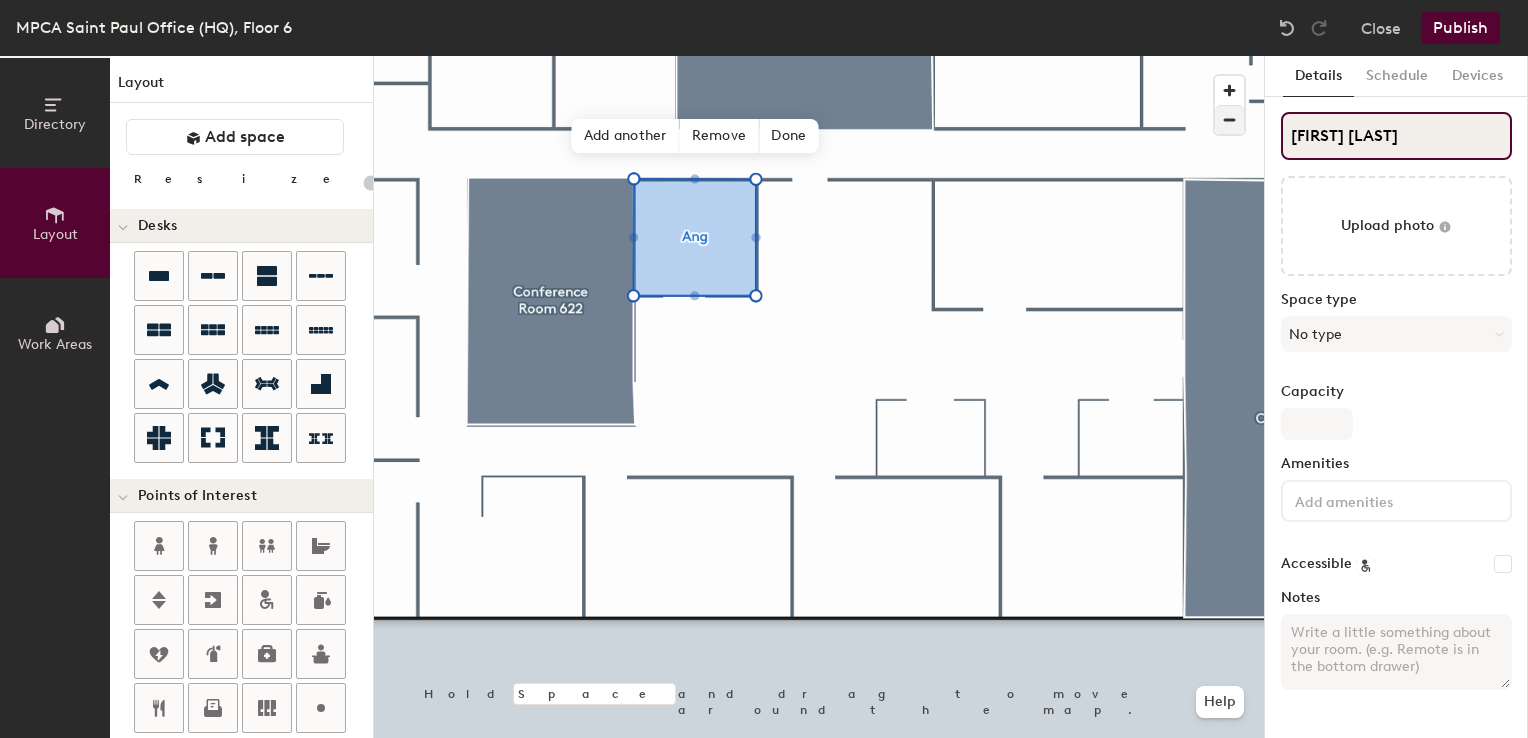 type on "[FIRST] [LAST]" 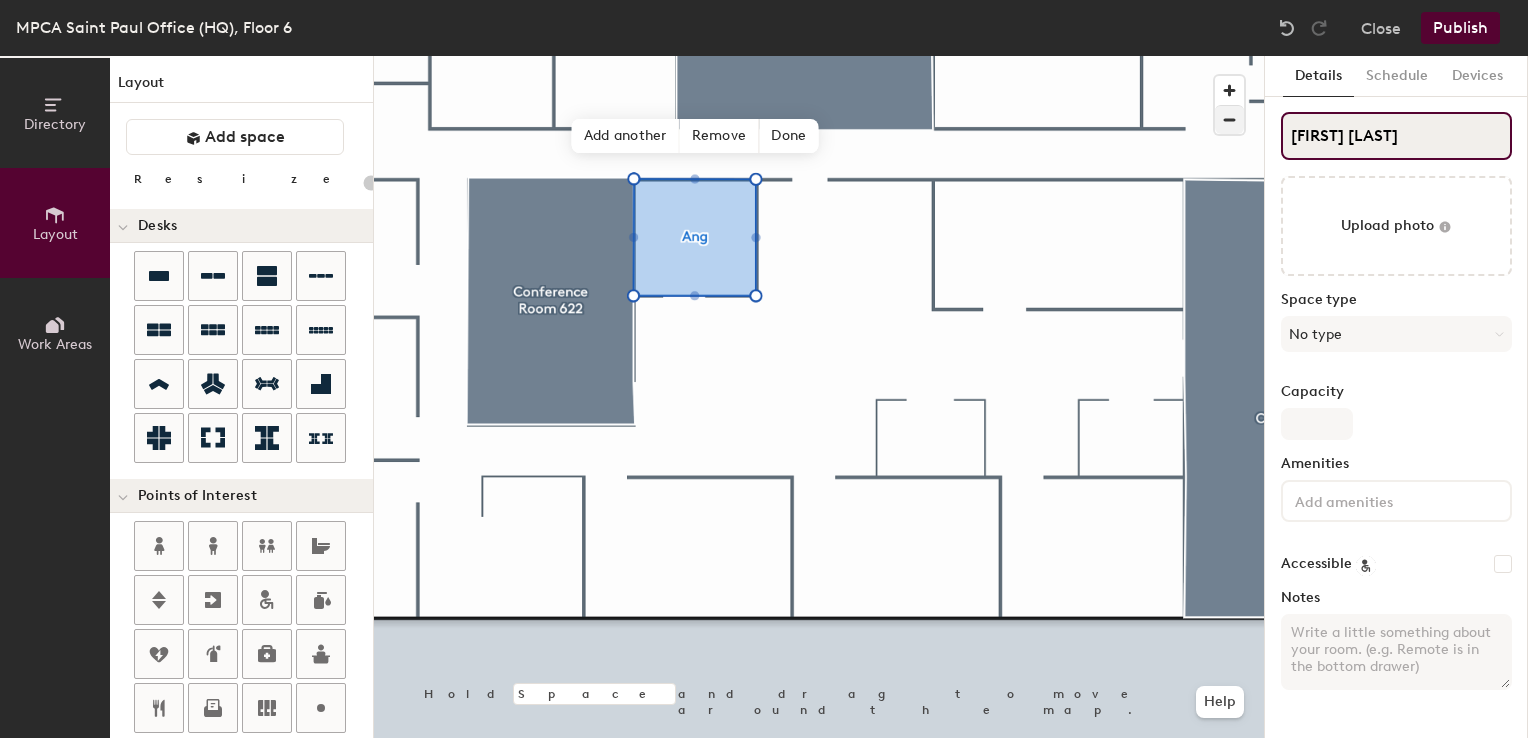 type on "20" 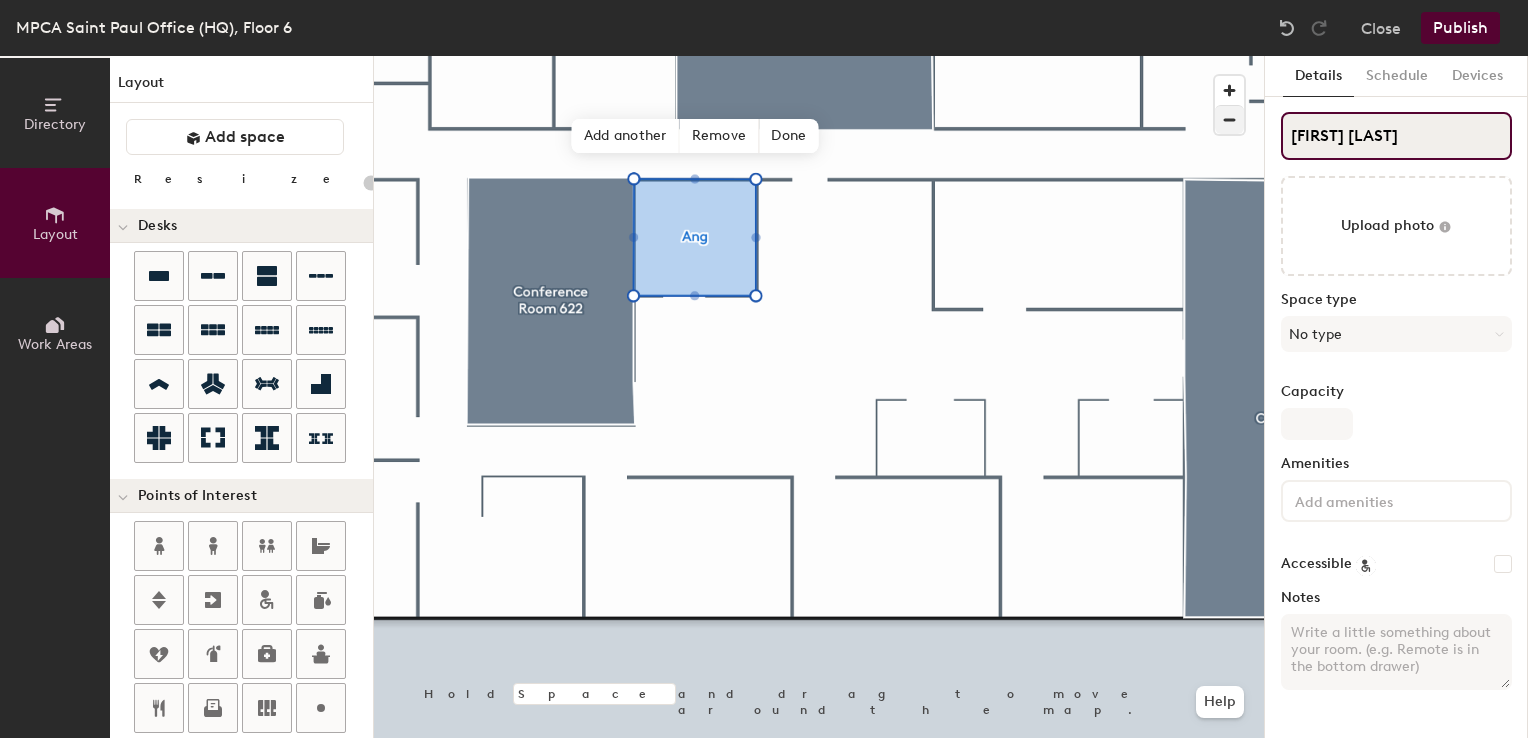 type on "[FIRST] [LAST]" 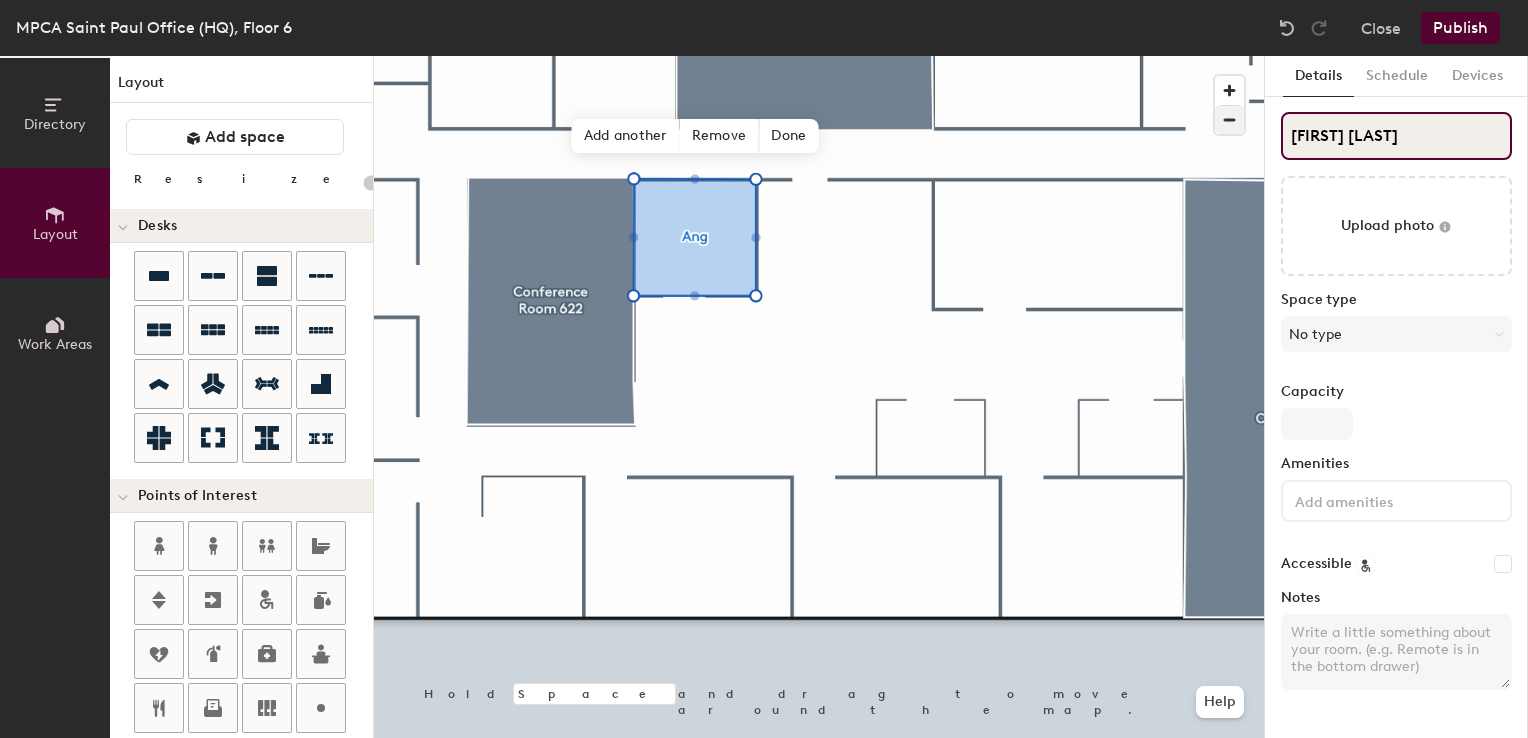 type on "20" 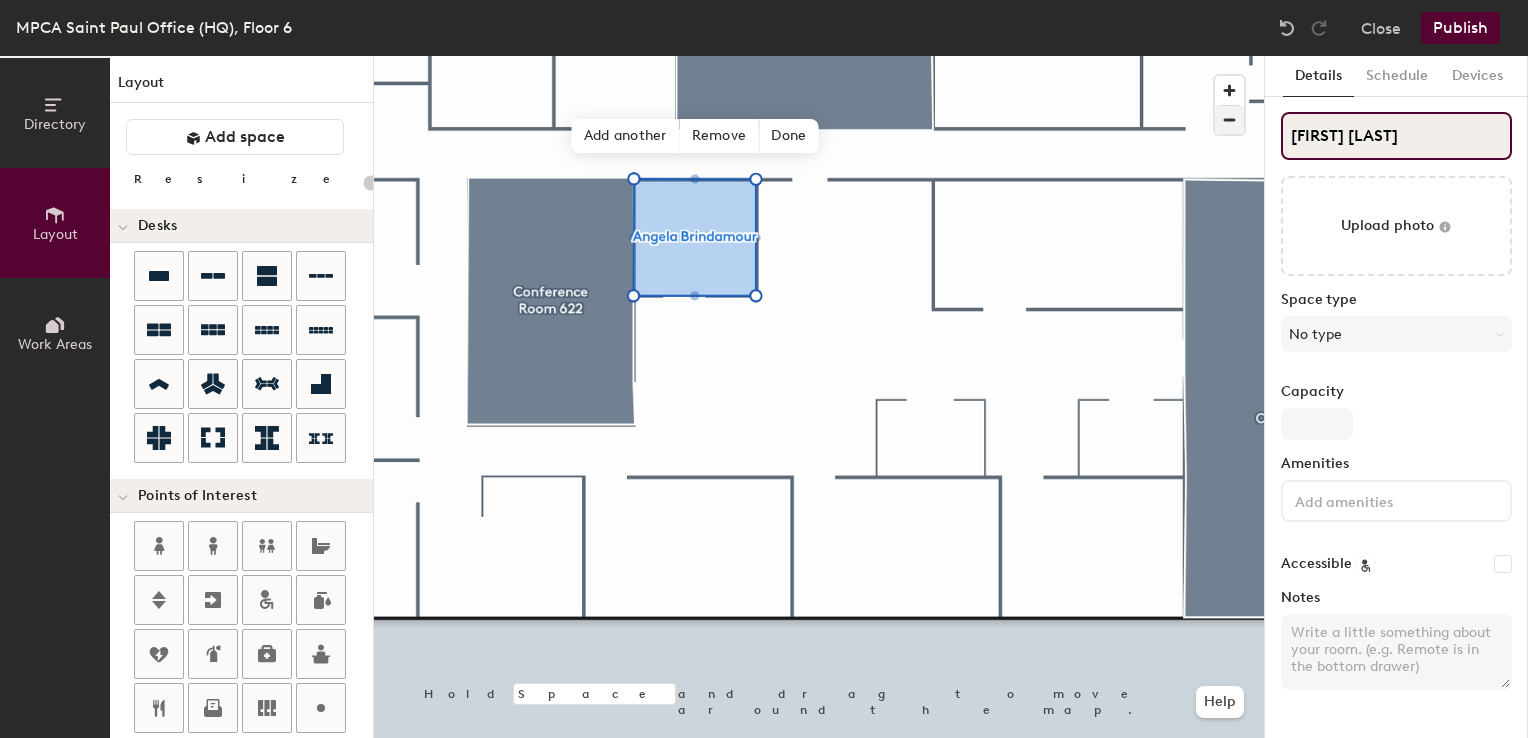 type on "20" 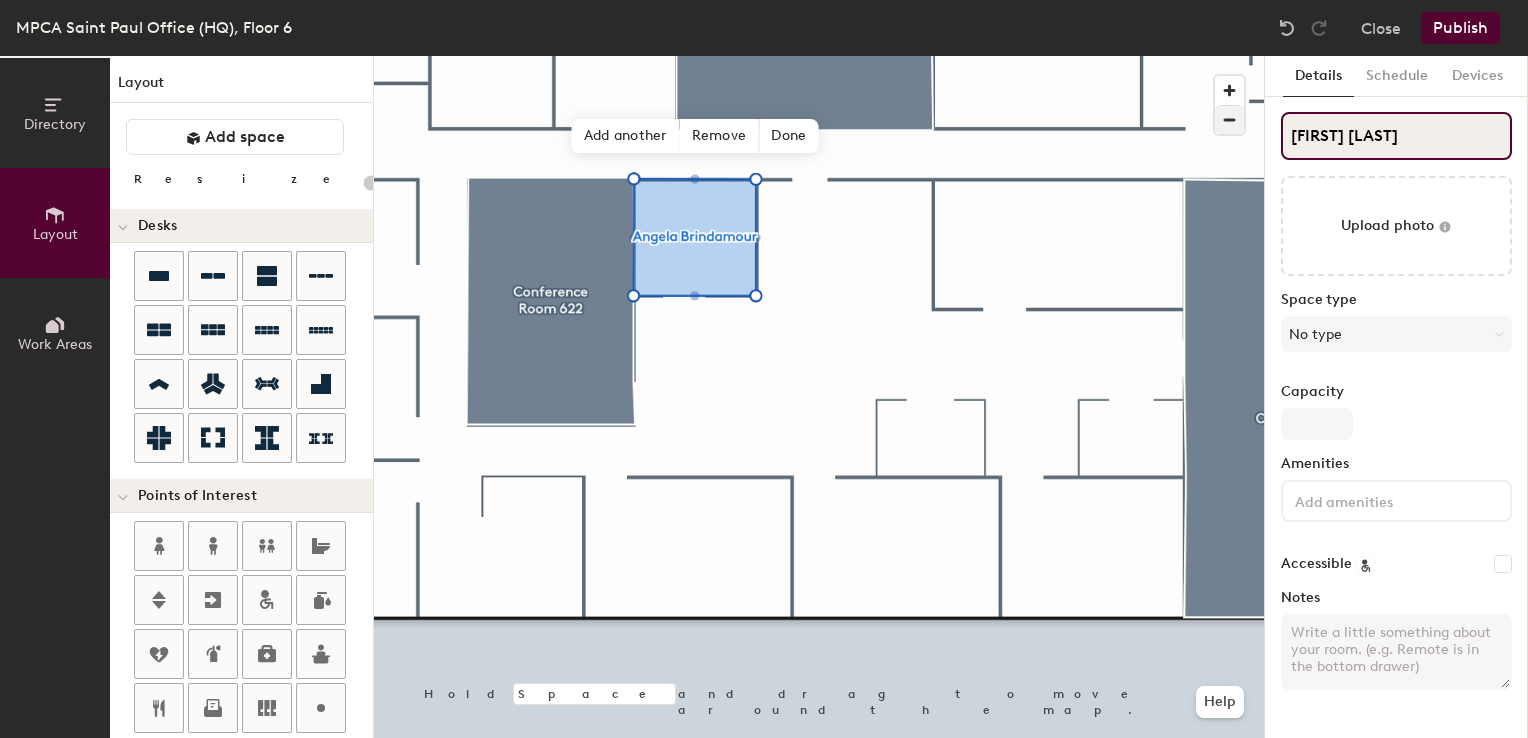 type on "[FIRST] [LAST]" 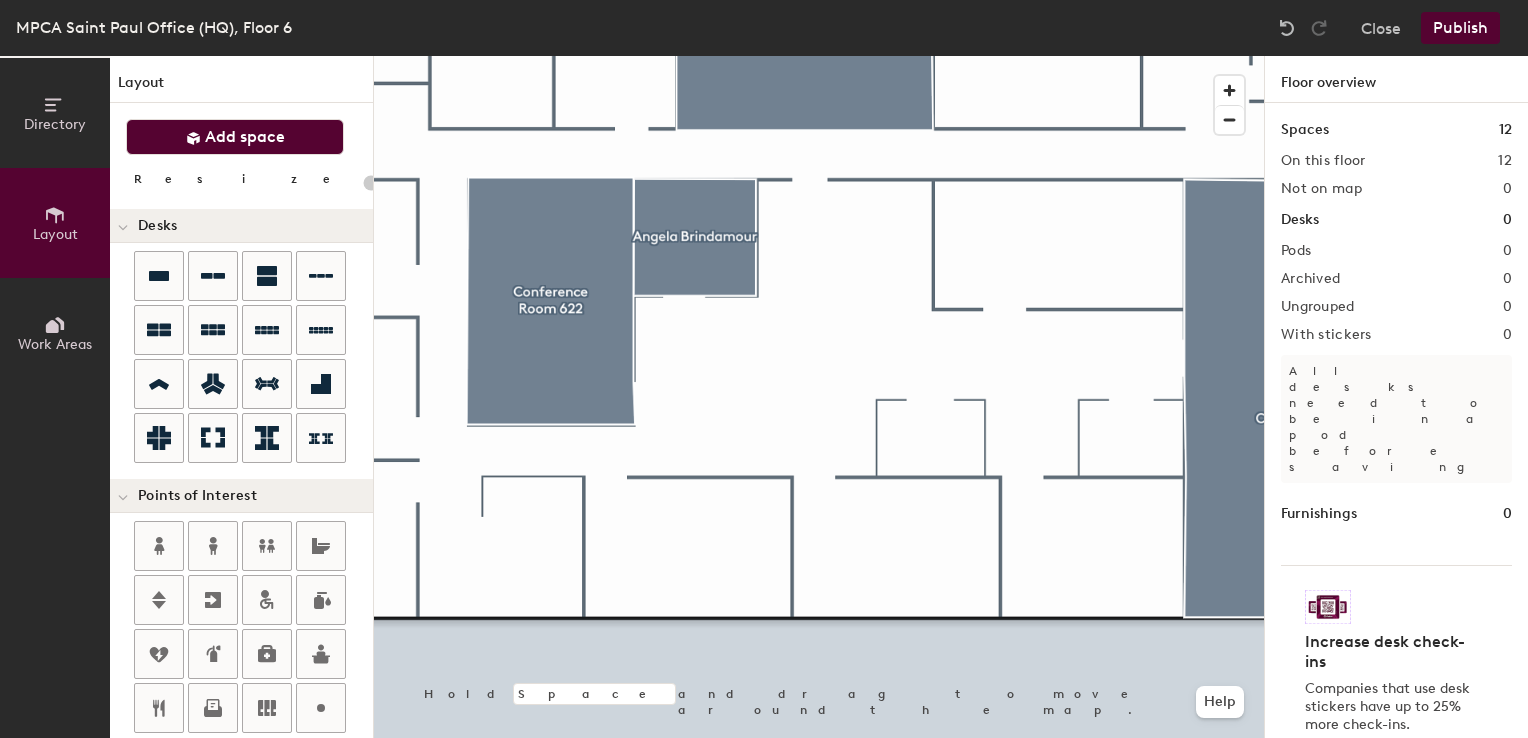 click on "Add space" 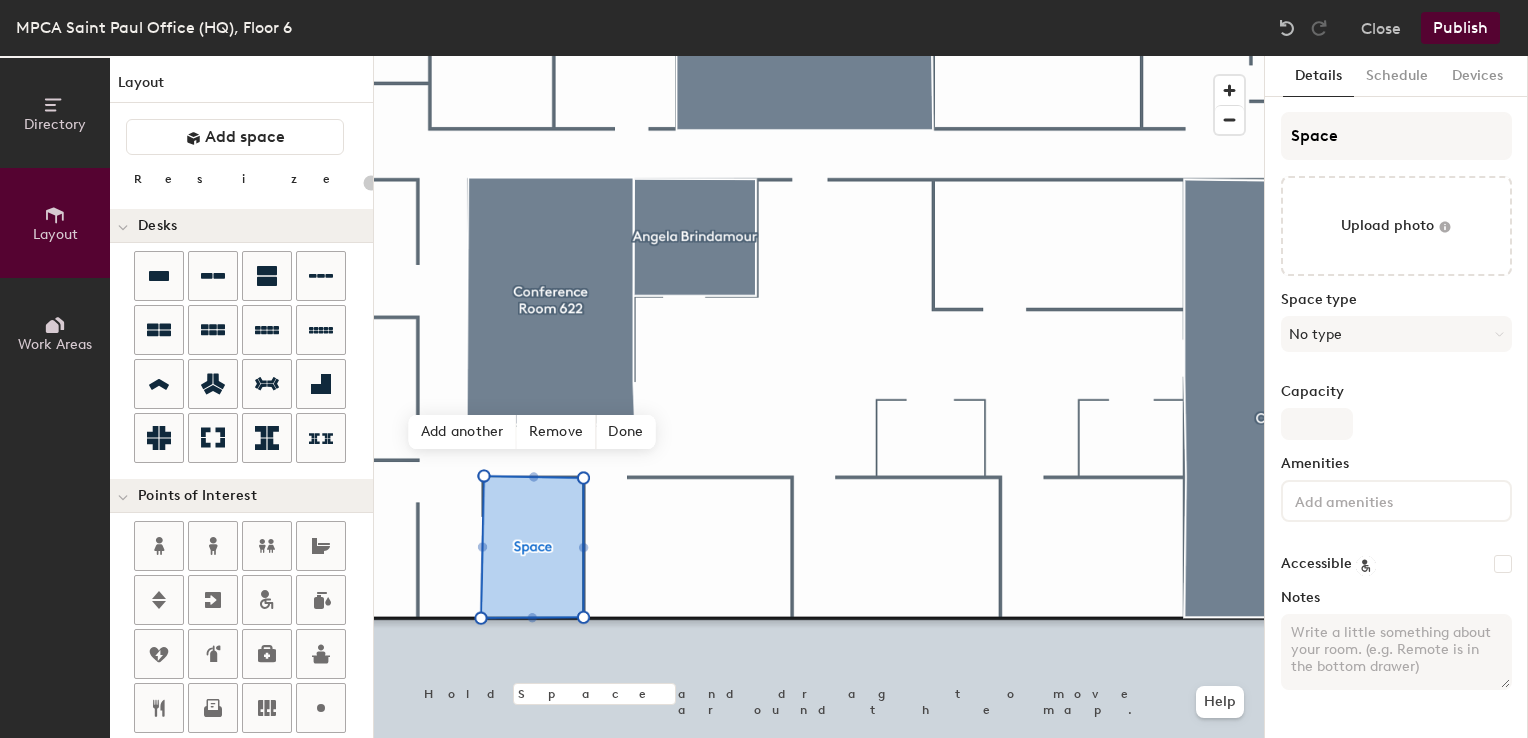 type on "20" 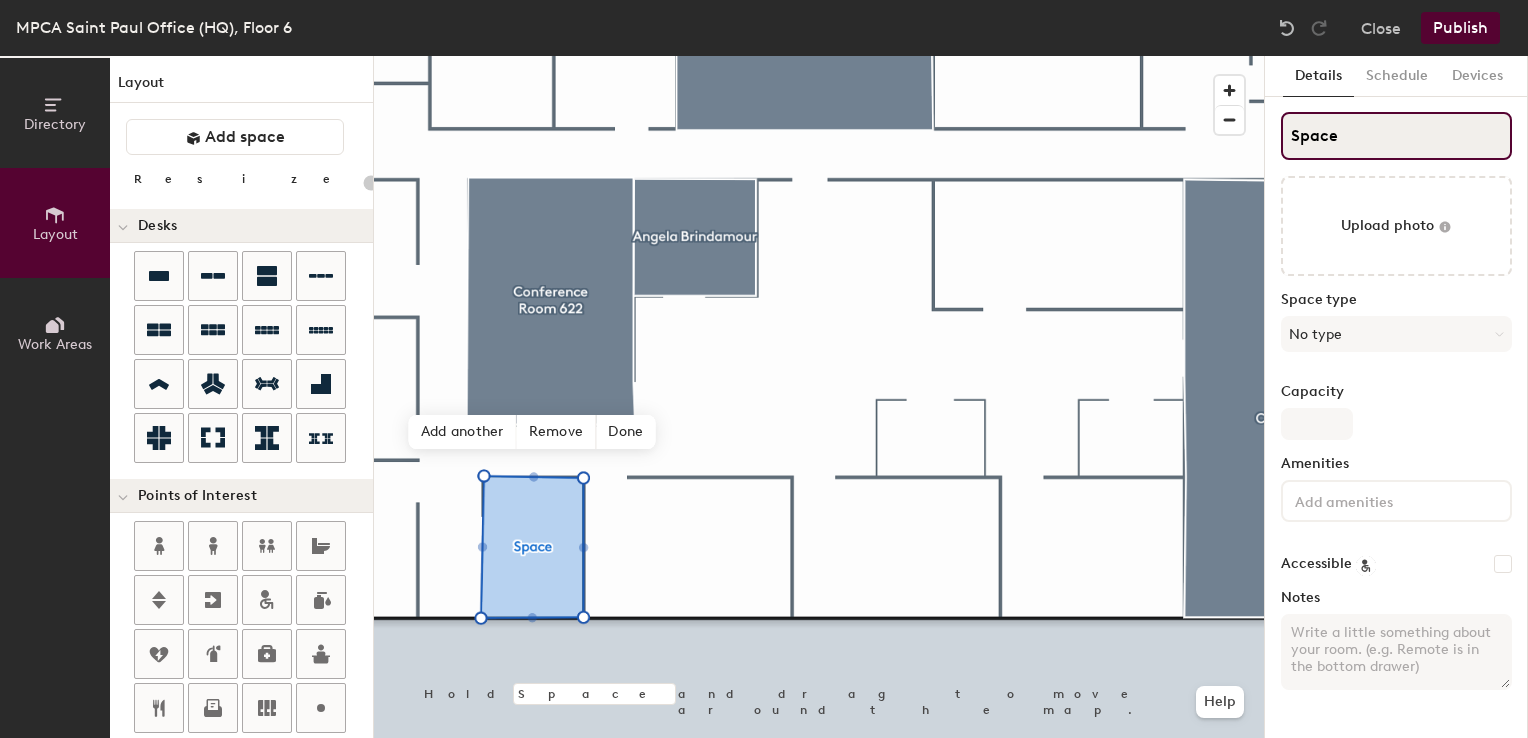 click on "Directory Layout Work Areas Layout   Add space Resize Desks Points of Interest Furnishings Seating Tables Booths Hold Space and drag to move around the map. Help Add another Remove Done Scheduling policies Booking Window Max reservation length Recurring events Restrict booking to working hours Prevent booking from kiosks Restrict booking to administrators Configure room display Background Upload photo General Auto contrast High visibility Hide the logo Custom logo Edit Display hours Screen Brightness 0% 100% Privacy Mask meeting titles Hide meeting attendees Keep meeting organizer visible Scheduling Meeting check-ins Start meetings early End meetings early Extend meetings Impromptu meetings Abandoned meeting protection Admin access Restrict display management Details Schedule Devices Space Upload photo Space type No type Capacity Amenities Accessible Notes" 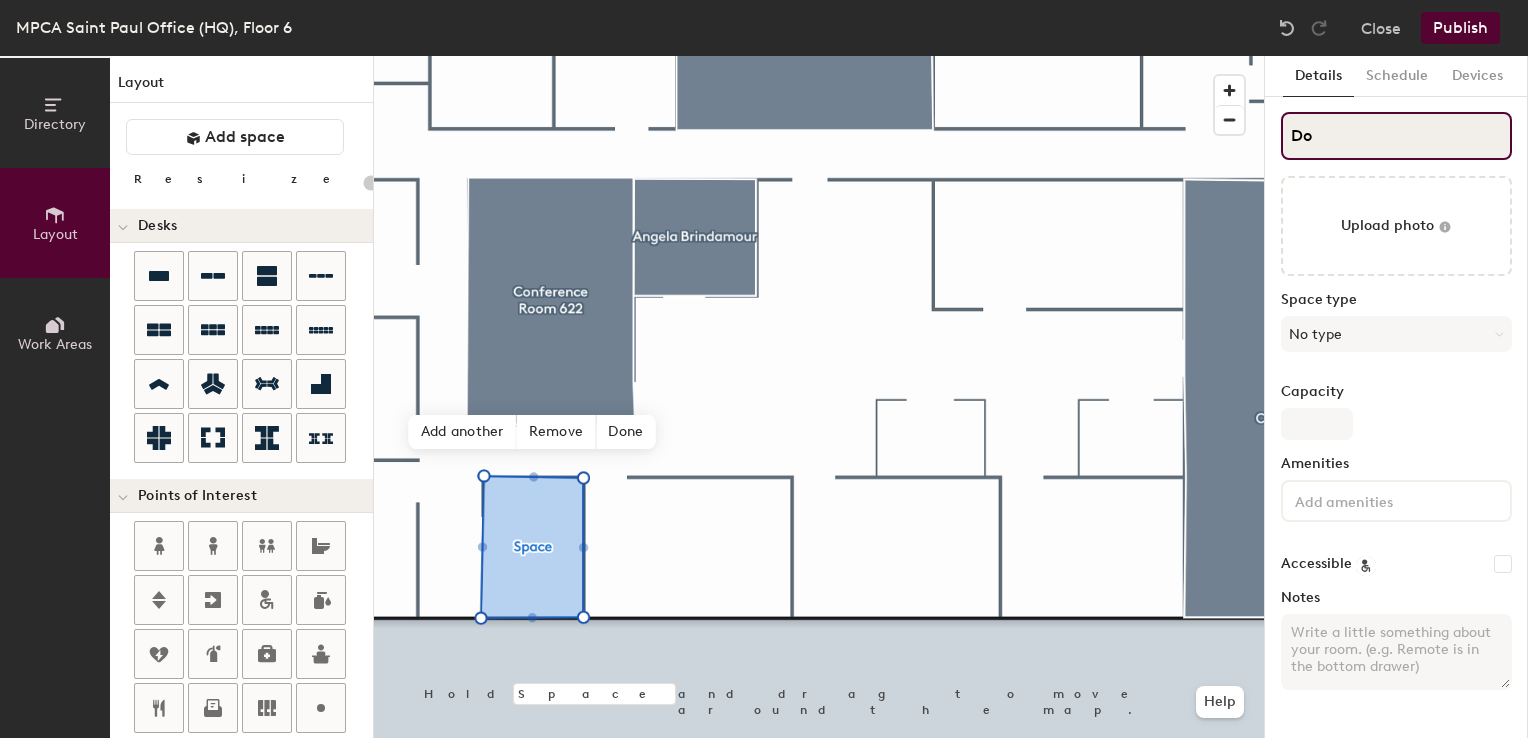 type on "[FIRST]" 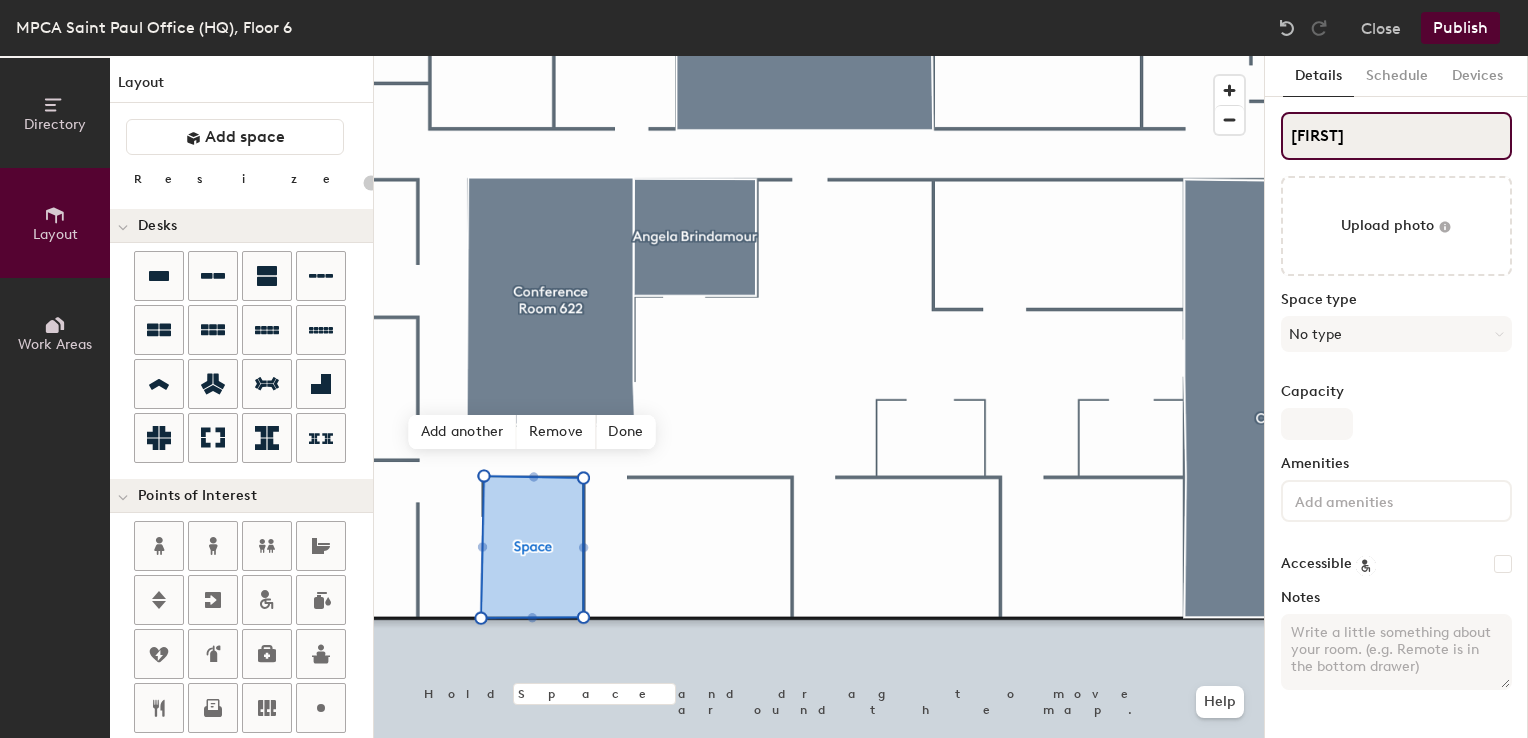 type on "20" 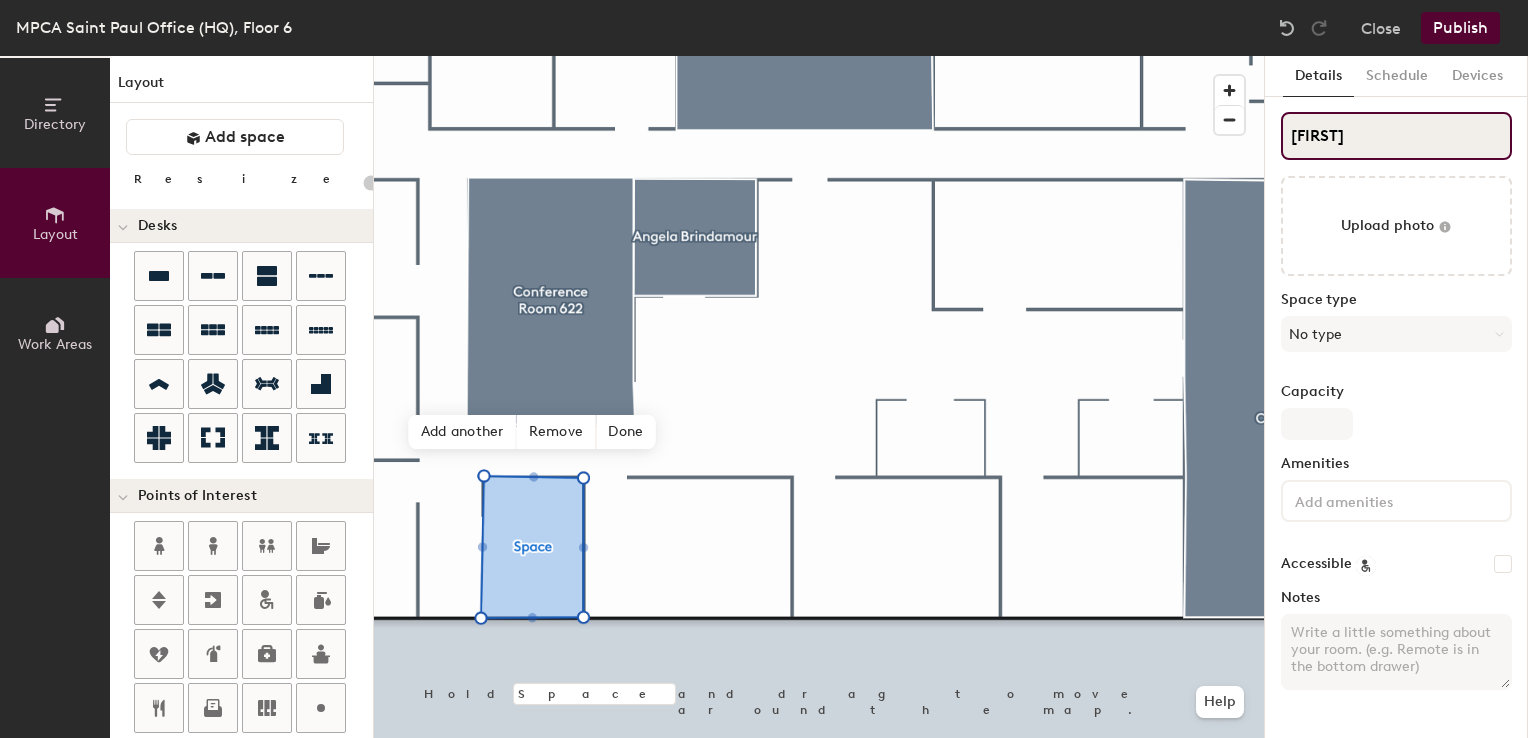 type on "[FIRST] [LAST]" 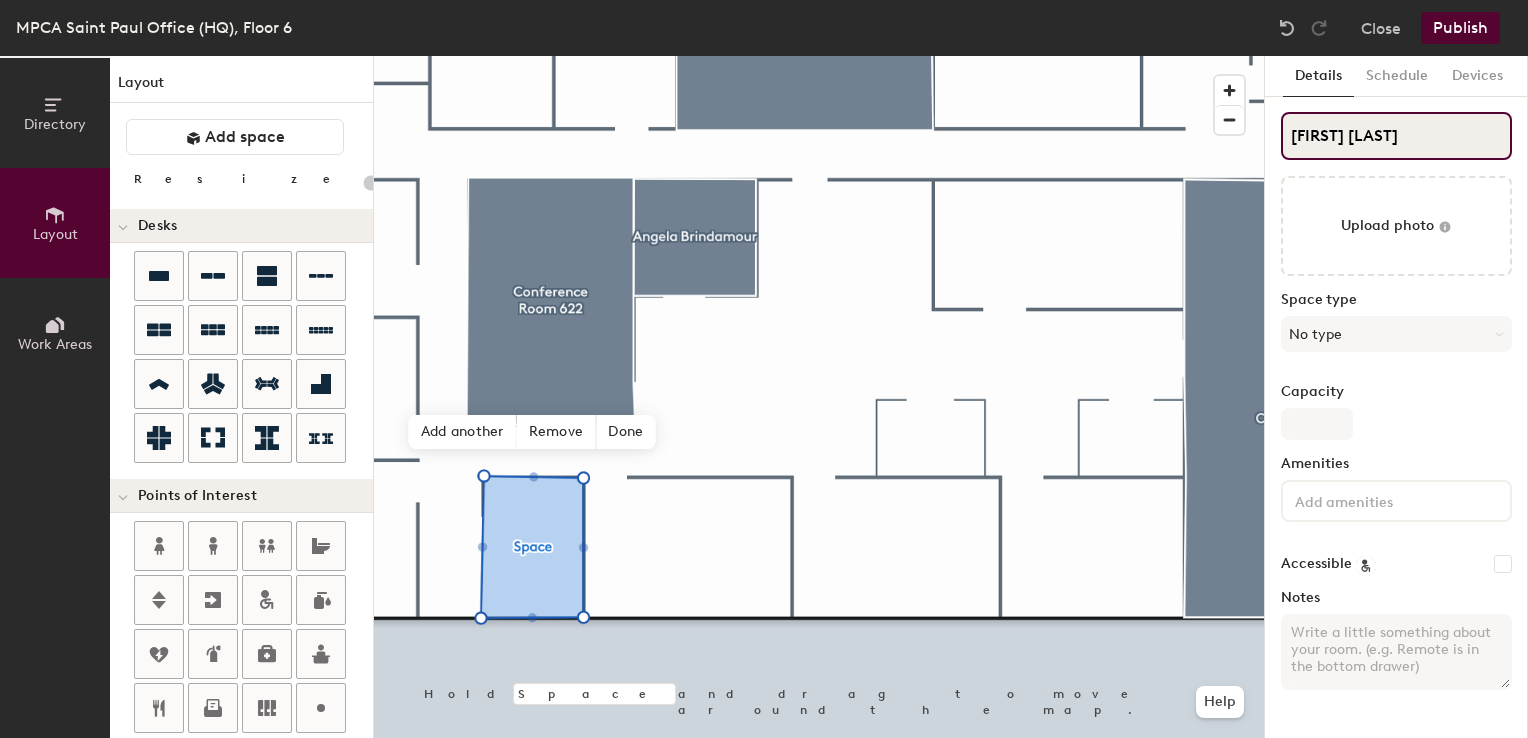 type on "20" 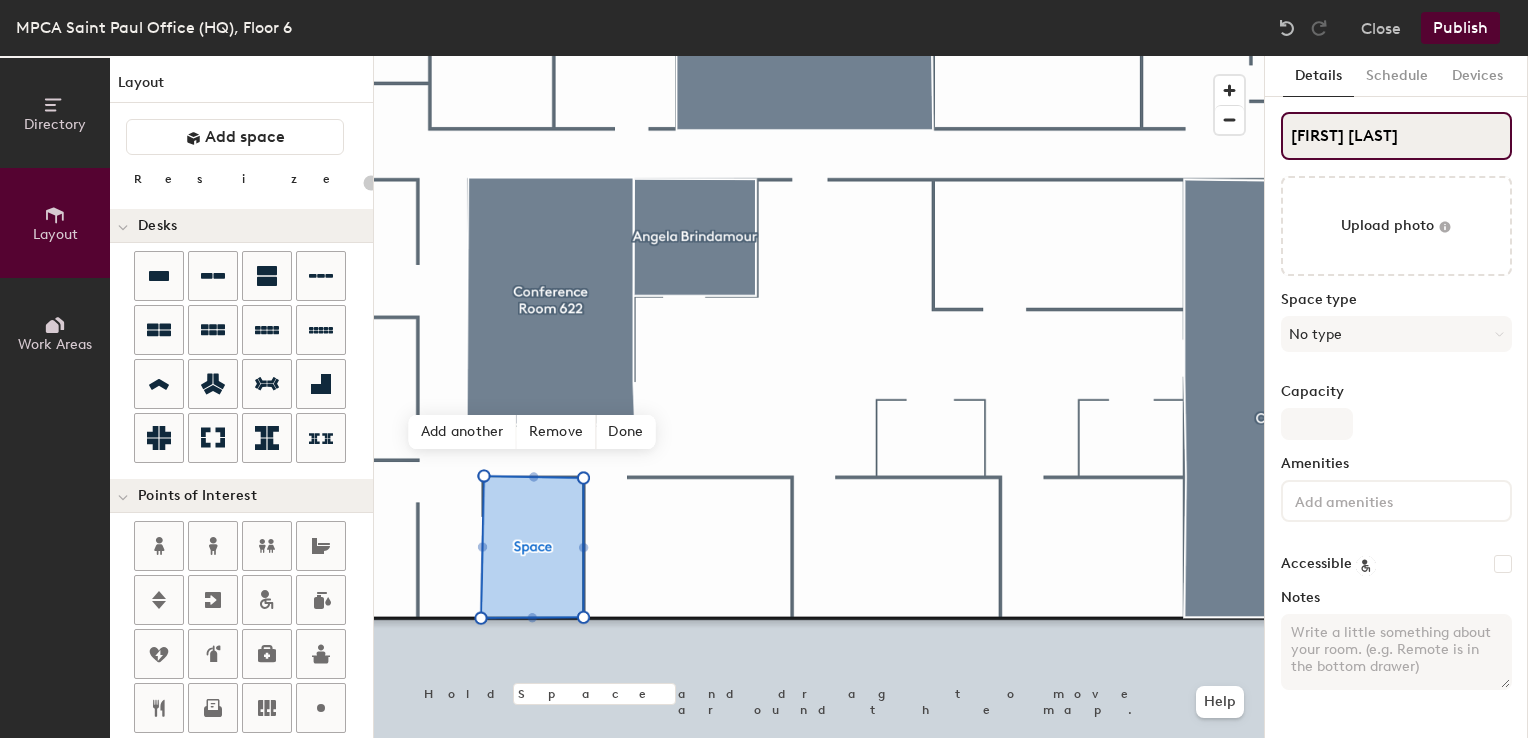 type on "[FIRST] [LAST]" 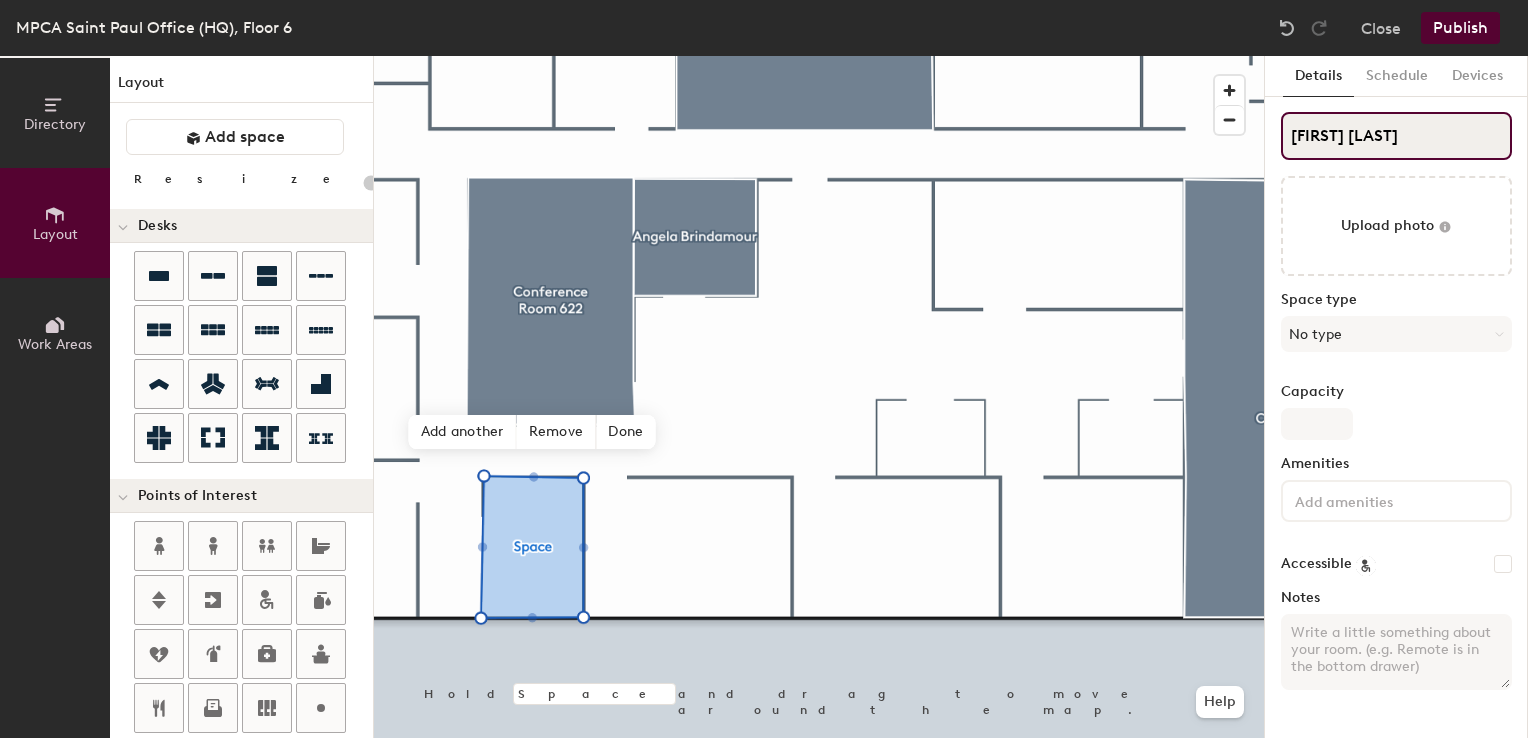 type on "20" 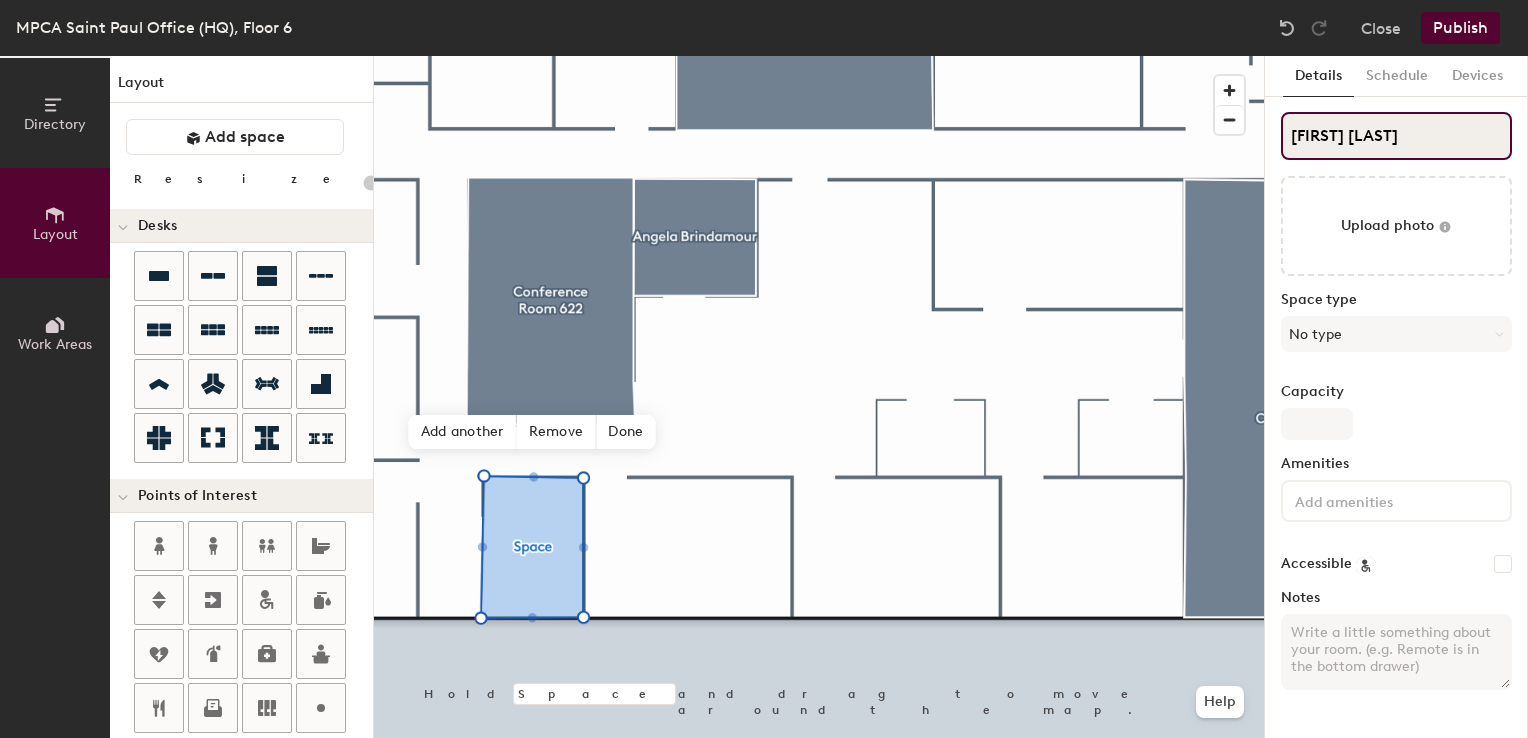 type on "[FIRST] [LAST]" 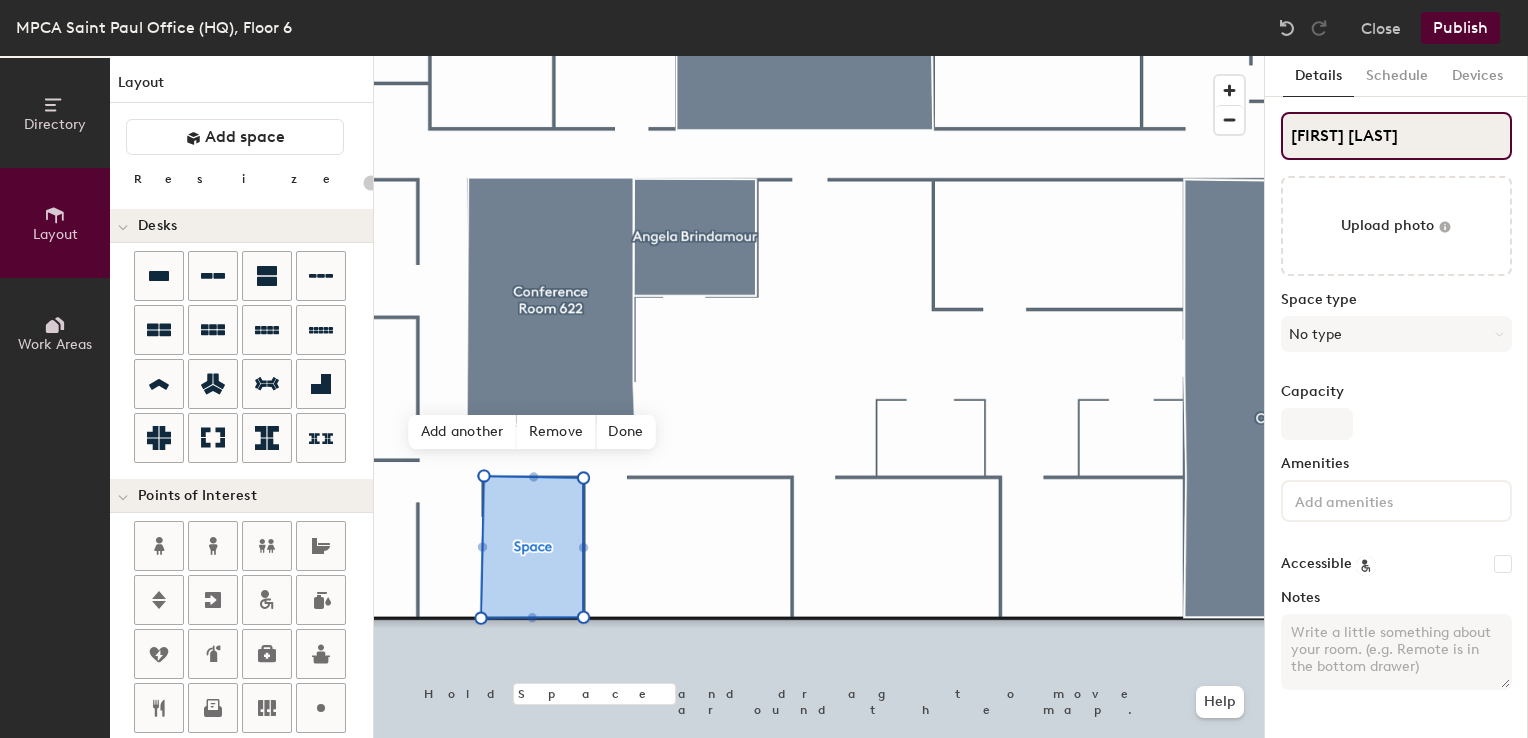 type on "20" 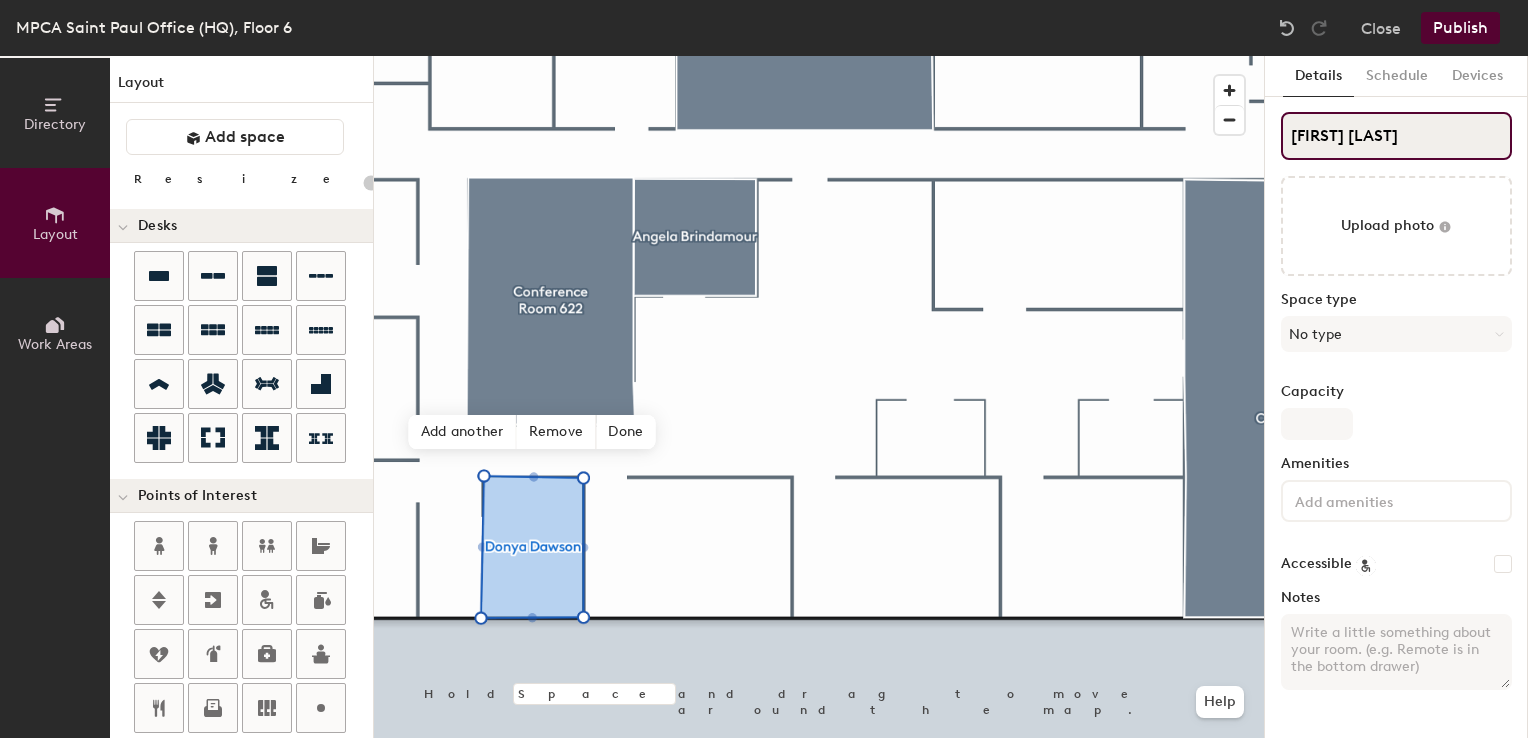 type on "20" 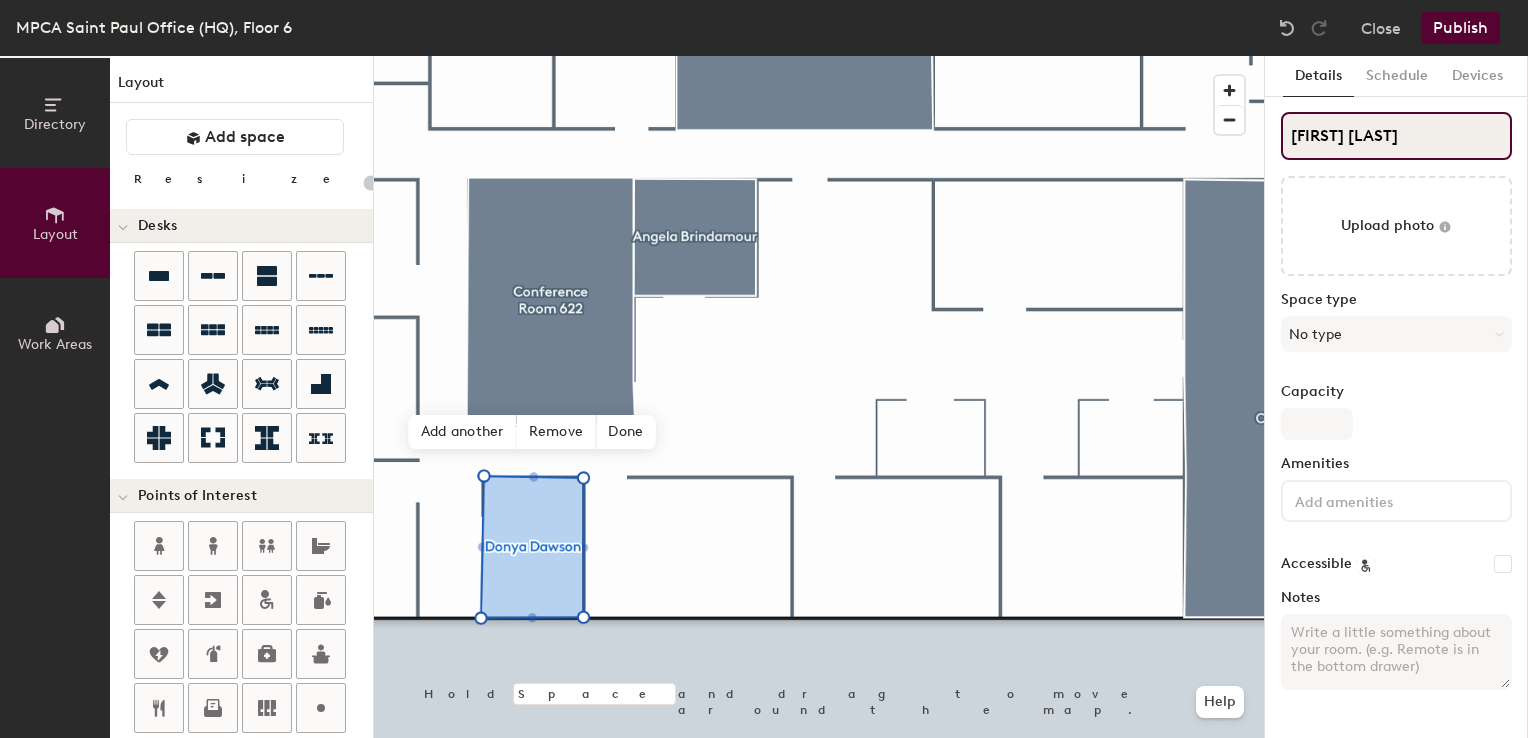 type on "[FIRST] [LAST]" 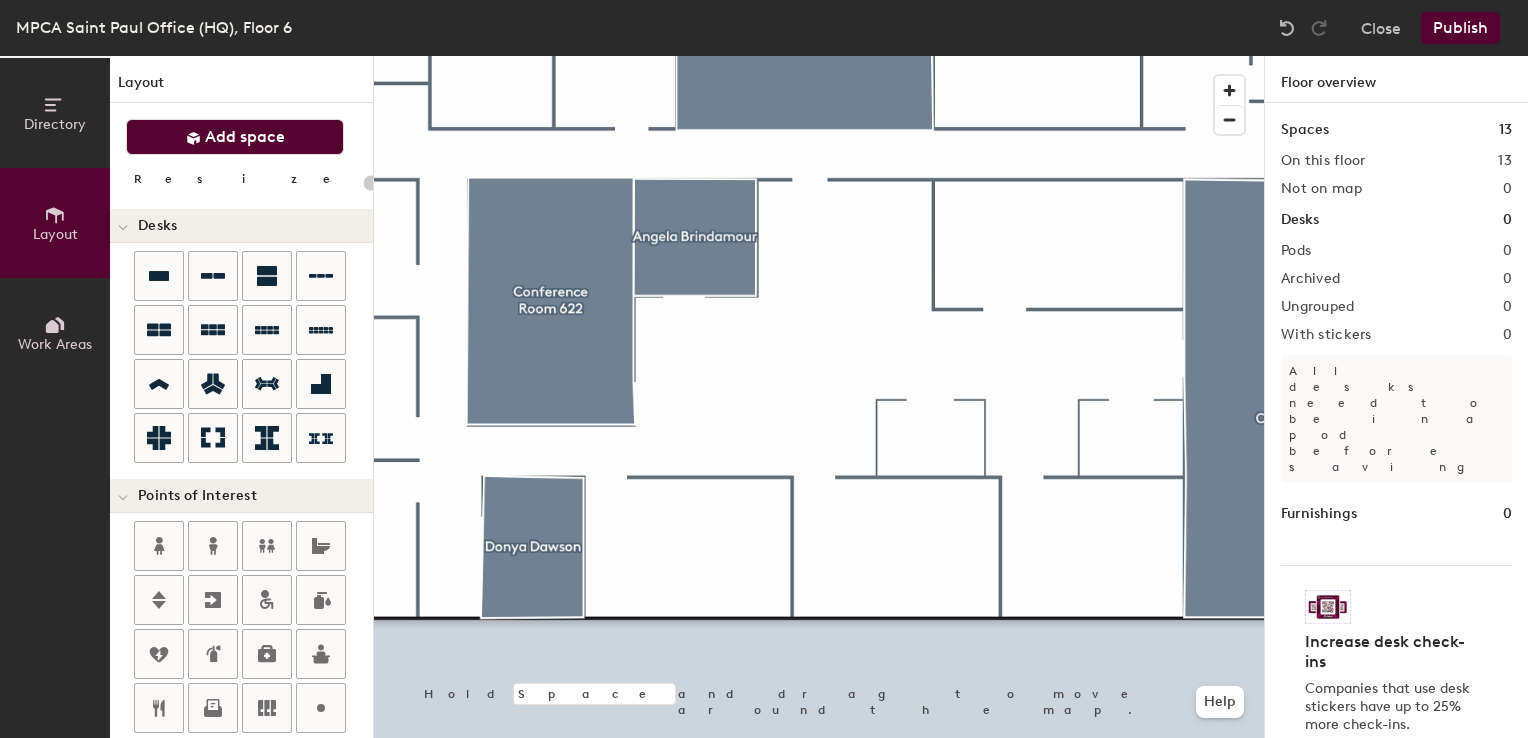 click on "Add space" 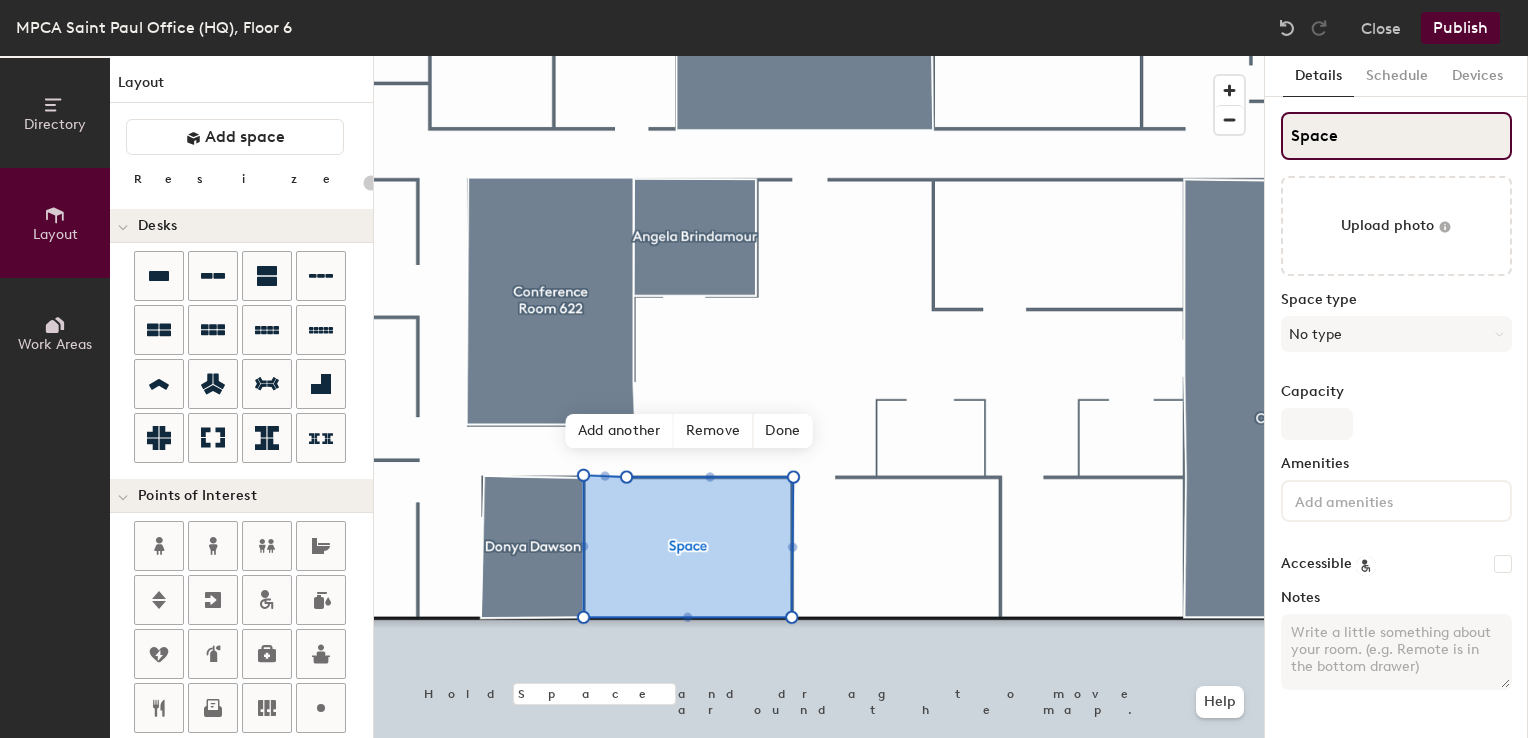 type on "20" 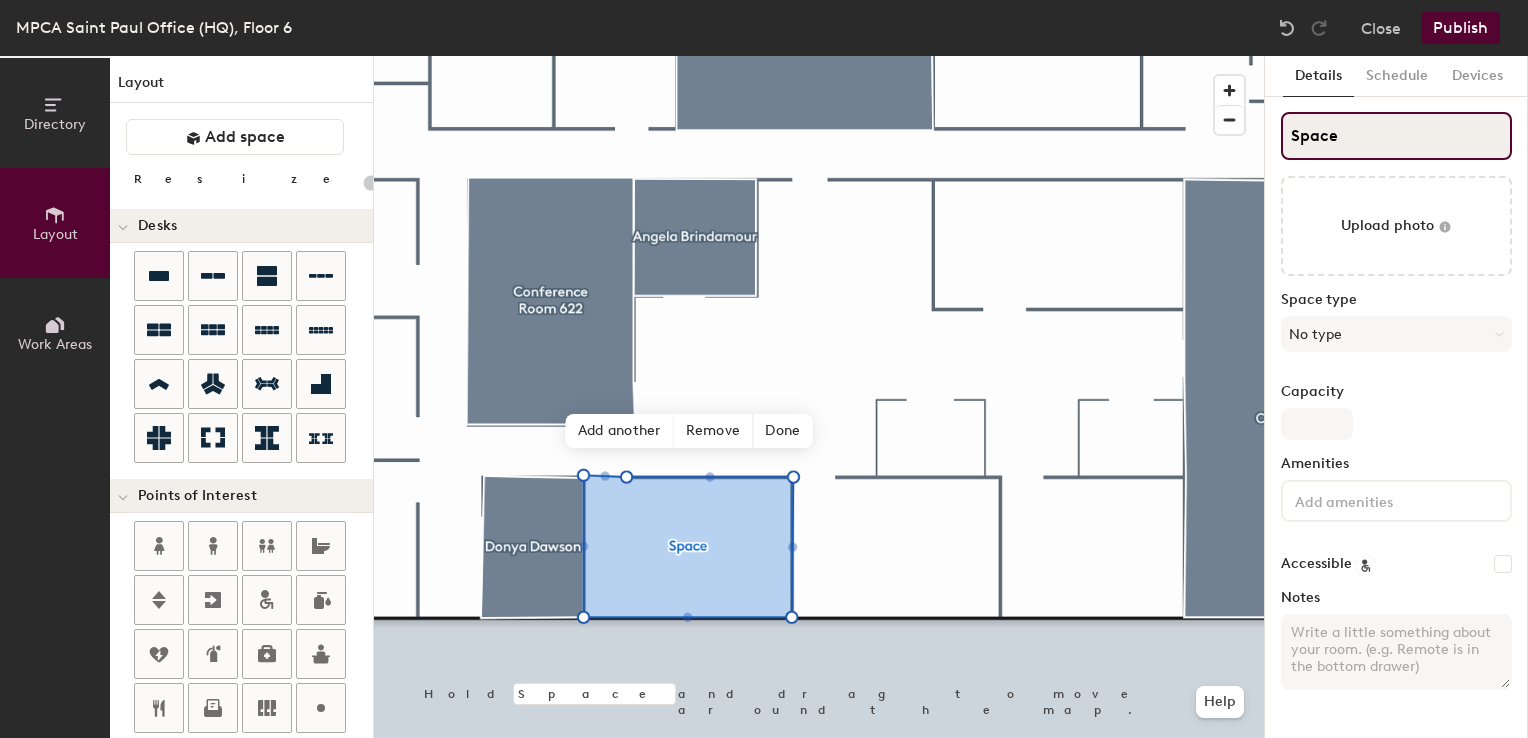 click on "Directory Layout Work Areas Layout   Add space Resize Desks Points of Interest Furnishings Seating Tables Booths Hold Space and drag to move around the map. Help Add another Remove Done Scheduling policies Booking Window Max reservation length Recurring events Restrict booking to working hours Prevent booking from kiosks Restrict booking to administrators Configure room display Background Upload photo General Auto contrast High visibility Hide the logo Custom logo Edit Display hours Screen Brightness 0% 100% Privacy Mask meeting titles Hide meeting attendees Keep meeting organizer visible Scheduling Meeting check-ins Start meetings early End meetings early Extend meetings Impromptu meetings Abandoned meeting protection Admin access Restrict display management Details Schedule Devices Space Upload photo Space type No type Capacity Amenities Accessible Notes" 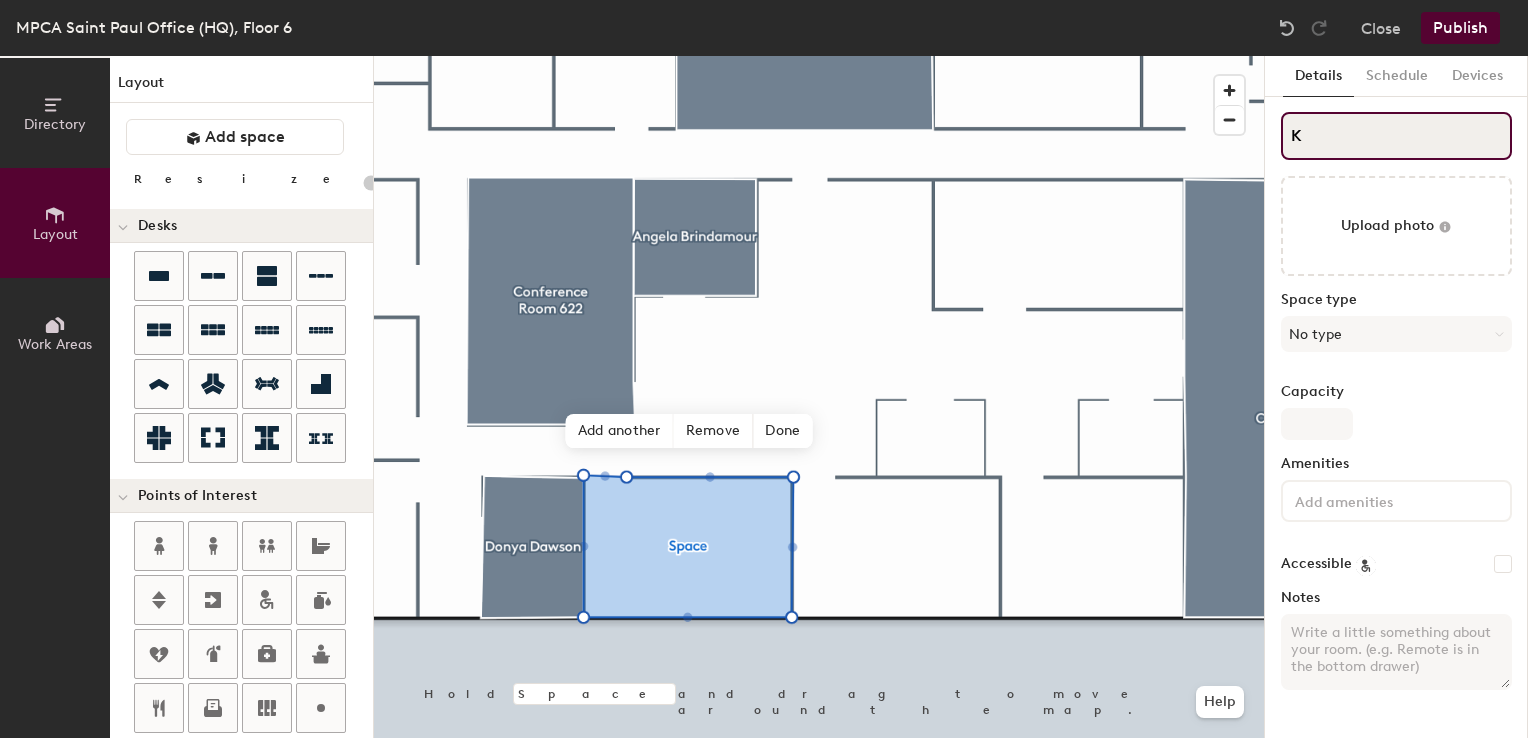type on "20" 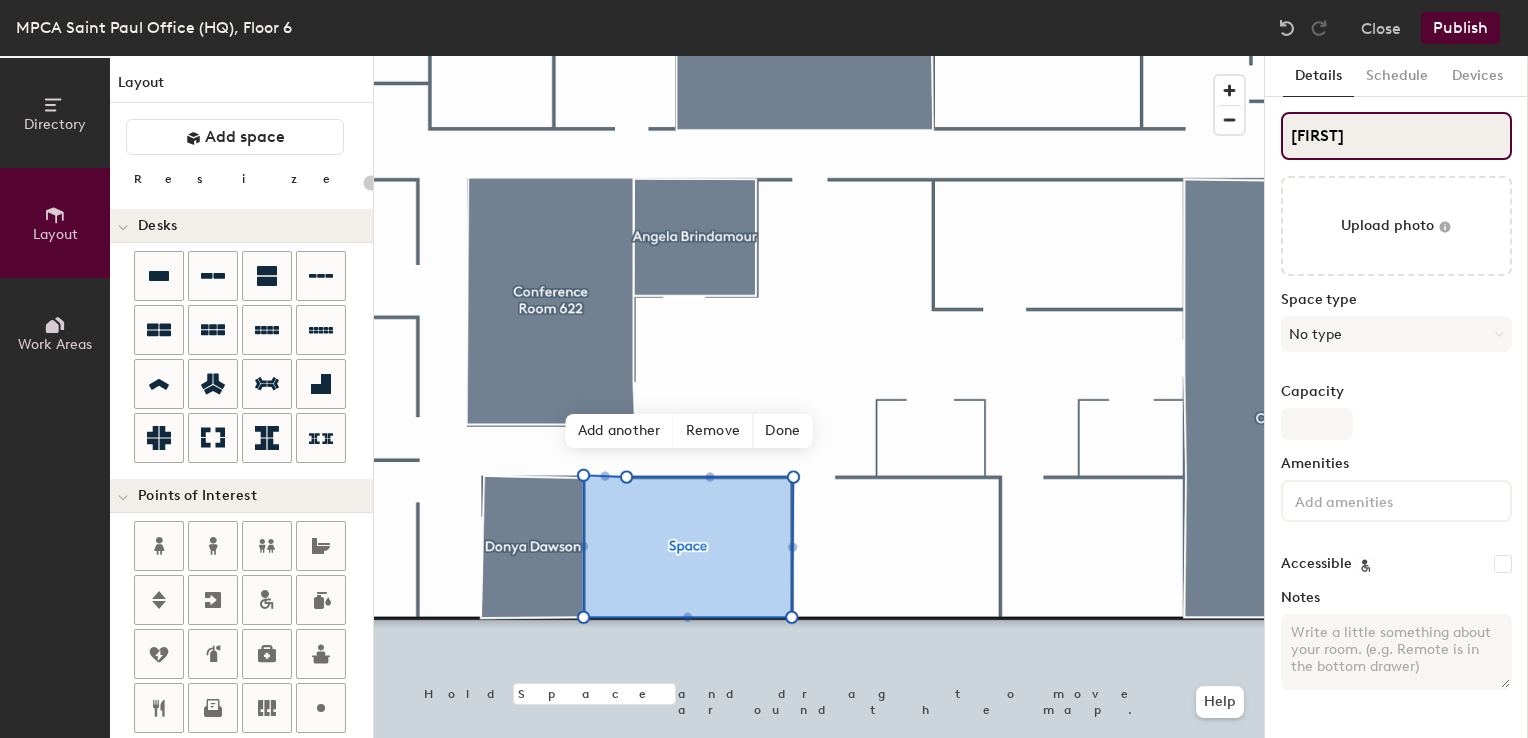 type on "Kirk" 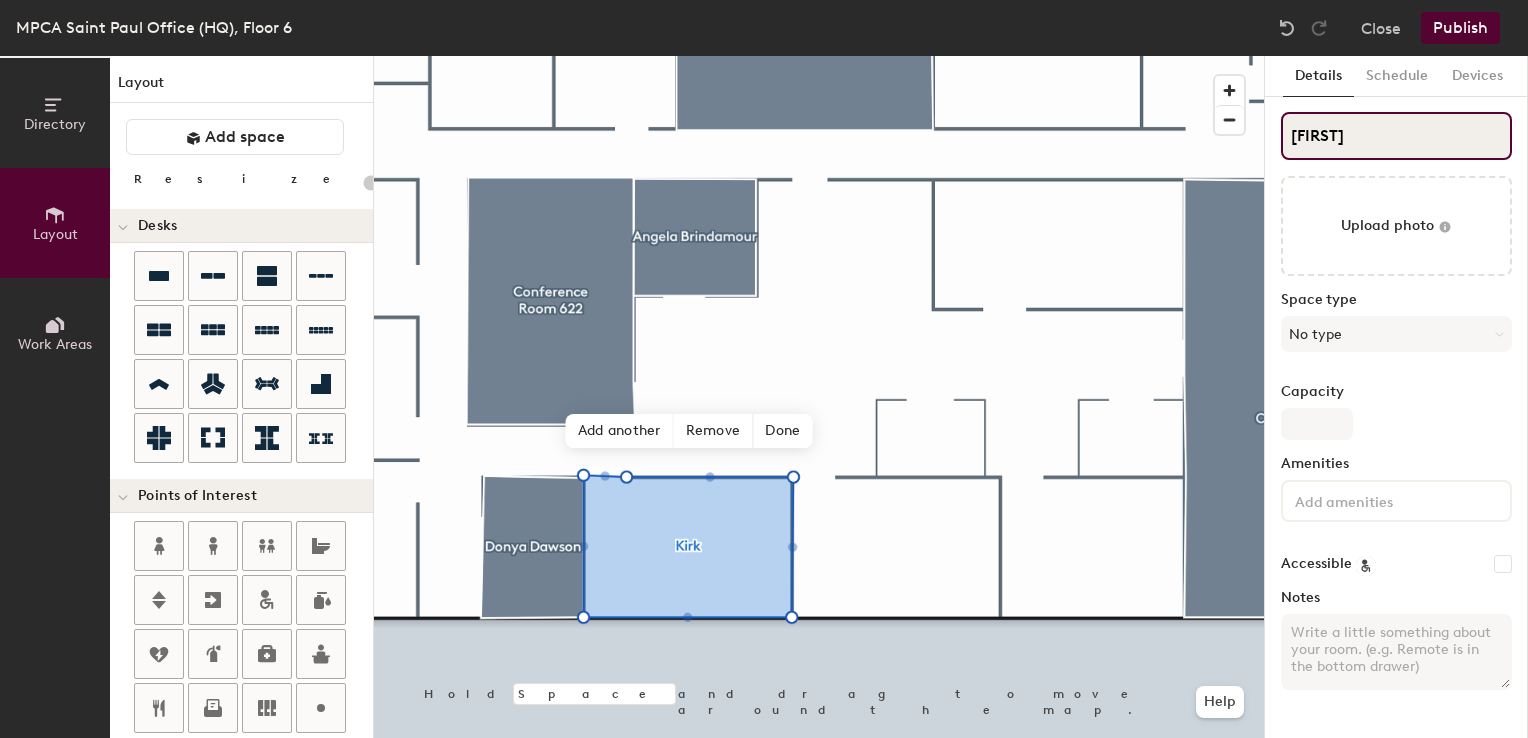 type on "20" 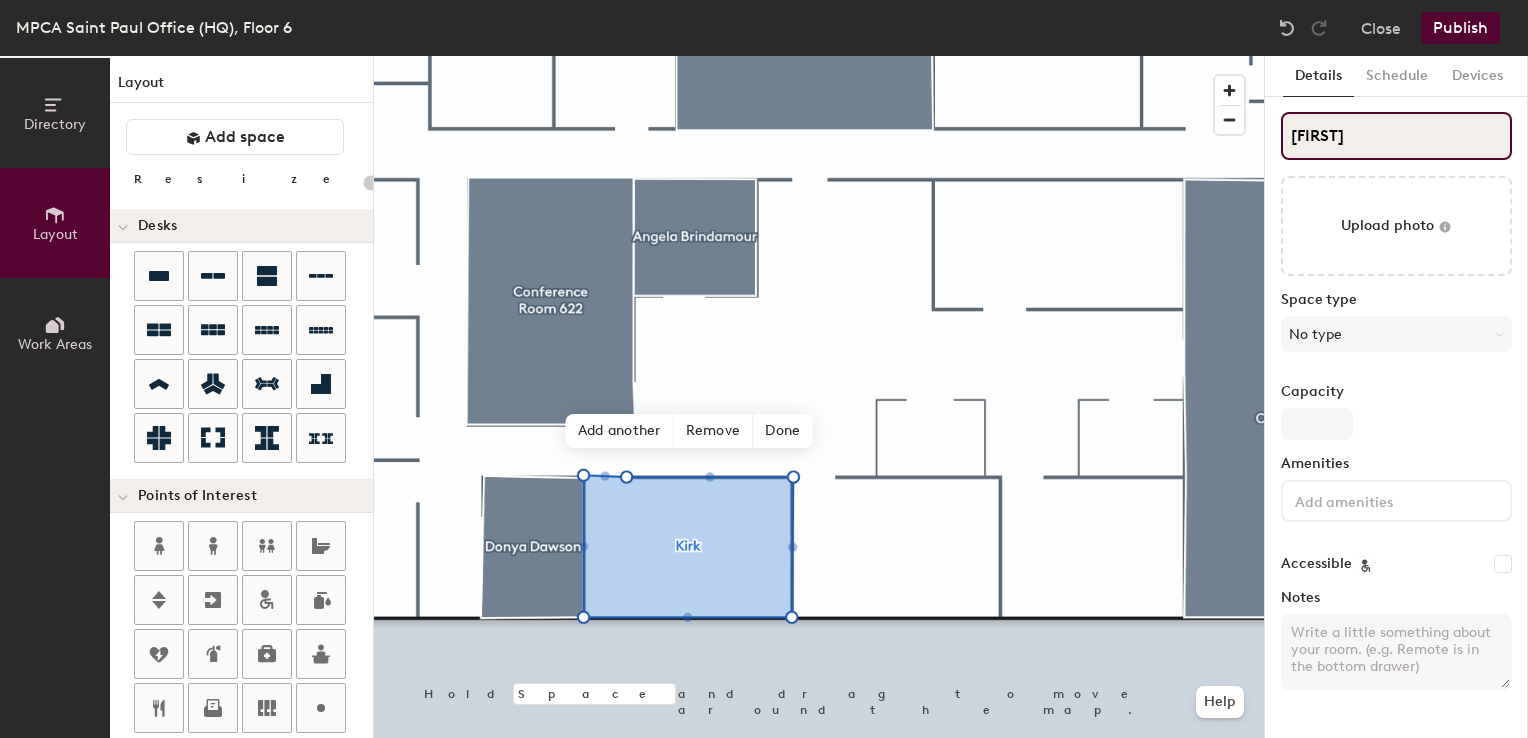 type on "Kirk K" 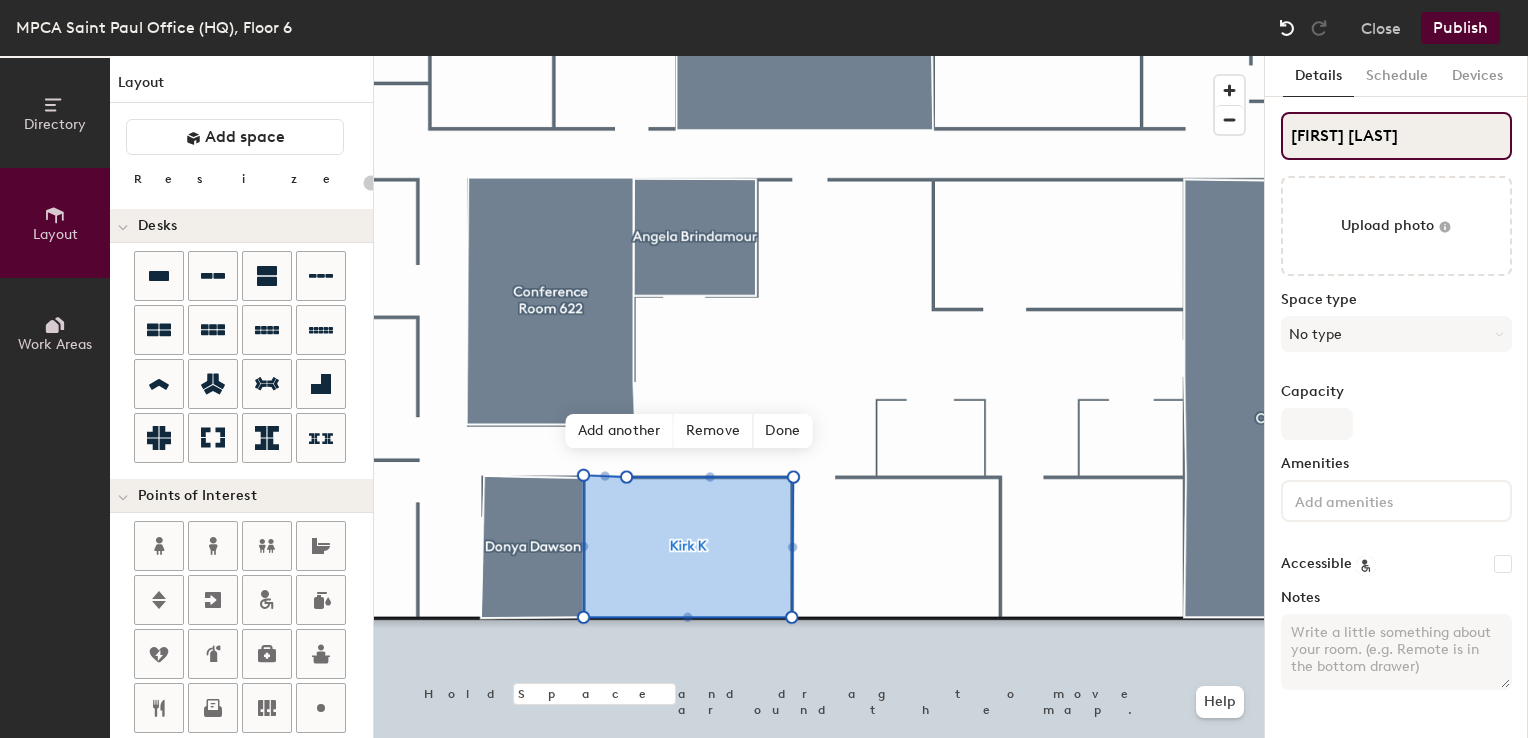 type on "20" 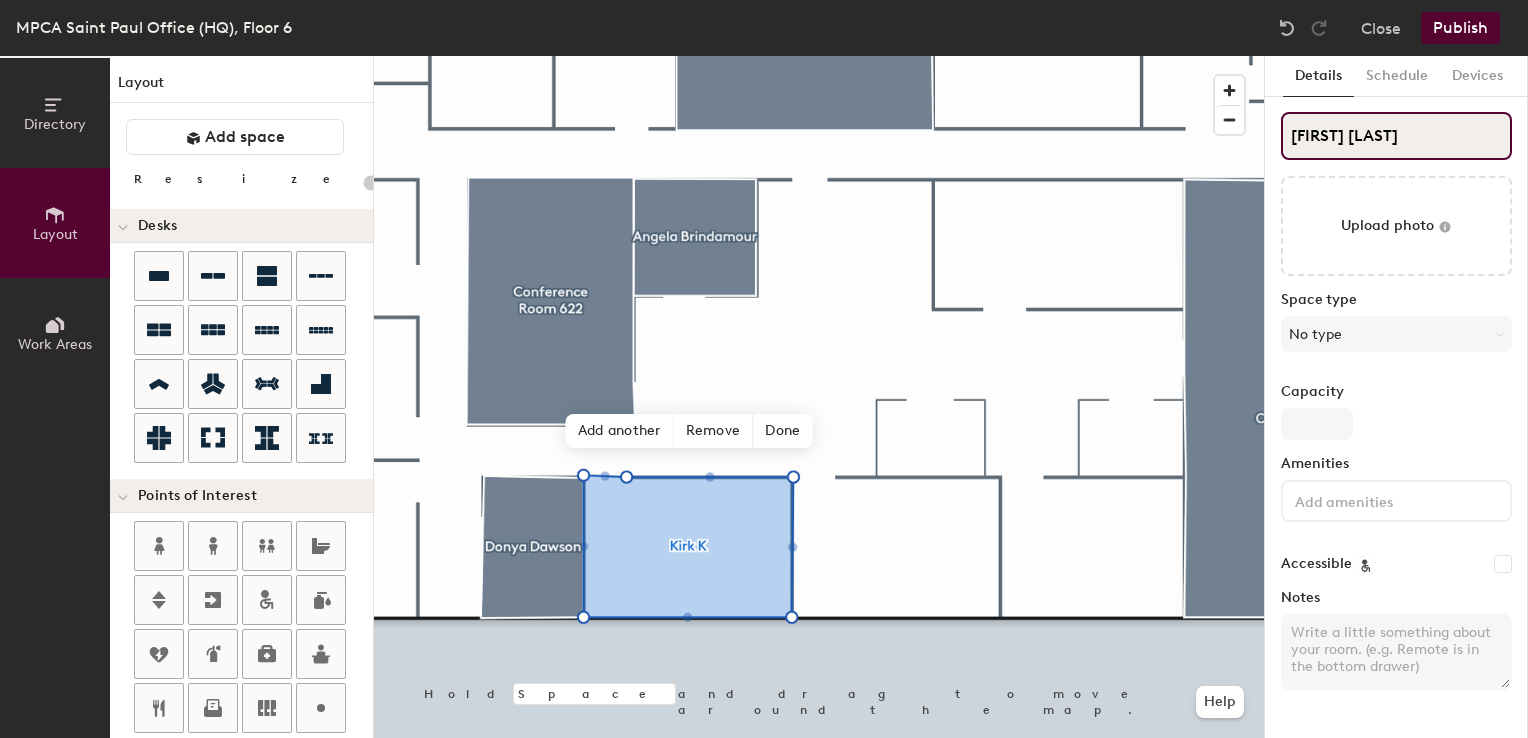 click on "Kirk K" 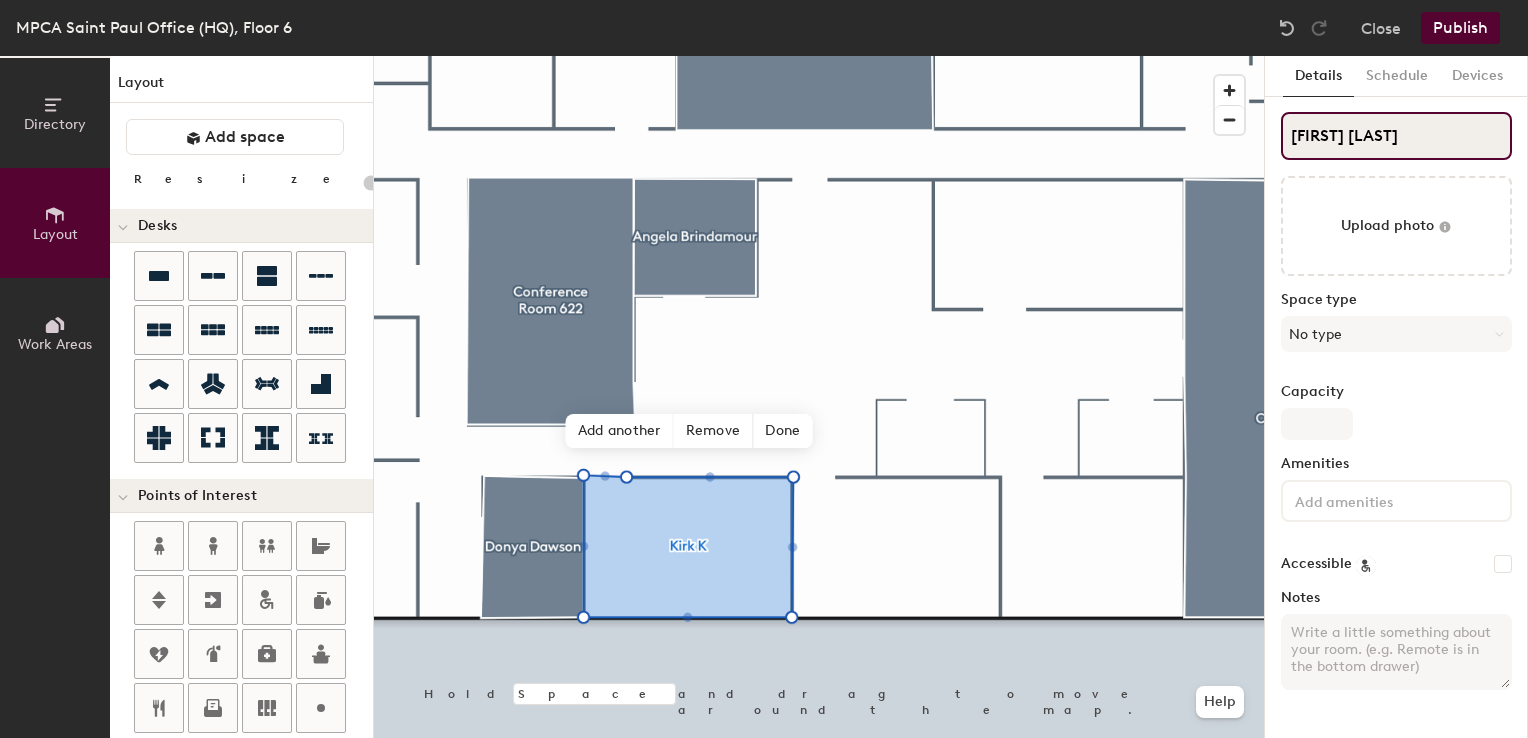 type on "Kirk Kou" 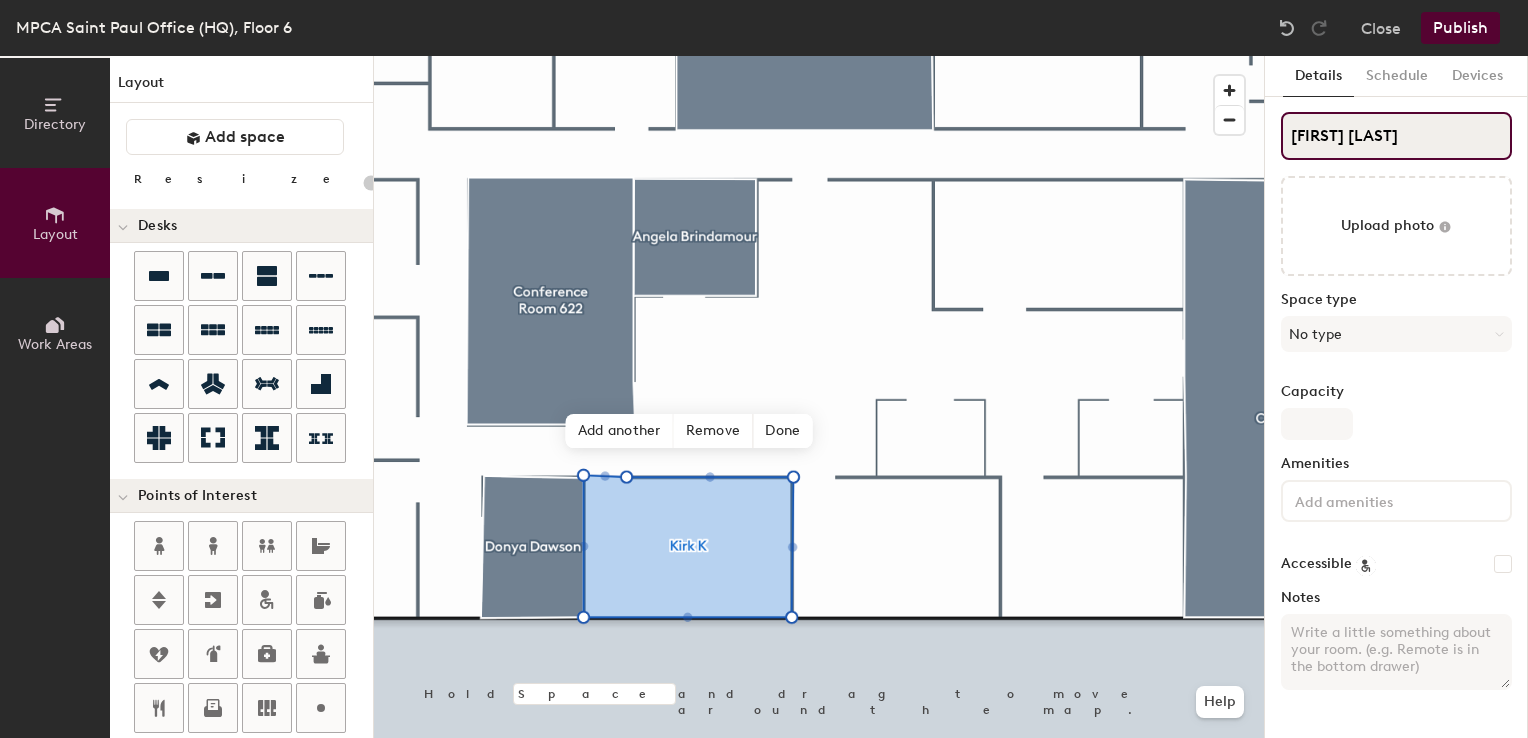 type on "20" 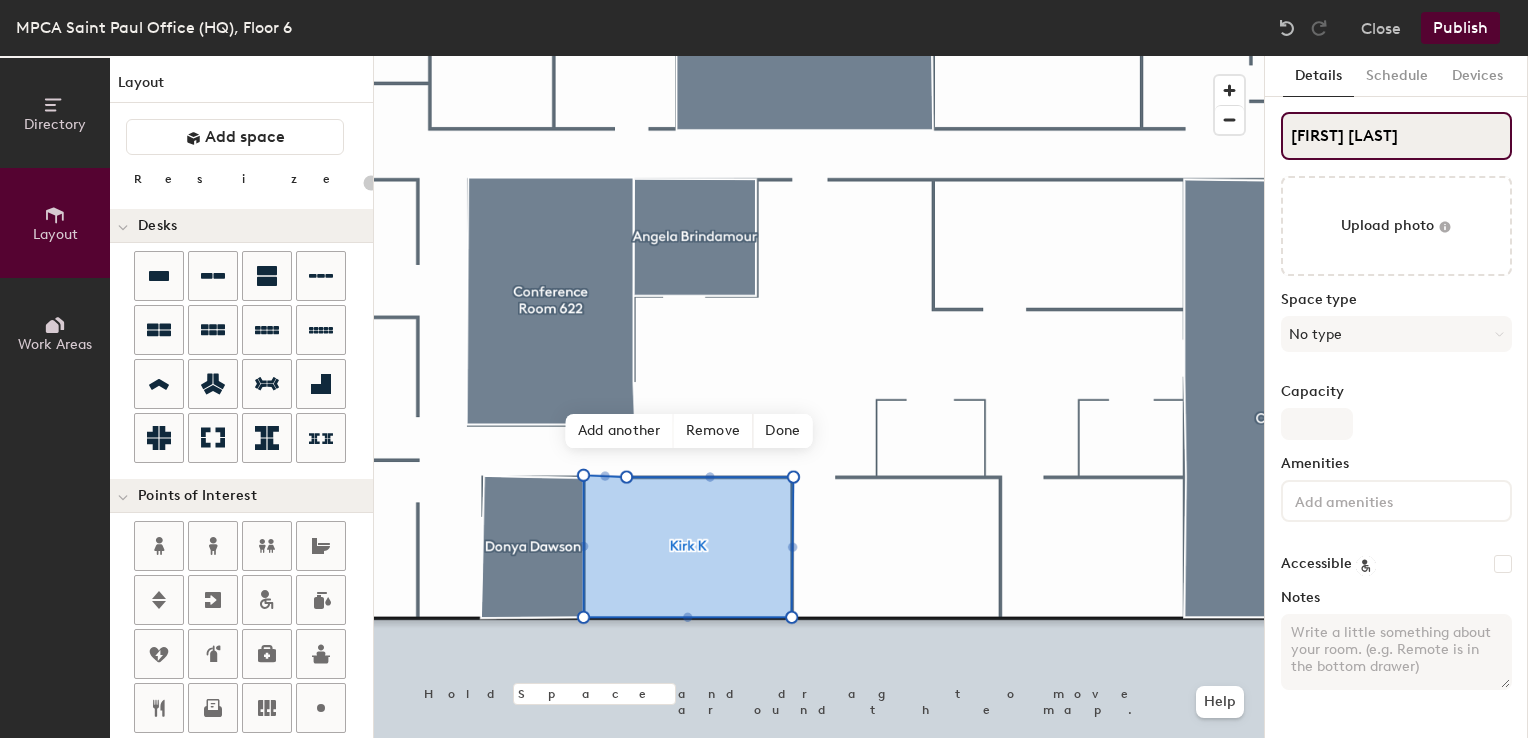 type on "20" 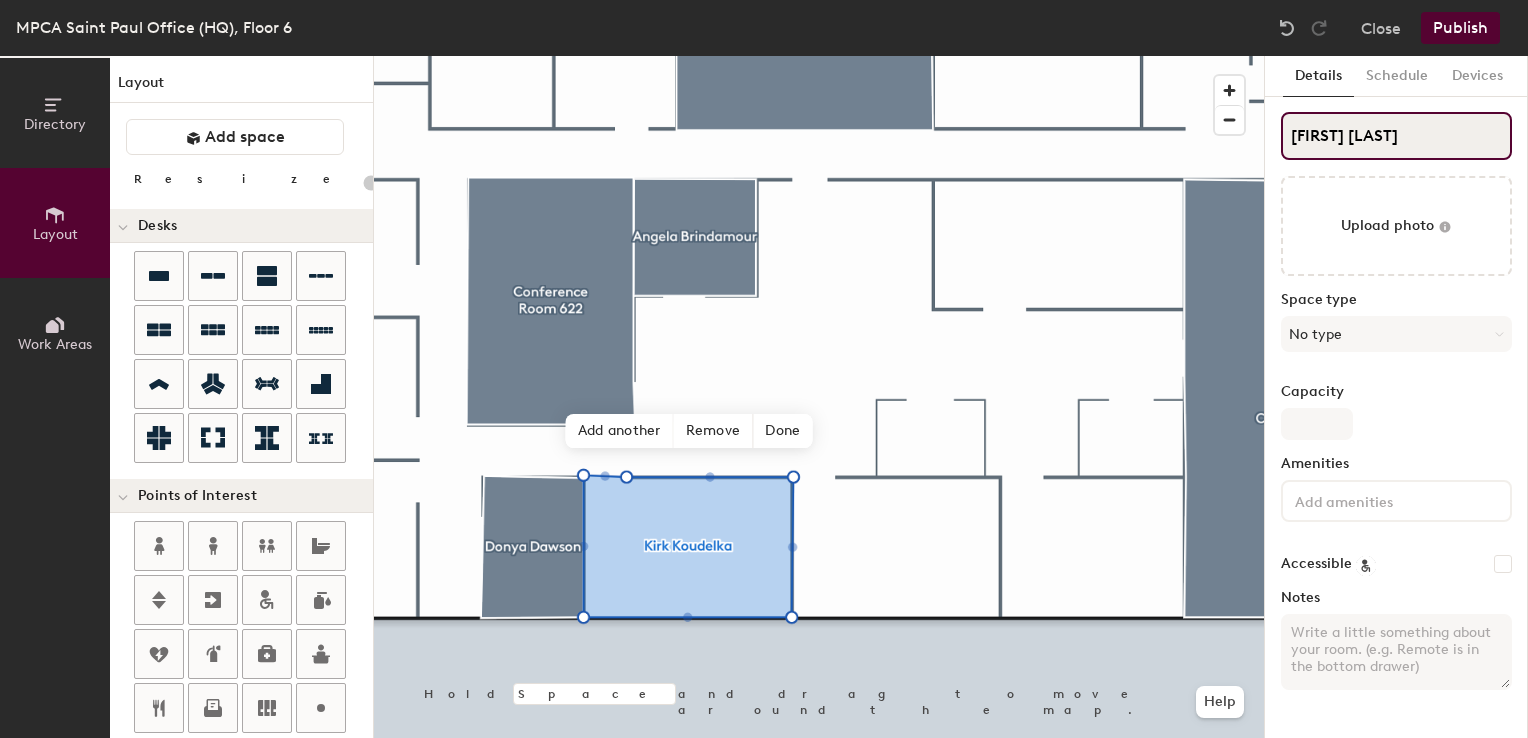 type on "Kirk Koudelka" 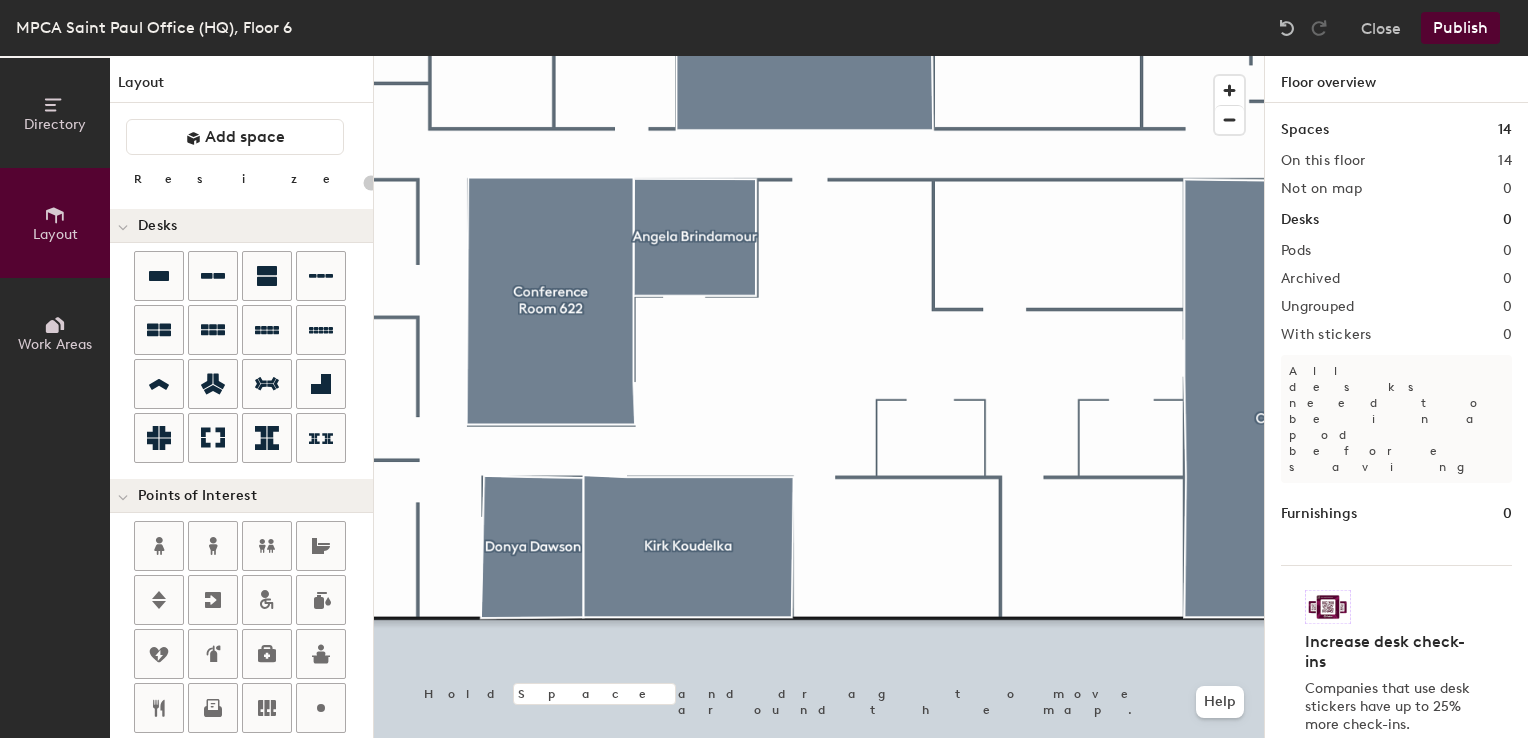 click on "Layout   Add space Resize Desks Points of Interest Furnishings Seating Tables Booths" 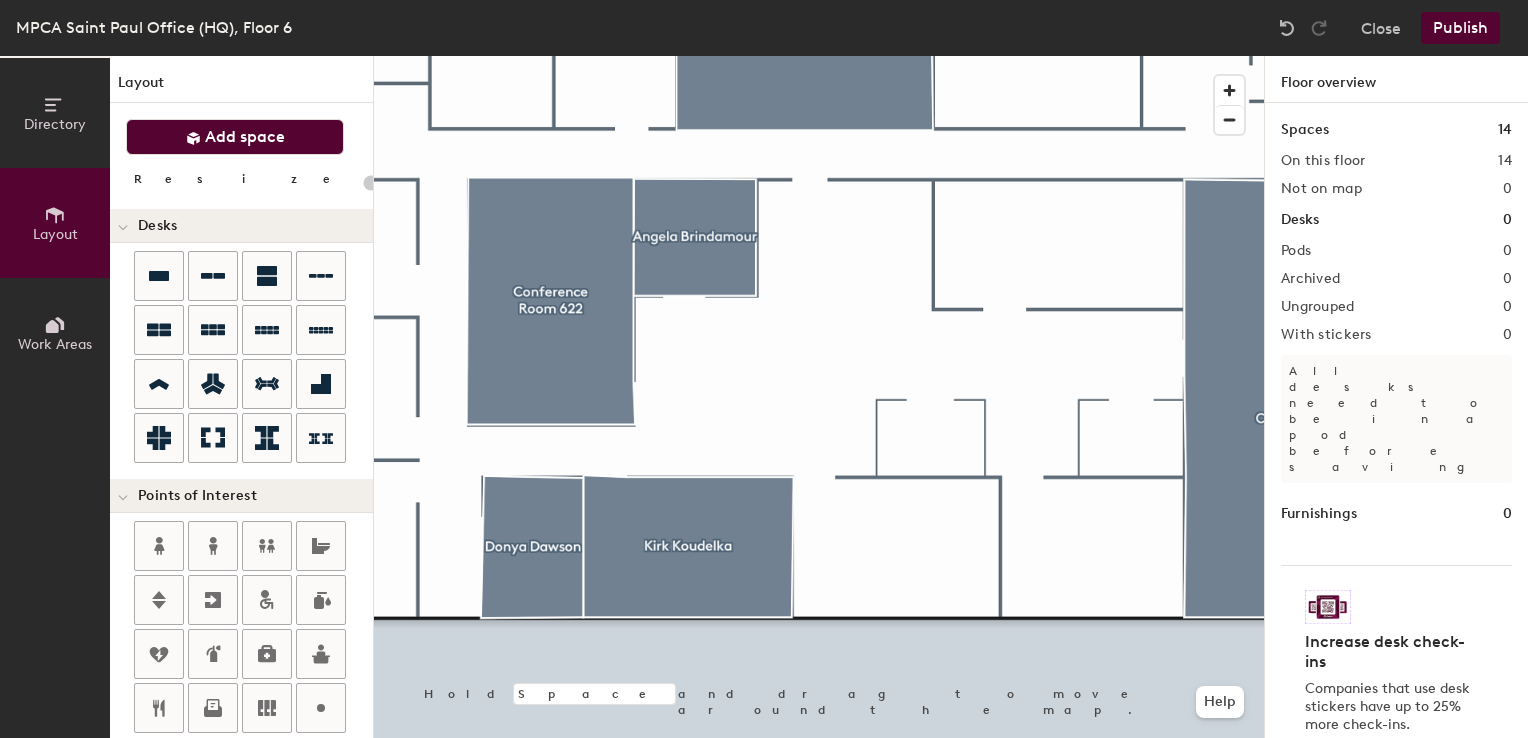 click on "Add space" 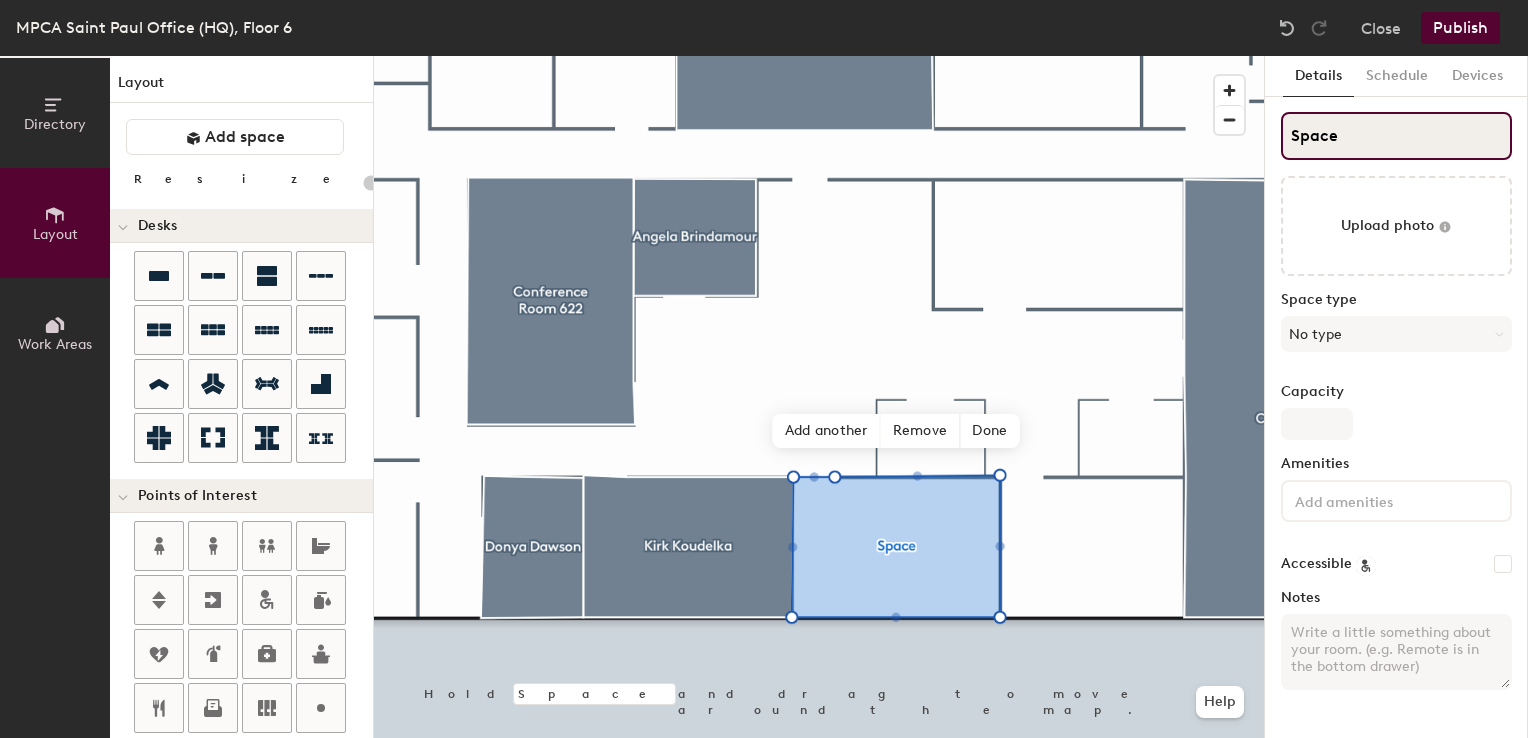 type on "20" 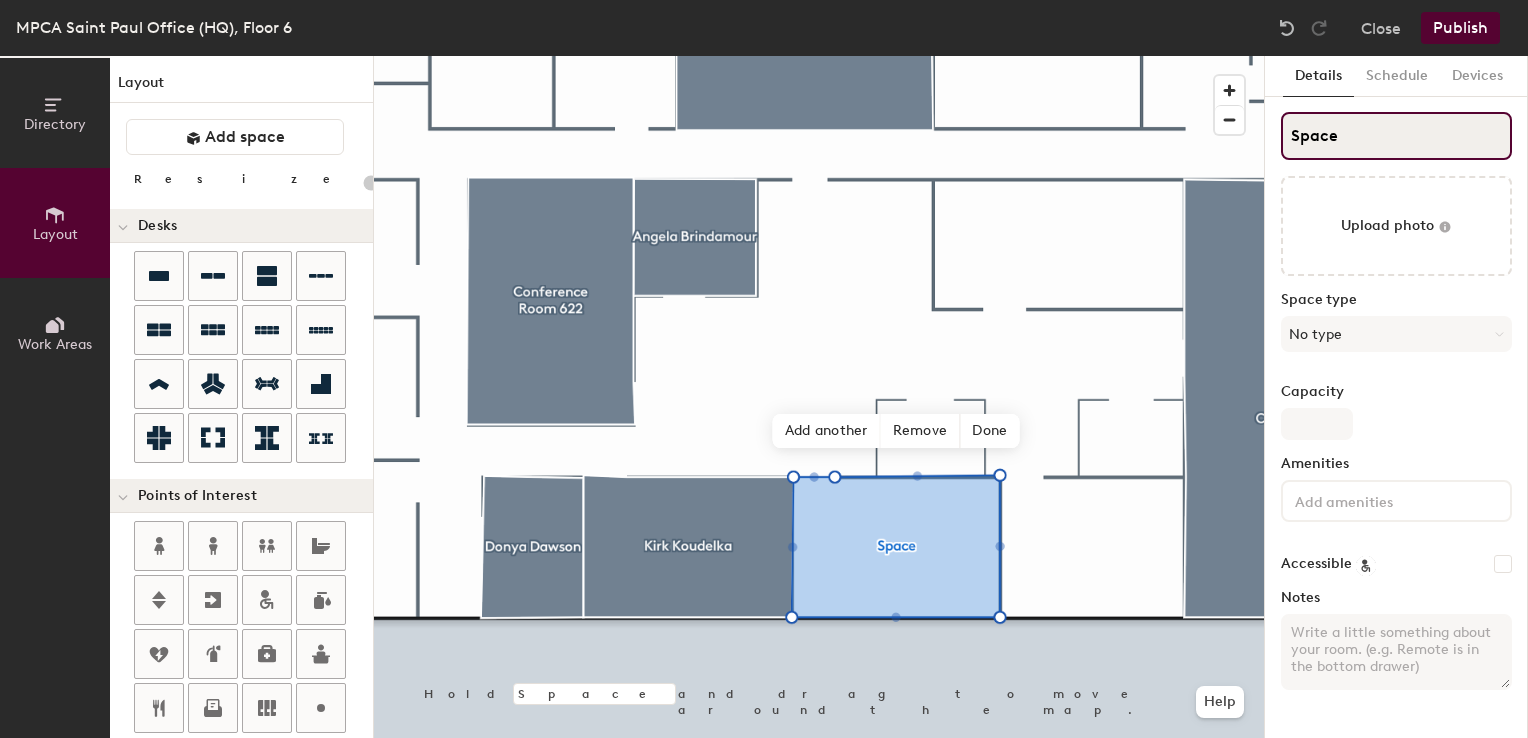 click on "Directory Layout Work Areas Layout   Add space Resize Desks Points of Interest Furnishings Seating Tables Booths Hold Space and drag to move around the map. Help Add another Remove Done Scheduling policies Booking Window Max reservation length Recurring events Restrict booking to working hours Prevent booking from kiosks Restrict booking to administrators Configure room display Background Upload photo General Auto contrast High visibility Hide the logo Custom logo Edit Display hours Screen Brightness 0% 100% Privacy Mask meeting titles Hide meeting attendees Keep meeting organizer visible Scheduling Meeting check-ins Start meetings early End meetings early Extend meetings Impromptu meetings Abandoned meeting protection Admin access Restrict display management Details Schedule Devices Space Upload photo Space type No type Capacity Amenities Accessible Notes" 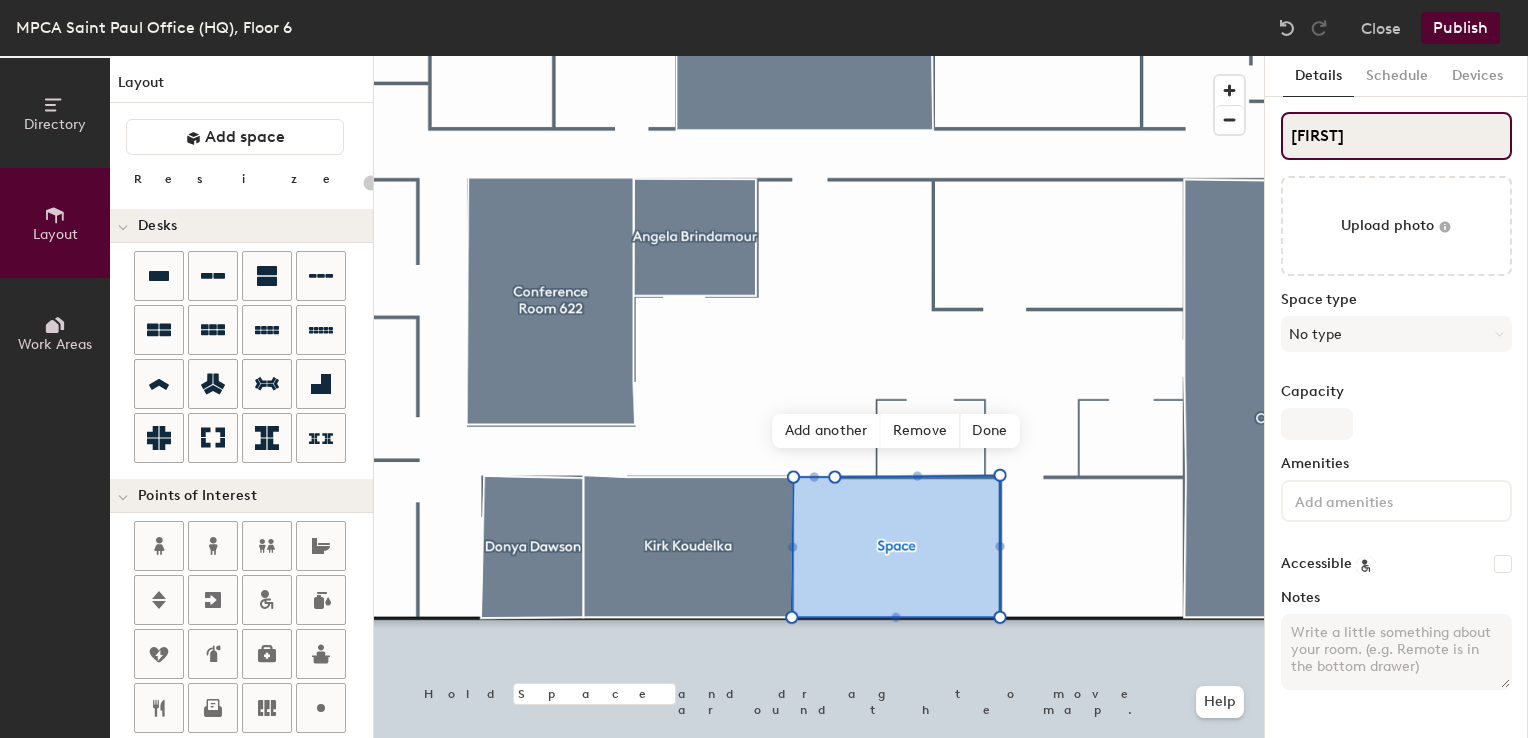 type on "Dana" 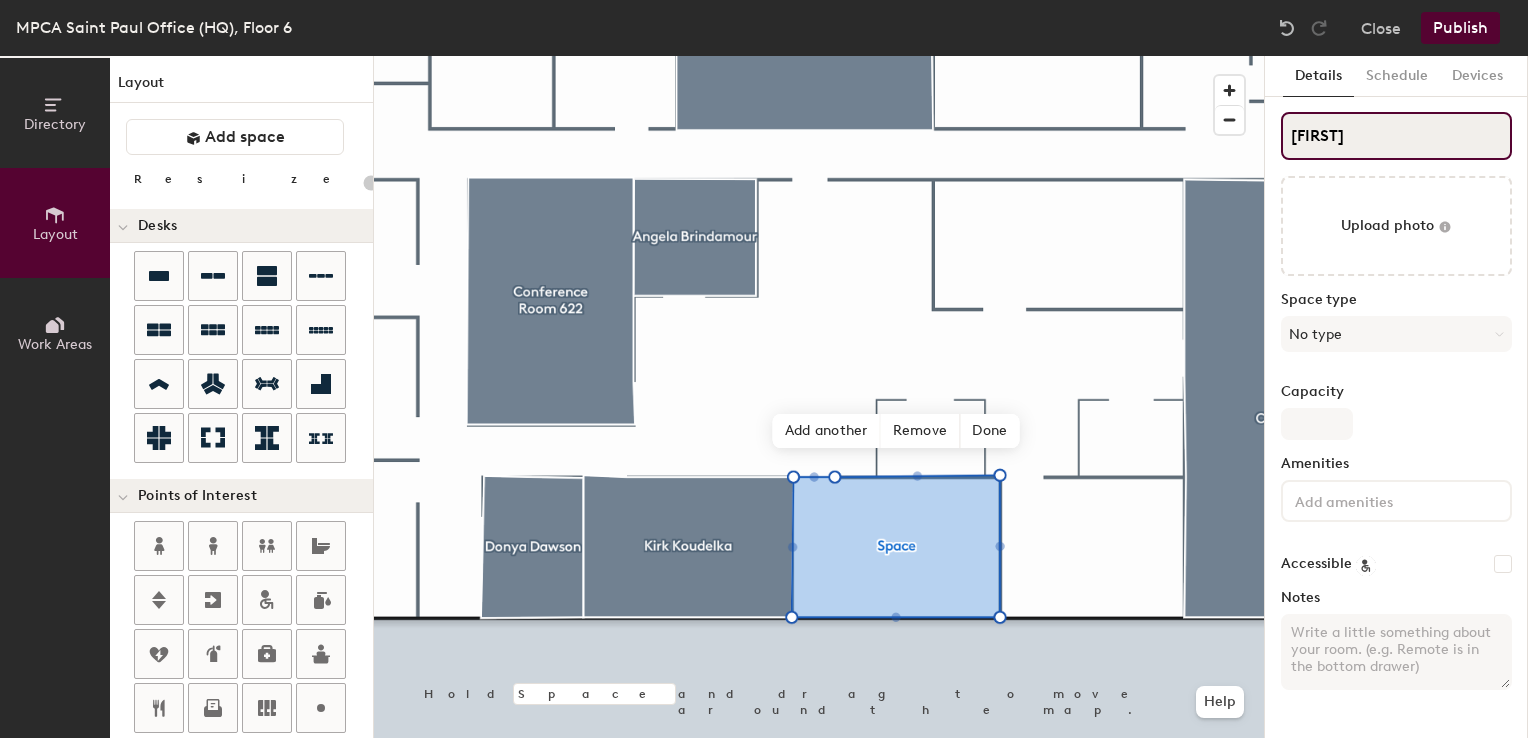 type on "20" 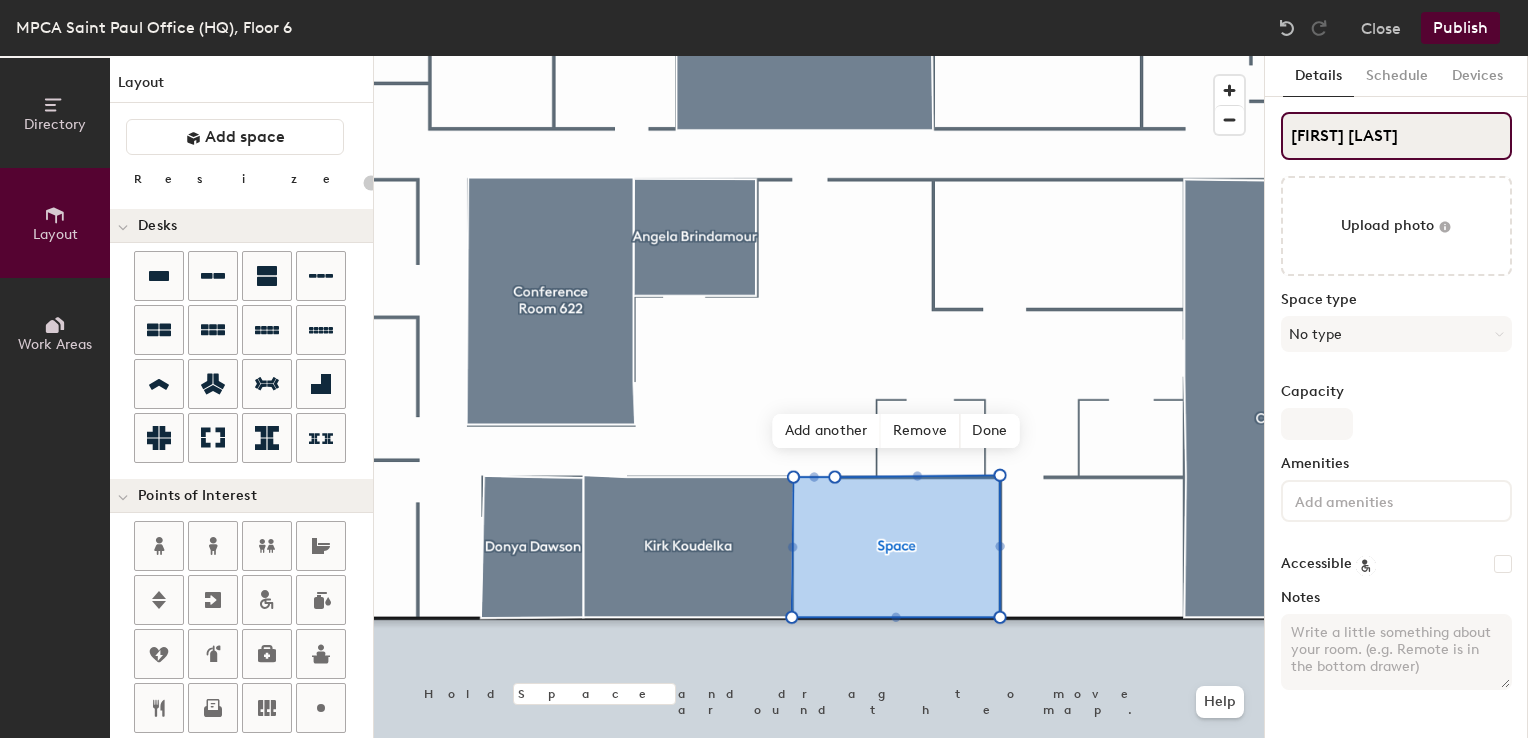 type on "20" 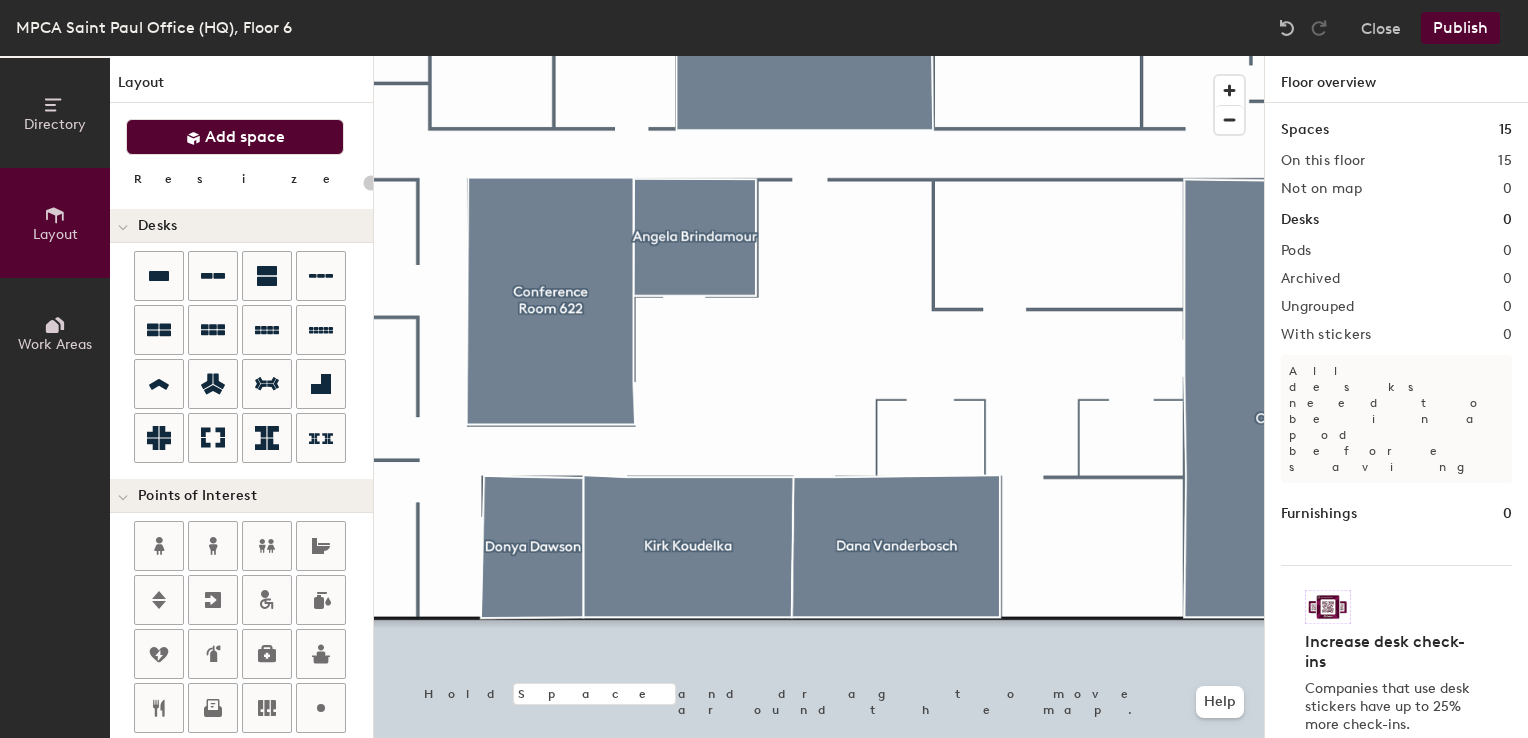 click on "Add space" 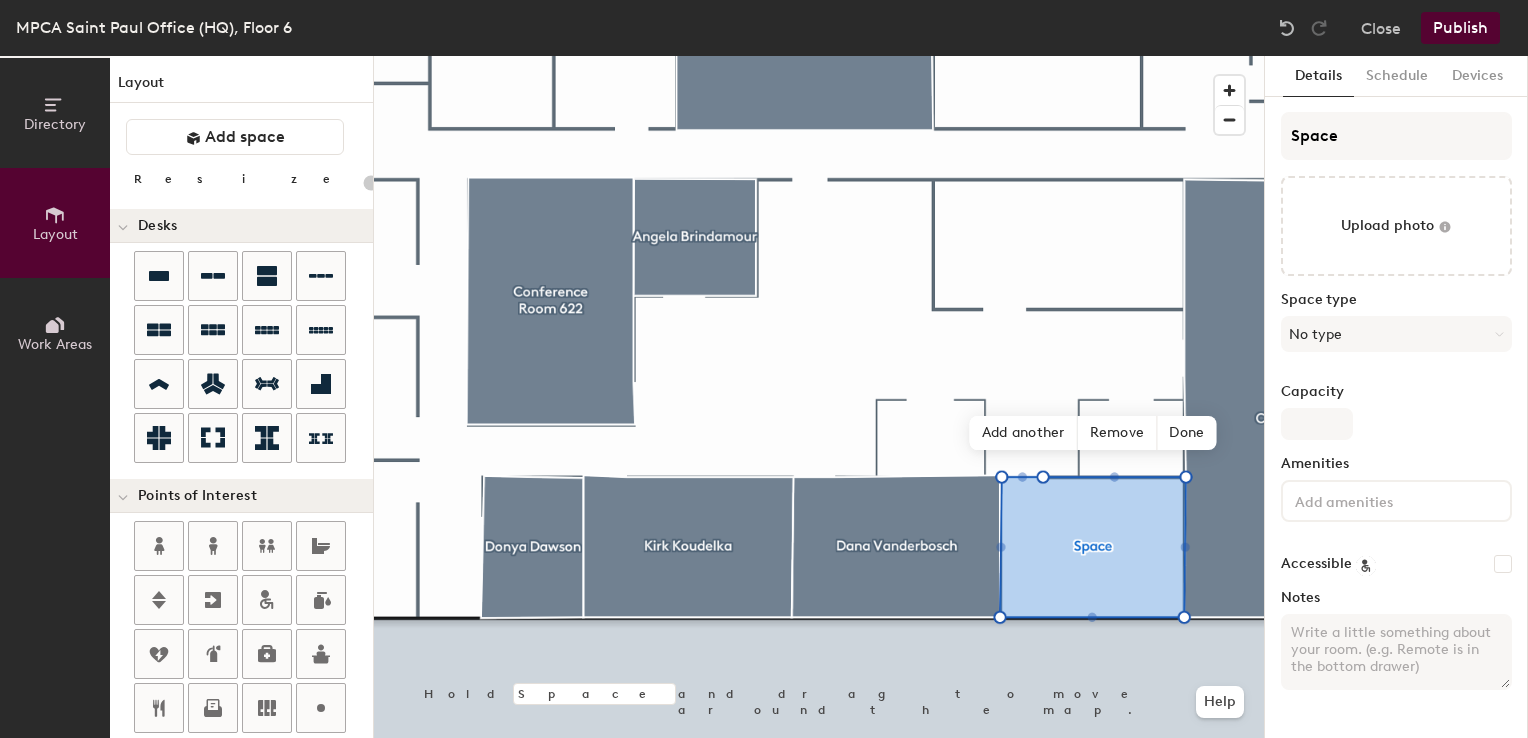 type on "20" 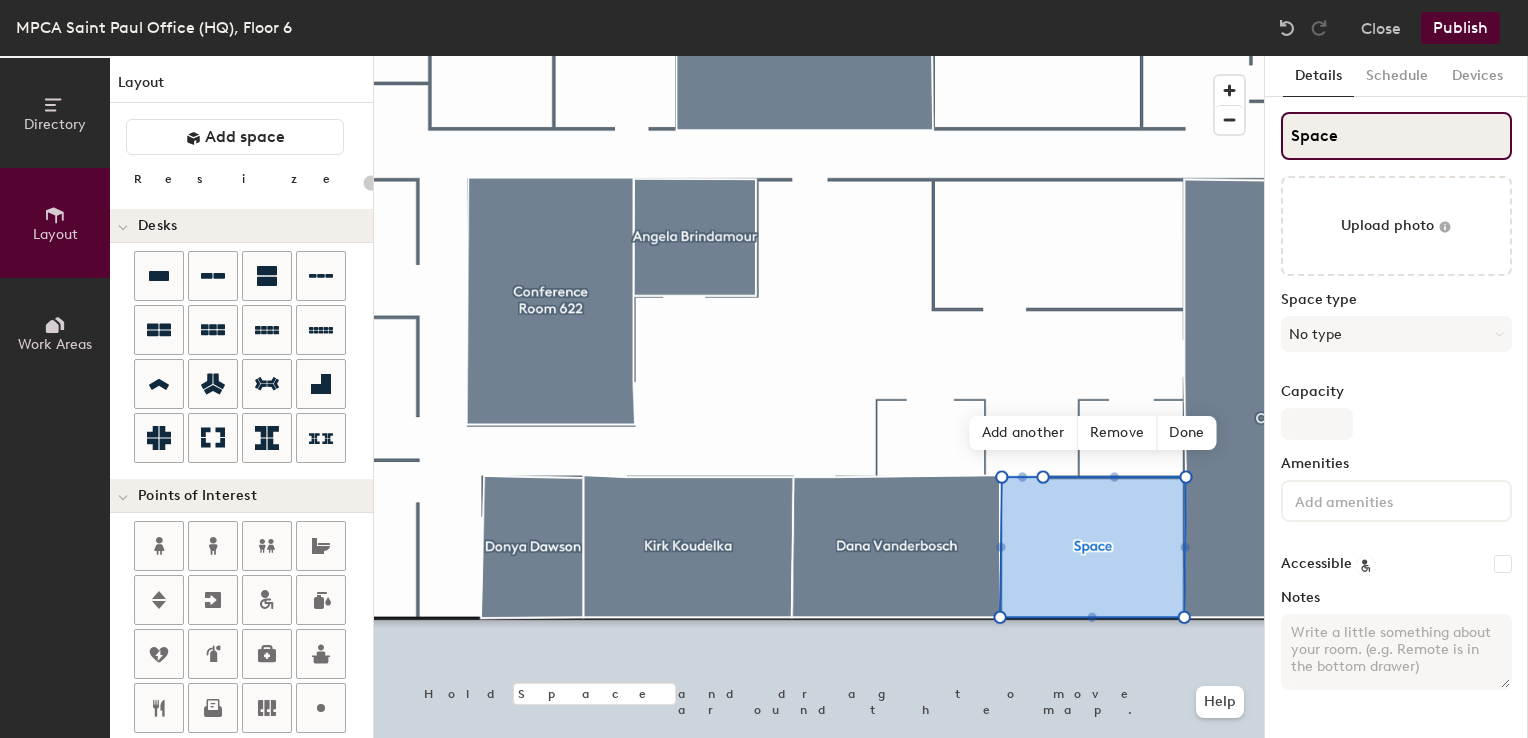 click on "Directory Layout Work Areas Layout   Add space Resize Desks Points of Interest Furnishings Seating Tables Booths Hold Space and drag to move around the map. Help Add another Remove Done Scheduling policies Booking Window Max reservation length Recurring events Restrict booking to working hours Prevent booking from kiosks Restrict booking to administrators Configure room display Background Upload photo General Auto contrast High visibility Hide the logo Custom logo Edit Display hours Screen Brightness 0% 100% Privacy Mask meeting titles Hide meeting attendees Keep meeting organizer visible Scheduling Meeting check-ins Start meetings early End meetings early Extend meetings Impromptu meetings Abandoned meeting protection Admin access Restrict display management Details Schedule Devices Space Upload photo Space type No type Capacity Amenities Accessible Notes" 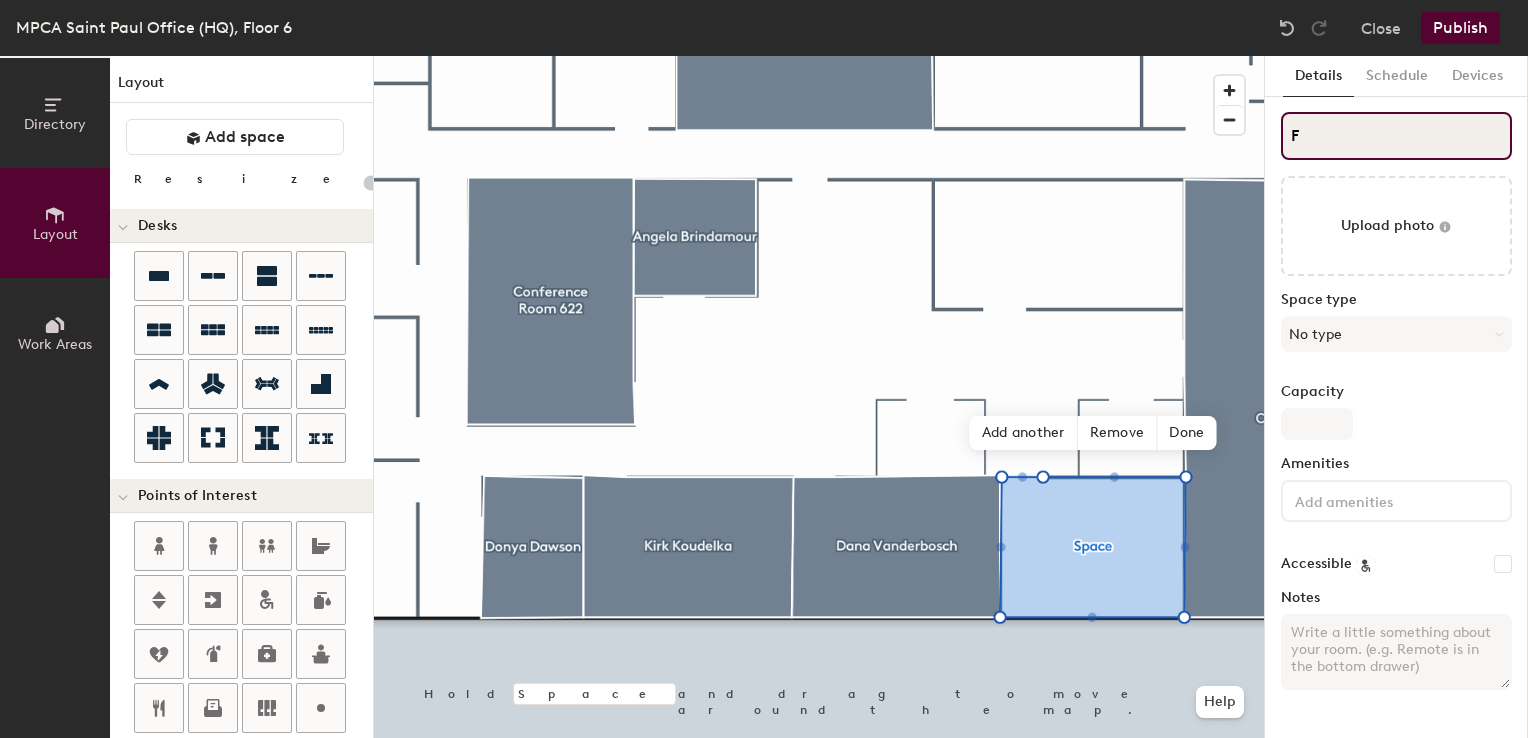 type on "20" 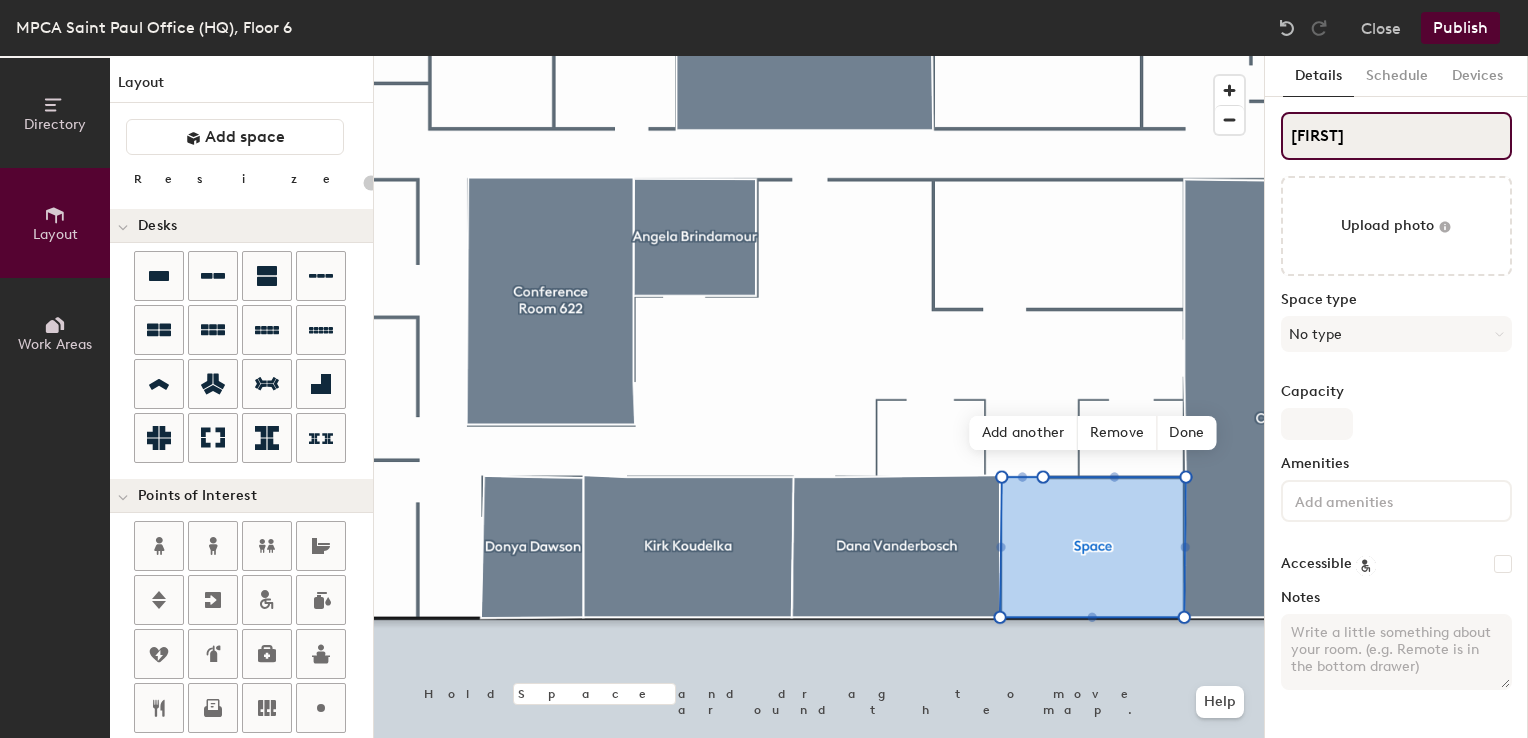 type on "Frank" 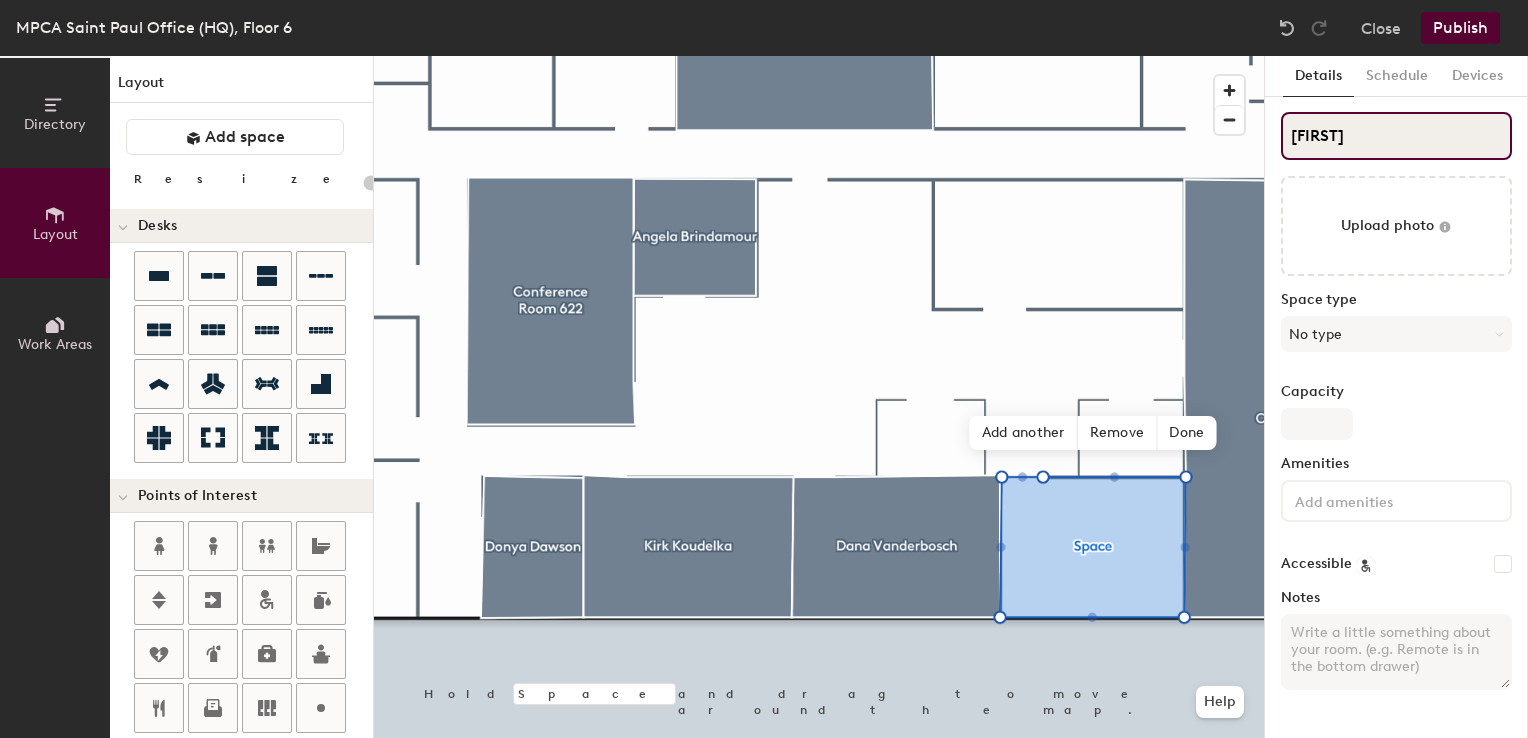 type on "20" 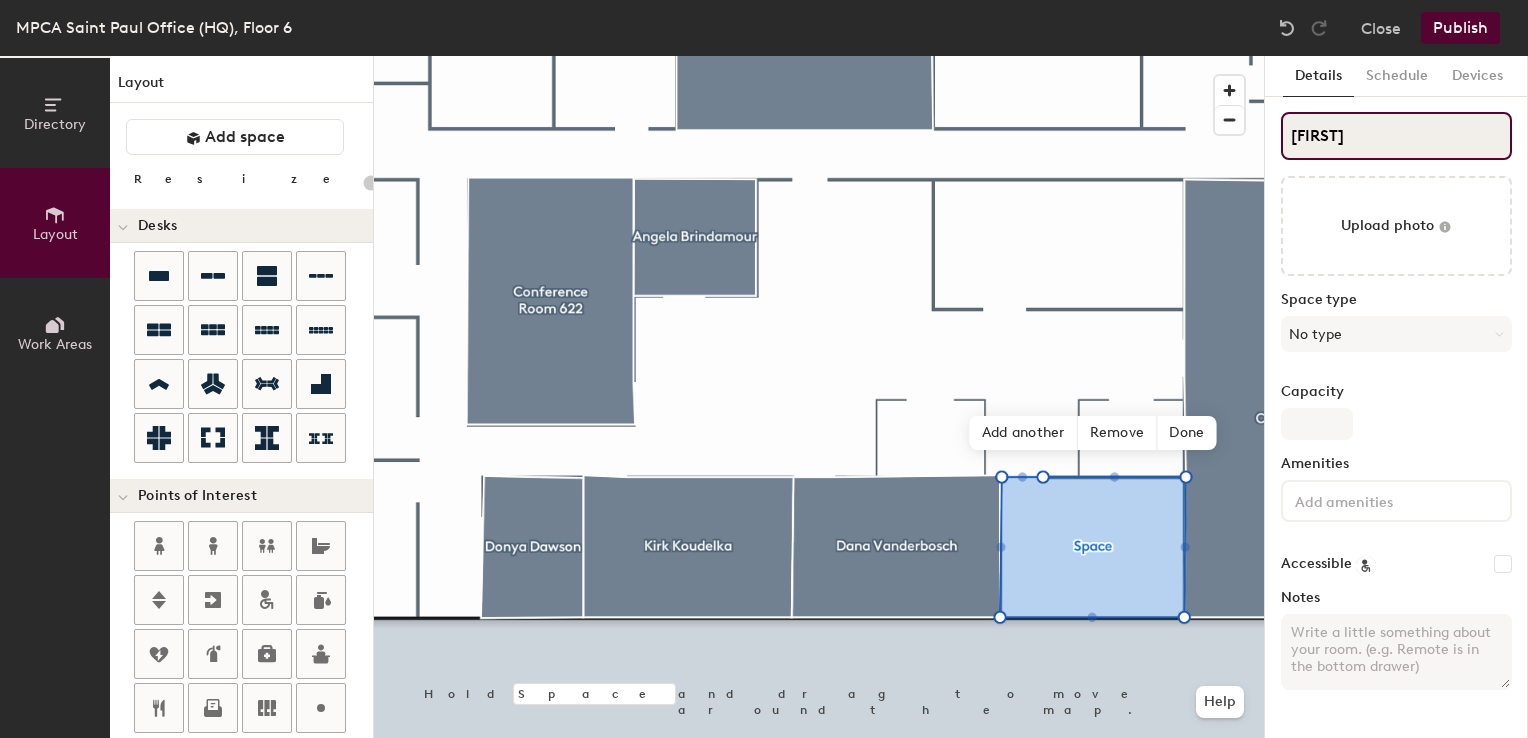 type on "Frank K" 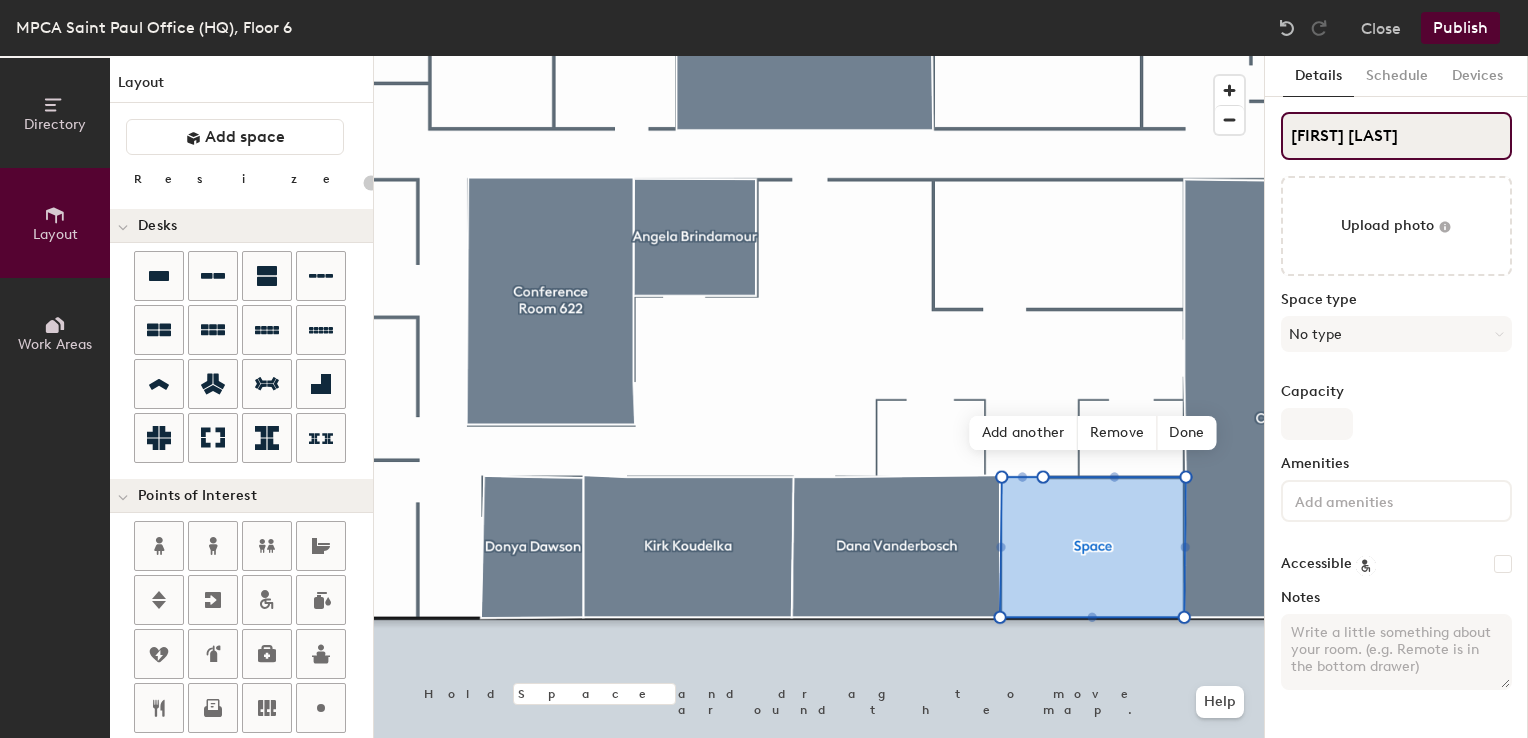 type on "20" 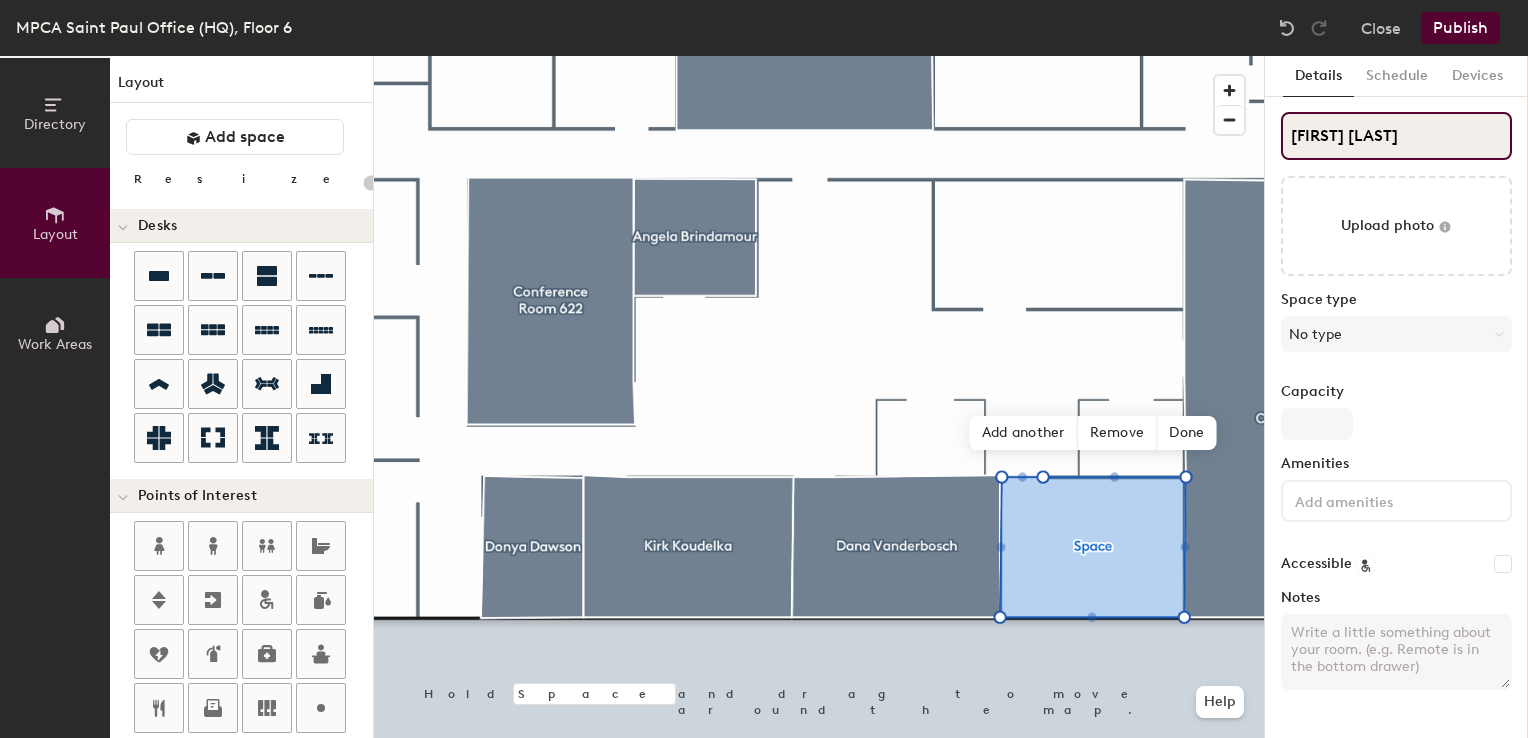 type on "20" 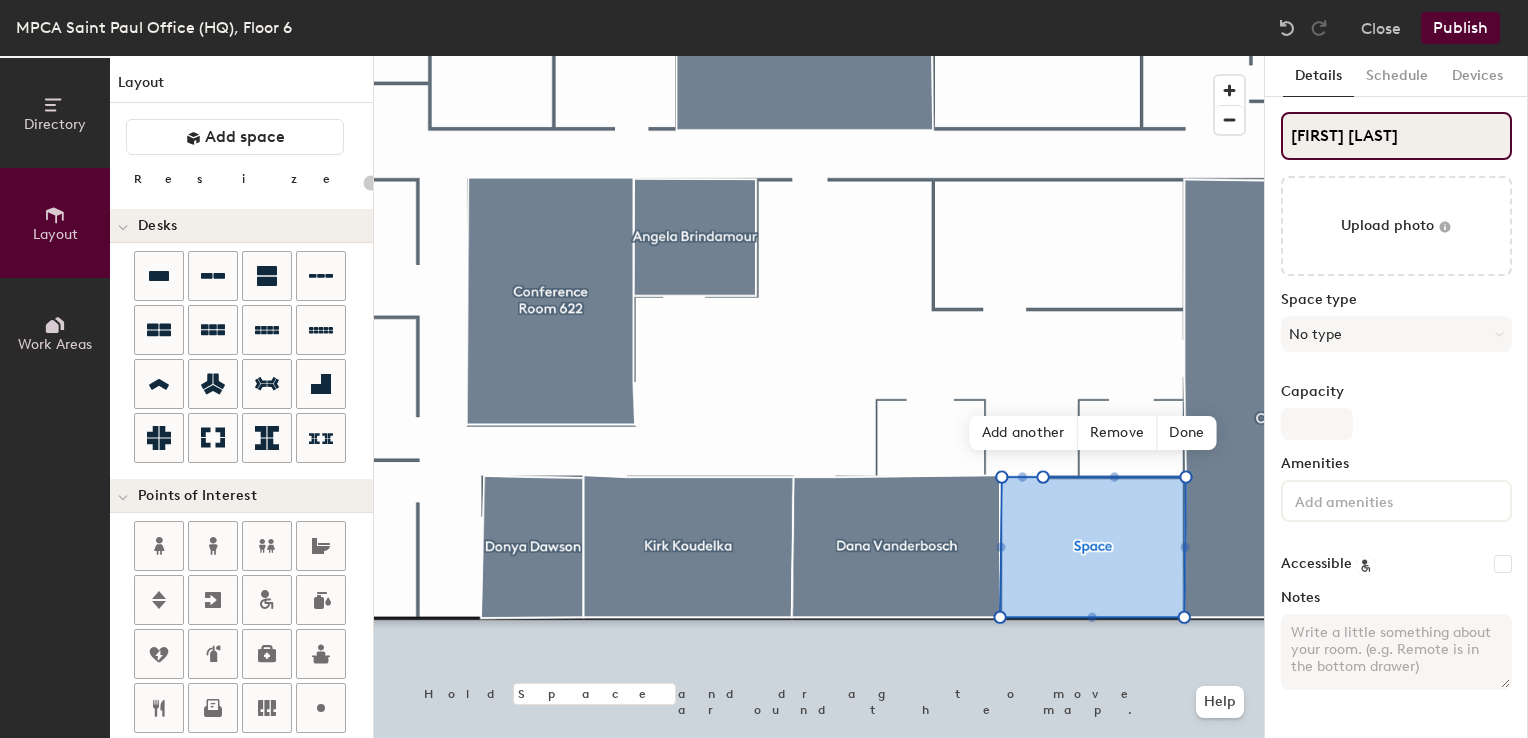 type on "20" 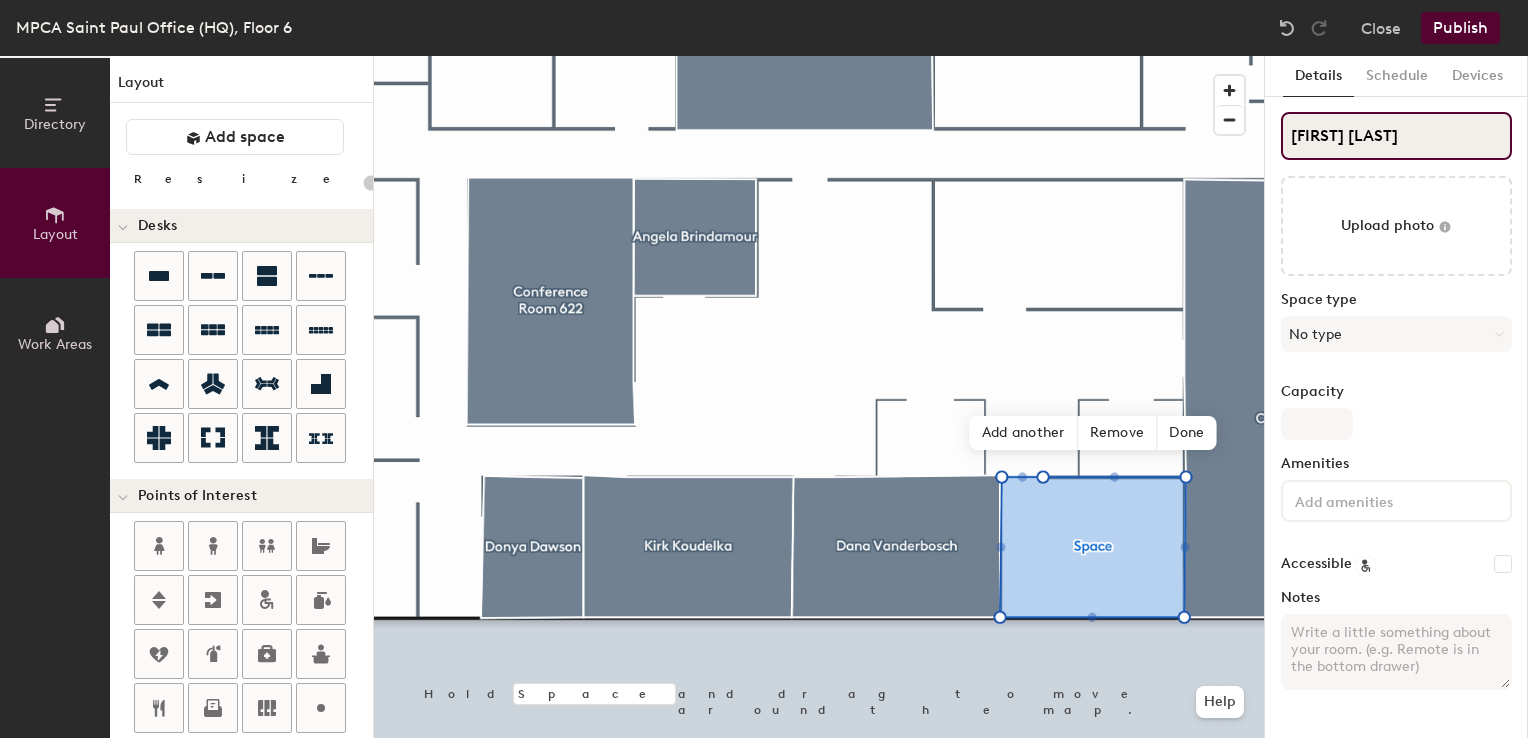 type on "20" 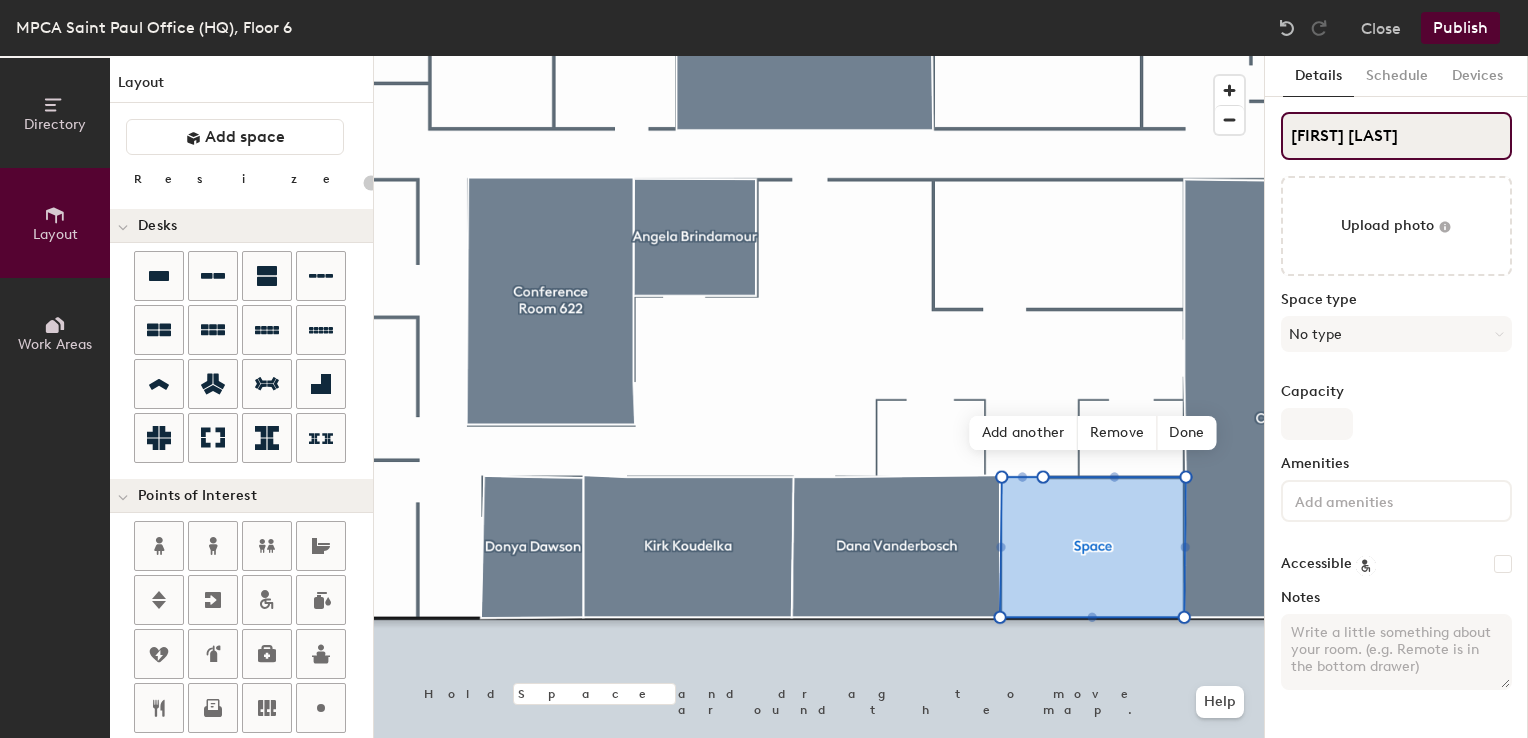 type on "Frank Kohlasc" 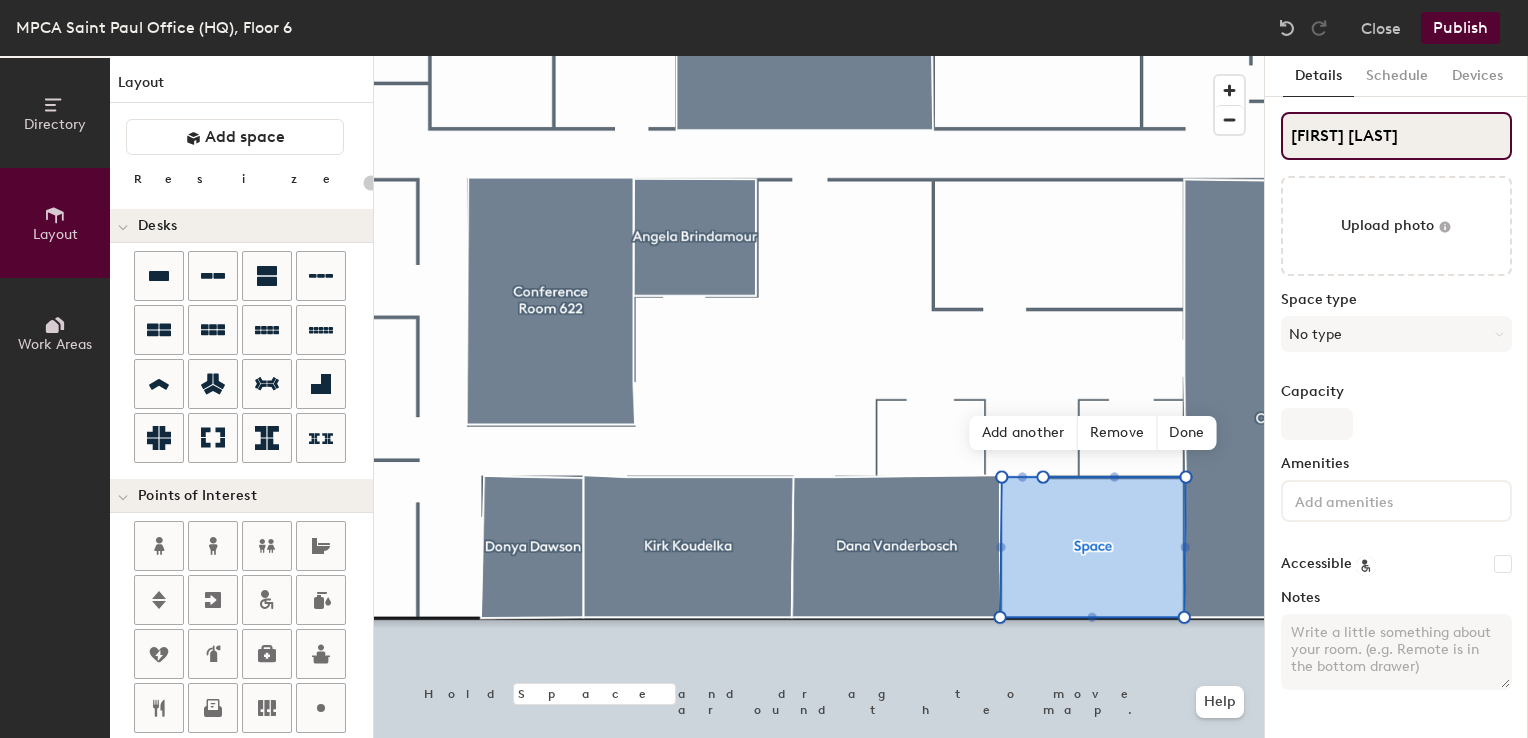 type on "20" 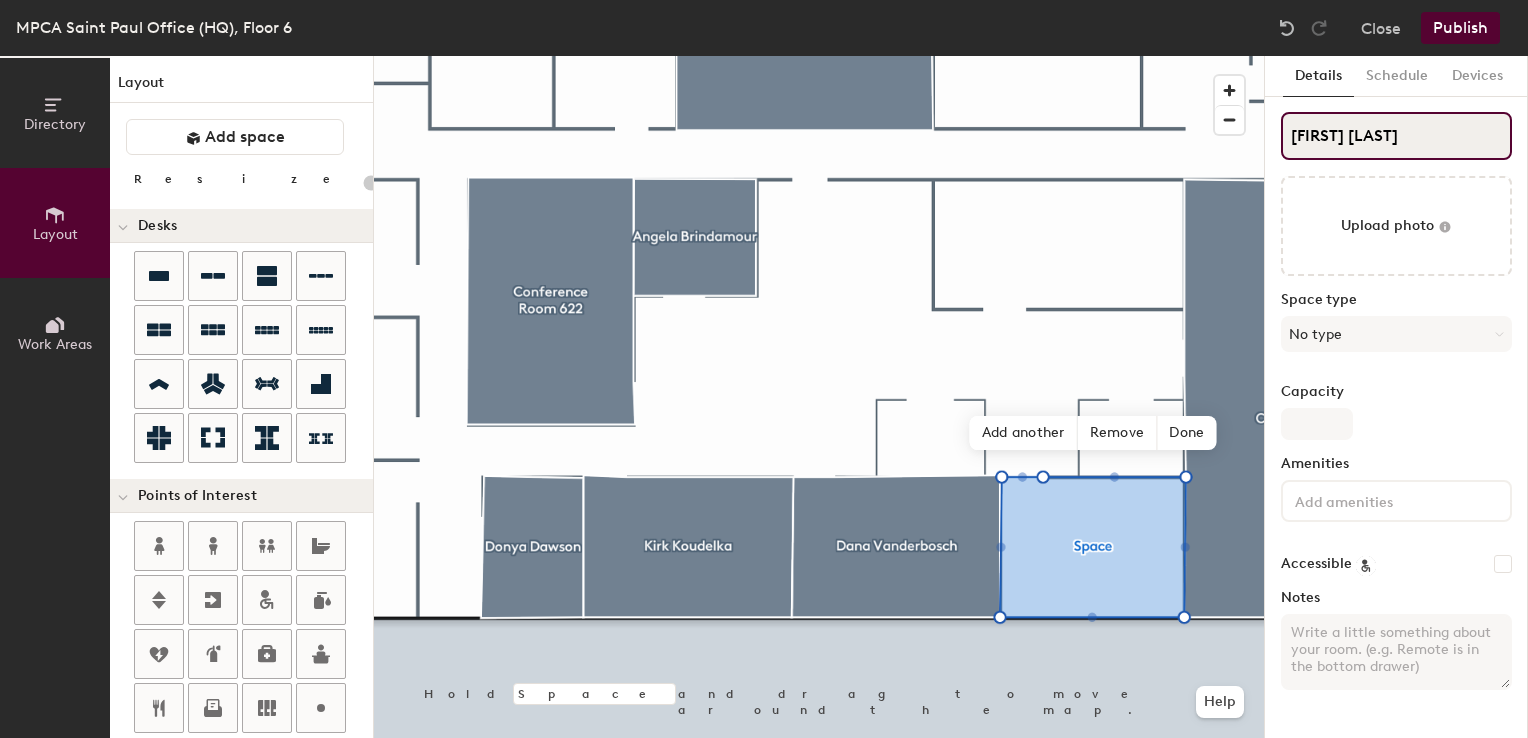 type on "20" 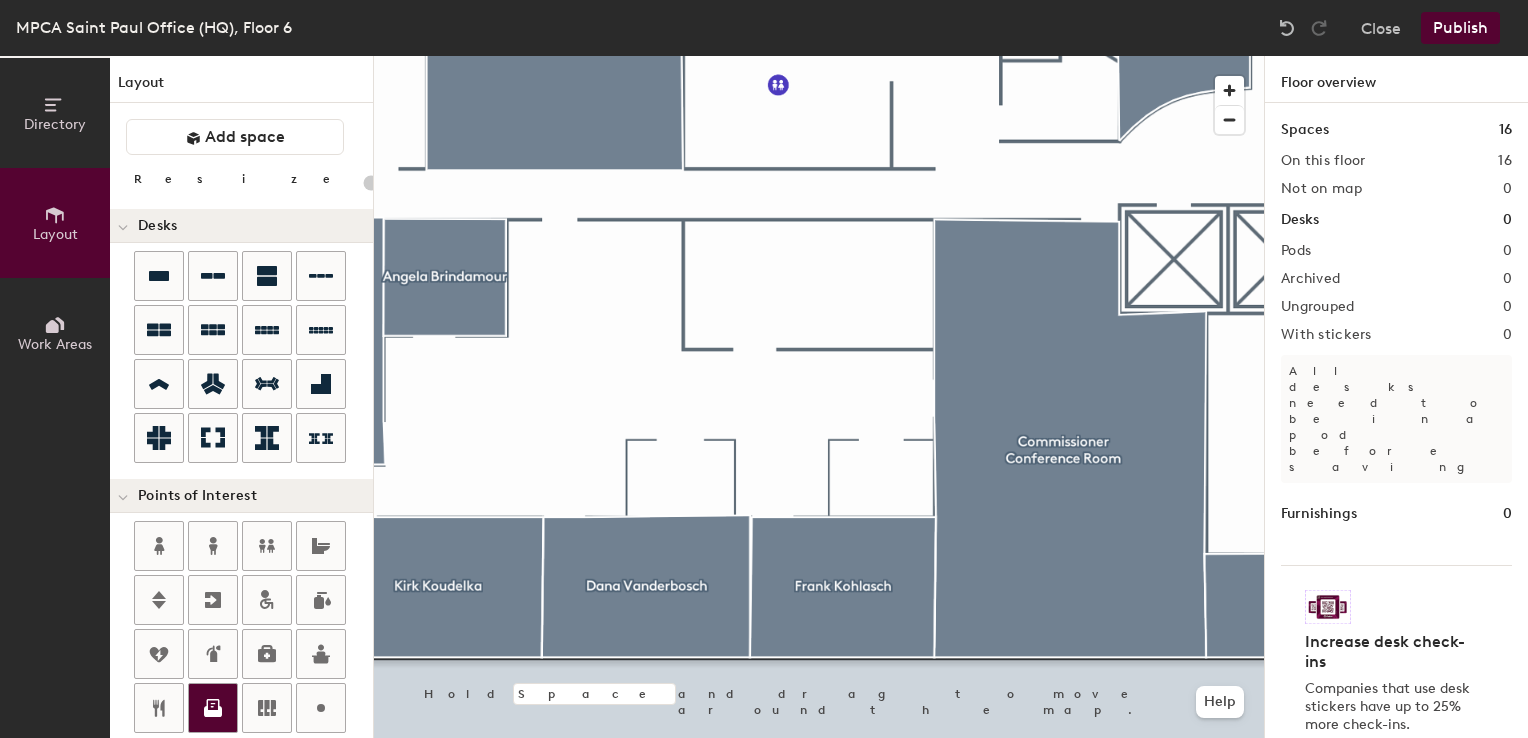 click 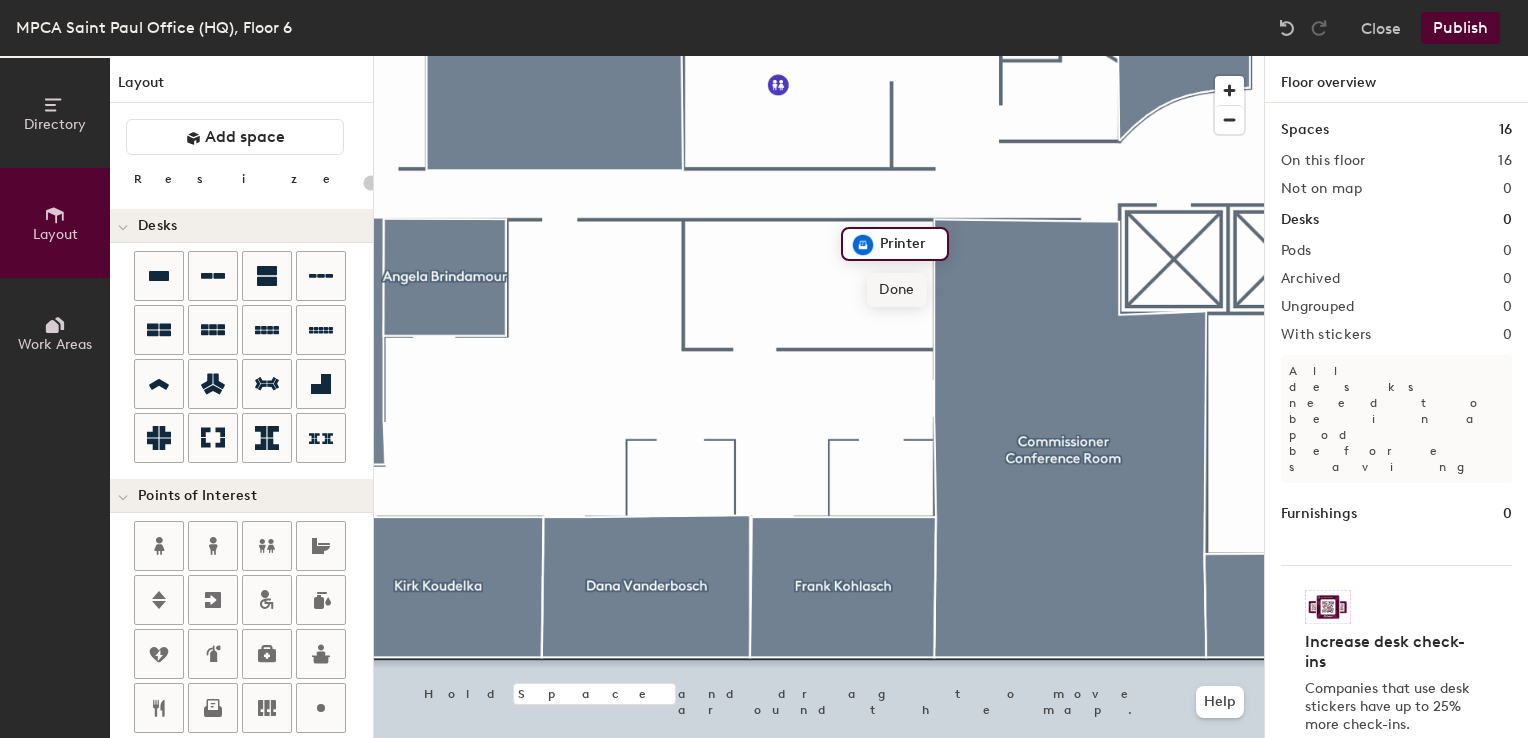click on "Done" 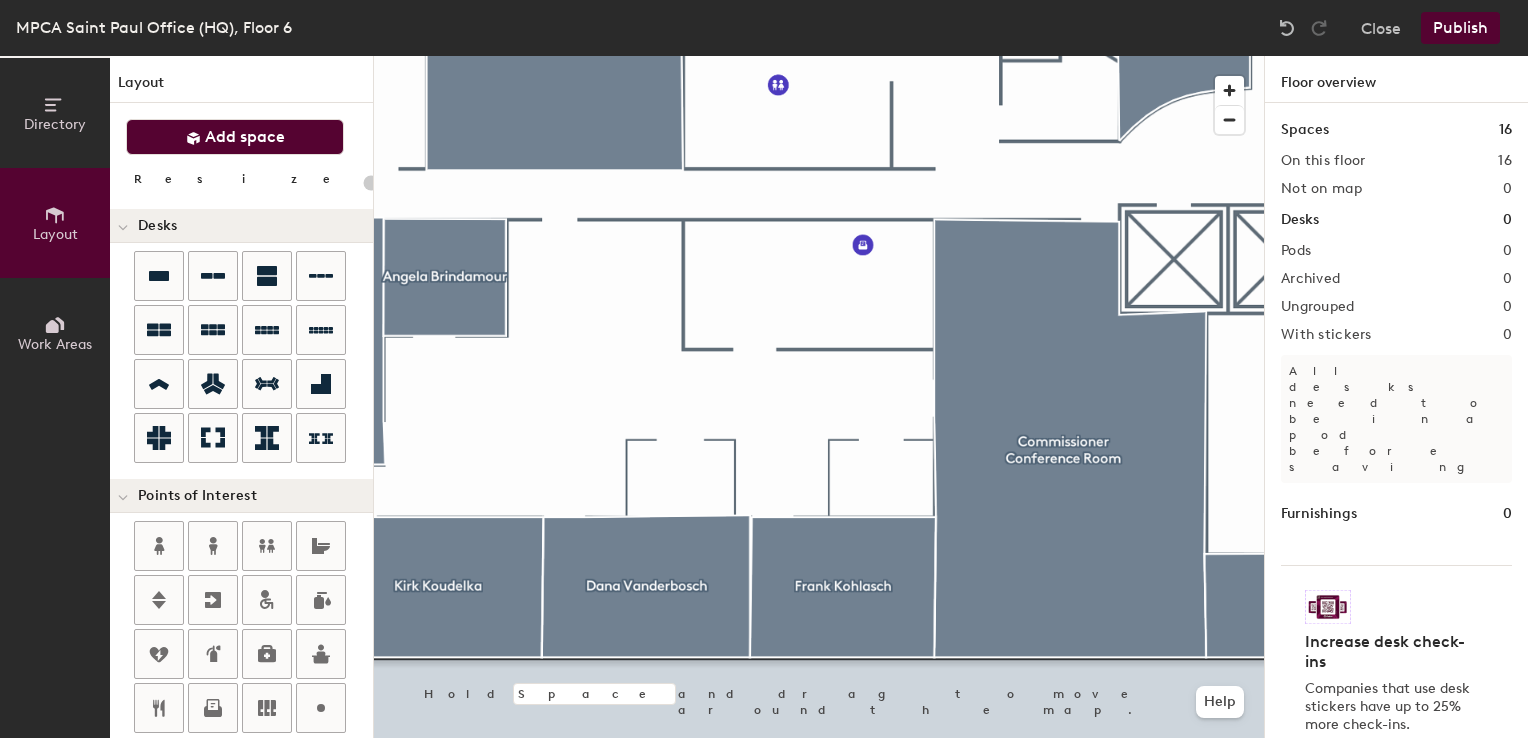 click on "Add space" 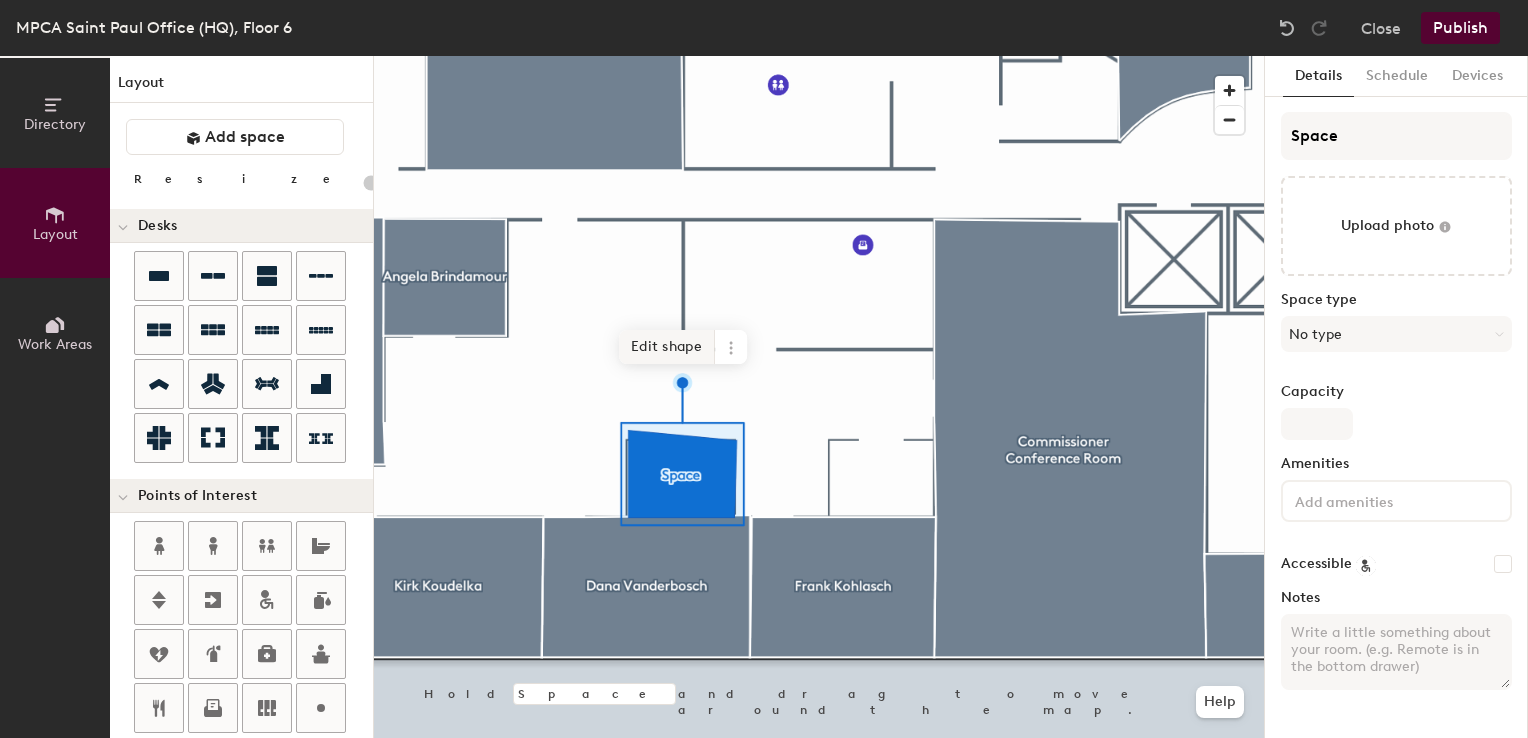 click on "Edit shape" 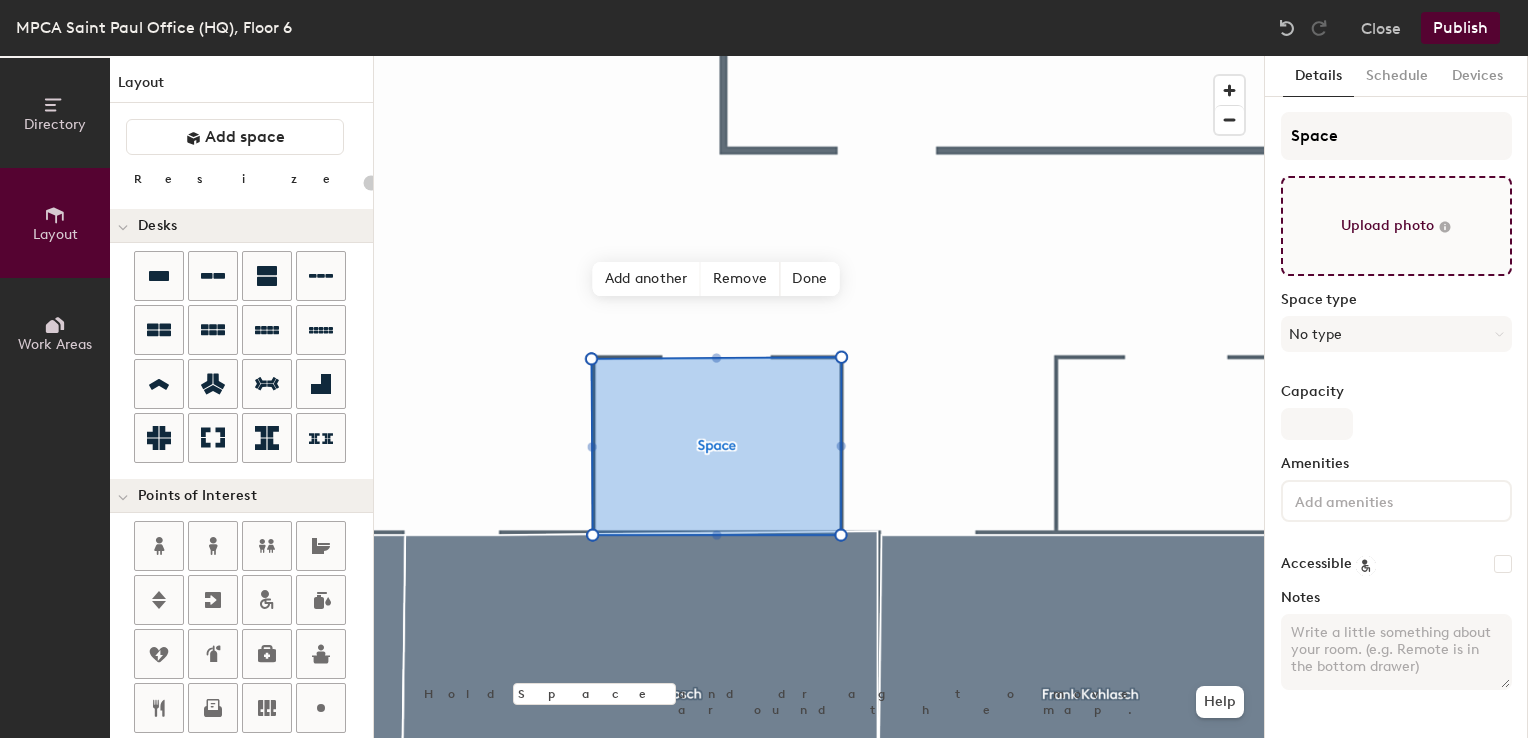 type on "20" 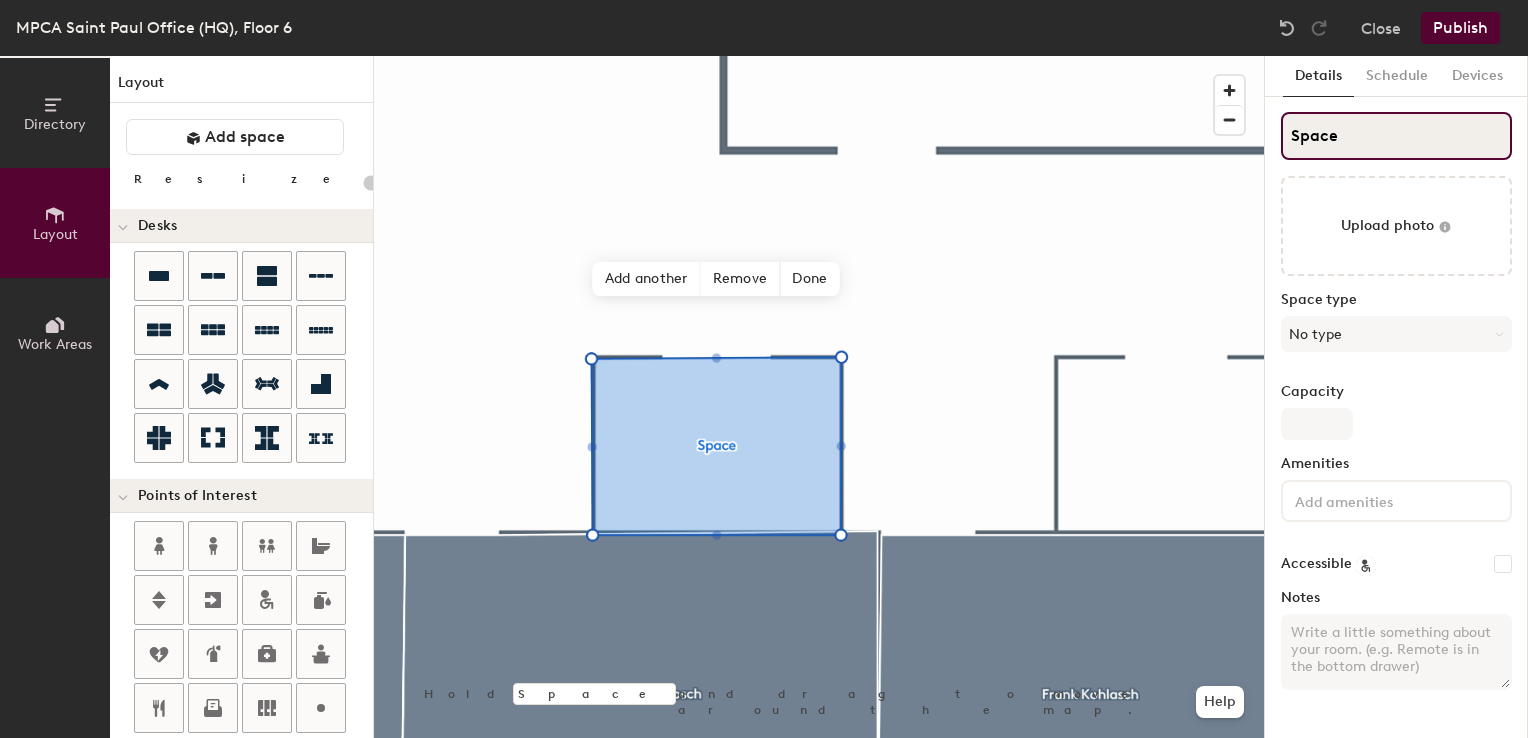 click on "Directory Layout Work Areas Layout   Add space Resize Desks Points of Interest Furnishings Seating Tables Booths Hold Space and drag to move around the map. Help Add another Remove Done Scheduling policies Booking Window Max reservation length Recurring events Restrict booking to working hours Prevent booking from kiosks Restrict booking to administrators Configure room display Background Upload photo General Auto contrast High visibility Hide the logo Custom logo Edit Display hours Screen Brightness 0% 100% Privacy Mask meeting titles Hide meeting attendees Keep meeting organizer visible Scheduling Meeting check-ins Start meetings early End meetings early Extend meetings Impromptu meetings Abandoned meeting protection Admin access Restrict display management Details Schedule Devices Space Upload photo Space type No type Capacity Amenities Accessible Notes" 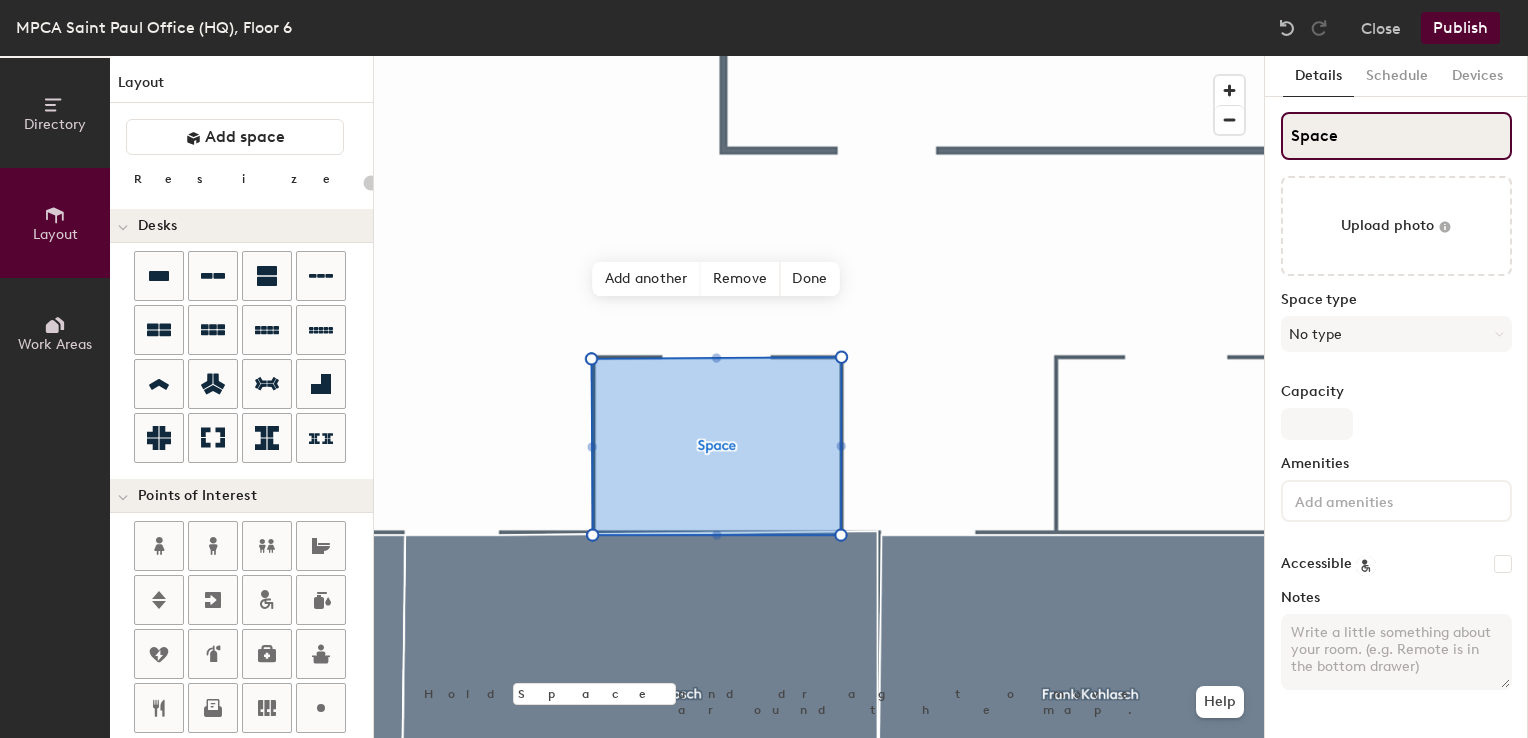type on "A" 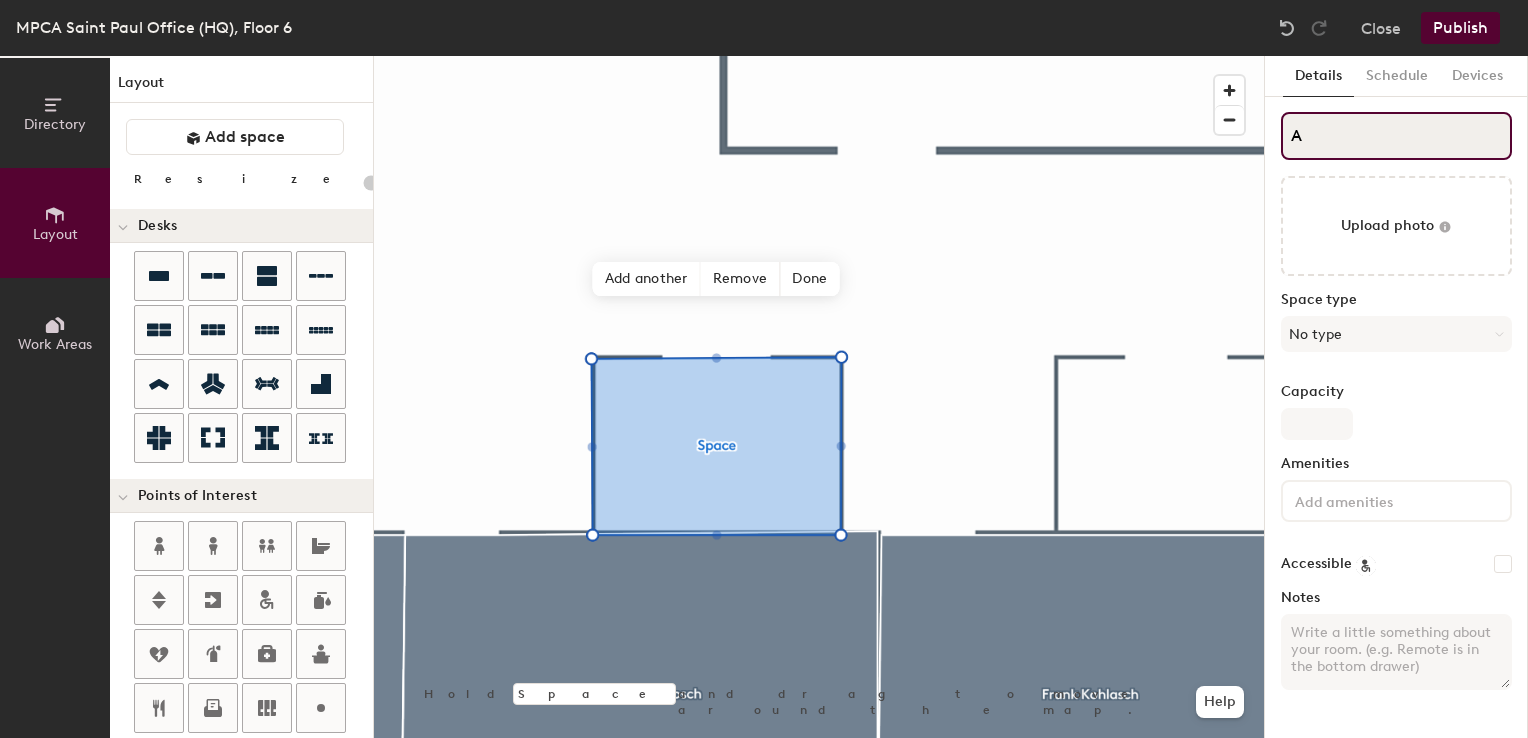 type on "20" 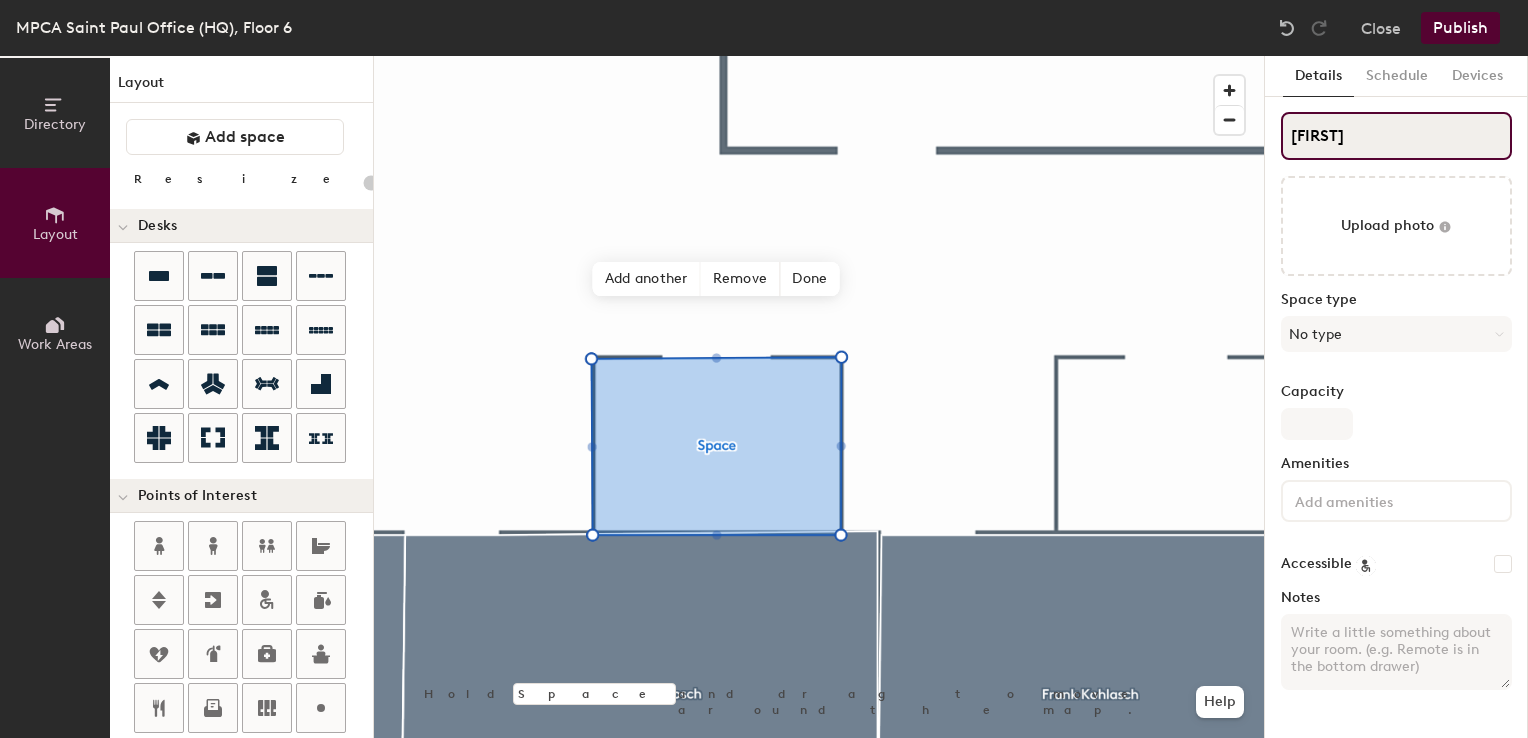 type on "Adam" 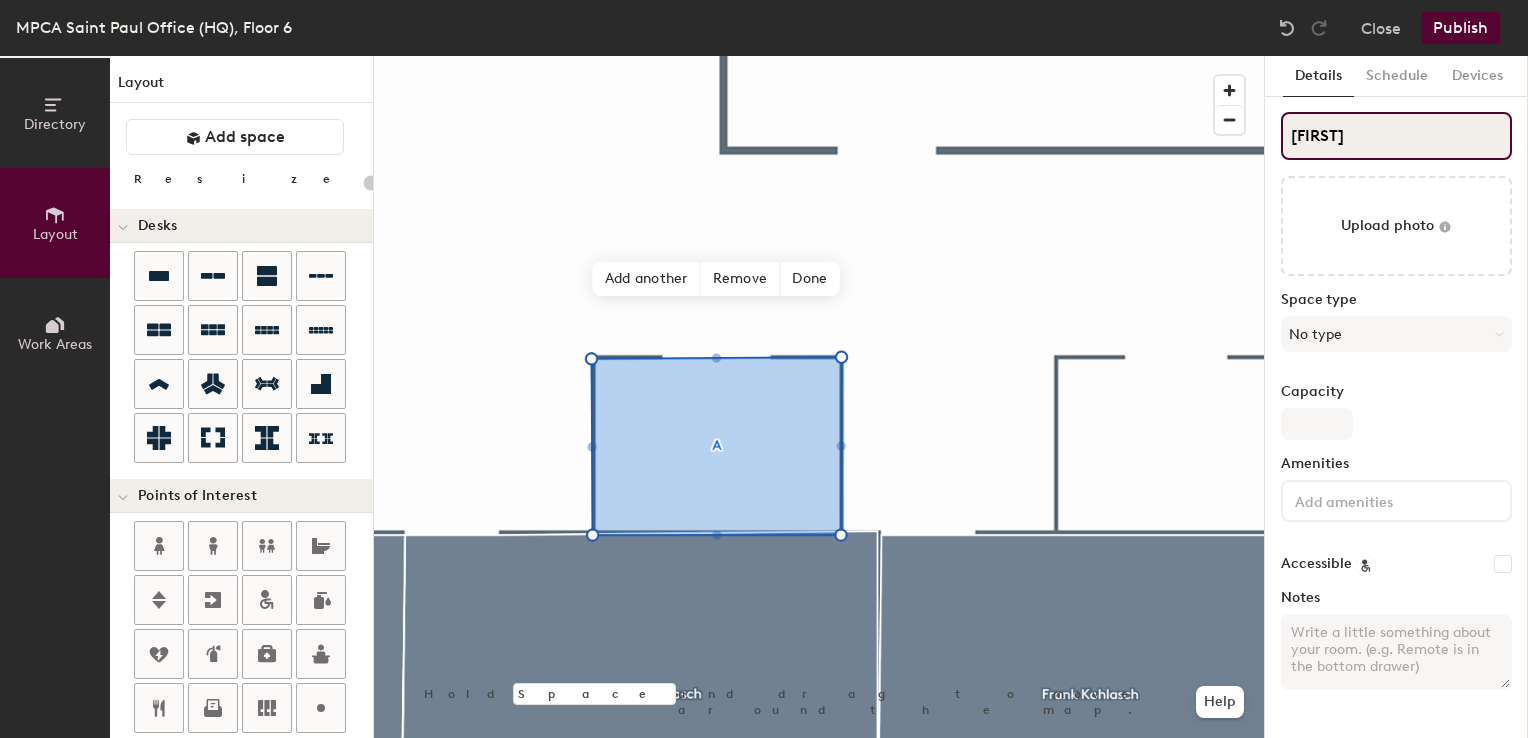 type on "Adam O" 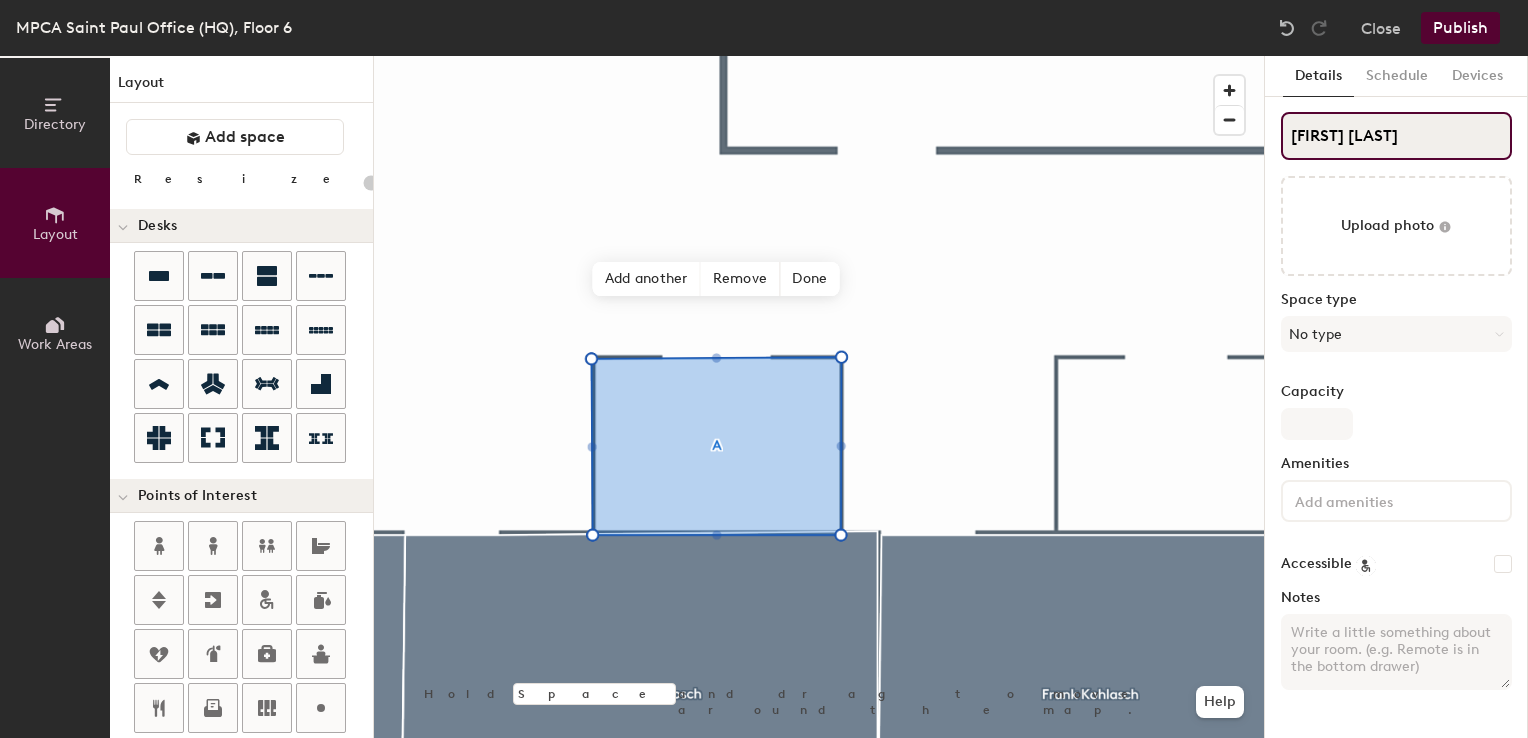 type on "20" 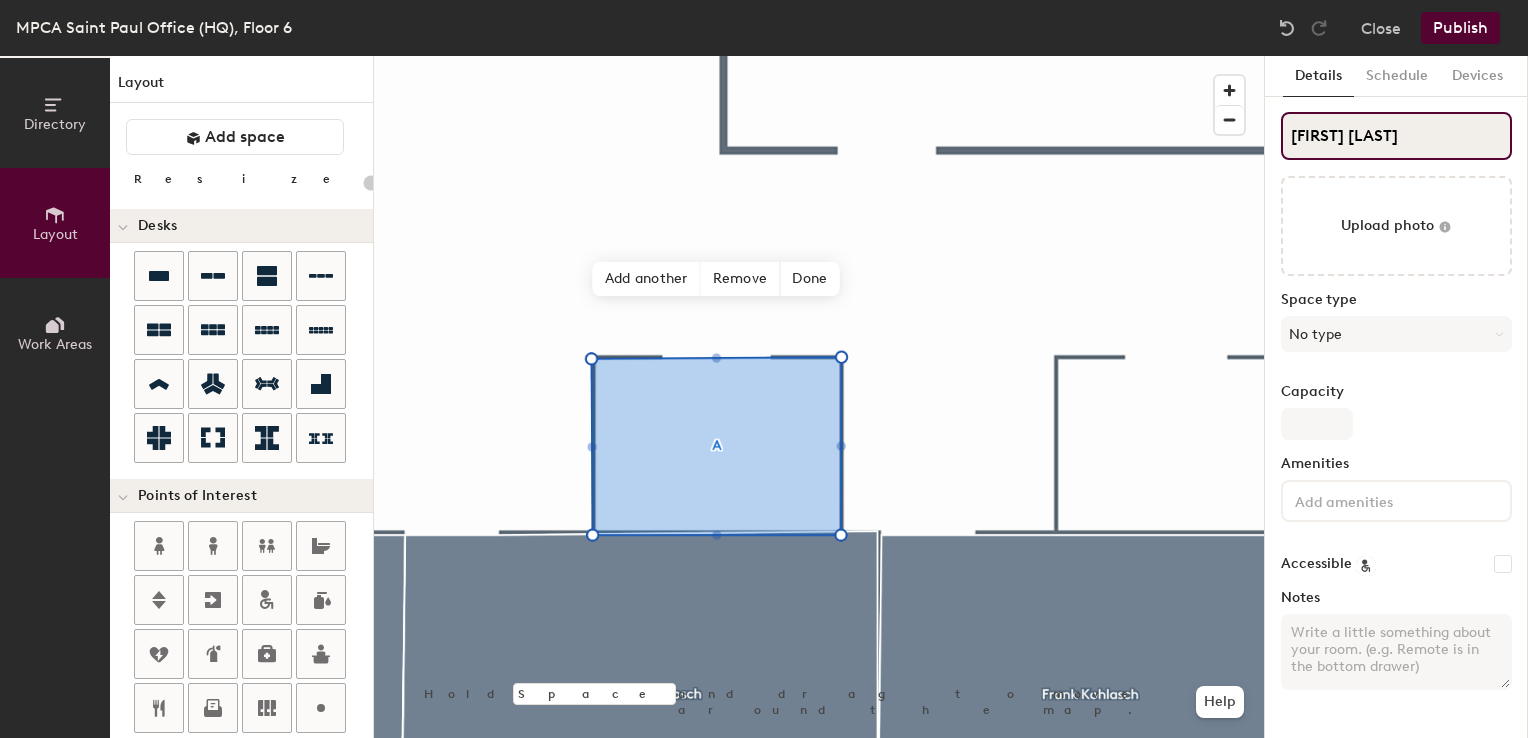 type on "20" 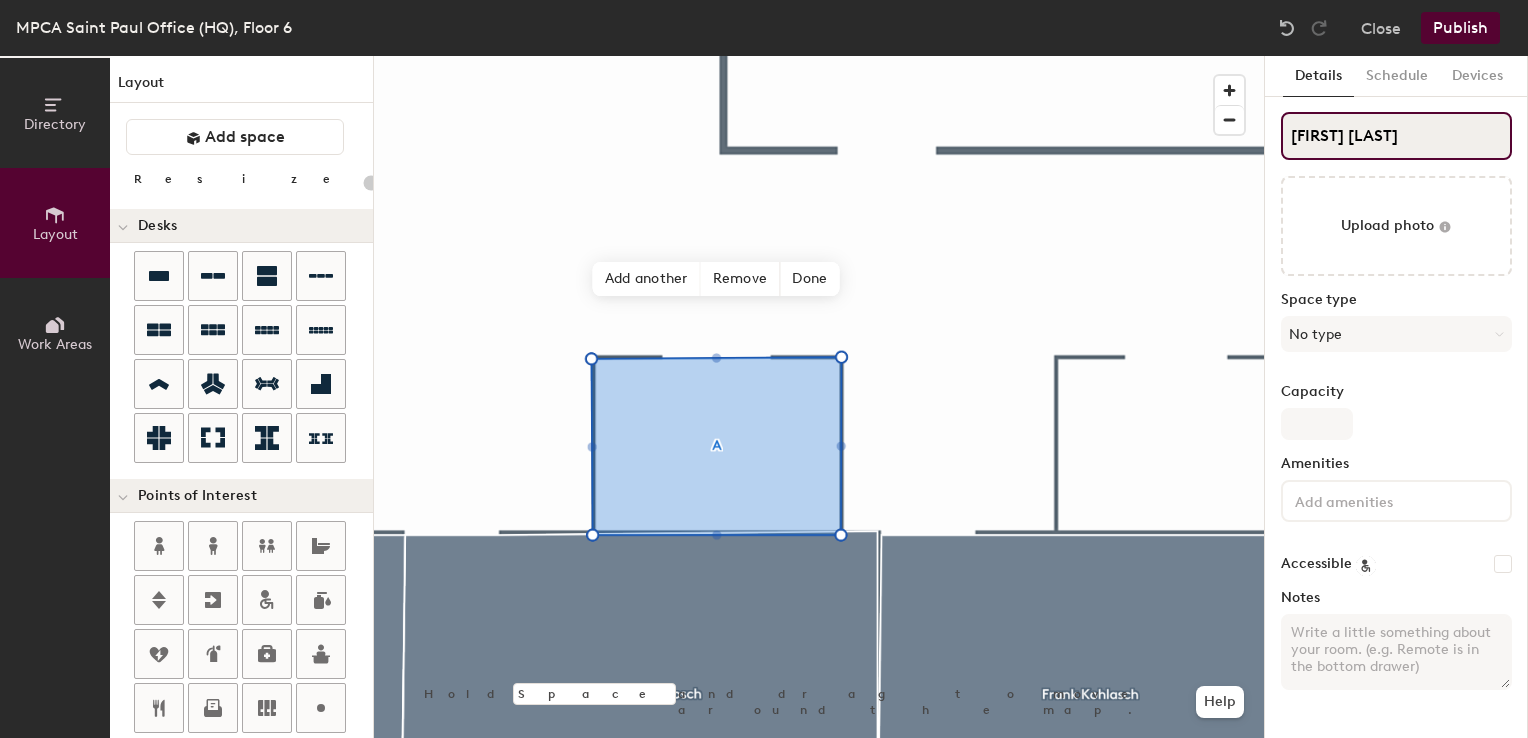 type on "20" 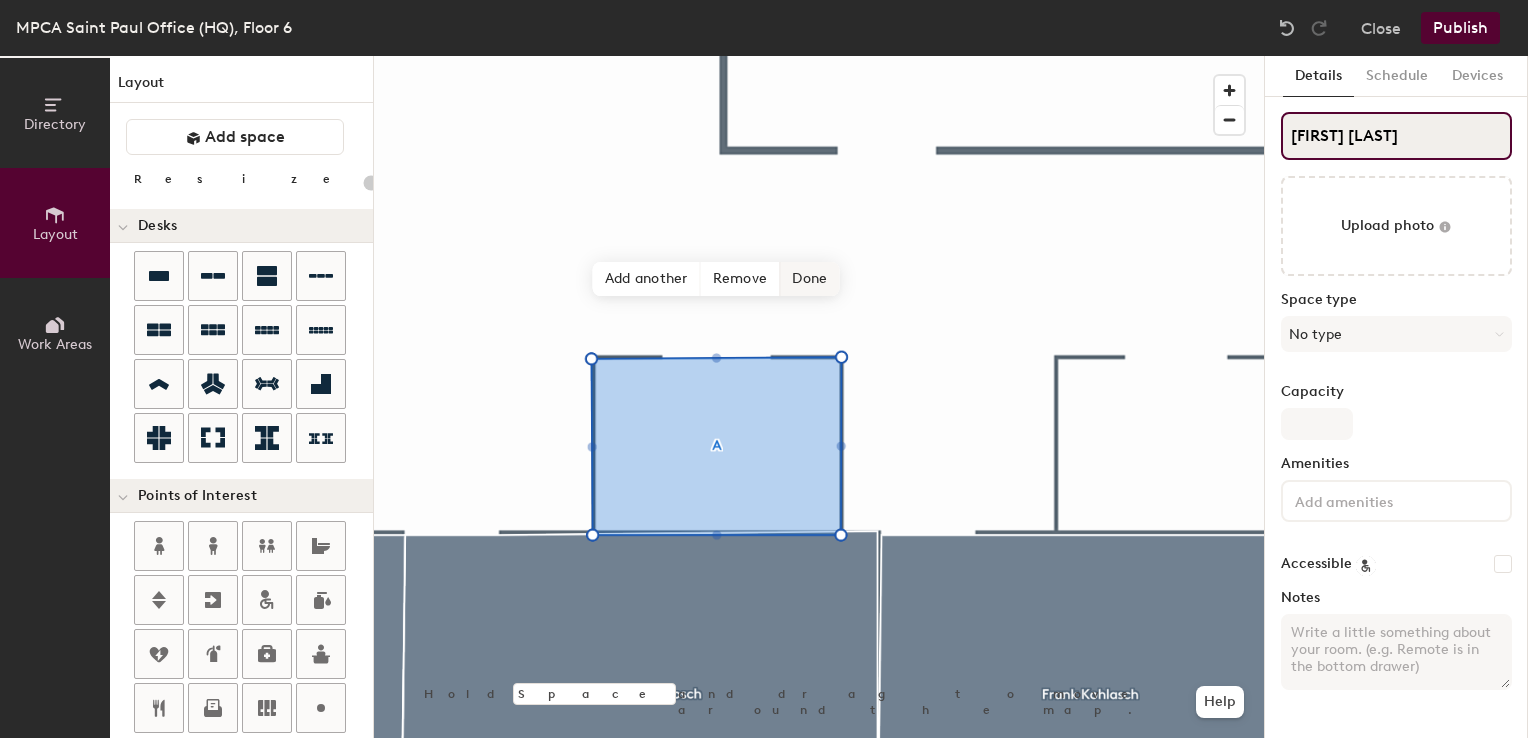 type on "20" 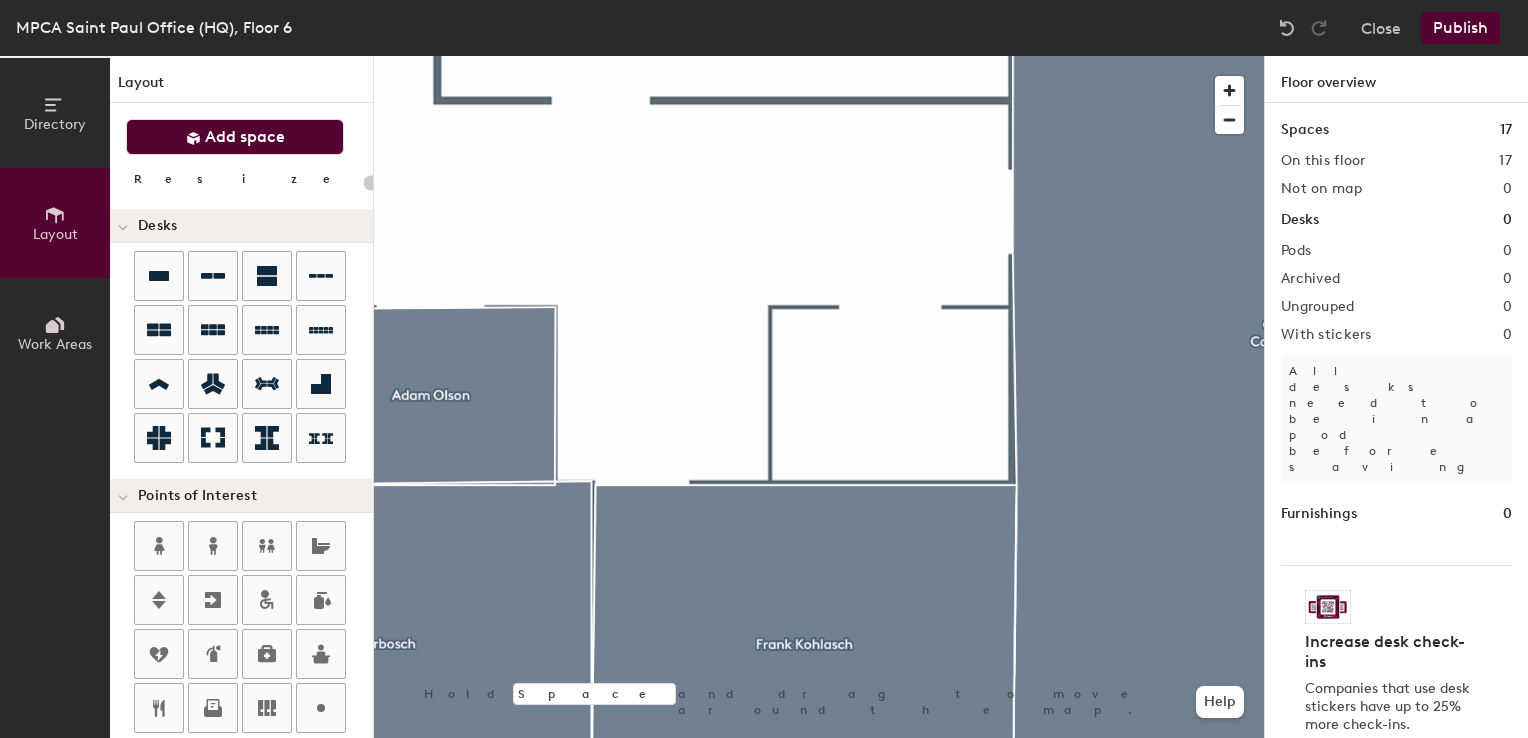 click on "Add space" 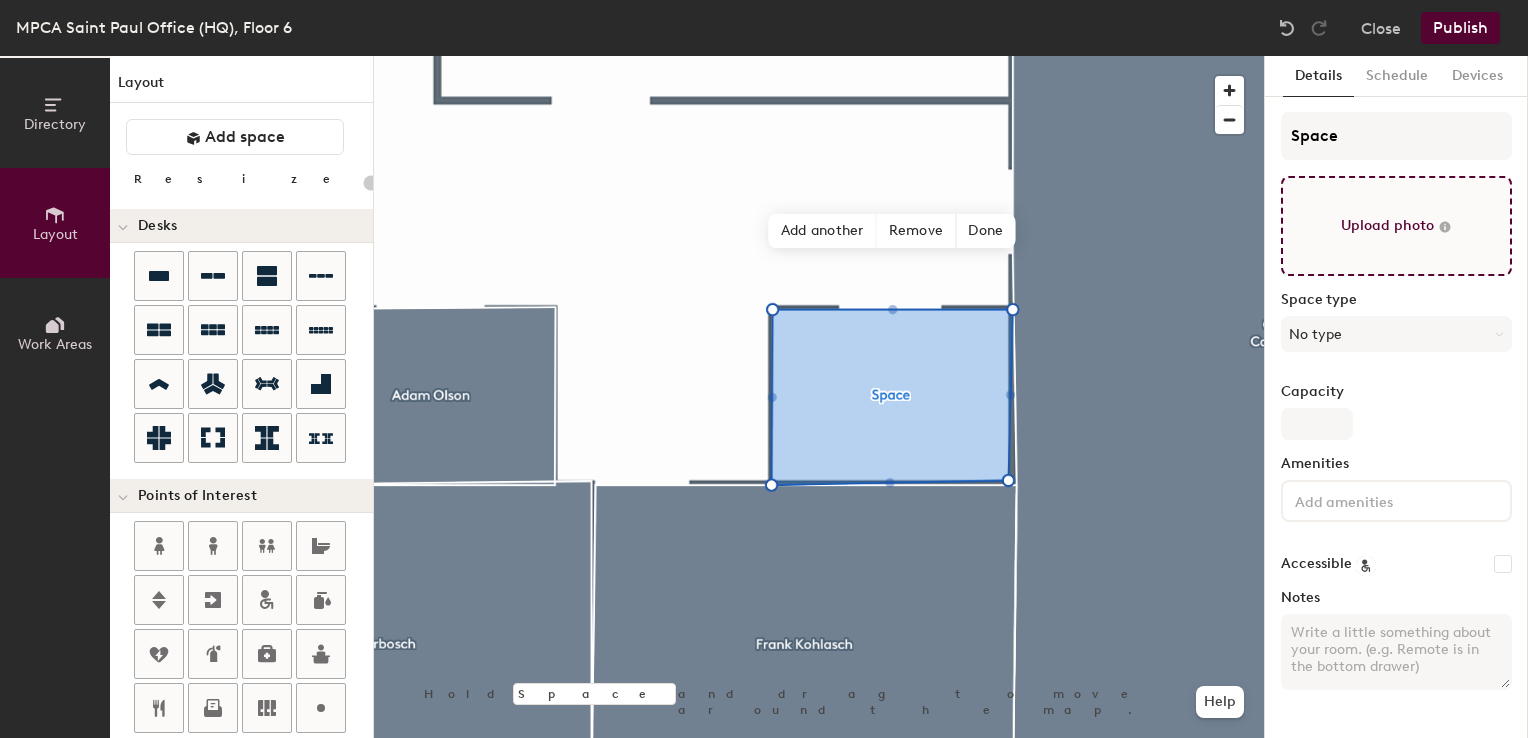 type on "20" 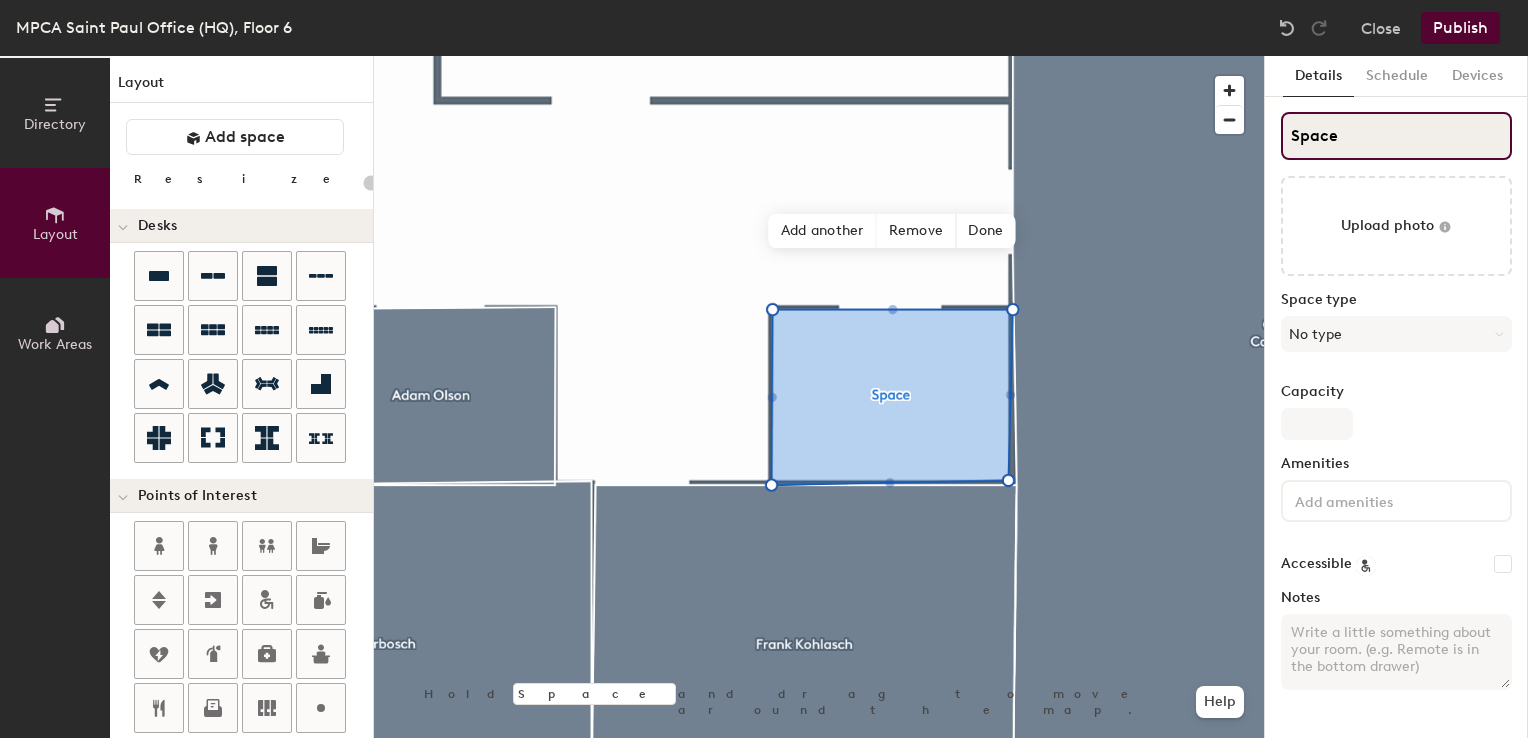 click on "Directory Layout Work Areas Layout   Add space Resize Desks Points of Interest Furnishings Seating Tables Booths Hold Space and drag to move around the map. Help Add another Remove Done Scheduling policies Booking Window Max reservation length Recurring events Restrict booking to working hours Prevent booking from kiosks Restrict booking to administrators Configure room display Background Upload photo General Auto contrast High visibility Hide the logo Custom logo Edit Display hours Screen Brightness 0% 100% Privacy Mask meeting titles Hide meeting attendees Keep meeting organizer visible Scheduling Meeting check-ins Start meetings early End meetings early Extend meetings Impromptu meetings Abandoned meeting protection Admin access Restrict display management Details Schedule Devices Space Upload photo Space type No type Capacity Amenities Accessible Notes" 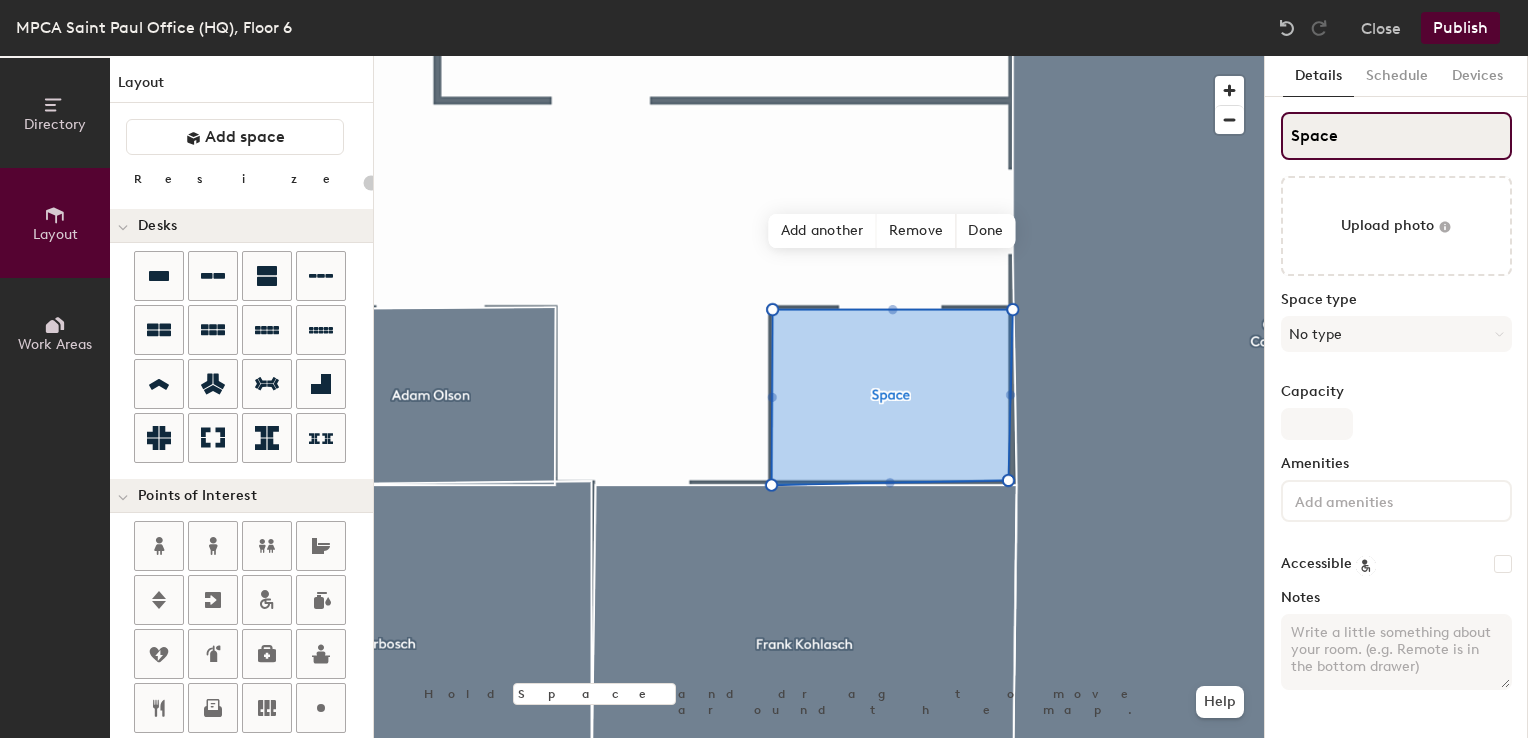 type on "A" 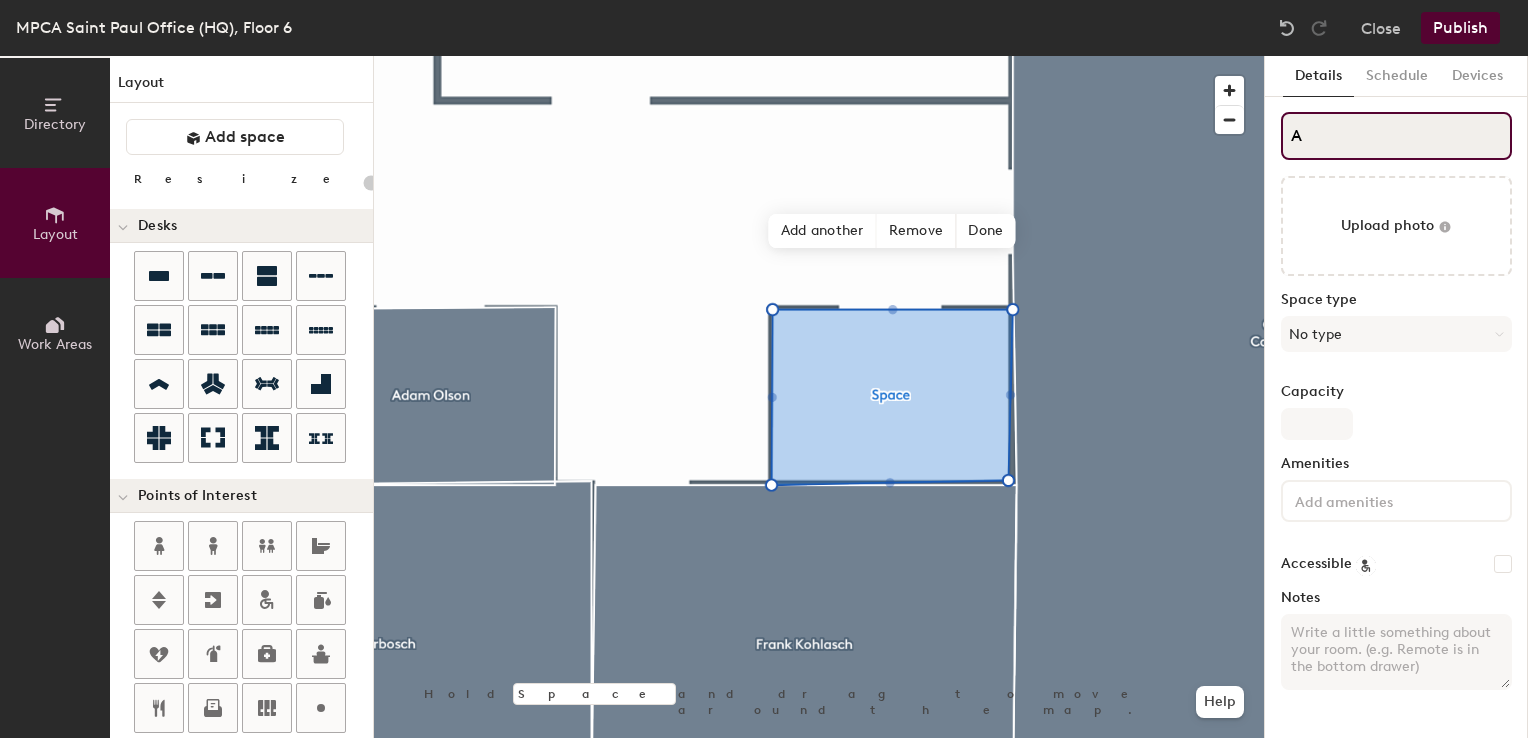 type on "20" 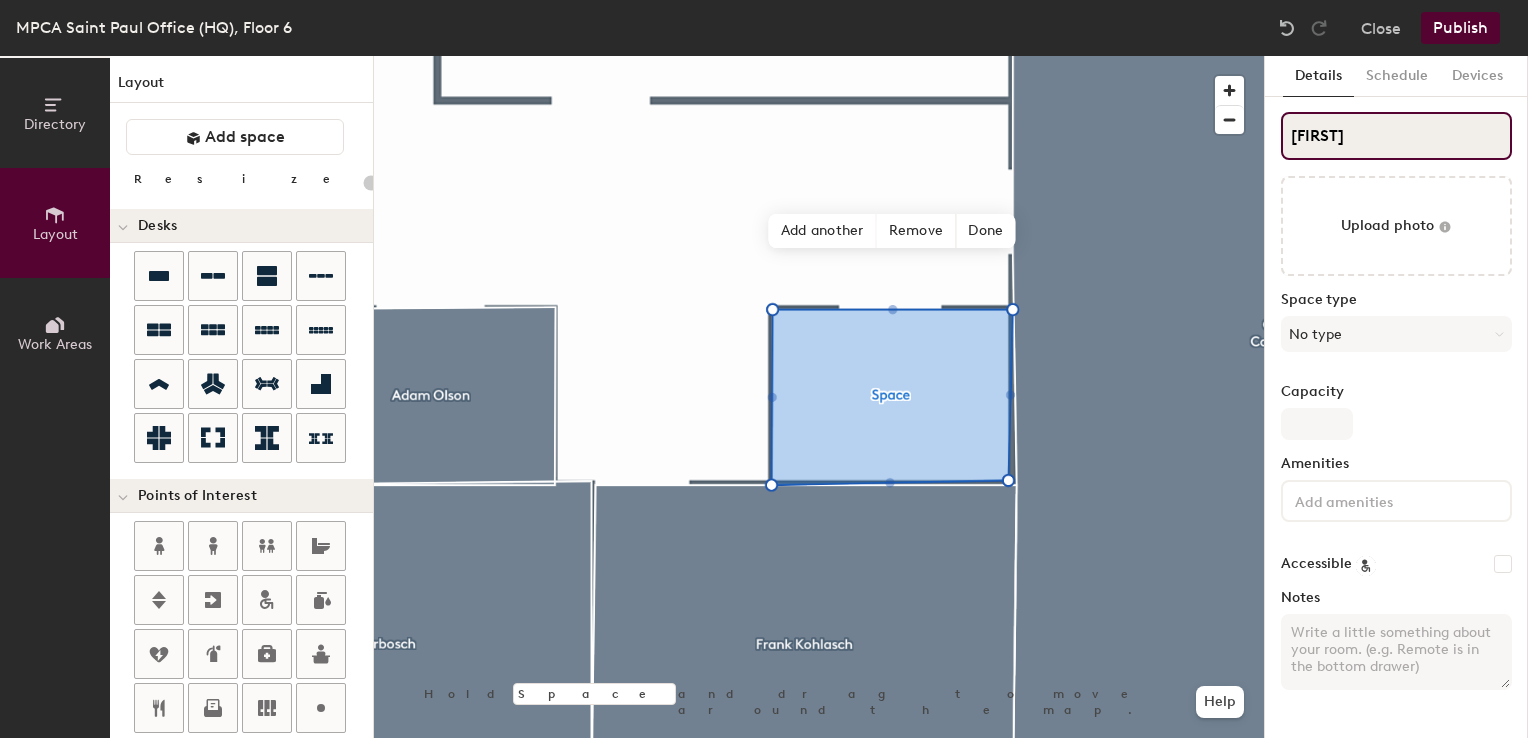 type on "Ale" 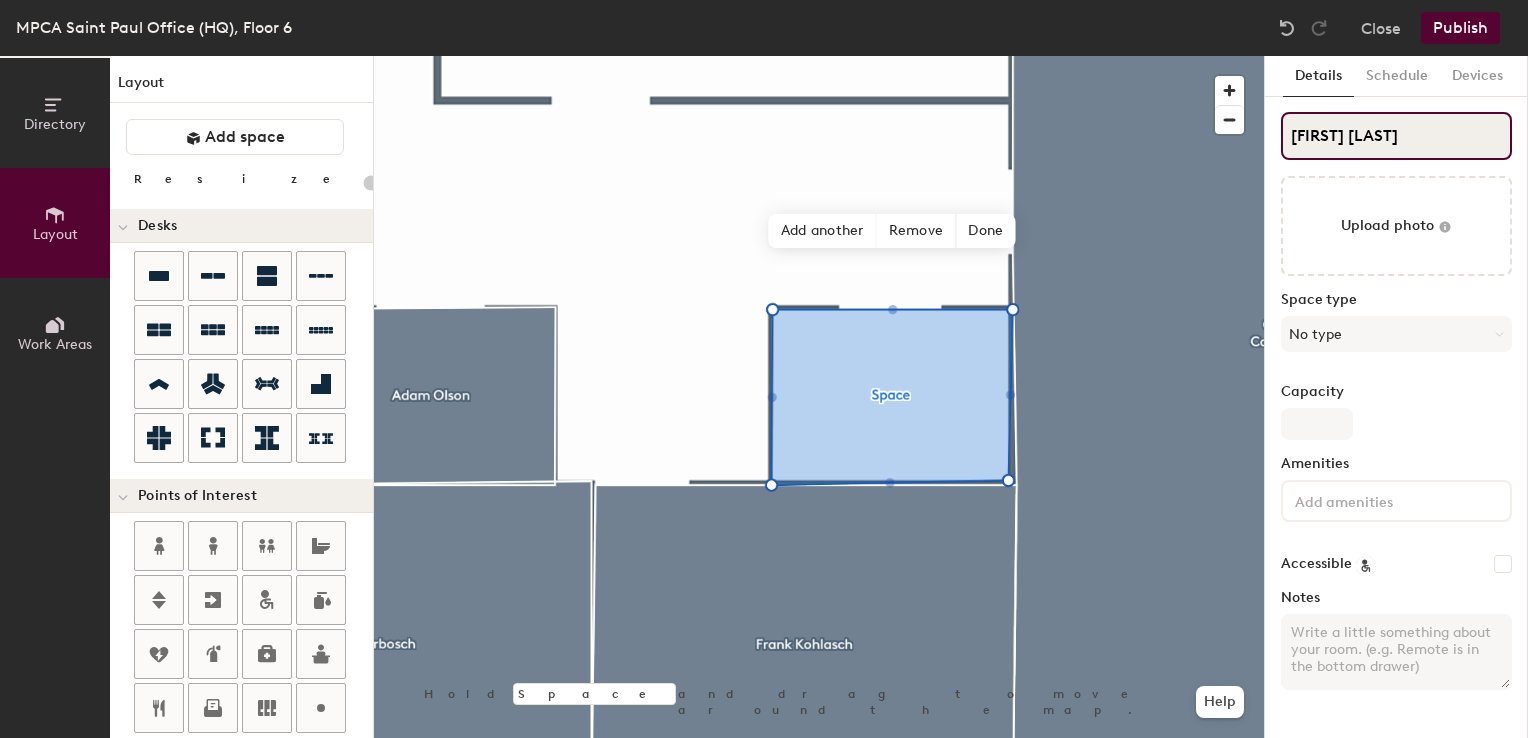 type on "20" 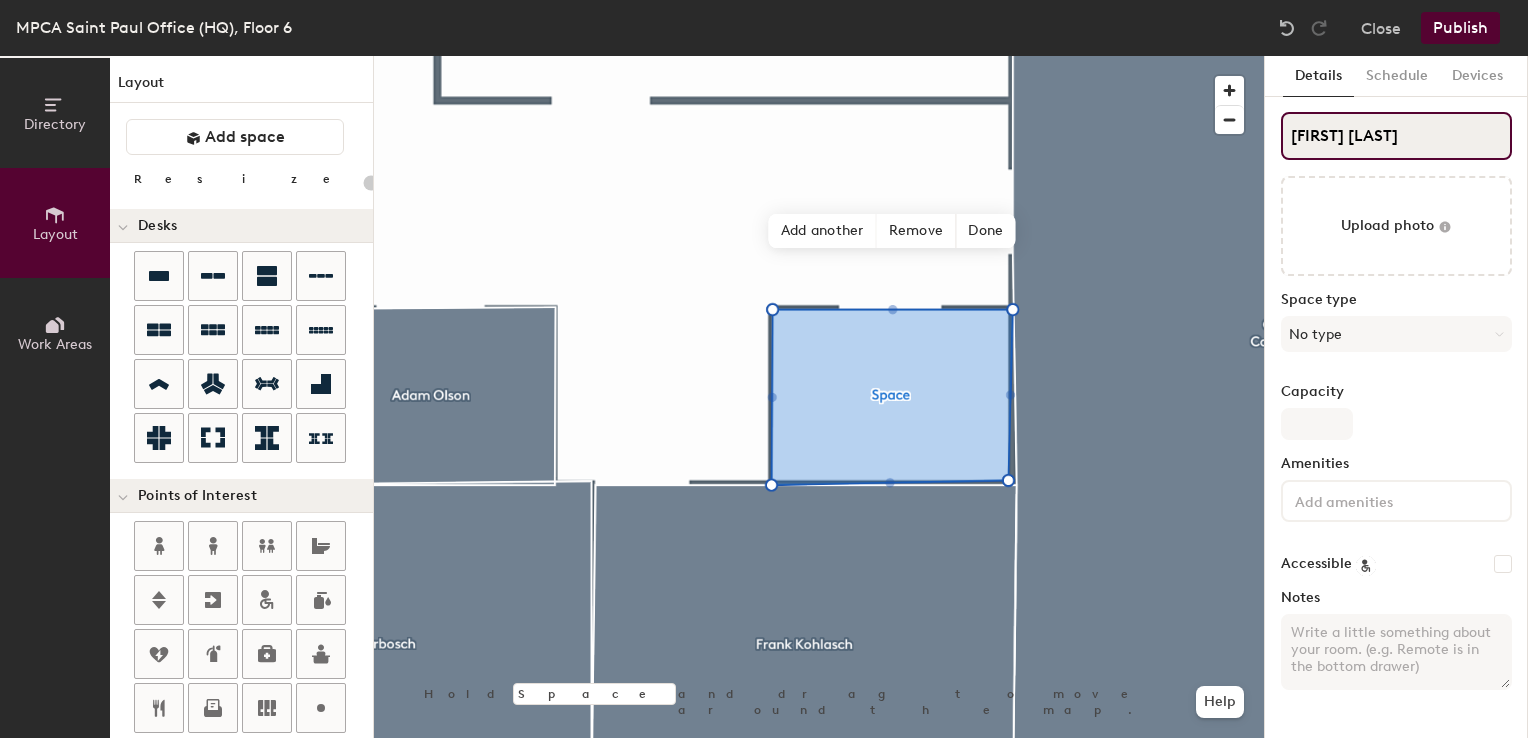type on "20" 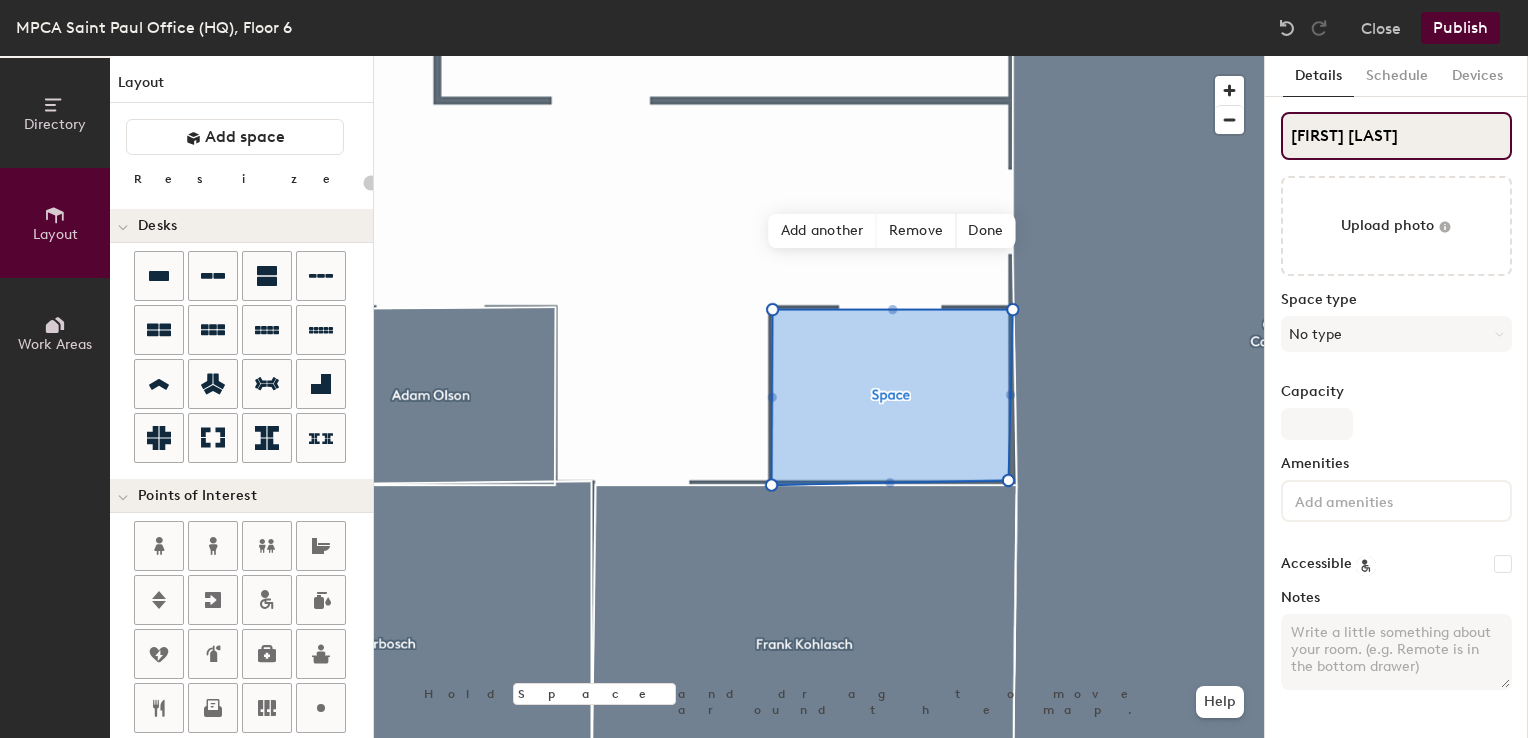 type on "20" 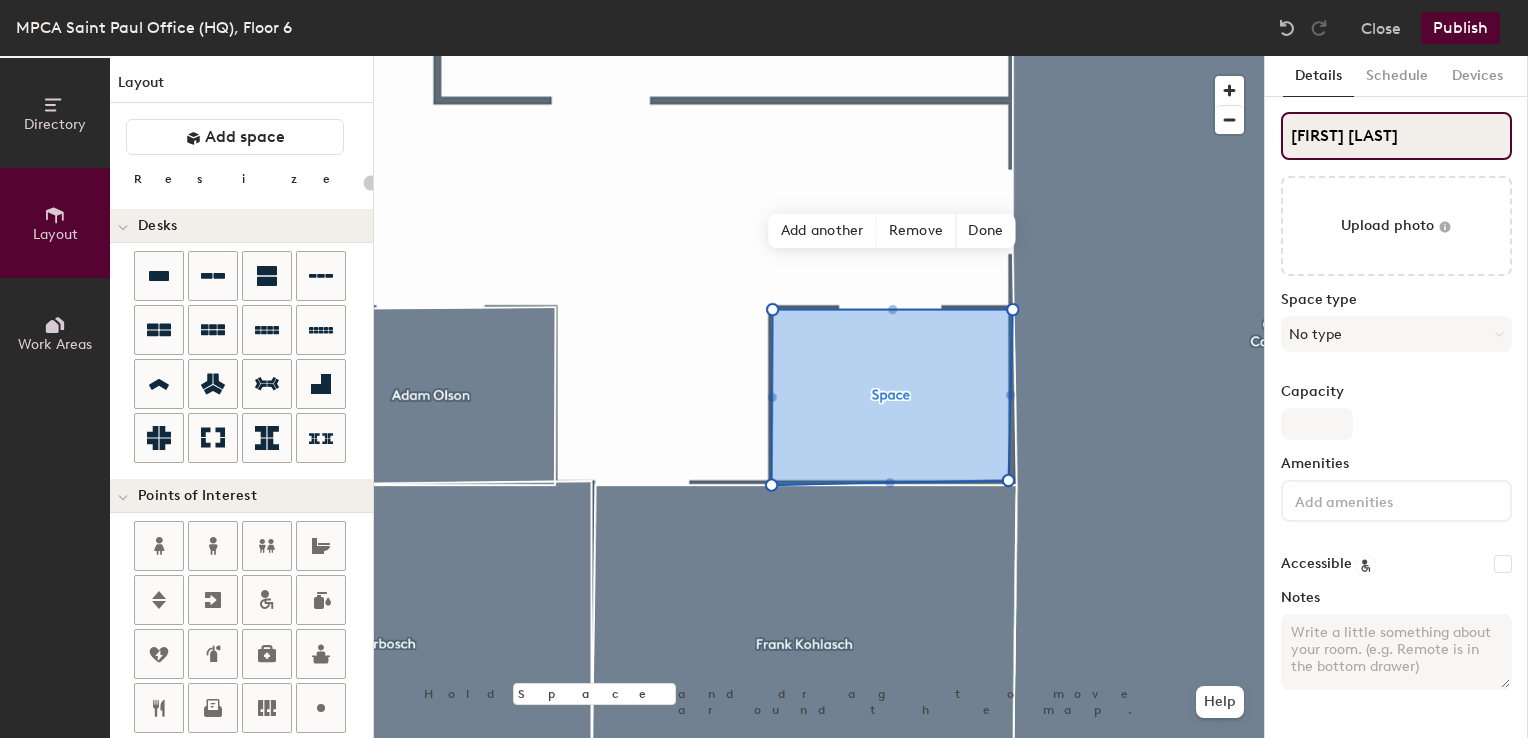 type on "Alexis Donath" 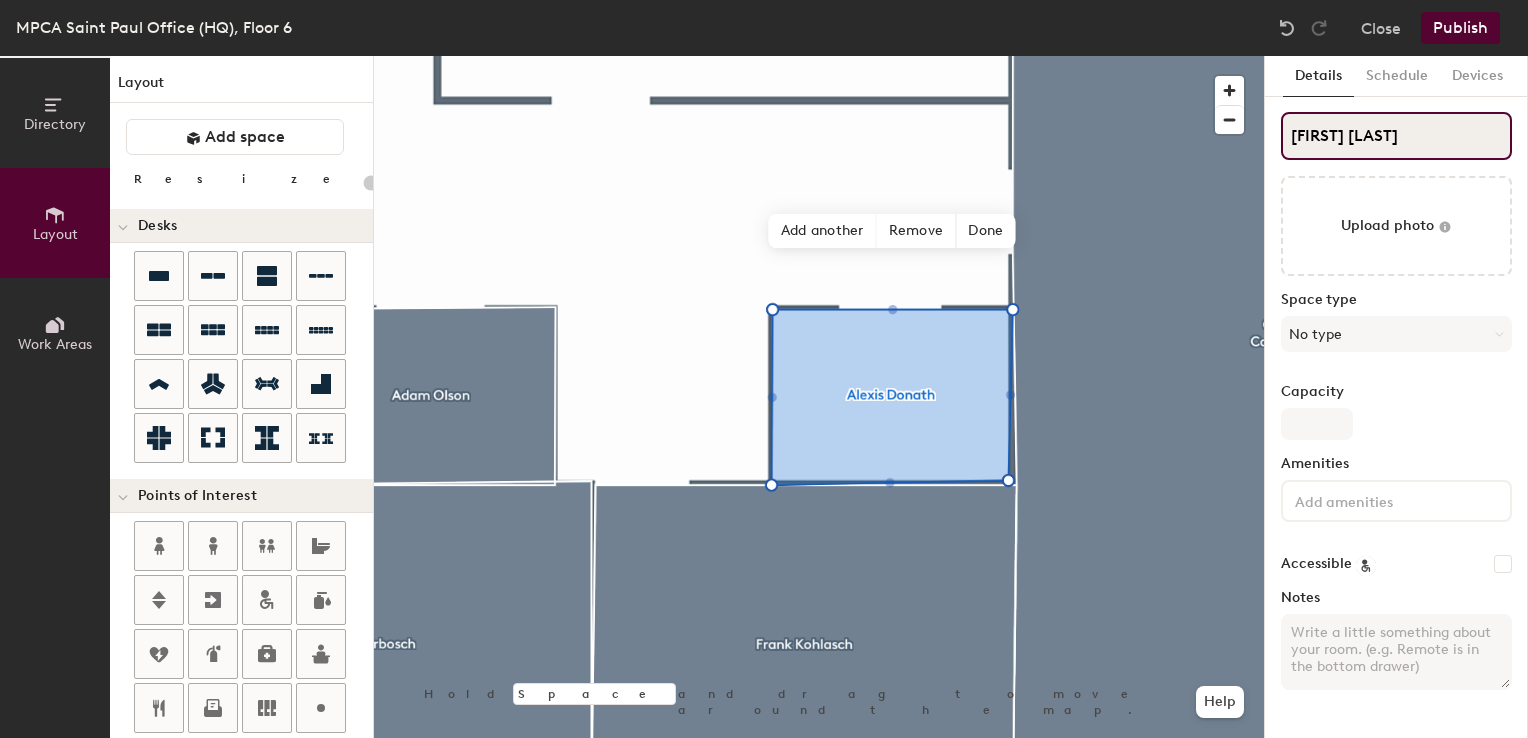 type on "20" 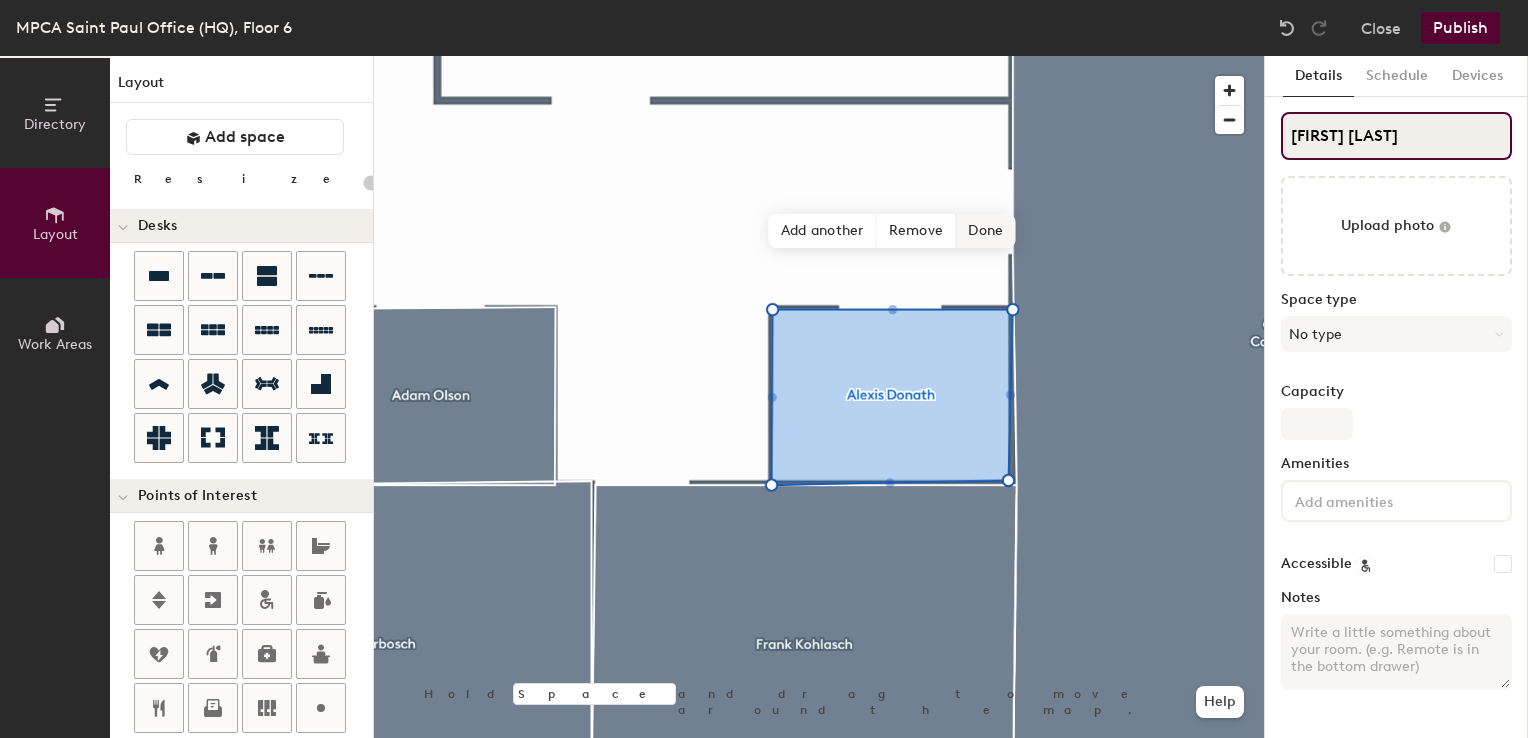 type on "Alexis Donath" 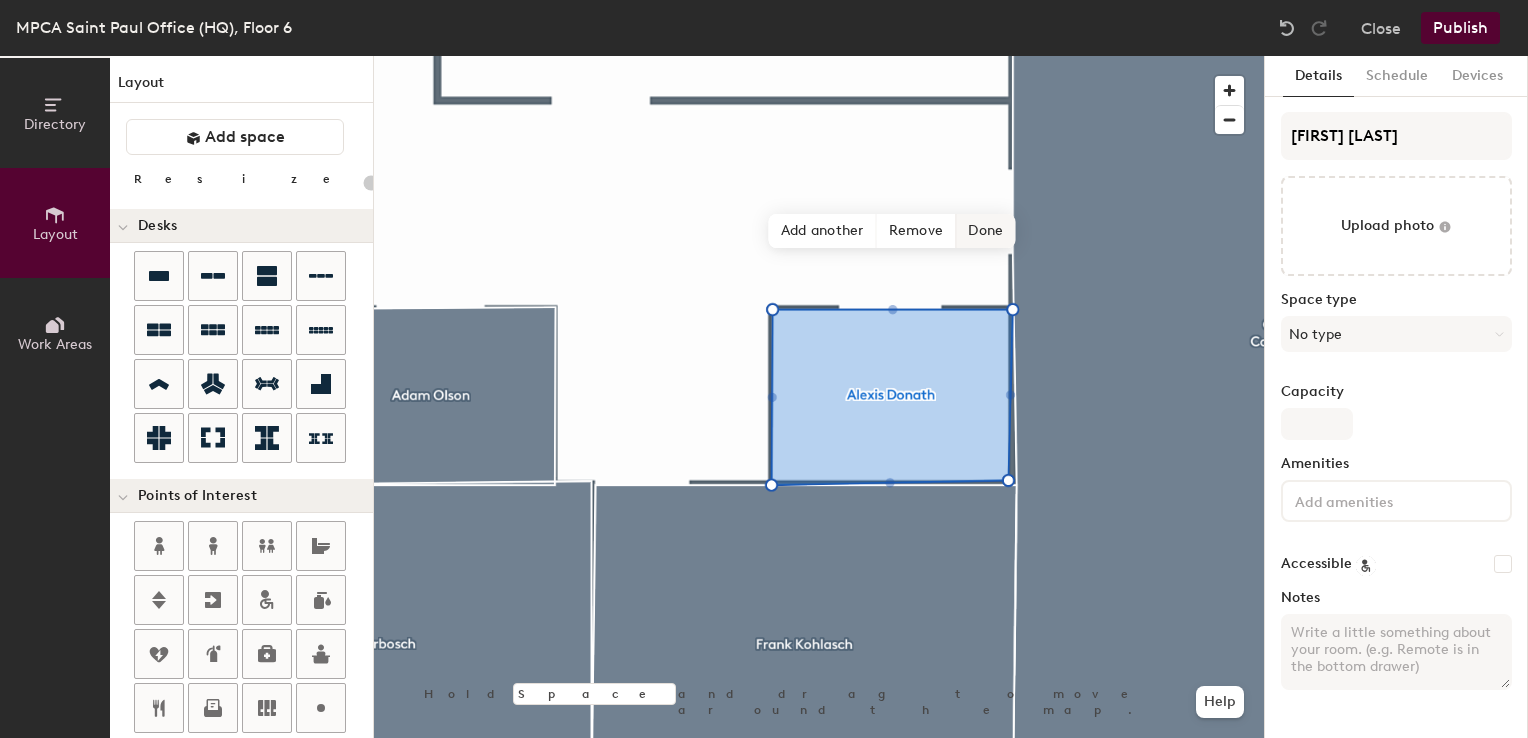 click on "Done" 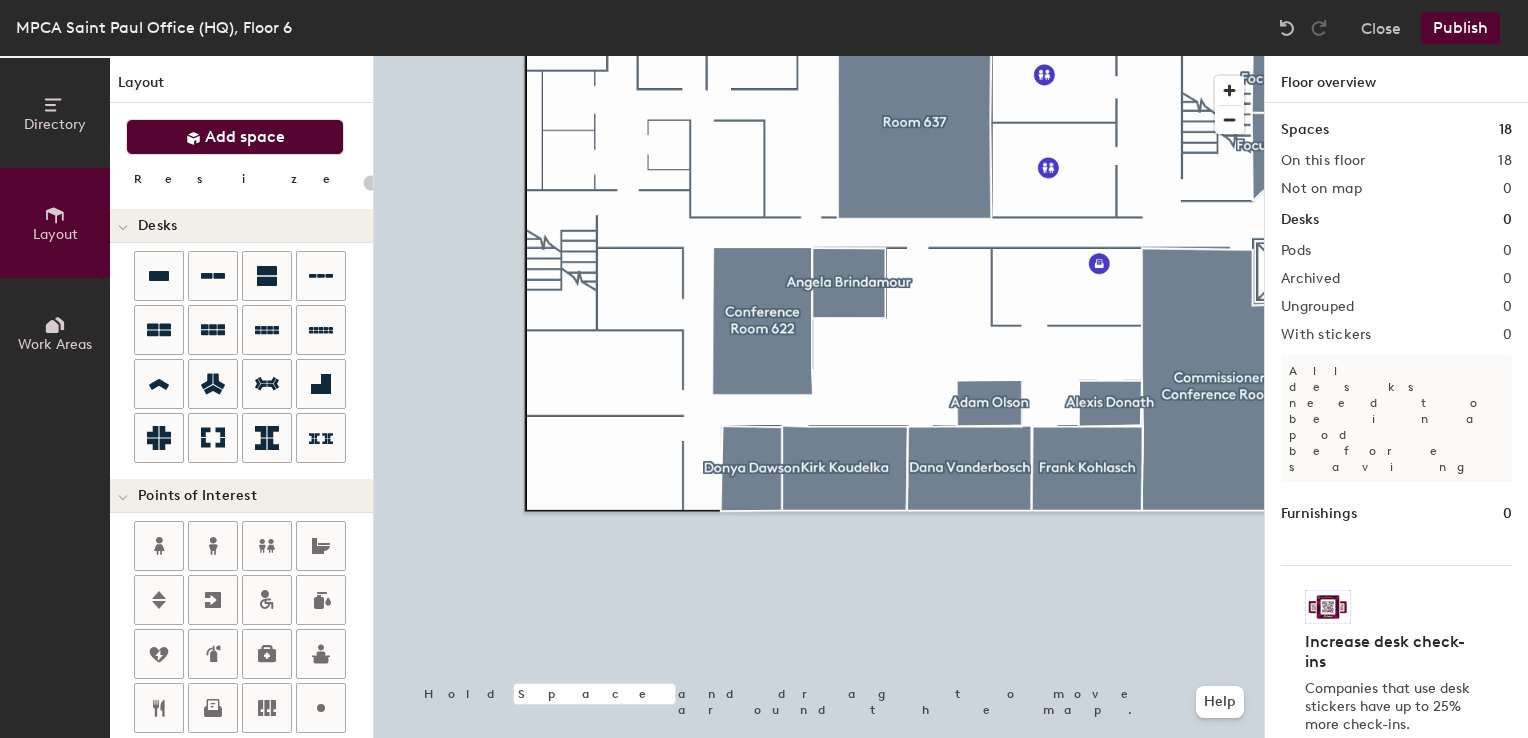 click on "Add space" 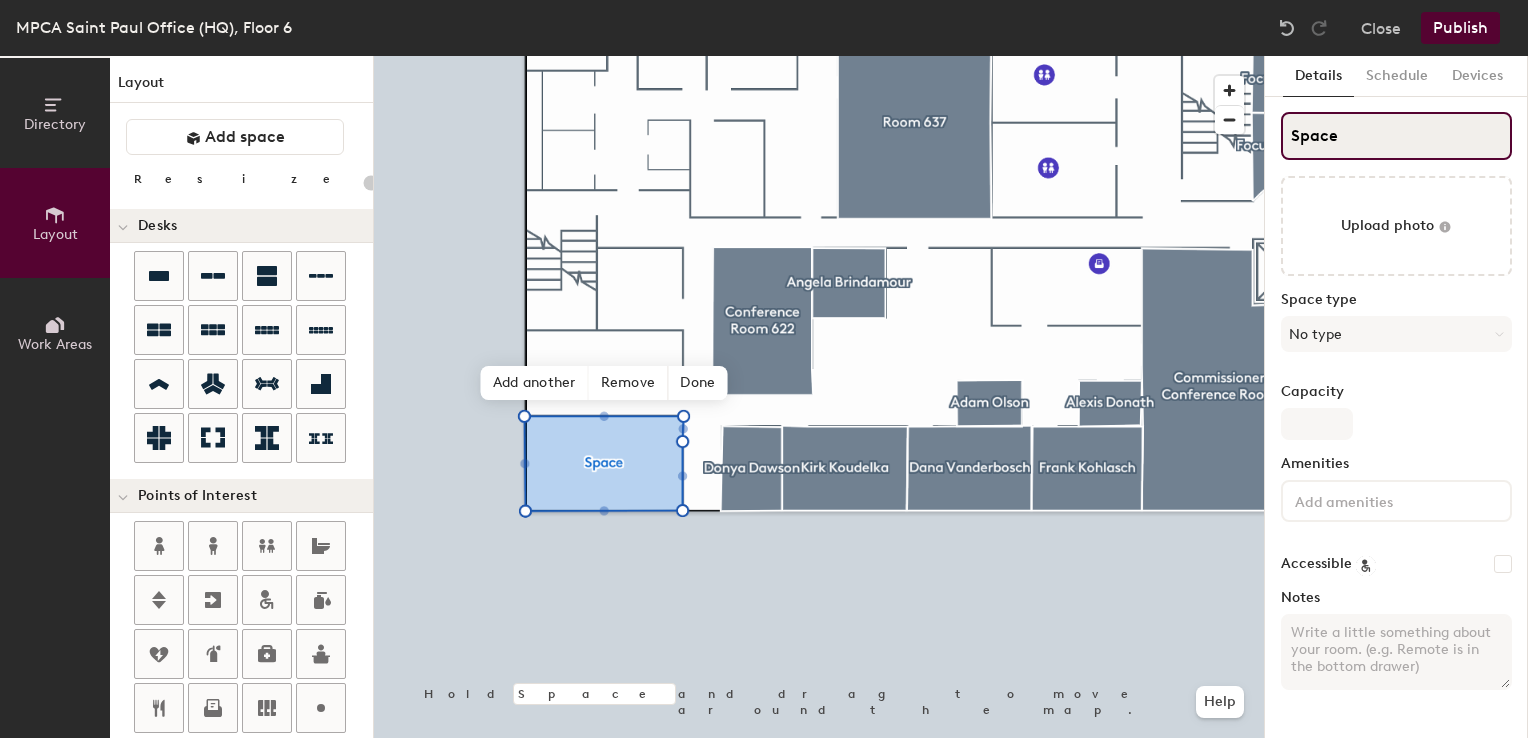 type on "20" 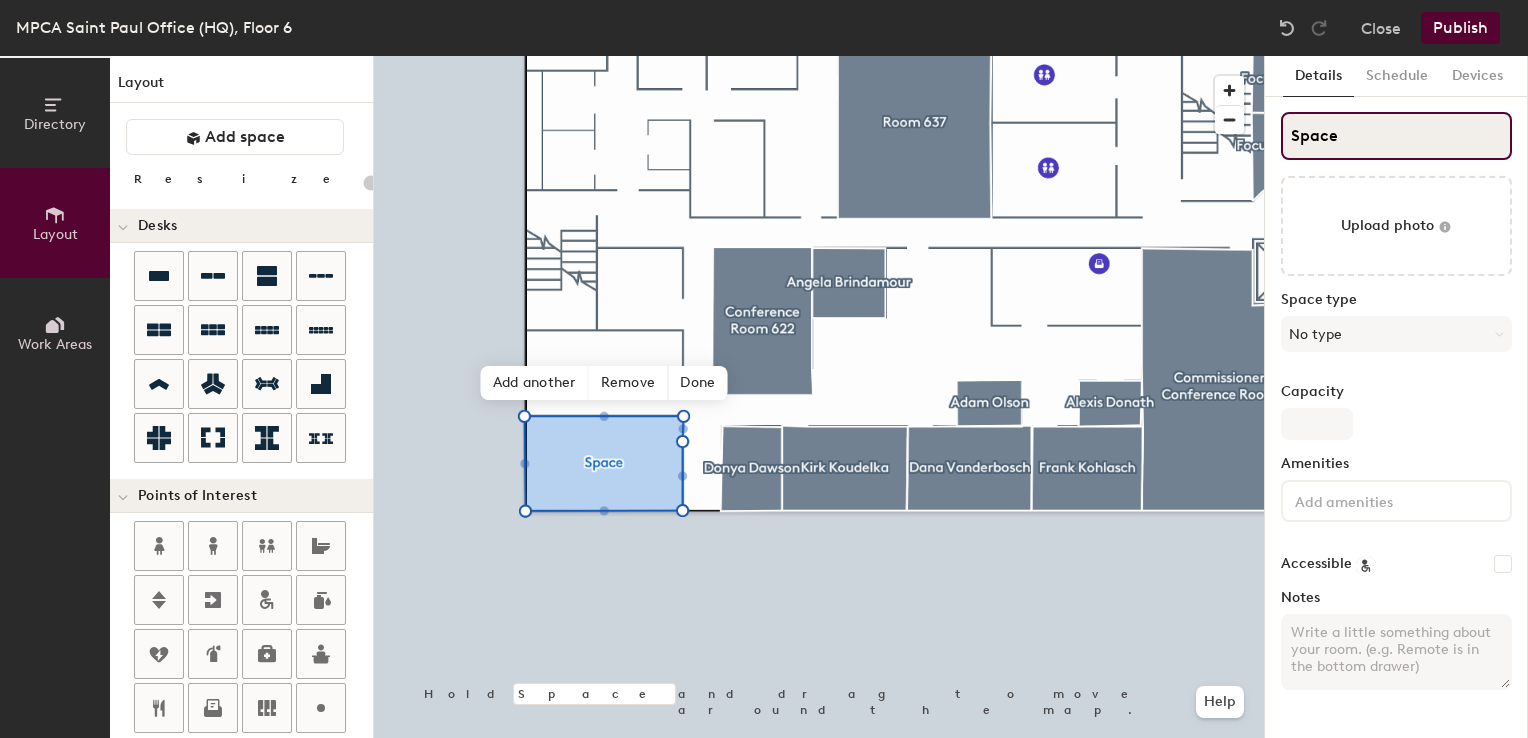 click on "Directory Layout Work Areas Layout   Add space Resize Desks Points of Interest Furnishings Seating Tables Booths Hold Space and drag to move around the map. Help Add another Remove Done Scheduling policies Booking Window Max reservation length Recurring events Restrict booking to working hours Prevent booking from kiosks Restrict booking to administrators Configure room display Background Upload photo General Auto contrast High visibility Hide the logo Custom logo Edit Display hours Screen Brightness 0% 100% Privacy Mask meeting titles Hide meeting attendees Keep meeting organizer visible Scheduling Meeting check-ins Start meetings early End meetings early Extend meetings Impromptu meetings Abandoned meeting protection Admin access Restrict display management Details Schedule Devices Space Upload photo Space type No type Capacity Amenities Accessible Notes" 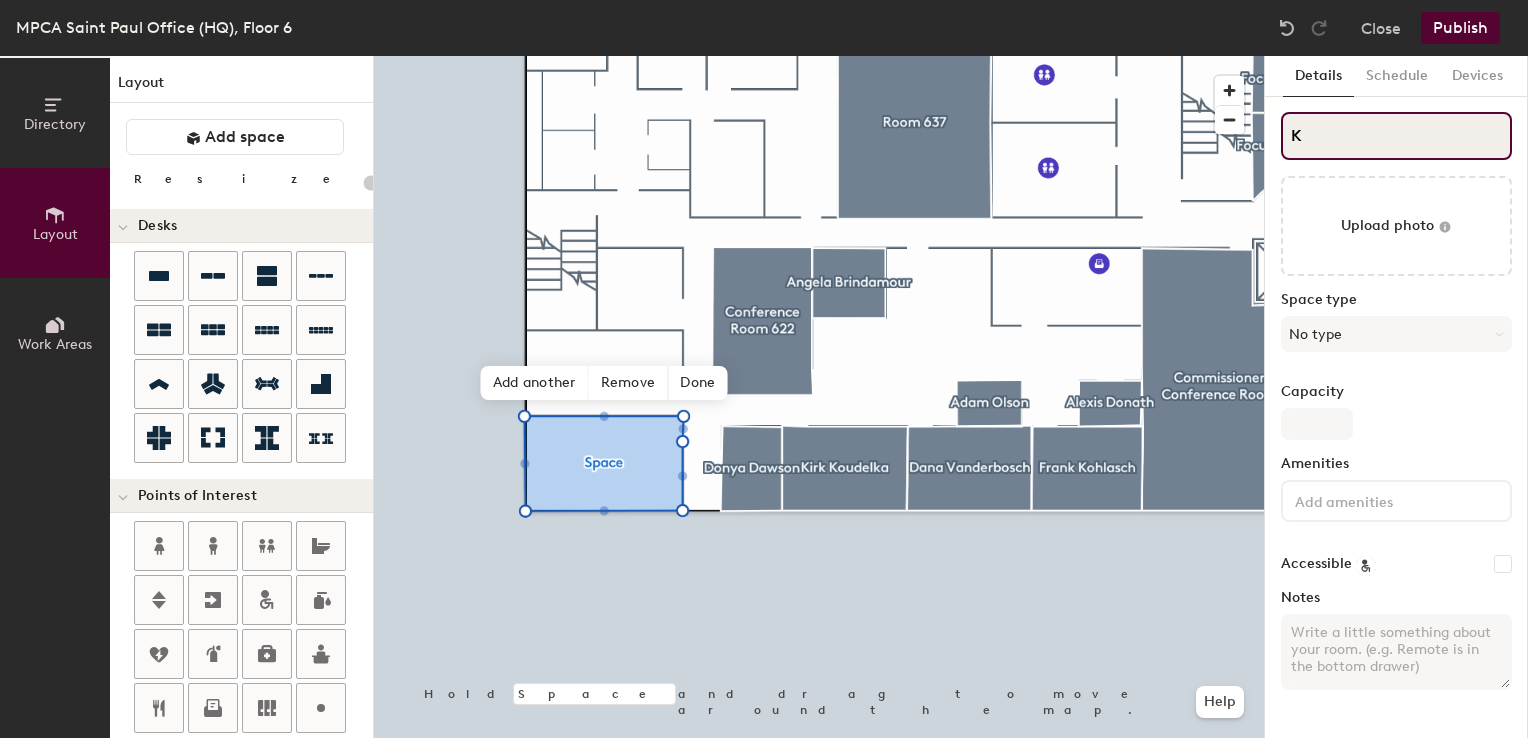 type on "Ka" 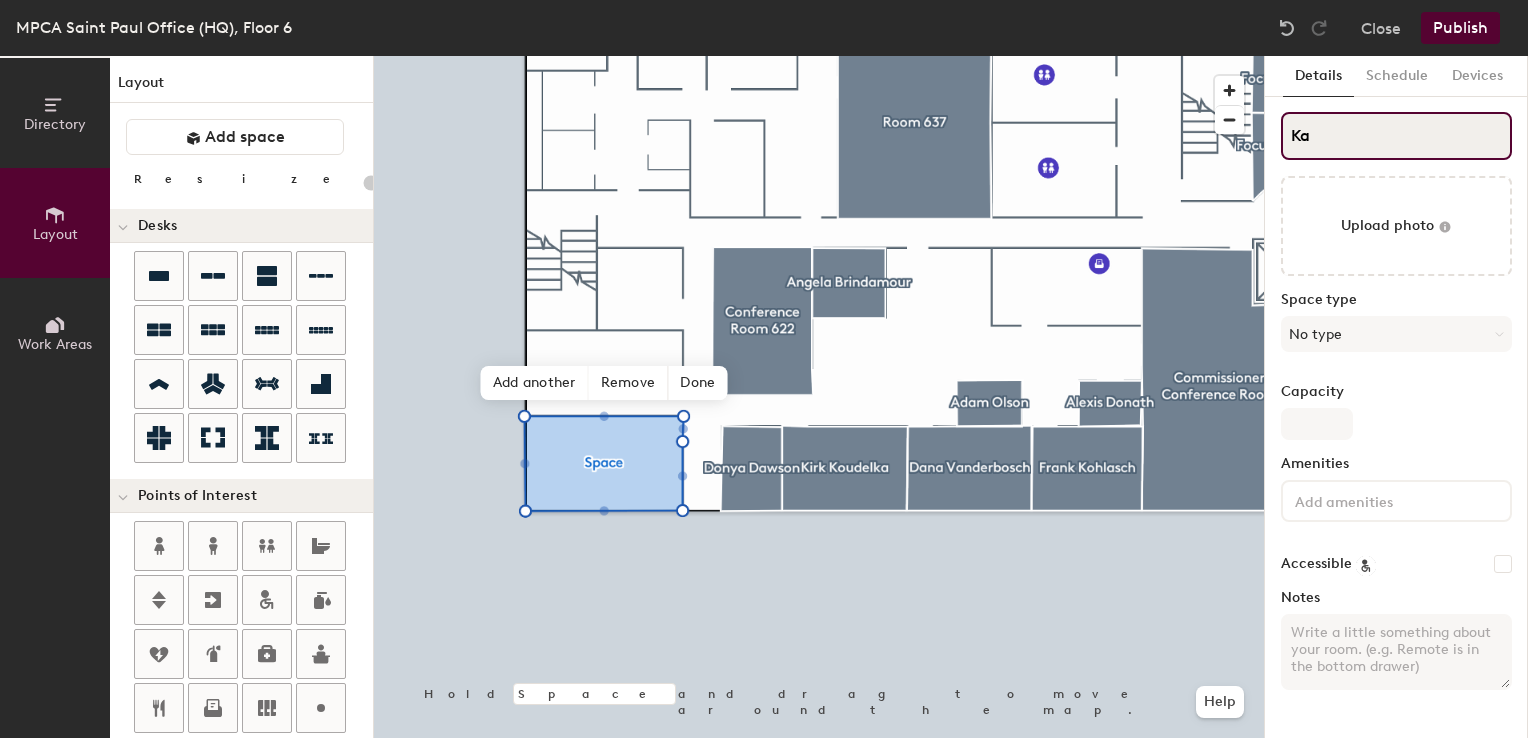type on "20" 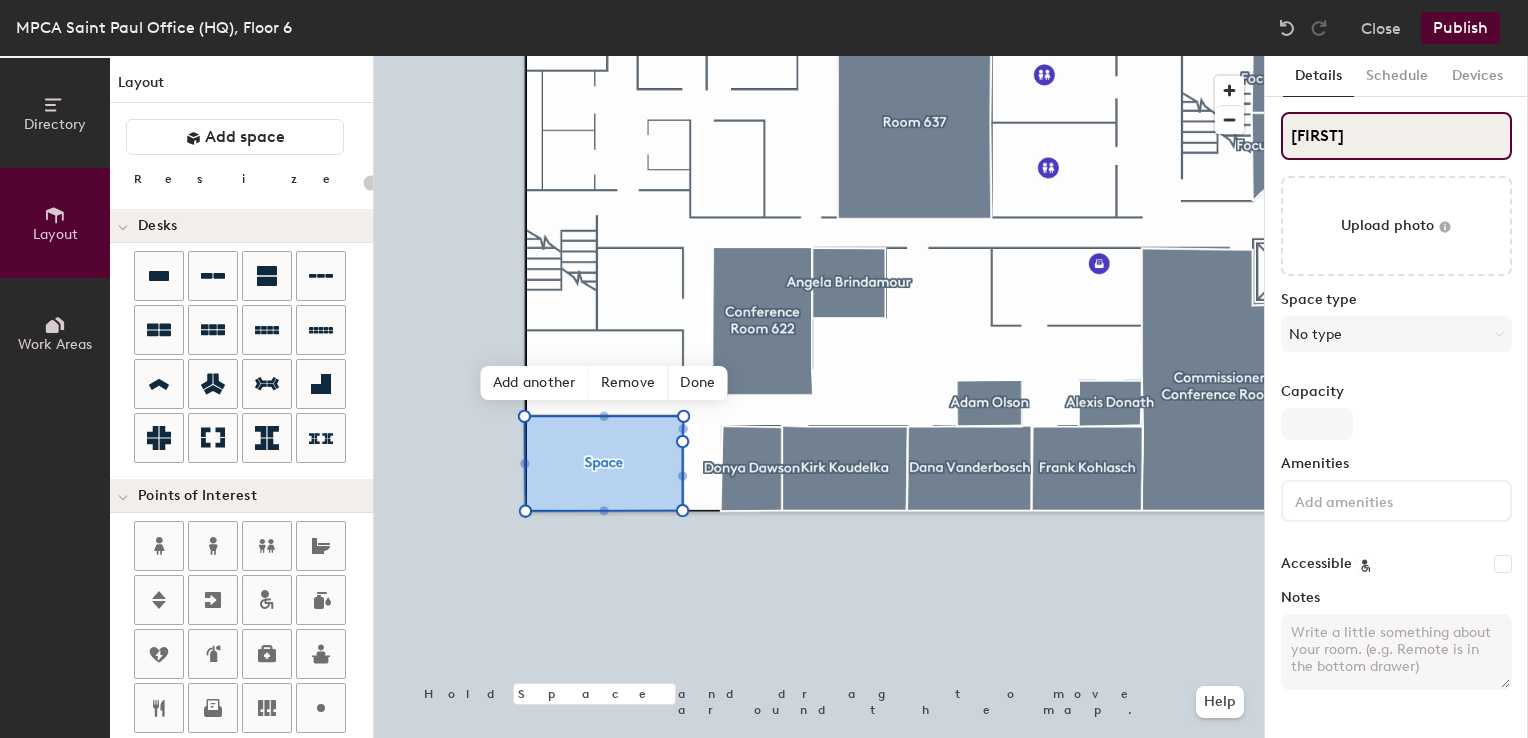 type on "20" 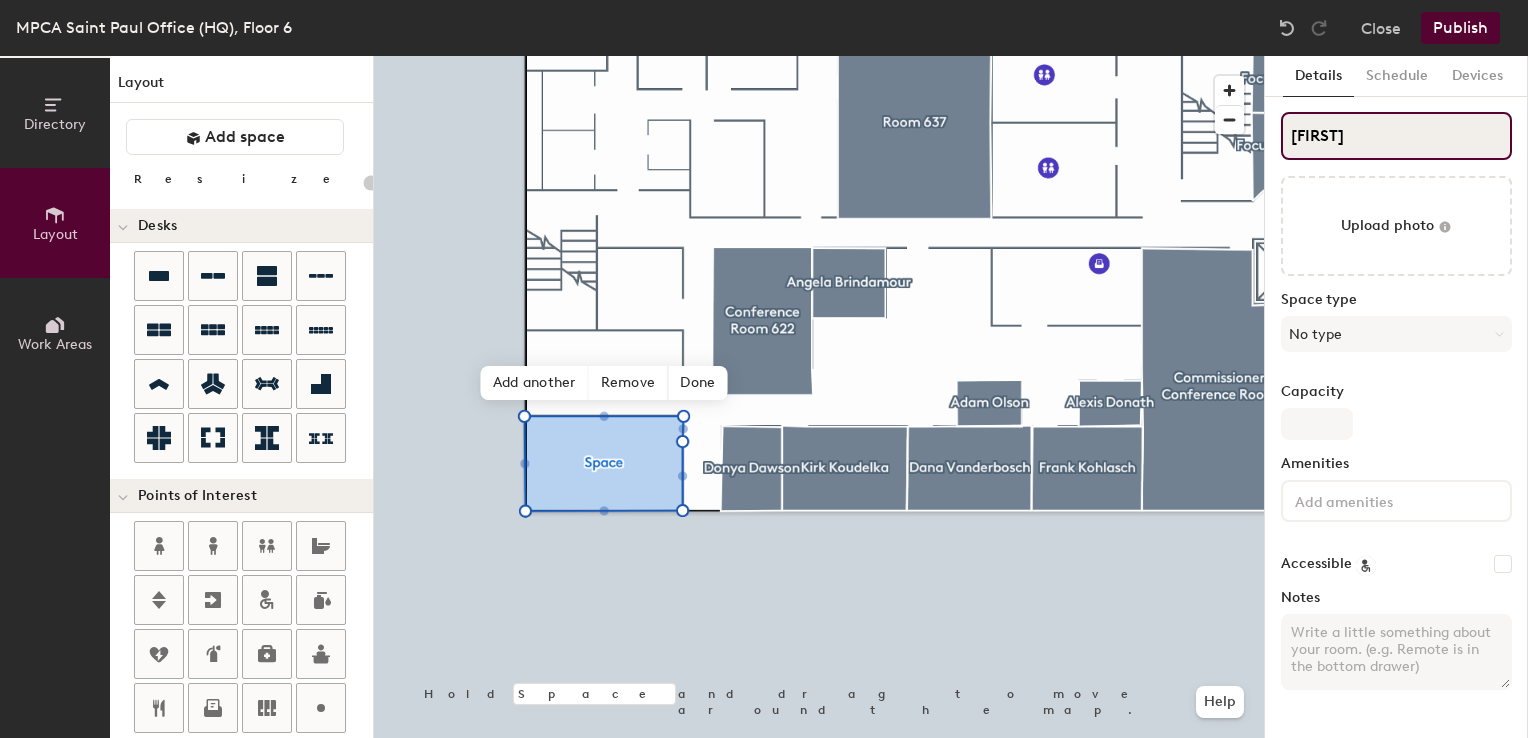 type on "Katrina" 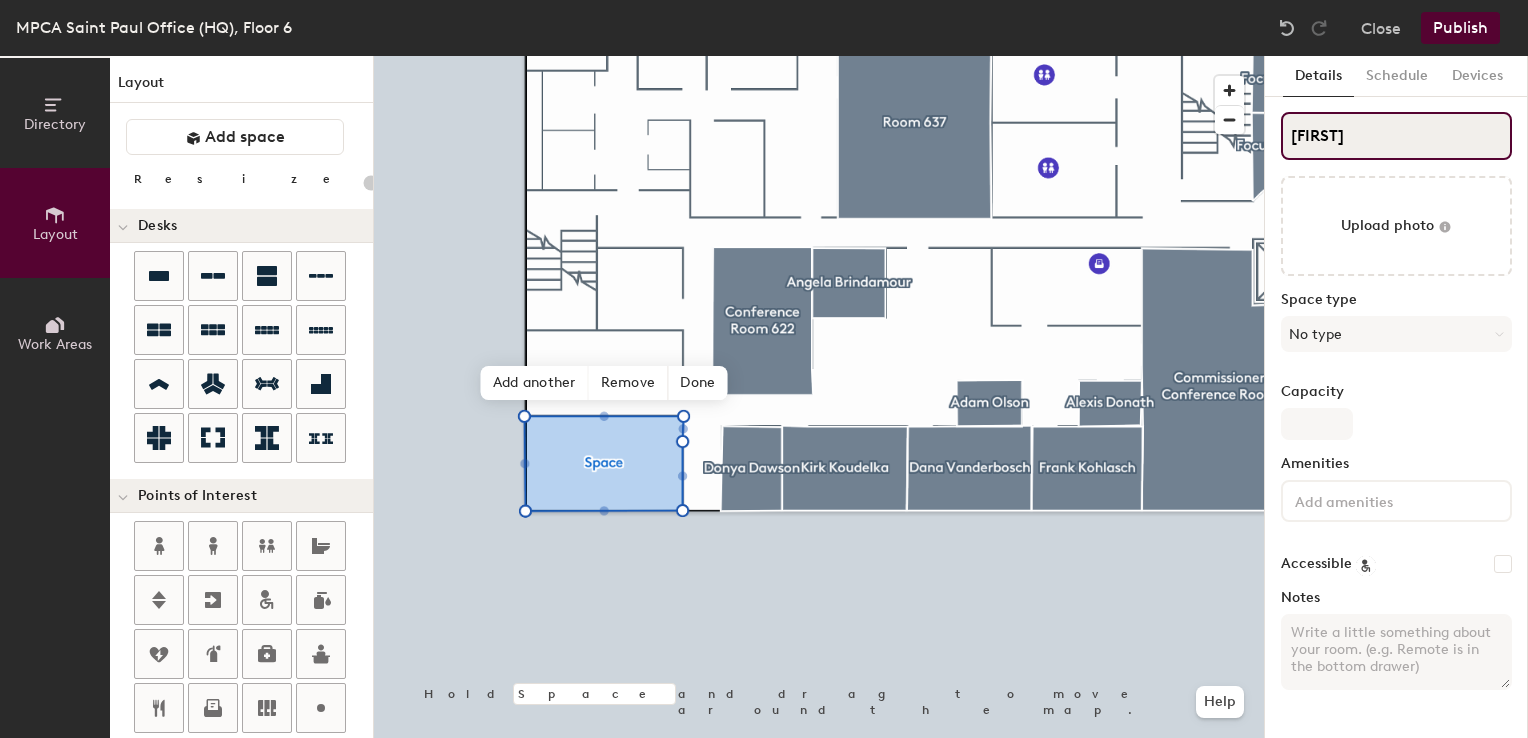 type on "20" 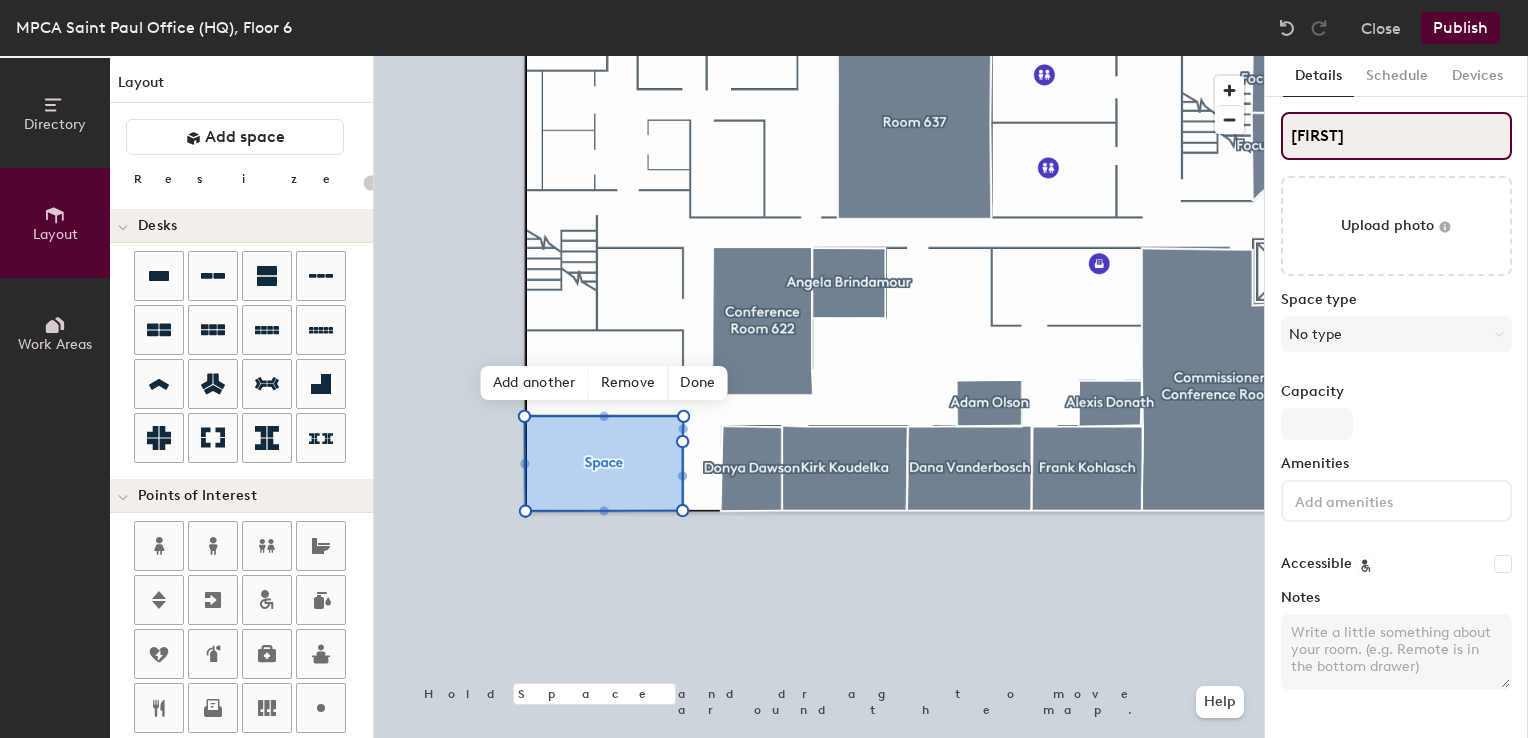 type on "Katrina K" 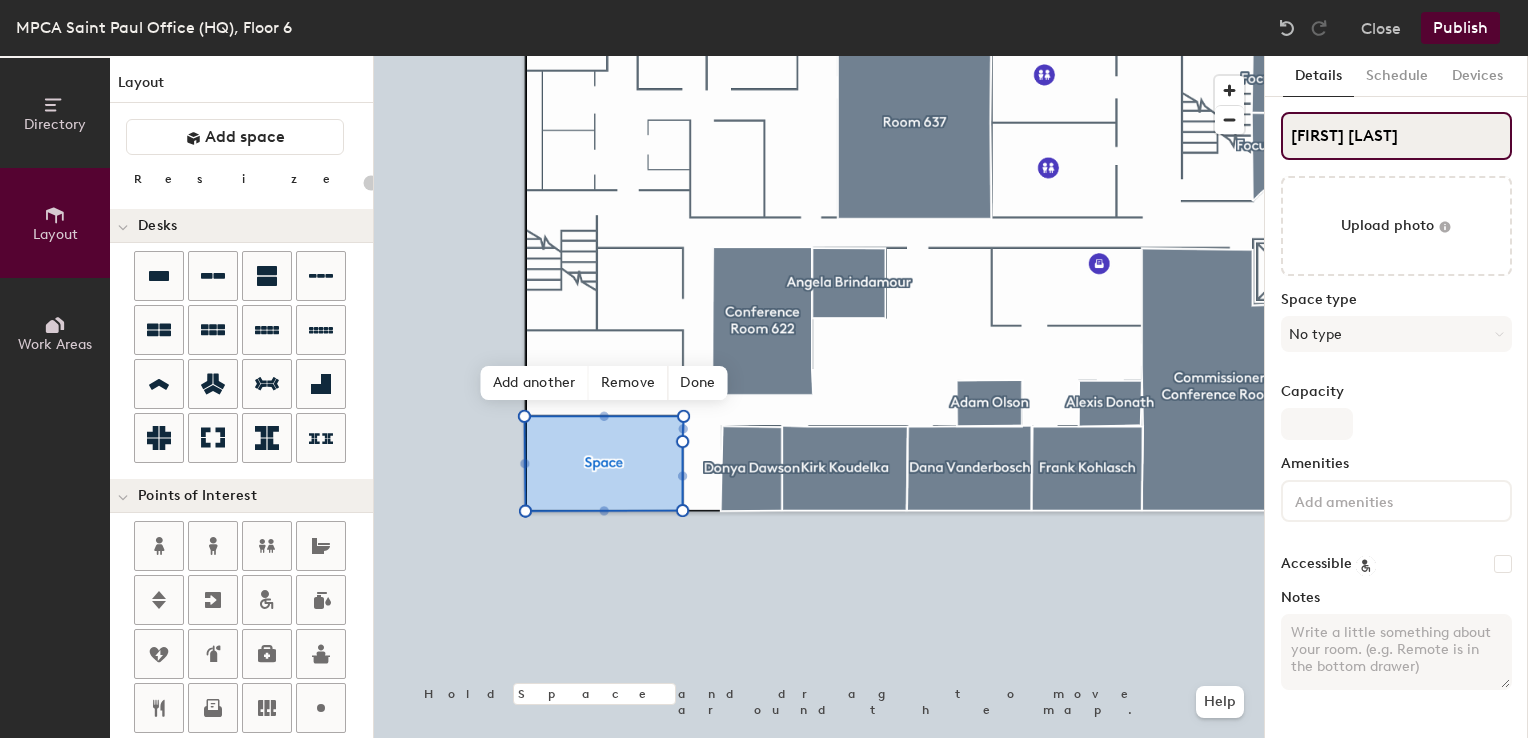 type on "20" 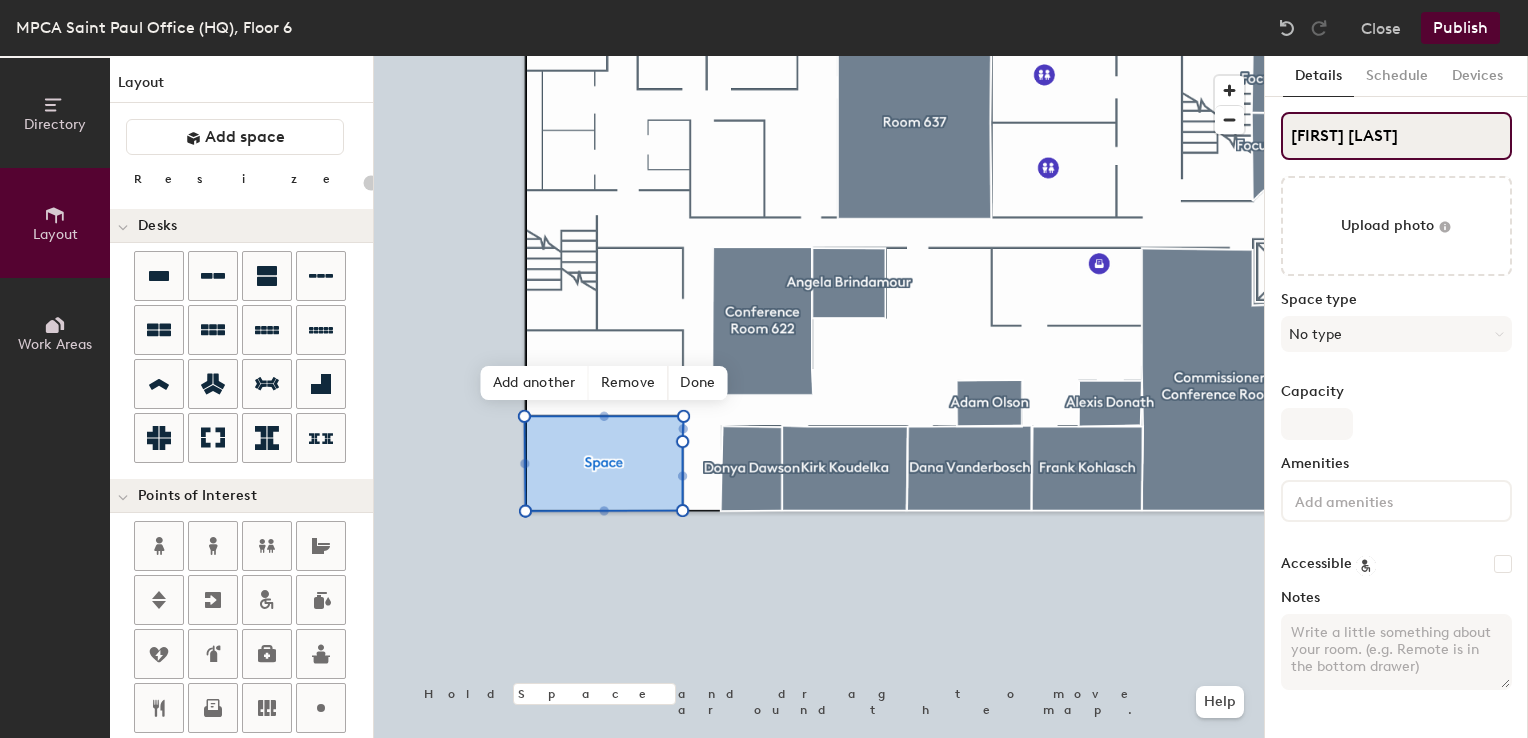 type on "Katrina Ke" 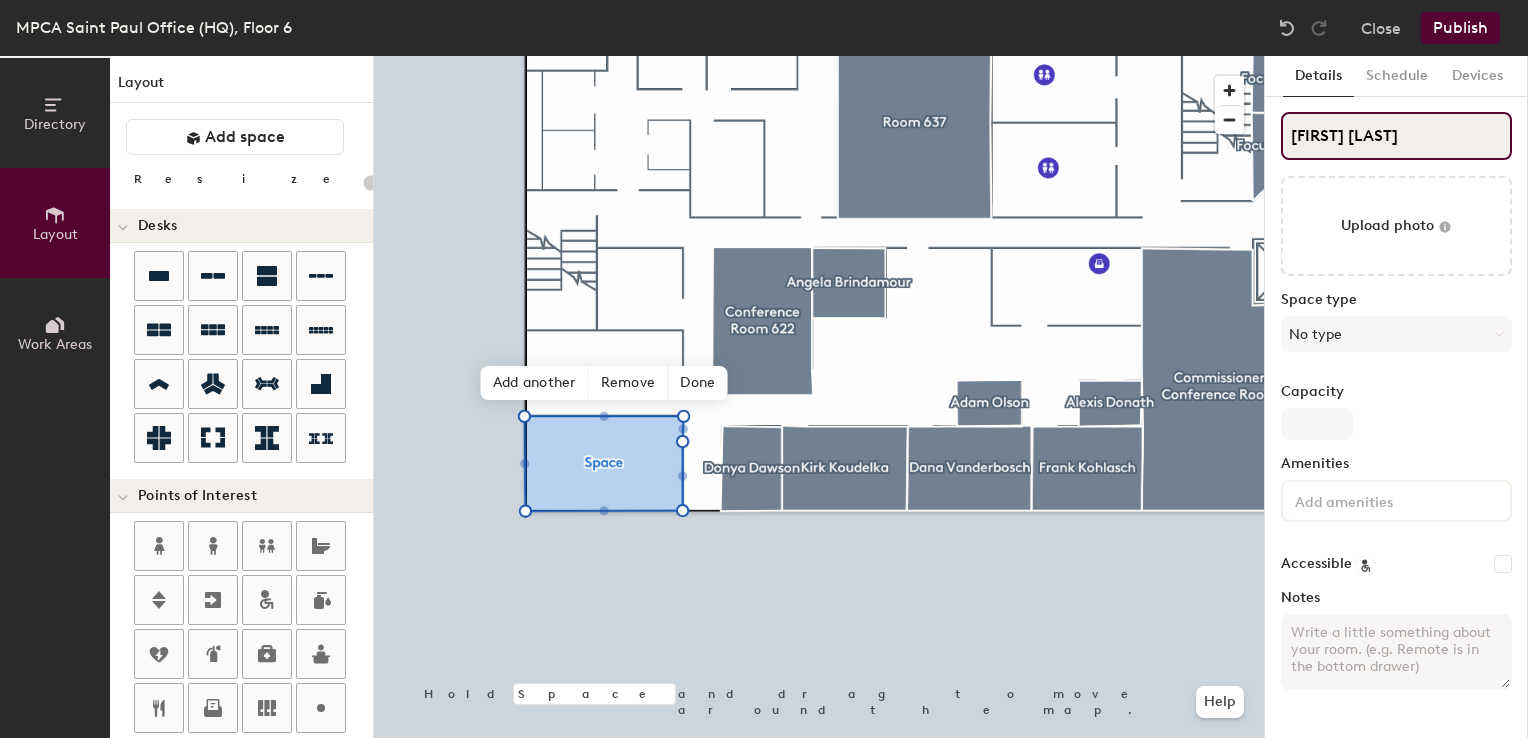 type on "20" 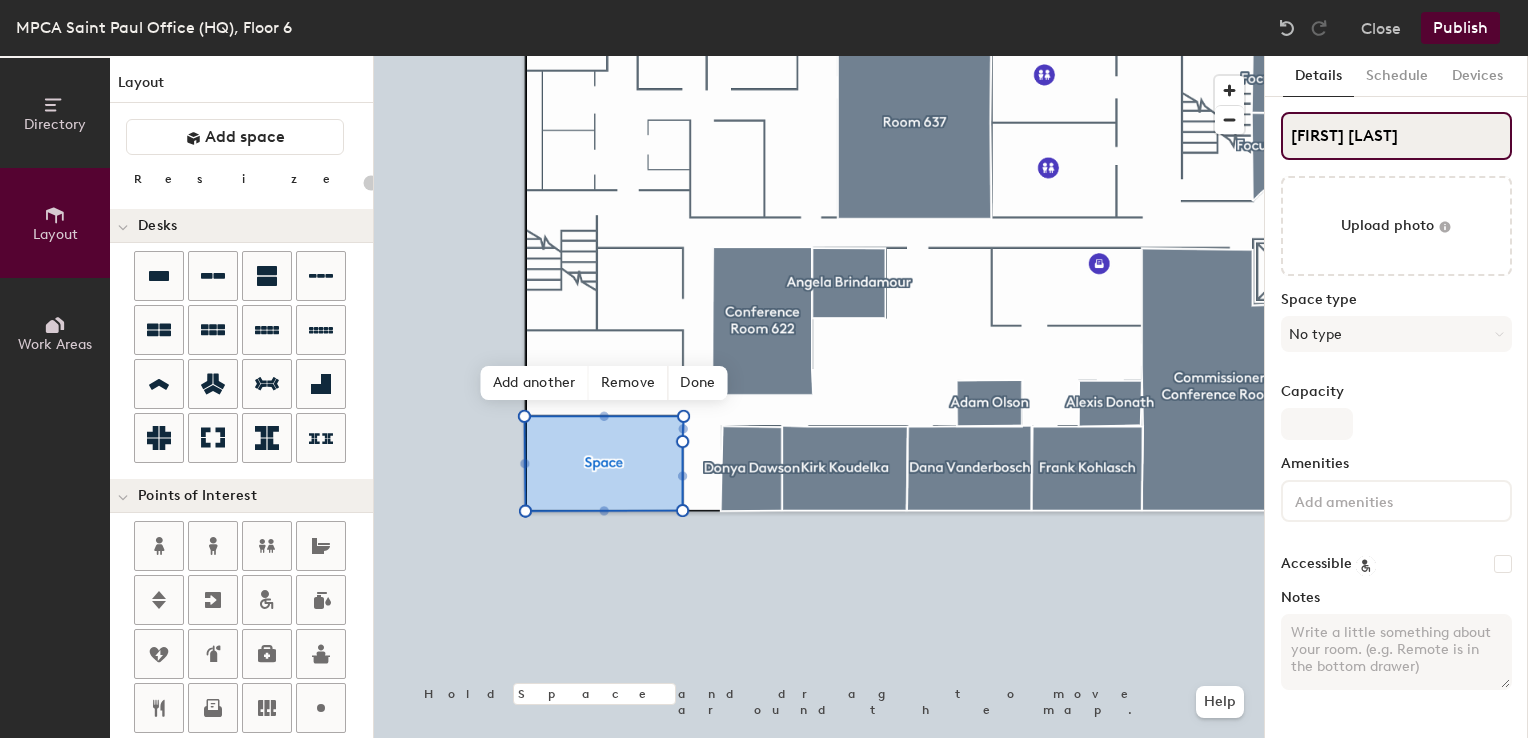 type on "Katrina Kes" 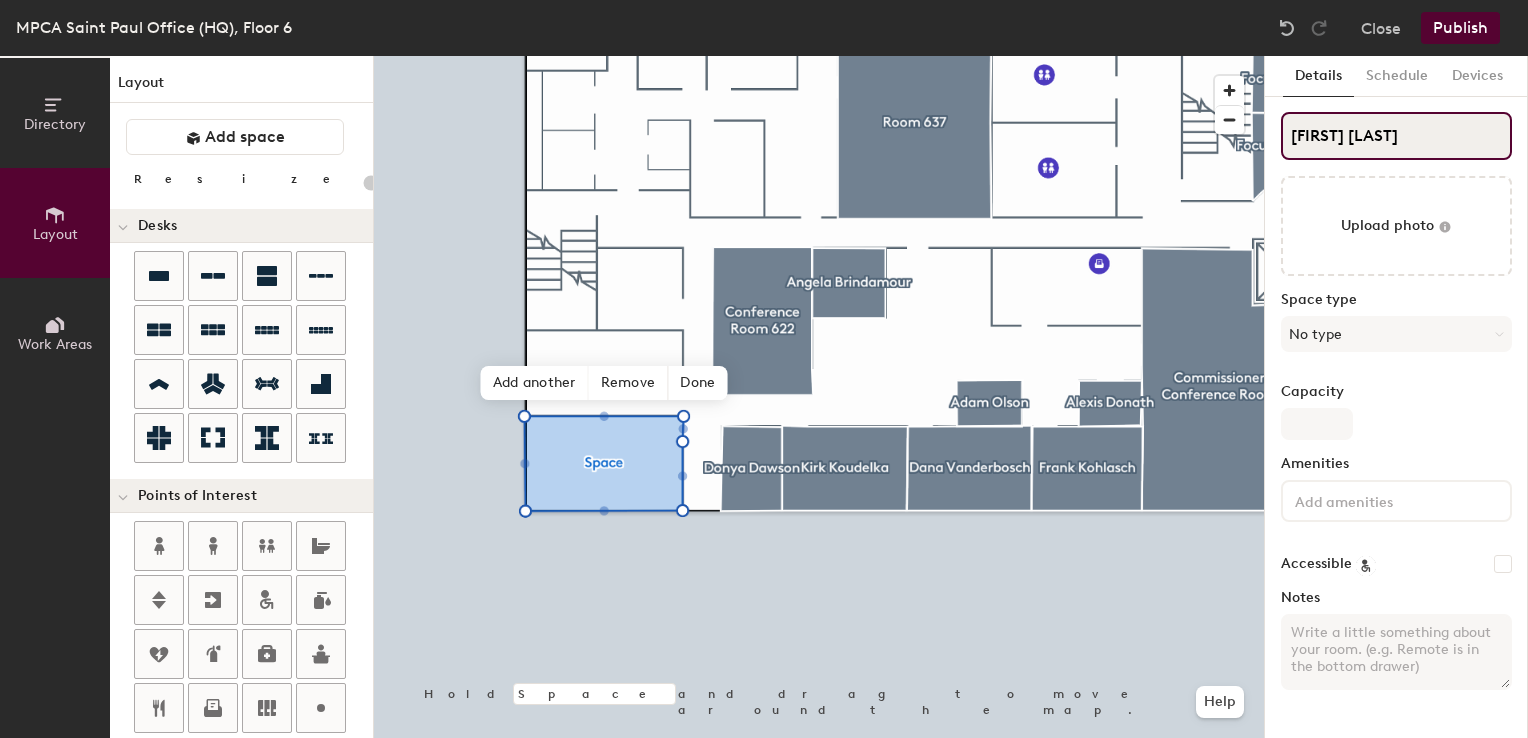 type on "20" 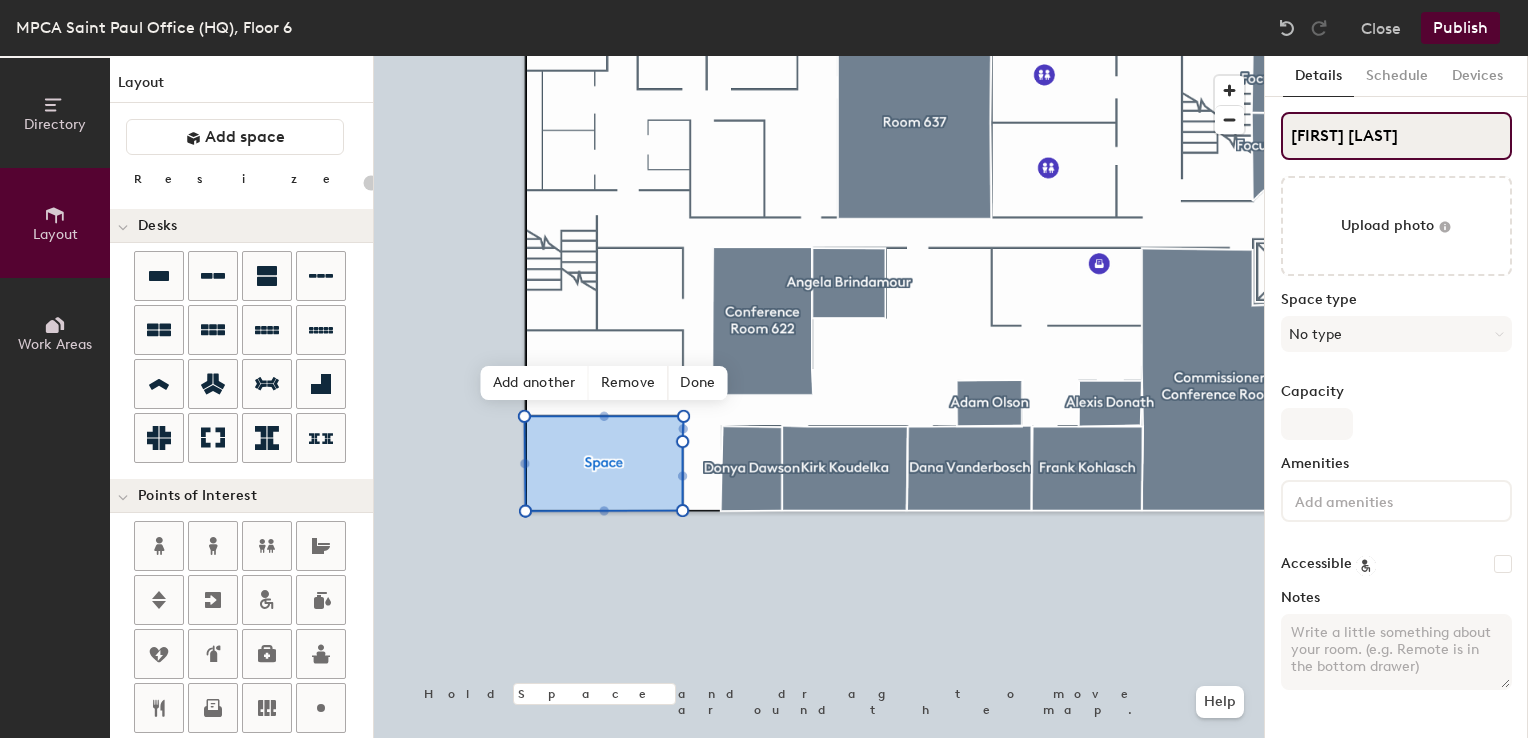 type on "Katrina Kess" 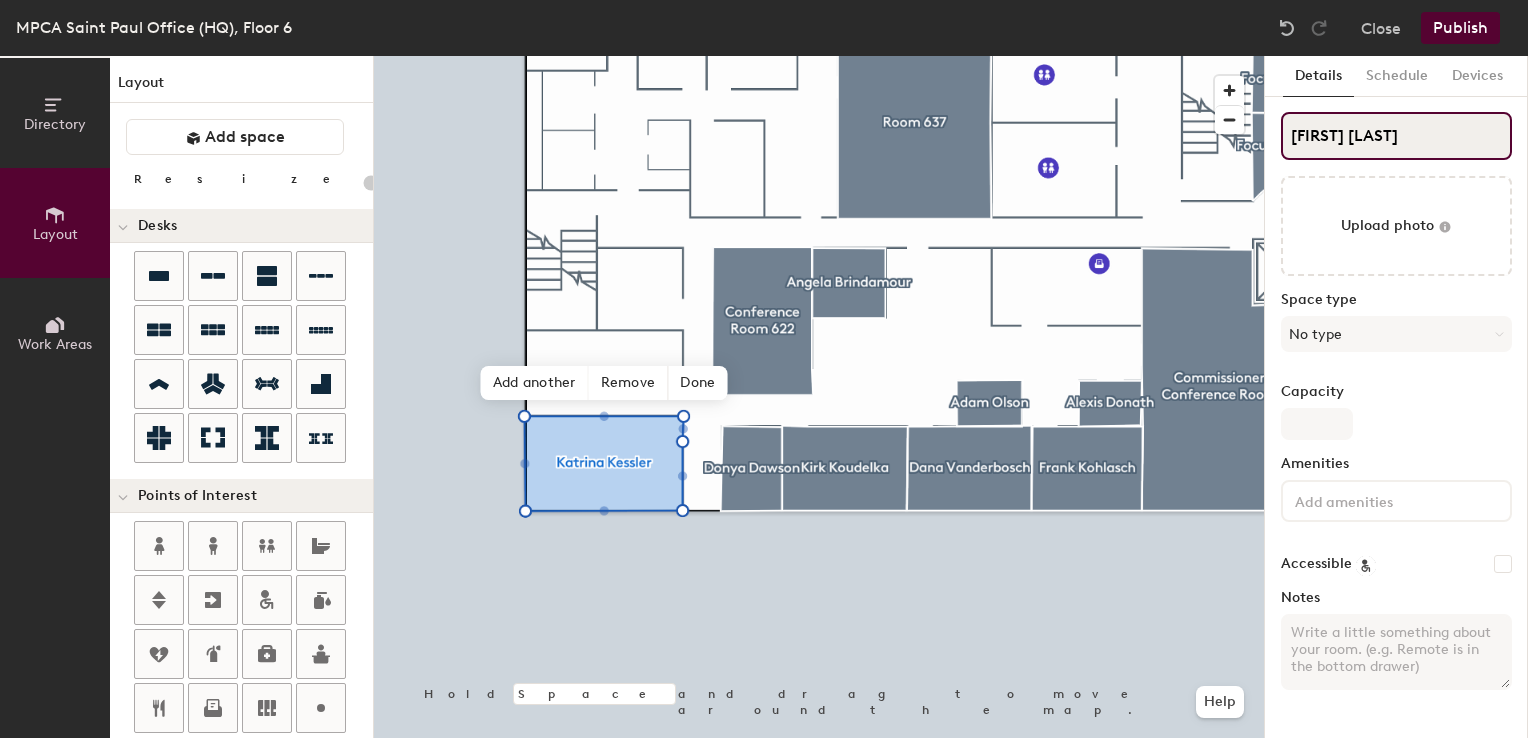 type on "20" 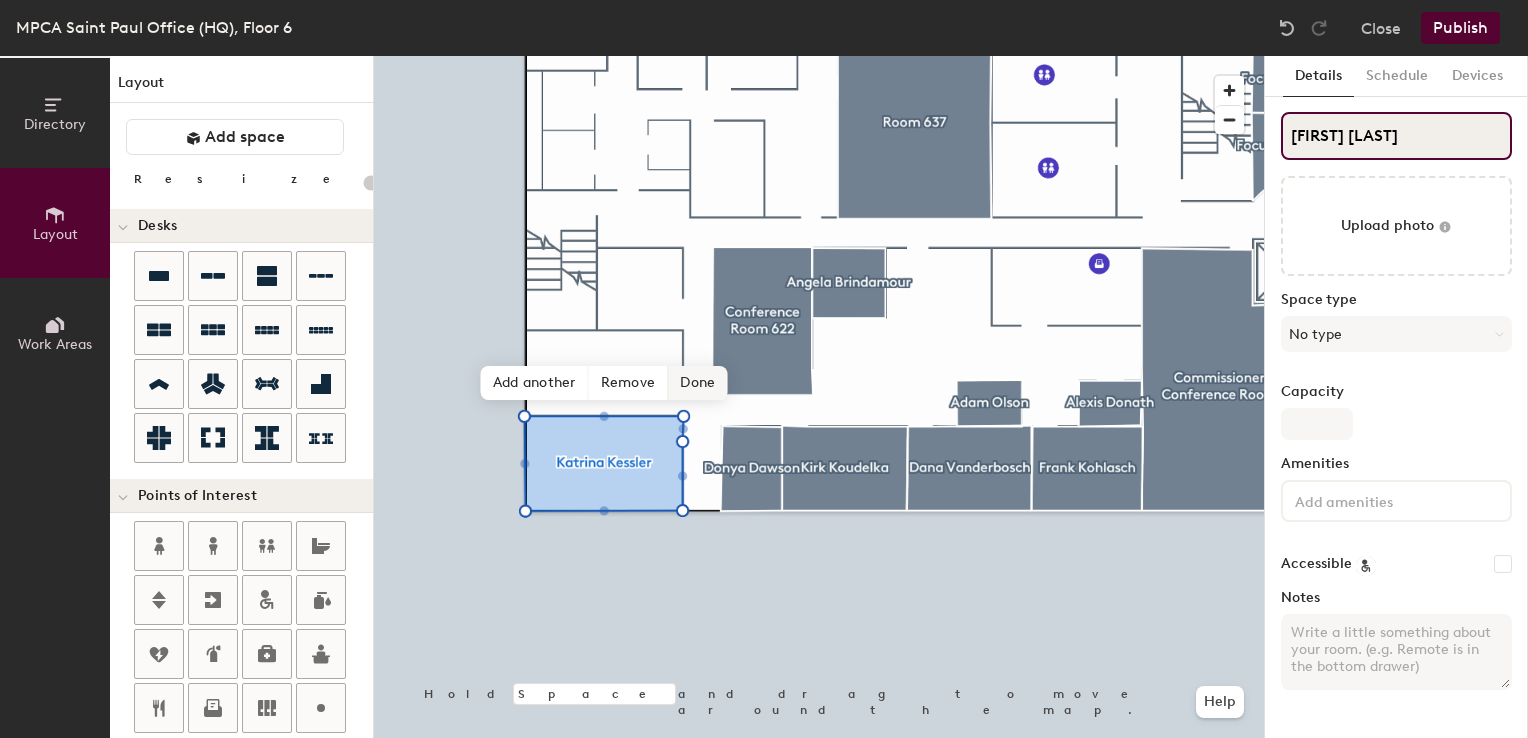 type on "Katrina Kessler" 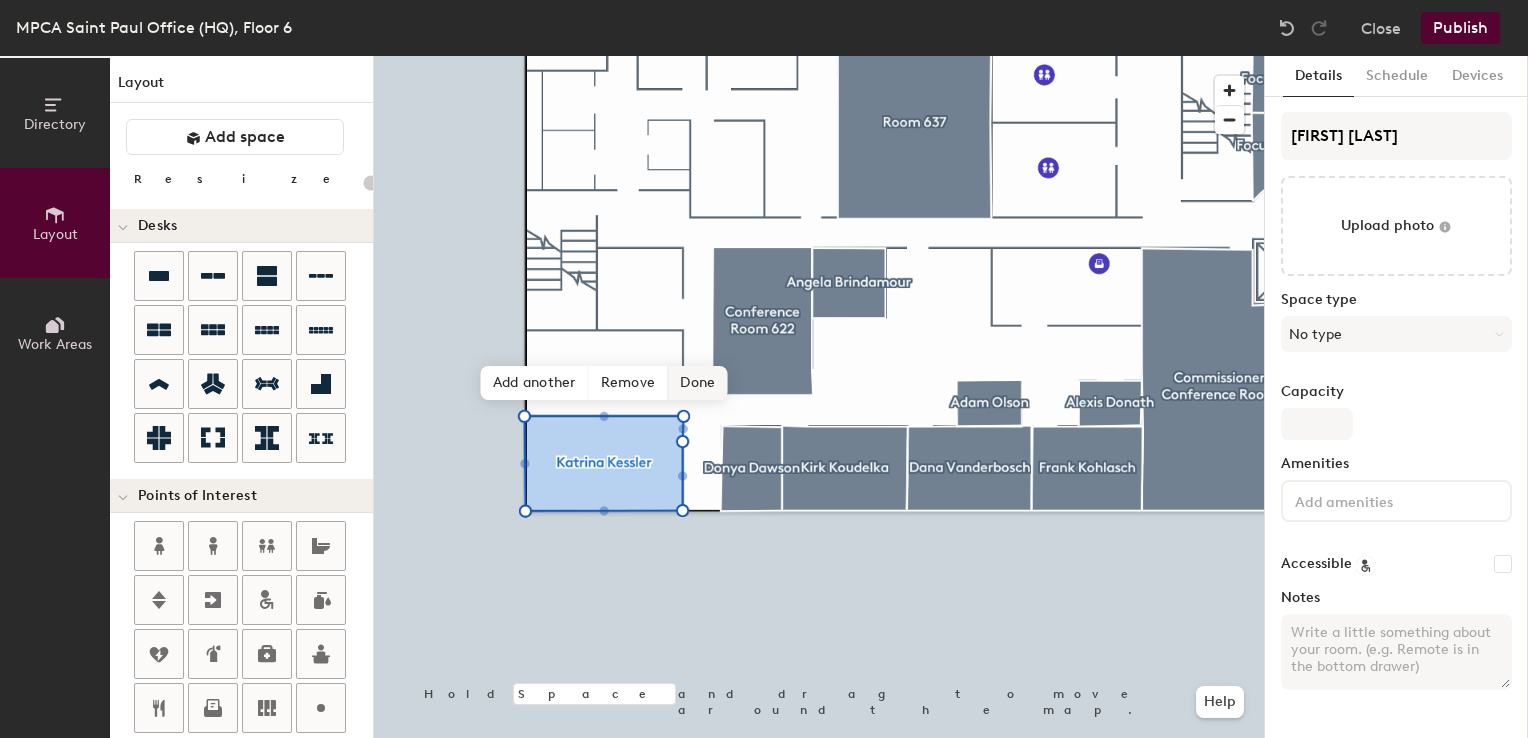 click on "Done" 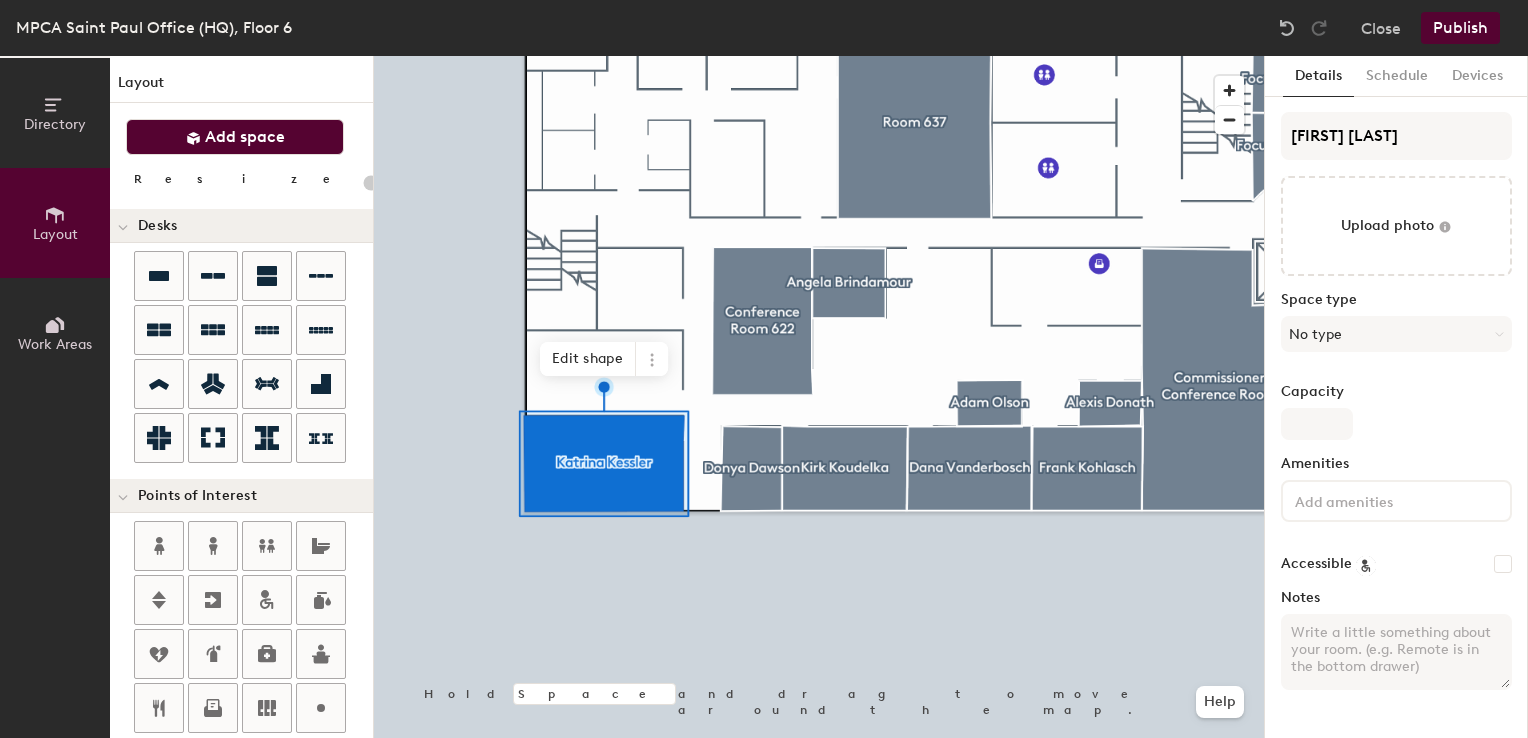 click on "Add space" 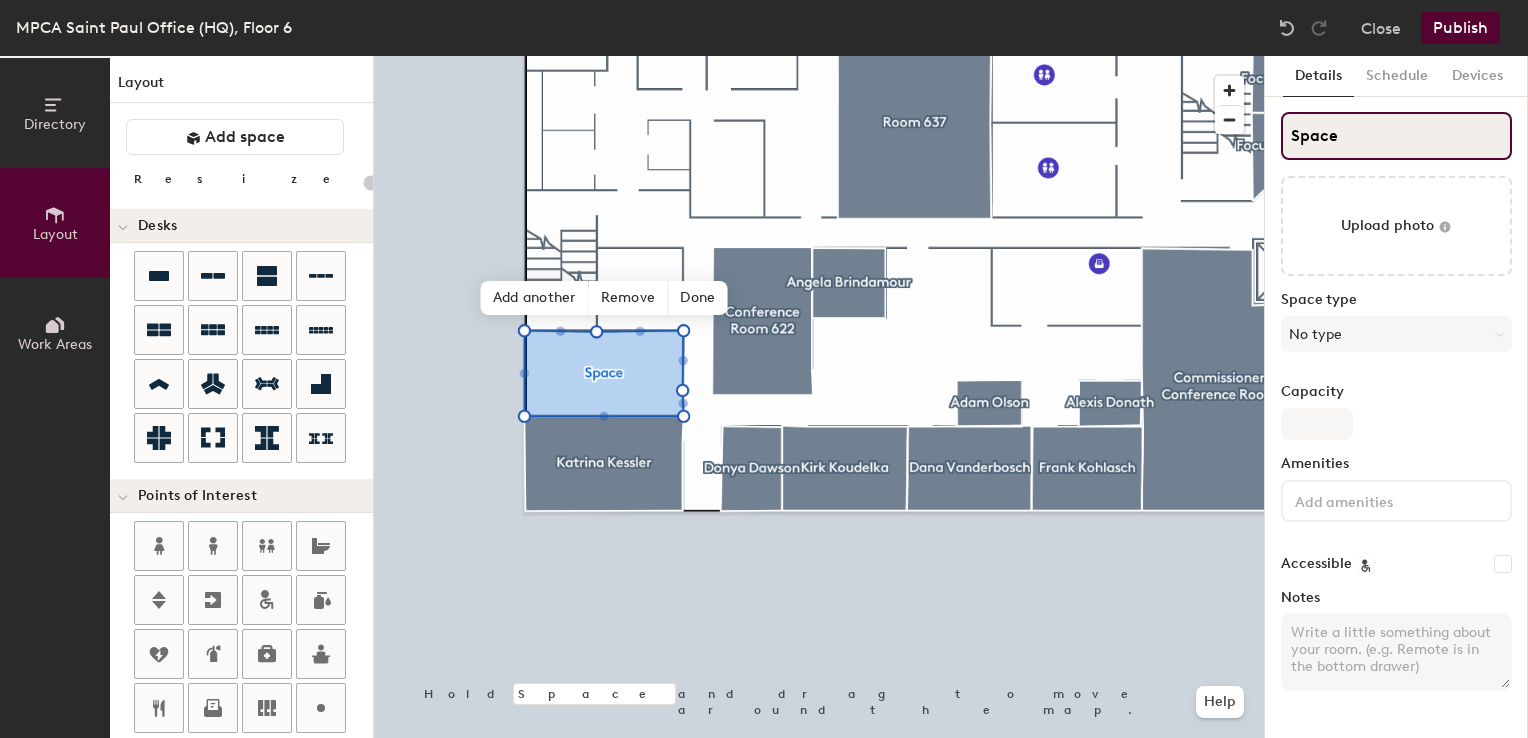 type on "20" 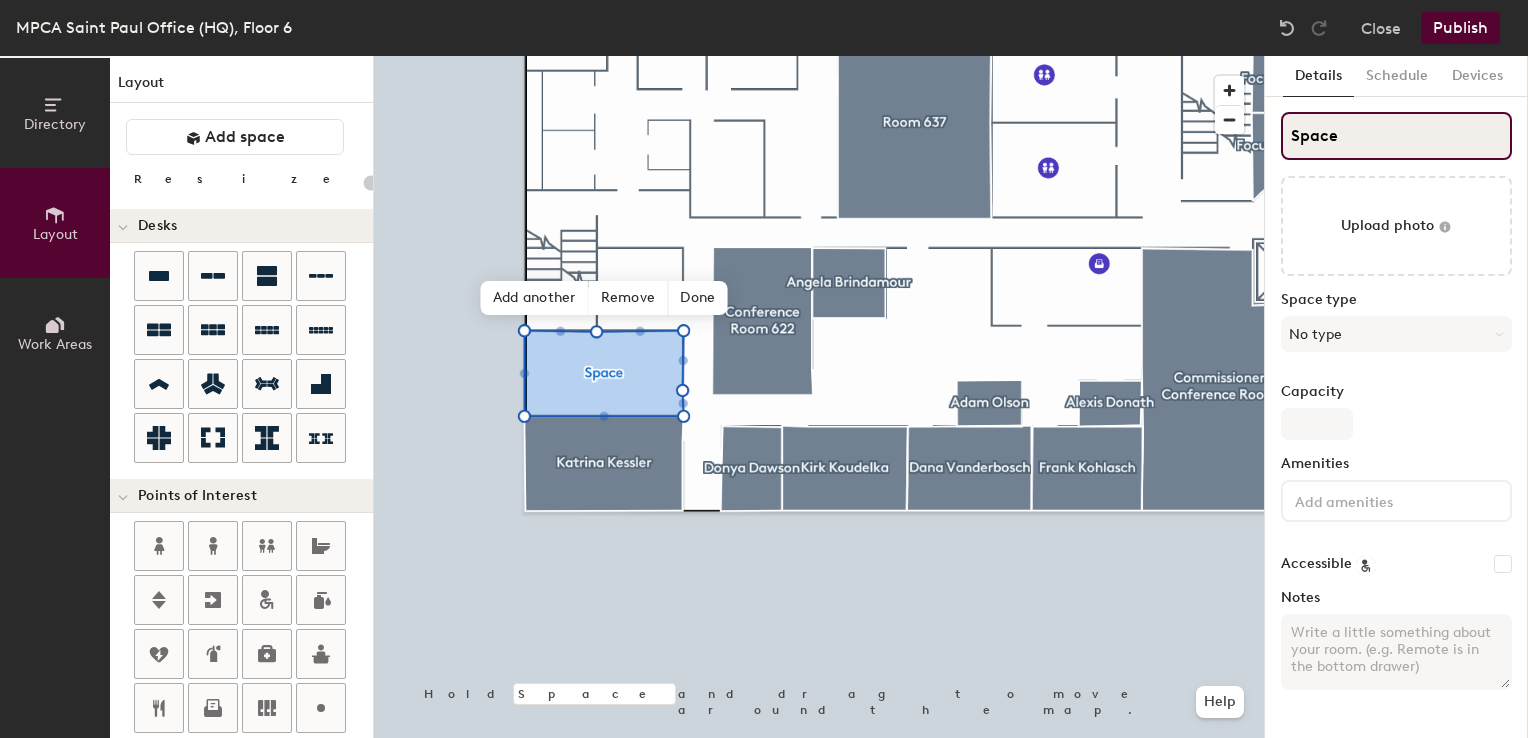 click on "Directory Layout Work Areas Layout   Add space Resize Desks Points of Interest Furnishings Seating Tables Booths Hold Space and drag to move around the map. Help Add another Remove Done Scheduling policies Booking Window Max reservation length Recurring events Restrict booking to working hours Prevent booking from kiosks Restrict booking to administrators Configure room display Background Upload photo General Auto contrast High visibility Hide the logo Custom logo Edit Display hours Screen Brightness 0% 100% Privacy Mask meeting titles Hide meeting attendees Keep meeting organizer visible Scheduling Meeting check-ins Start meetings early End meetings early Extend meetings Impromptu meetings Abandoned meeting protection Admin access Restrict display management Details Schedule Devices Space Upload photo Space type No type Capacity Amenities Accessible Notes" 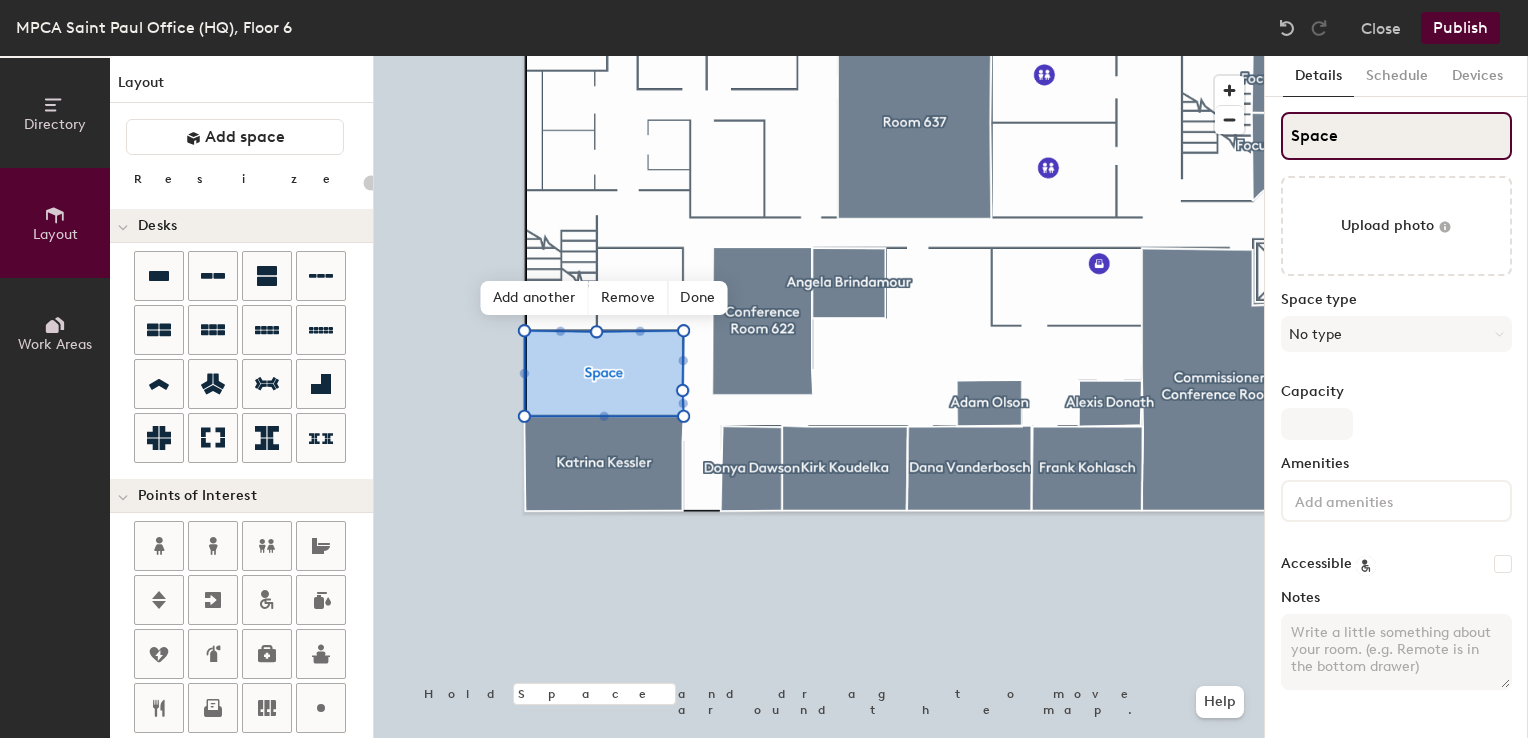 type on "P" 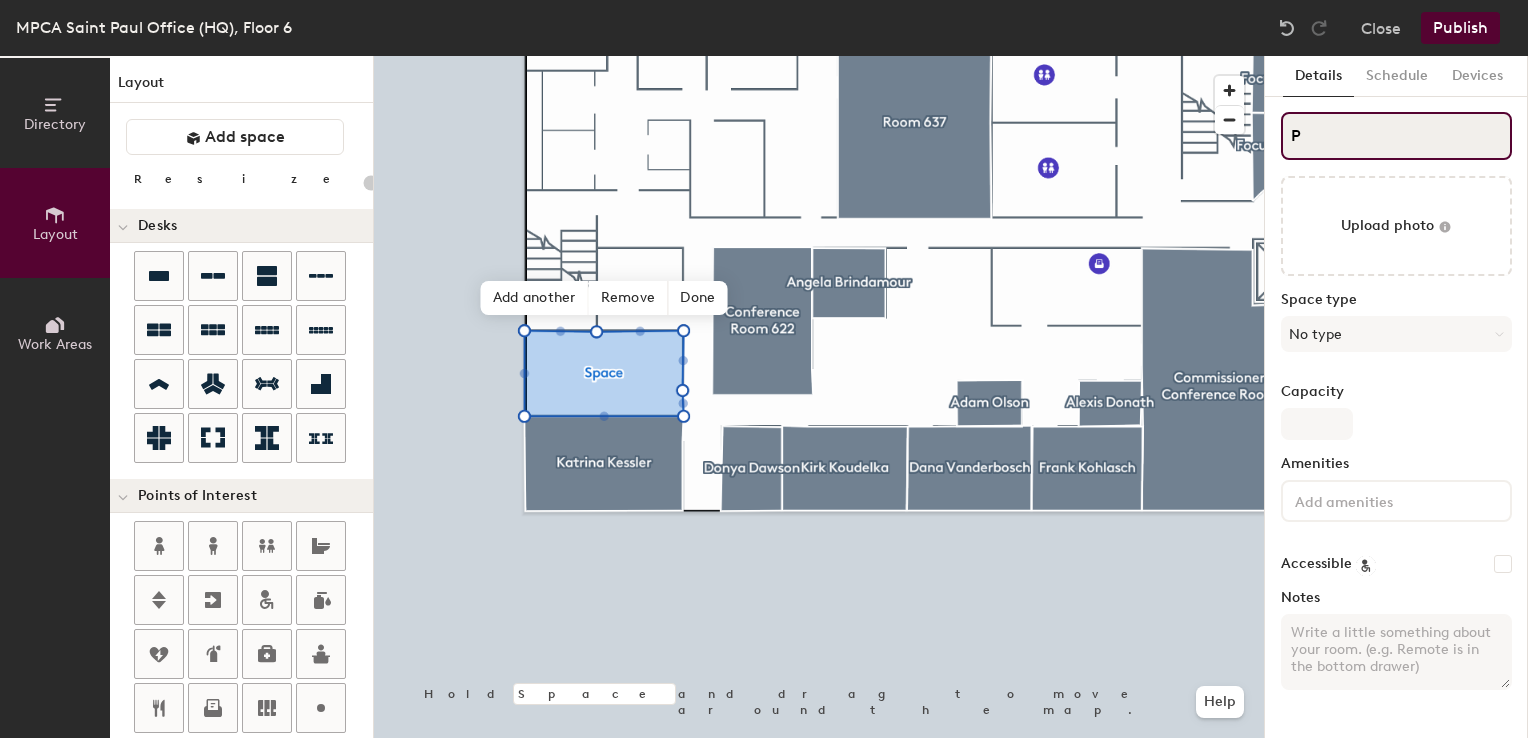 type on "20" 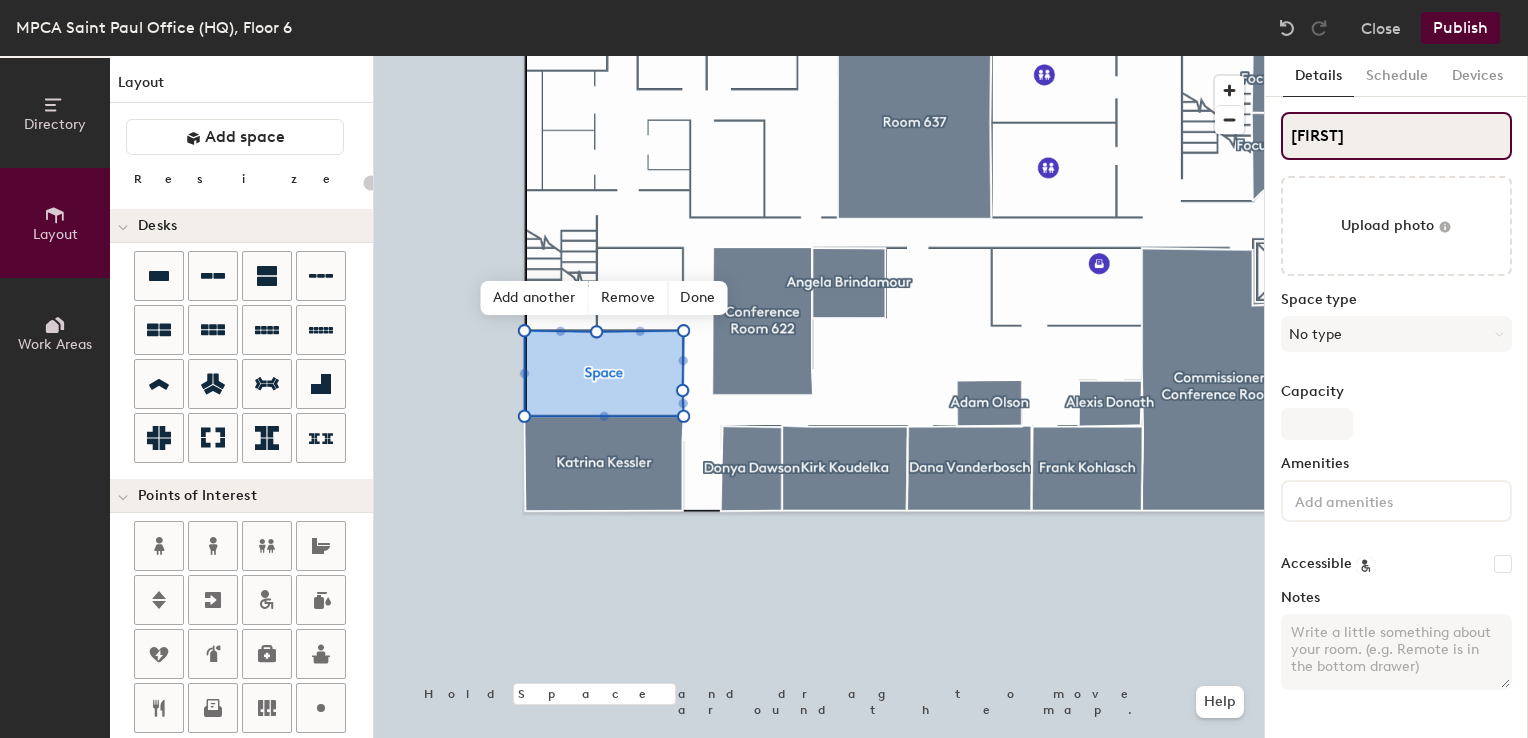 type on "Pet" 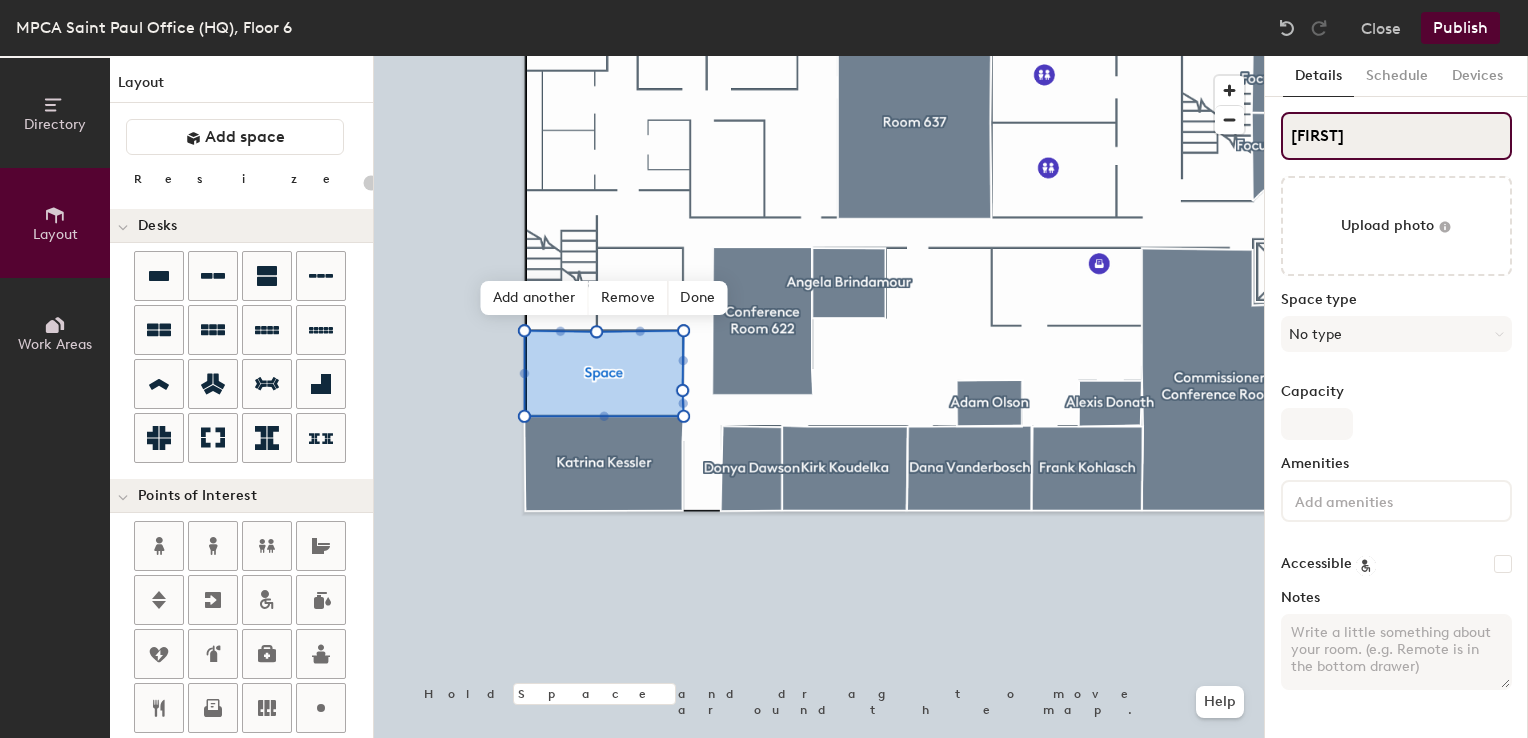 type on "20" 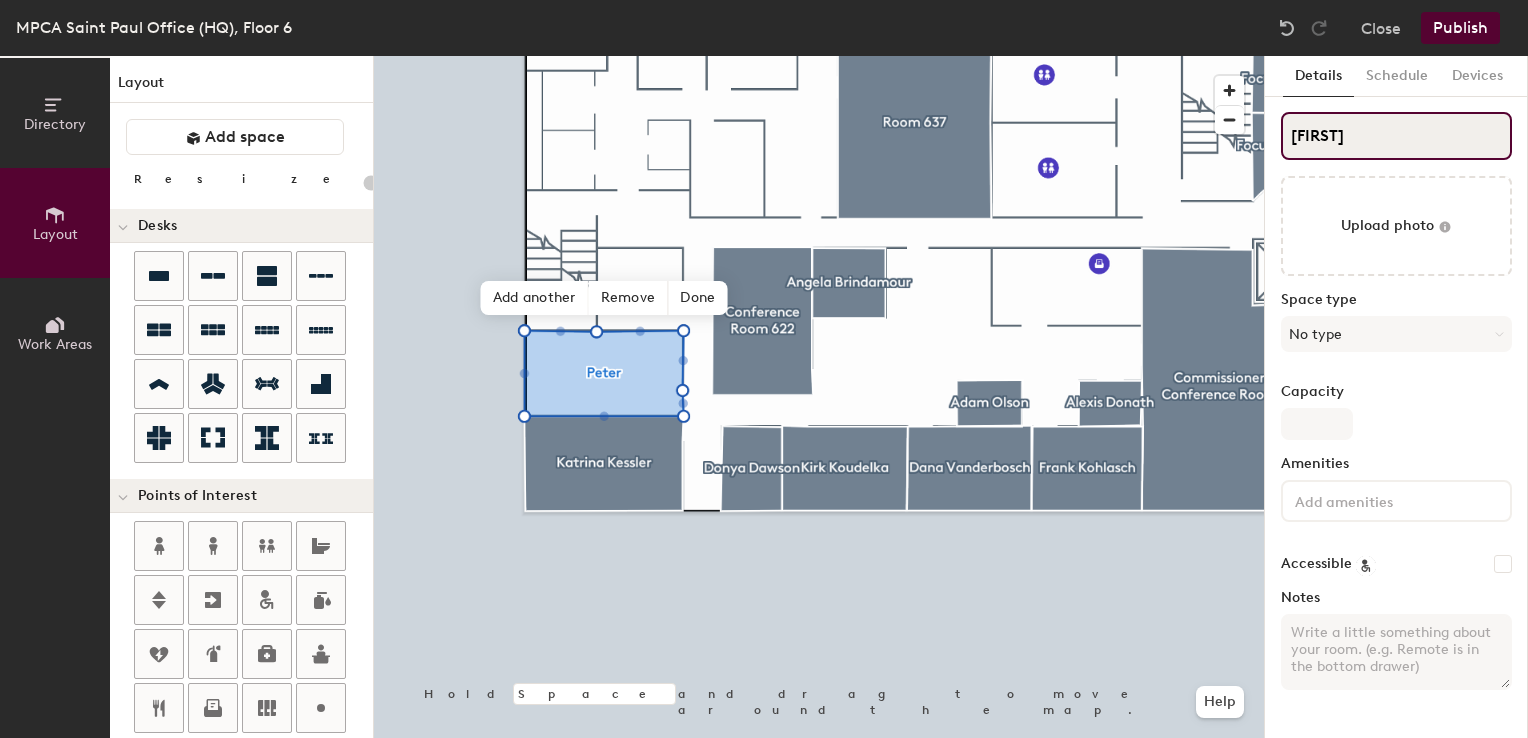type on "Peter T" 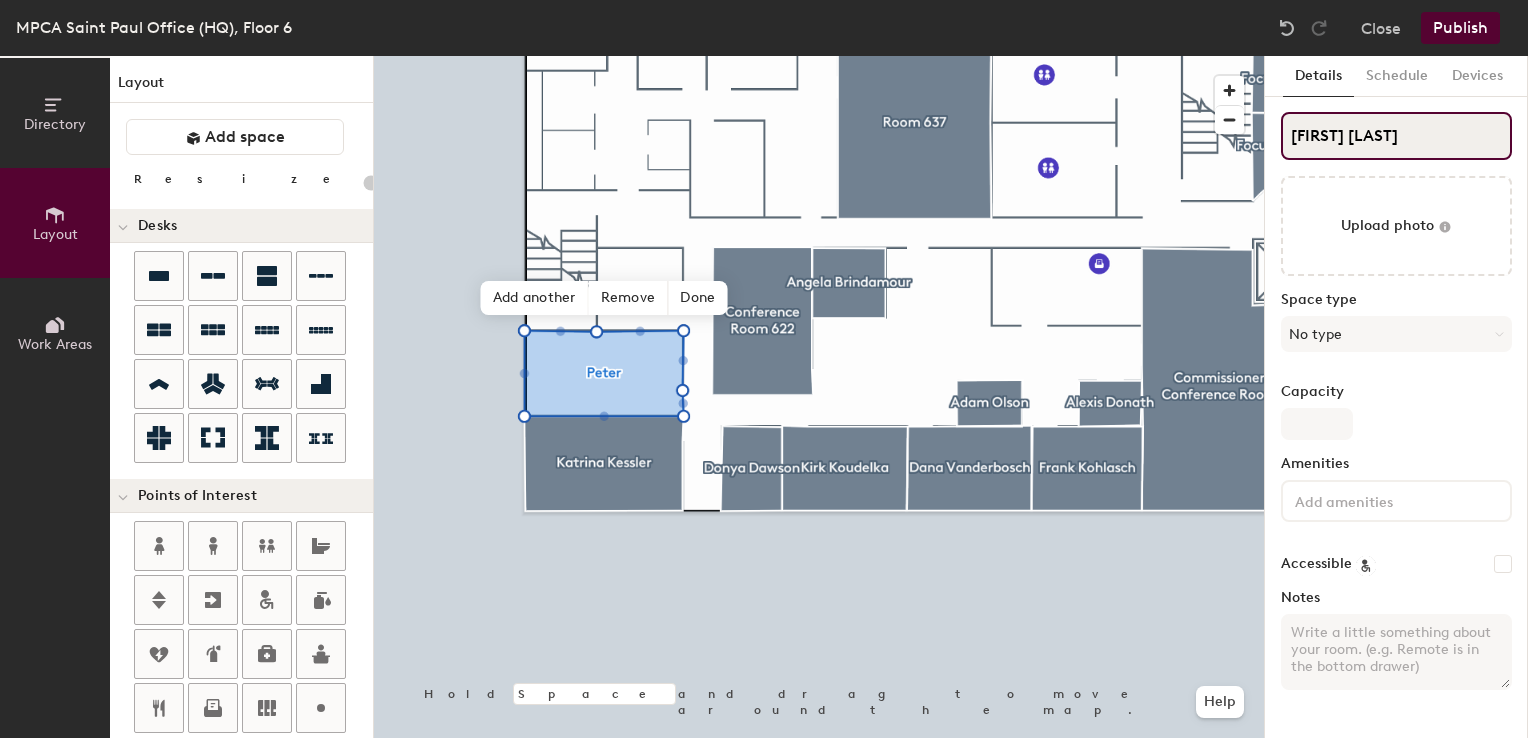 type on "20" 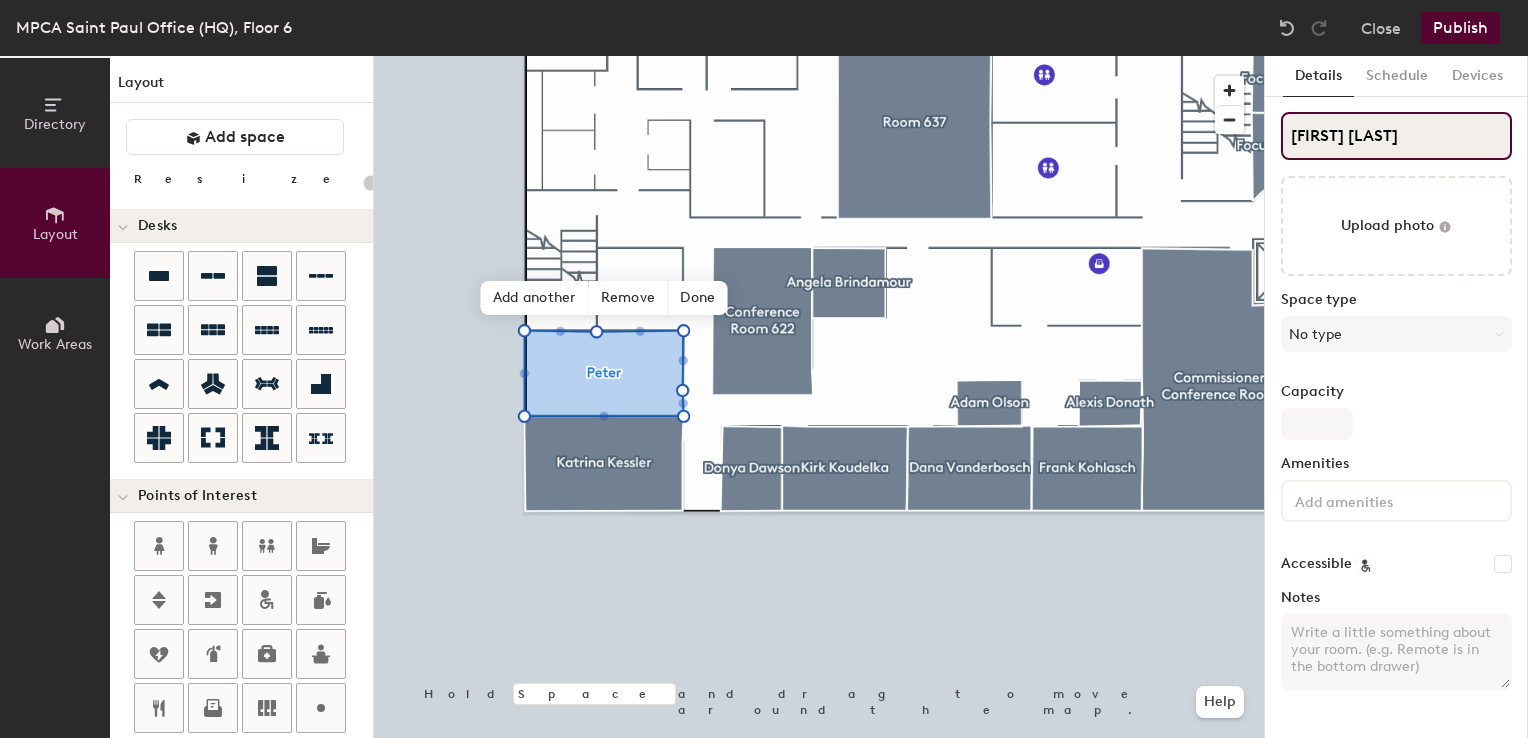 type on "Peter Test" 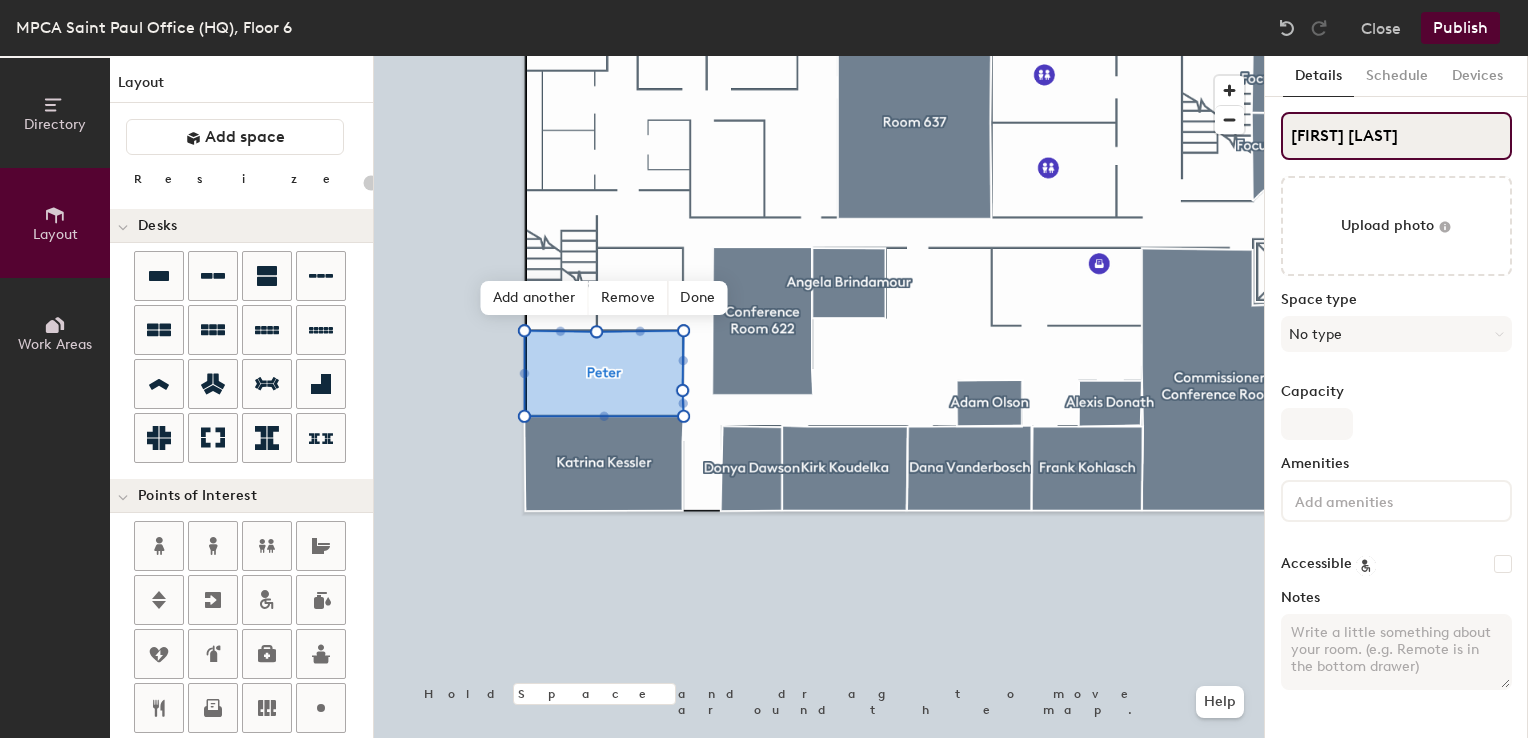 type on "20" 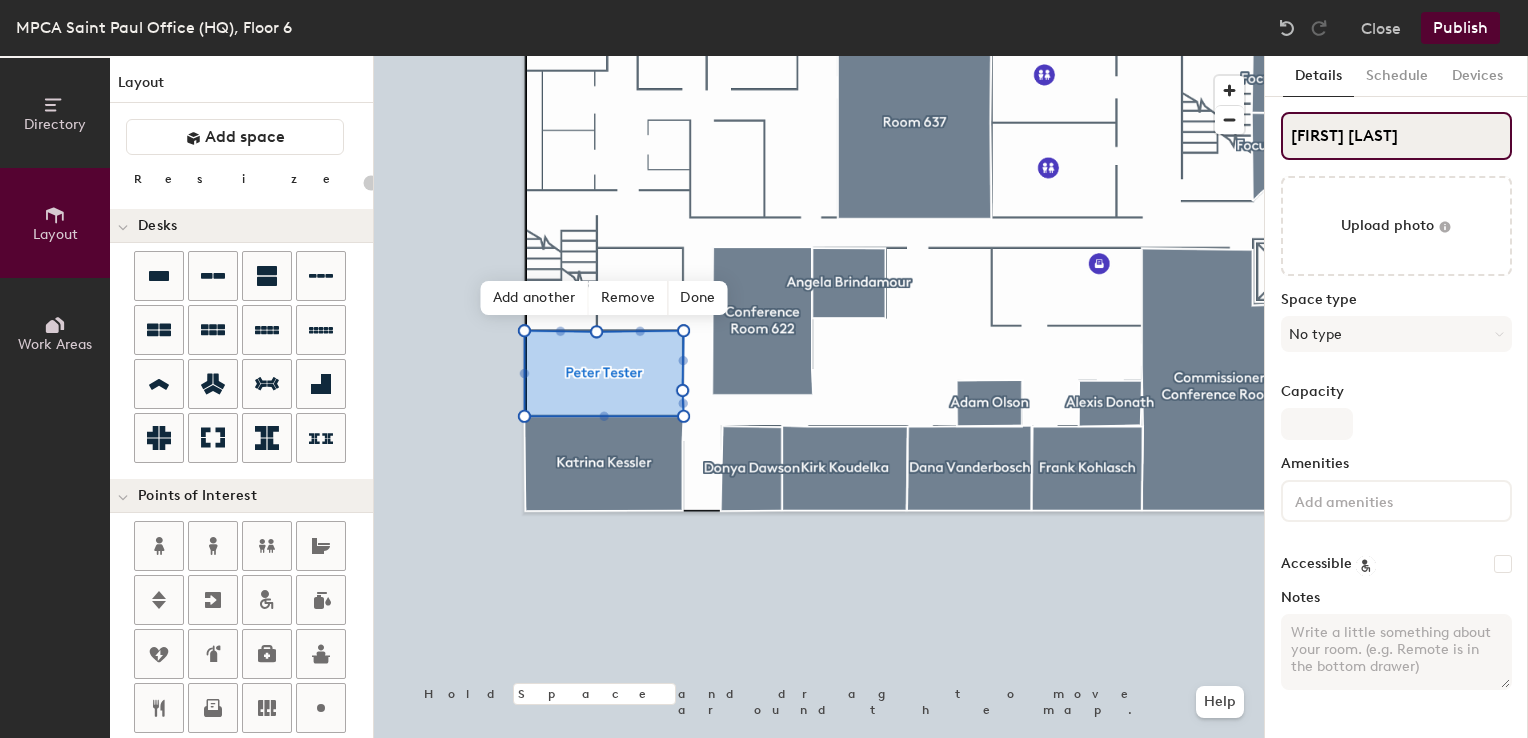 type on "Peter Tester" 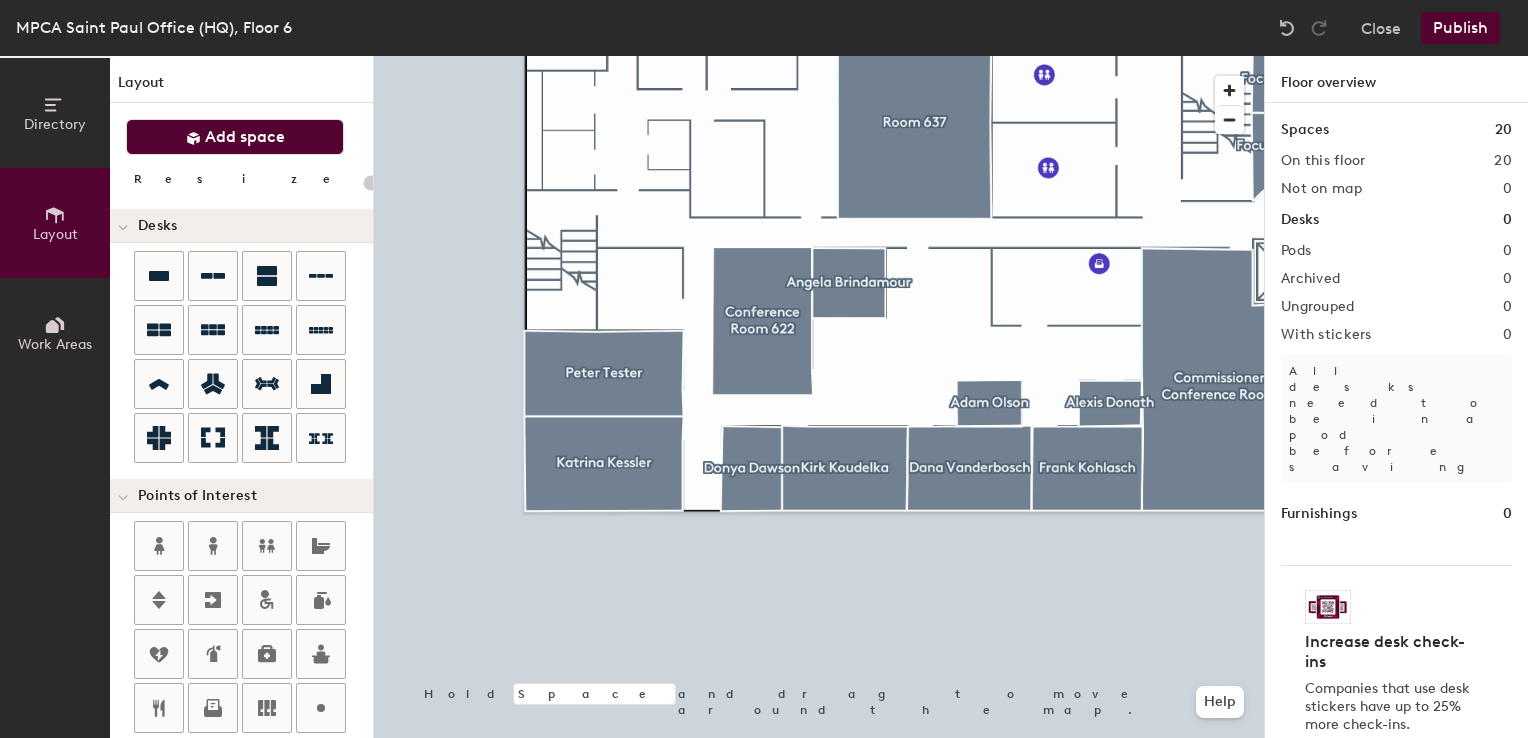 click on "Add space" 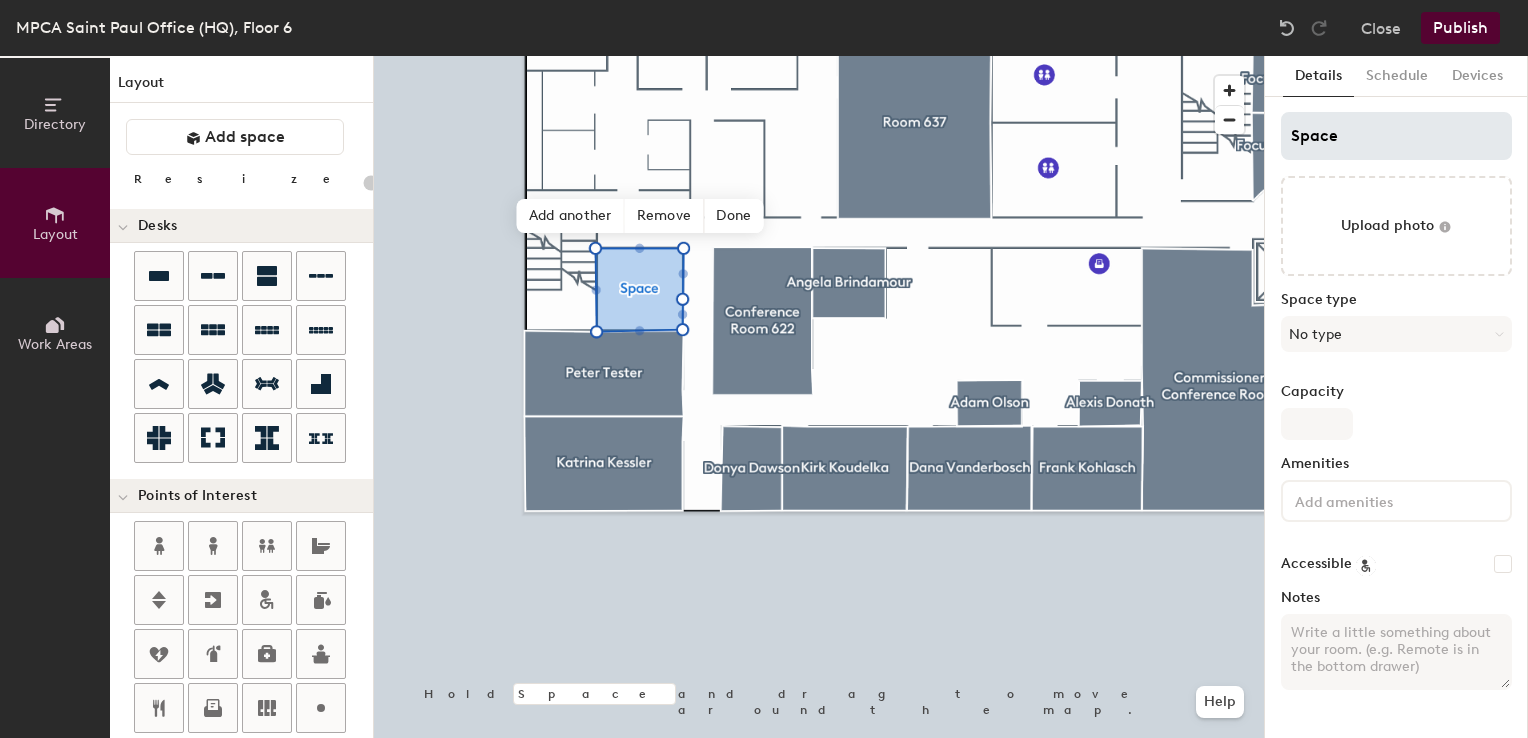 type on "20" 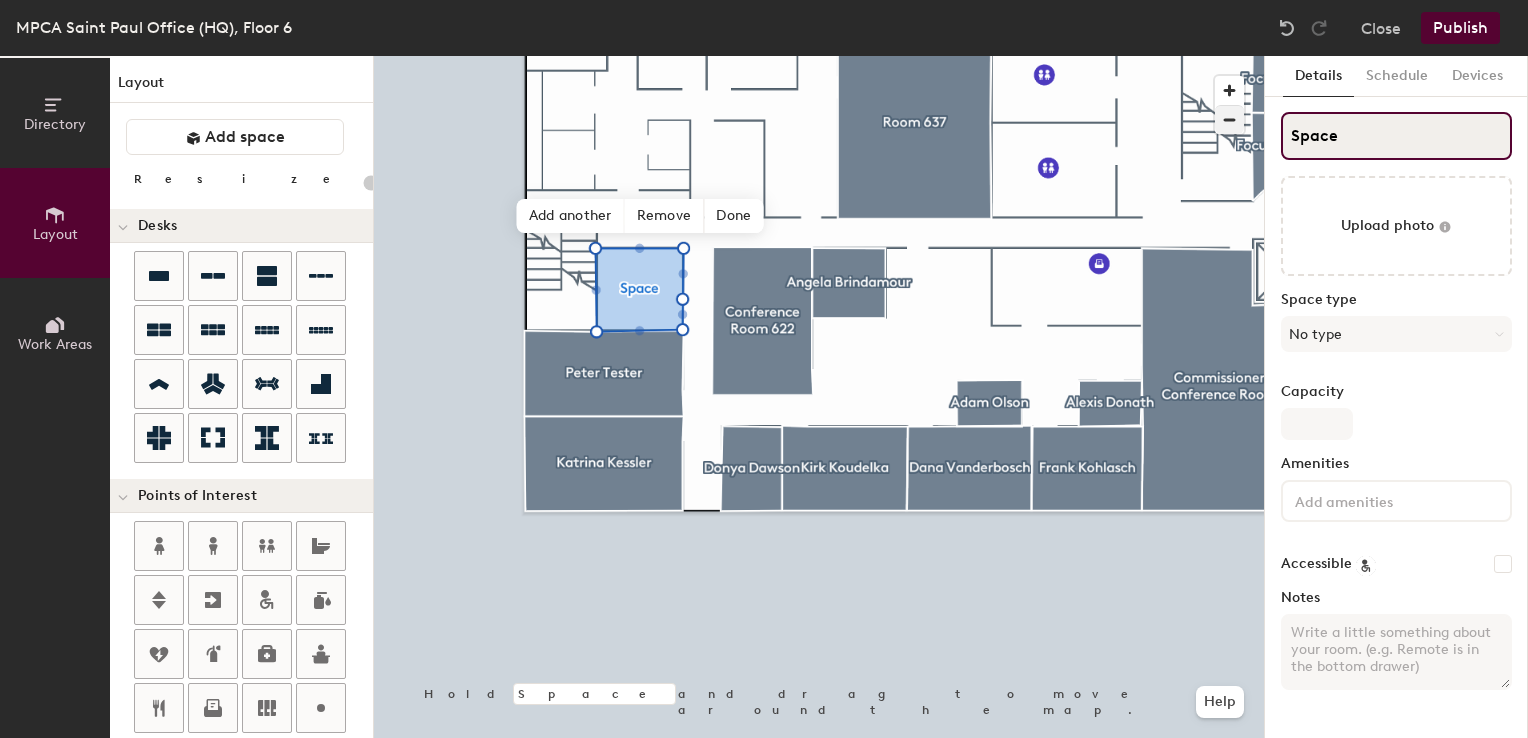 drag, startPoint x: 1347, startPoint y: 131, endPoint x: 1215, endPoint y: 115, distance: 132.96616 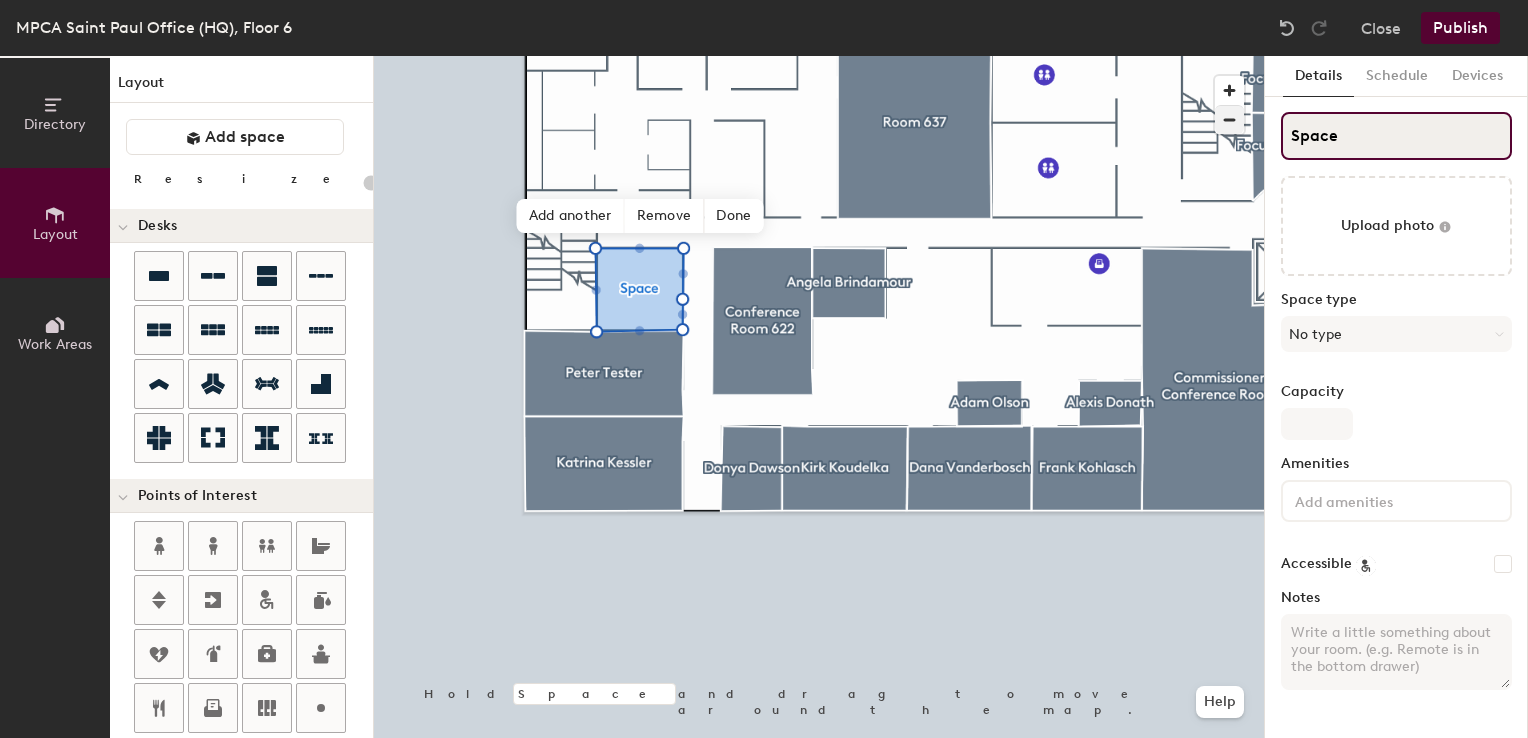 click on "Directory Layout Work Areas Layout   Add space Resize Desks Points of Interest Furnishings Seating Tables Booths Hold Space and drag to move around the map. Help Add another Remove Done Scheduling policies Booking Window Max reservation length Recurring events Restrict booking to working hours Prevent booking from kiosks Restrict booking to administrators Configure room display Background Upload photo General Auto contrast High visibility Hide the logo Custom logo Edit Display hours Screen Brightness 0% 100% Privacy Mask meeting titles Hide meeting attendees Keep meeting organizer visible Scheduling Meeting check-ins Start meetings early End meetings early Extend meetings Impromptu meetings Abandoned meeting protection Admin access Restrict display management Details Schedule Devices Space Upload photo Space type No type Capacity Amenities Accessible Notes" 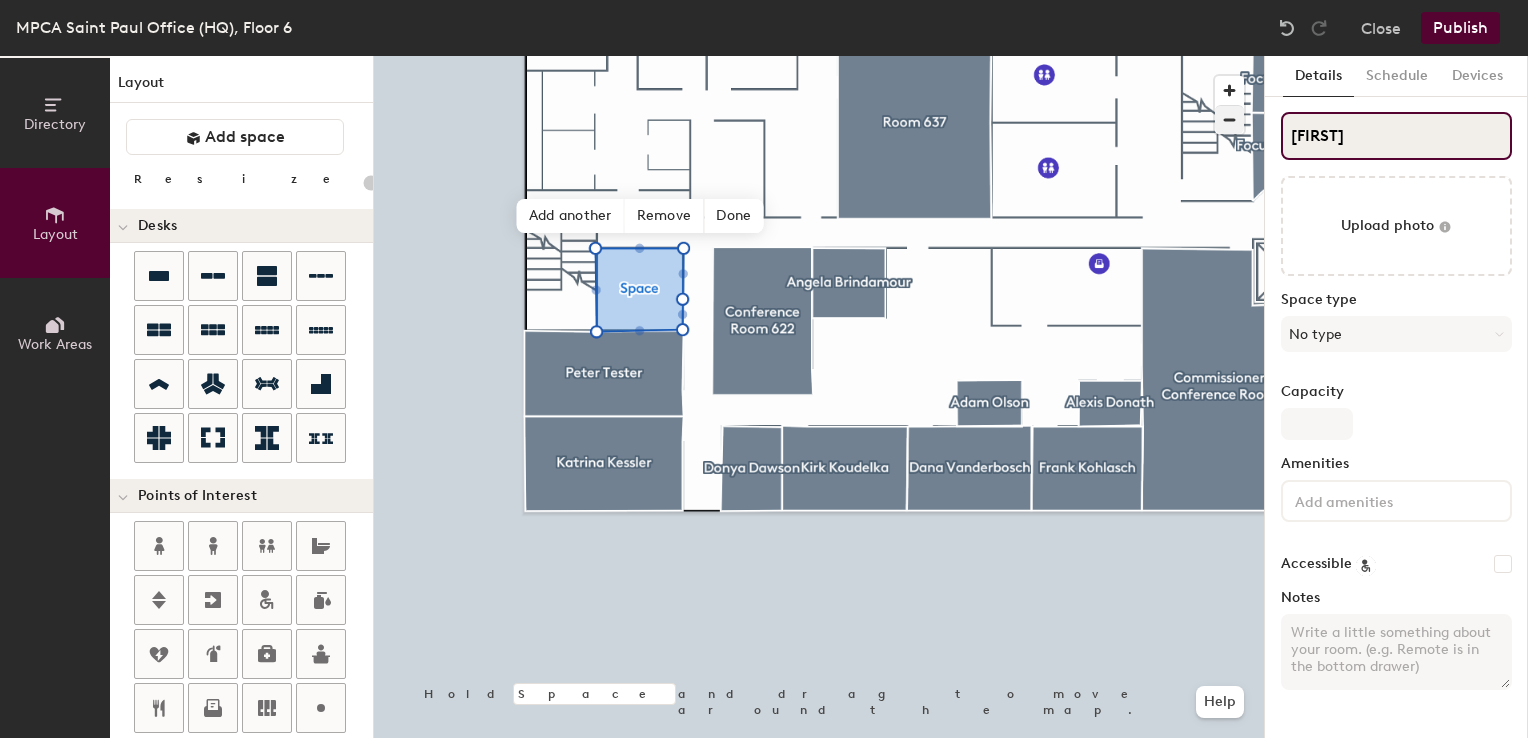 type on "Tom" 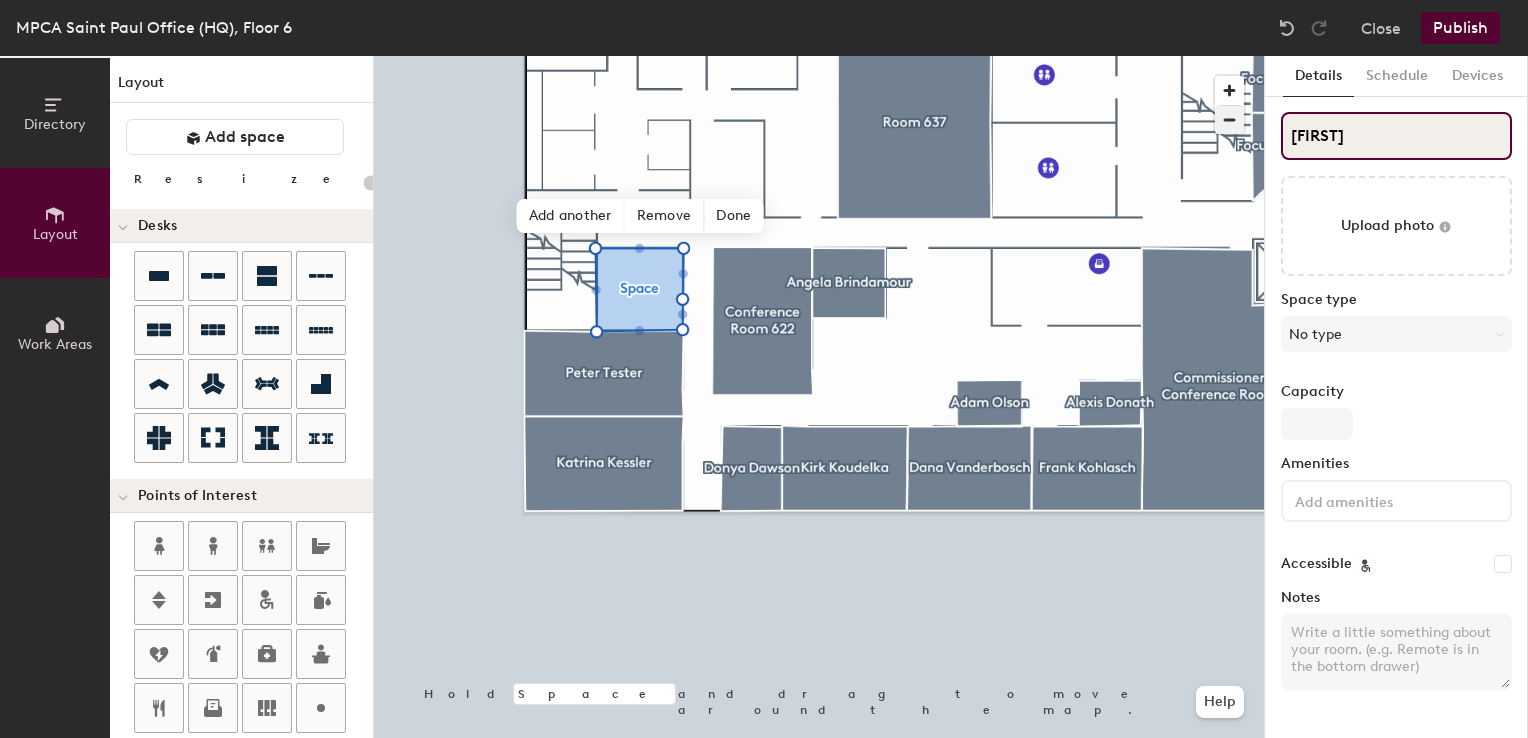 type on "20" 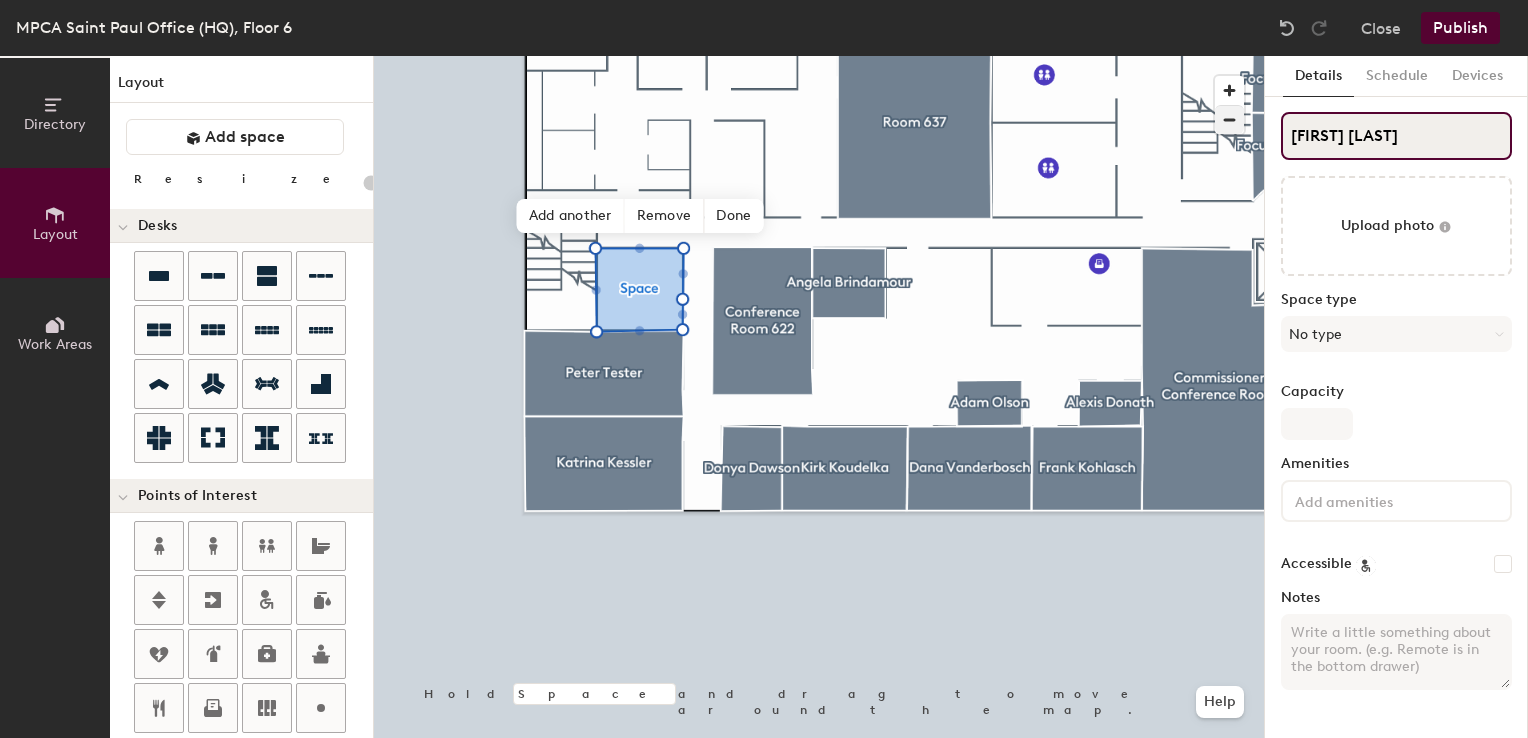 type on "20" 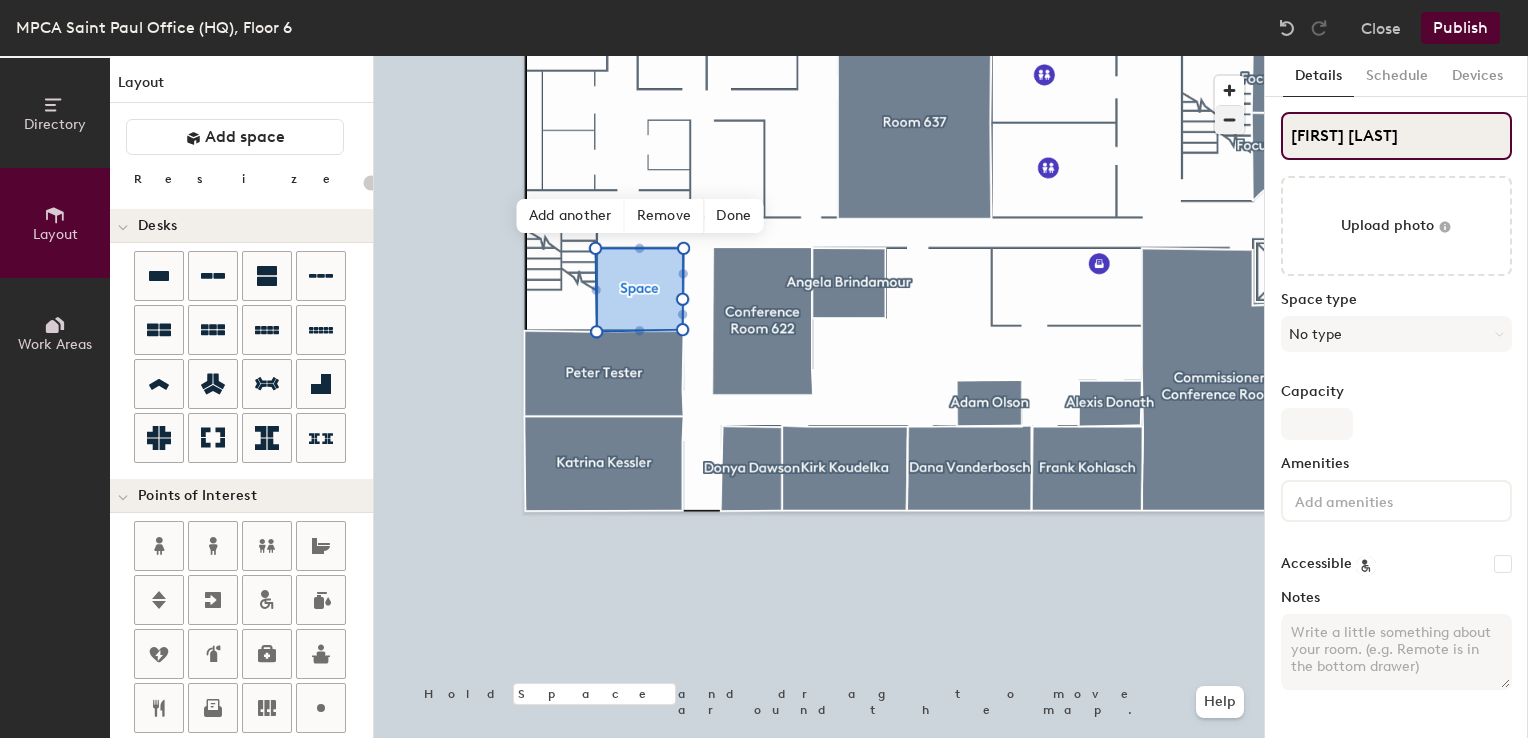 type on "20" 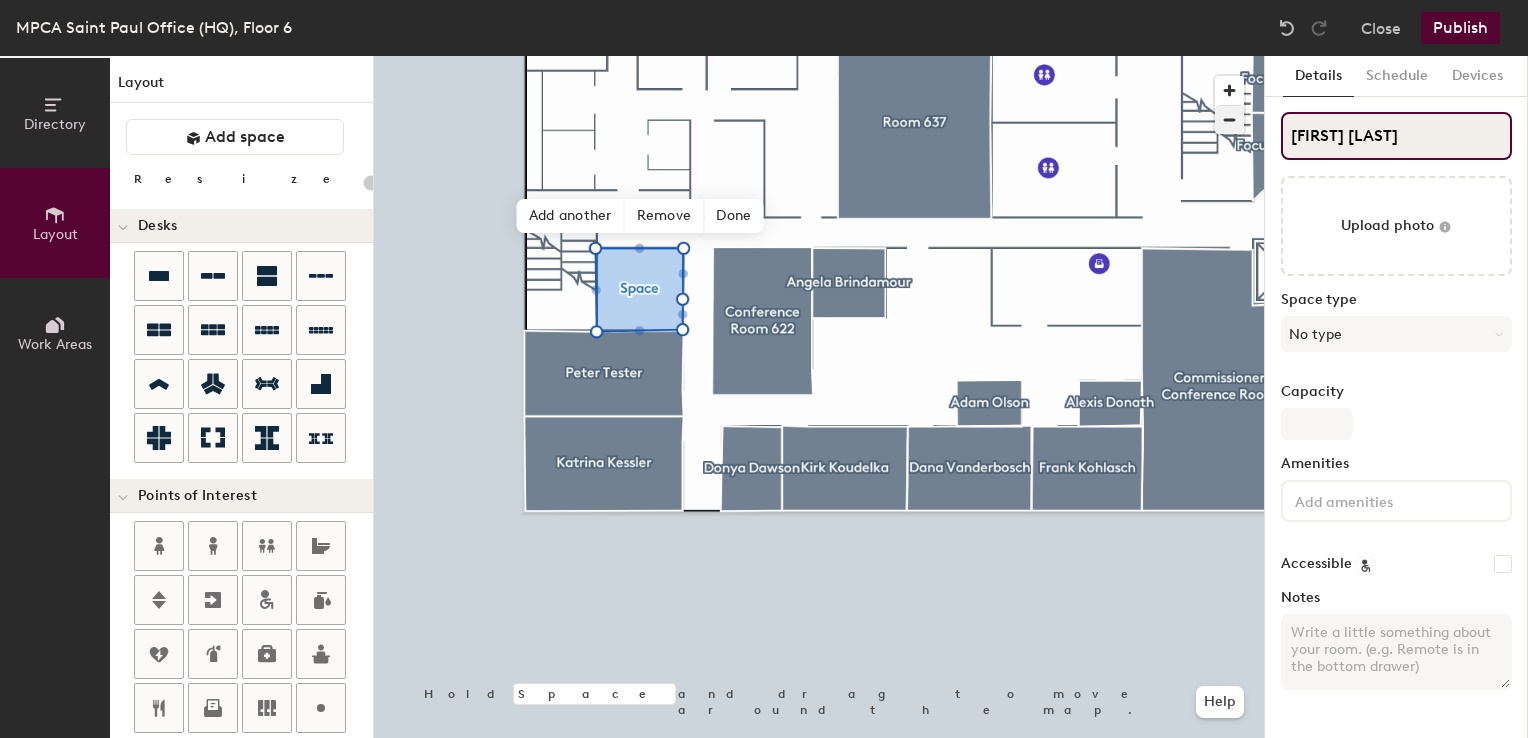 type on "20" 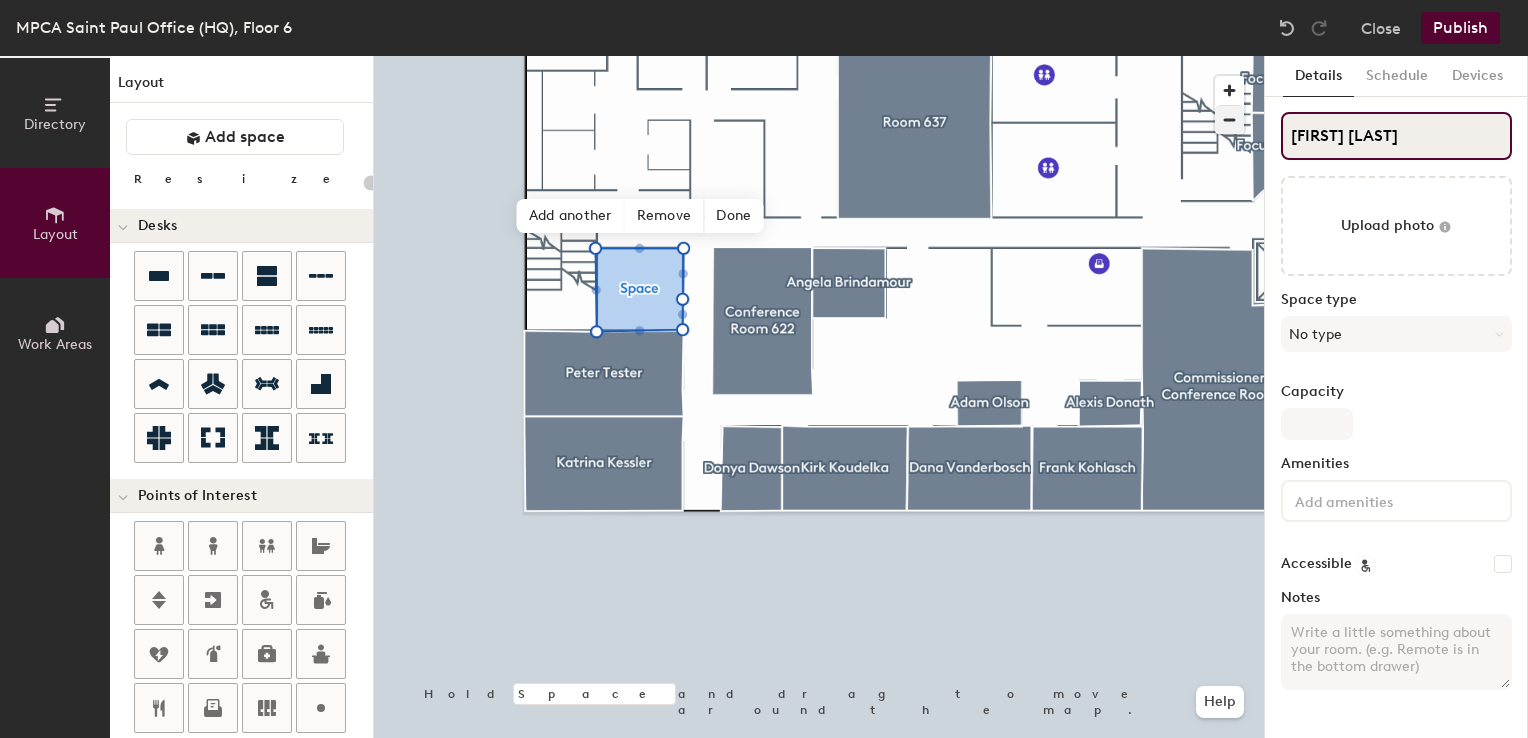 type on "Tom Joh" 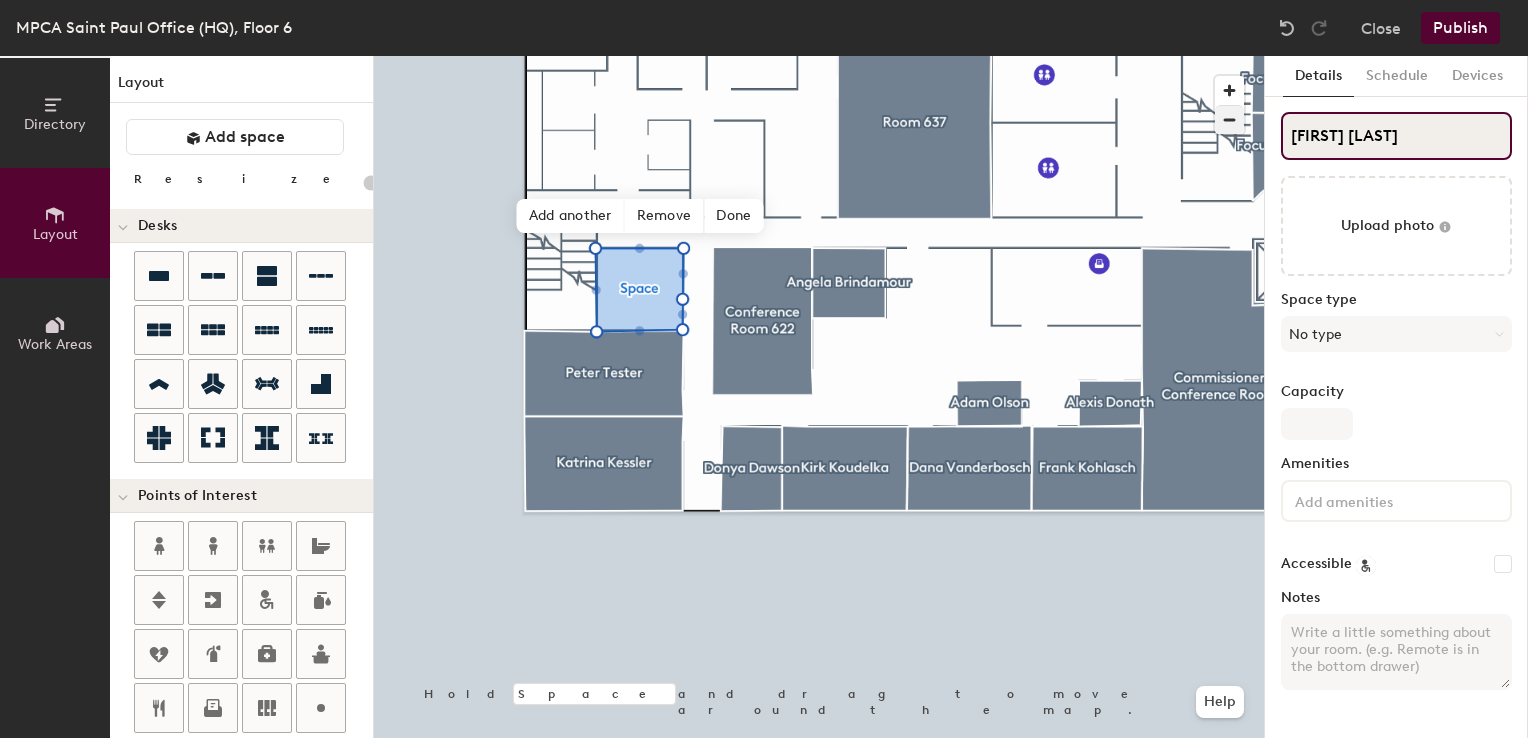 type 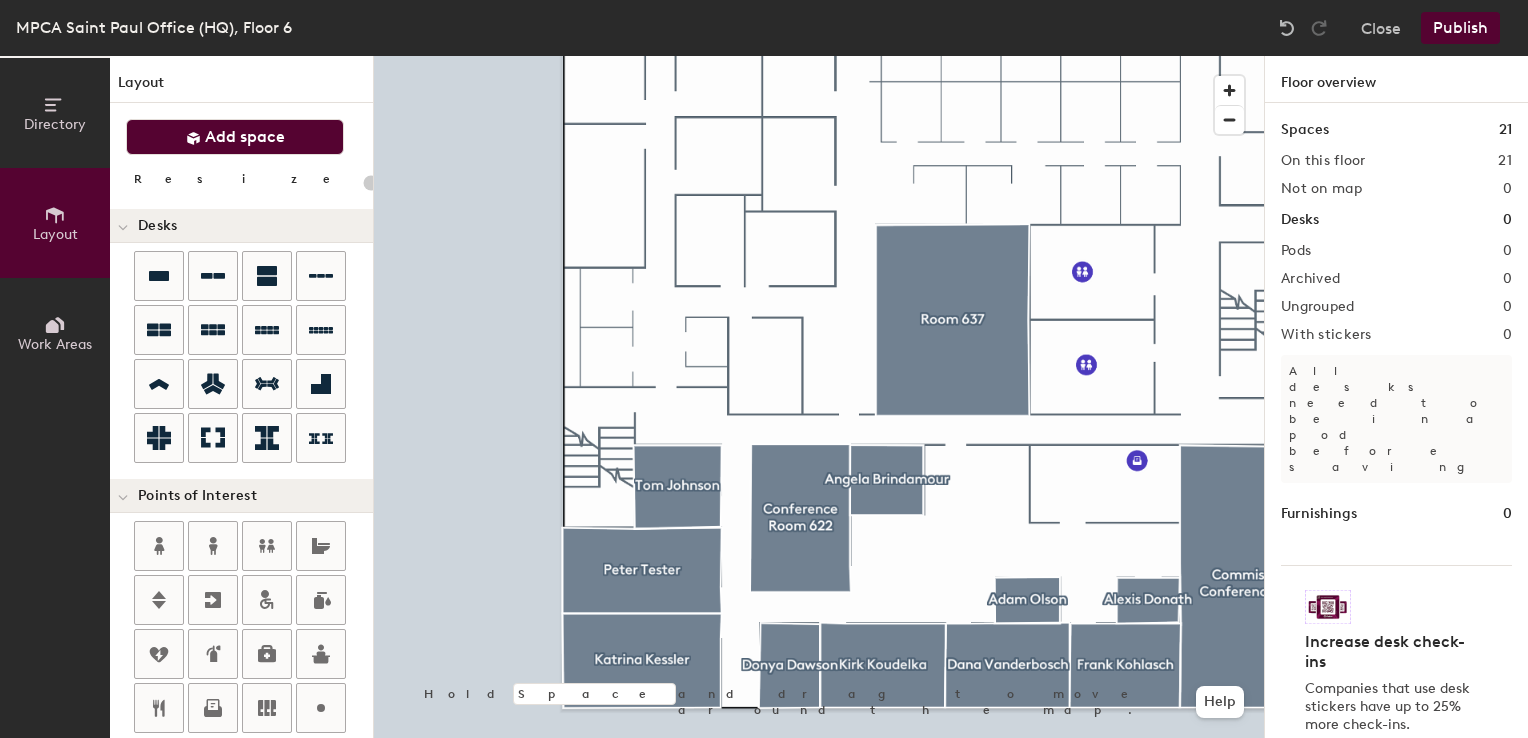click on "Add space" 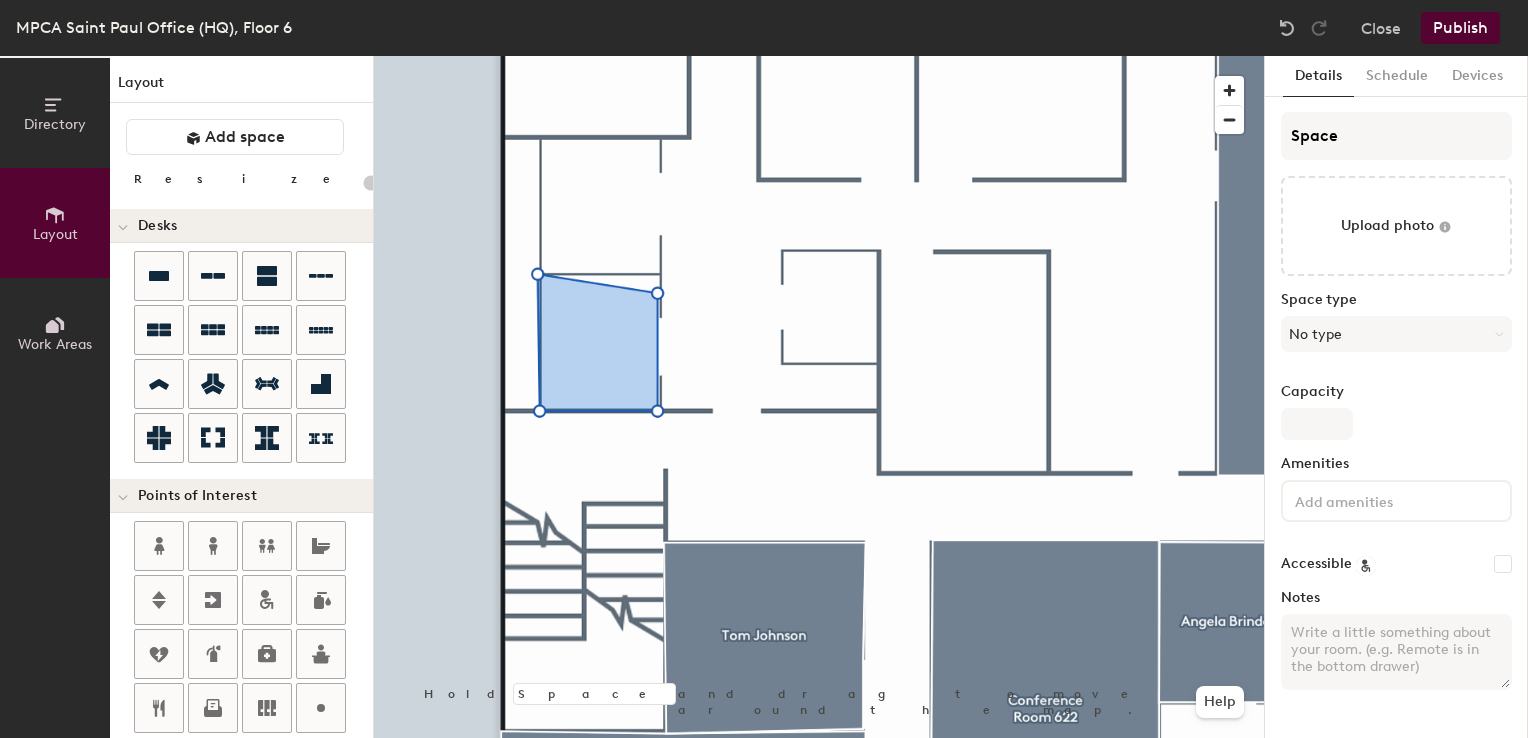 scroll, scrollTop: 0, scrollLeft: 0, axis: both 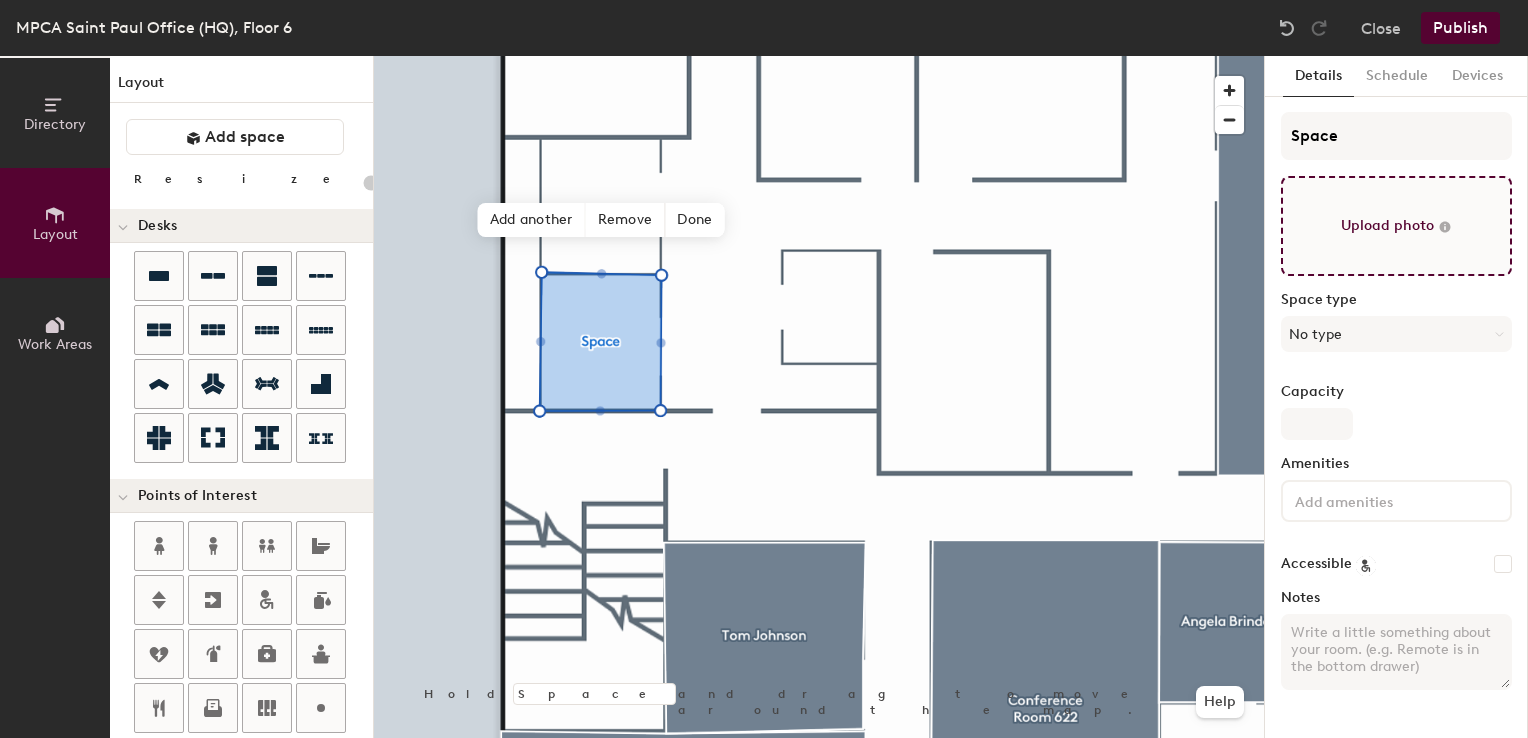 type on "20" 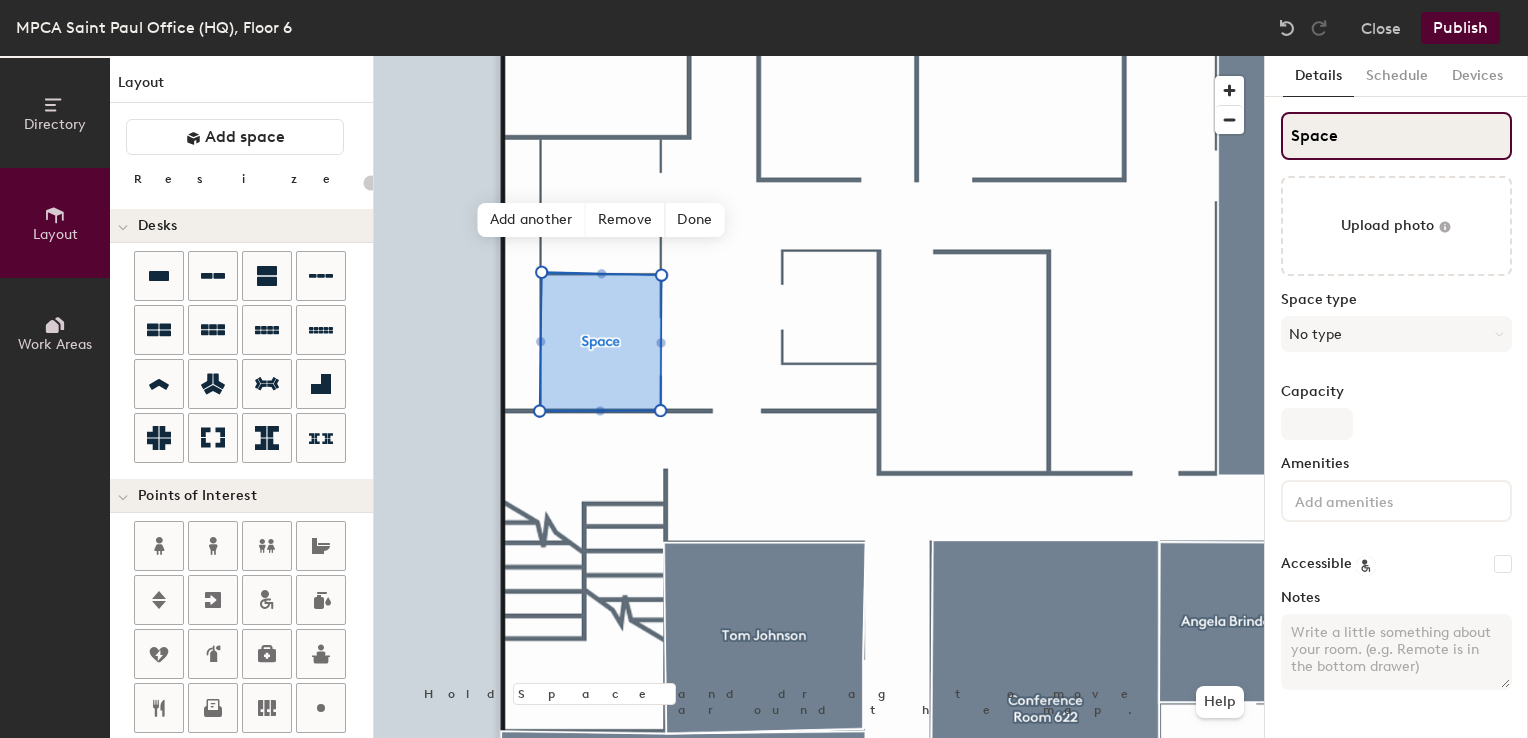 click on "Directory Layout Work Areas Layout   Add space Resize Desks Points of Interest Furnishings Seating Tables Booths Hold Space and drag to move around the map. Help Add another Remove Done Scheduling policies Booking Window Max reservation length Recurring events Restrict booking to working hours Prevent booking from kiosks Restrict booking to administrators Configure room display Background Upload photo General Auto contrast High visibility Hide the logo Custom logo Edit Display hours Screen Brightness 0% 100% Privacy Mask meeting titles Hide meeting attendees Keep meeting organizer visible Scheduling Meeting check-ins Start meetings early End meetings early Extend meetings Impromptu meetings Abandoned meeting protection Admin access Restrict display management Details Schedule Devices Space Upload photo Space type No type Capacity Amenities Accessible Notes" 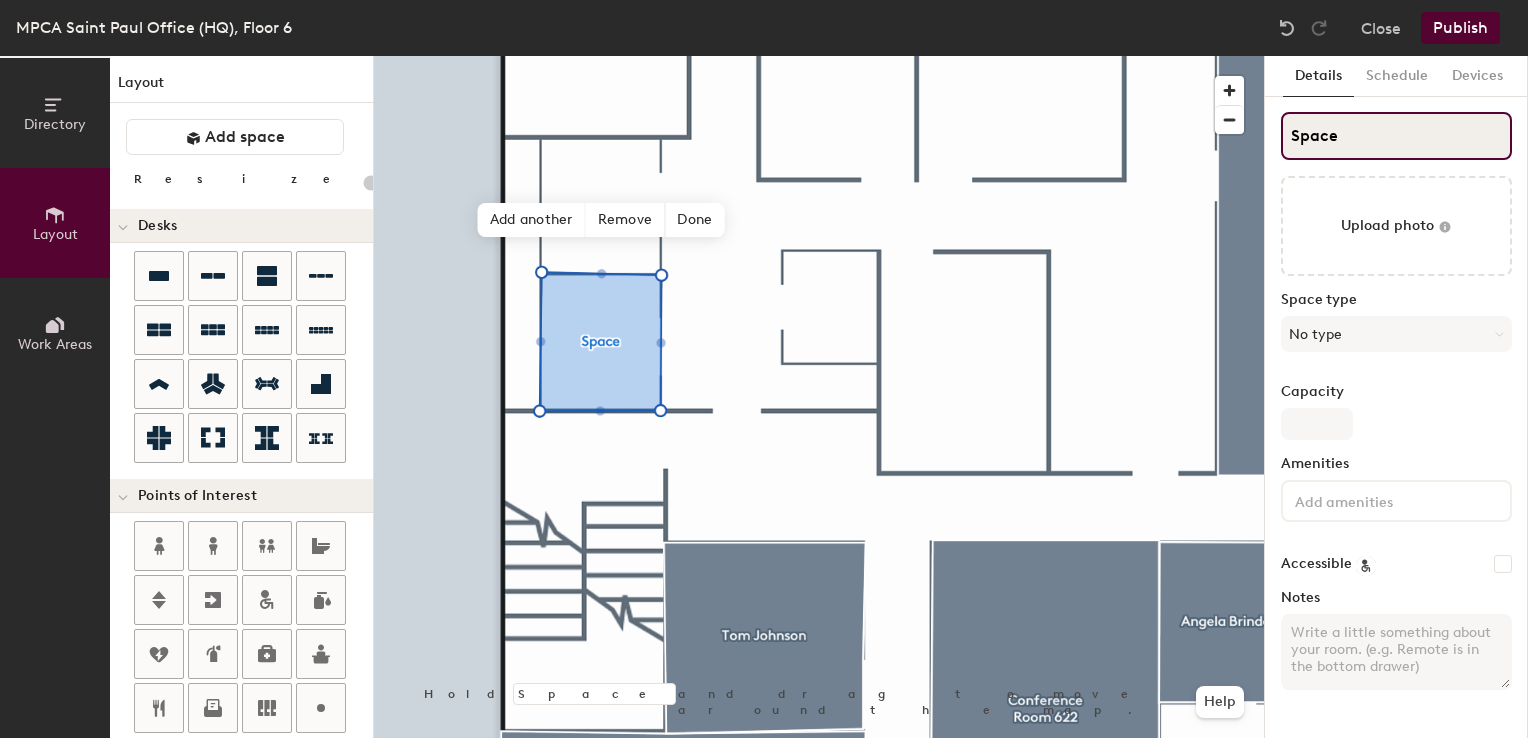 type on "C" 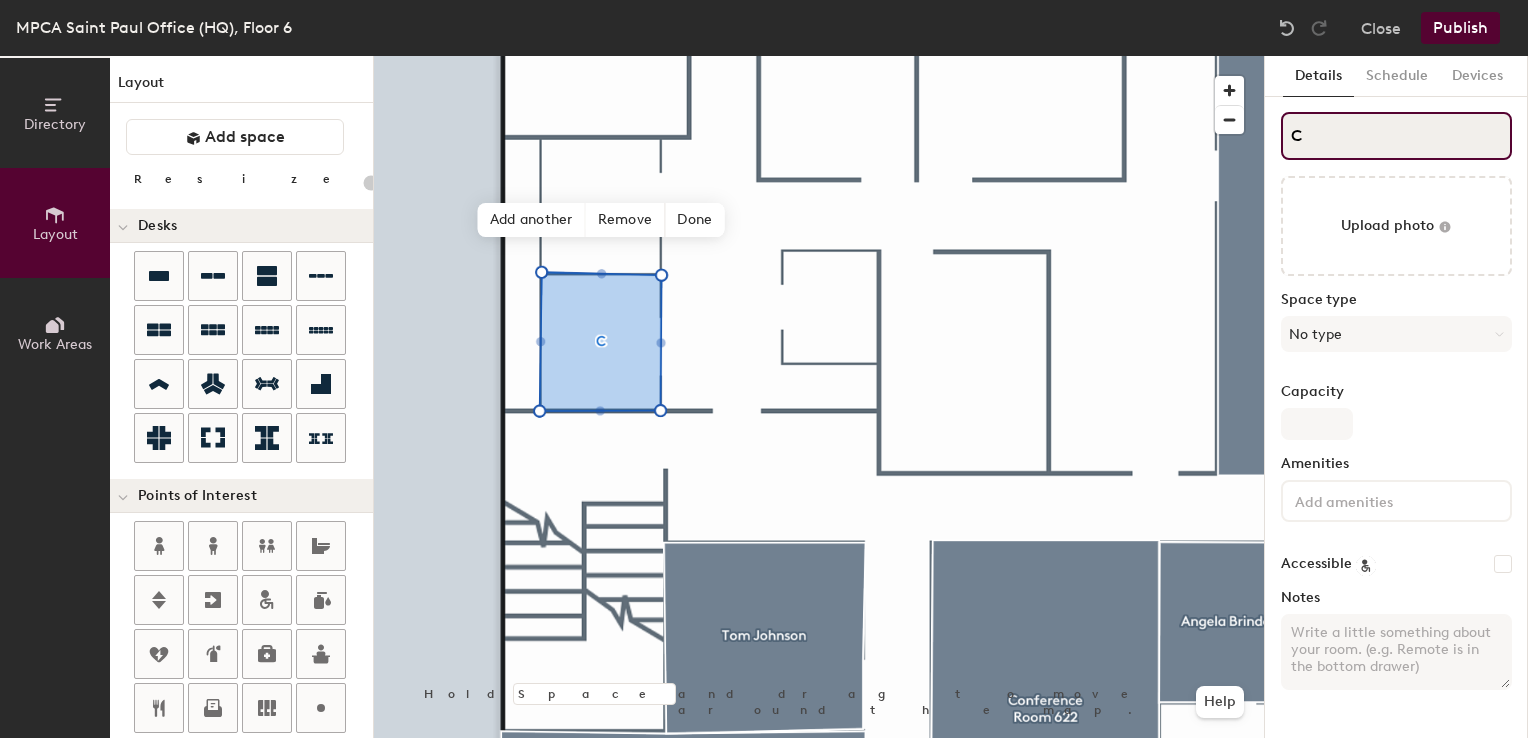 type on "20" 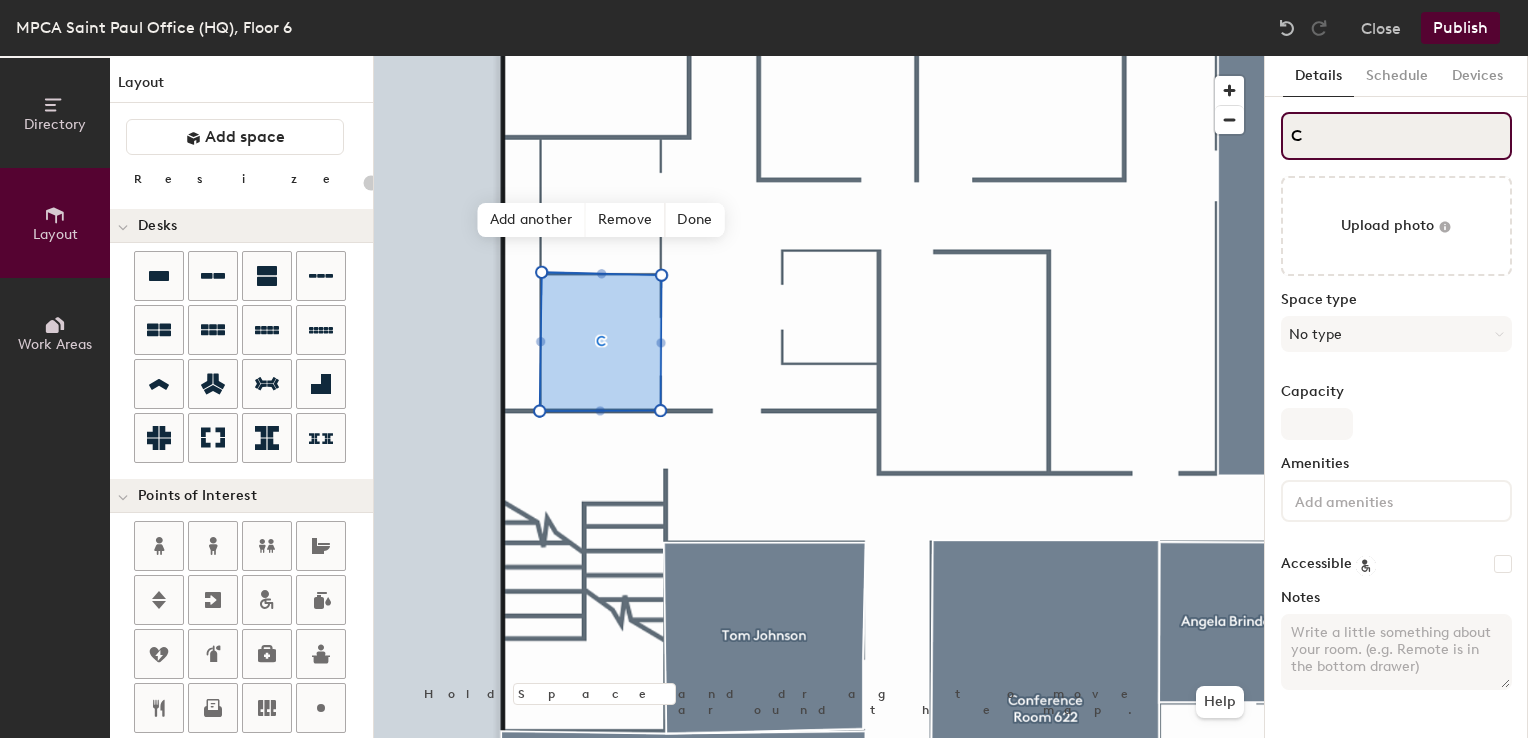 type on "Ch" 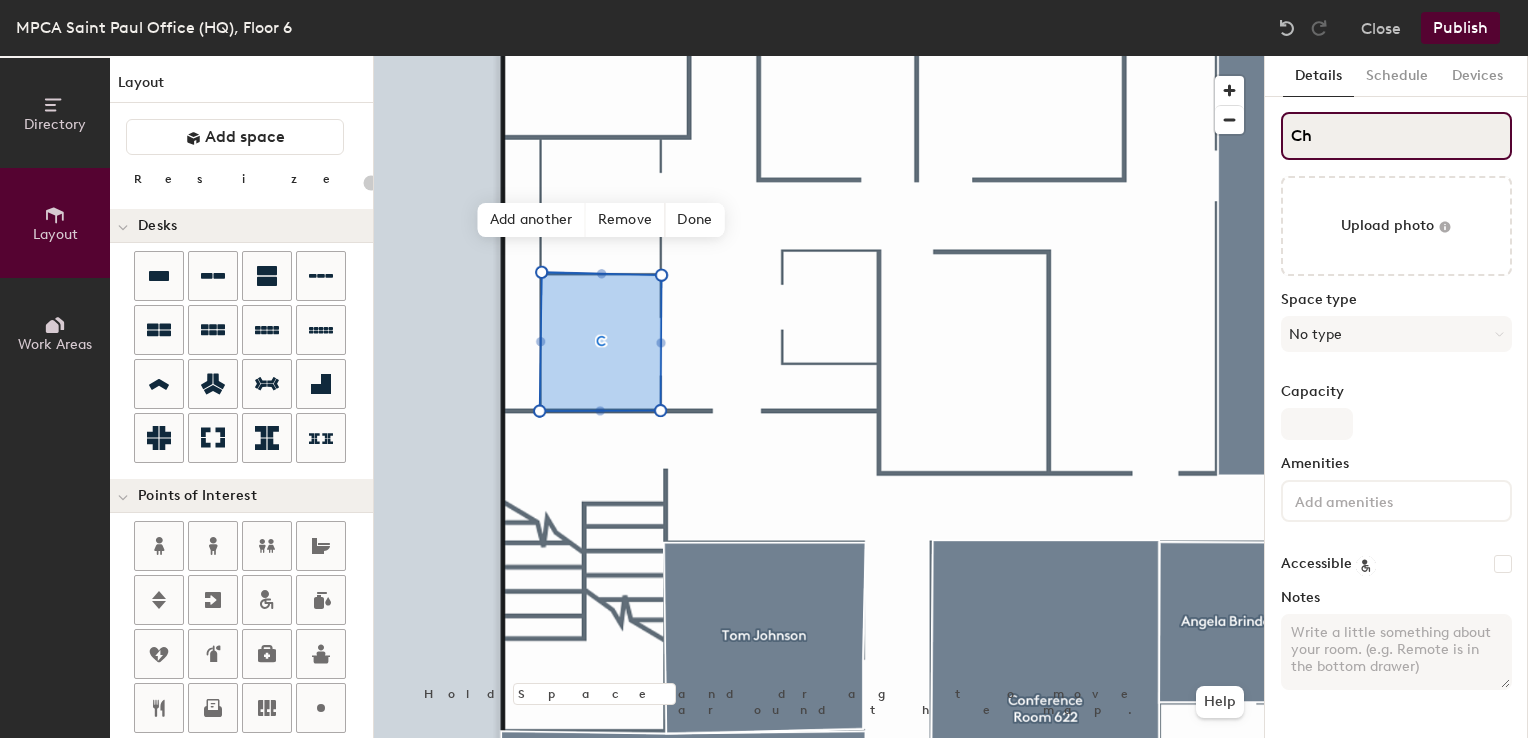 type on "20" 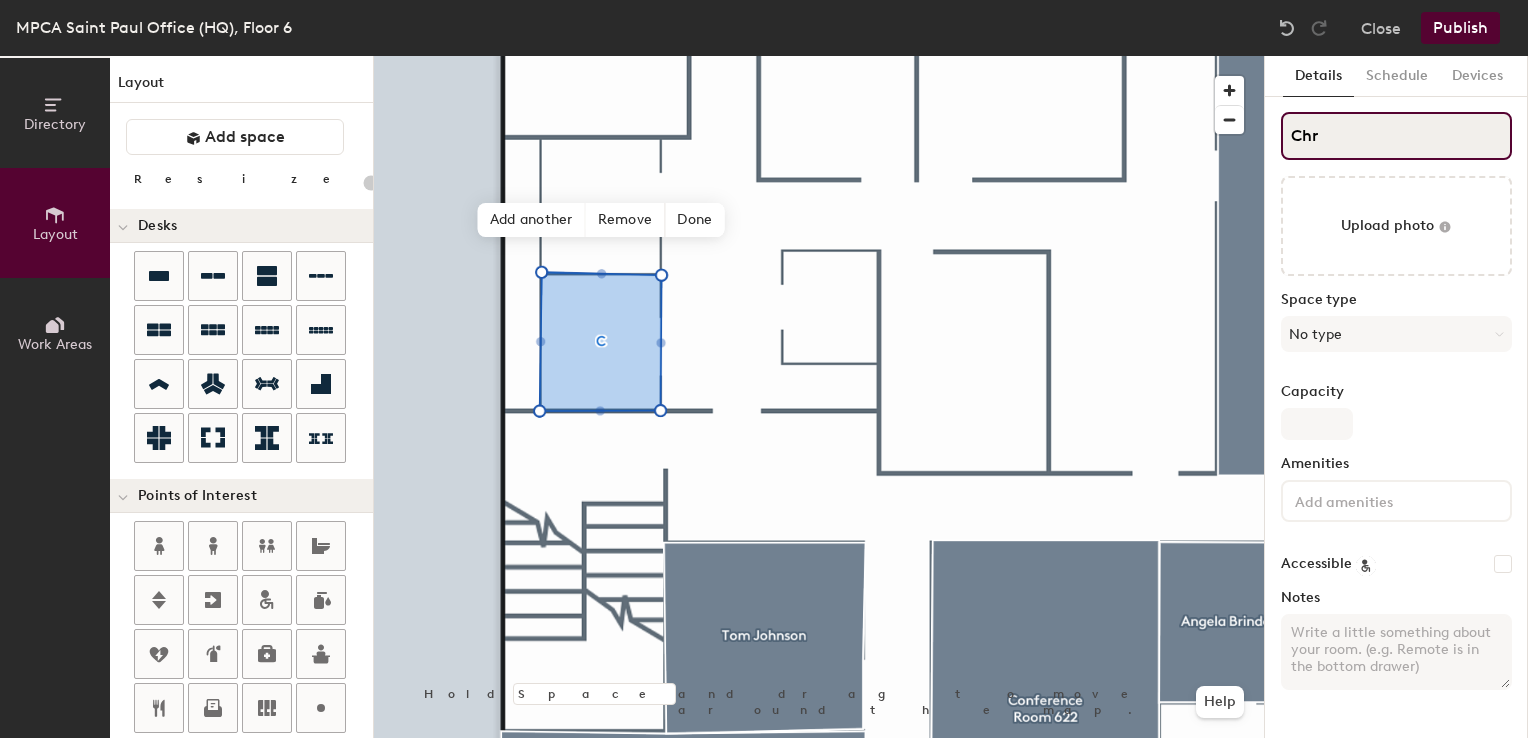 type on "20" 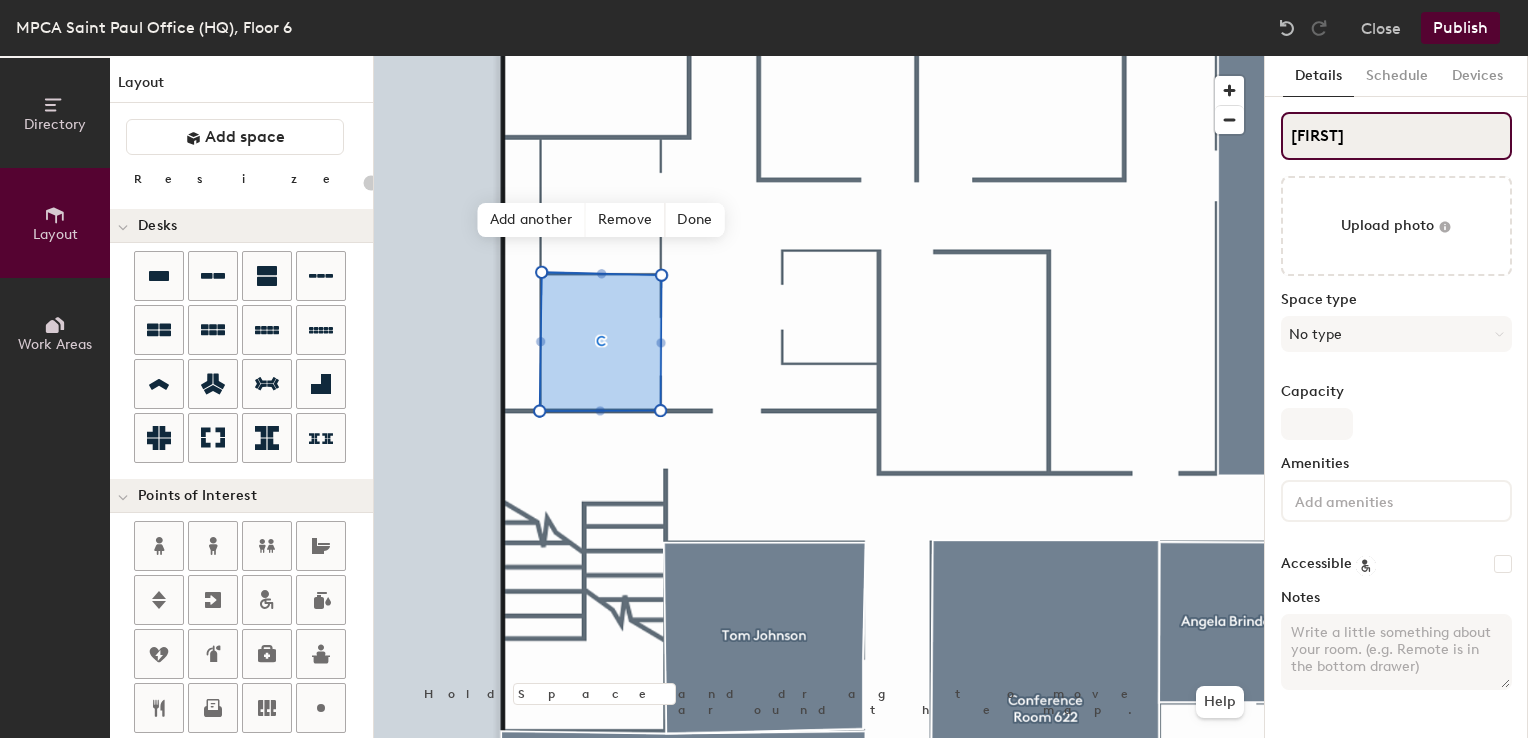 type on "20" 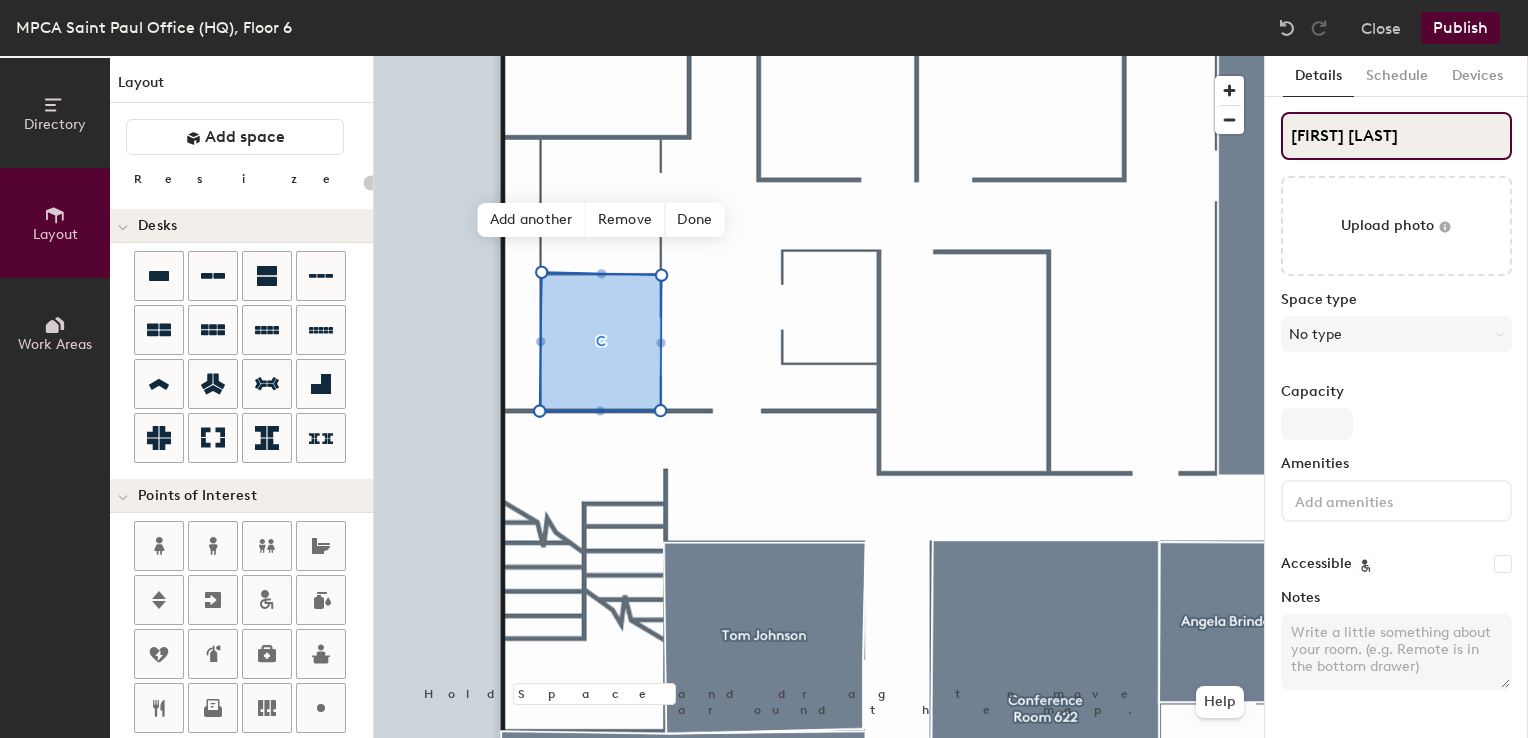 type on "20" 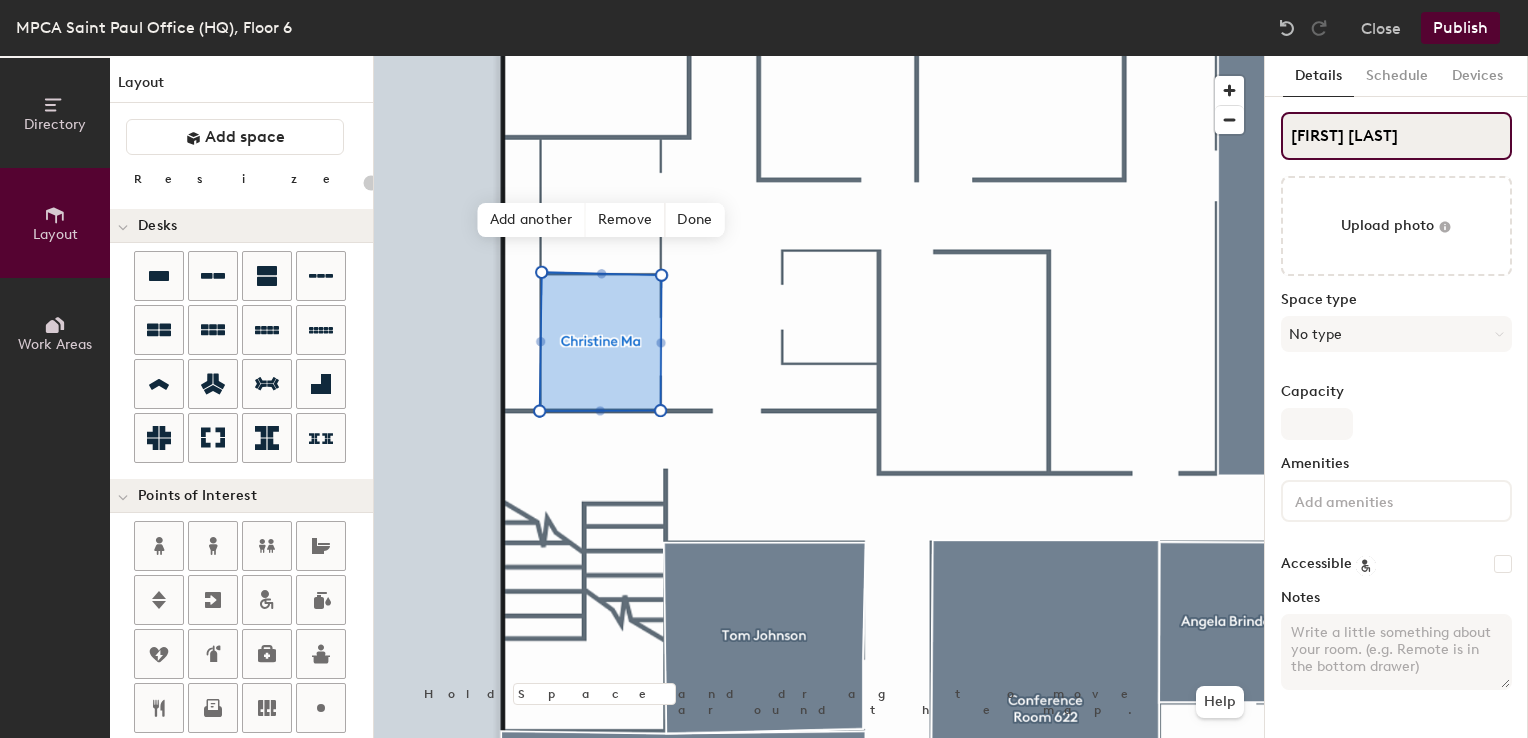 type on "20" 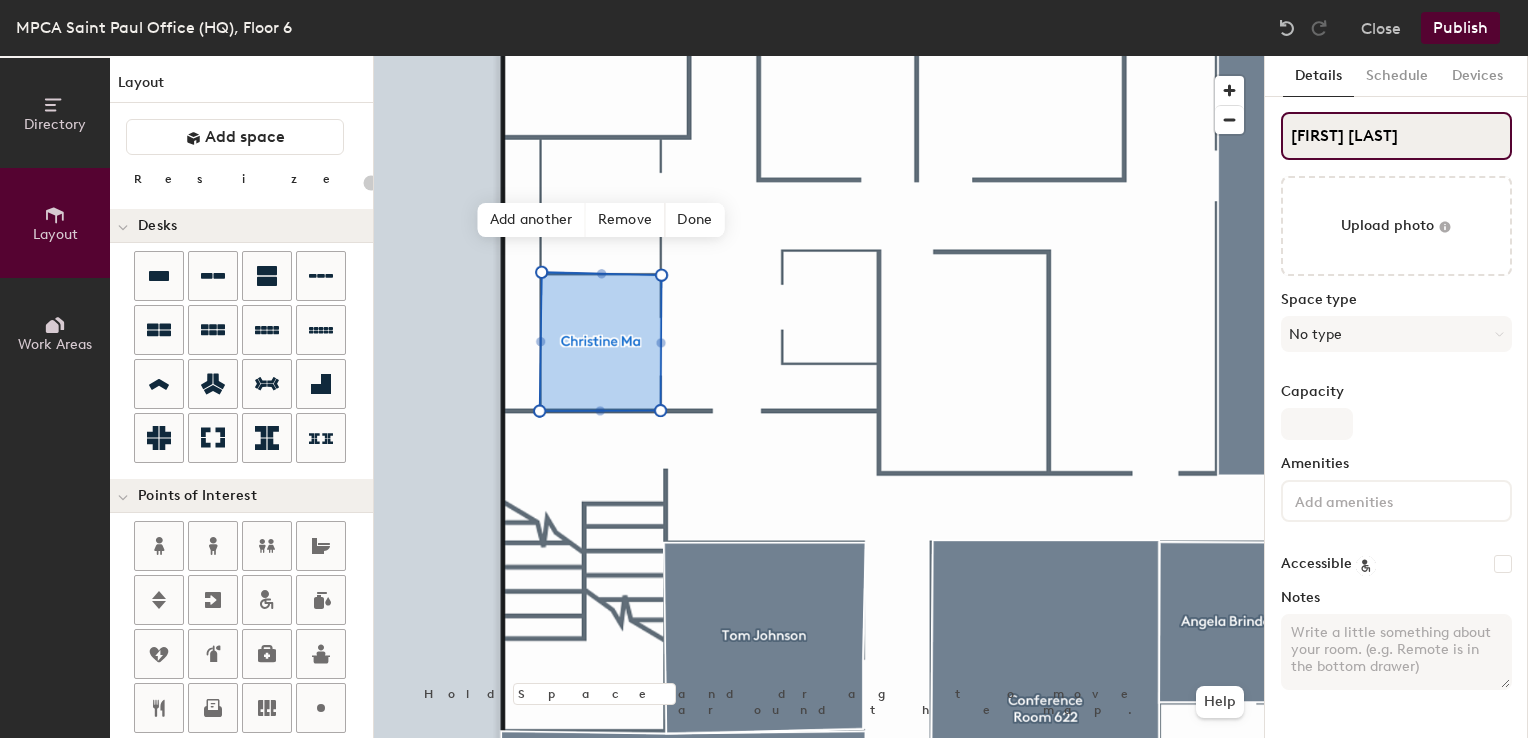 type on "Christine Mala" 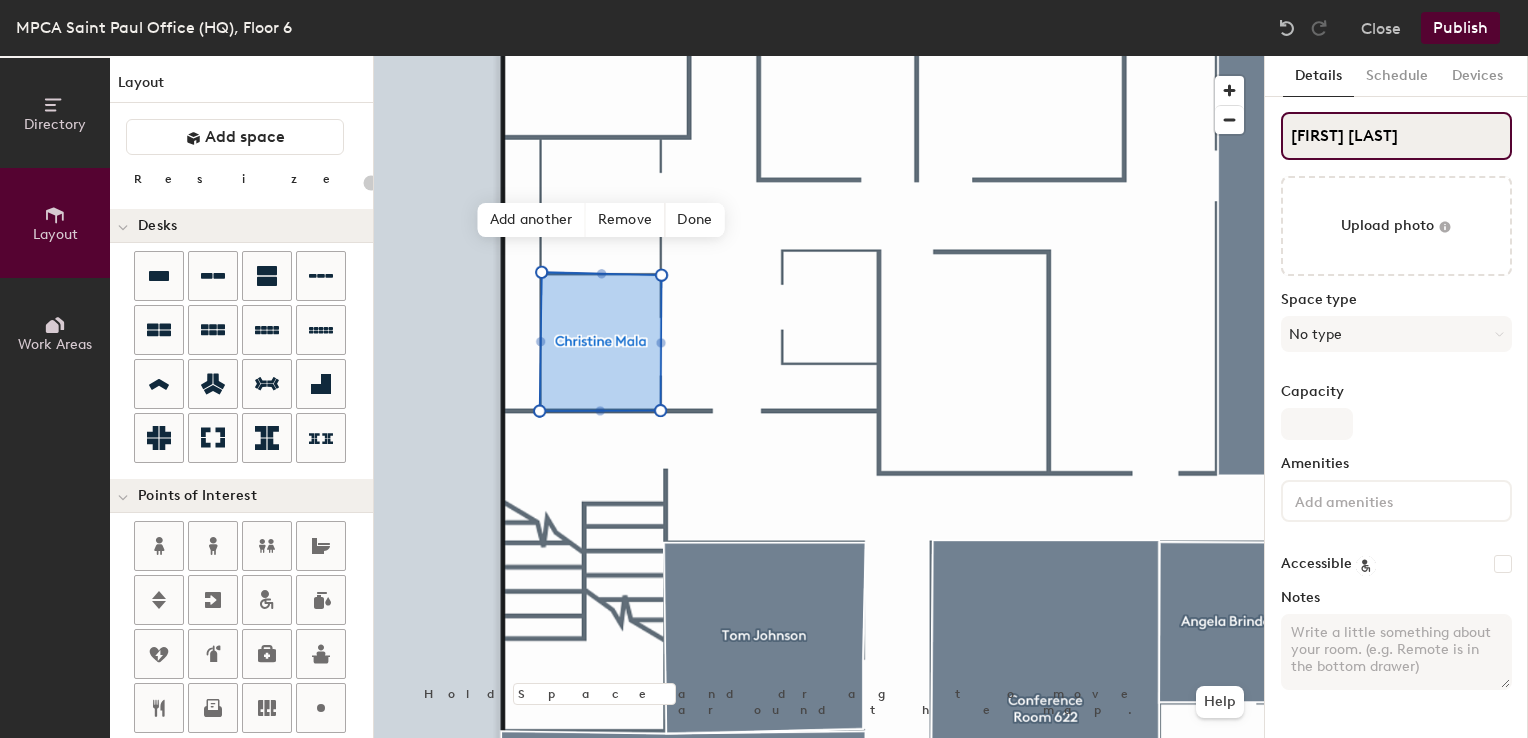 type on "20" 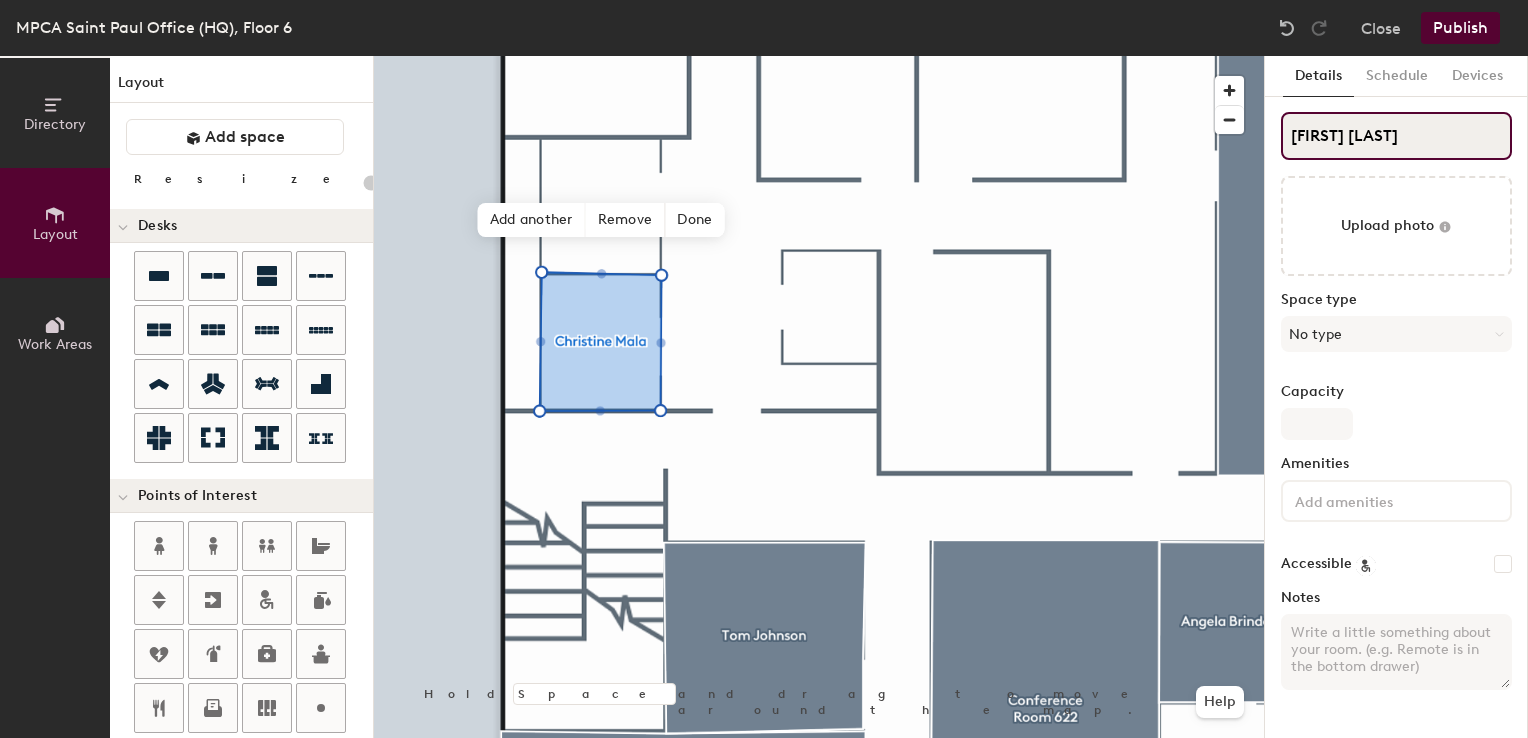 type on "20" 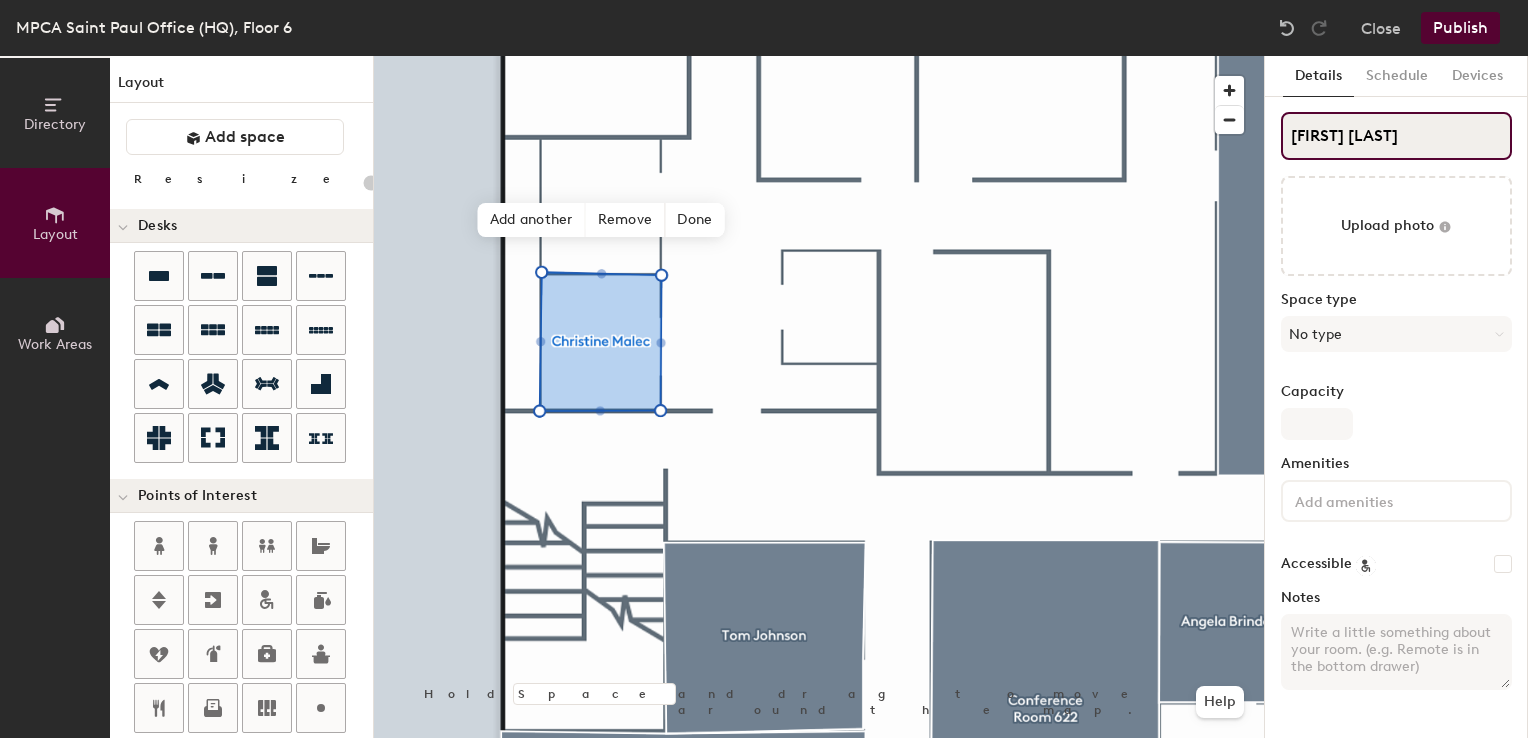 type on "Christine Malec" 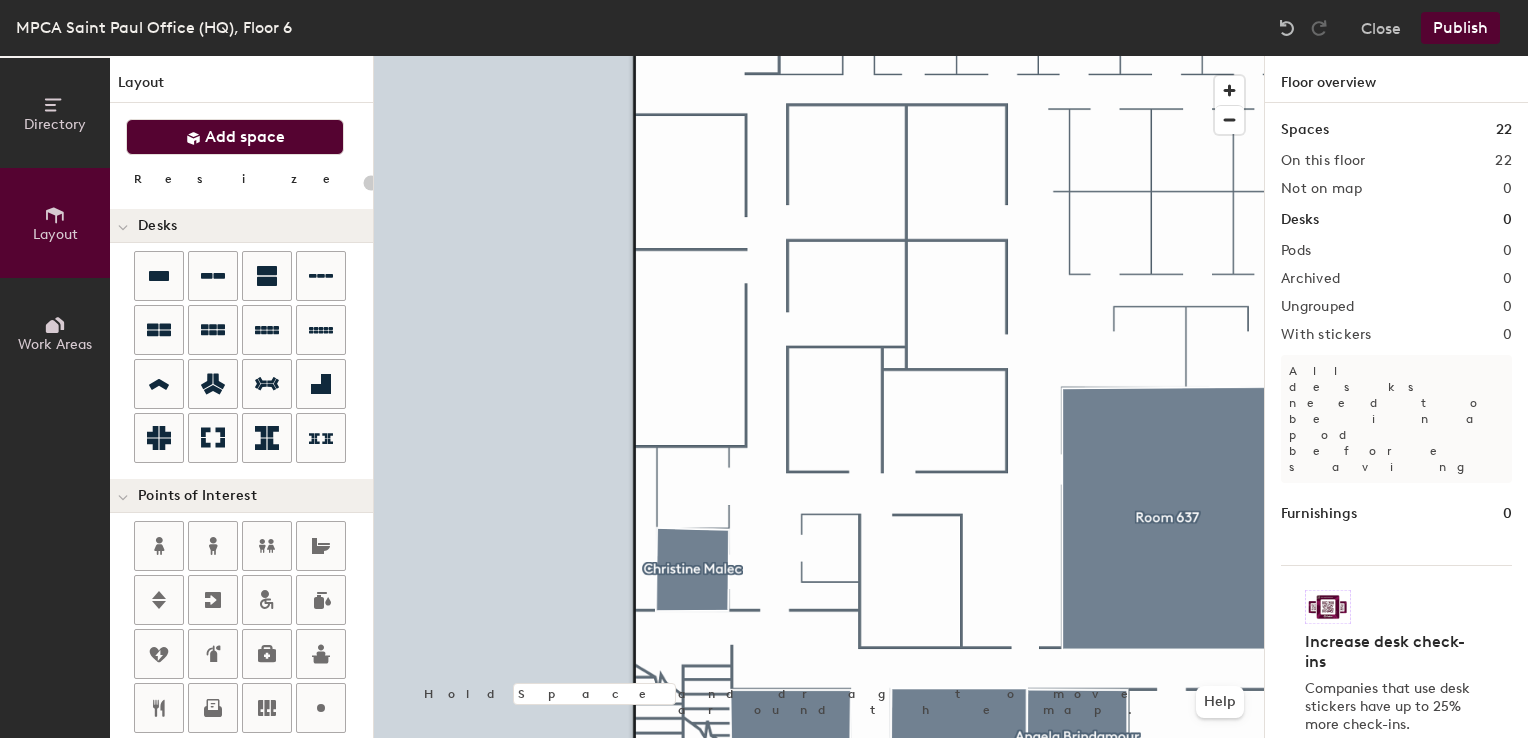 click on "Add space" 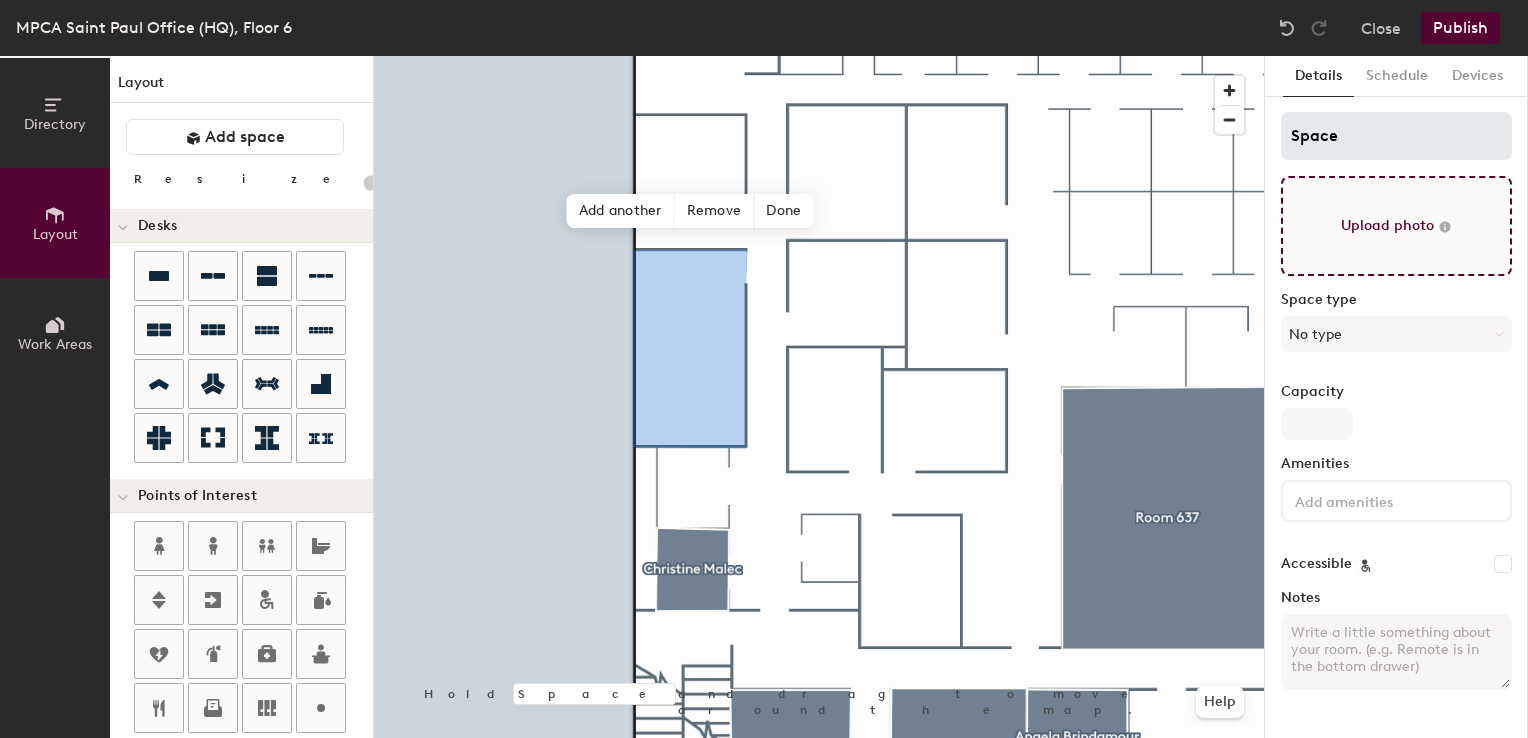 type on "20" 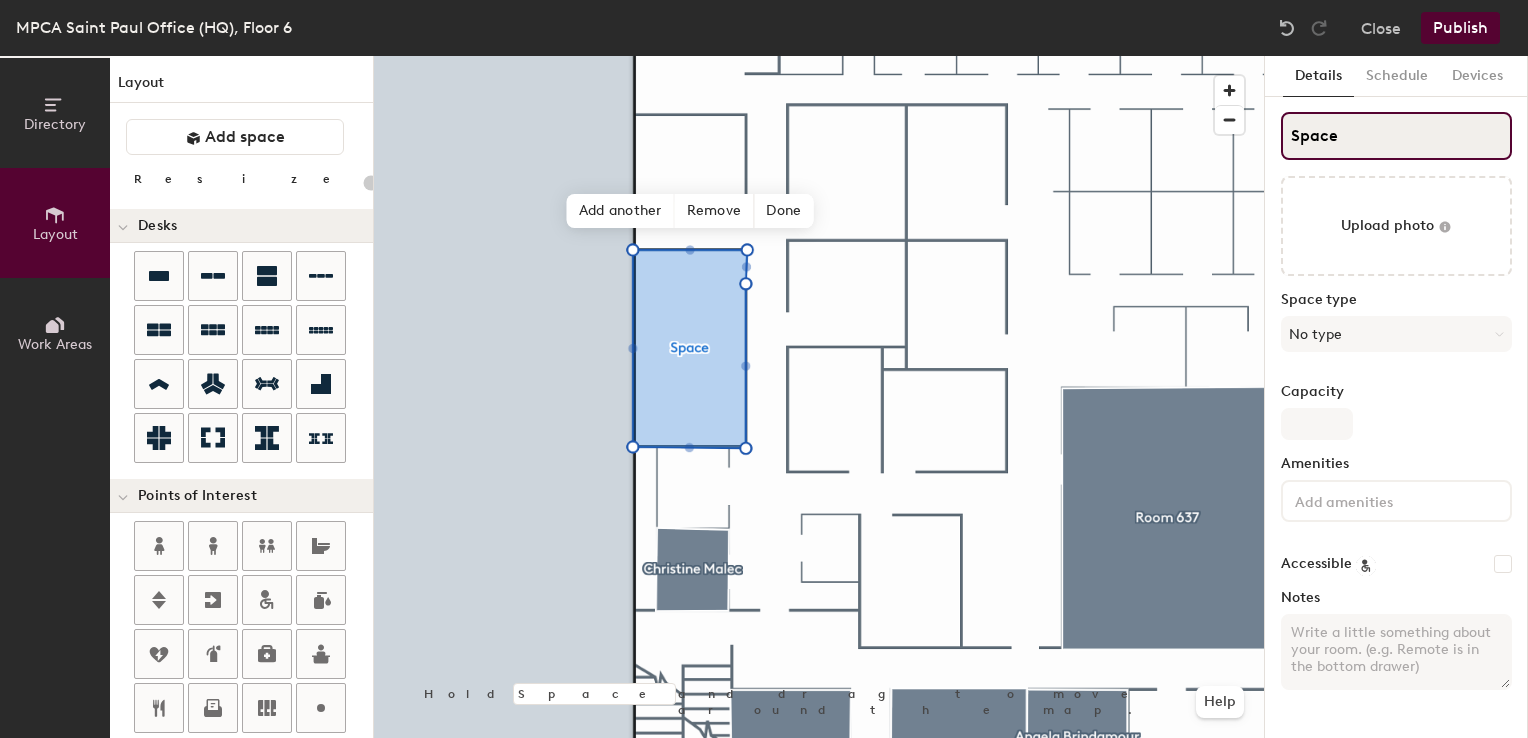 click on "Directory Layout Work Areas Layout   Add space Resize Desks Points of Interest Furnishings Seating Tables Booths Hold Space and drag to move around the map. Help Add another Remove Done Scheduling policies Booking Window Max reservation length Recurring events Restrict booking to working hours Prevent booking from kiosks Restrict booking to administrators Configure room display Background Upload photo General Auto contrast High visibility Hide the logo Custom logo Edit Display hours Screen Brightness 0% 100% Privacy Mask meeting titles Hide meeting attendees Keep meeting organizer visible Scheduling Meeting check-ins Start meetings early End meetings early Extend meetings Impromptu meetings Abandoned meeting protection Admin access Restrict display management Details Schedule Devices Space Upload photo Space type No type Capacity Amenities Accessible Notes" 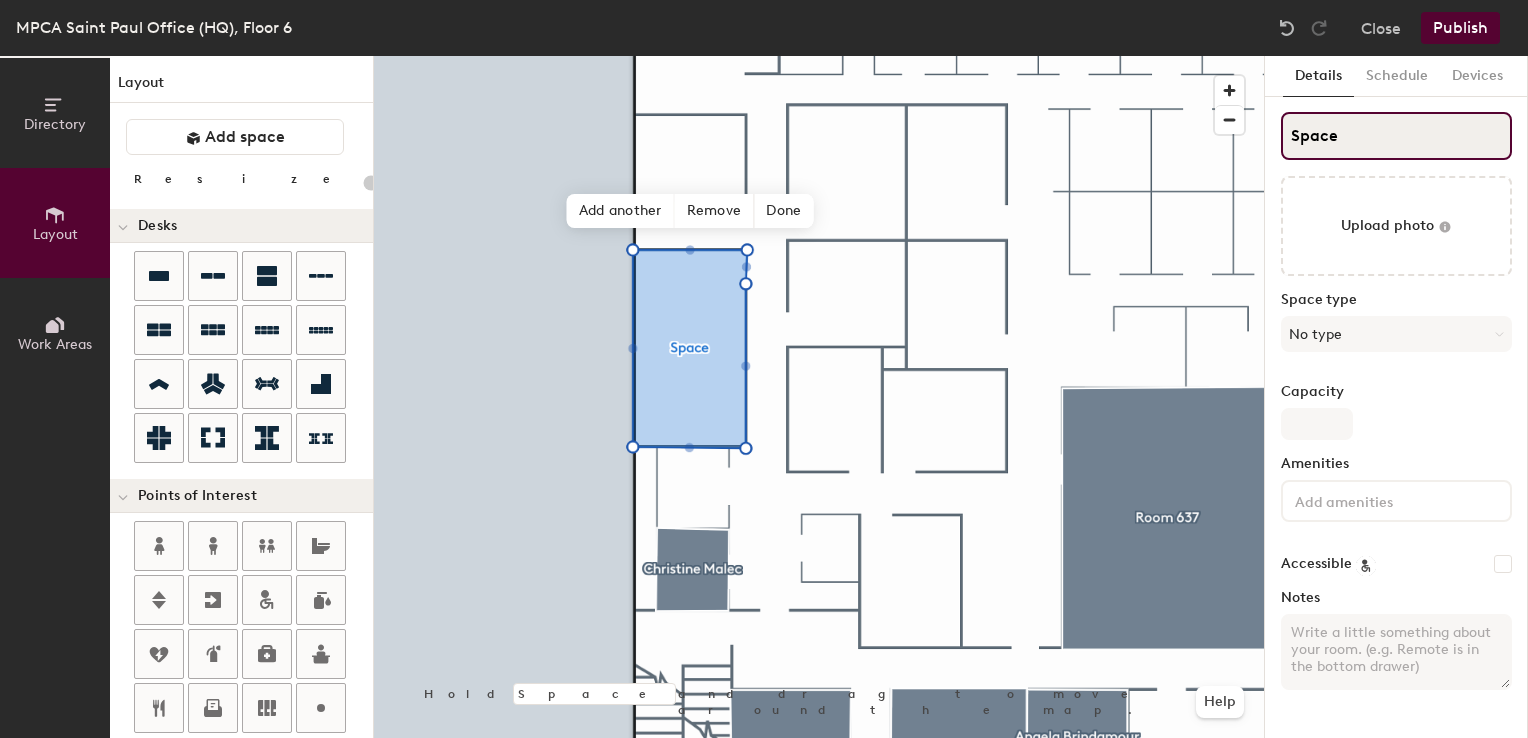 type on "L" 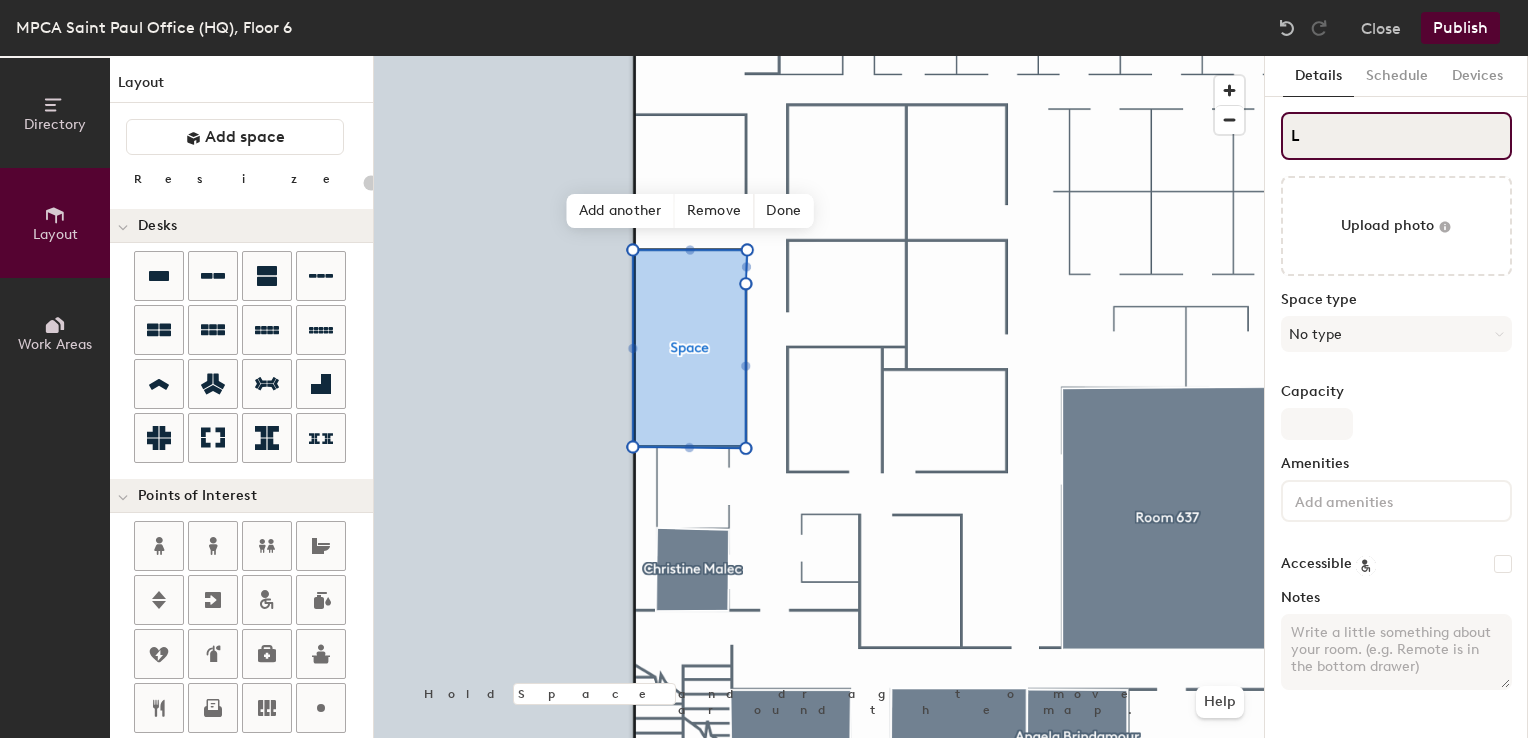 type on "20" 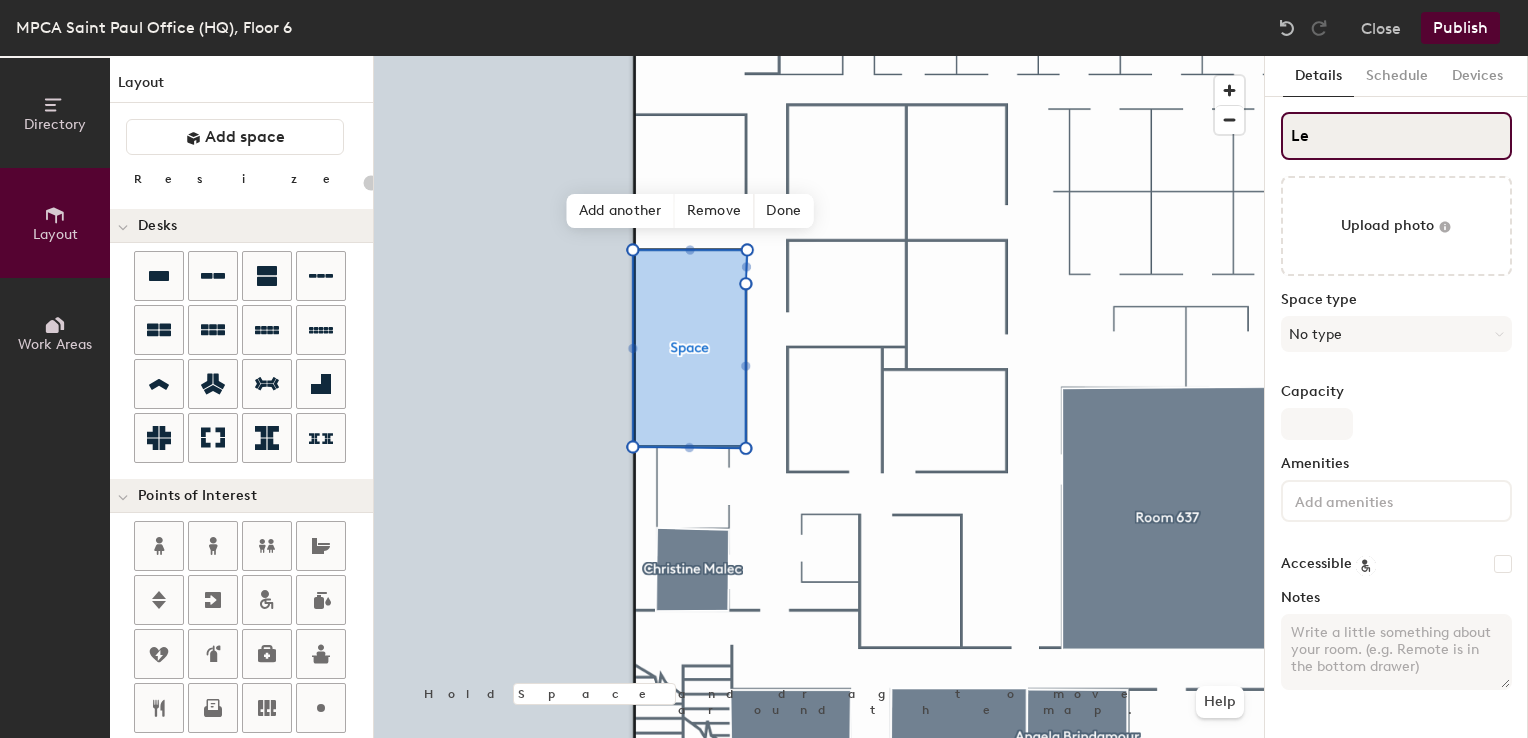 type on "20" 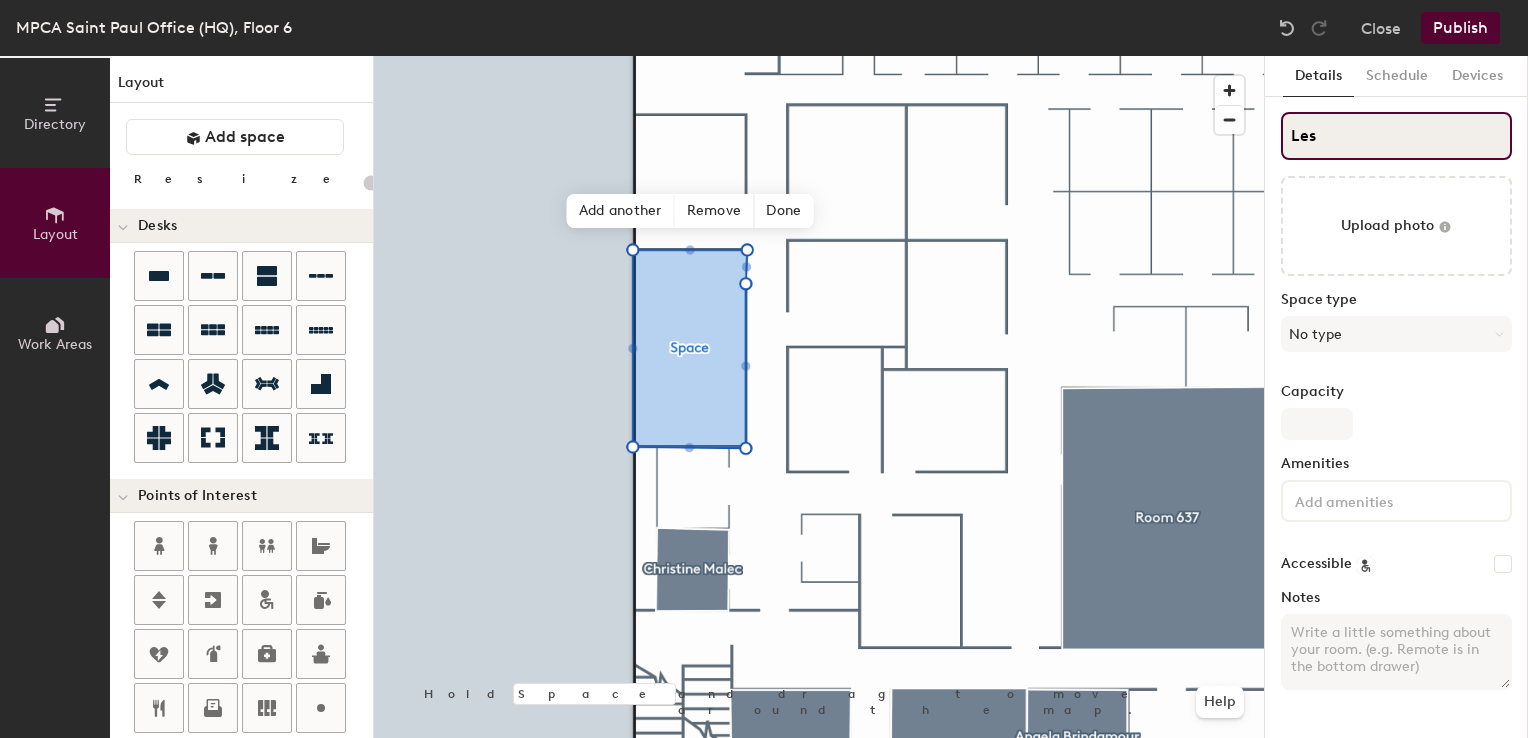 type on "20" 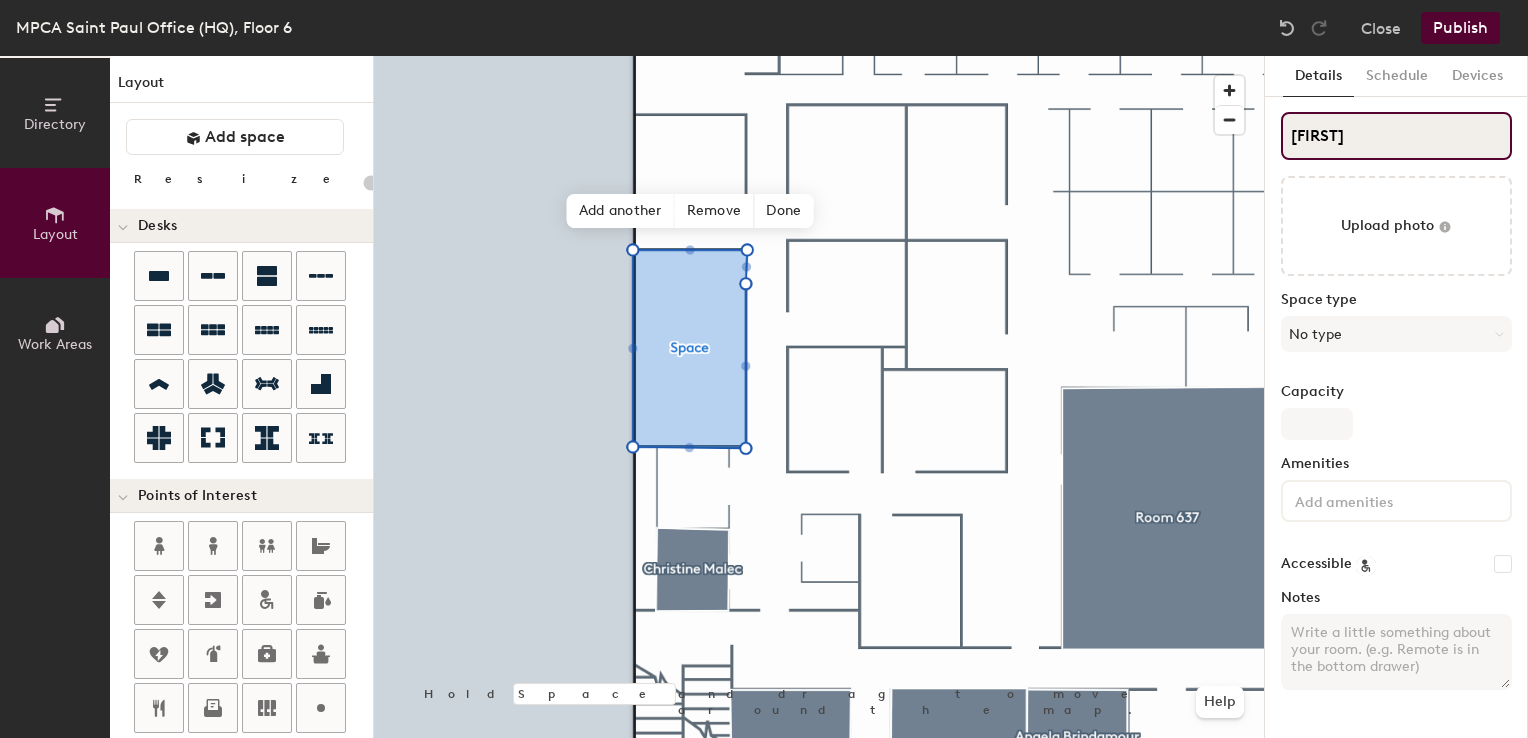 type on "Leslie" 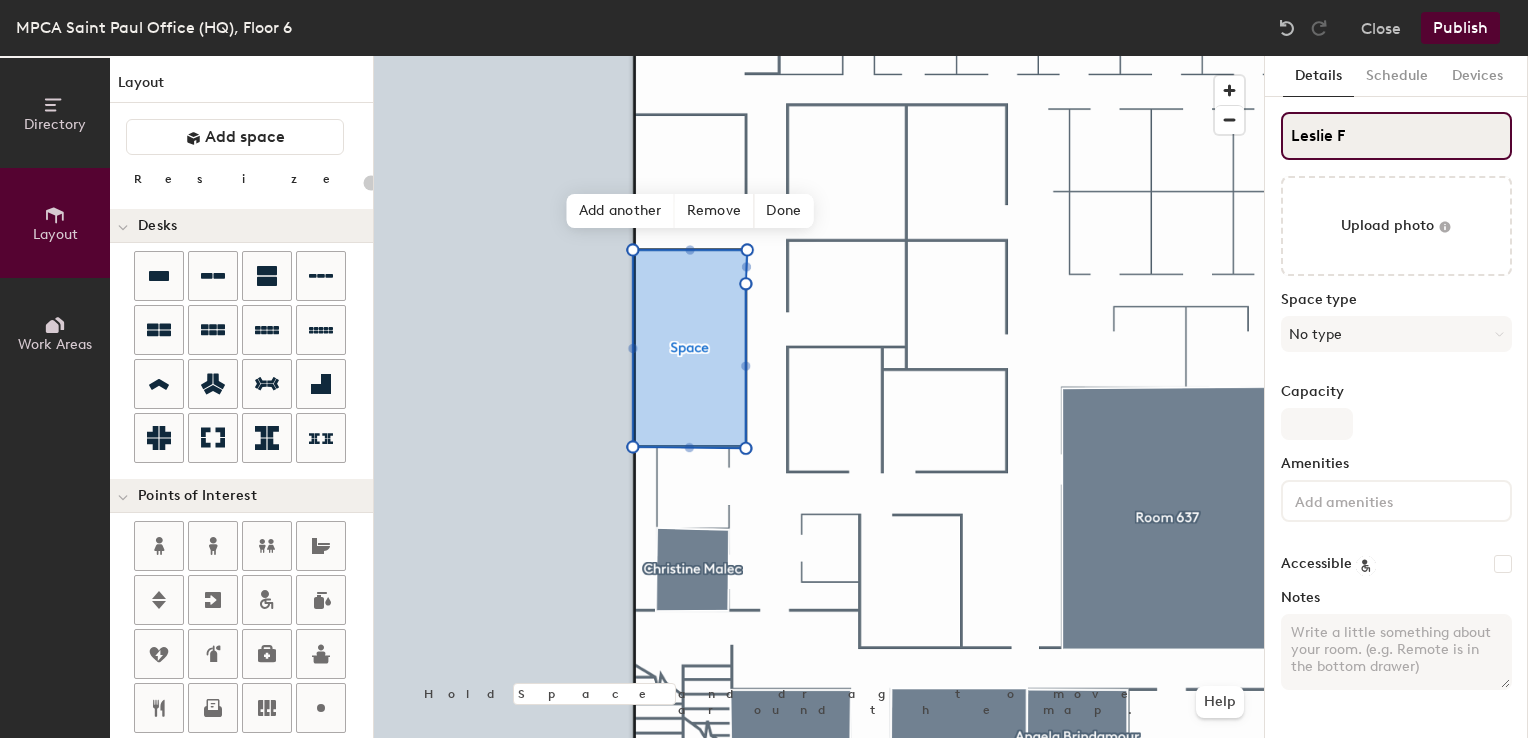 type on "20" 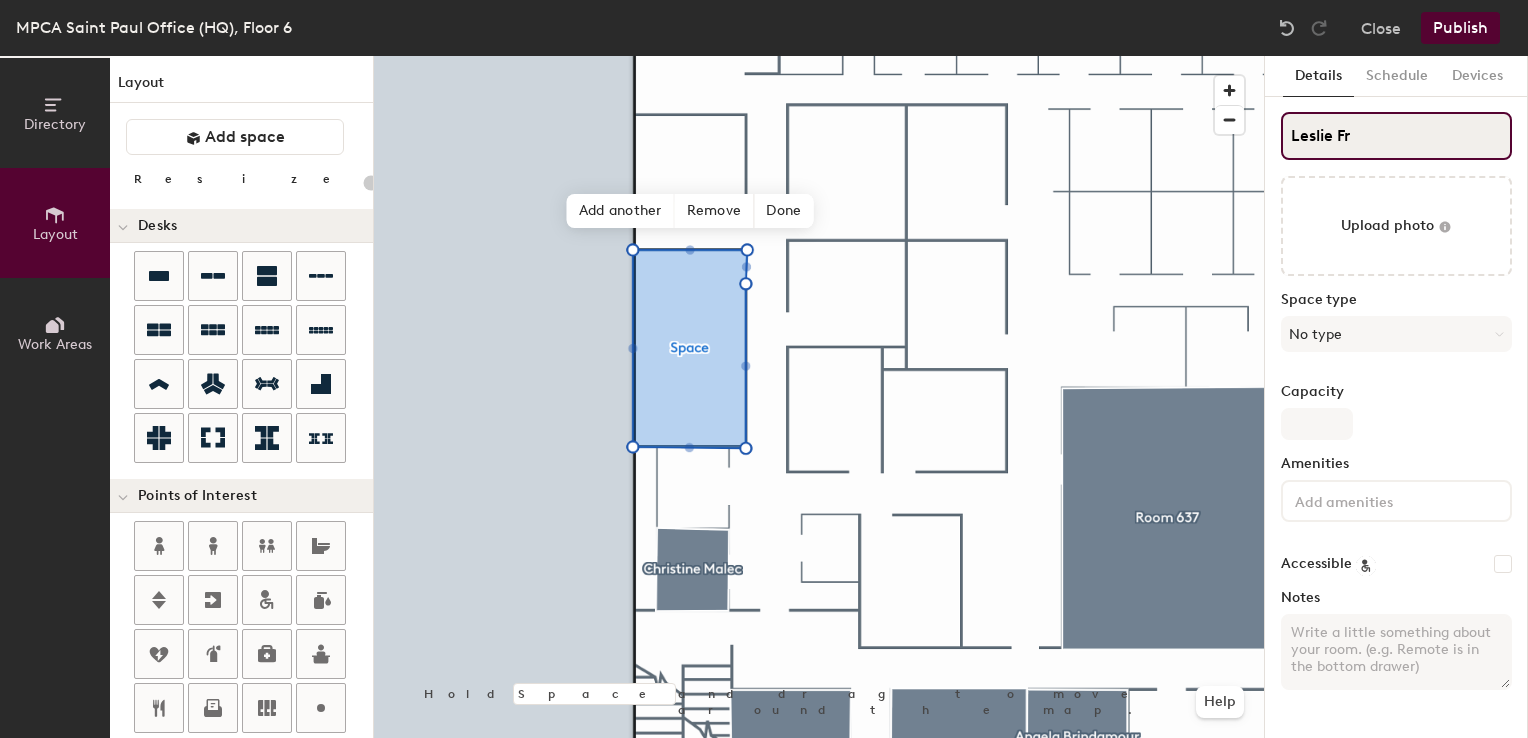 type on "Leslie Fre" 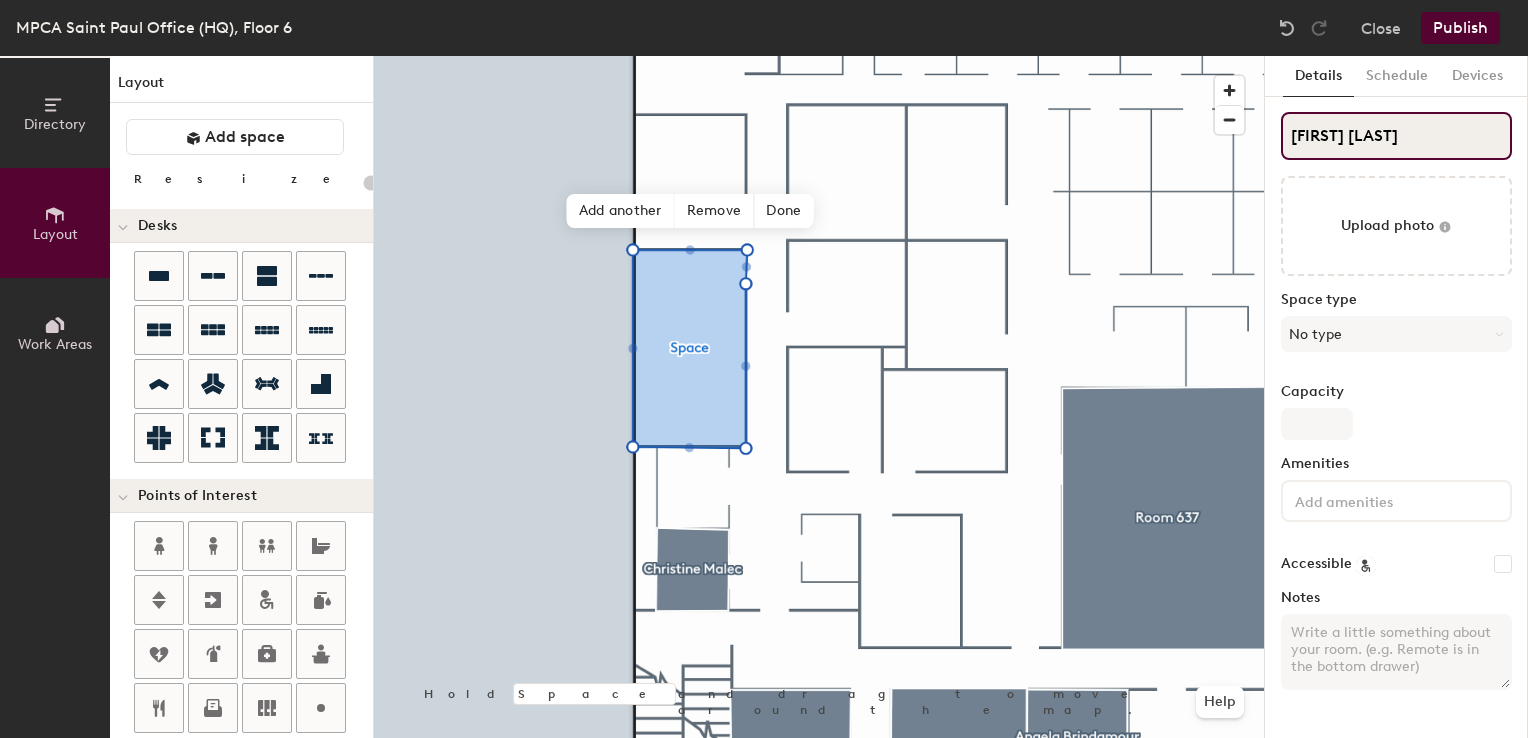 type on "20" 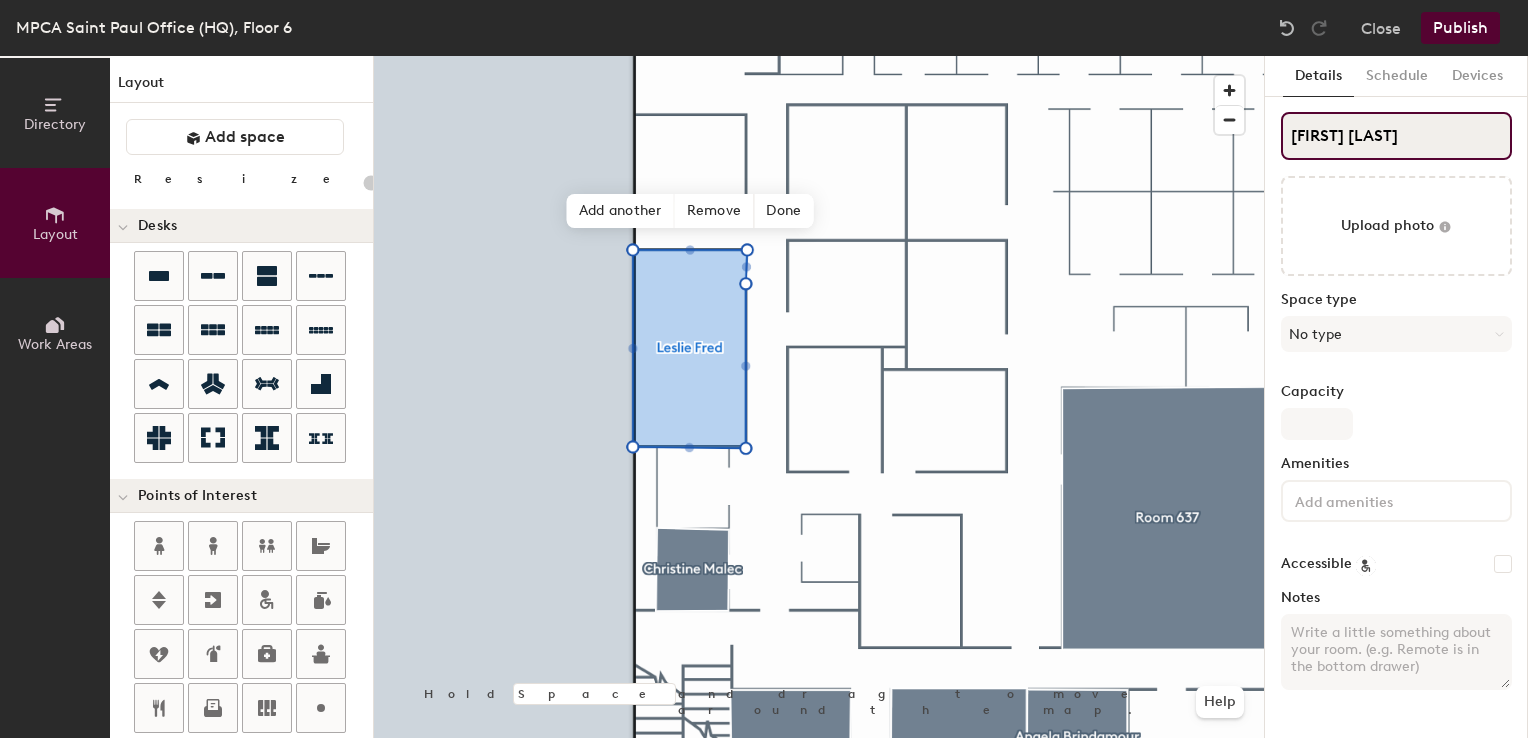 type on "20" 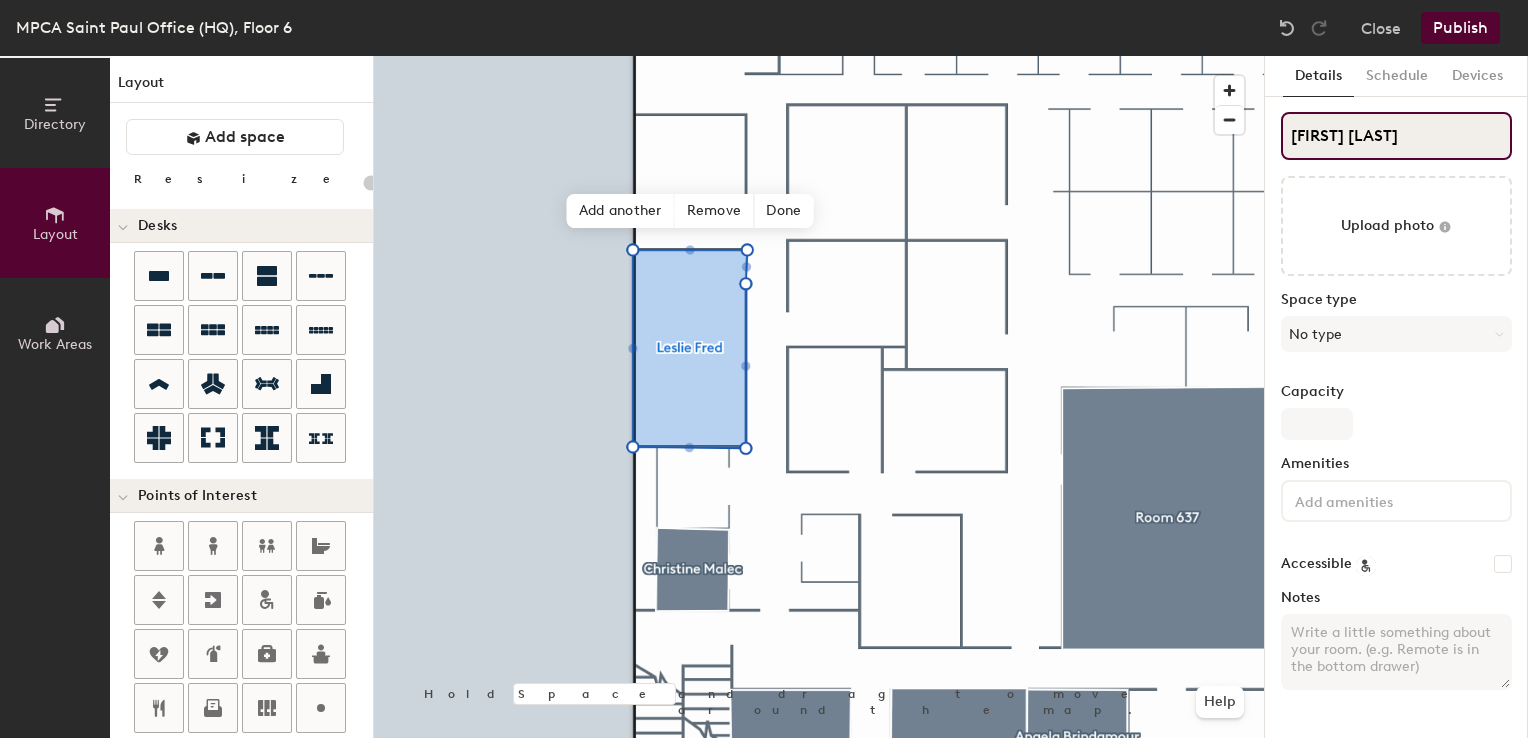 type on "20" 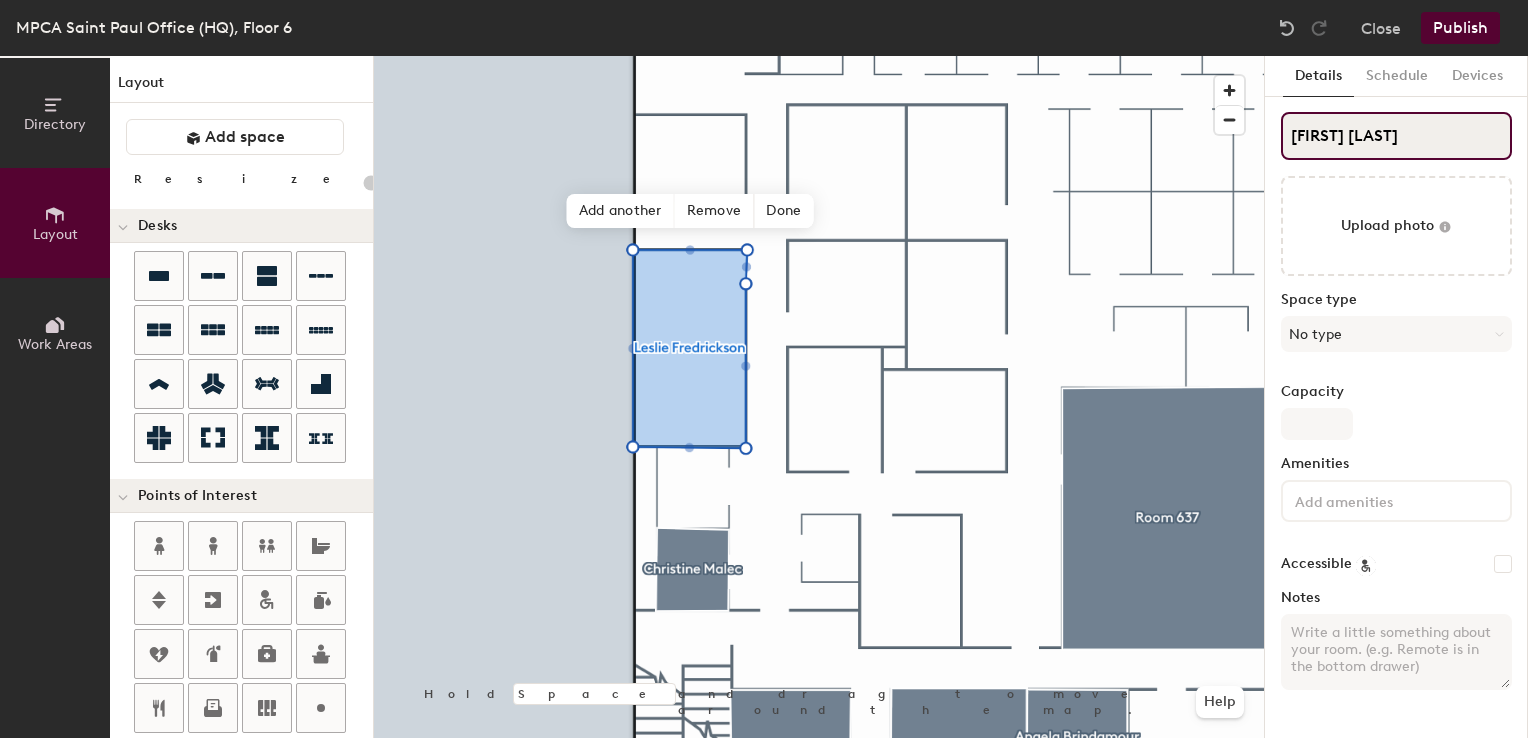 type on "20" 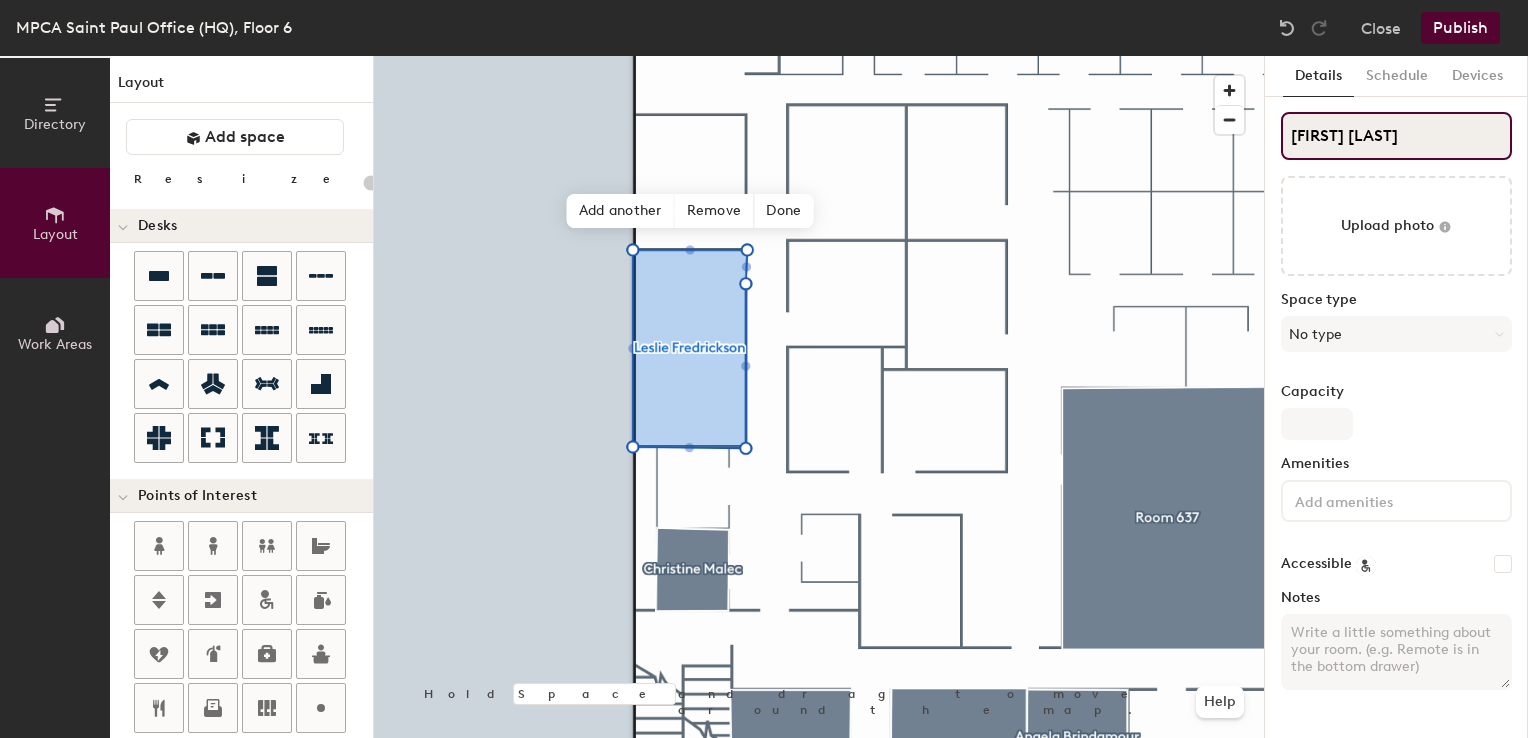 type on "Leslie Fredrickson" 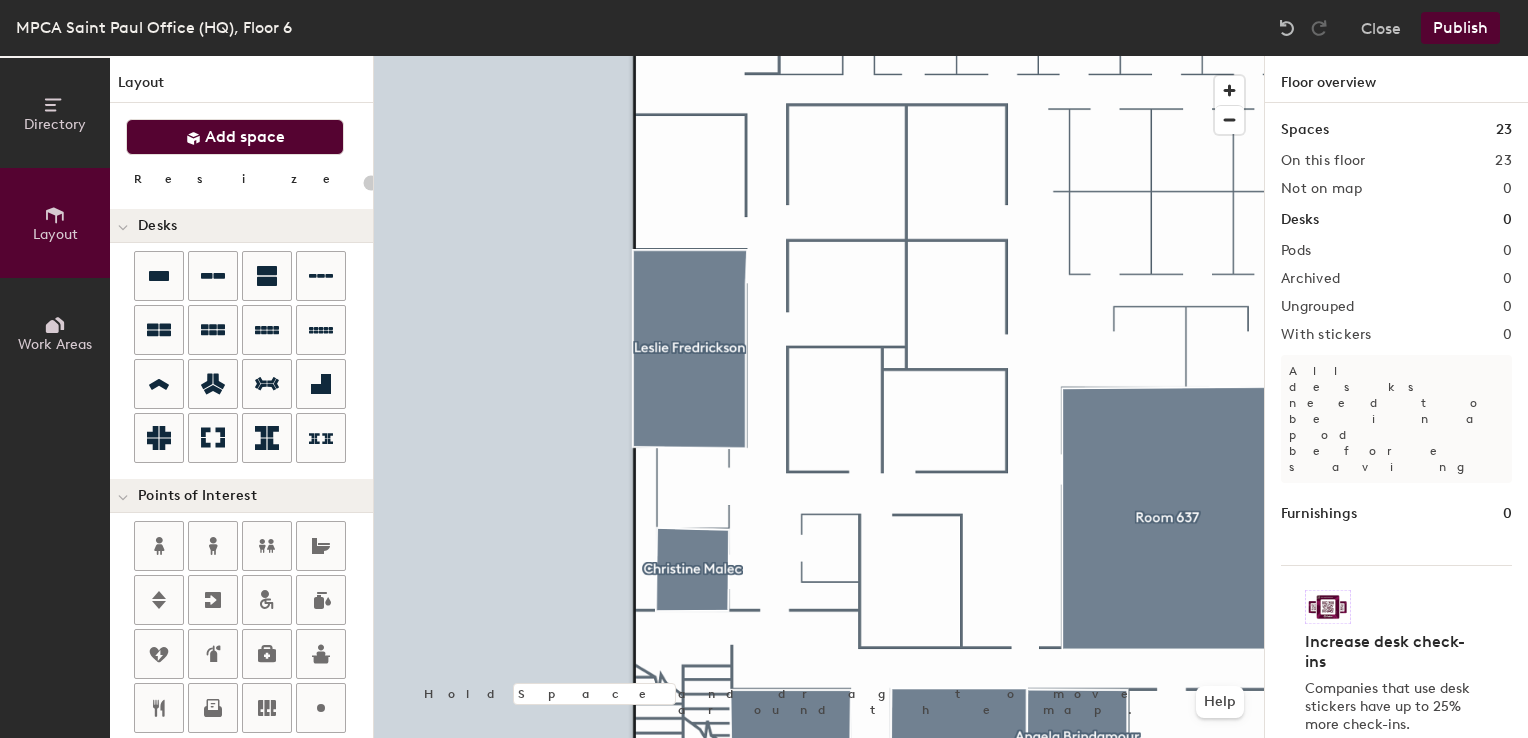 click on "Add space" 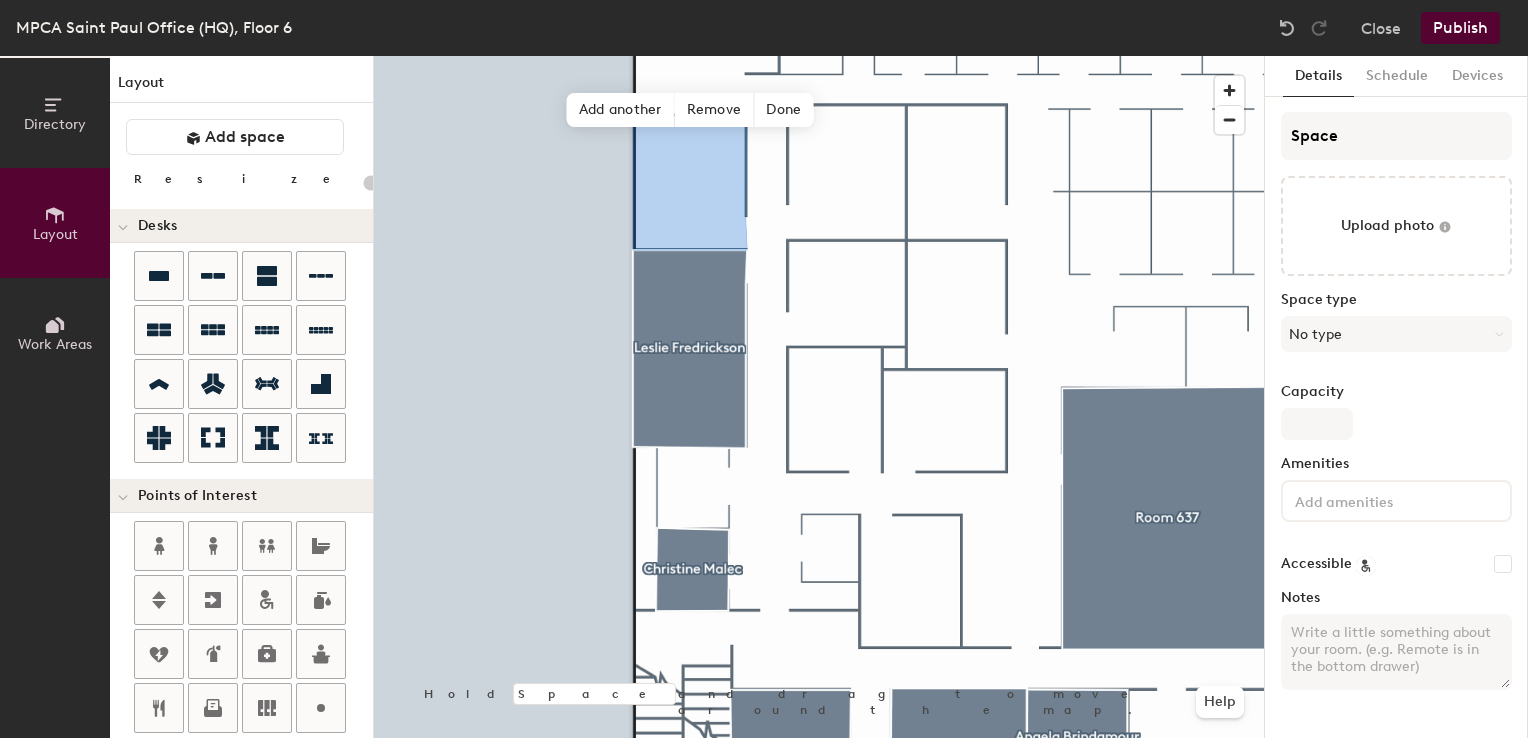 type on "20" 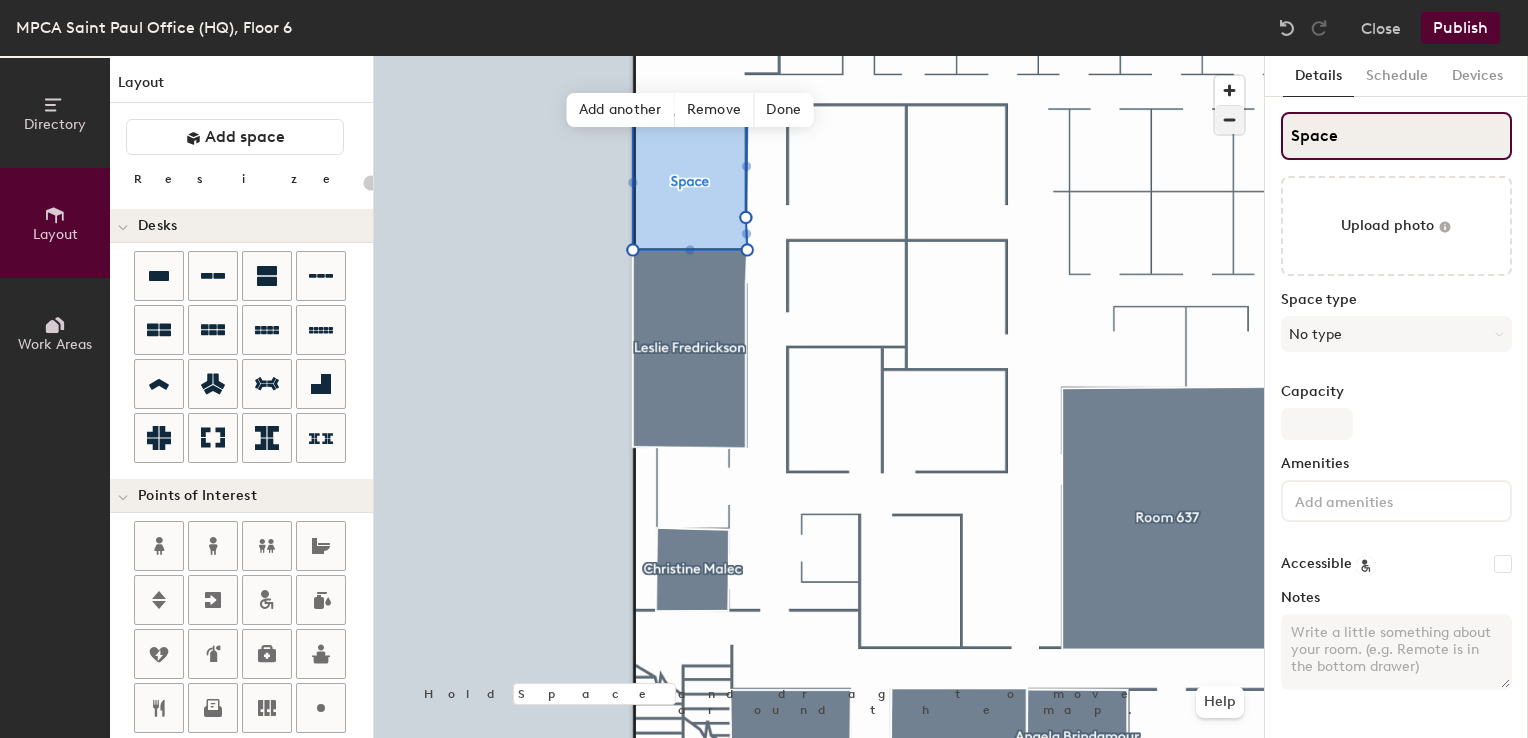 click on "Directory Layout Work Areas Layout   Add space Resize Desks Points of Interest Furnishings Seating Tables Booths Hold Space and drag to move around the map. Help Add another Remove Done Scheduling policies Booking Window Max reservation length Recurring events Restrict booking to working hours Prevent booking from kiosks Restrict booking to administrators Configure room display Background Upload photo General Auto contrast High visibility Hide the logo Custom logo Edit Display hours Screen Brightness 0% 100% Privacy Mask meeting titles Hide meeting attendees Keep meeting organizer visible Scheduling Meeting check-ins Start meetings early End meetings early Extend meetings Impromptu meetings Abandoned meeting protection Admin access Restrict display management Details Schedule Devices Space Upload photo Space type No type Capacity Amenities Accessible Notes" 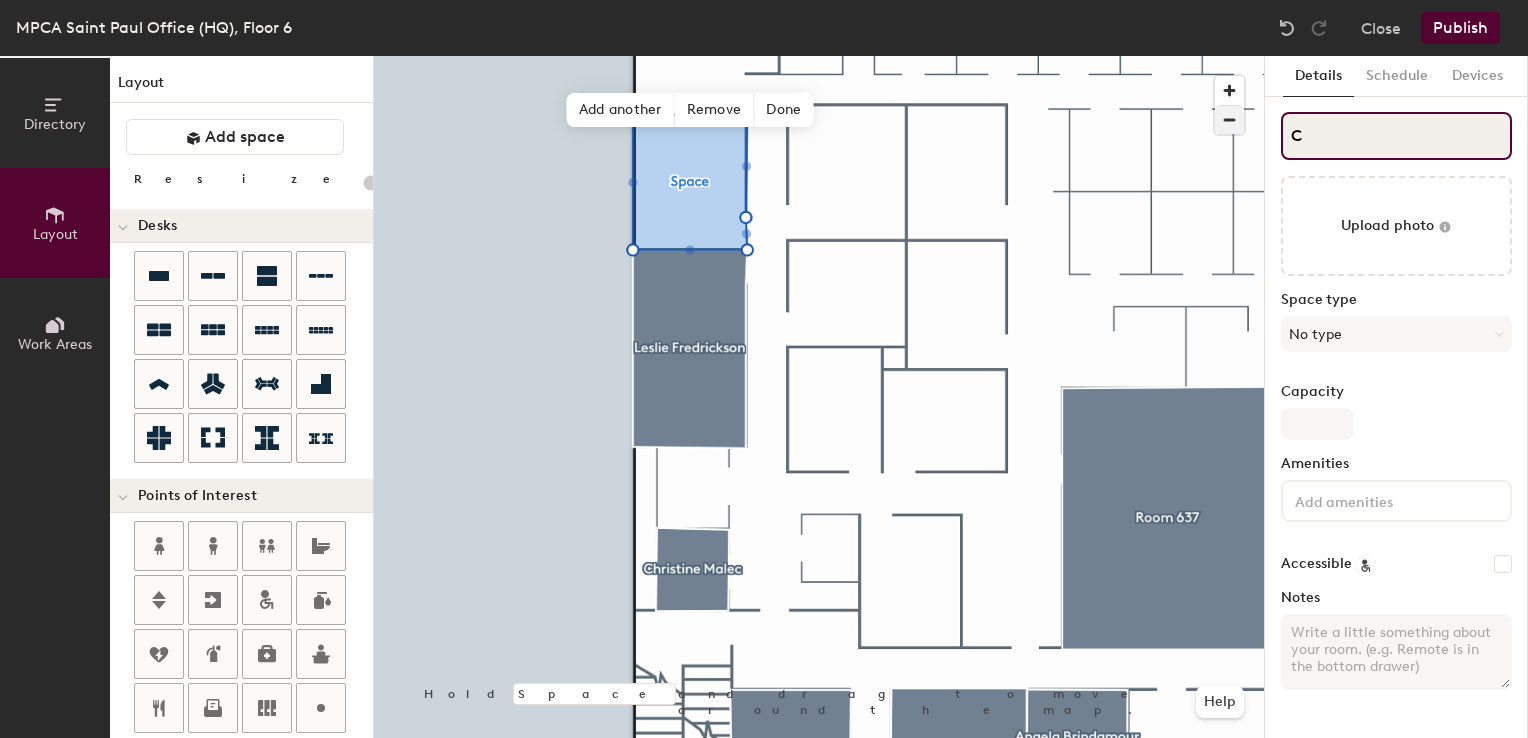 type on "Ca" 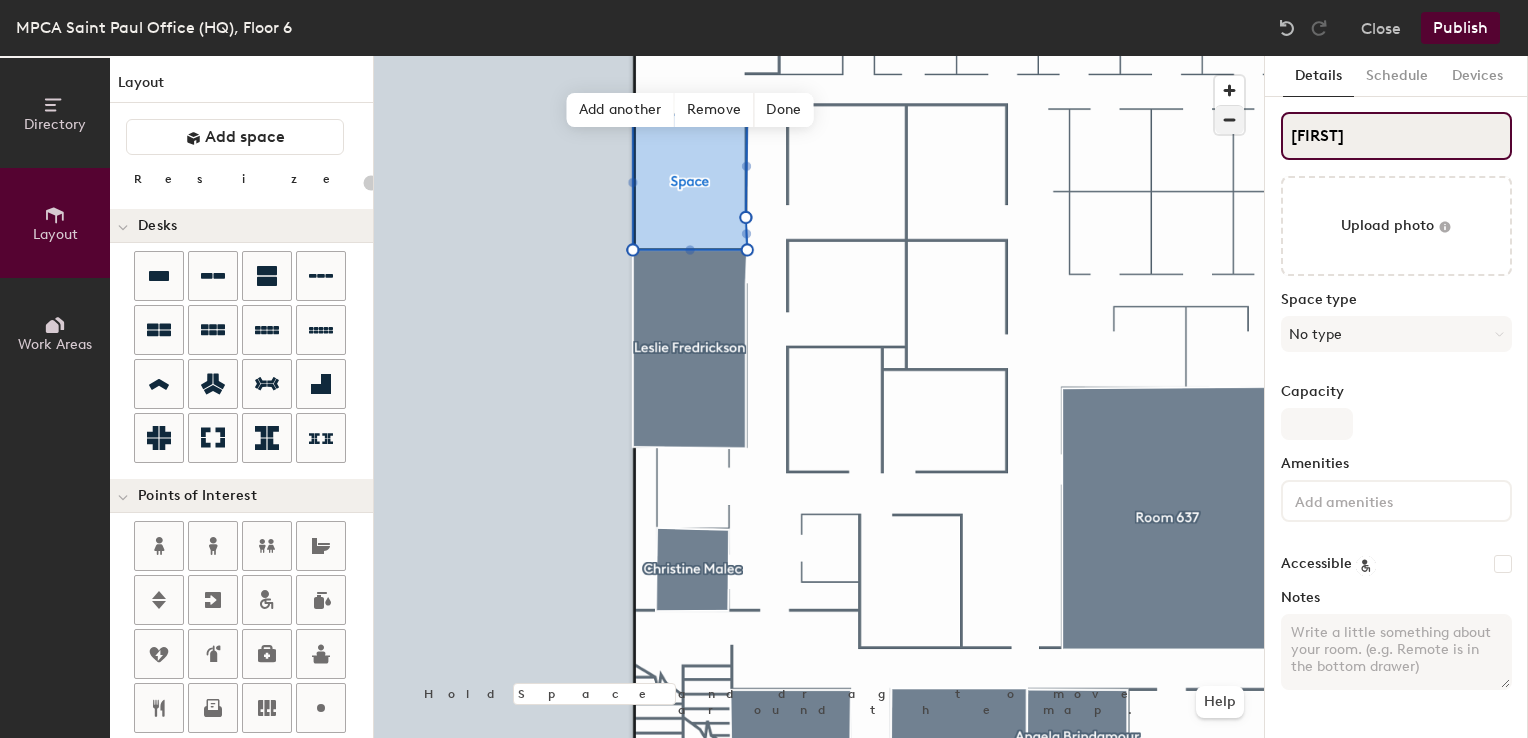 type on "20" 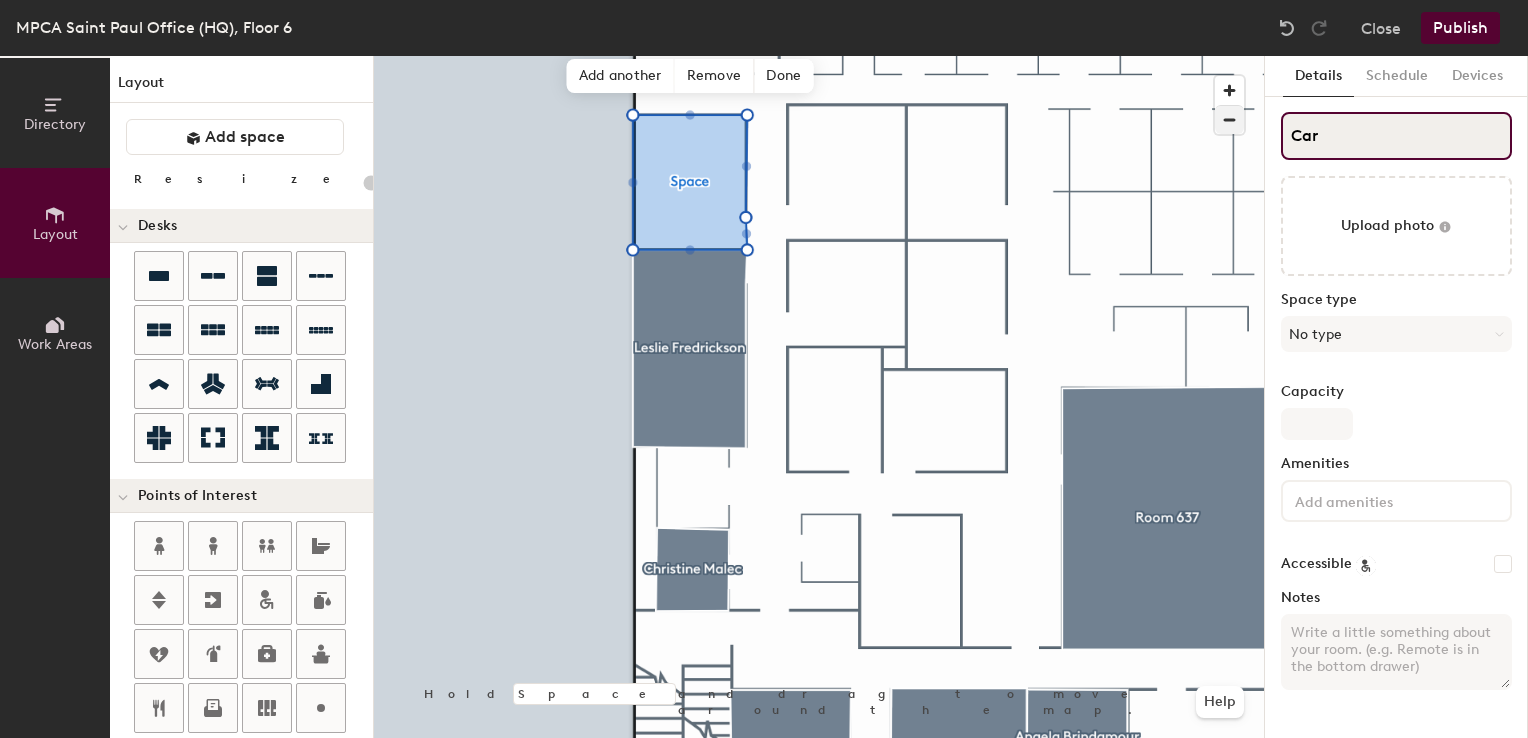 type on "20" 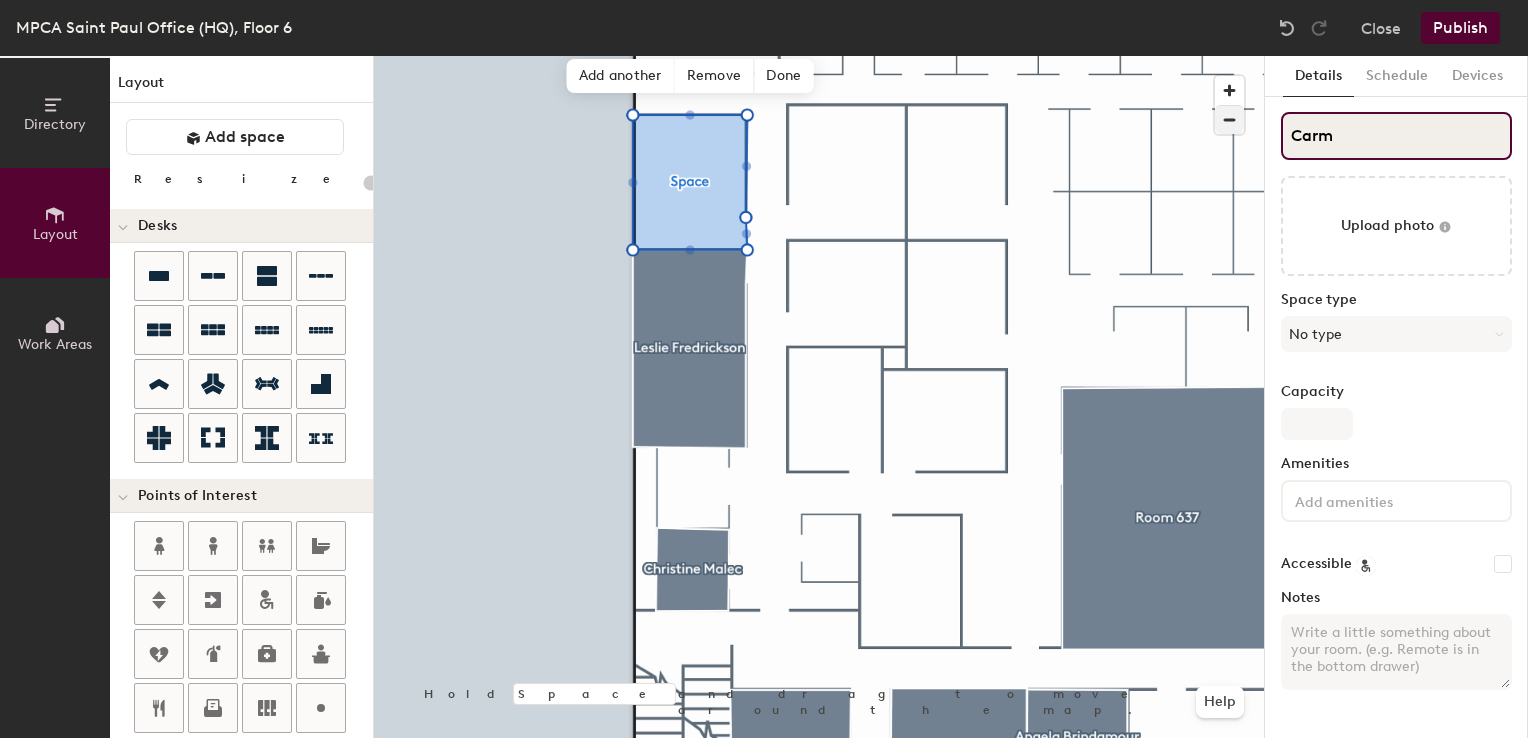 type on "20" 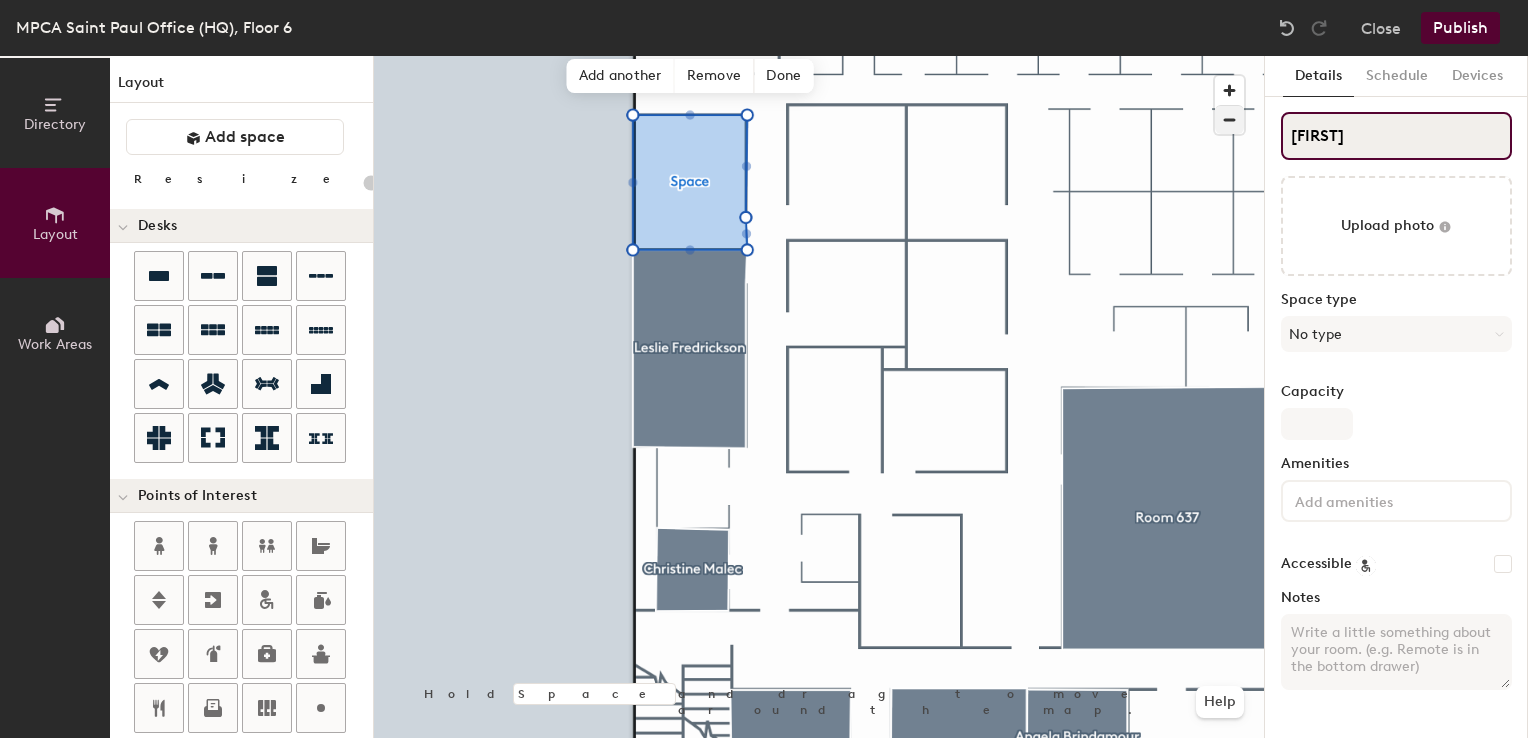 type on "Carmen" 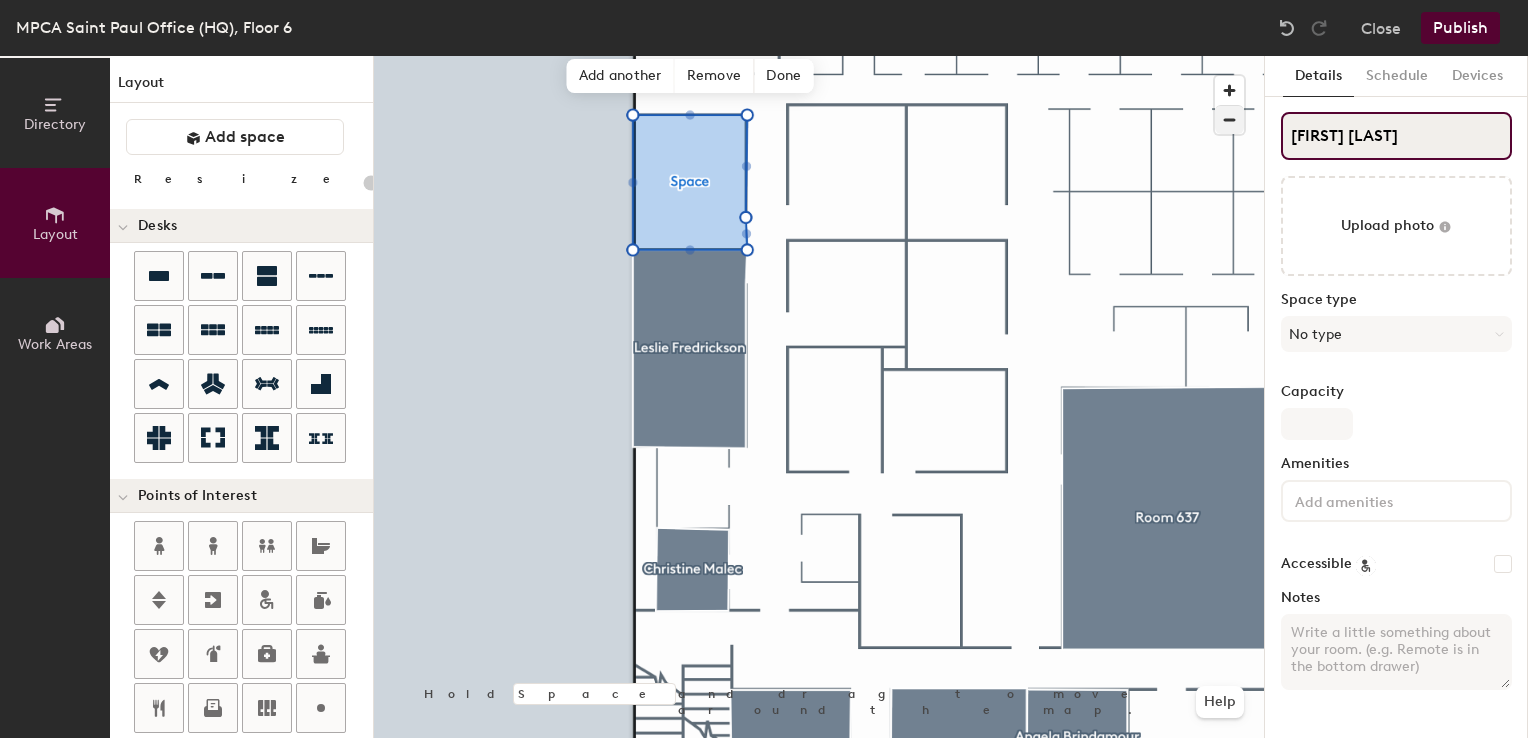 type on "20" 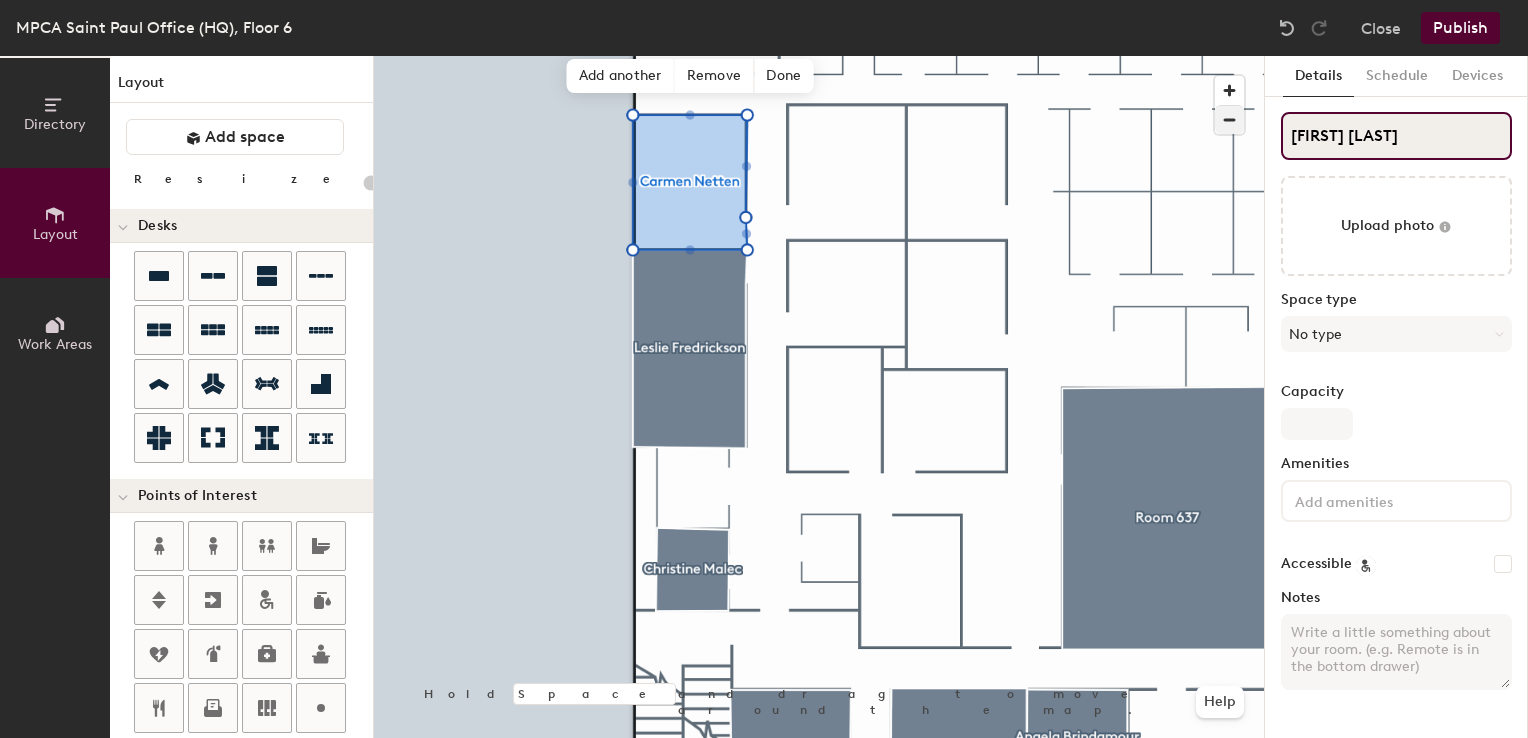 type on "20" 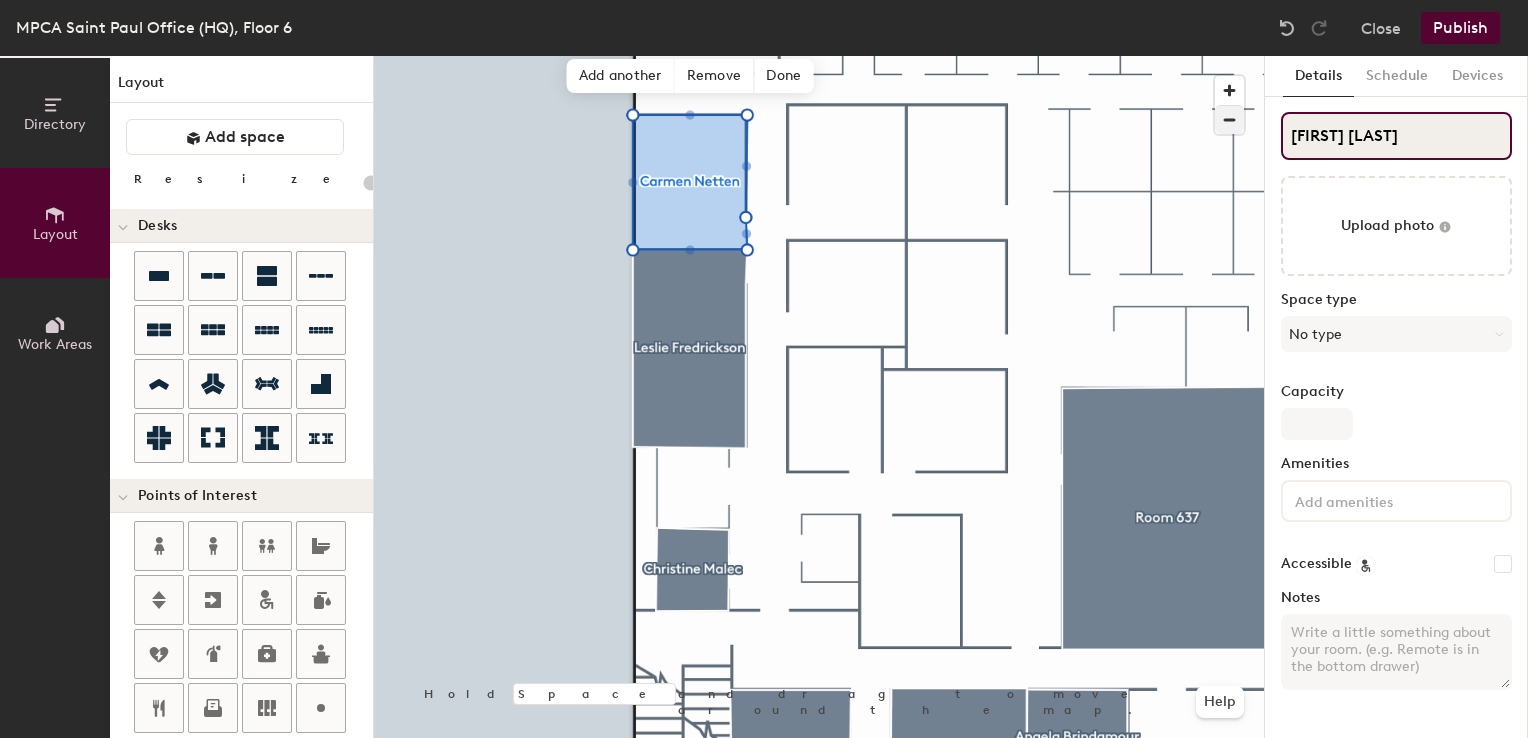 type on "Carmen Netten" 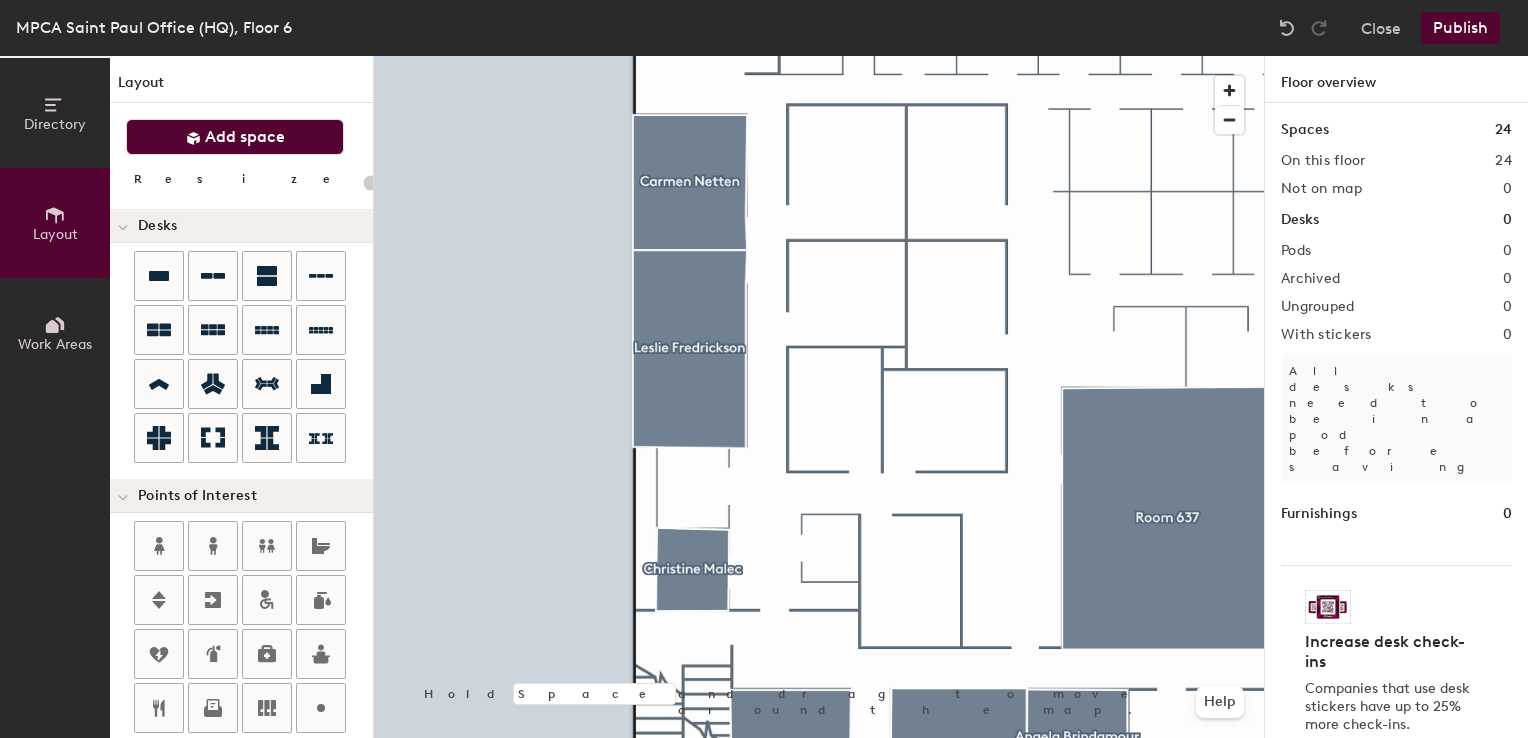 click on "Add space" 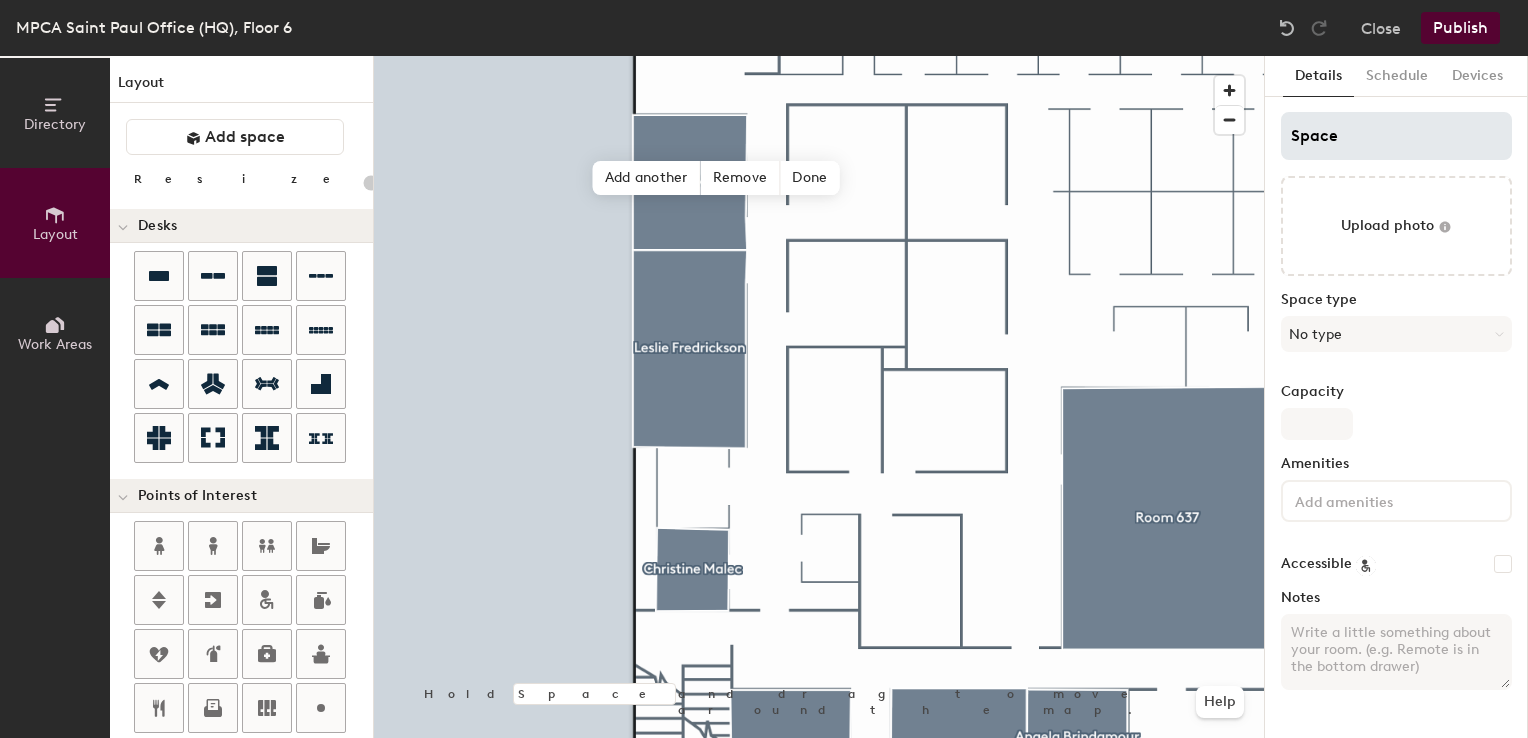 type on "20" 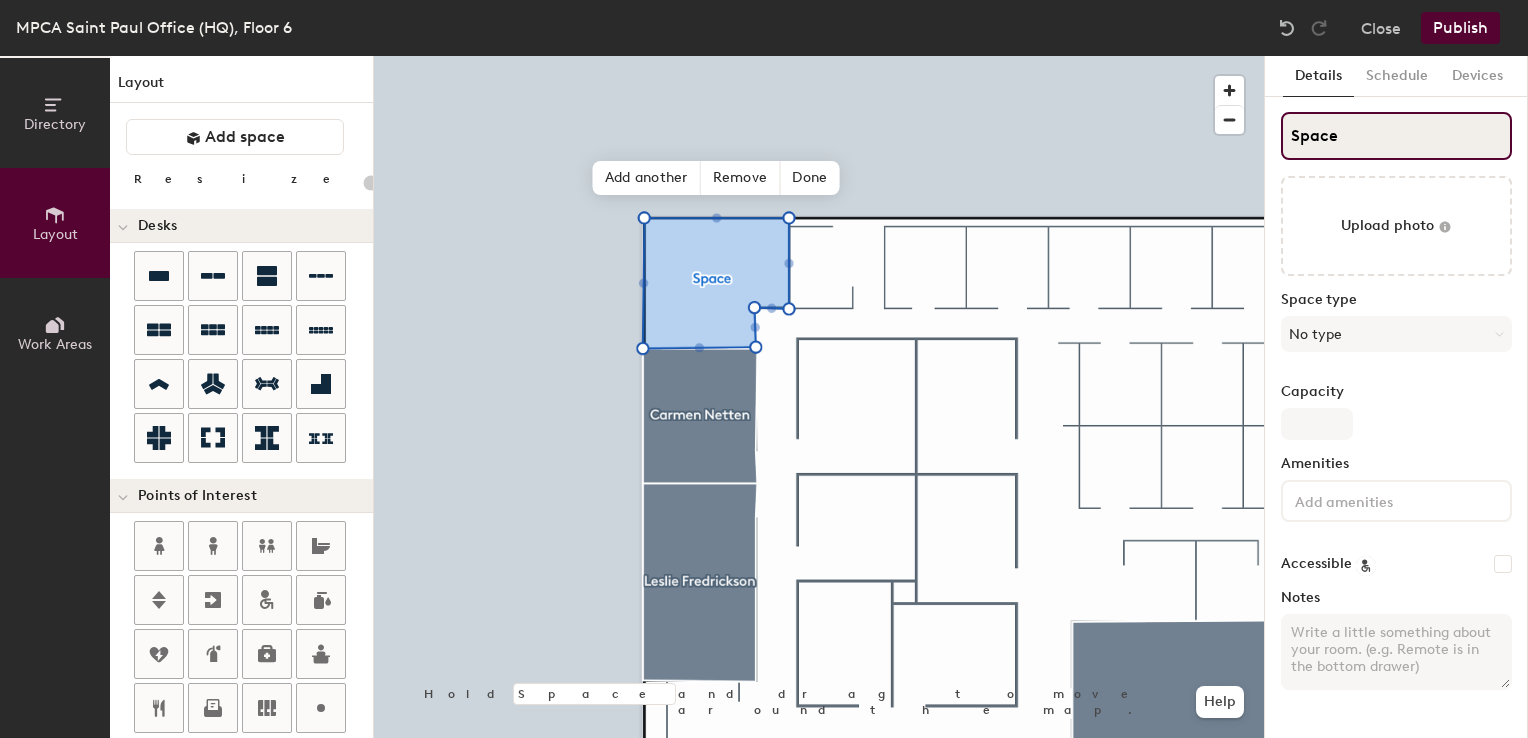 click on "Directory Layout Work Areas Layout   Add space Resize Desks Points of Interest Furnishings Seating Tables Booths Hold Space and drag to move around the map. Help Add another Remove Done Scheduling policies Booking Window Max reservation length Recurring events Restrict booking to working hours Prevent booking from kiosks Restrict booking to administrators Configure room display Background Upload photo General Auto contrast High visibility Hide the logo Custom logo Edit Display hours Screen Brightness 0% 100% Privacy Mask meeting titles Hide meeting attendees Keep meeting organizer visible Scheduling Meeting check-ins Start meetings early End meetings early Extend meetings Impromptu meetings Abandoned meeting protection Admin access Restrict display management Details Schedule Devices Space Upload photo Space type No type Capacity Amenities Accessible Notes" 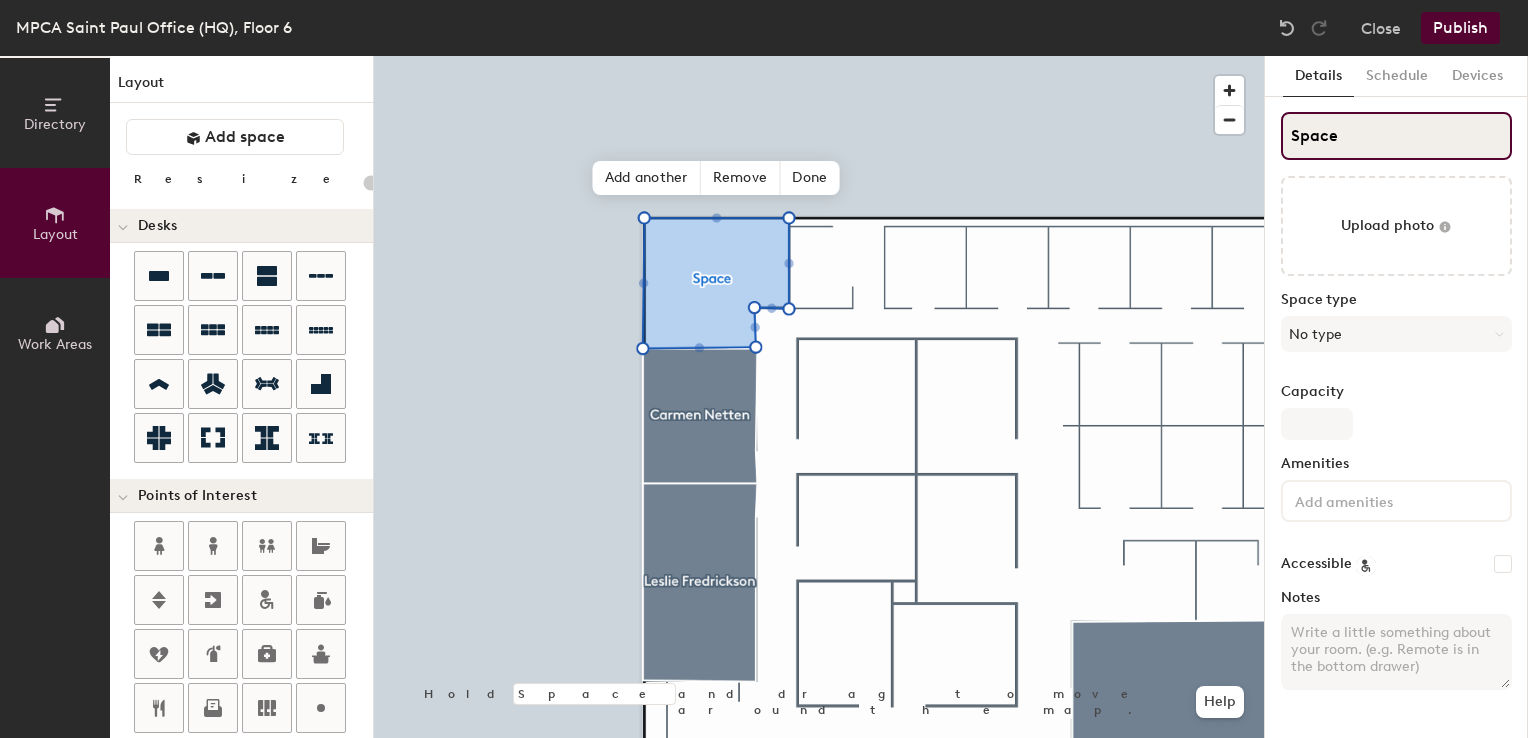 type on "C" 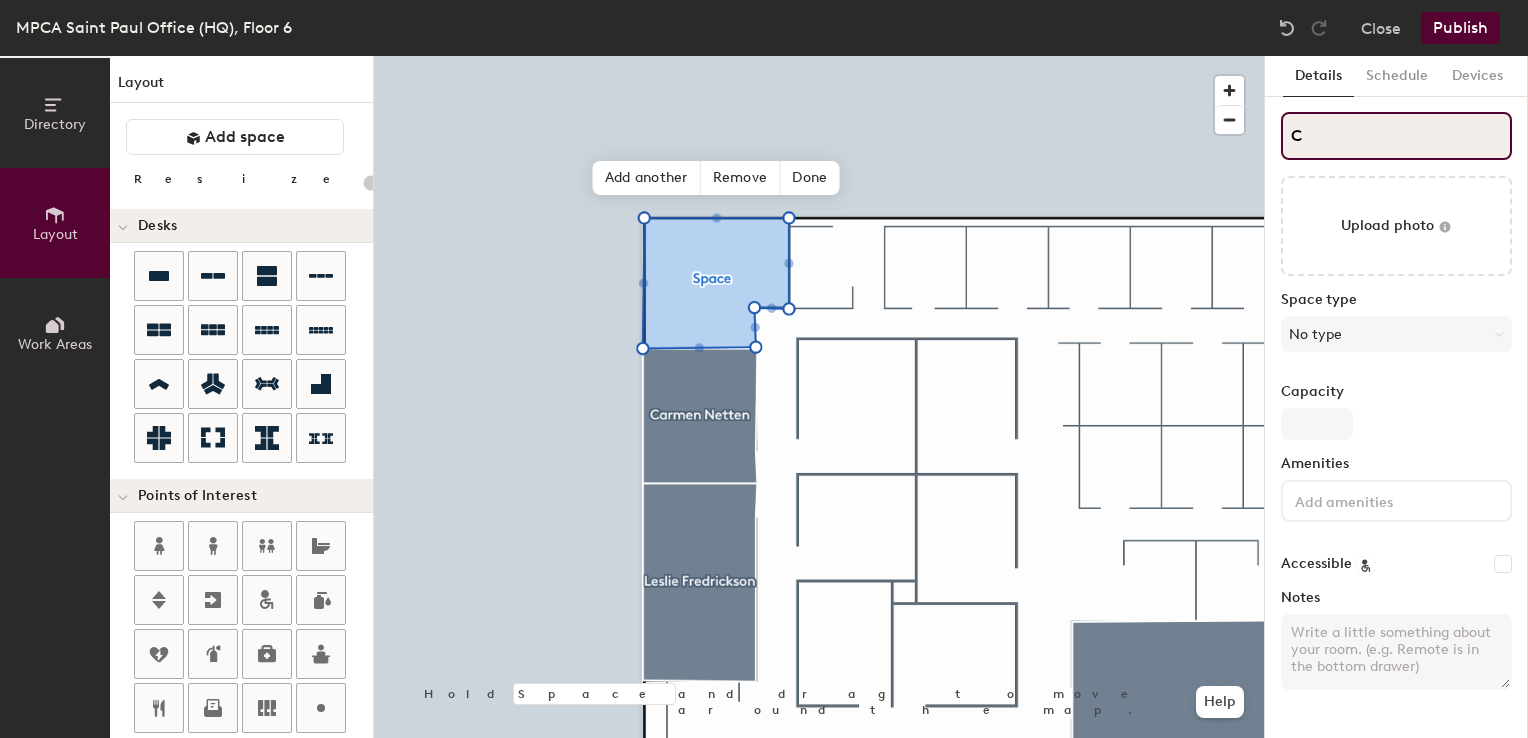 type on "20" 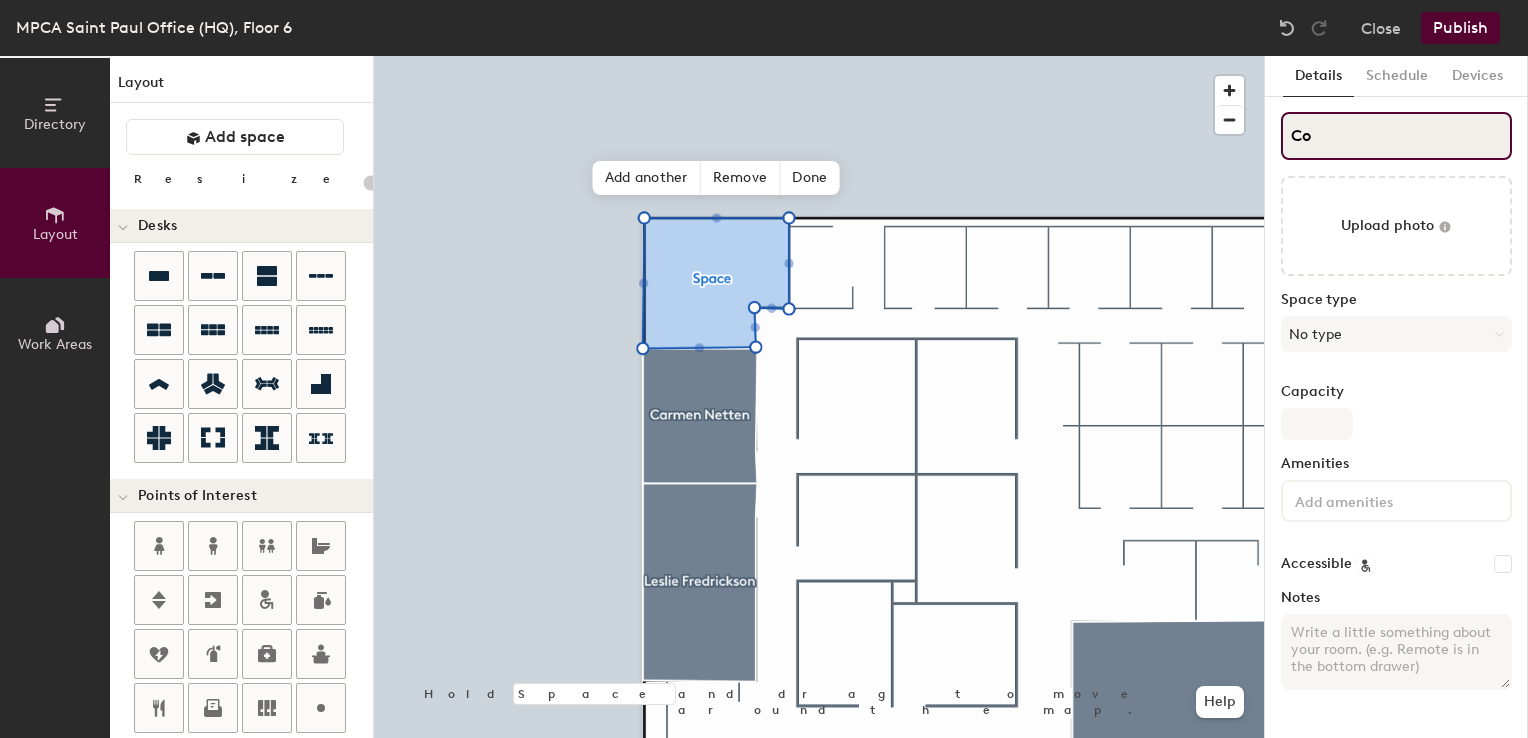 type on "Col" 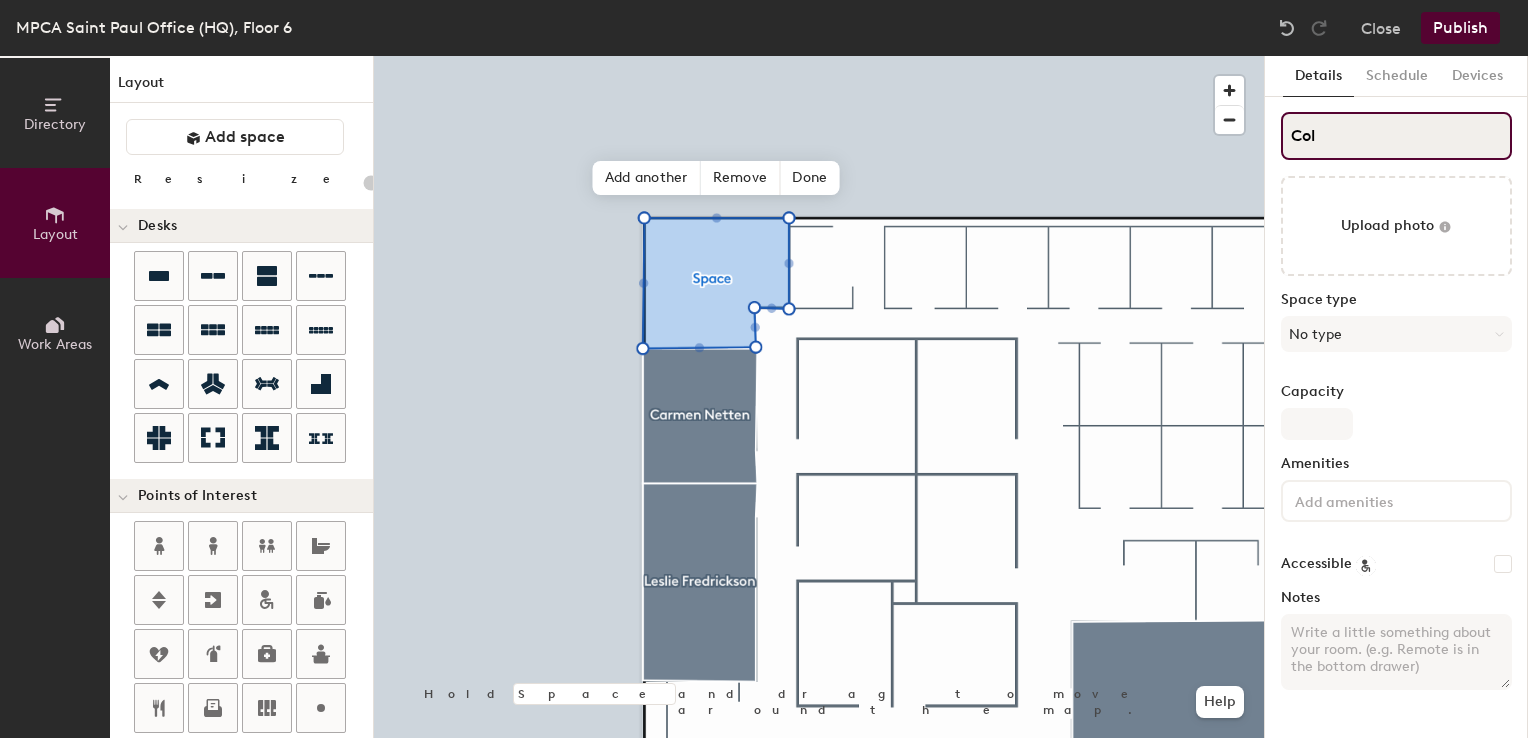 type on "20" 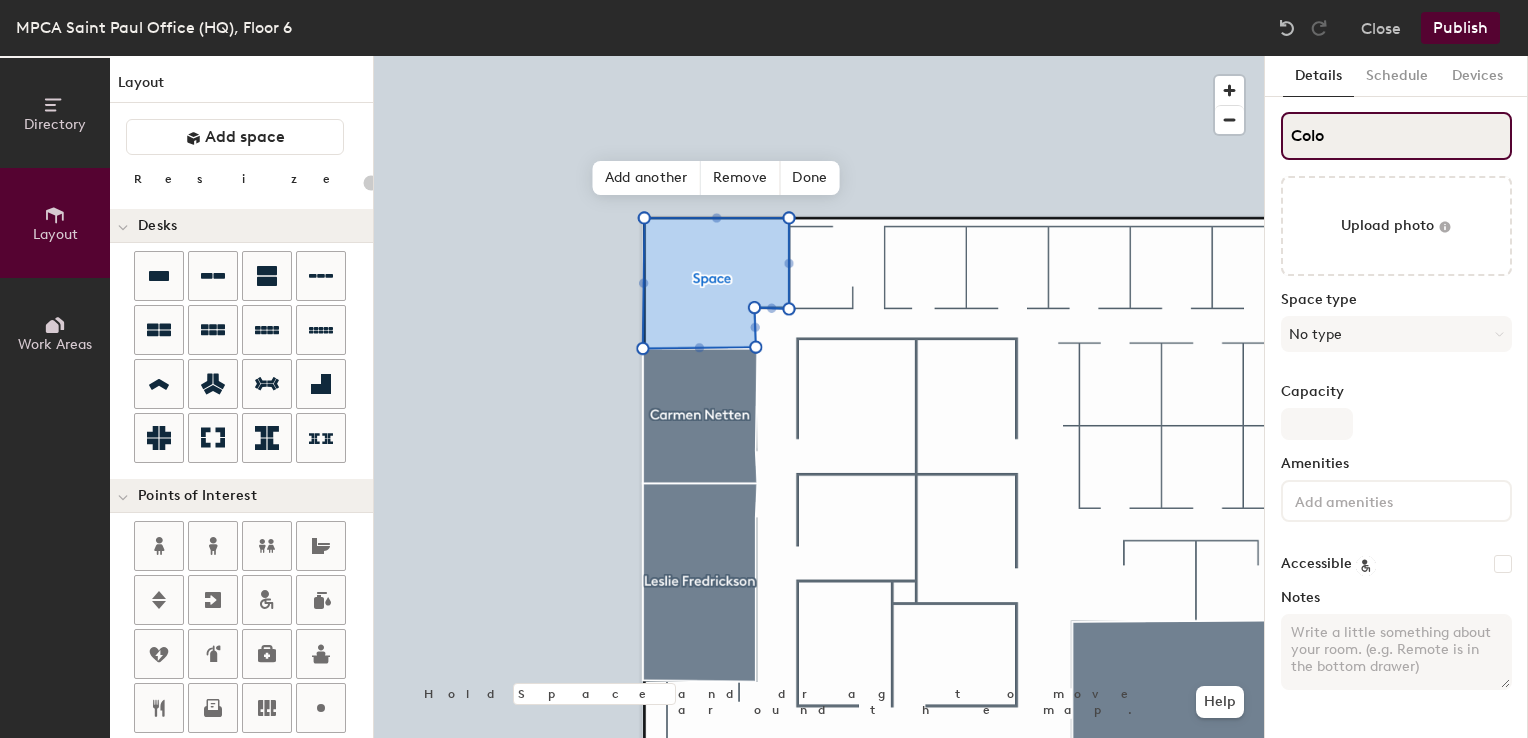 type on "20" 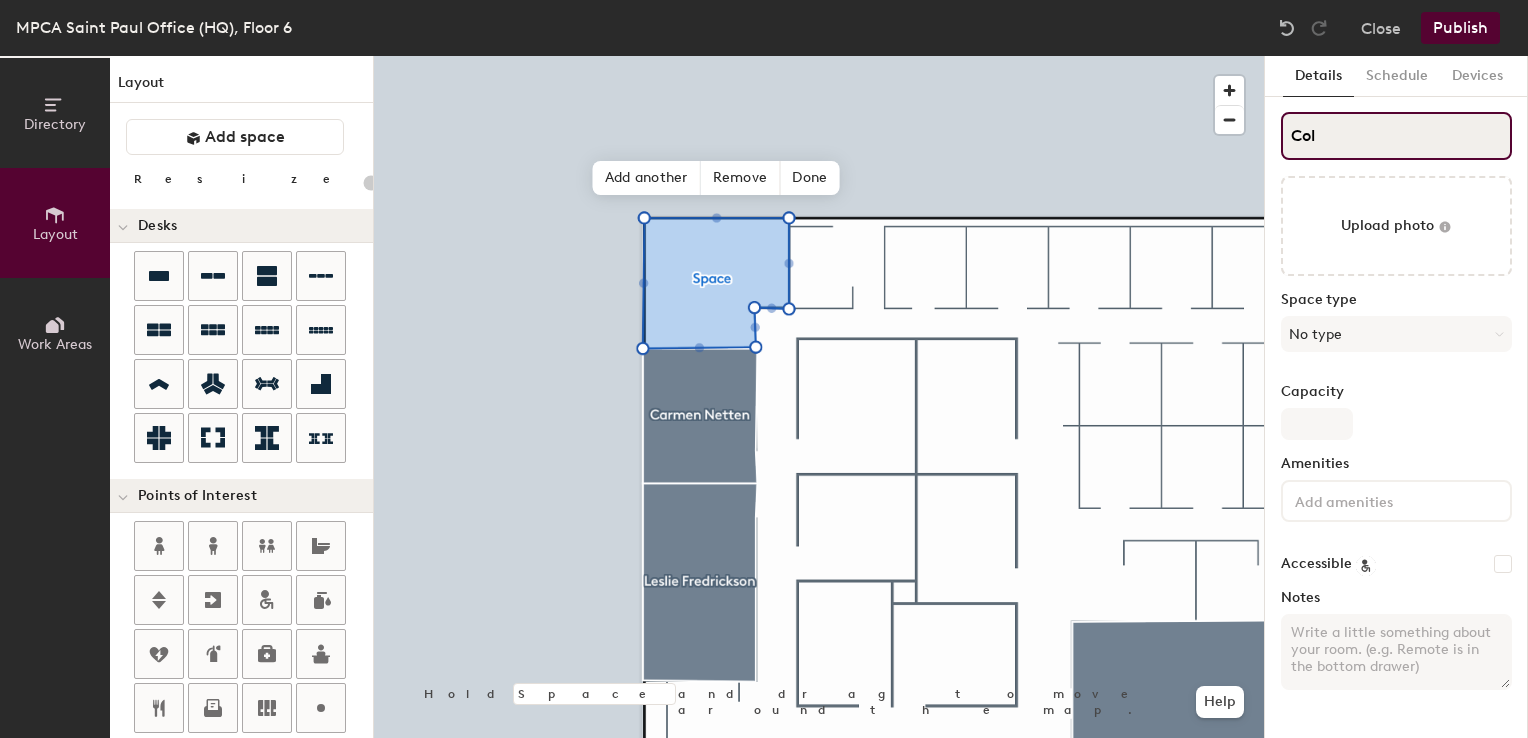 type on "20" 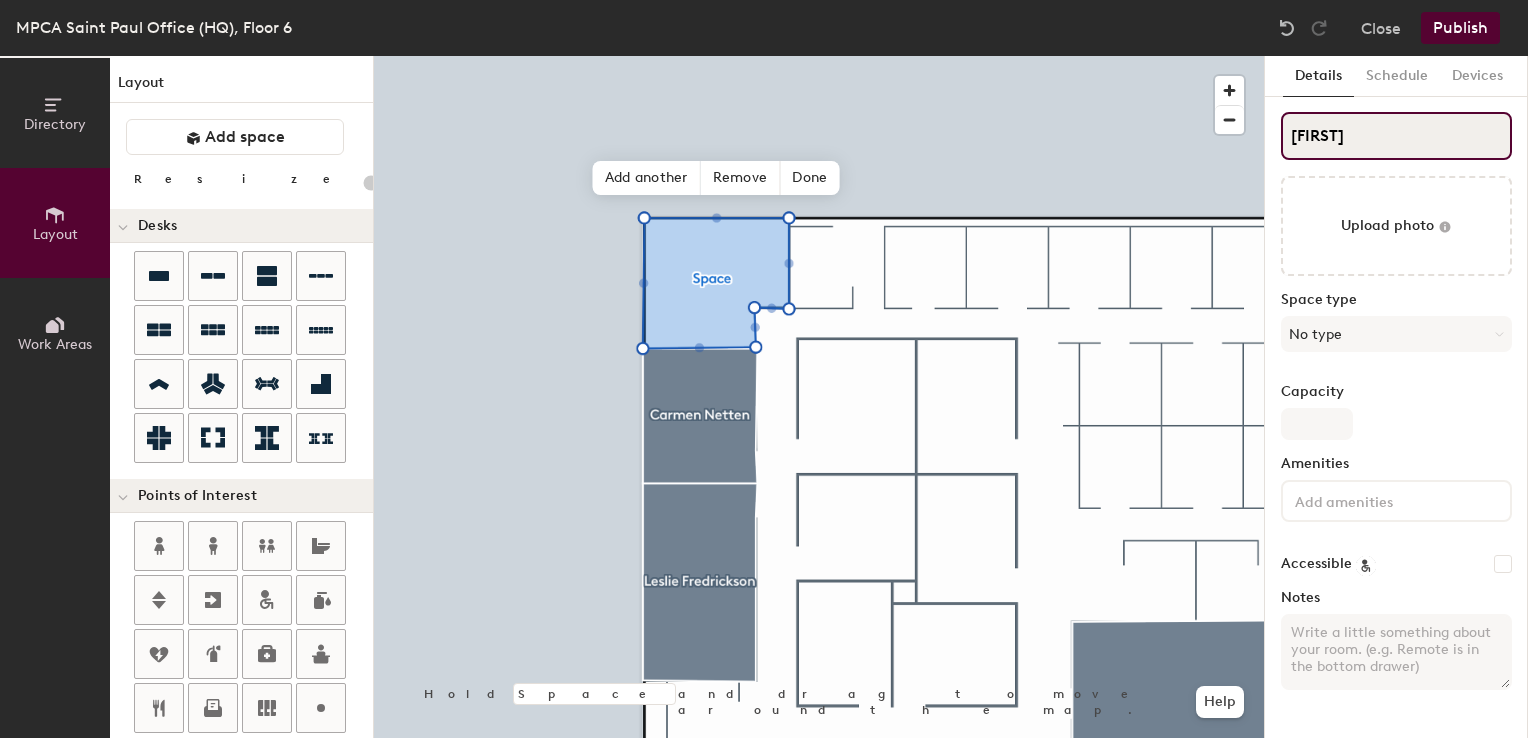 type on "Colin" 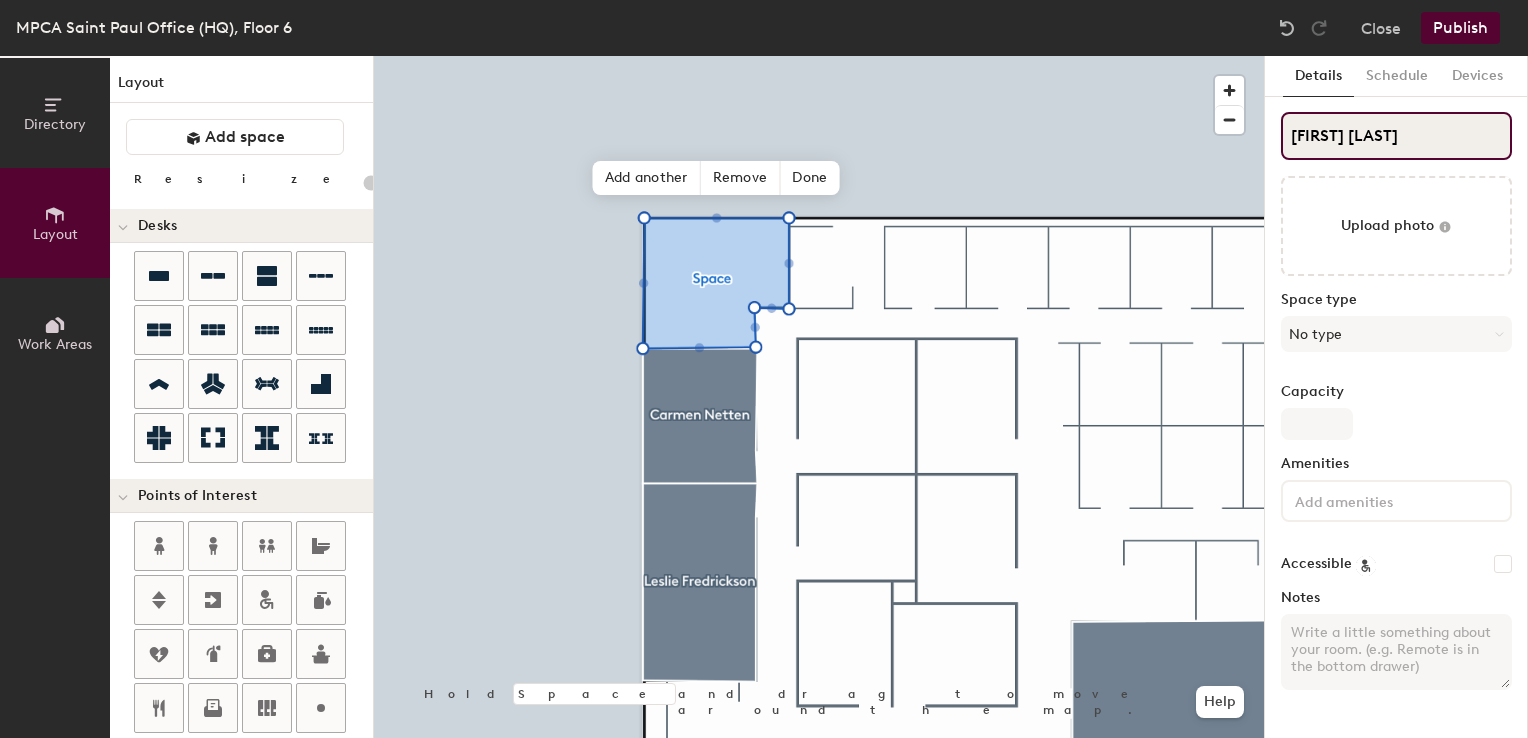 type on "20" 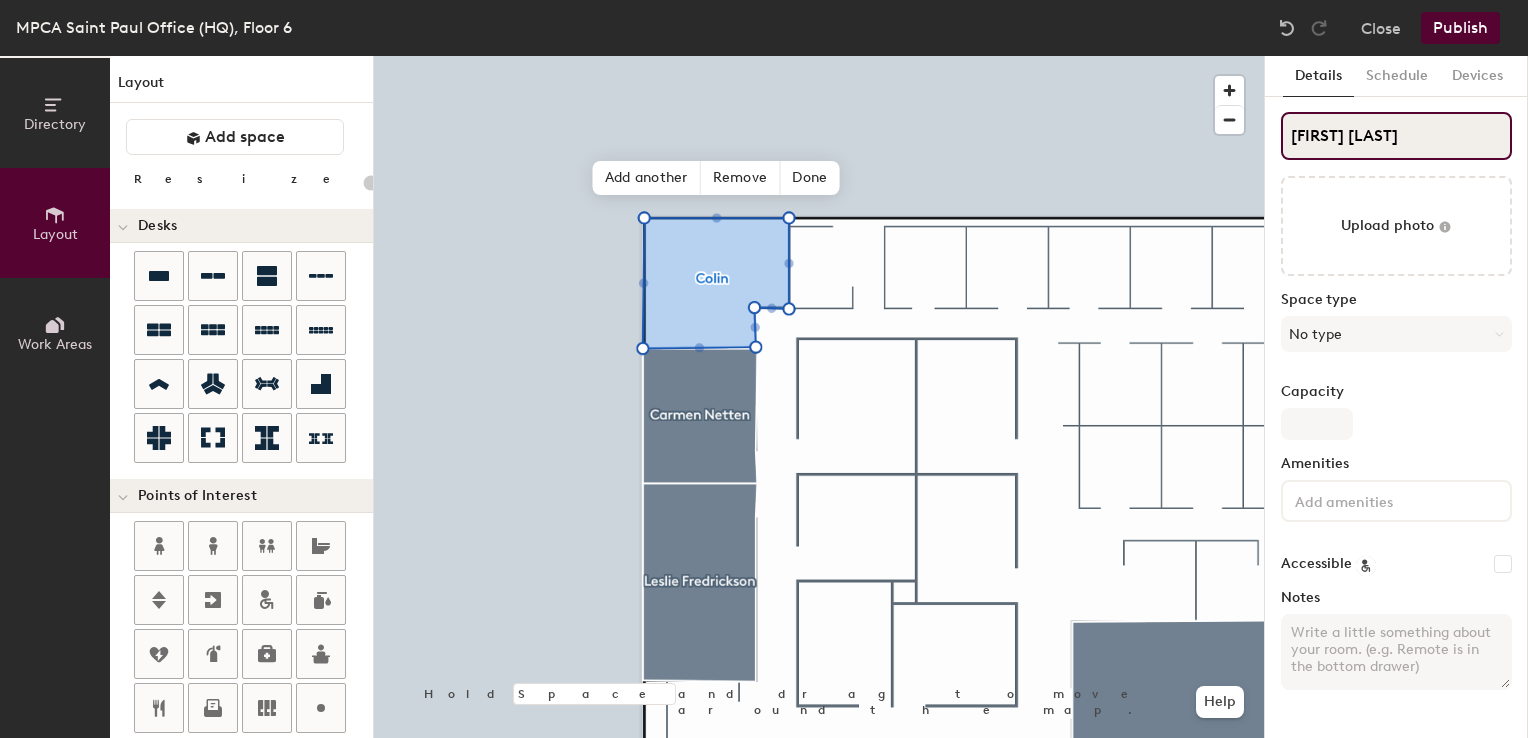 type on "Colin O'" 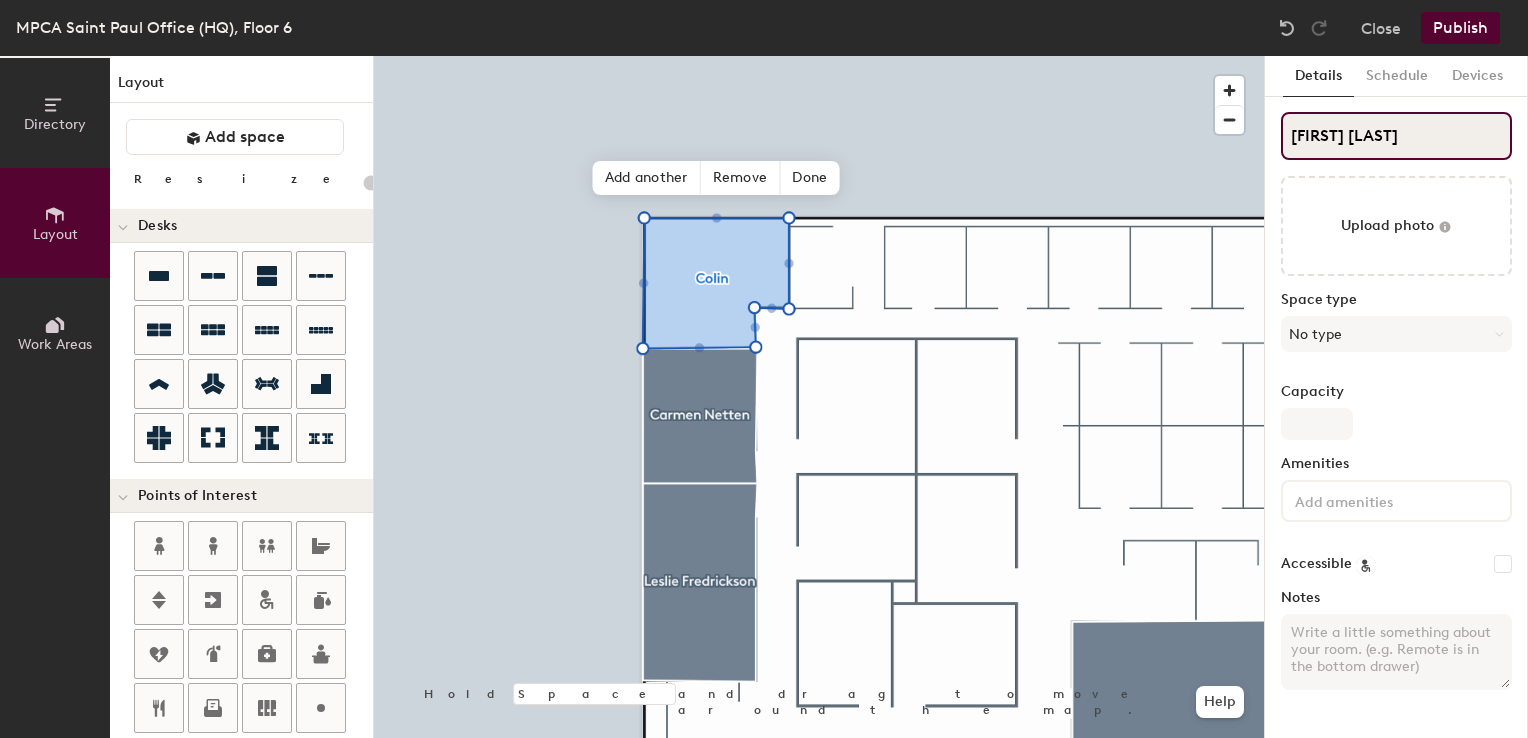 type on "20" 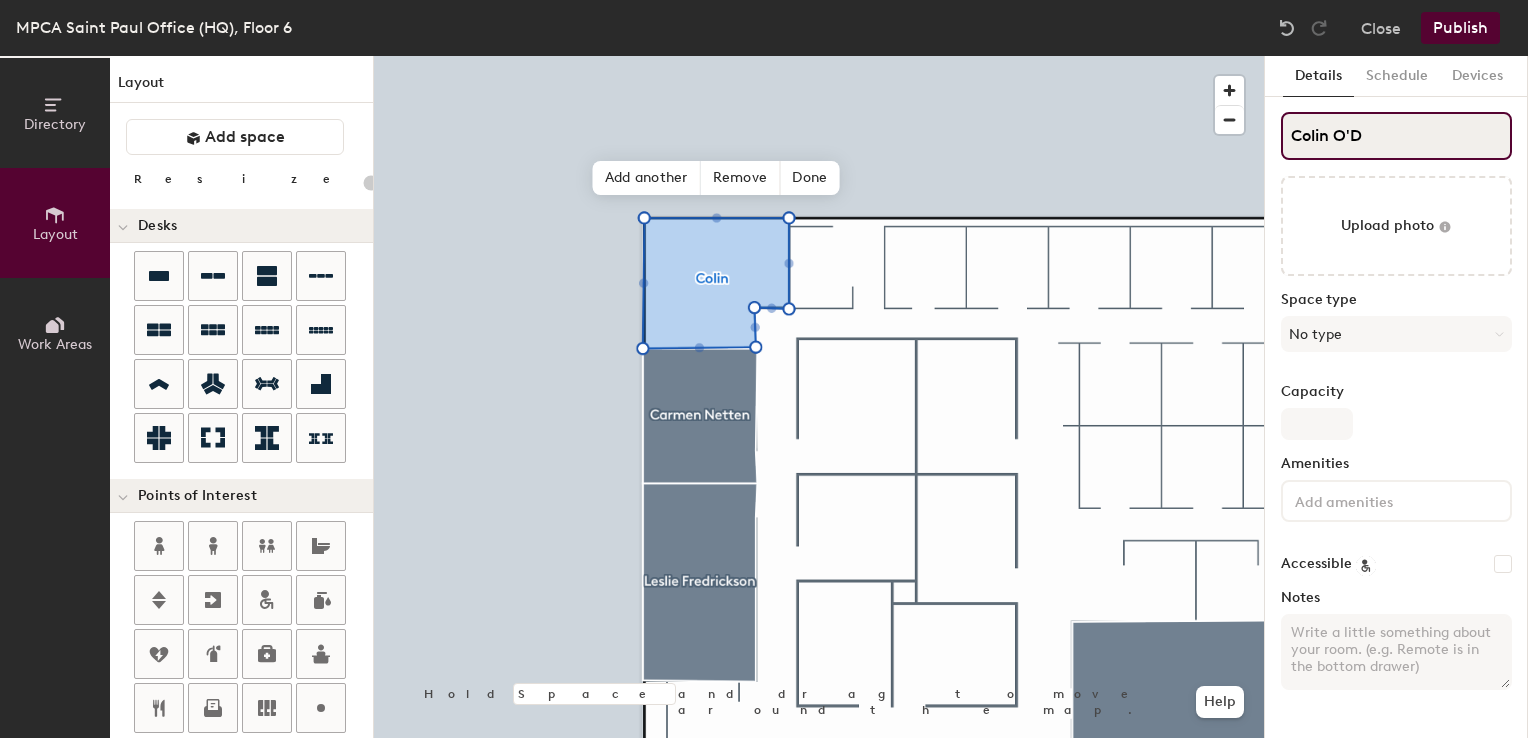 type on "20" 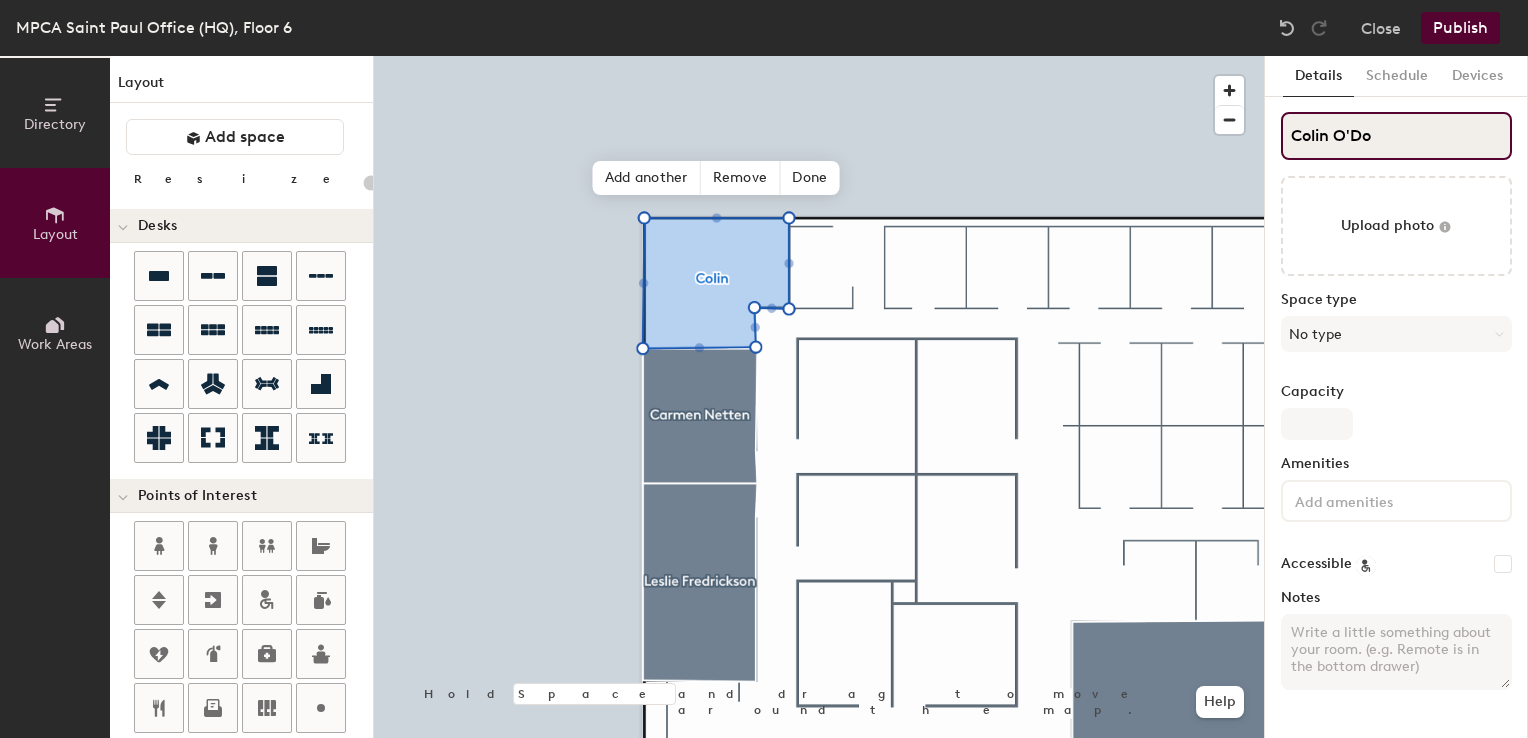 type on "20" 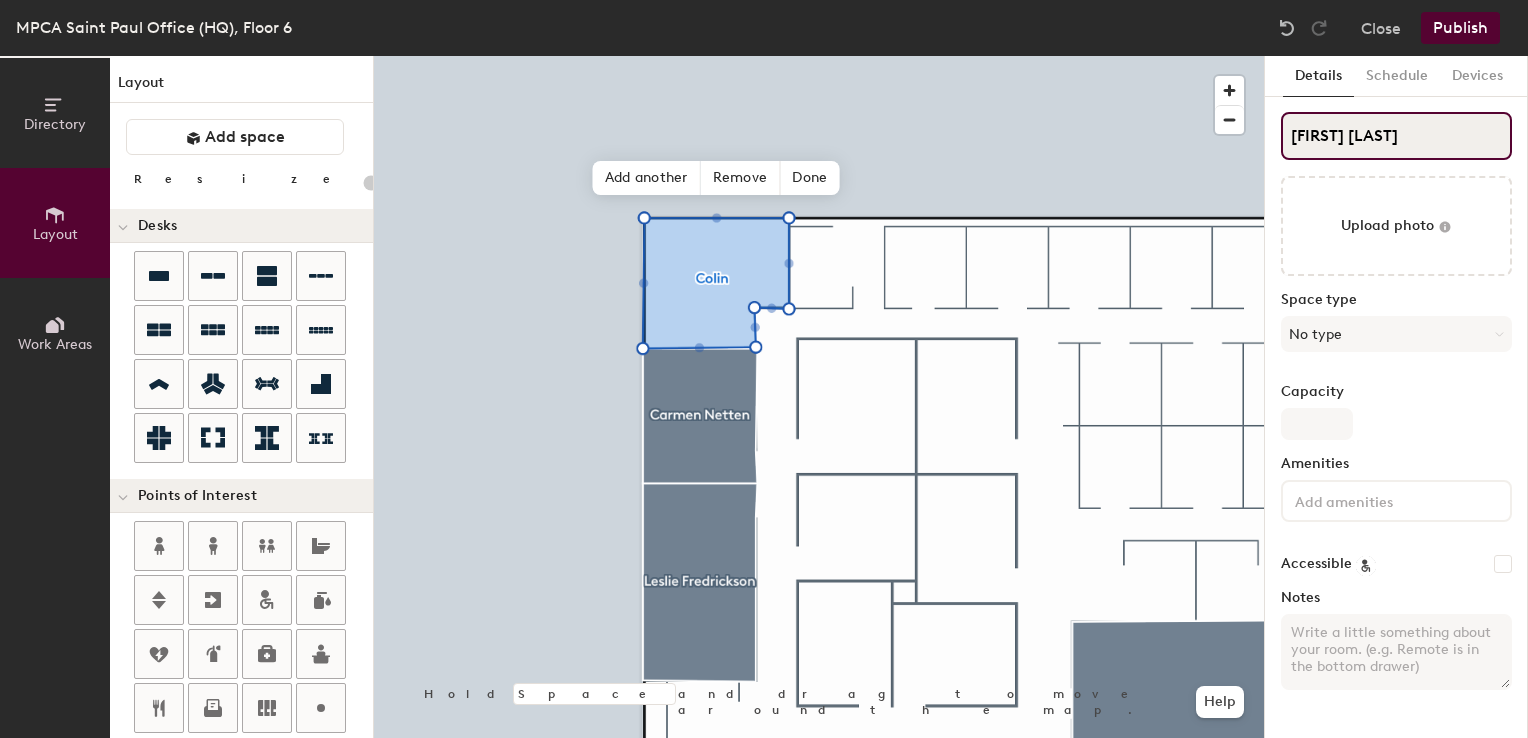 type on "20" 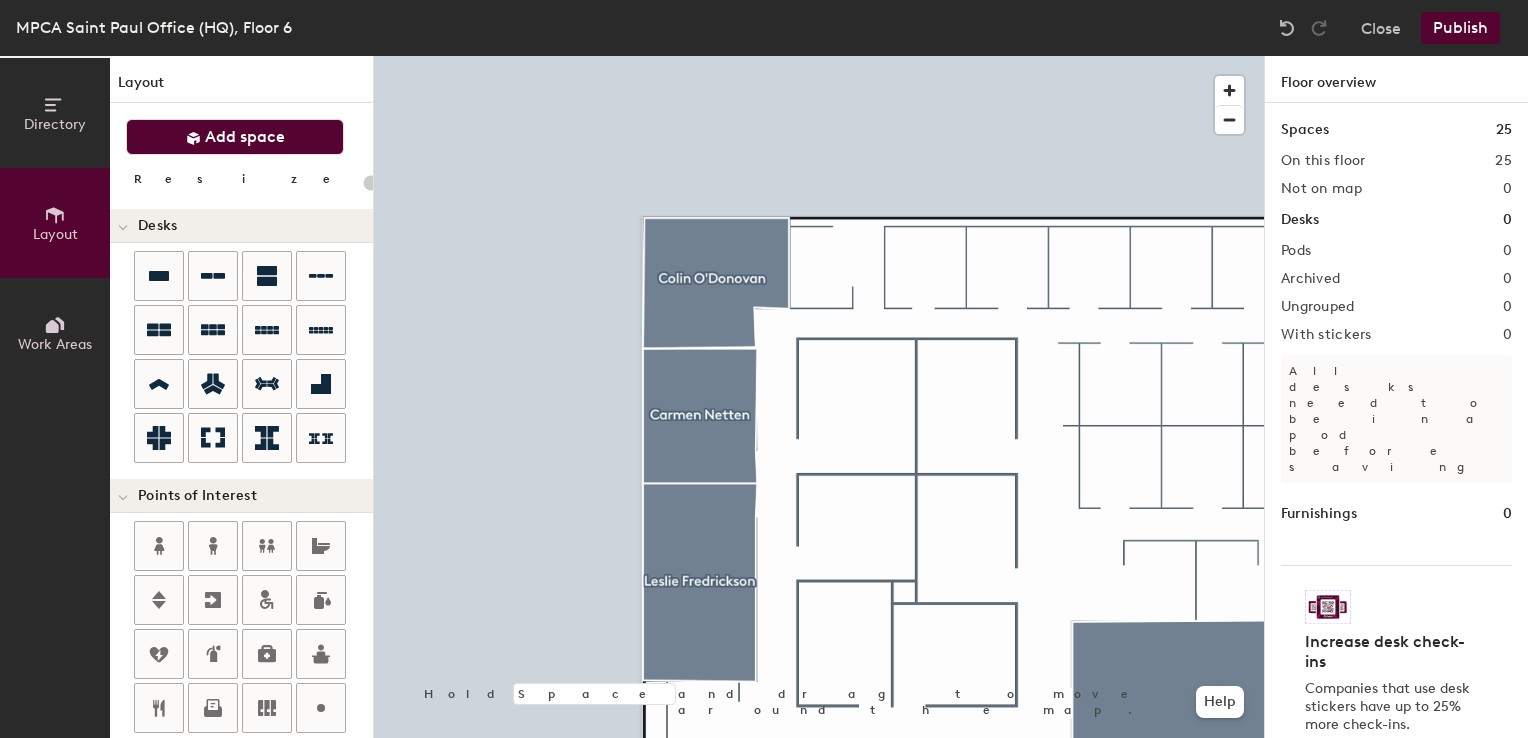 click on "Add space" 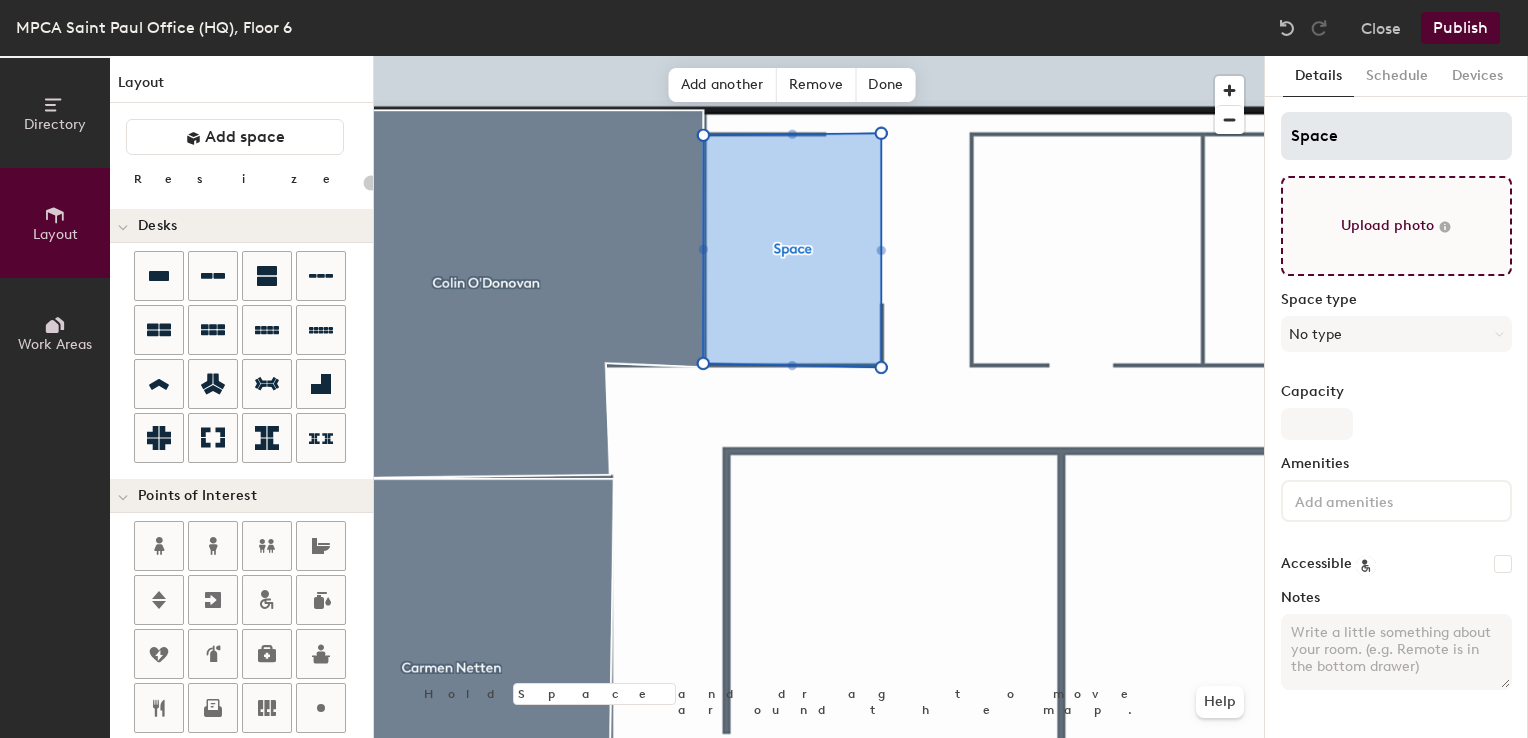 type on "20" 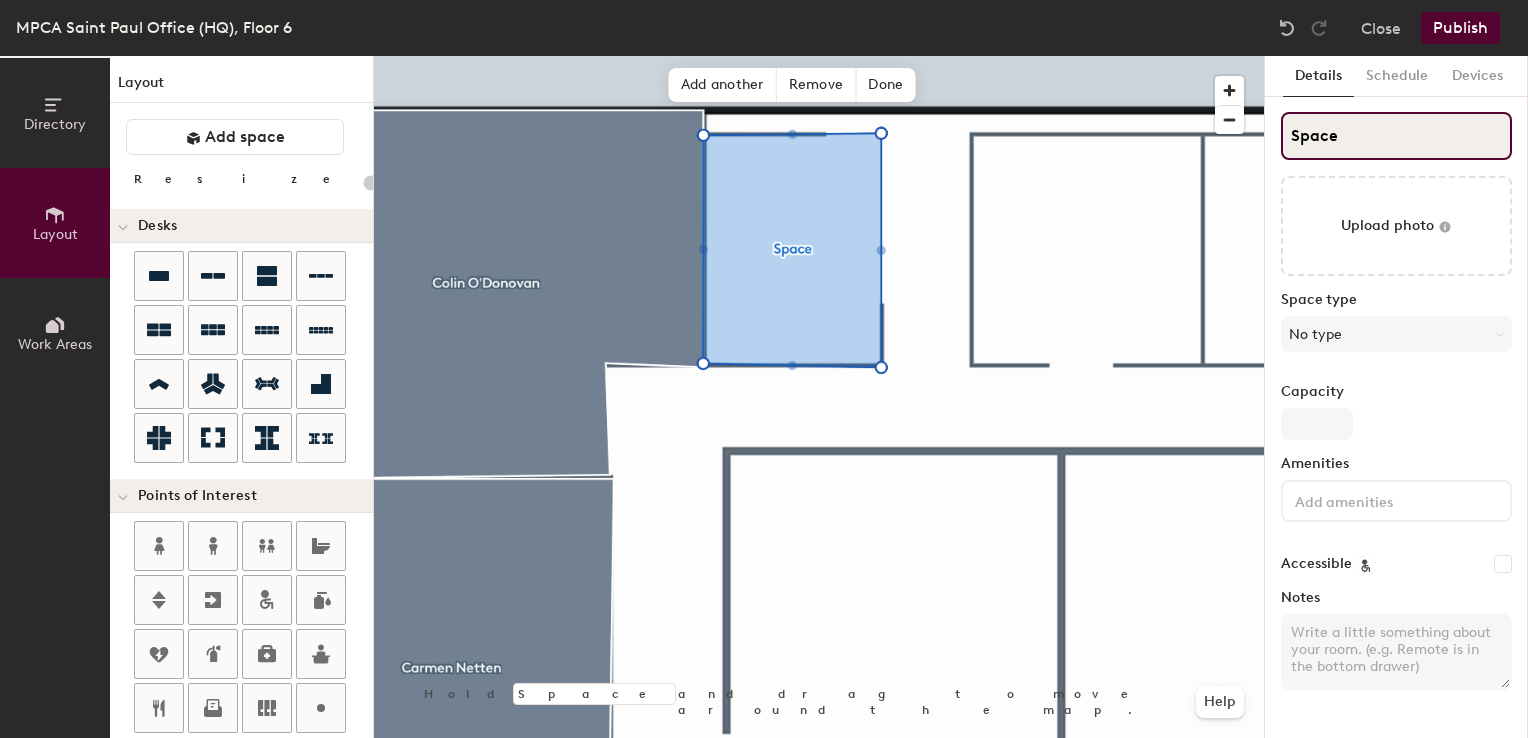 click on "Directory Layout Work Areas Layout   Add space Resize Desks Points of Interest Furnishings Seating Tables Booths Hold Space and drag to move around the map. Help Add another Remove Done Scheduling policies Booking Window Max reservation length Recurring events Restrict booking to working hours Prevent booking from kiosks Restrict booking to administrators Configure room display Background Upload photo General Auto contrast High visibility Hide the logo Custom logo Edit Display hours Screen Brightness 0% 100% Privacy Mask meeting titles Hide meeting attendees Keep meeting organizer visible Scheduling Meeting check-ins Start meetings early End meetings early Extend meetings Impromptu meetings Abandoned meeting protection Admin access Restrict display management Details Schedule Devices Space Upload photo Space type No type Capacity Amenities Accessible Notes" 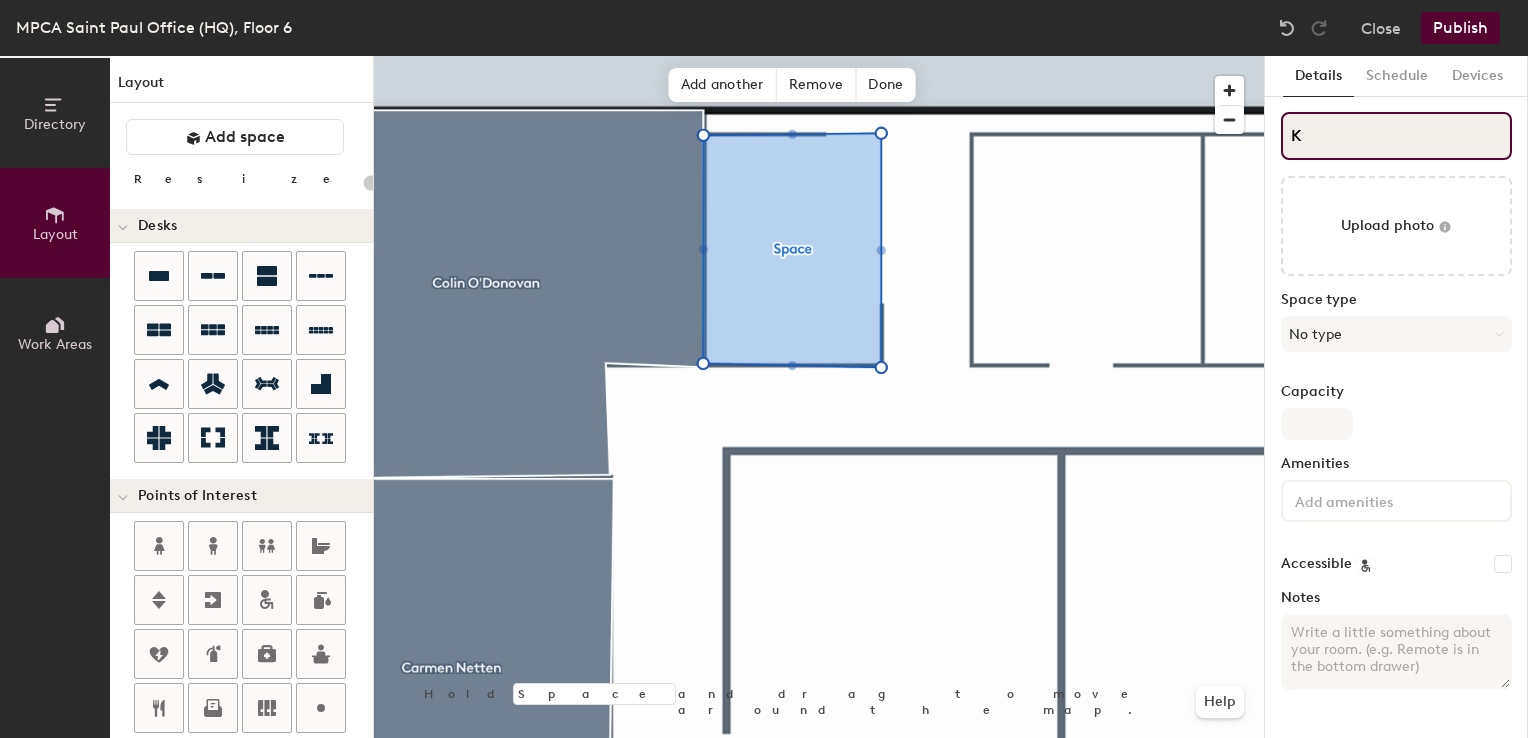 type on "20" 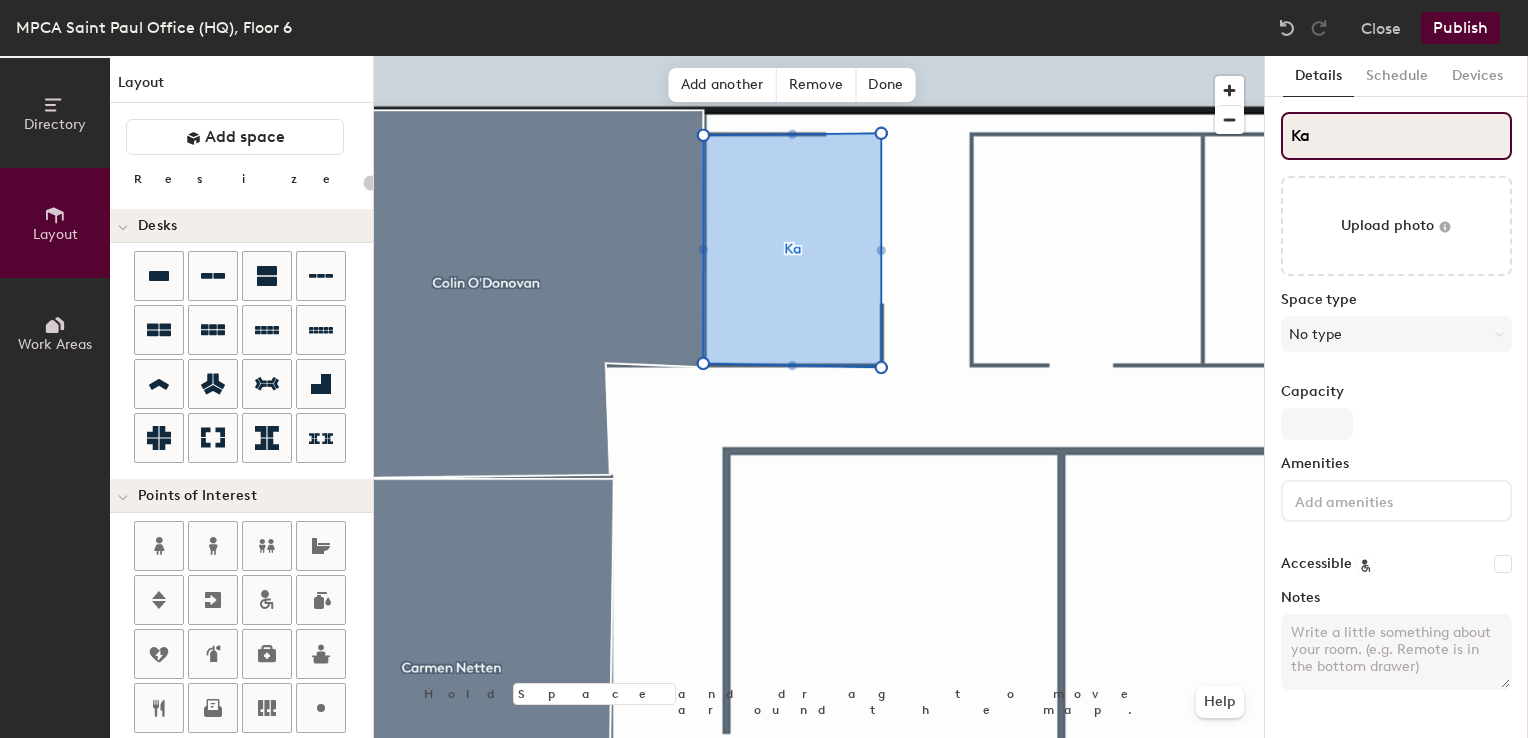 type on "20" 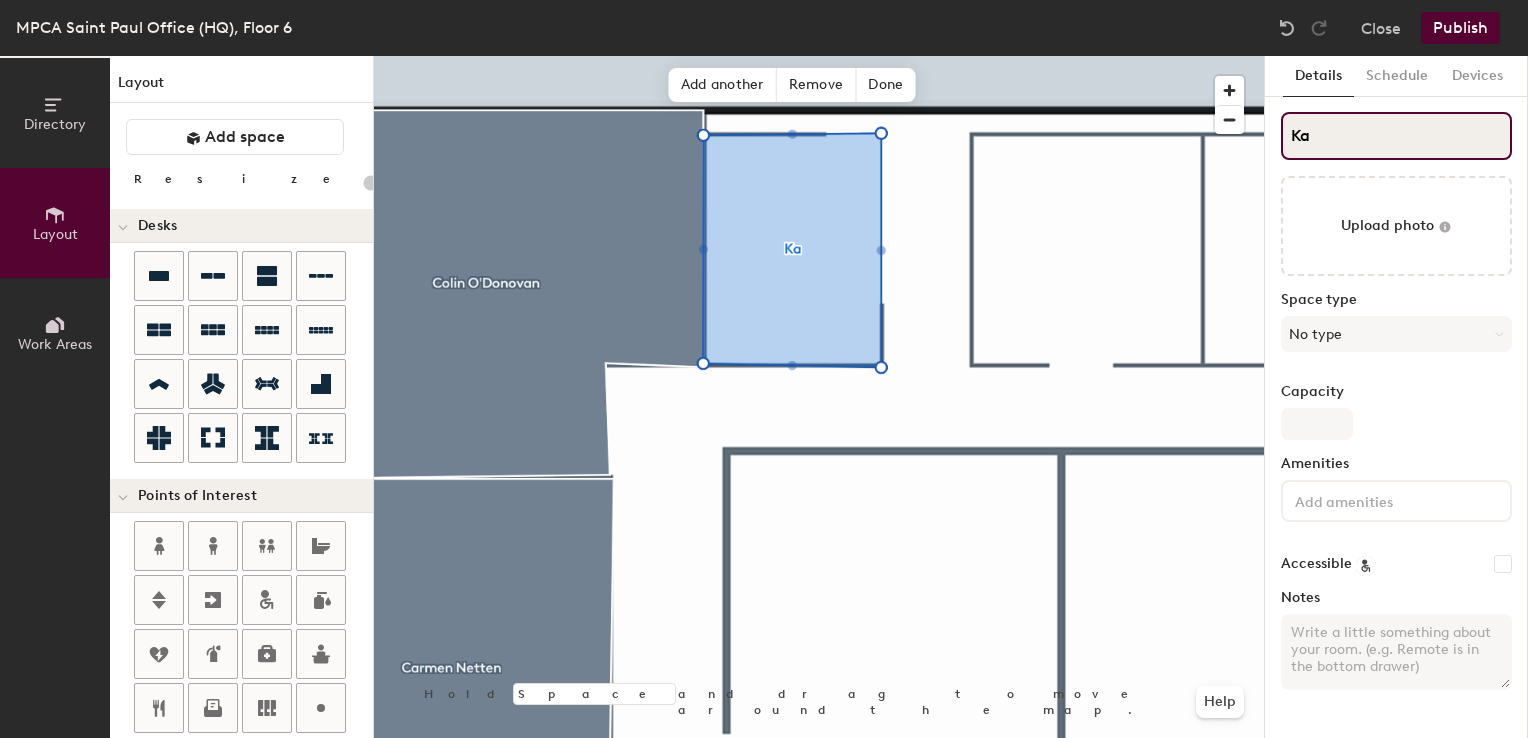 type on "[FIRST]" 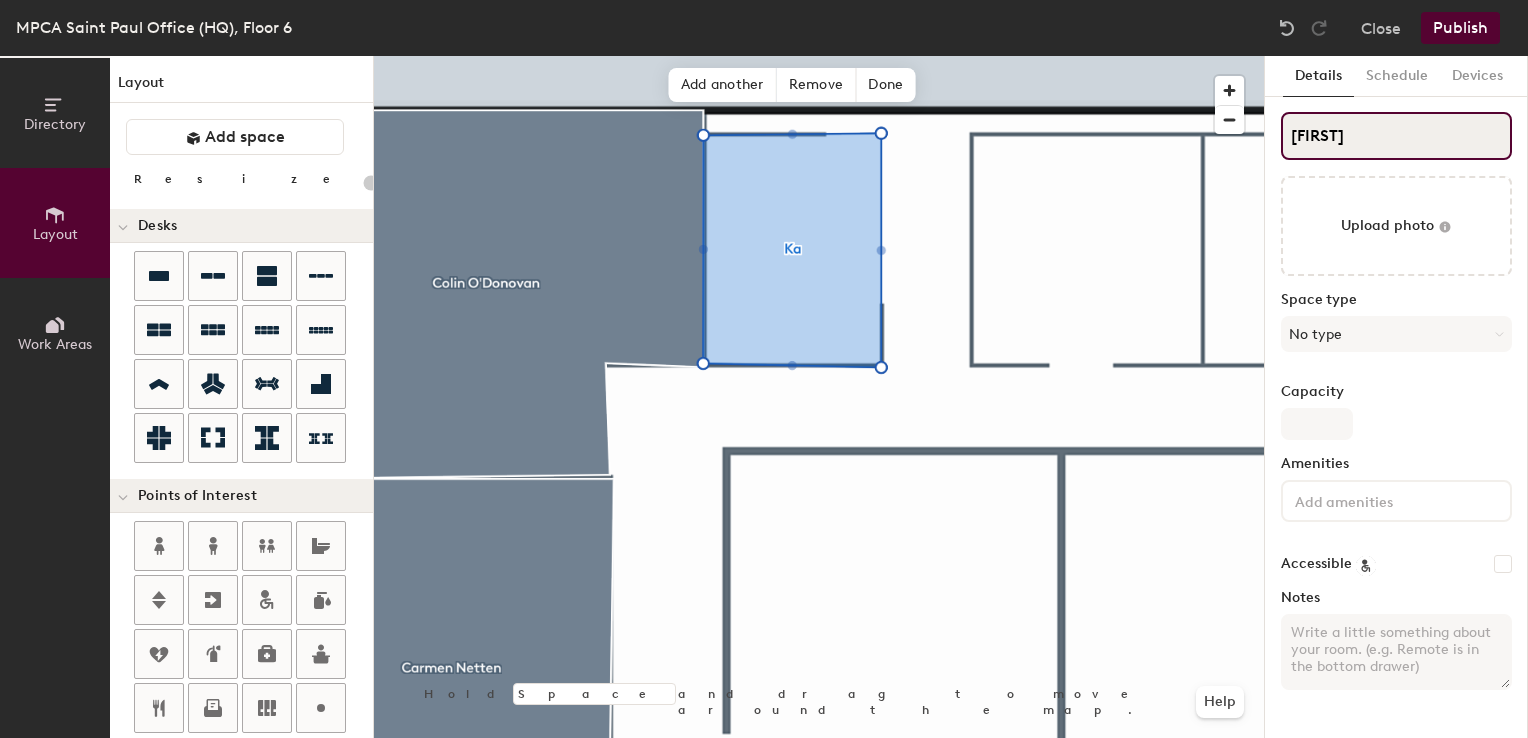 type on "20" 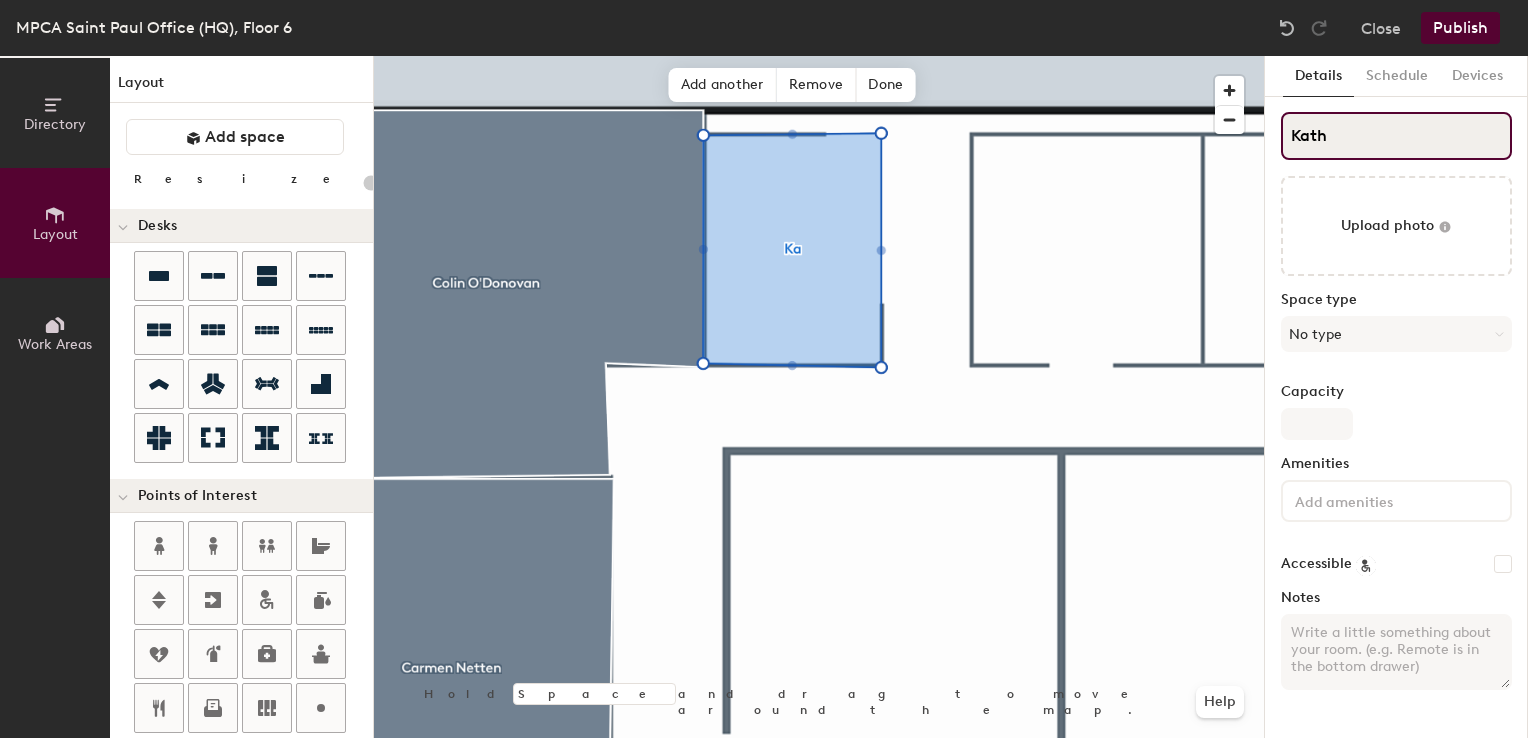 type on "20" 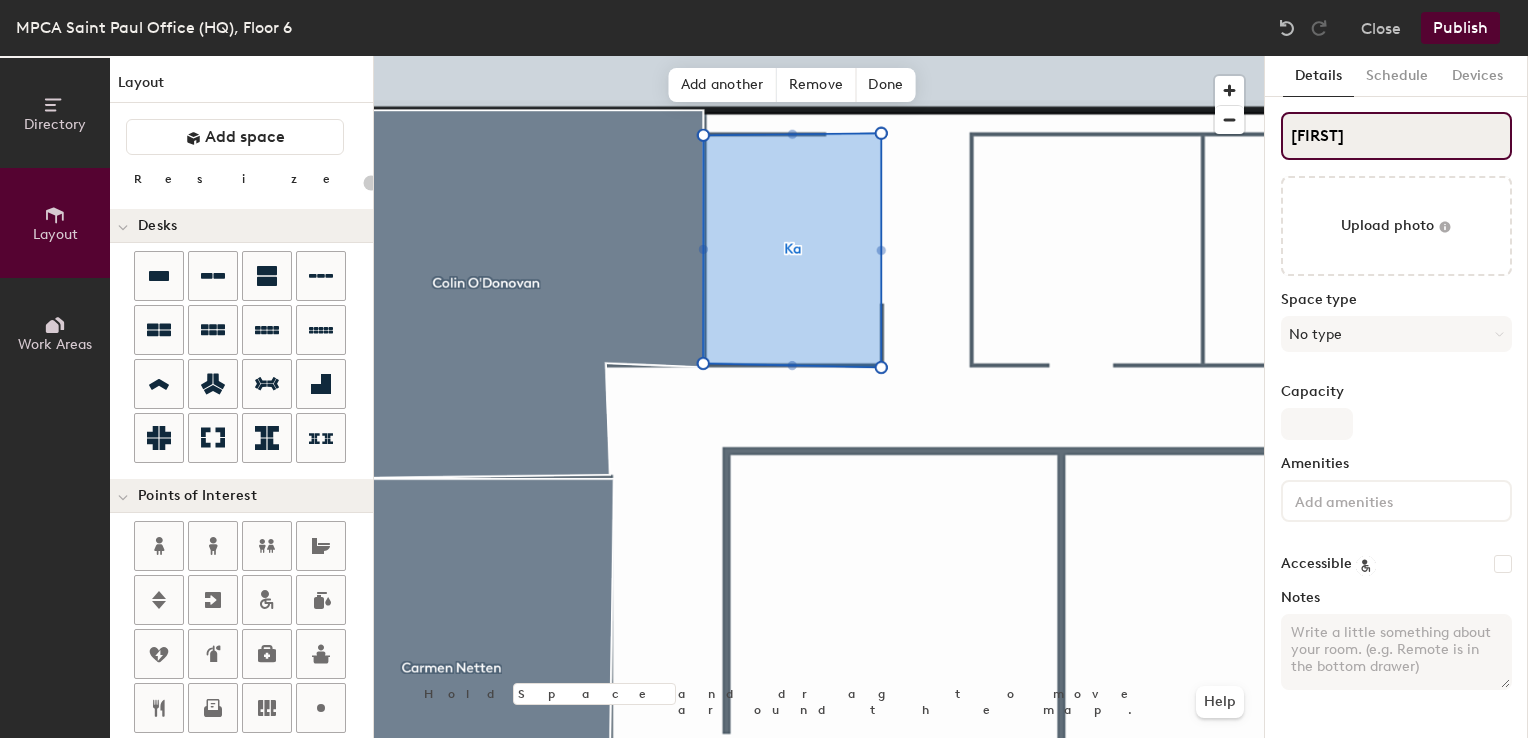 type on "Kathry" 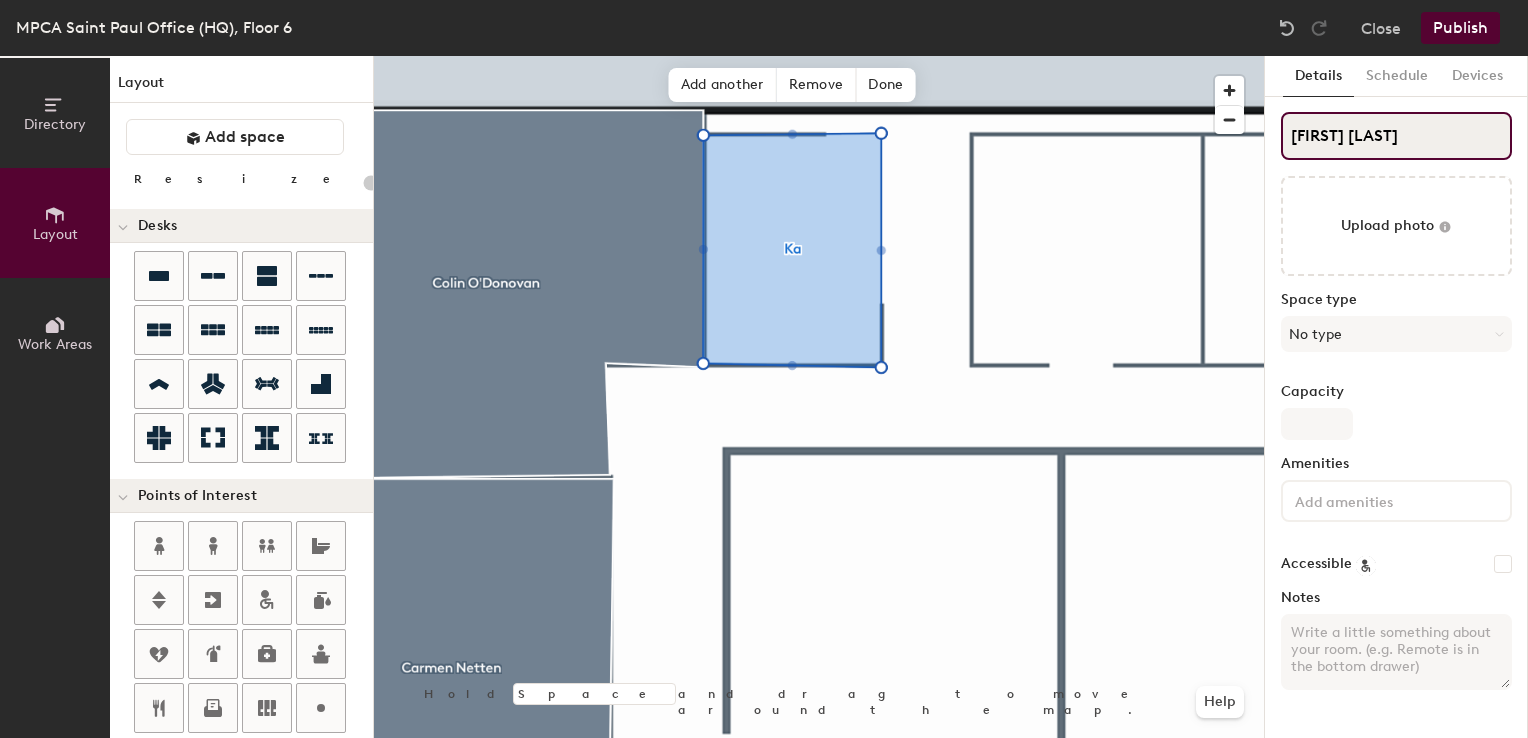 type on "20" 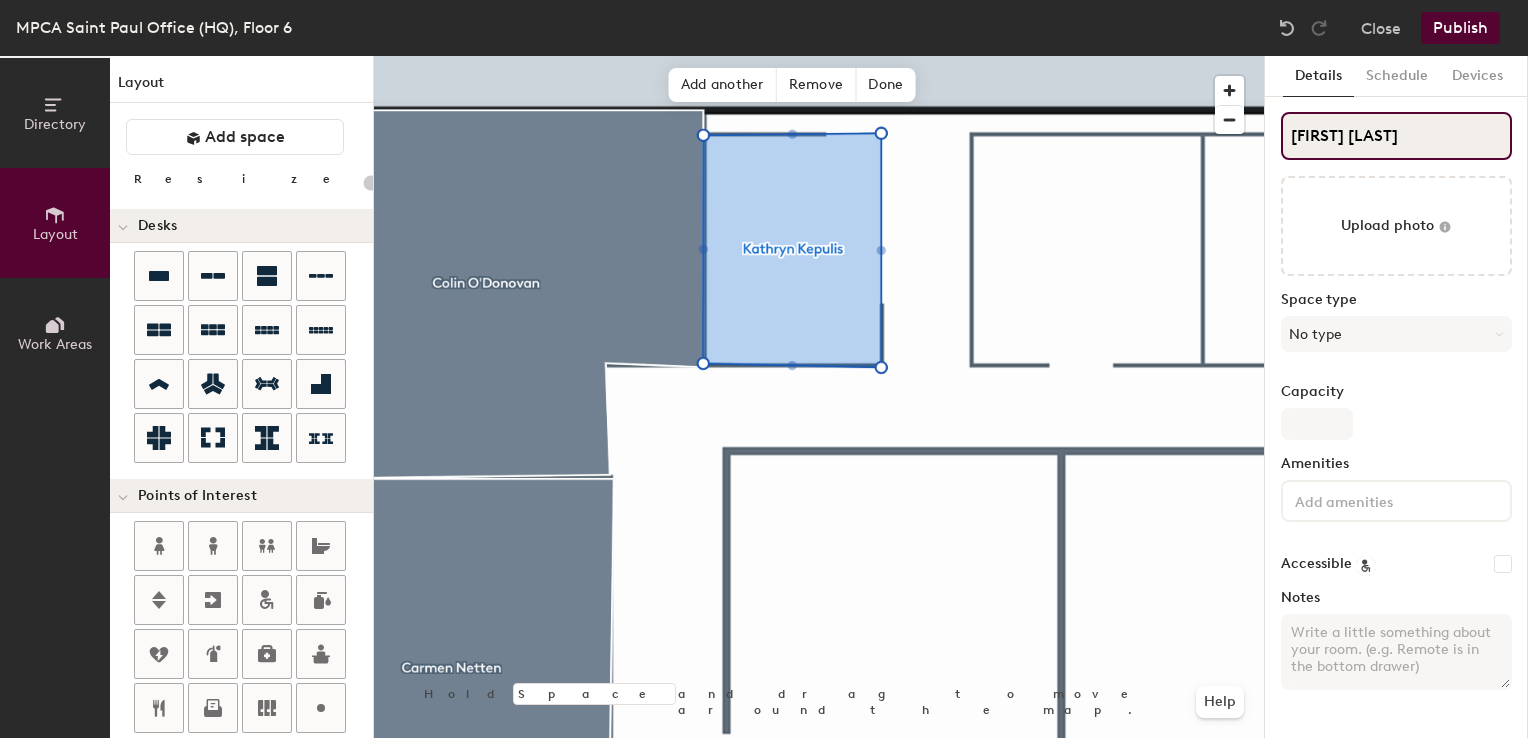 type on "Kathryn Kepulis" 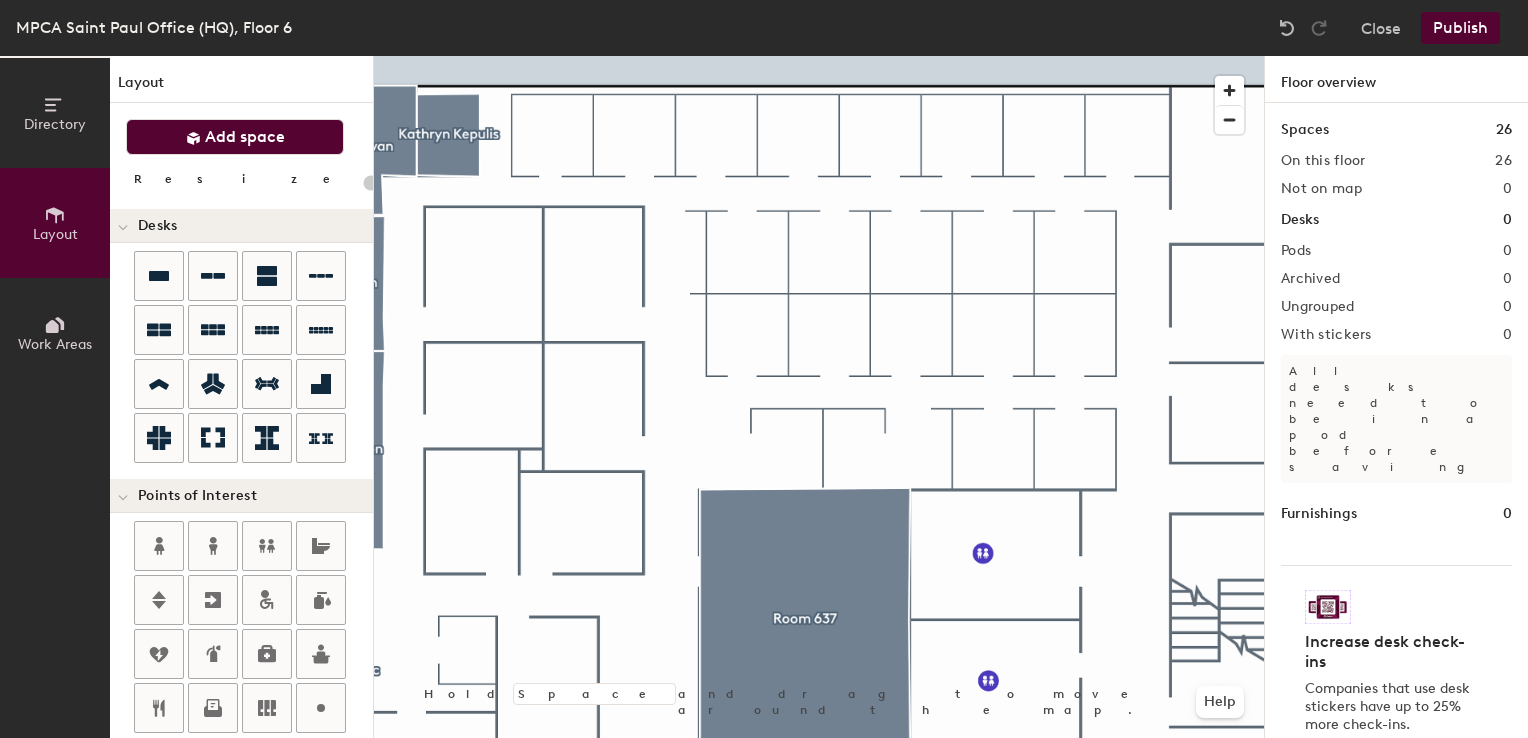 click on "Add space" 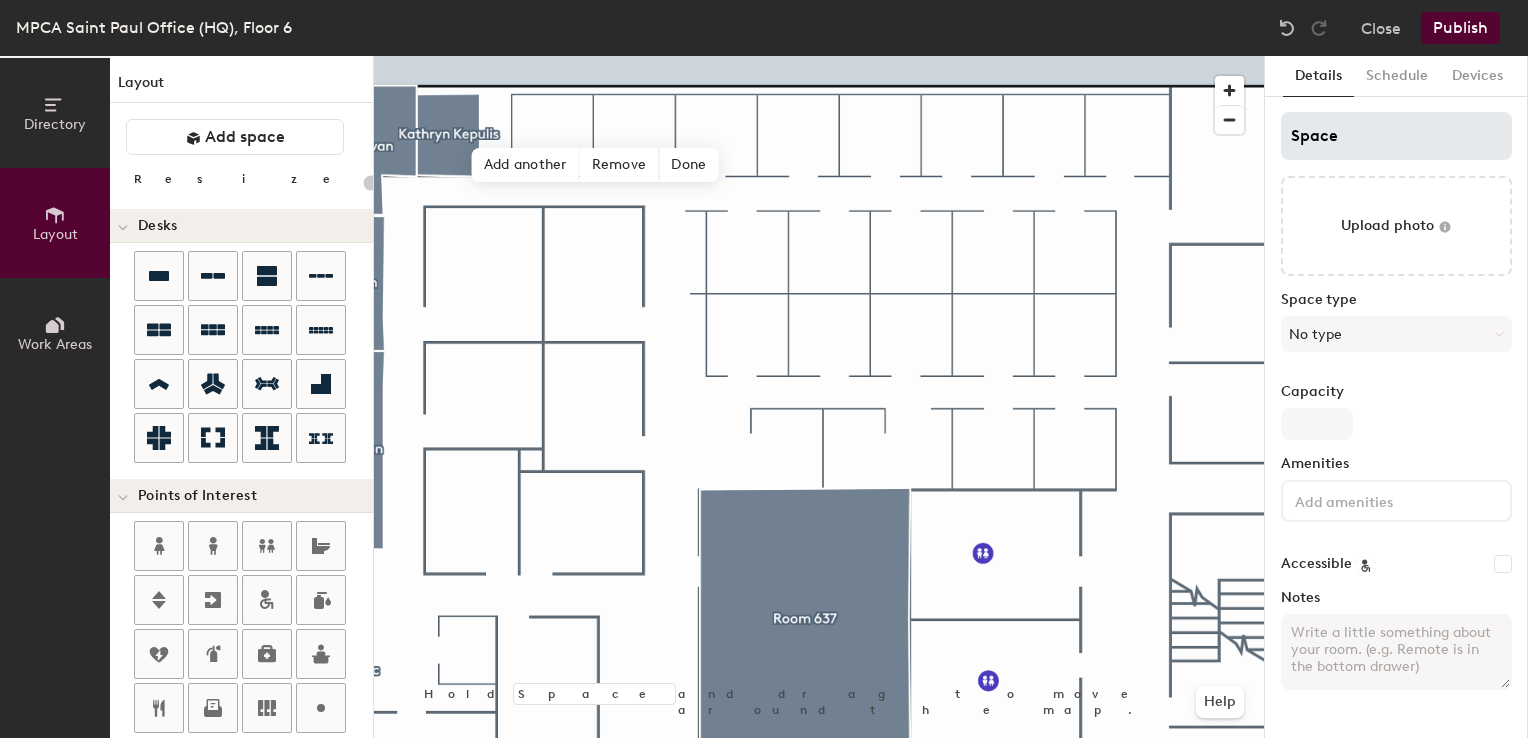 type on "20" 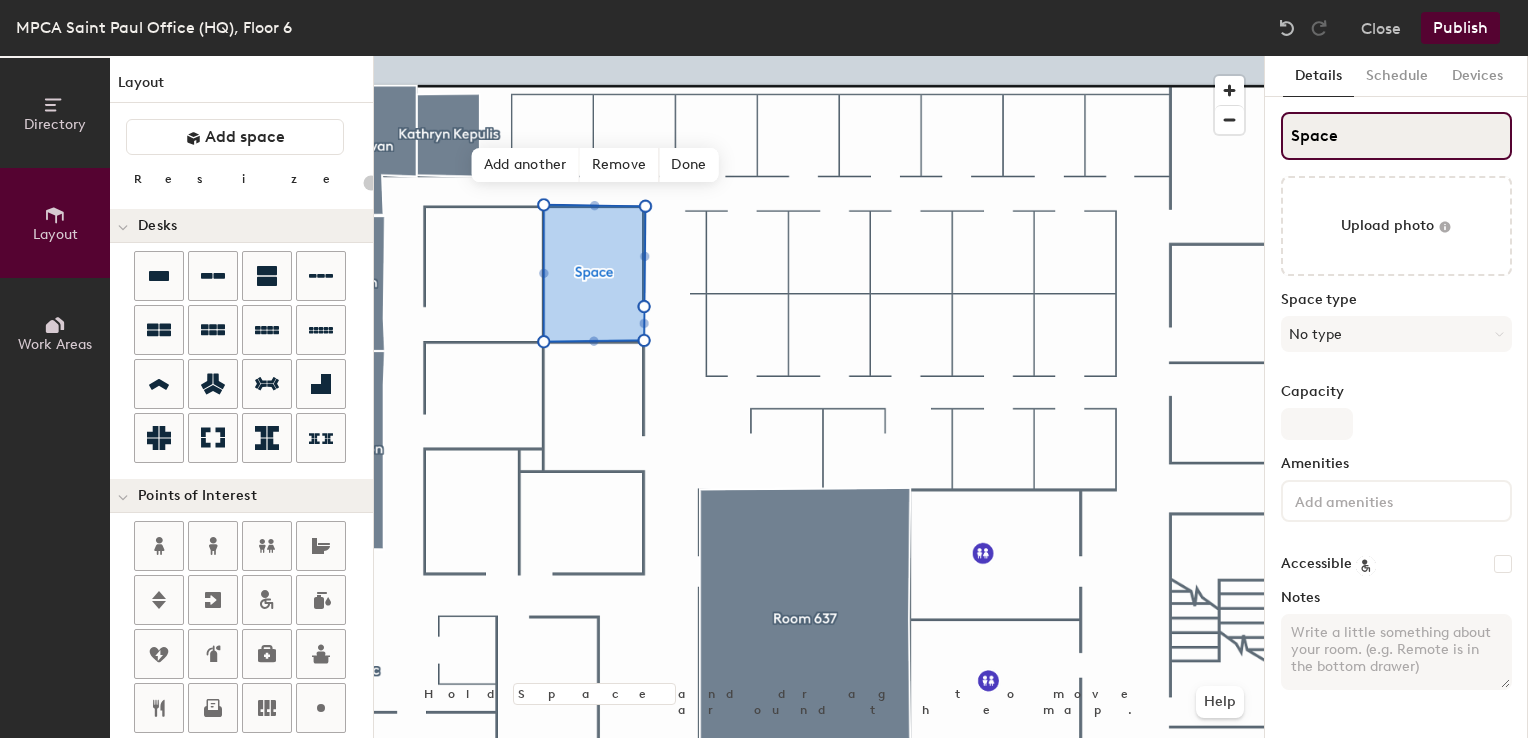click on "Directory Layout Work Areas Layout   Add space Resize Desks Points of Interest Furnishings Seating Tables Booths Hold Space and drag to move around the map. Help Add another Remove Done Scheduling policies Booking Window Max reservation length Recurring events Restrict booking to working hours Prevent booking from kiosks Restrict booking to administrators Configure room display Background Upload photo General Auto contrast High visibility Hide the logo Custom logo Edit Display hours Screen Brightness 0% 100% Privacy Mask meeting titles Hide meeting attendees Keep meeting organizer visible Scheduling Meeting check-ins Start meetings early End meetings early Extend meetings Impromptu meetings Abandoned meeting protection Admin access Restrict display management Details Schedule Devices Space Upload photo Space type No type Capacity Amenities Accessible Notes" 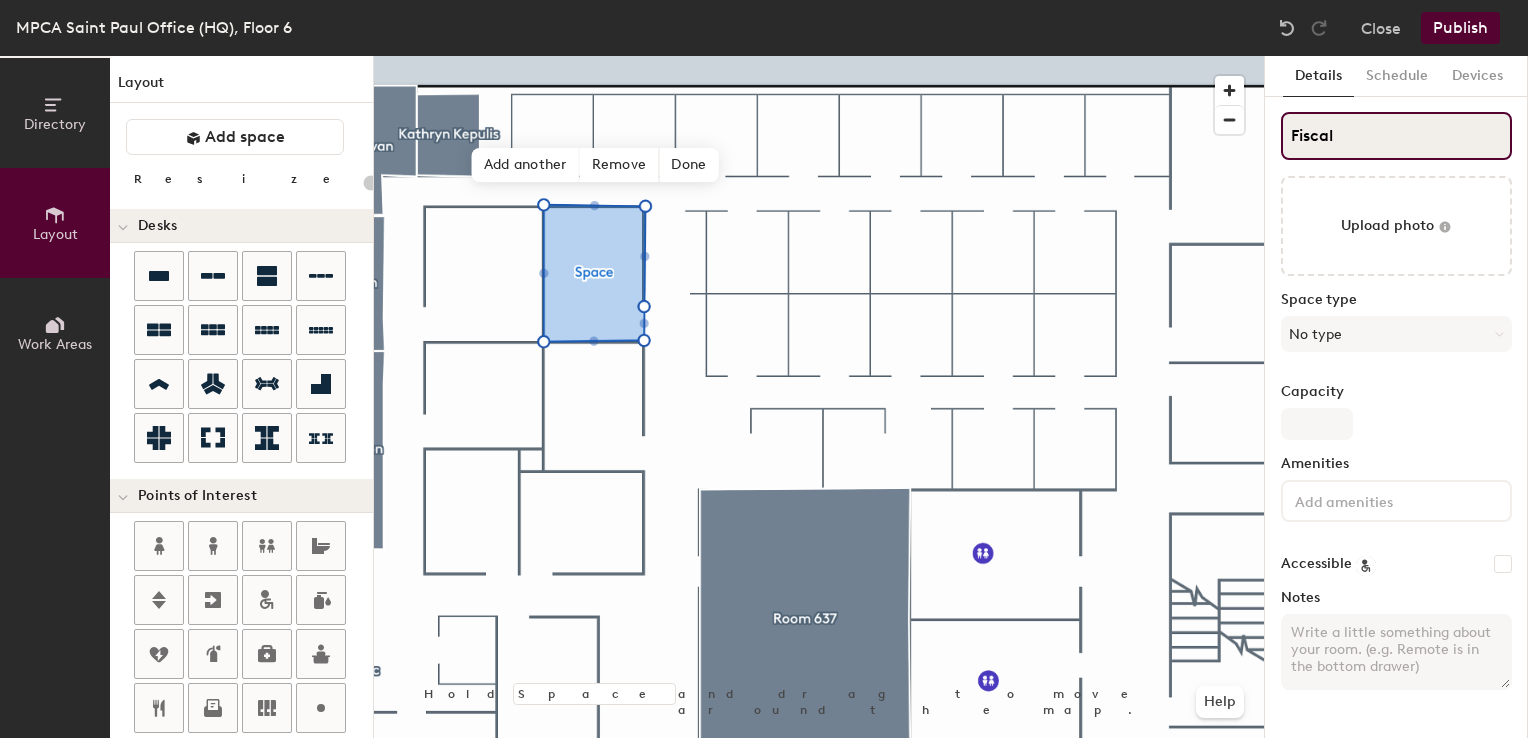 type on "Fiscal" 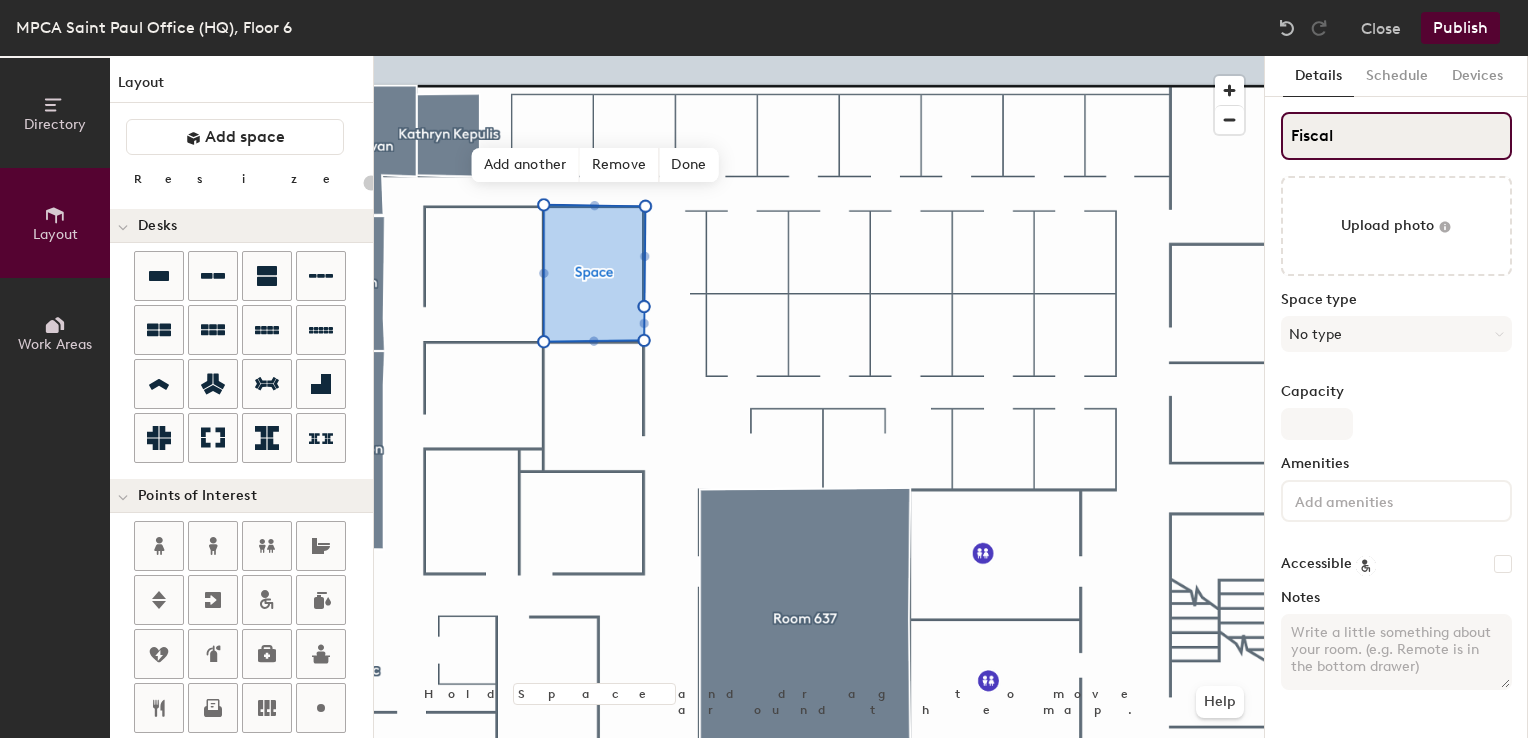 type on "20" 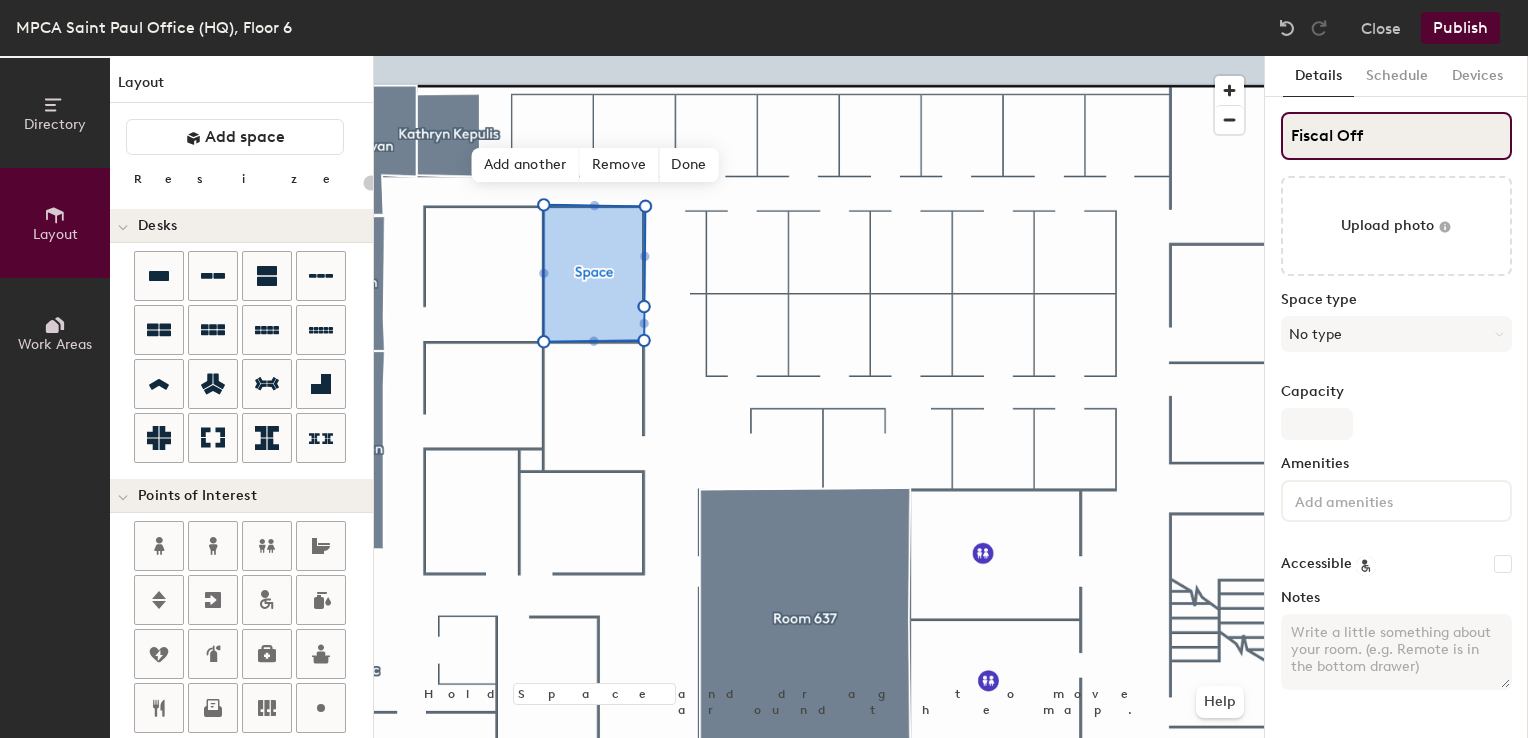 type on "Fiscal Offi" 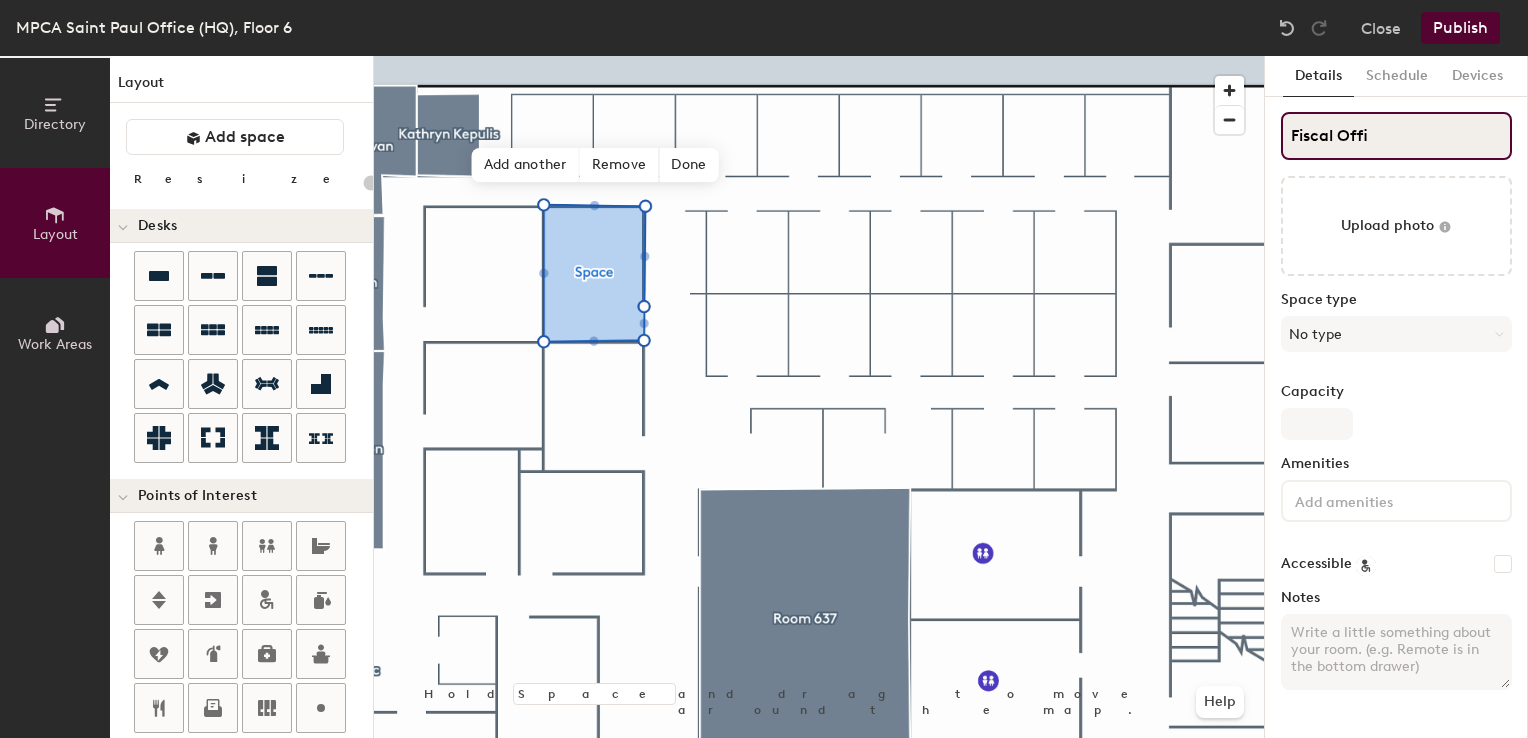 type on "20" 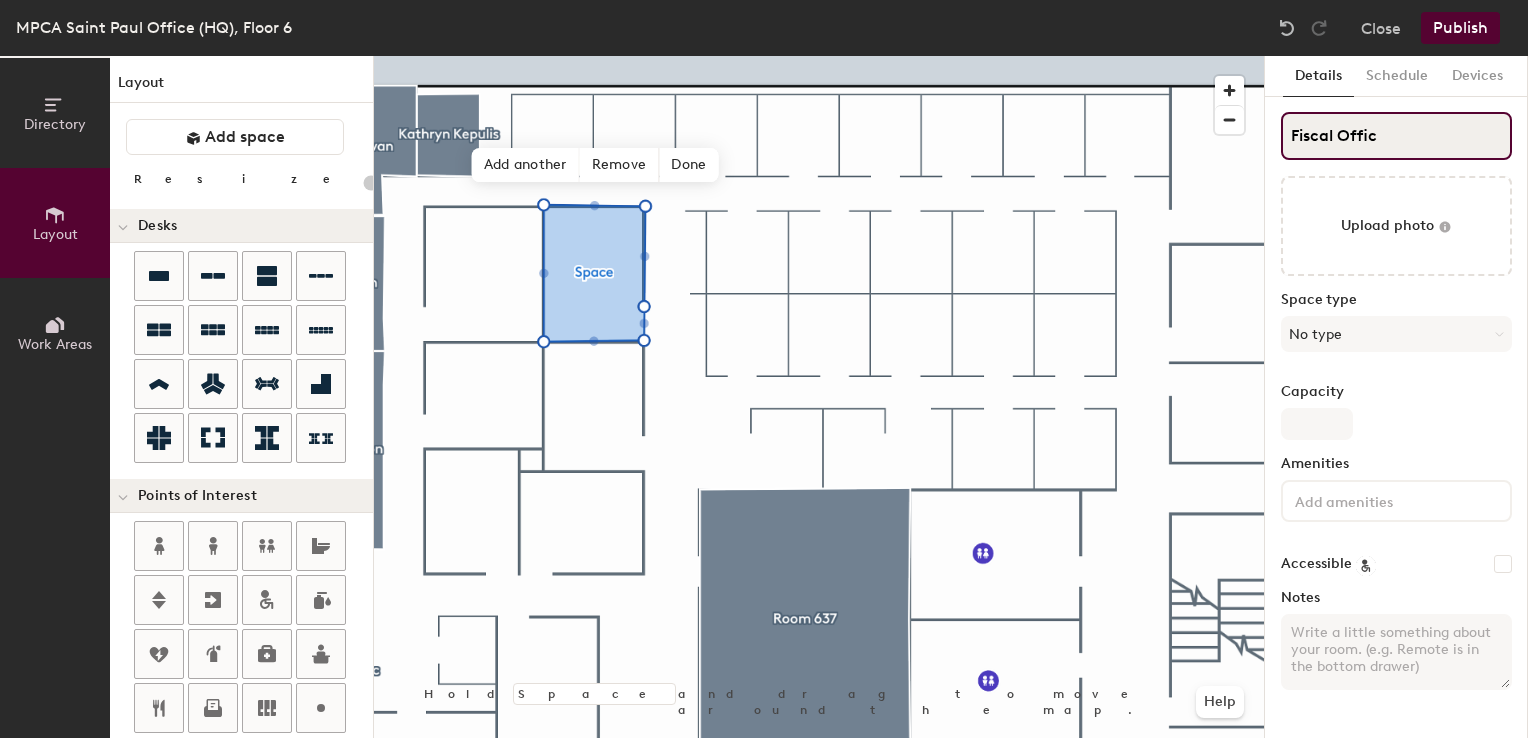 type on "Fiscal Office" 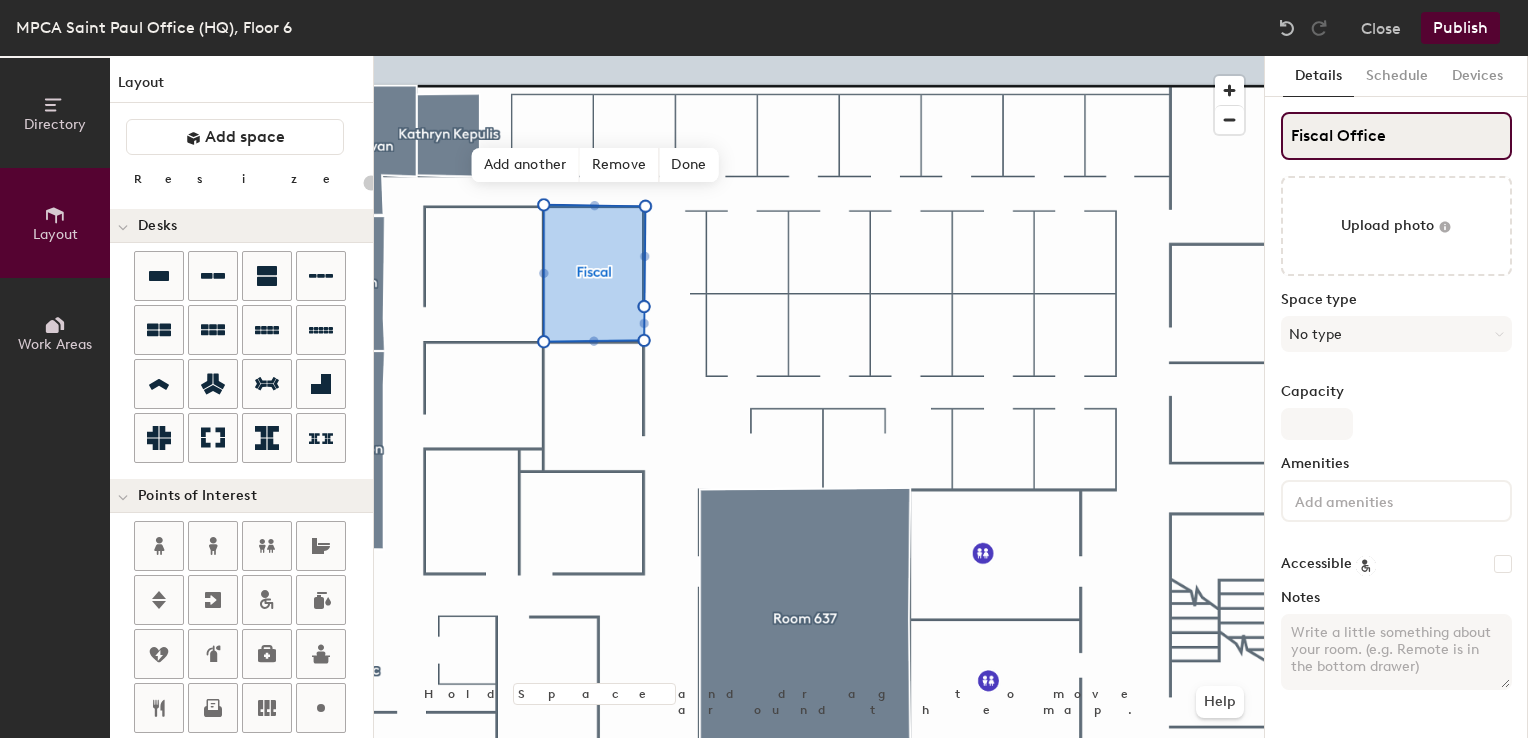 type on "20" 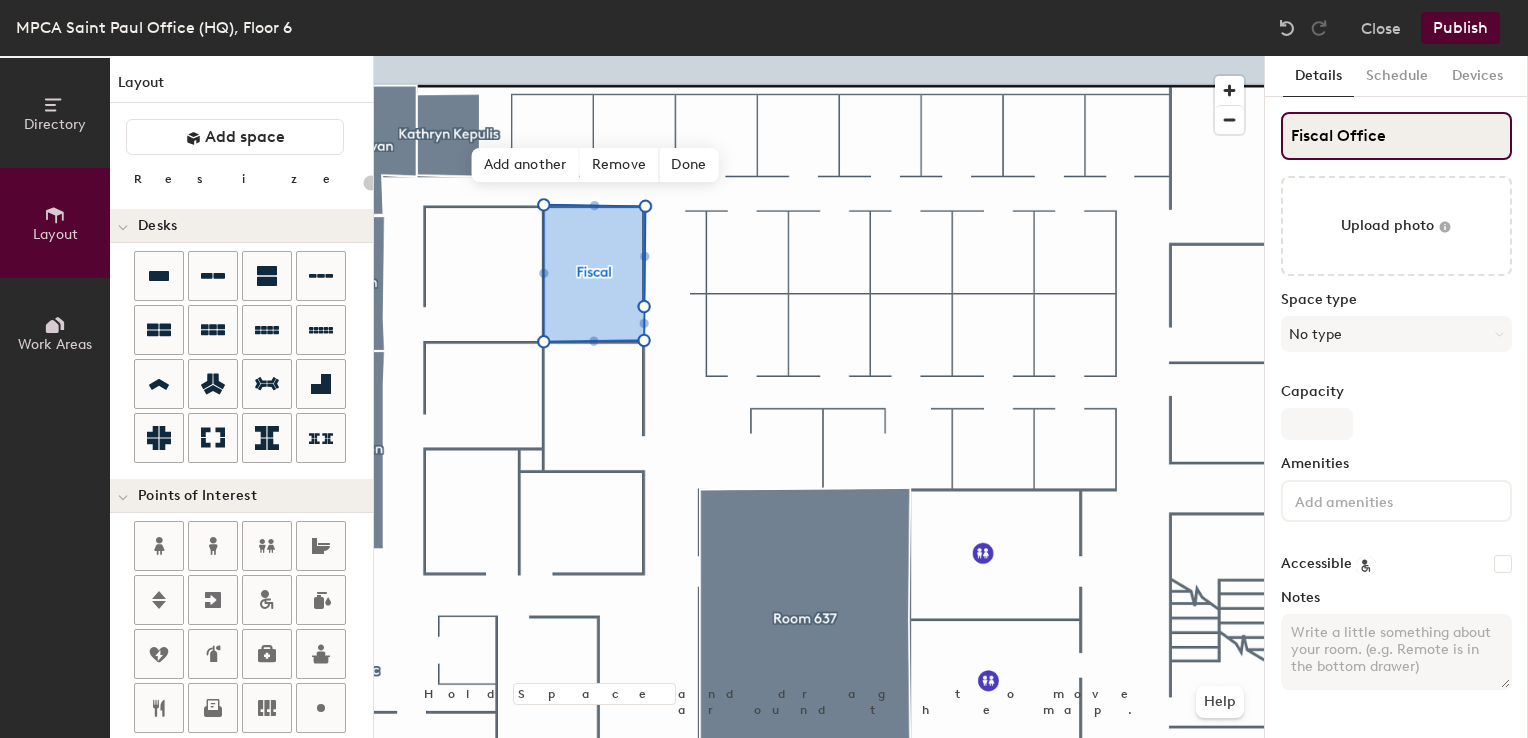 type on "Fiscal Office" 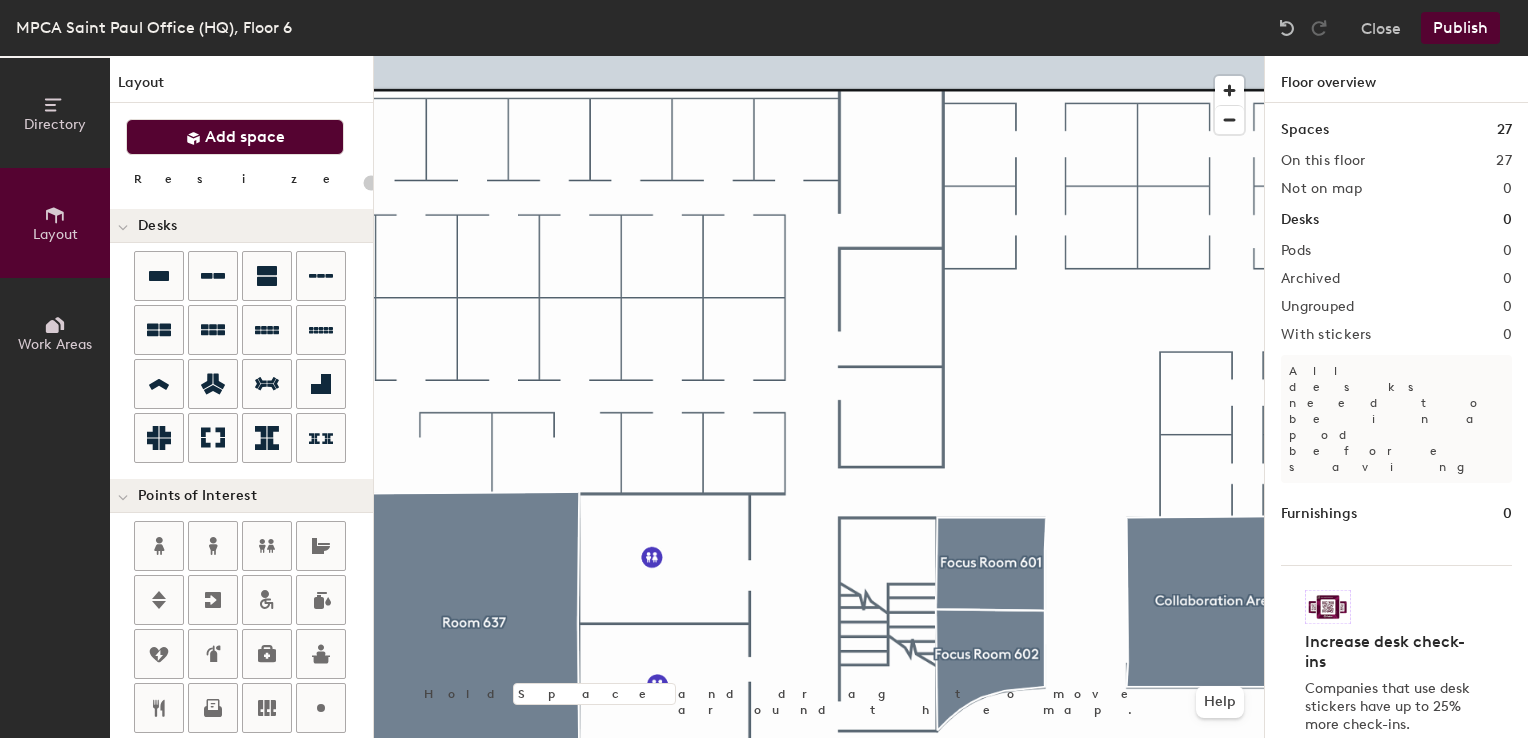 click on "Add space" 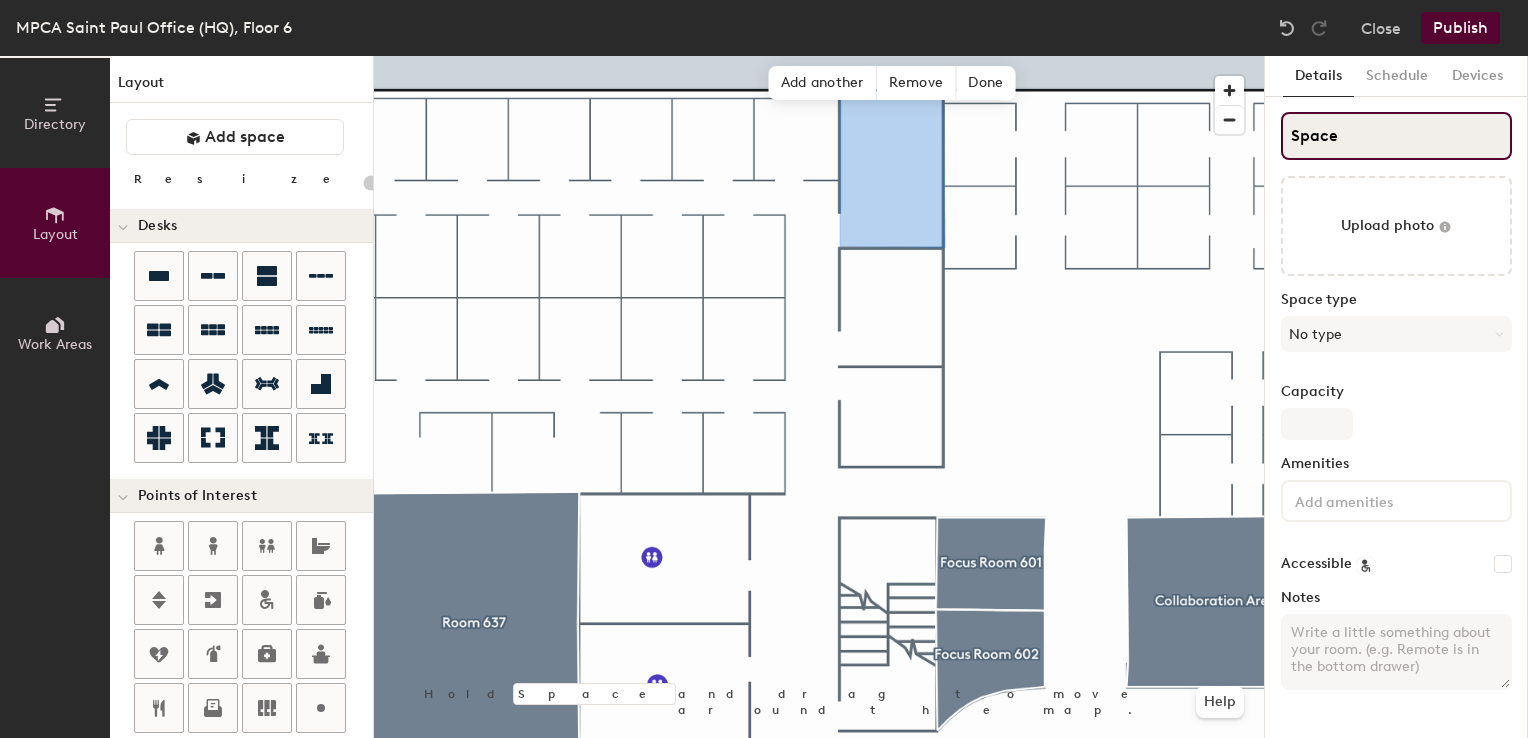 type on "20" 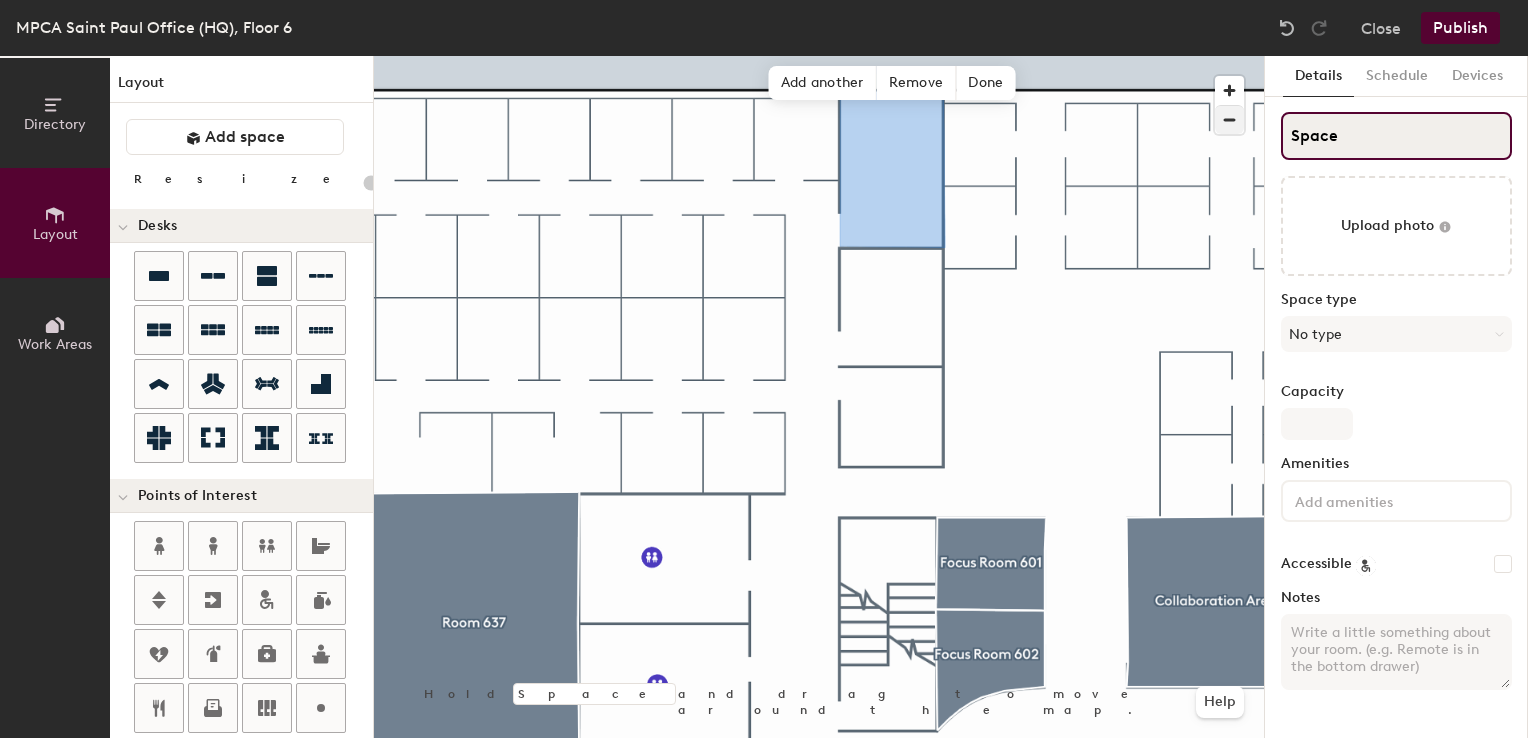 click on "Directory Layout Work Areas Layout   Add space Resize Desks Points of Interest Furnishings Seating Tables Booths Hold Space and drag to move around the map. Help Add another Remove Done Scheduling policies Booking Window Max reservation length Recurring events Restrict booking to working hours Prevent booking from kiosks Restrict booking to administrators Configure room display Background Upload photo General Auto contrast High visibility Hide the logo Custom logo Edit Display hours Screen Brightness 0% 100% Privacy Mask meeting titles Hide meeting attendees Keep meeting organizer visible Scheduling Meeting check-ins Start meetings early End meetings early Extend meetings Impromptu meetings Abandoned meeting protection Admin access Restrict display management Details Schedule Devices Space Upload photo Space type No type Capacity Amenities Accessible Notes" 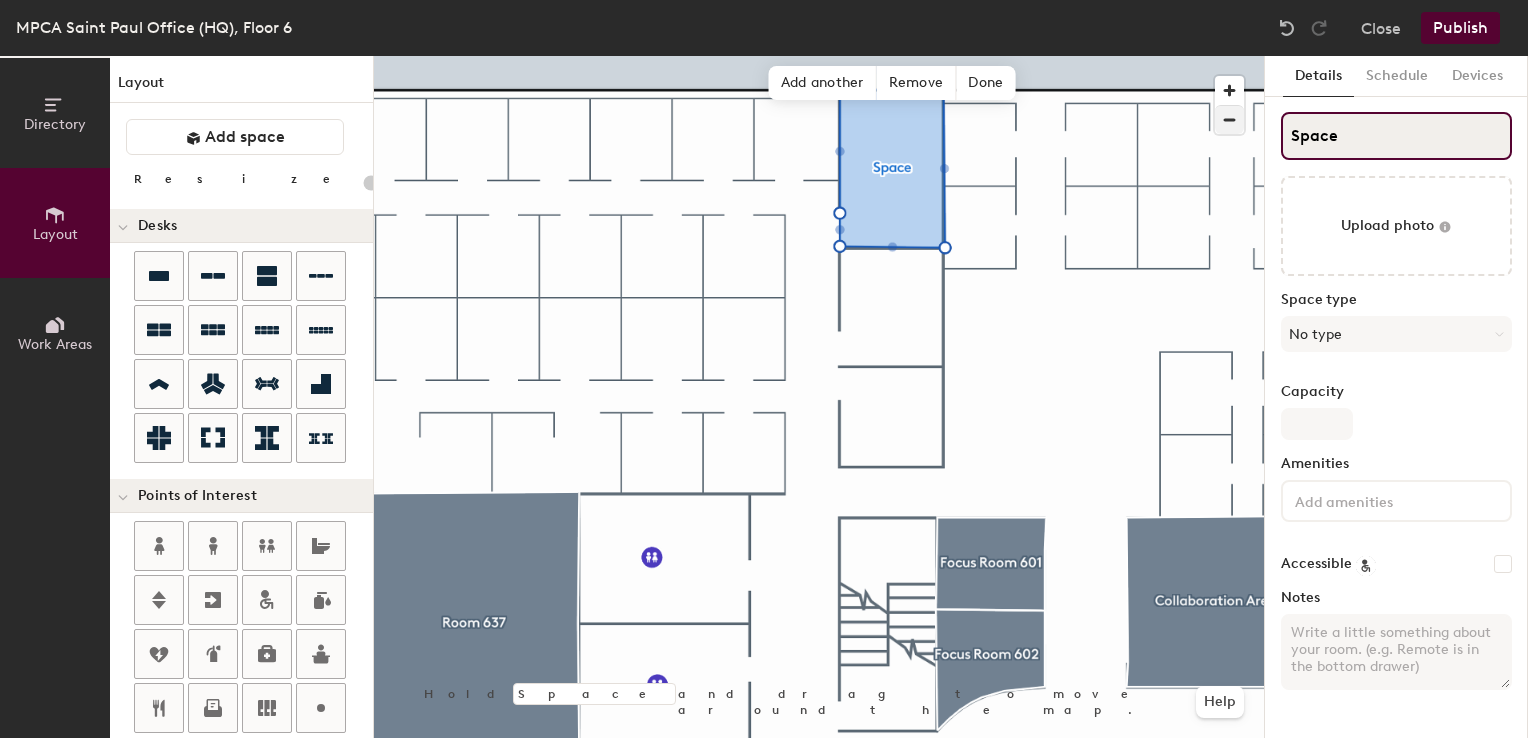 type on "A" 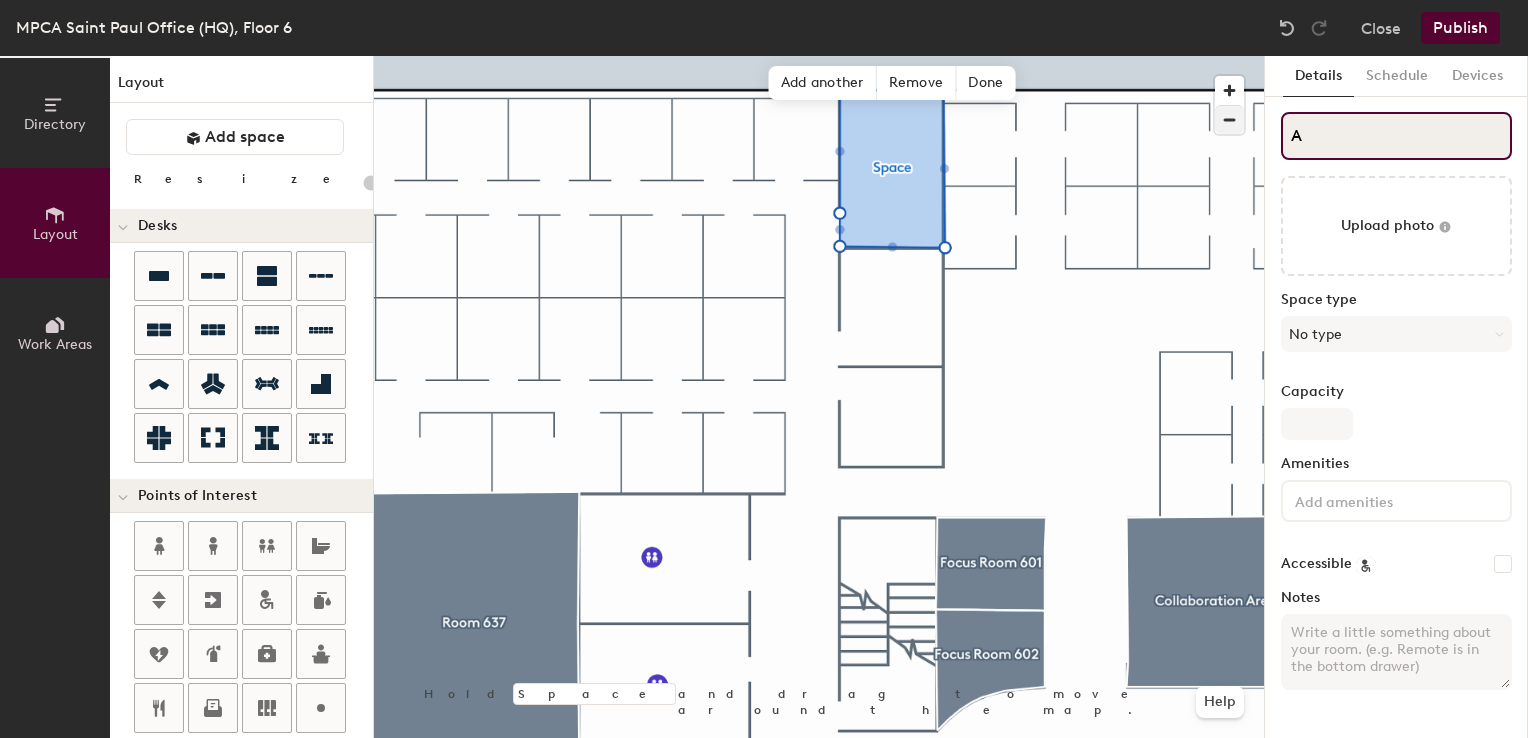 type on "20" 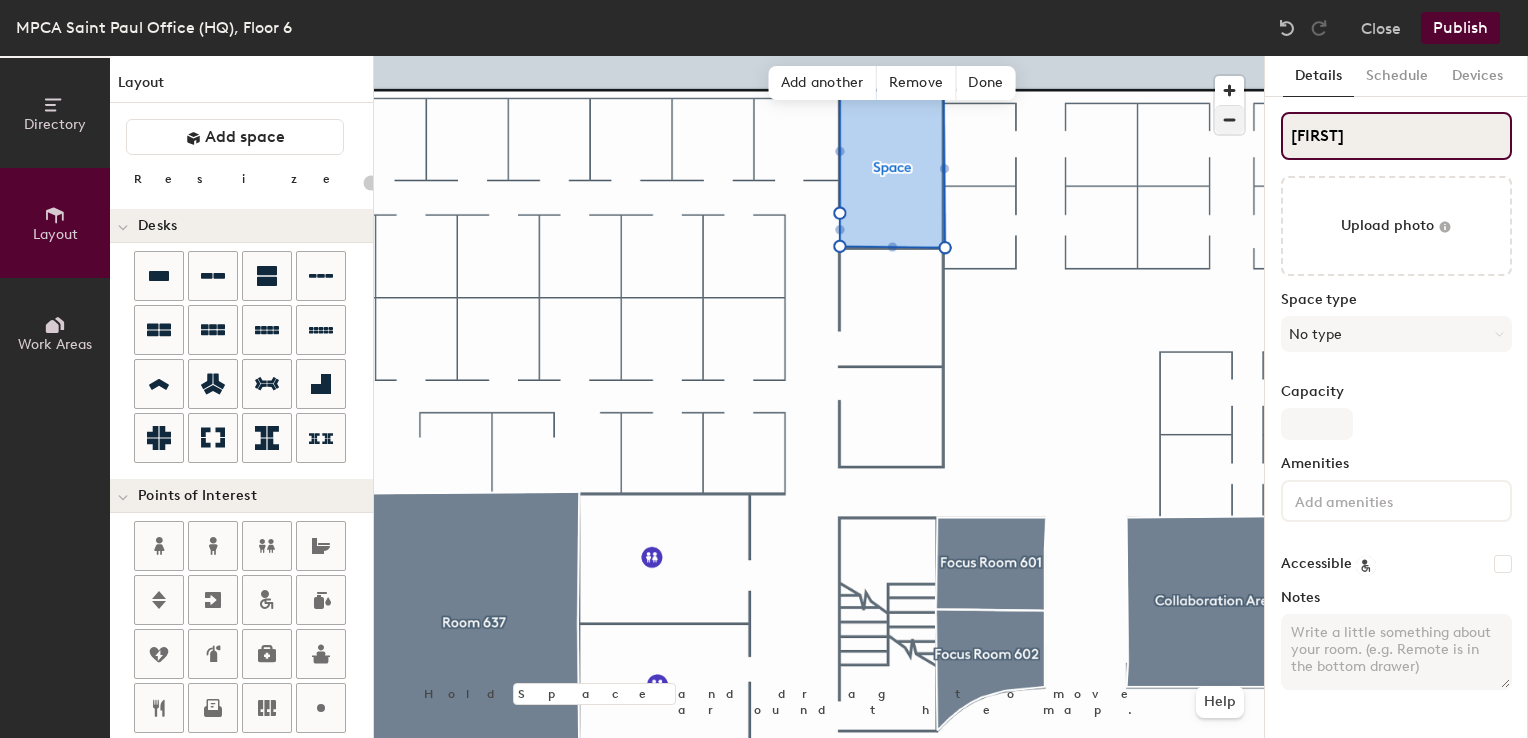 type on "20" 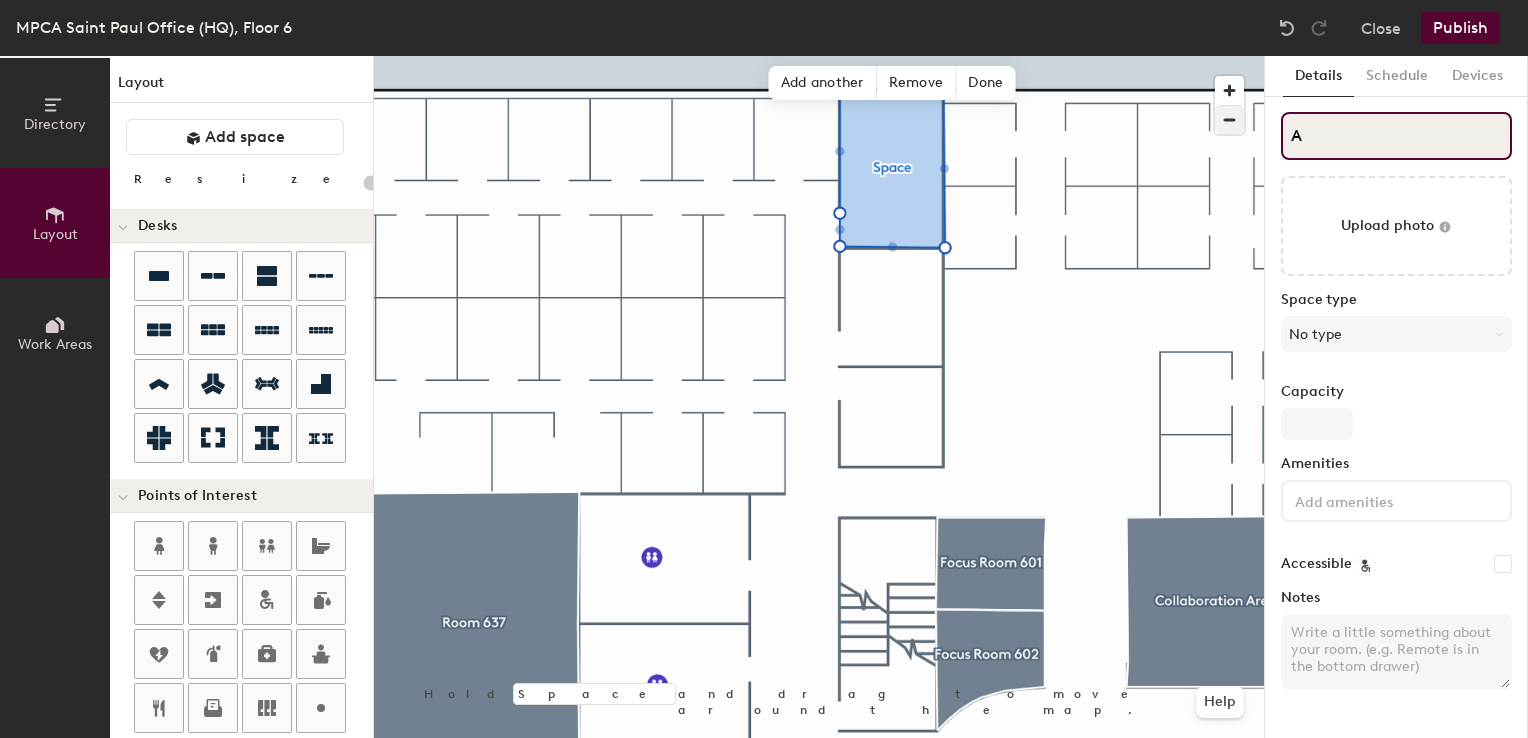 type on "20" 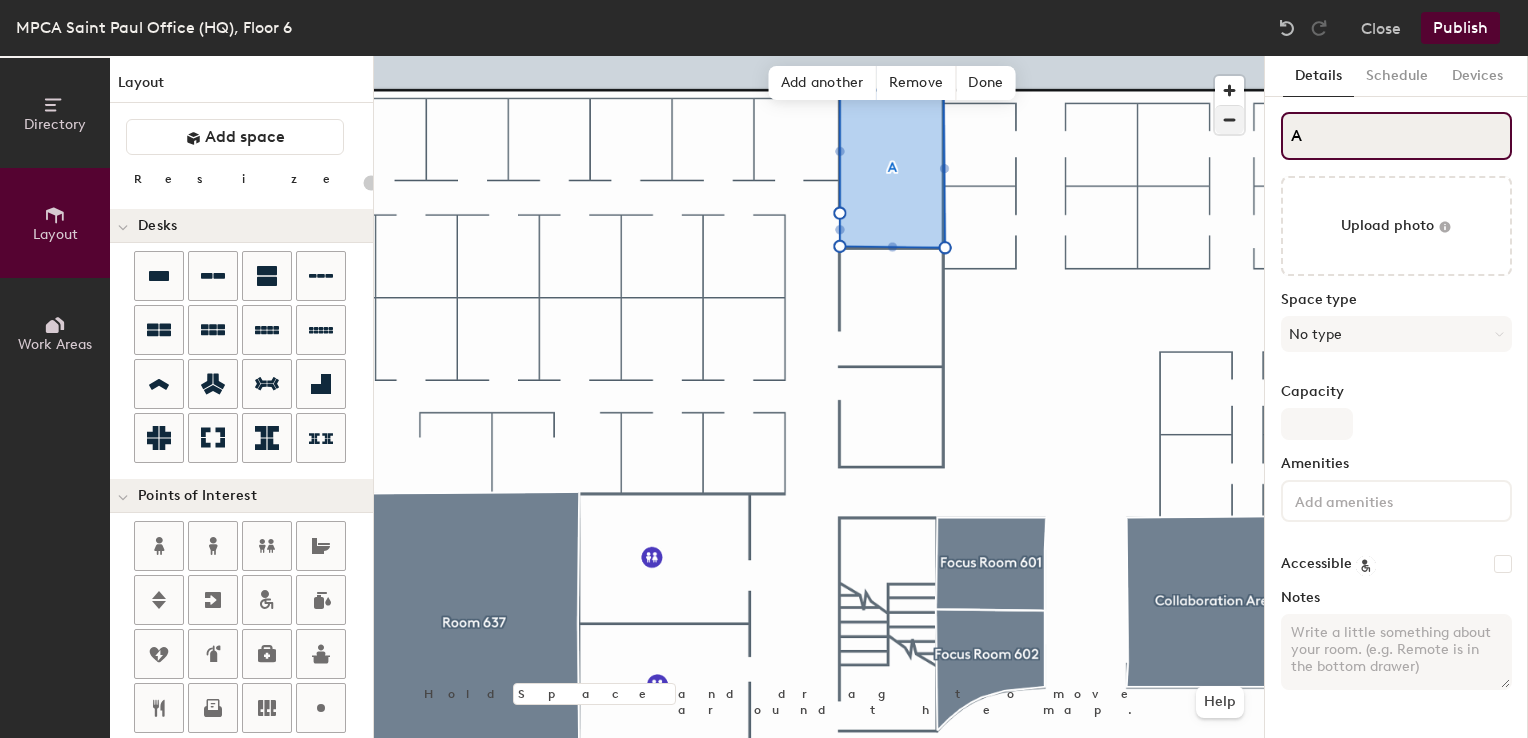 type on "AR" 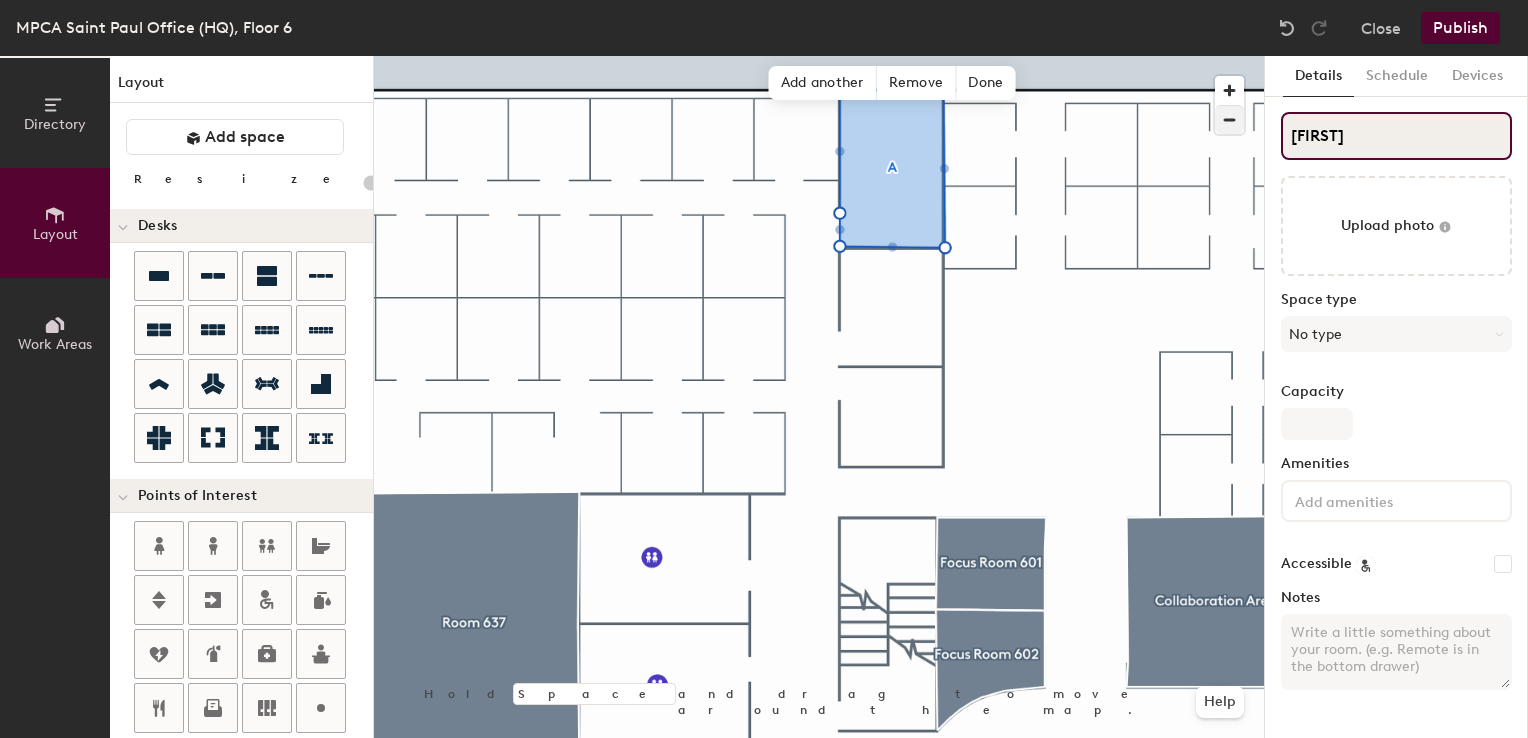 type on "20" 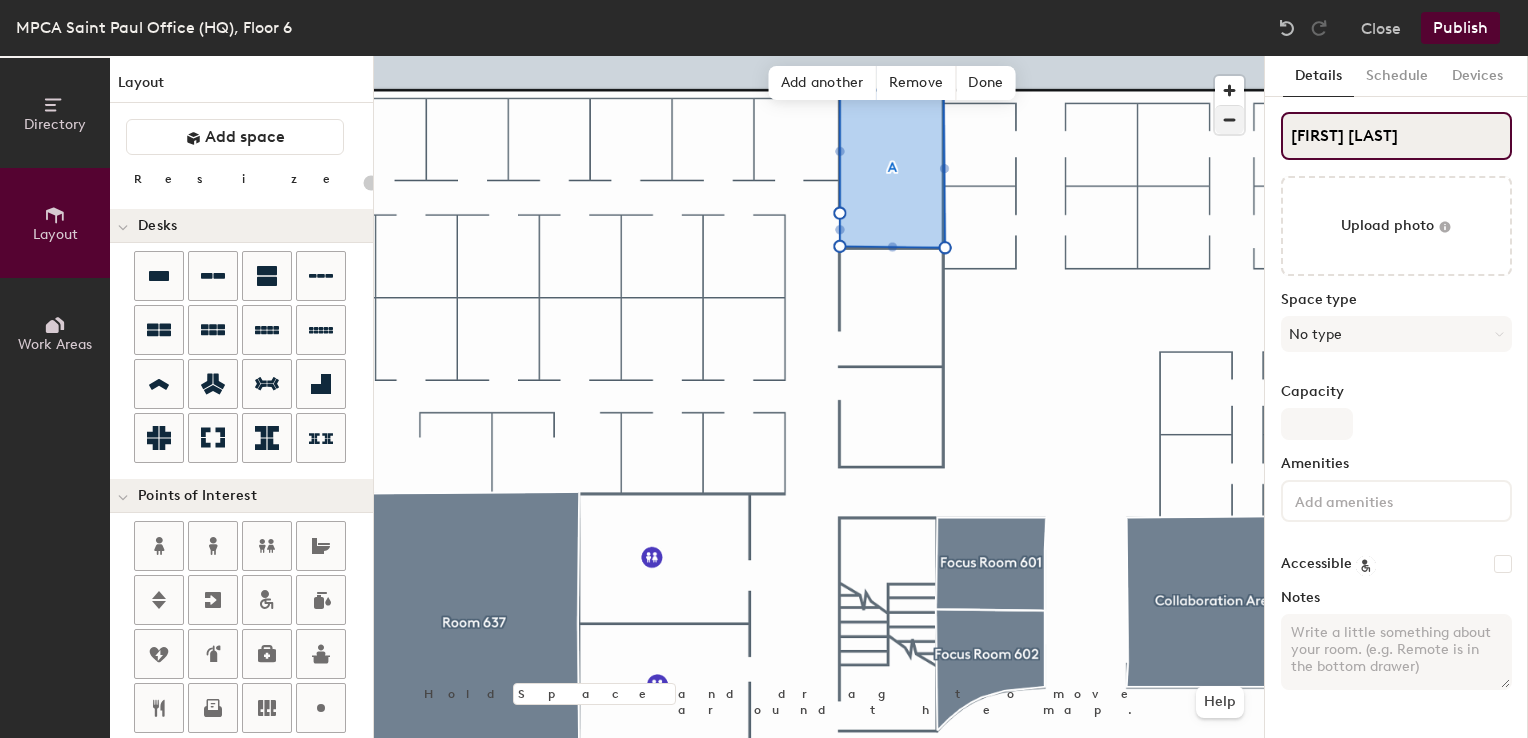 type on "20" 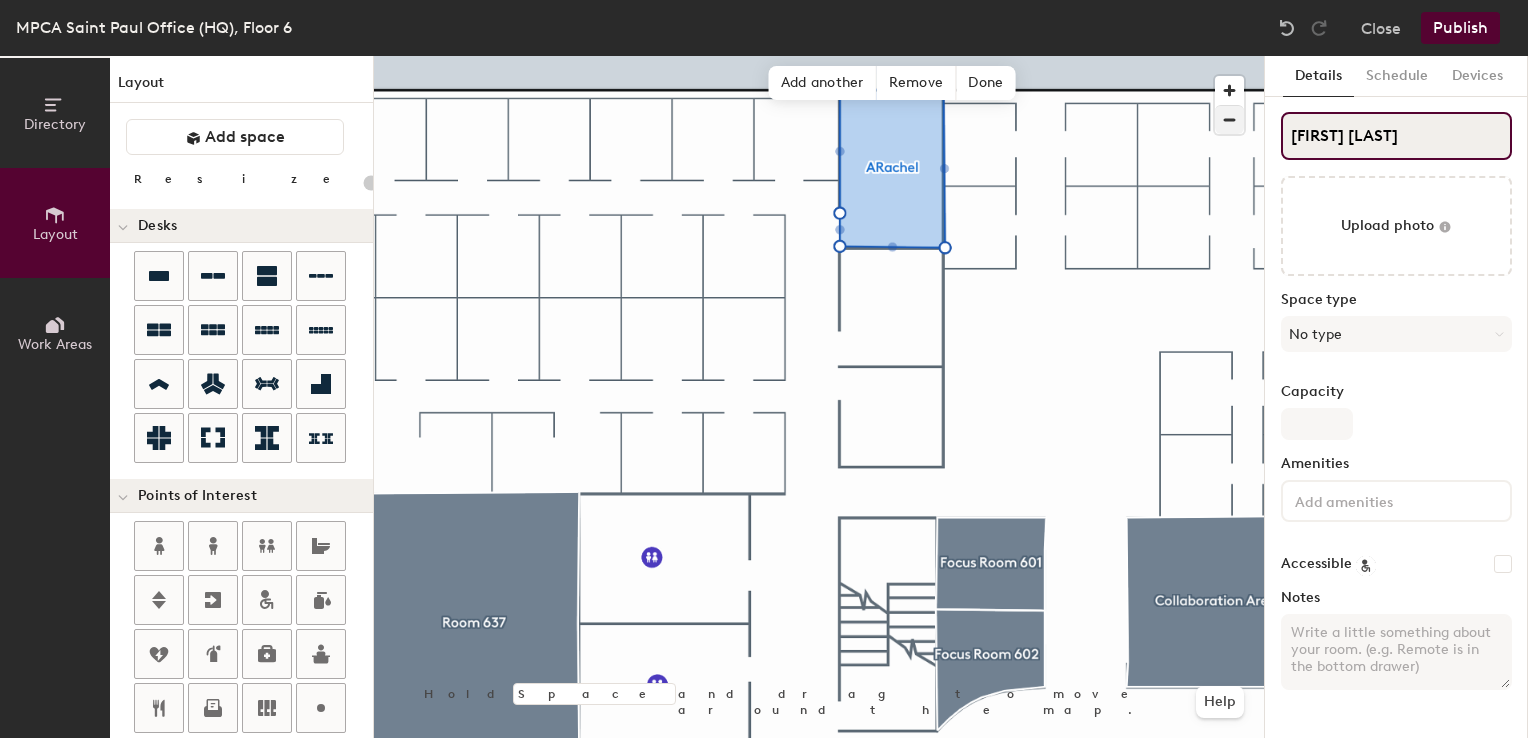 type on "ARachel Ga" 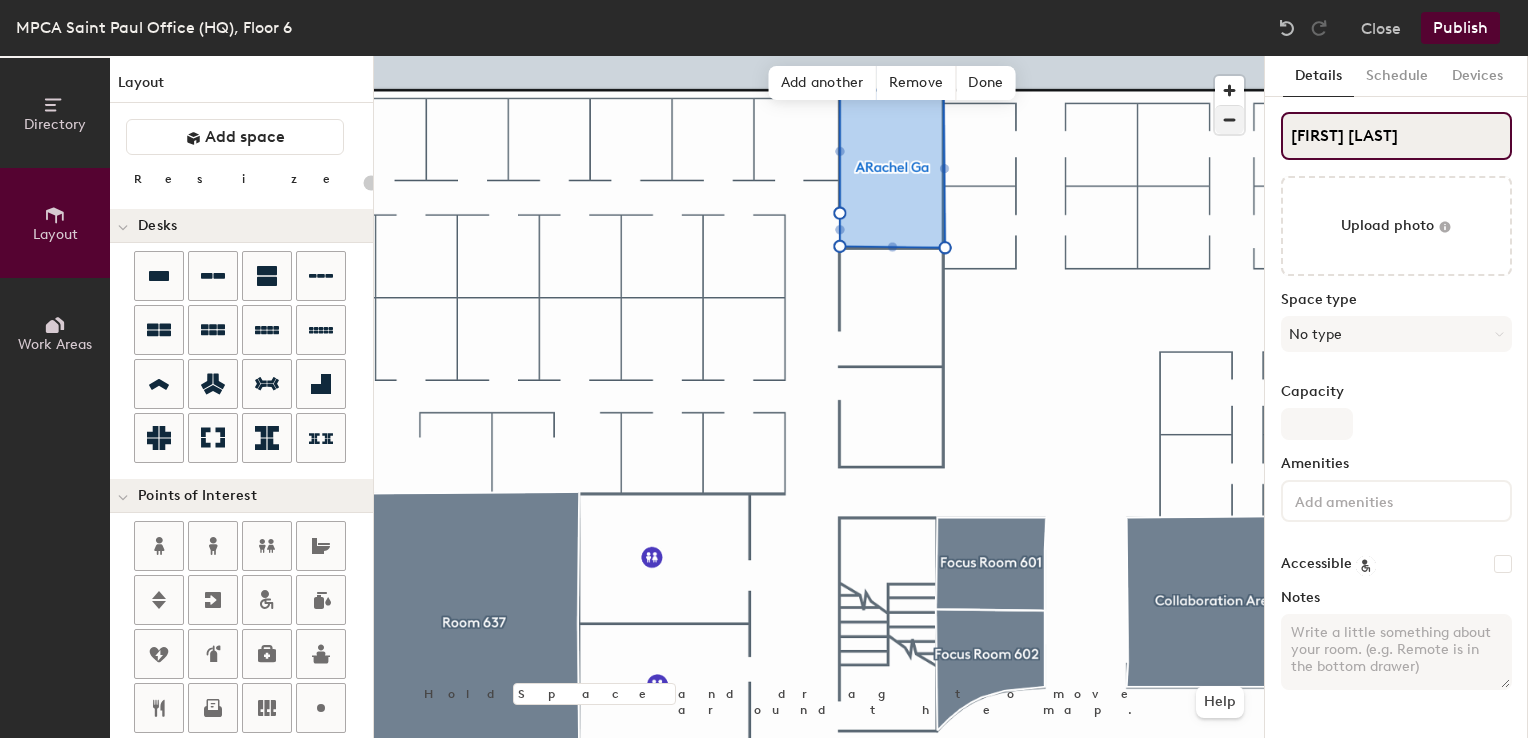 type on "20" 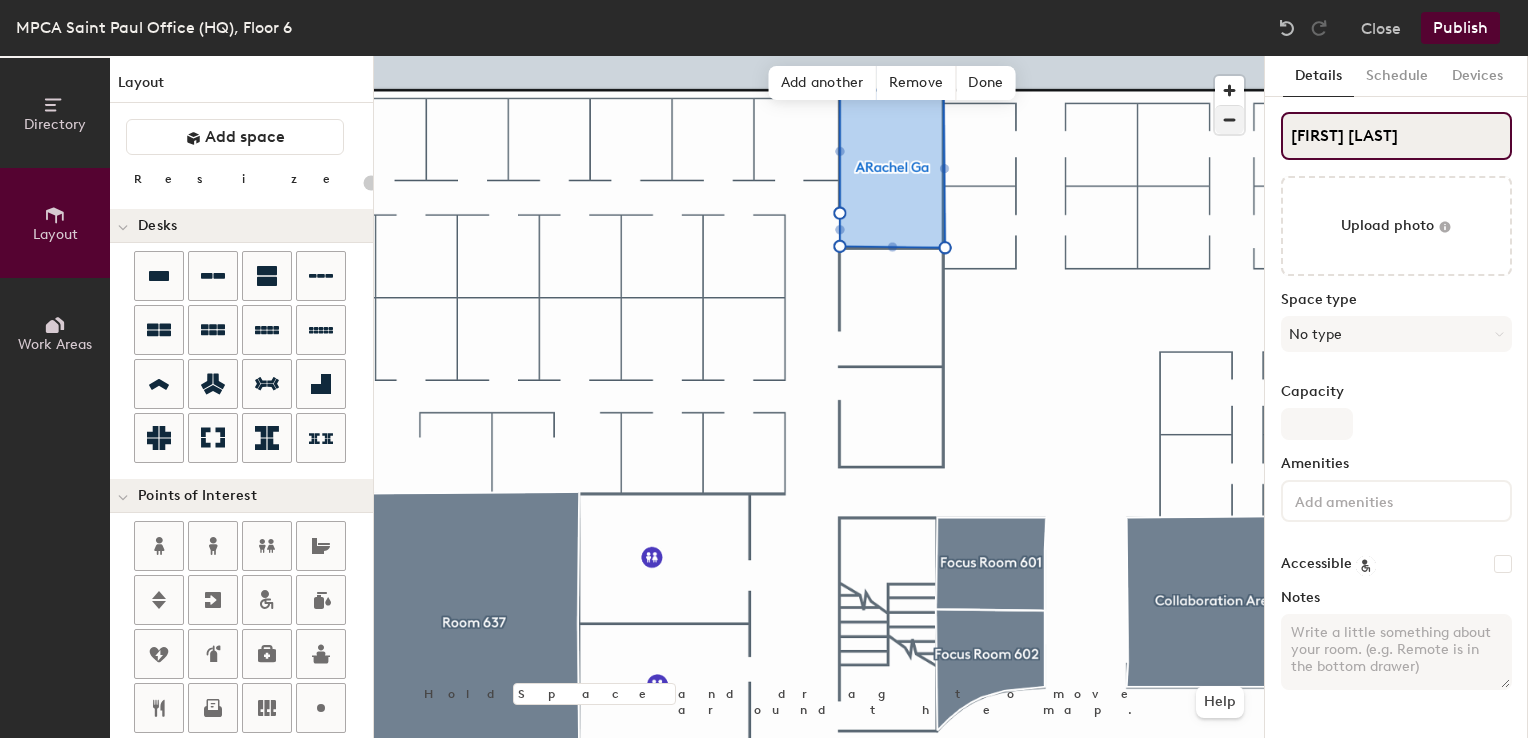 type on "20" 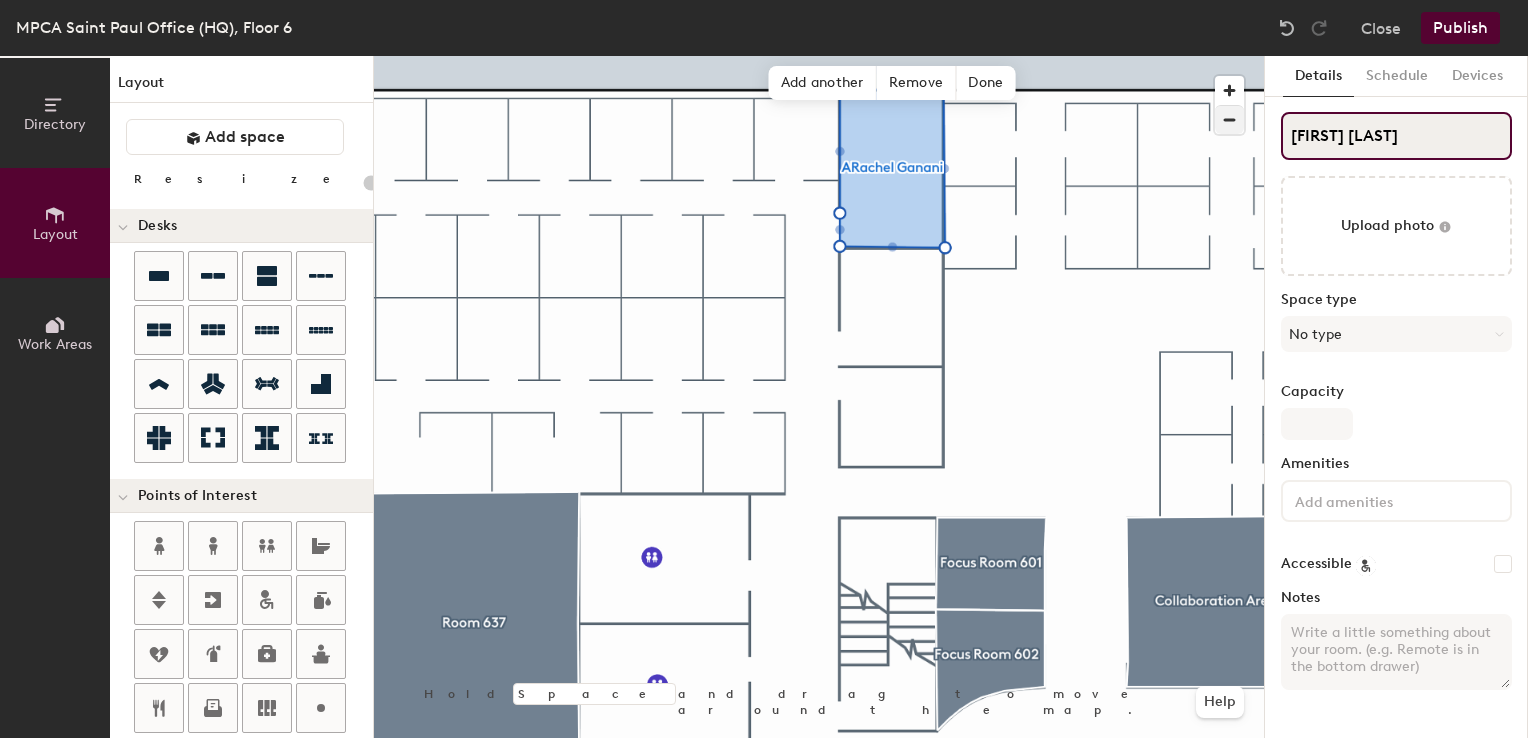 type on "20" 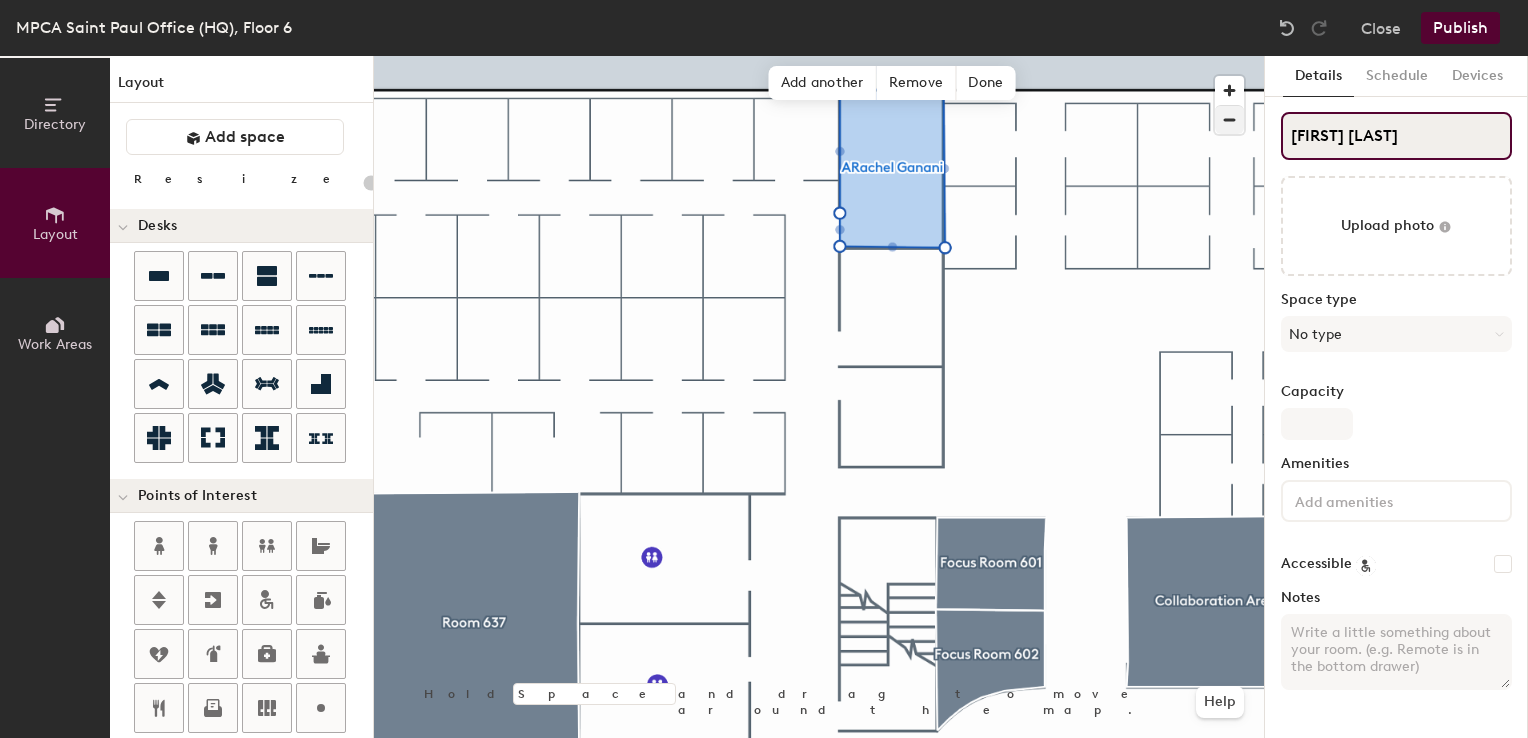 type on "20" 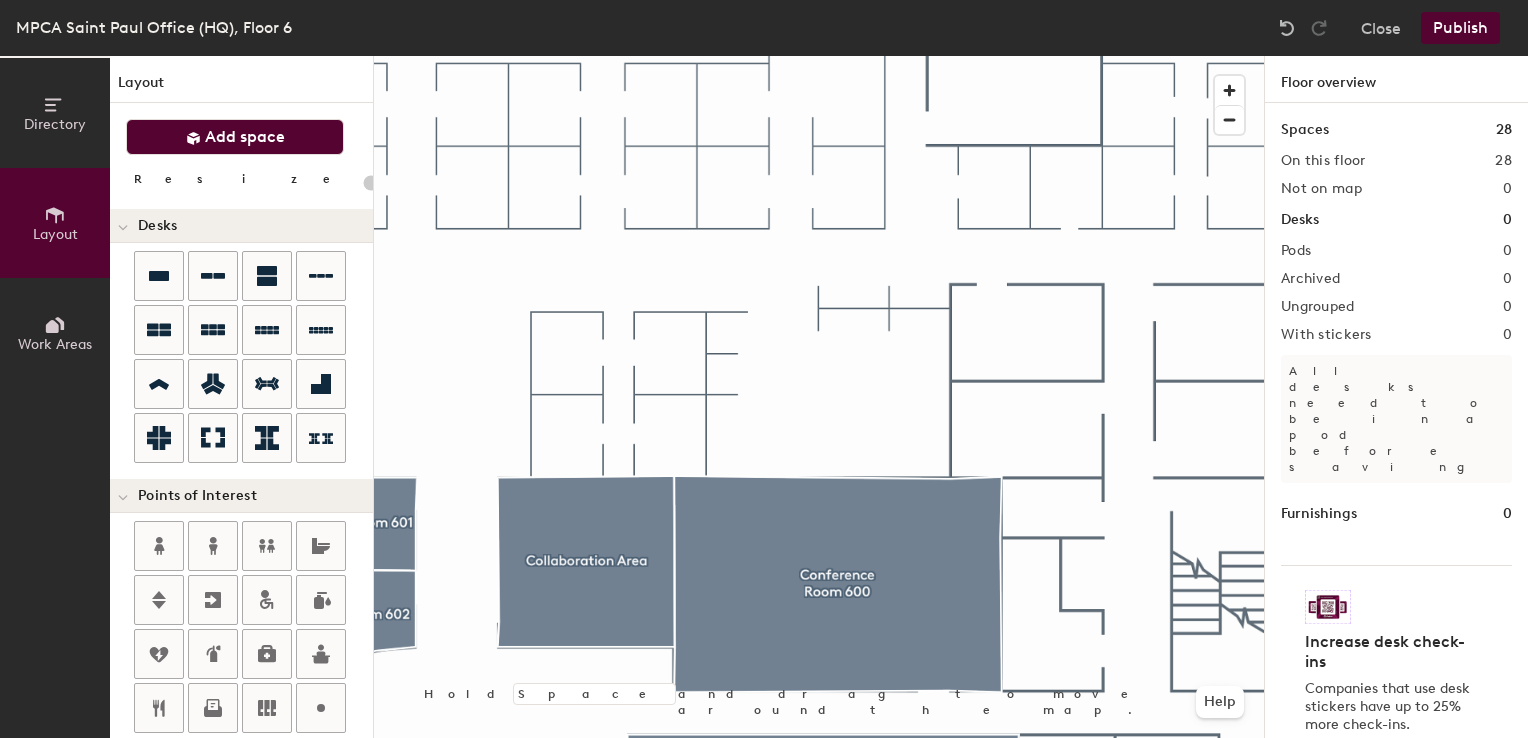 click on "Add space" 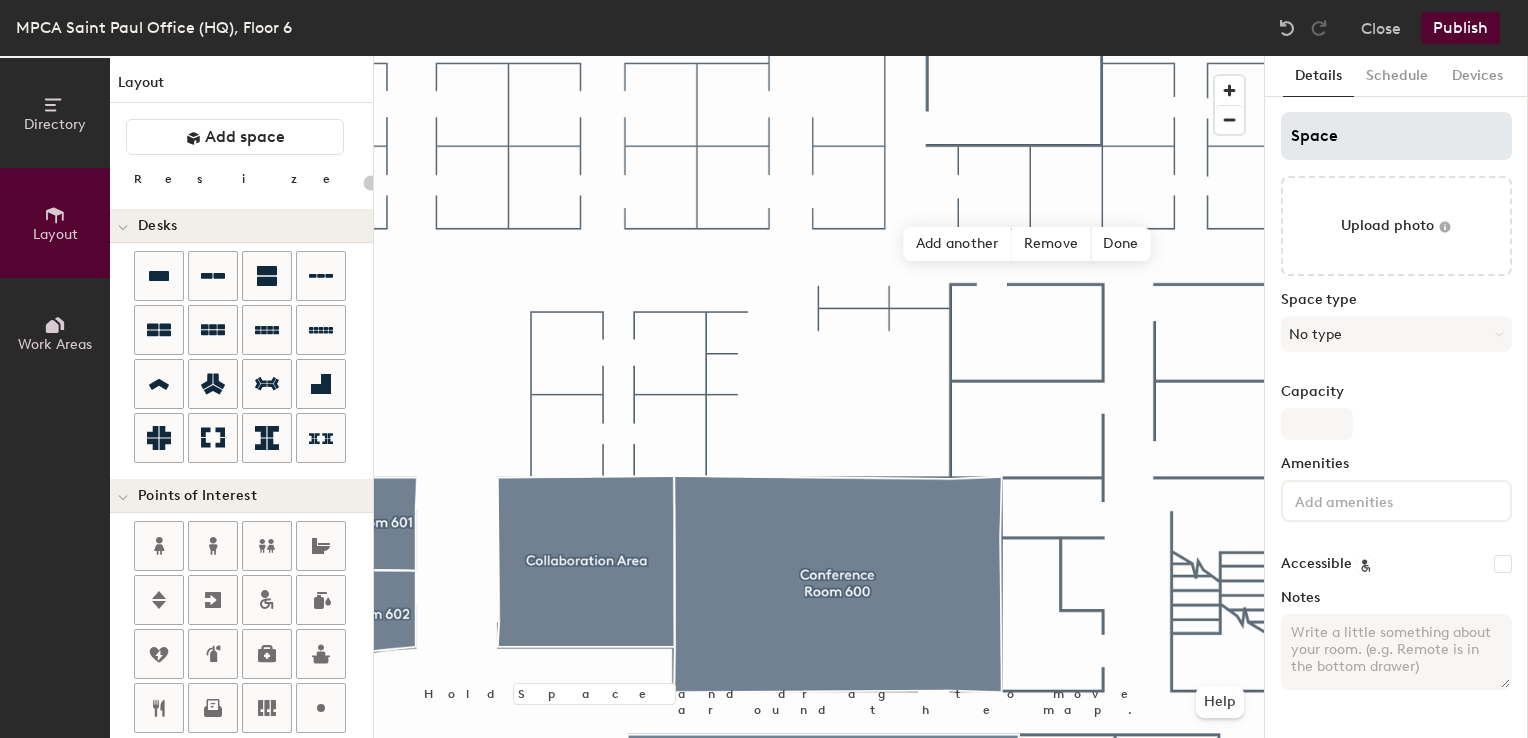 type on "20" 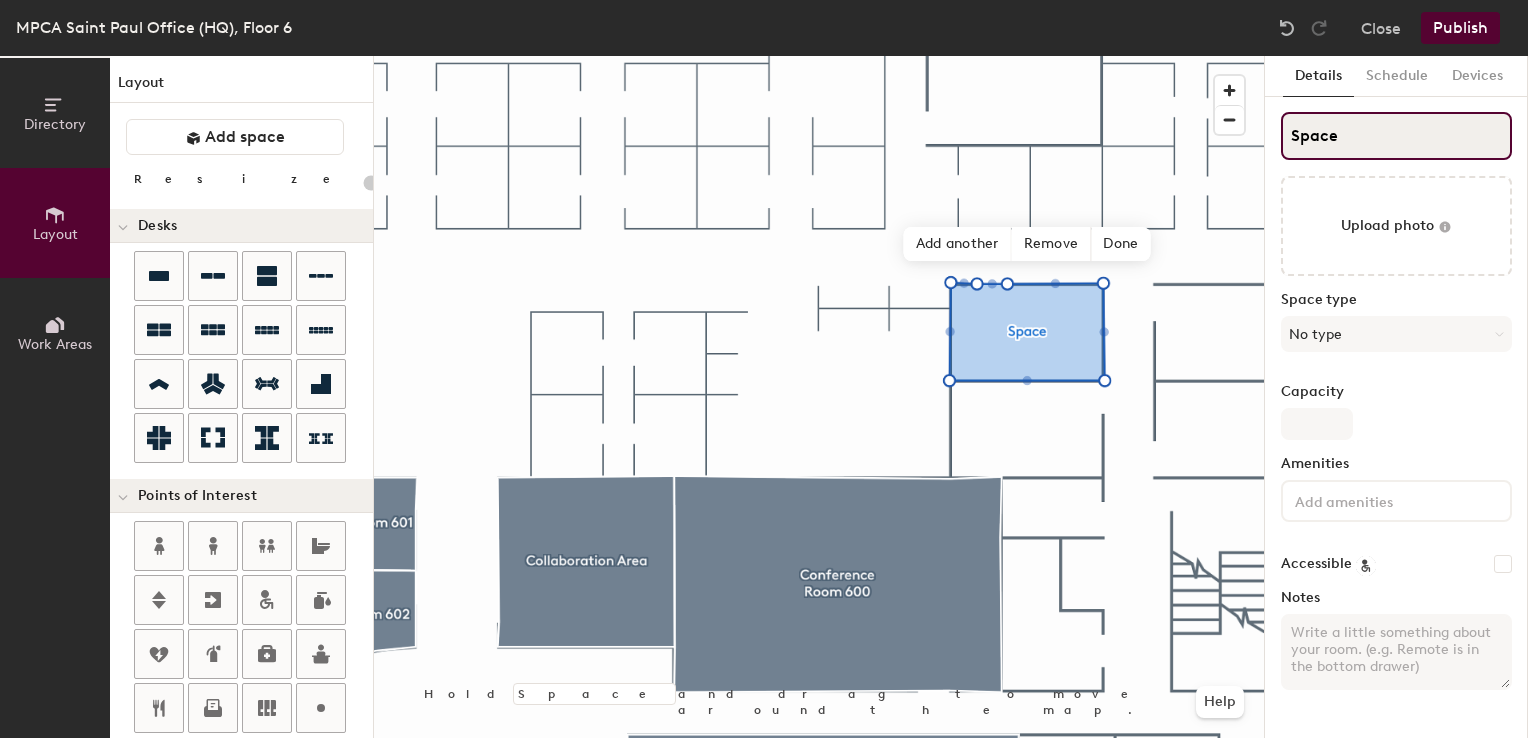 click on "Directory Layout Work Areas Layout   Add space Resize Desks Points of Interest Furnishings Seating Tables Booths Hold Space and drag to move around the map. Help Add another Remove Done Scheduling policies Booking Window Max reservation length Recurring events Restrict booking to working hours Prevent booking from kiosks Restrict booking to administrators Configure room display Background Upload photo General Auto contrast High visibility Hide the logo Custom logo Edit Display hours Screen Brightness 0% 100% Privacy Mask meeting titles Hide meeting attendees Keep meeting organizer visible Scheduling Meeting check-ins Start meetings early End meetings early Extend meetings Impromptu meetings Abandoned meeting protection Admin access Restrict display management Details Schedule Devices Space Upload photo Space type No type Capacity Amenities Accessible Notes" 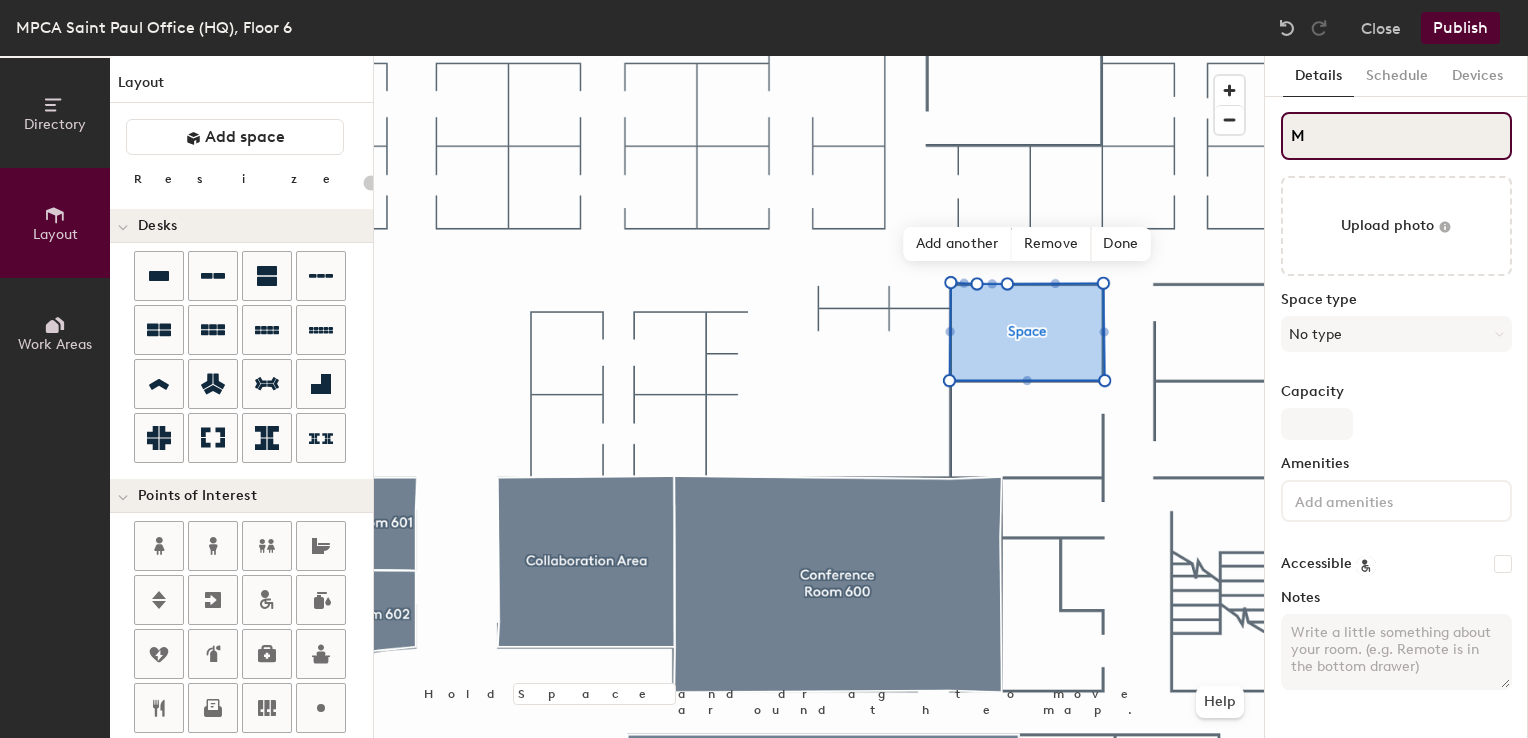 type on "20" 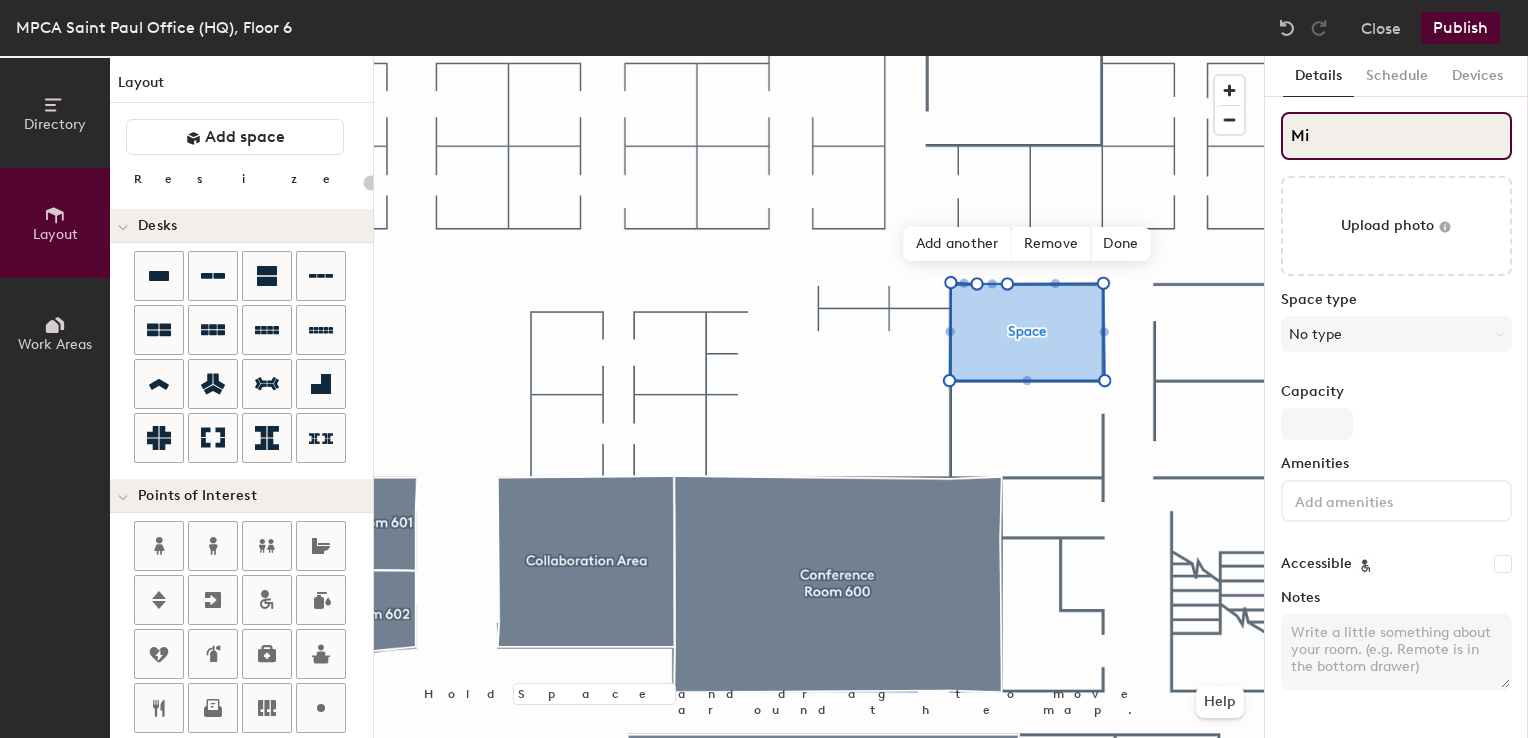 type on "20" 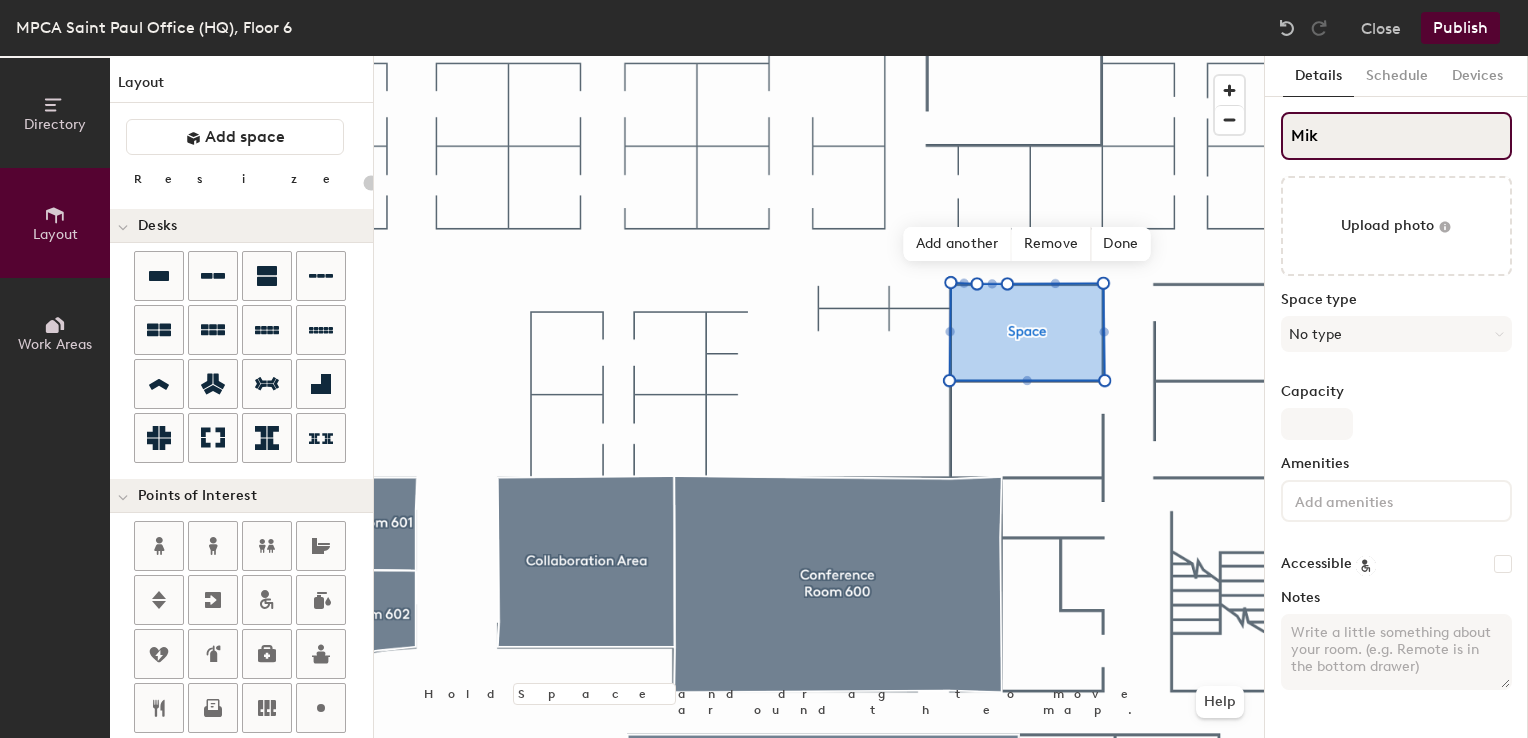 type on "20" 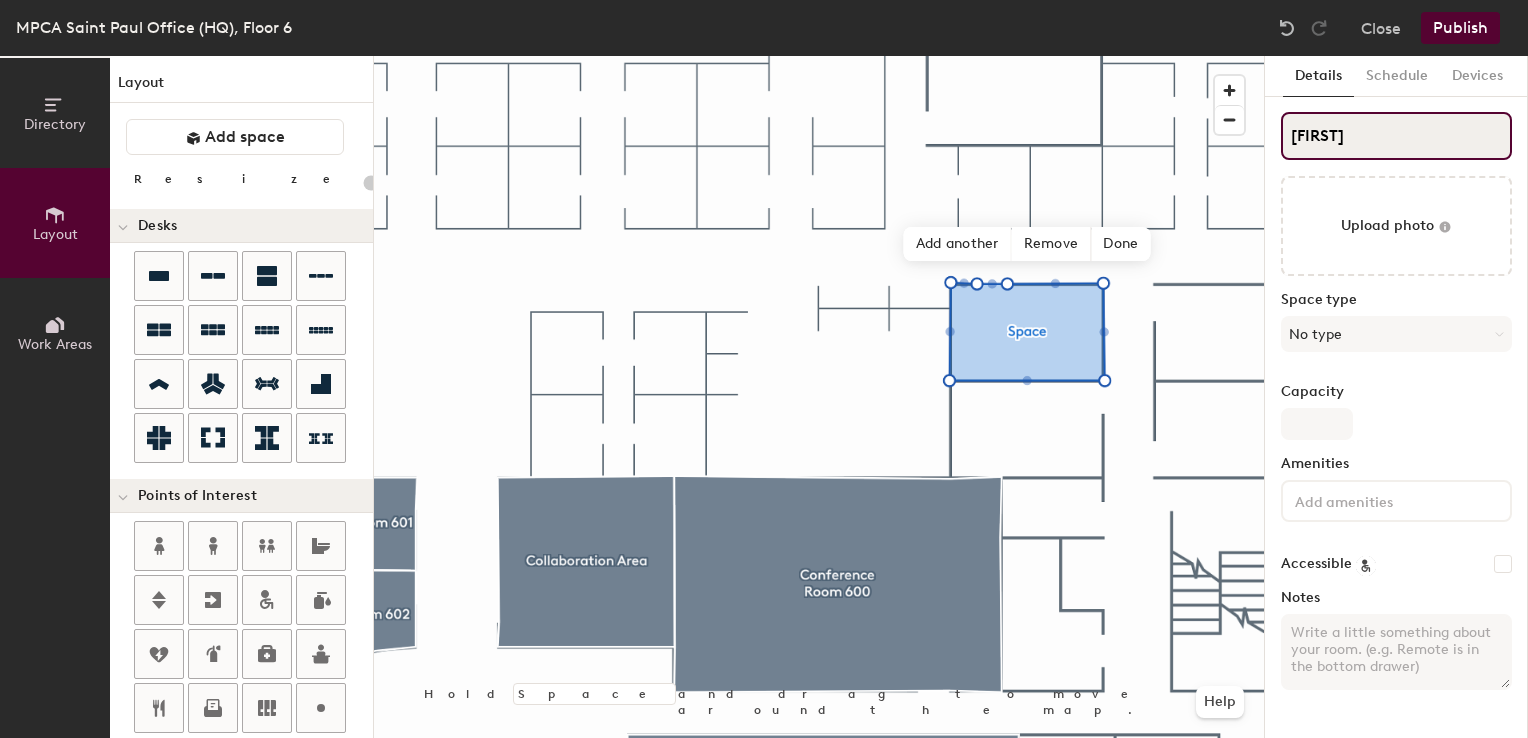 type on "Mike" 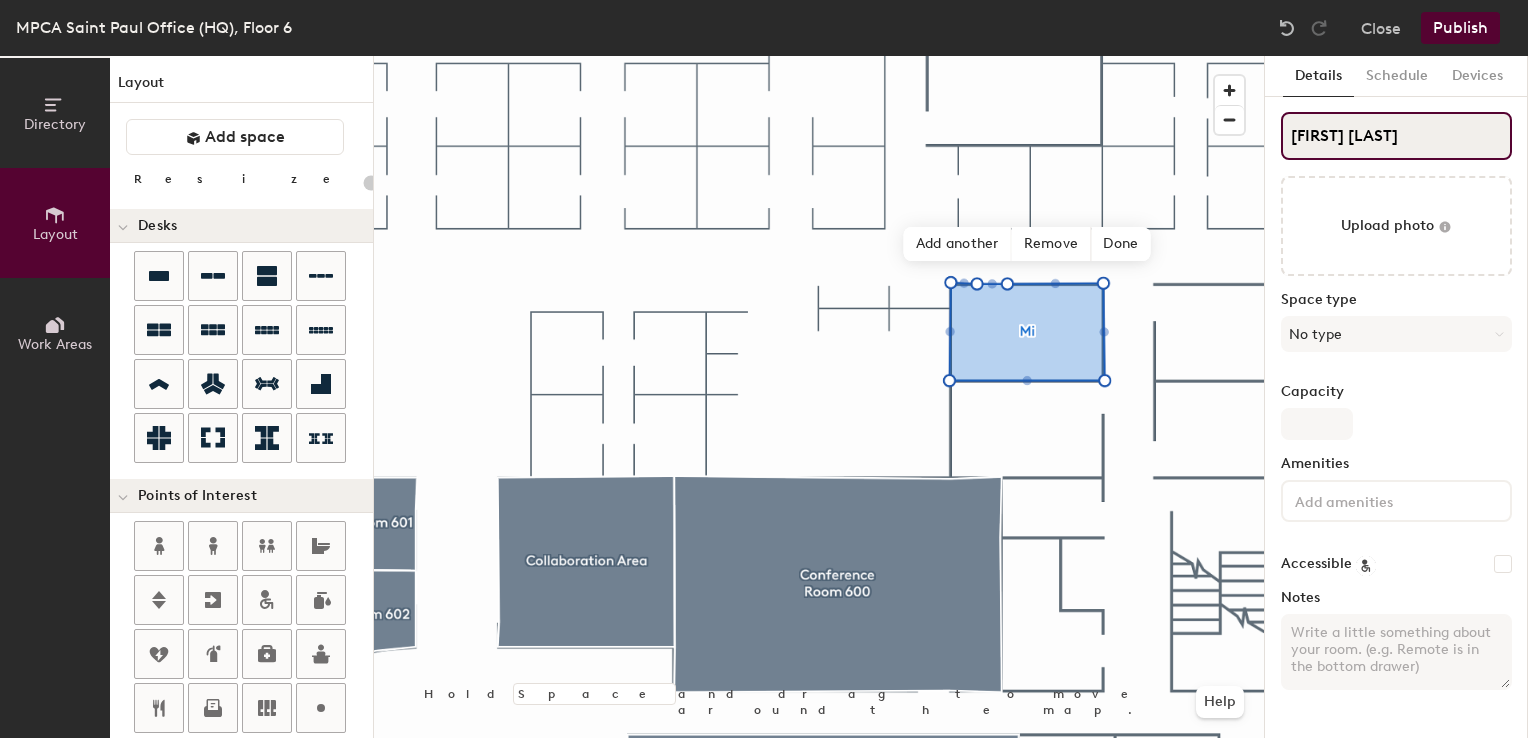 type on "20" 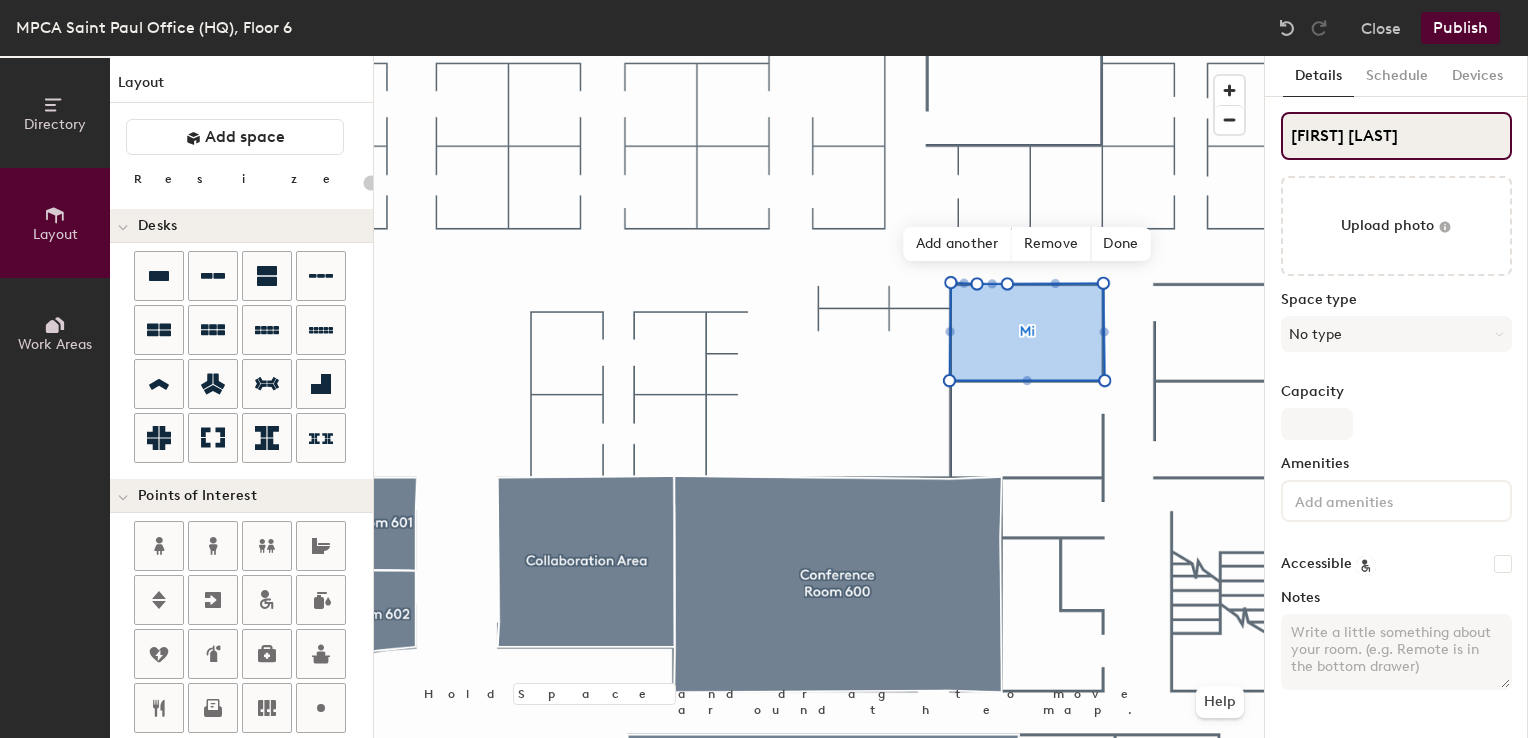 type on "Mike Ra" 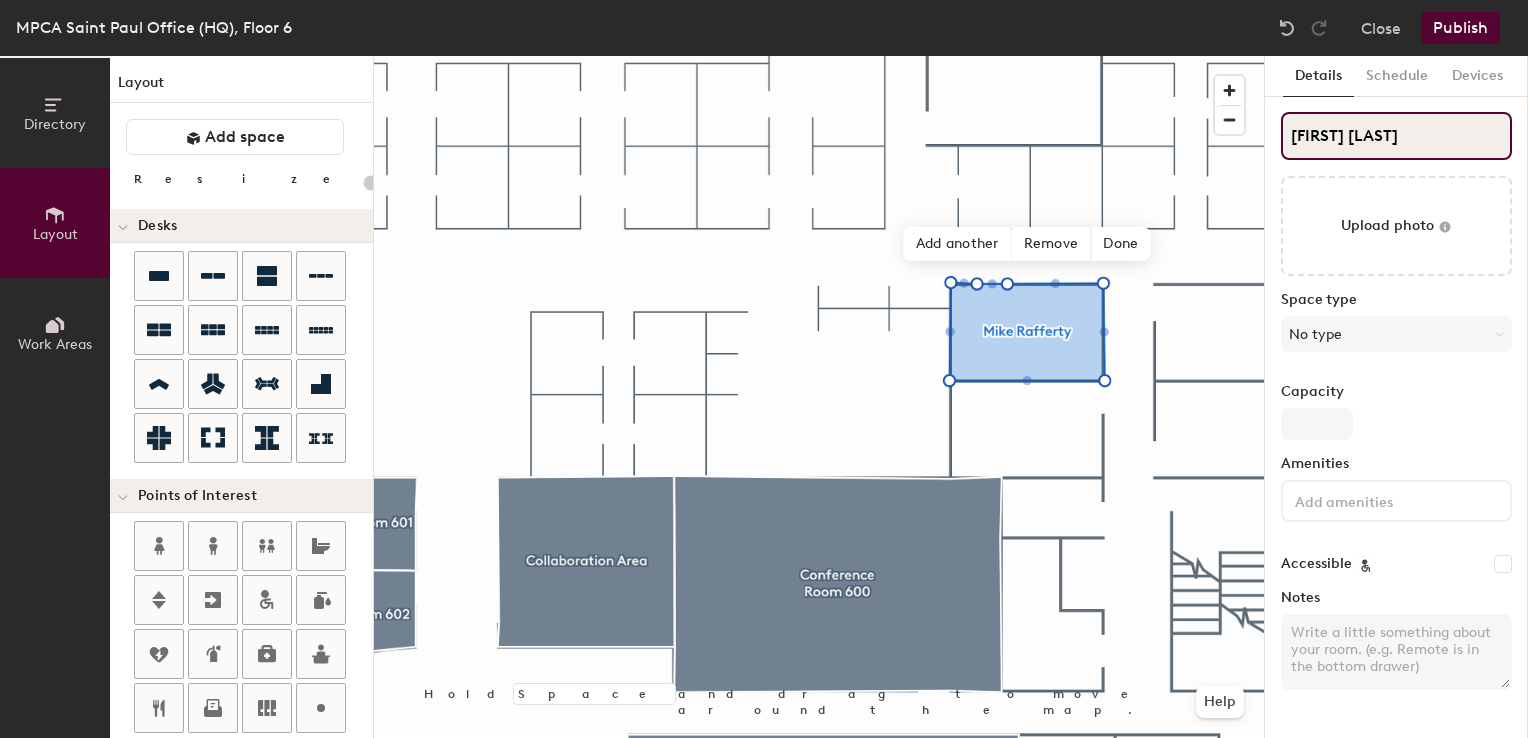 type on "20" 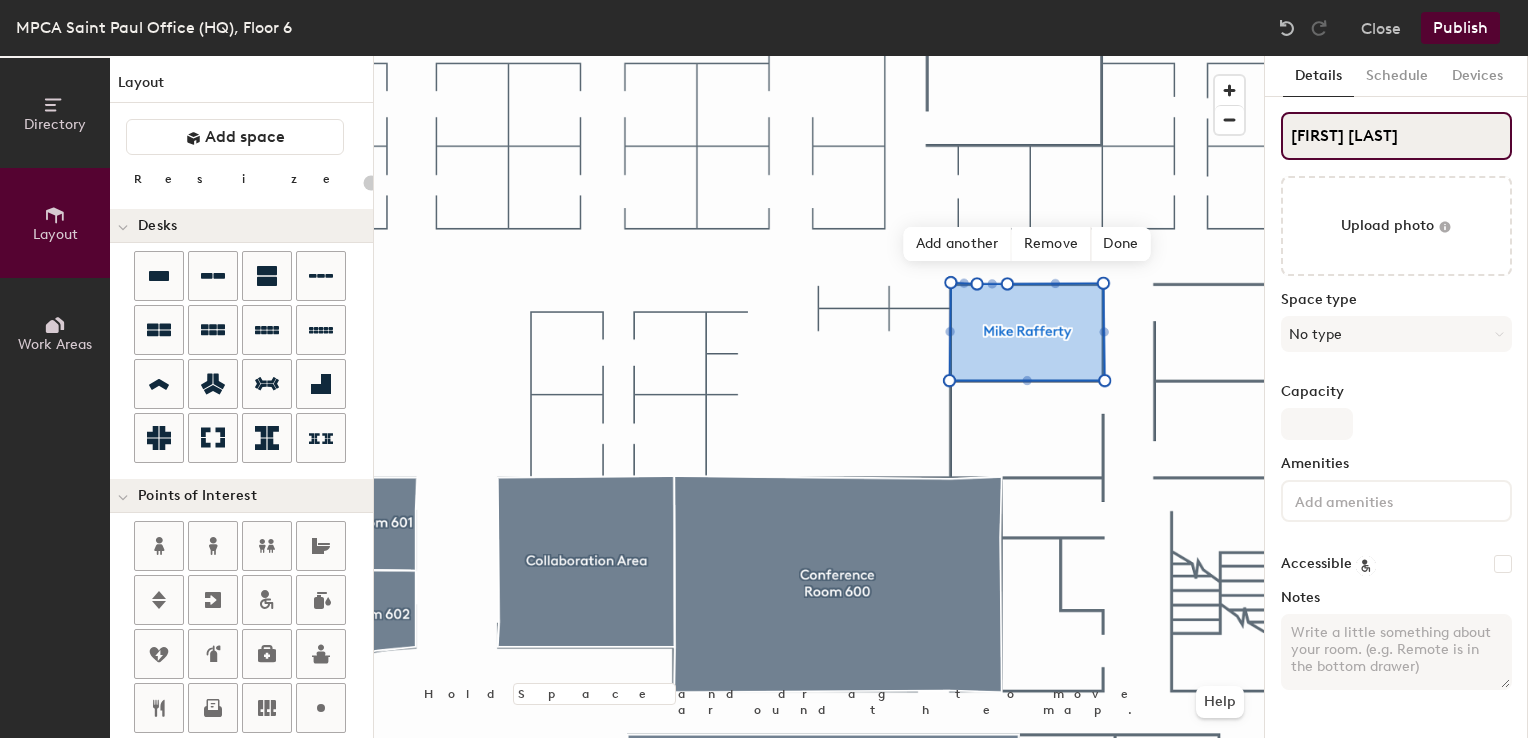 type on "Mike Rafferty" 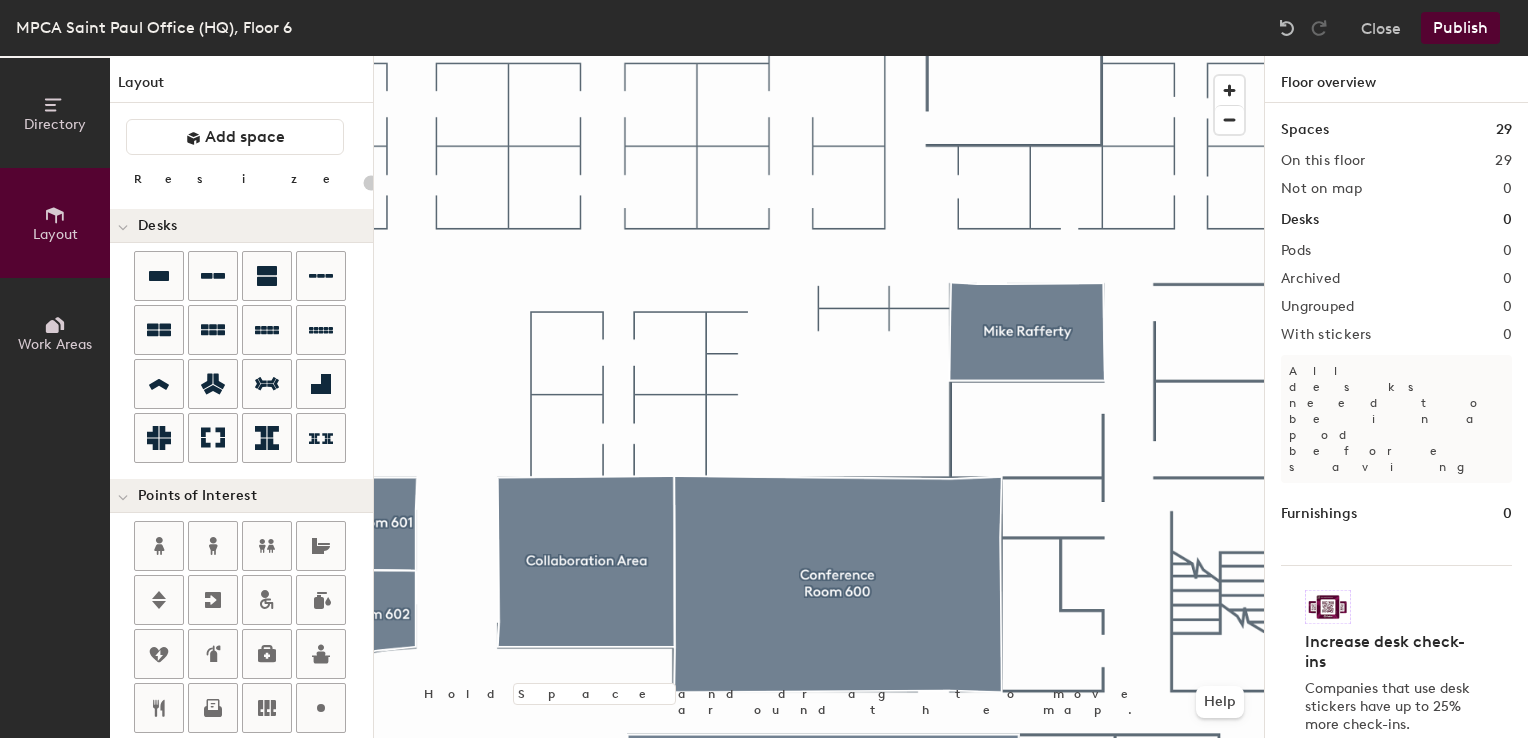 drag, startPoint x: 283, startPoint y: 143, endPoint x: 372, endPoint y: 210, distance: 111.40018 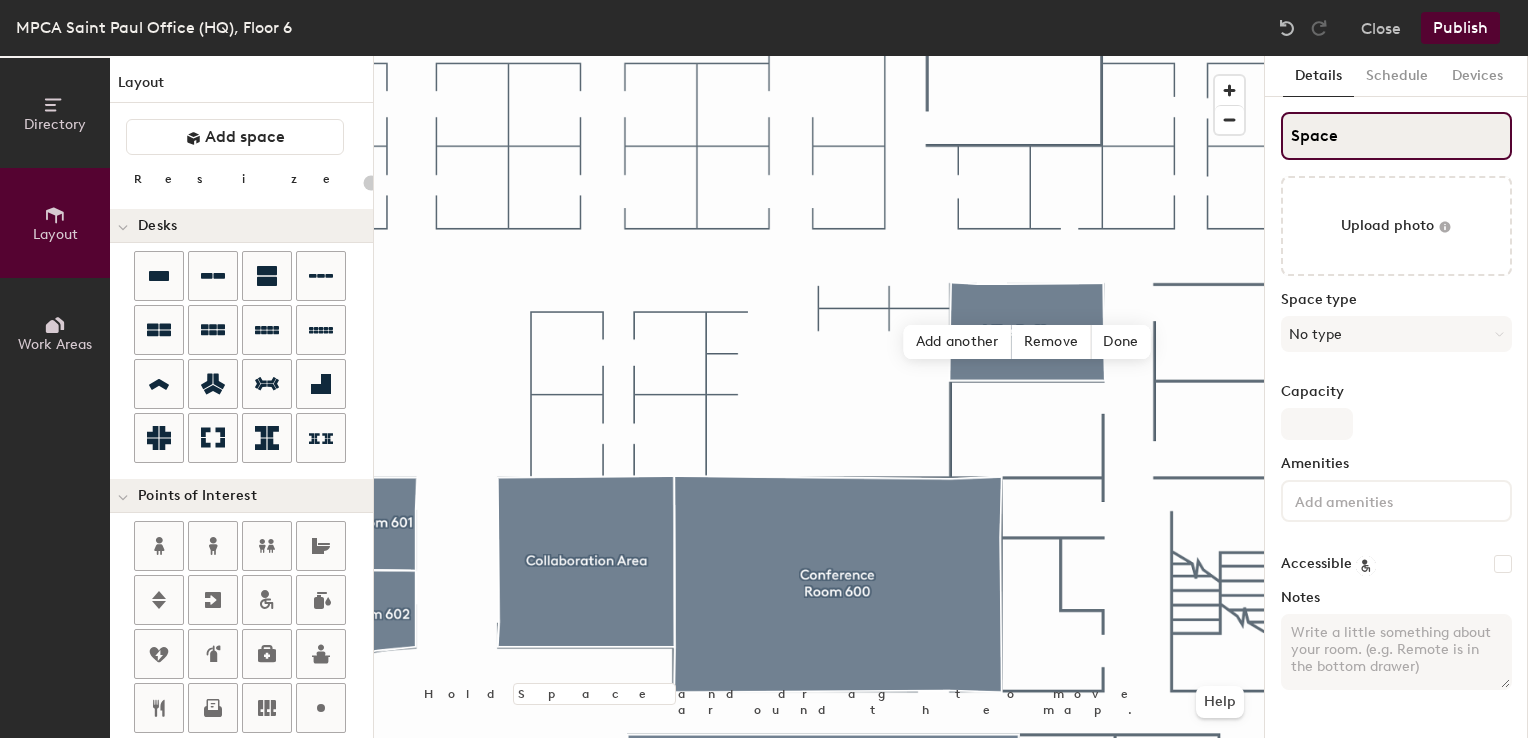 type on "20" 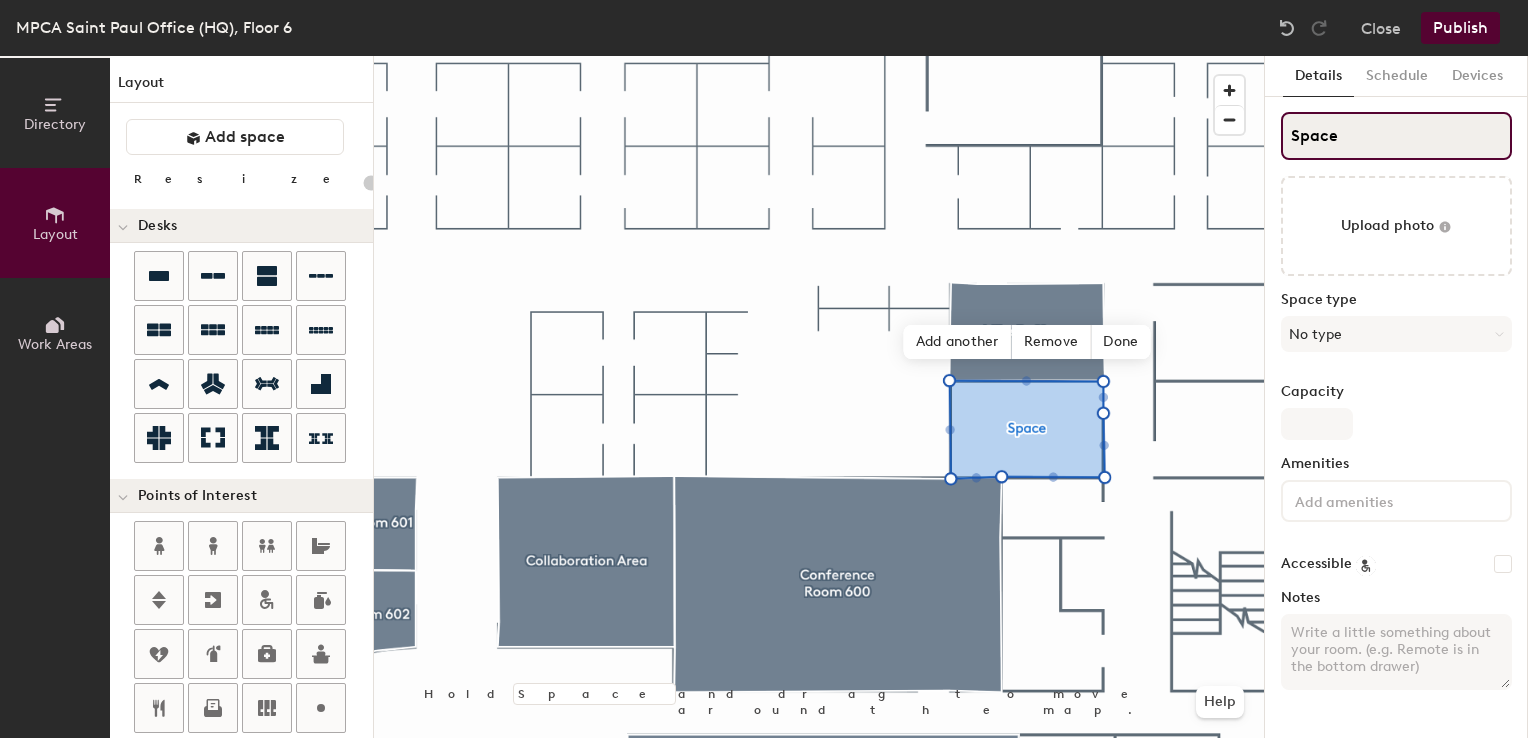 type on "B" 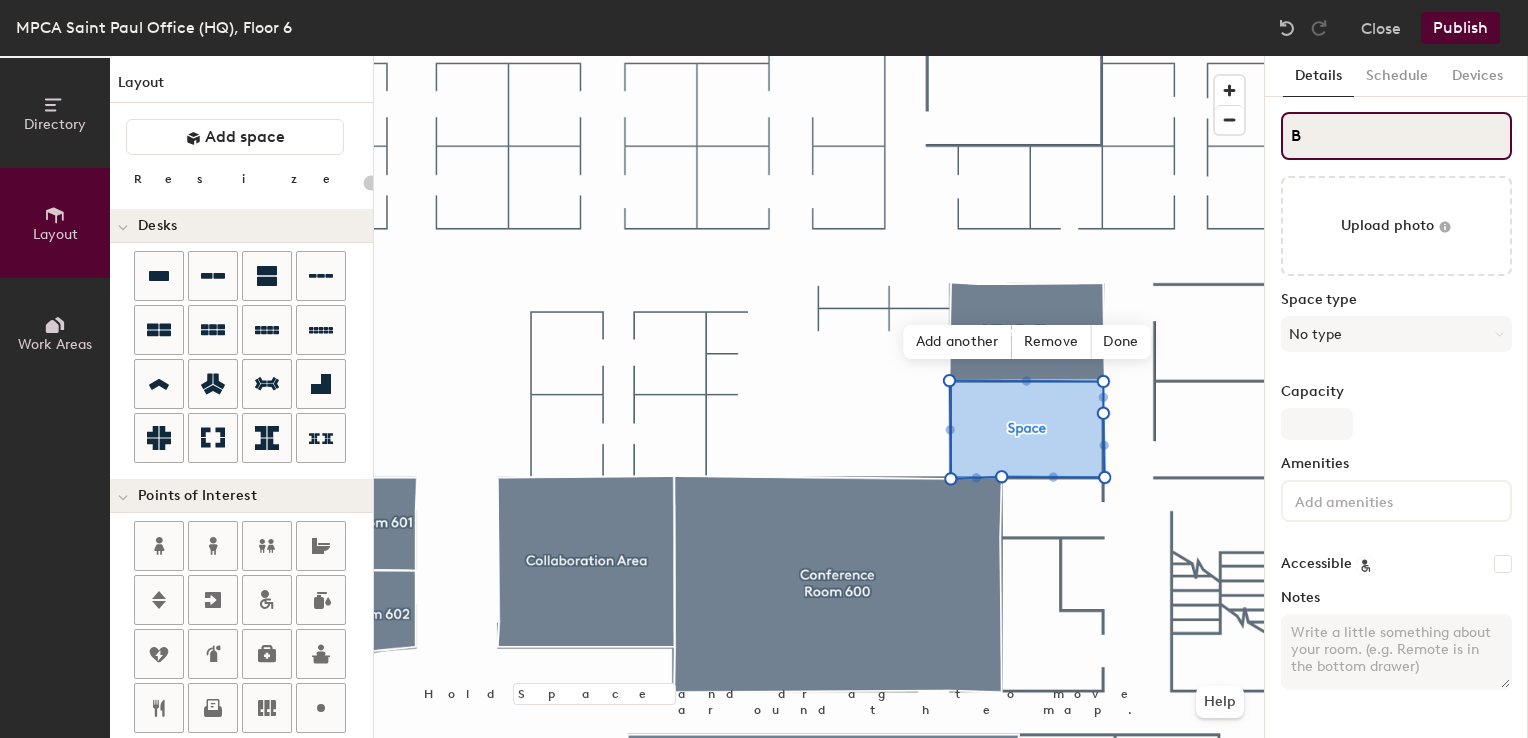 type on "20" 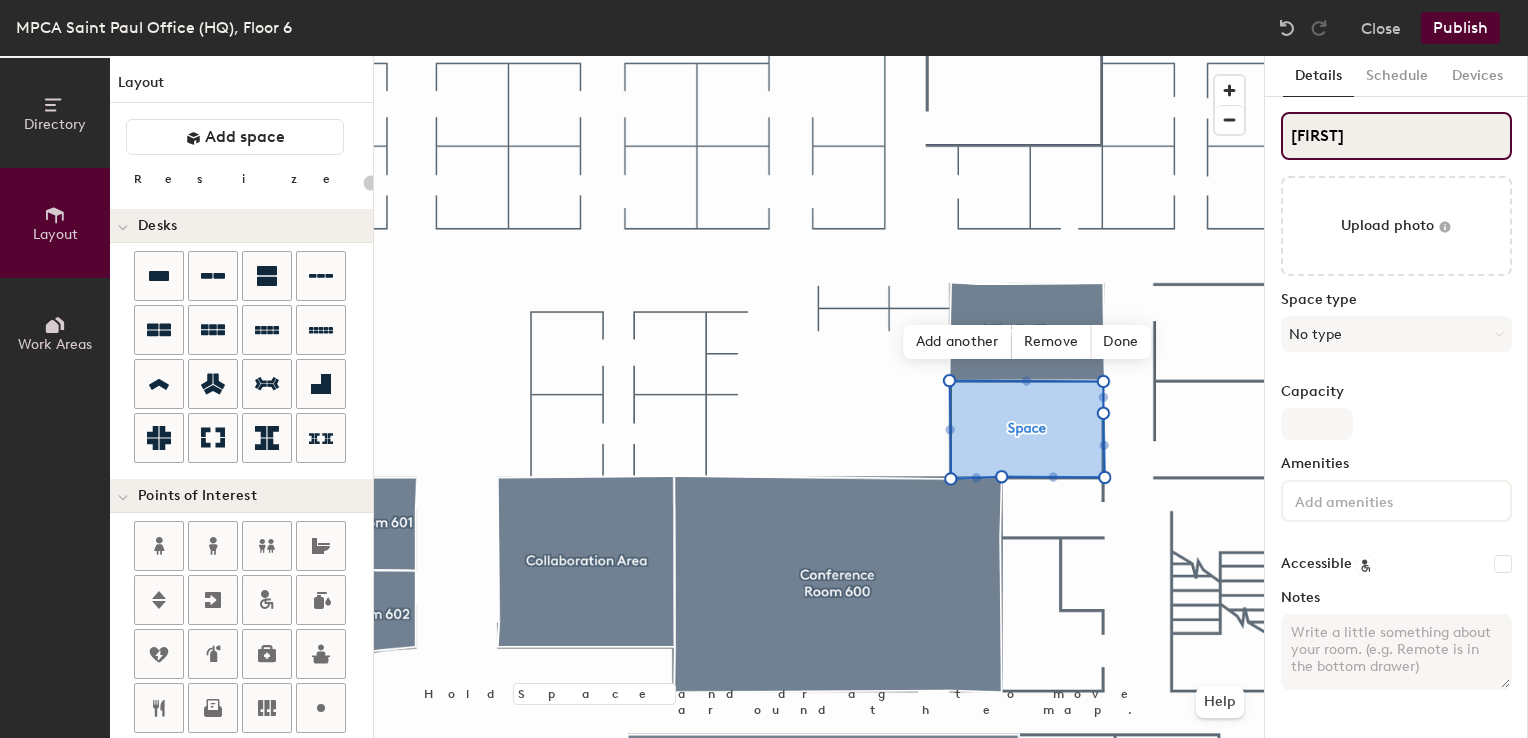 type on "Break" 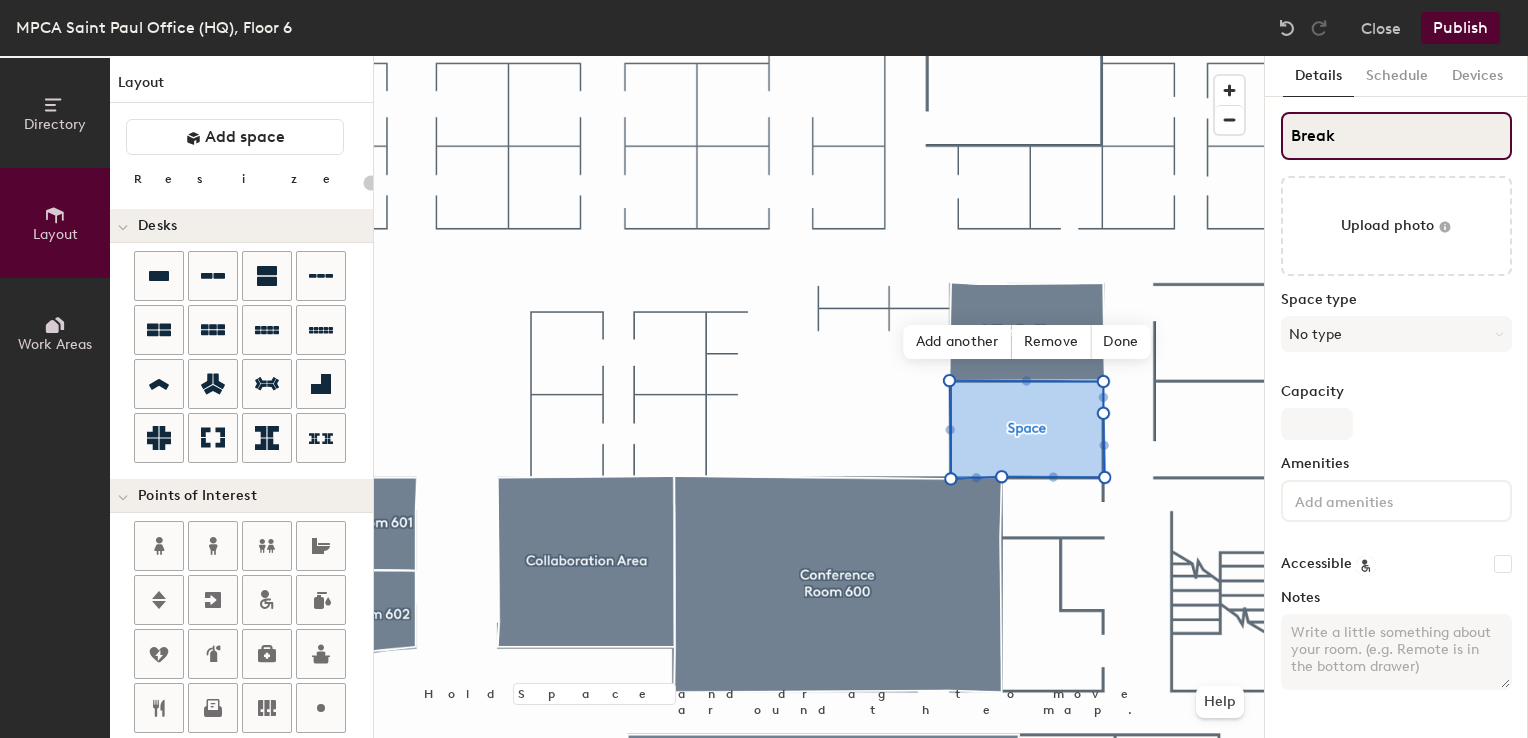 type on "20" 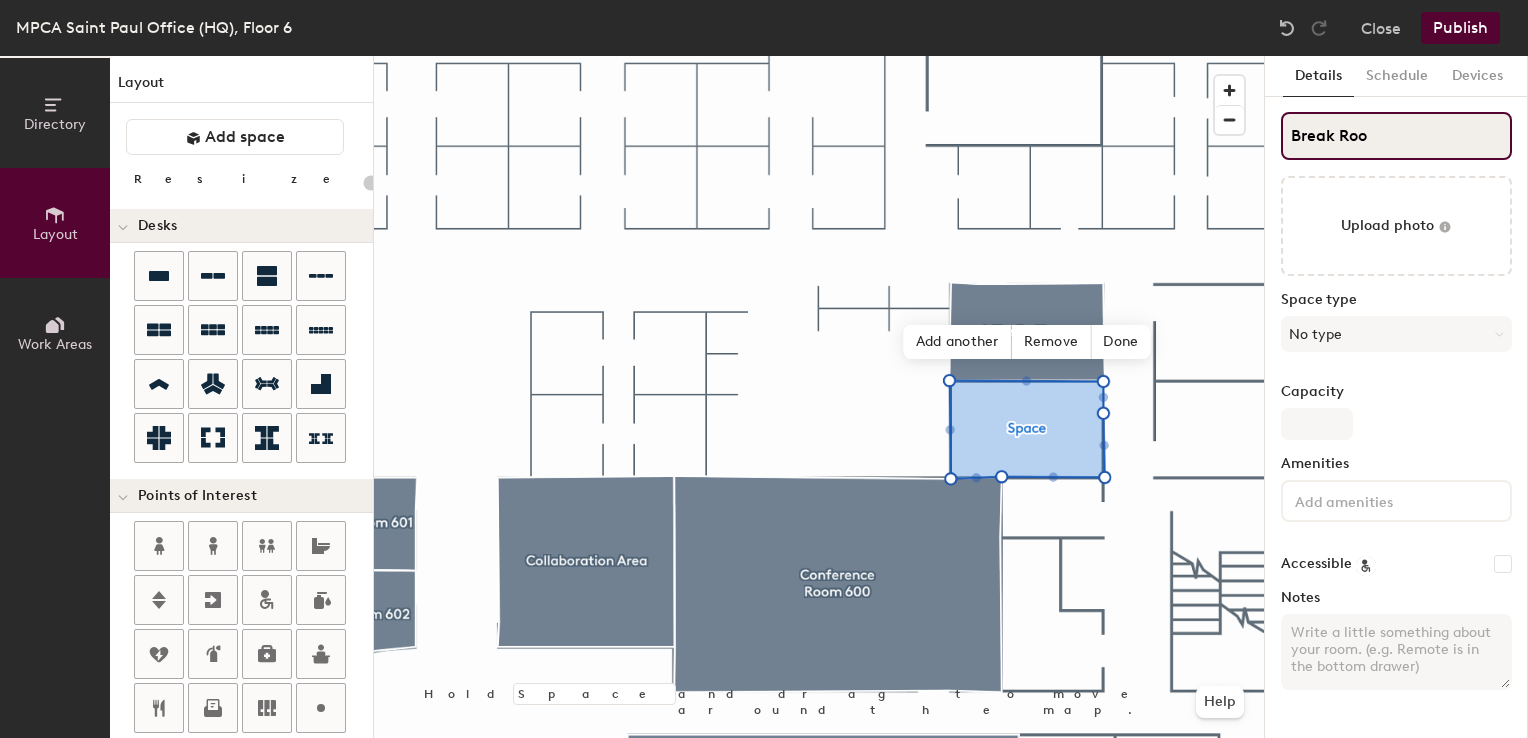 type on "Break Room" 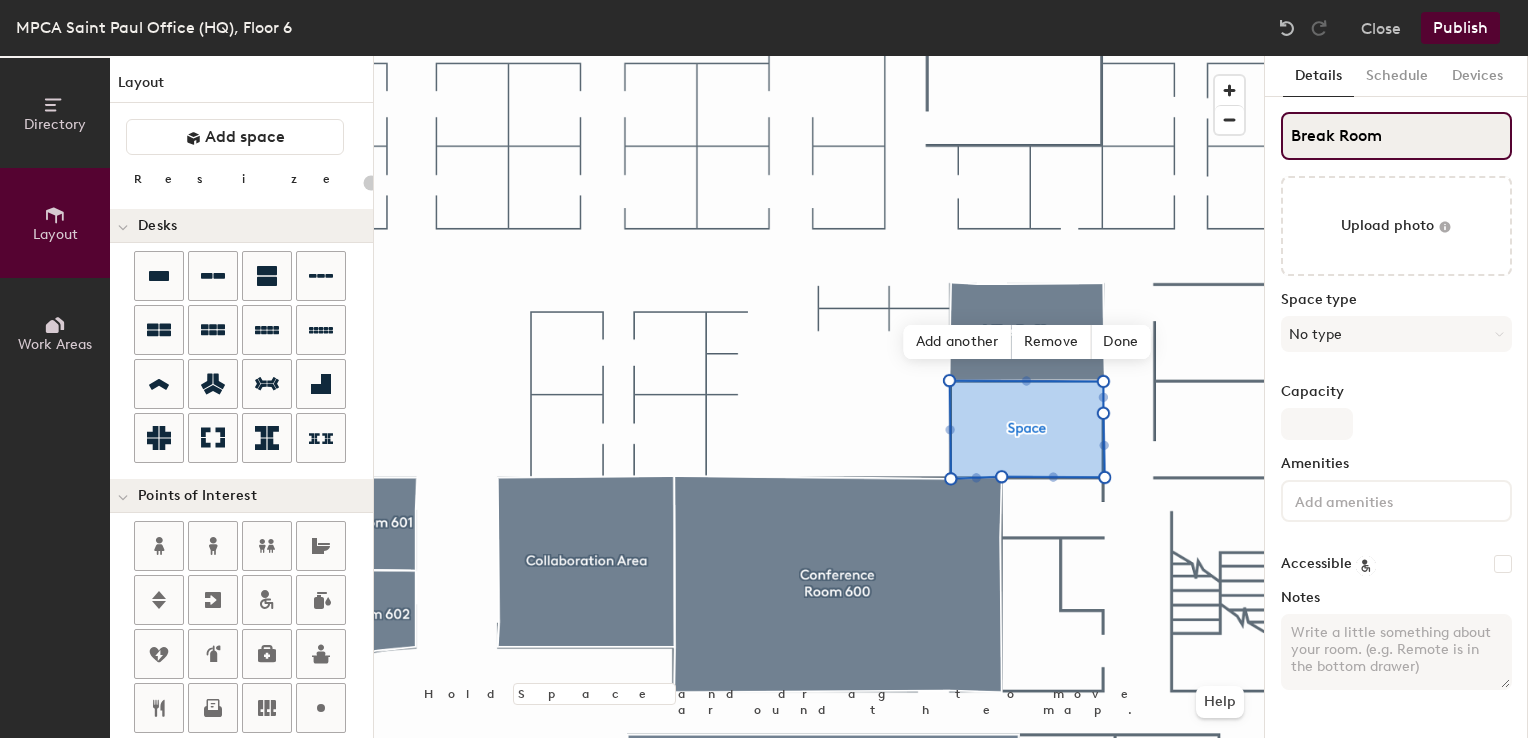 type on "20" 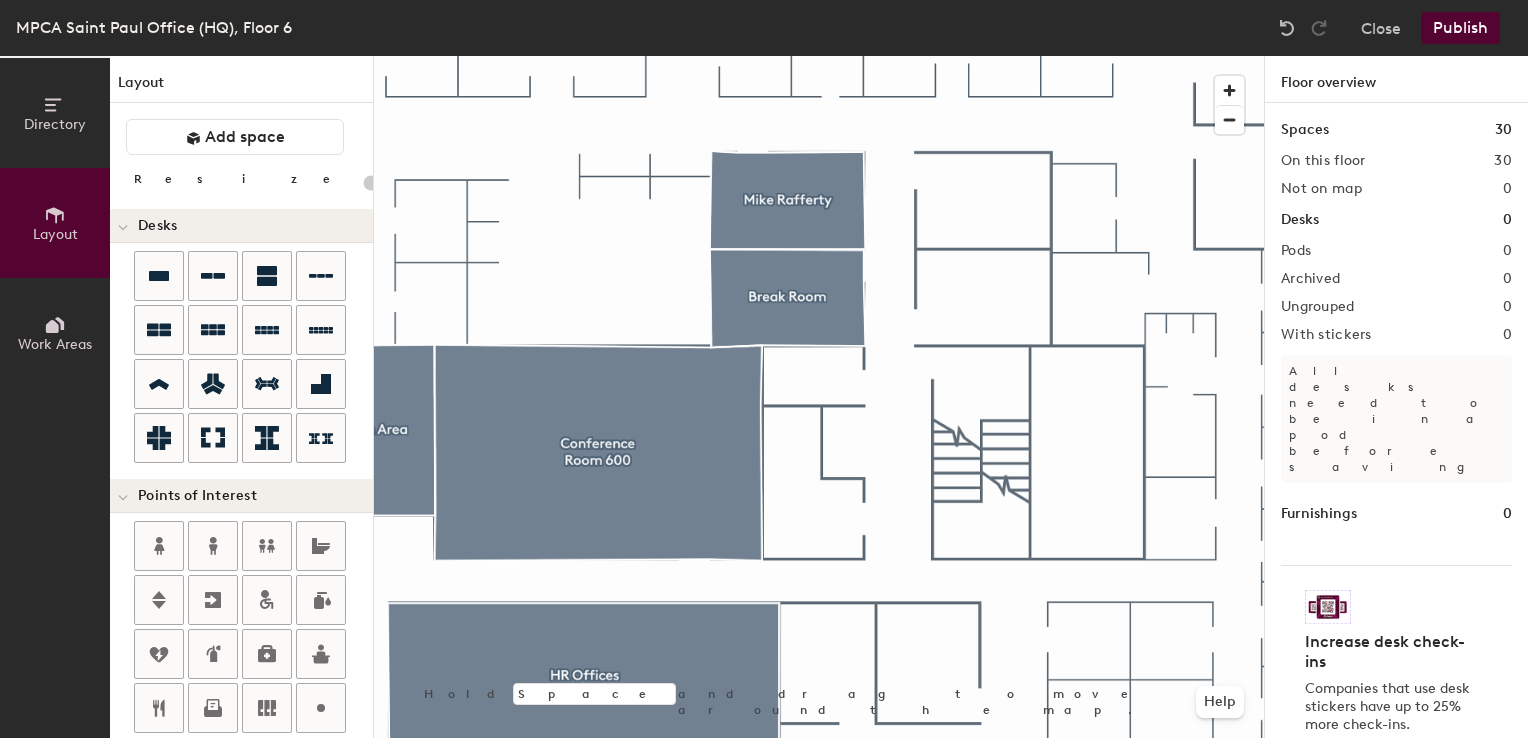 drag, startPoint x: 235, startPoint y: 146, endPoint x: 333, endPoint y: 188, distance: 106.62083 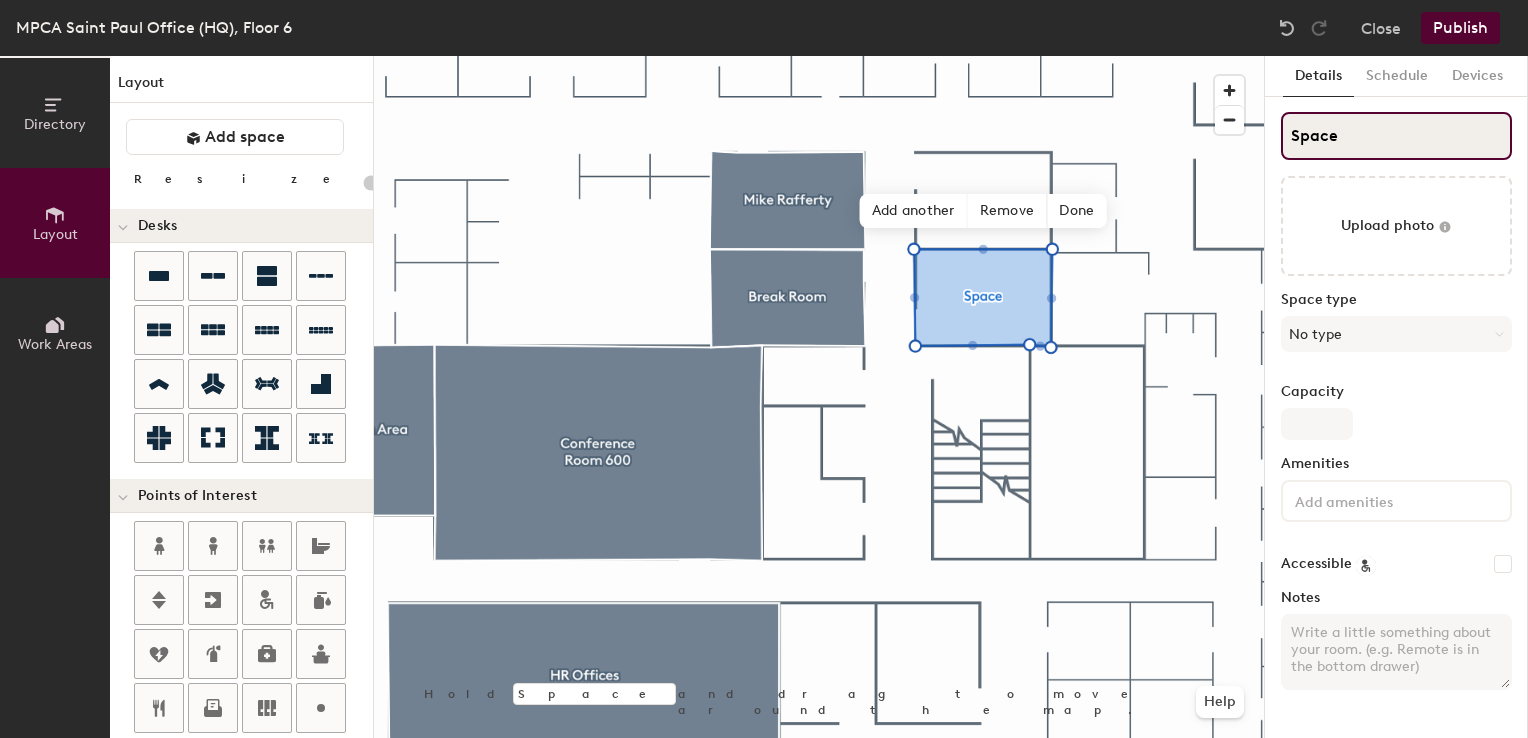 type on "20" 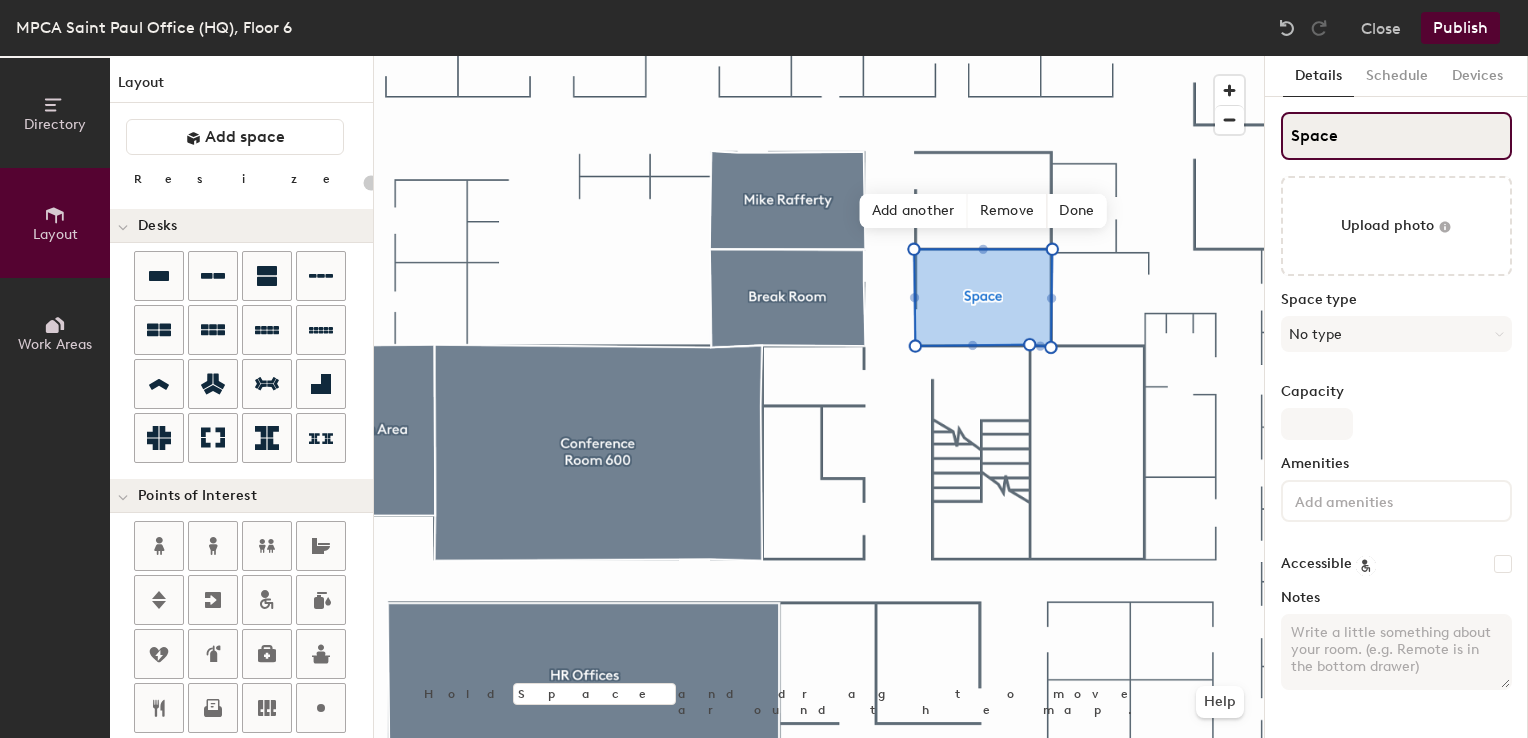 click on "Directory Layout Work Areas Layout   Add space Resize Desks Points of Interest Furnishings Seating Tables Booths Hold Space and drag to move around the map. Help Add another Remove Done Scheduling policies Booking Window Max reservation length Recurring events Restrict booking to working hours Prevent booking from kiosks Restrict booking to administrators Configure room display Background Upload photo General Auto contrast High visibility Hide the logo Custom logo Edit Display hours Screen Brightness 0% 100% Privacy Mask meeting titles Hide meeting attendees Keep meeting organizer visible Scheduling Meeting check-ins Start meetings early End meetings early Extend meetings Impromptu meetings Abandoned meeting protection Admin access Restrict display management Details Schedule Devices Space Upload photo Space type No type Capacity Amenities Accessible Notes" 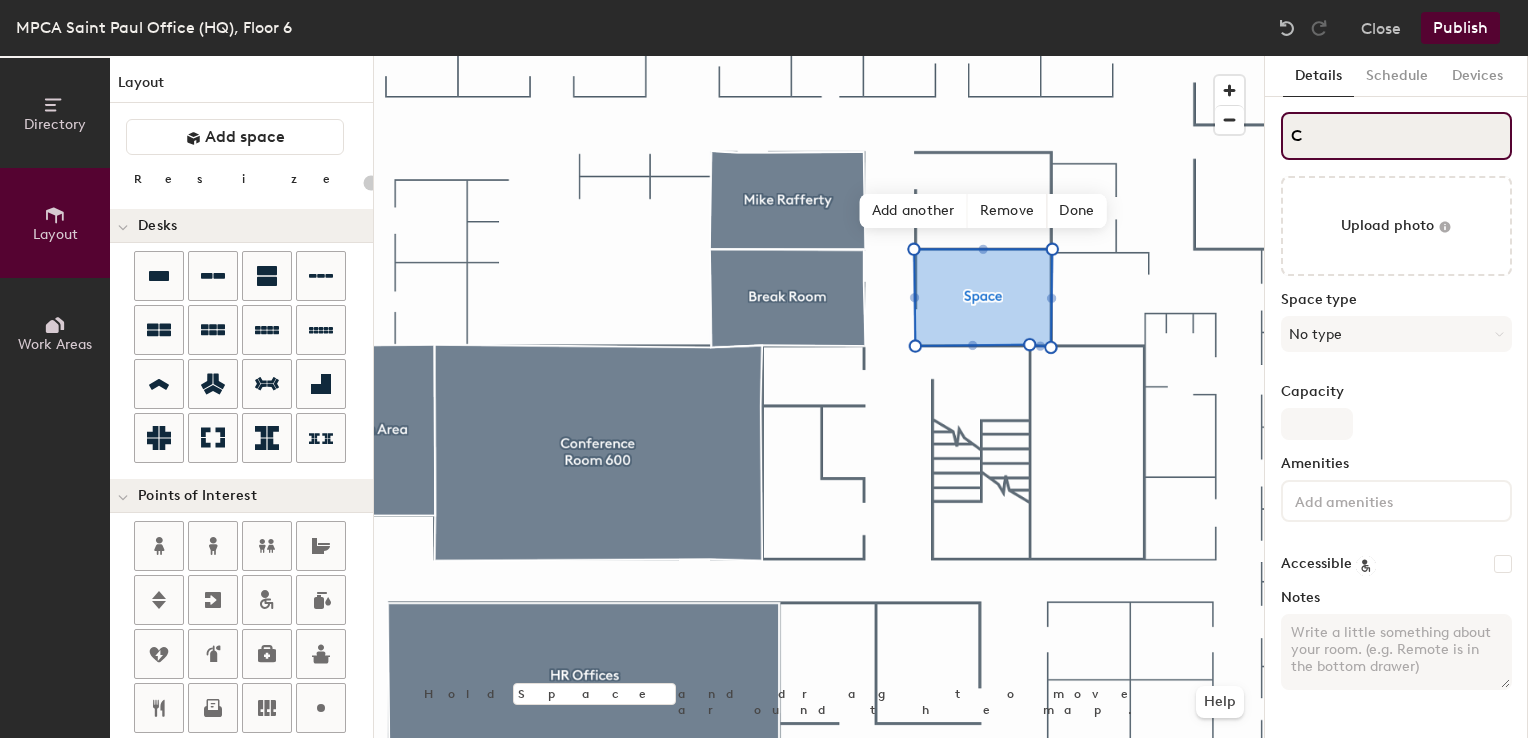 type on "20" 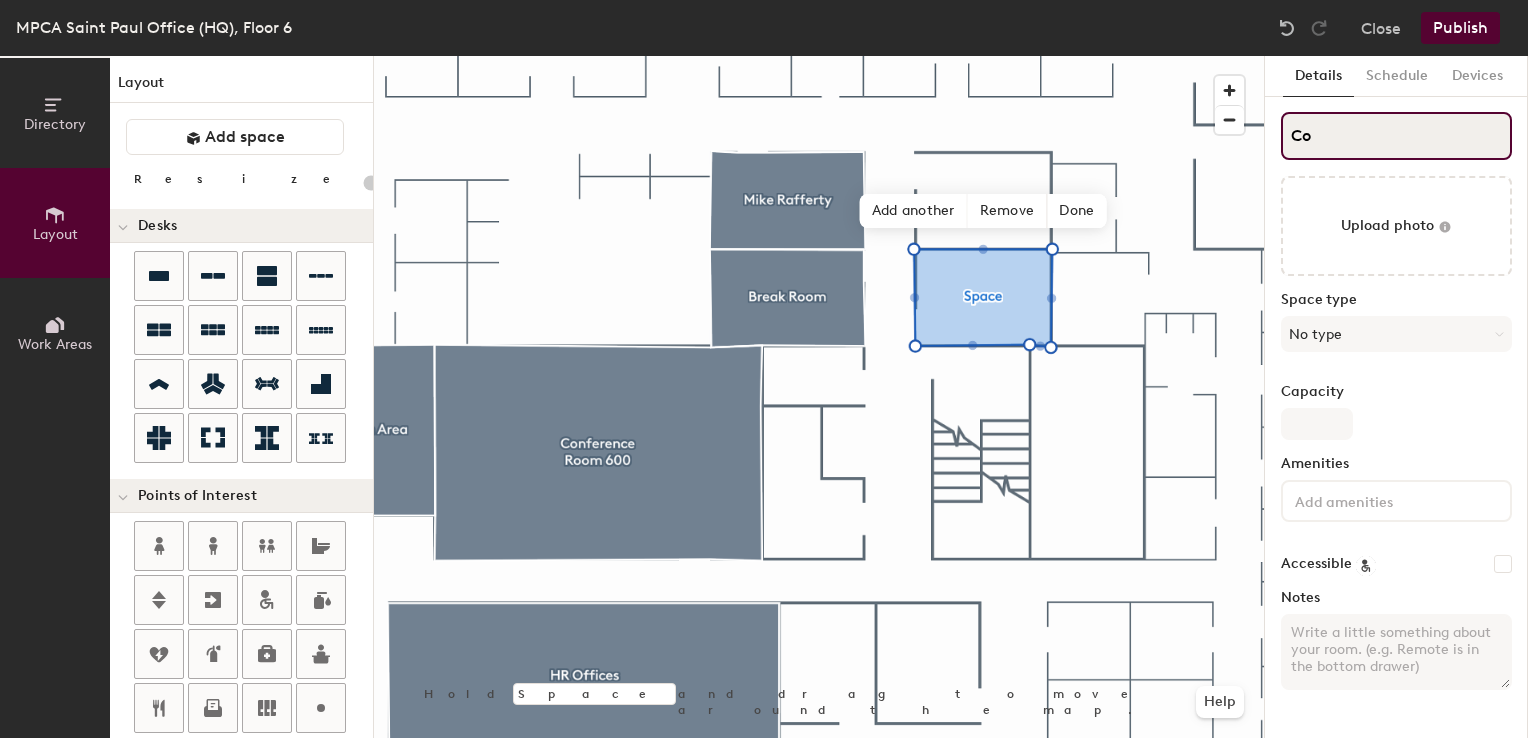 type on "Com" 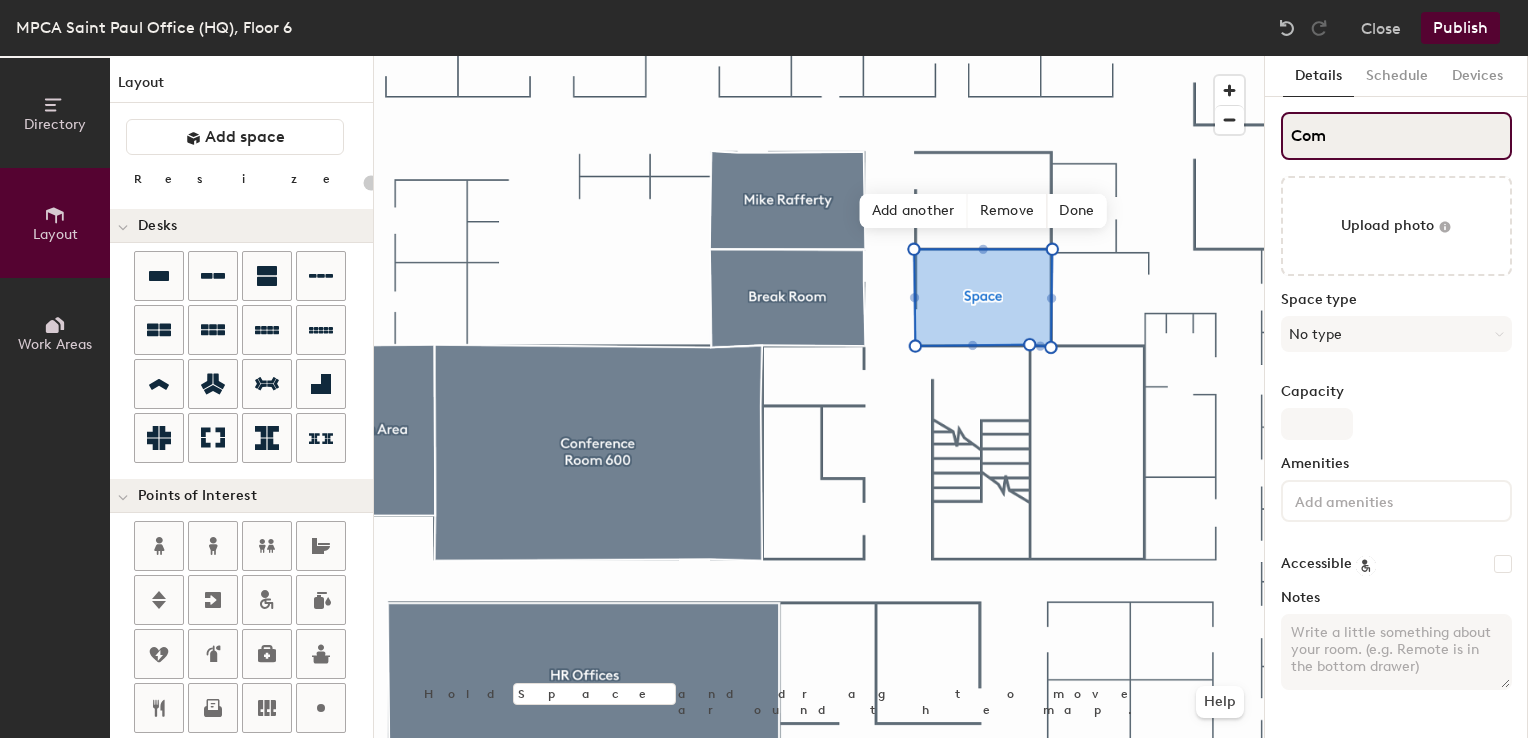type 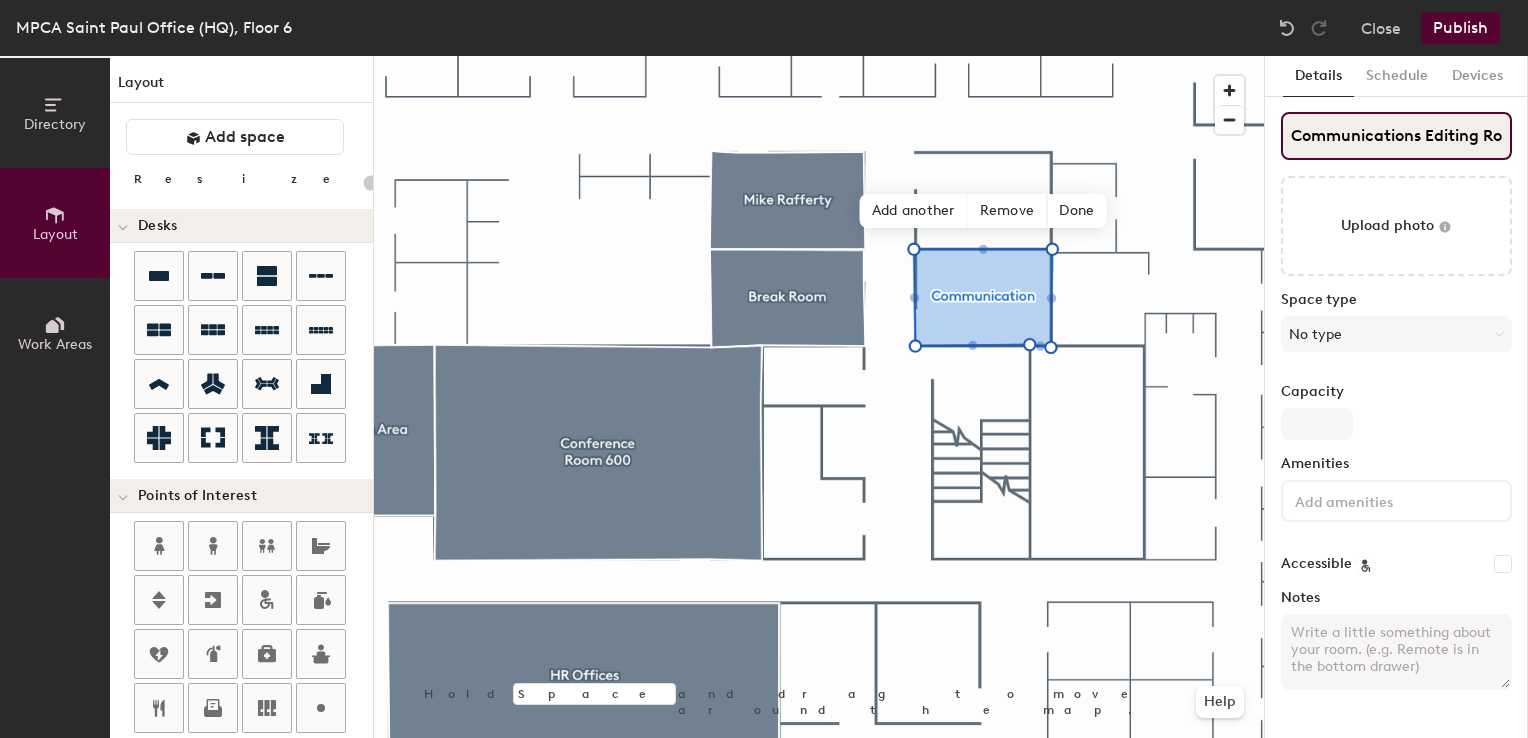 scroll, scrollTop: 0, scrollLeft: 24, axis: horizontal 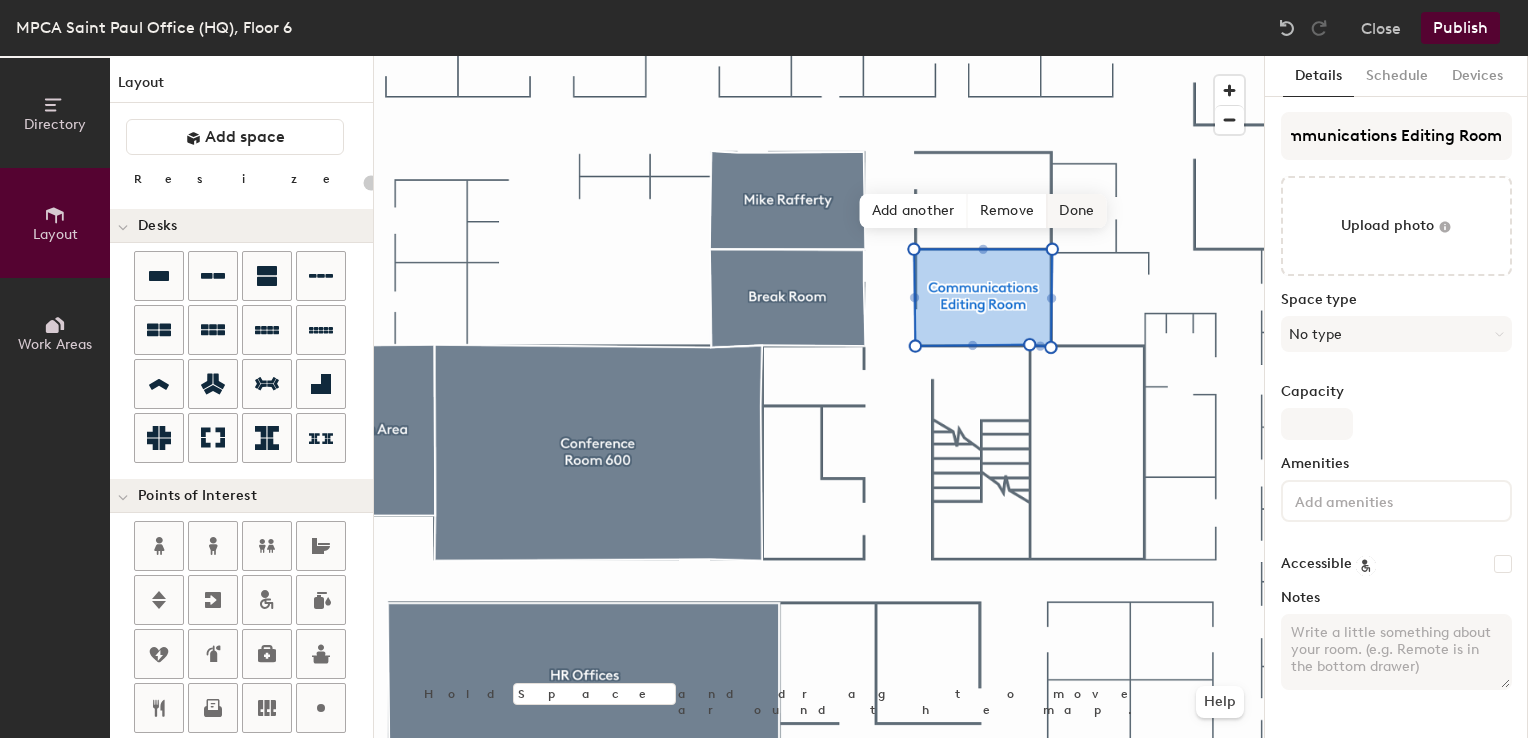click on "Done" 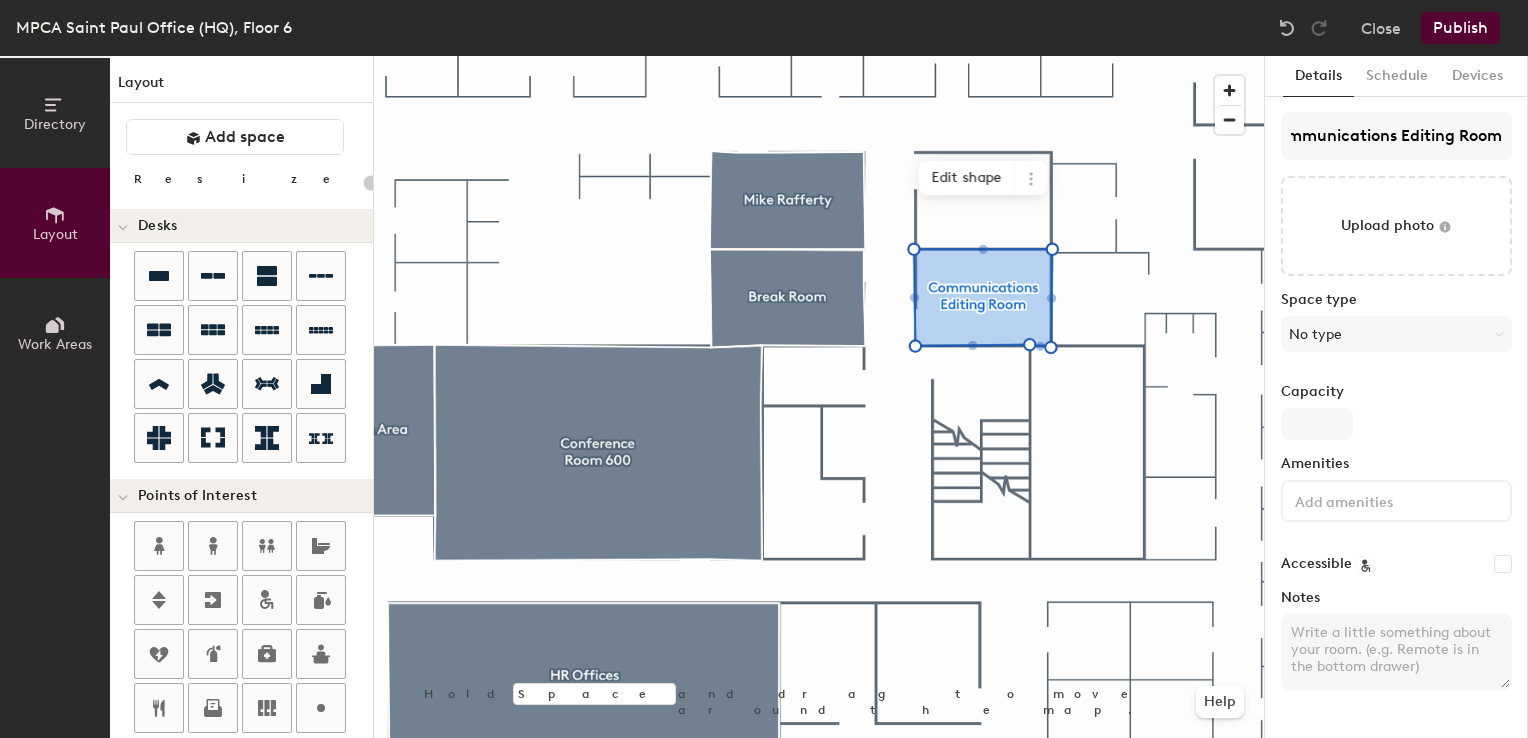 scroll, scrollTop: 0, scrollLeft: 0, axis: both 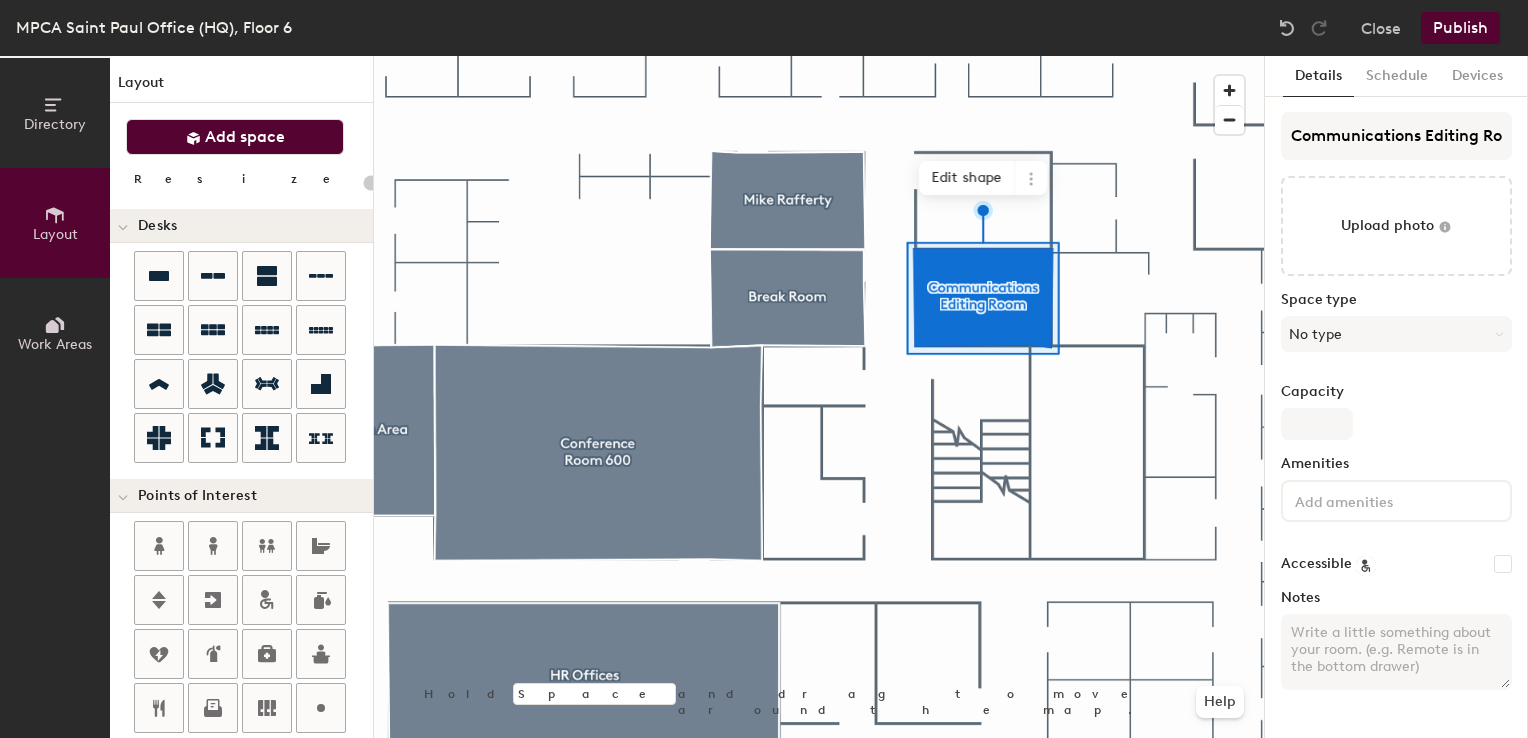 click on "Add space" 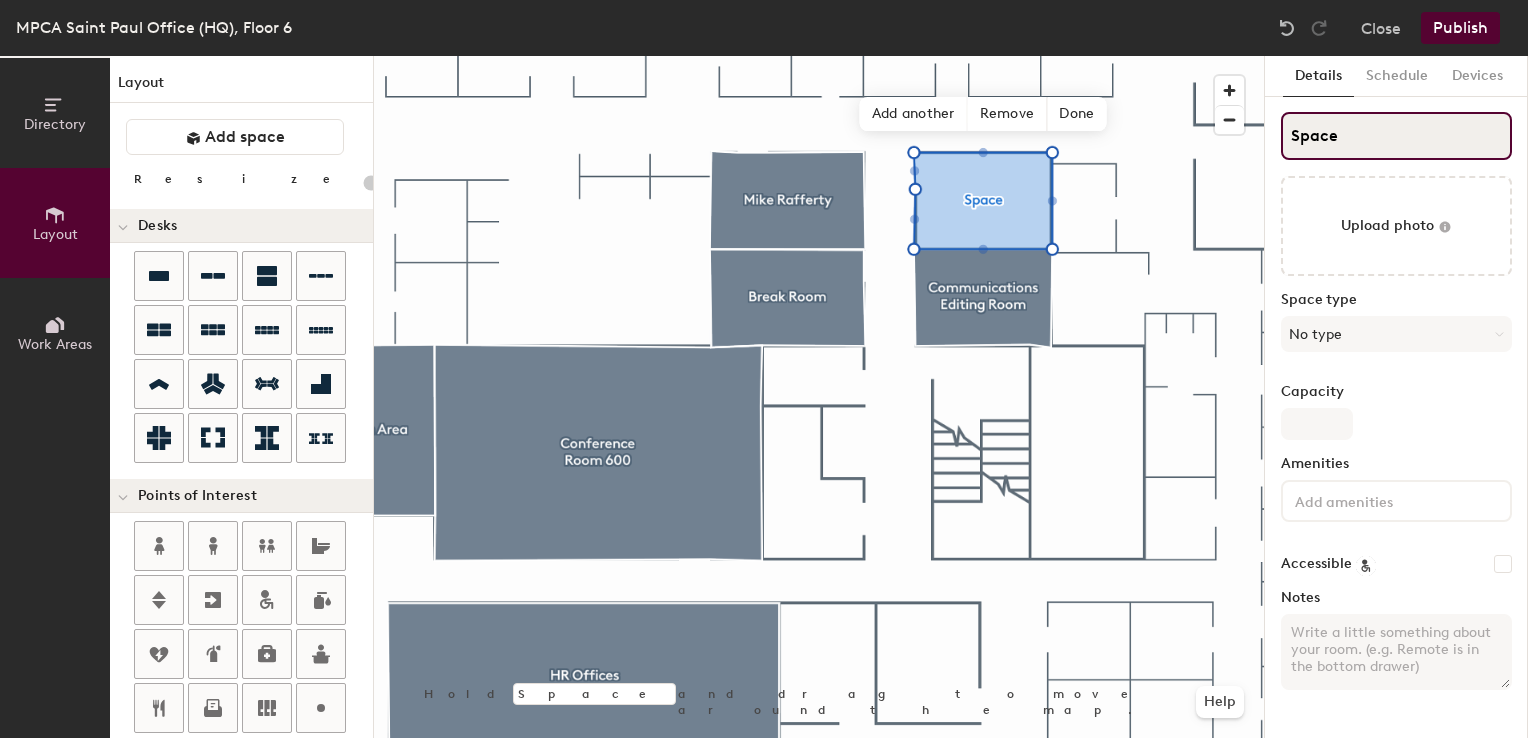 click on "Directory Layout Work Areas Layout   Add space Resize Desks Points of Interest Furnishings Seating Tables Booths Hold Space and drag to move around the map. Help Add another Remove Done Scheduling policies Booking Window Max reservation length Recurring events Restrict booking to working hours Prevent booking from kiosks Restrict booking to administrators Configure room display Background Upload photo General Auto contrast High visibility Hide the logo Custom logo Edit Display hours Screen Brightness 0% 100% Privacy Mask meeting titles Hide meeting attendees Keep meeting organizer visible Scheduling Meeting check-ins Start meetings early End meetings early Extend meetings Impromptu meetings Abandoned meeting protection Admin access Restrict display management Details Schedule Devices Space Upload photo Space type No type Capacity Amenities Accessible Notes" 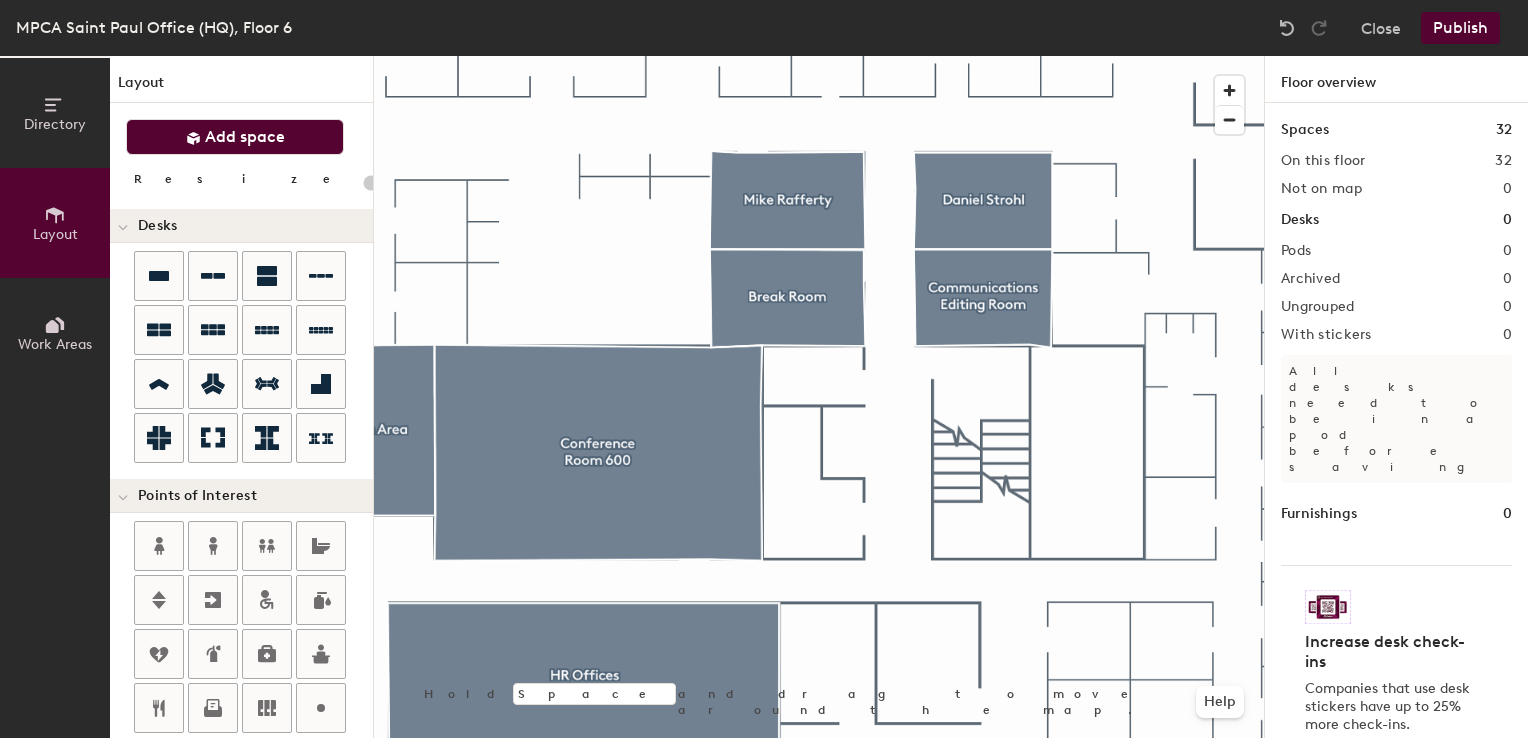 click on "Add space" 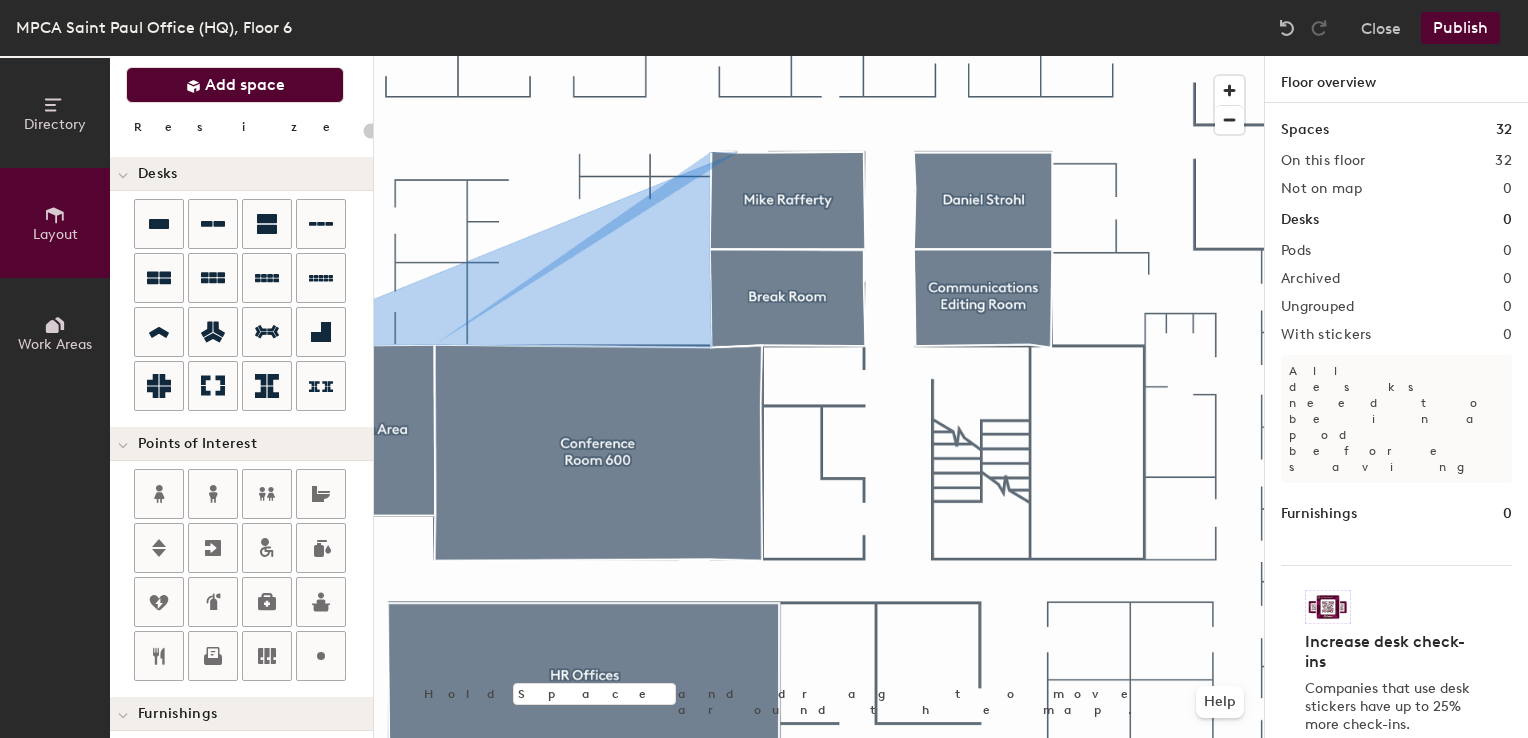 scroll, scrollTop: 100, scrollLeft: 0, axis: vertical 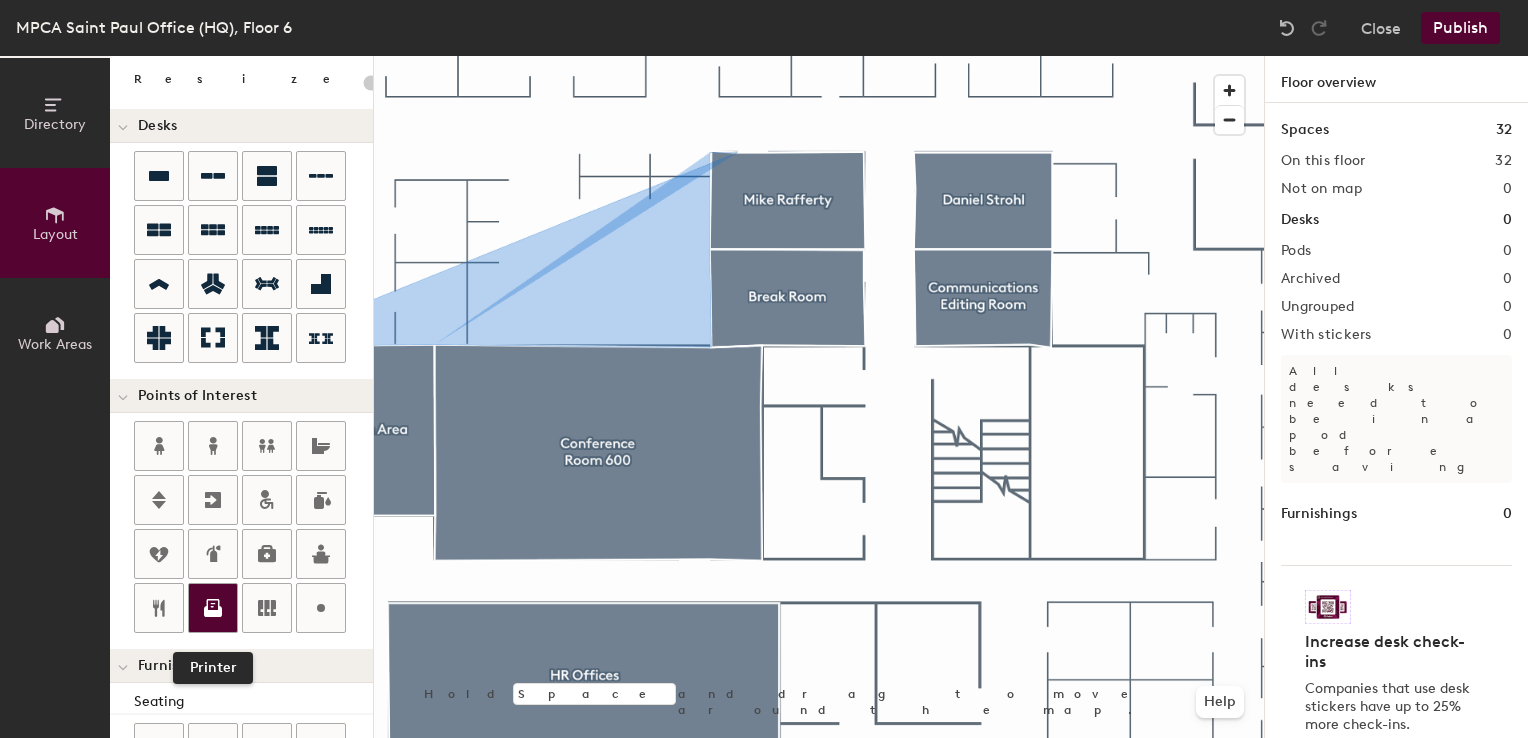 click 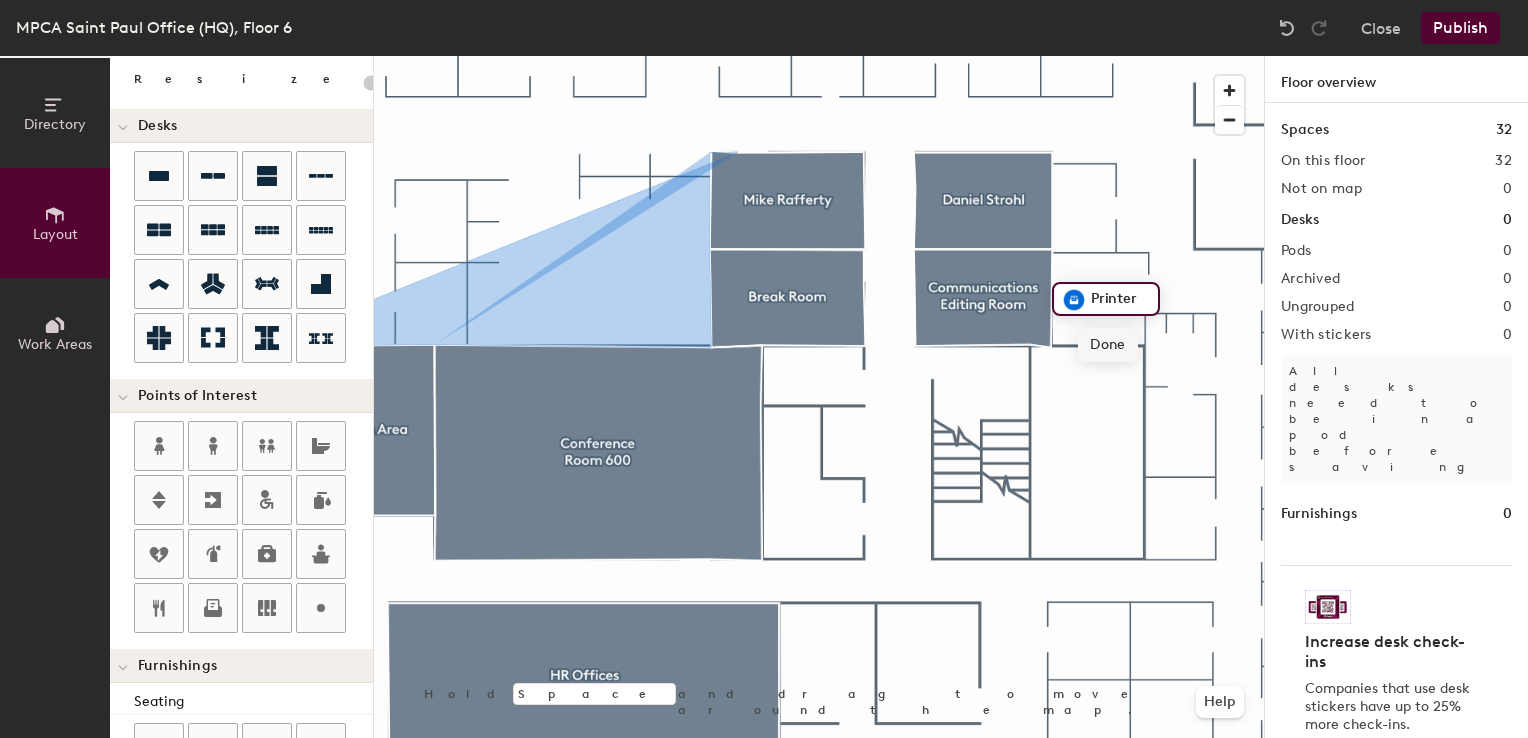 click on "Done" 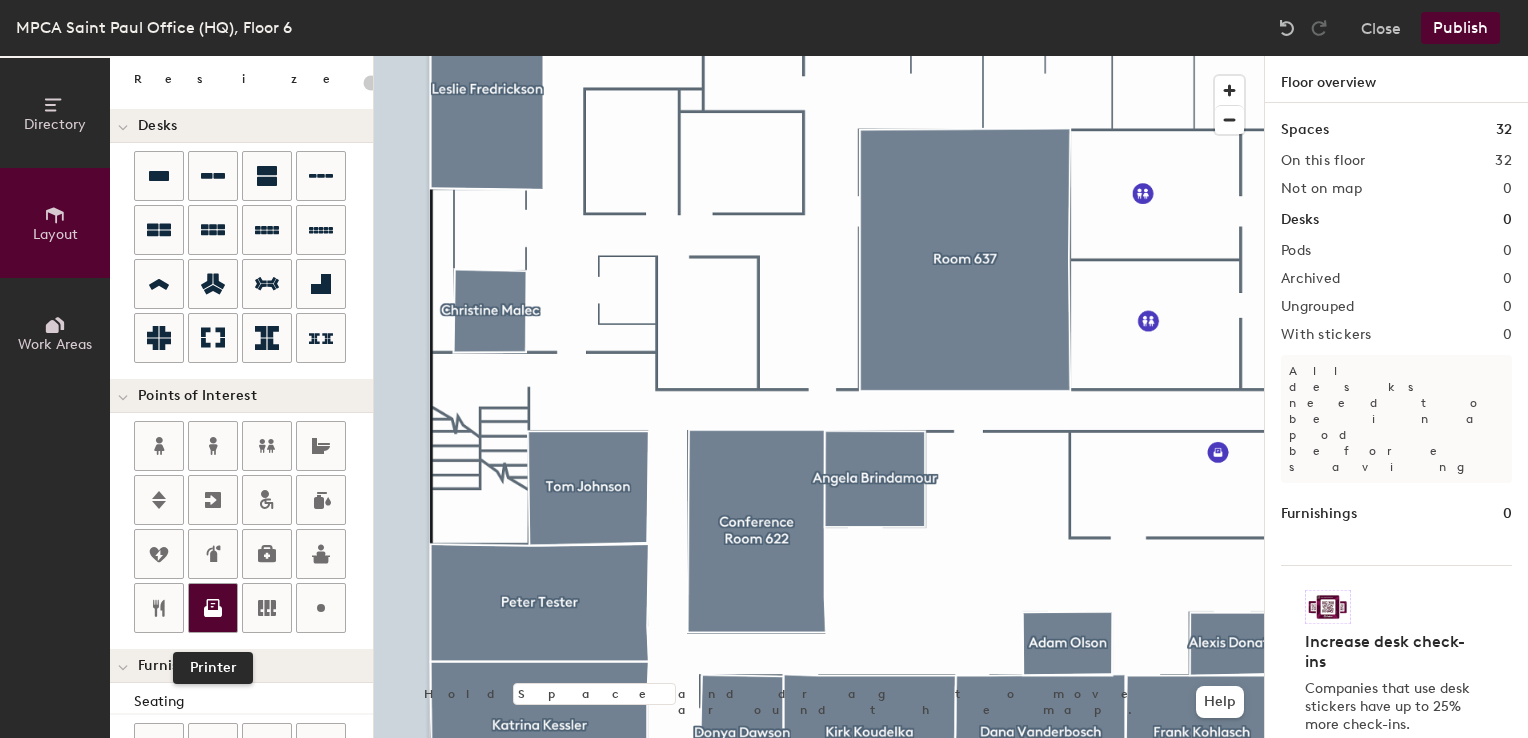 click 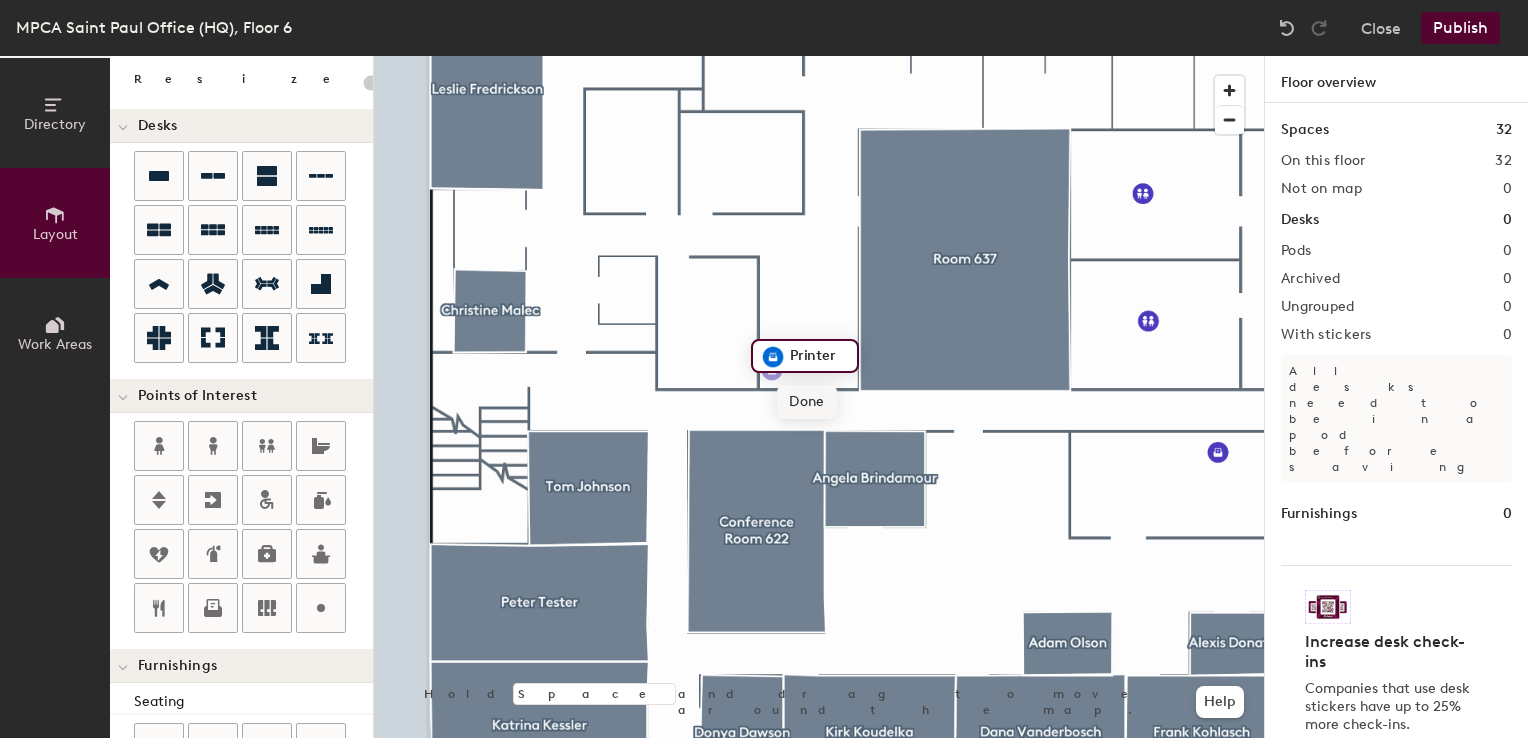 click on "Done" 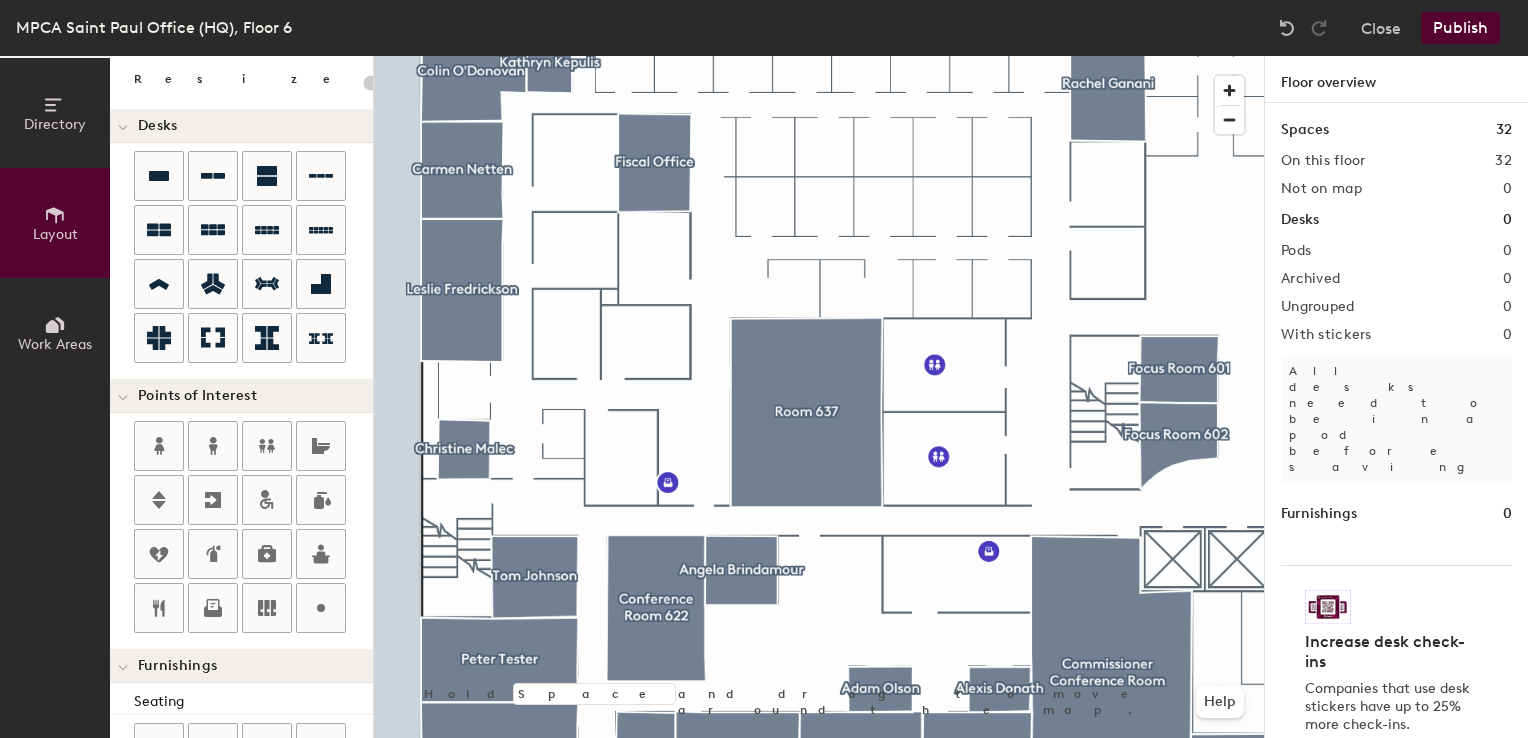 click 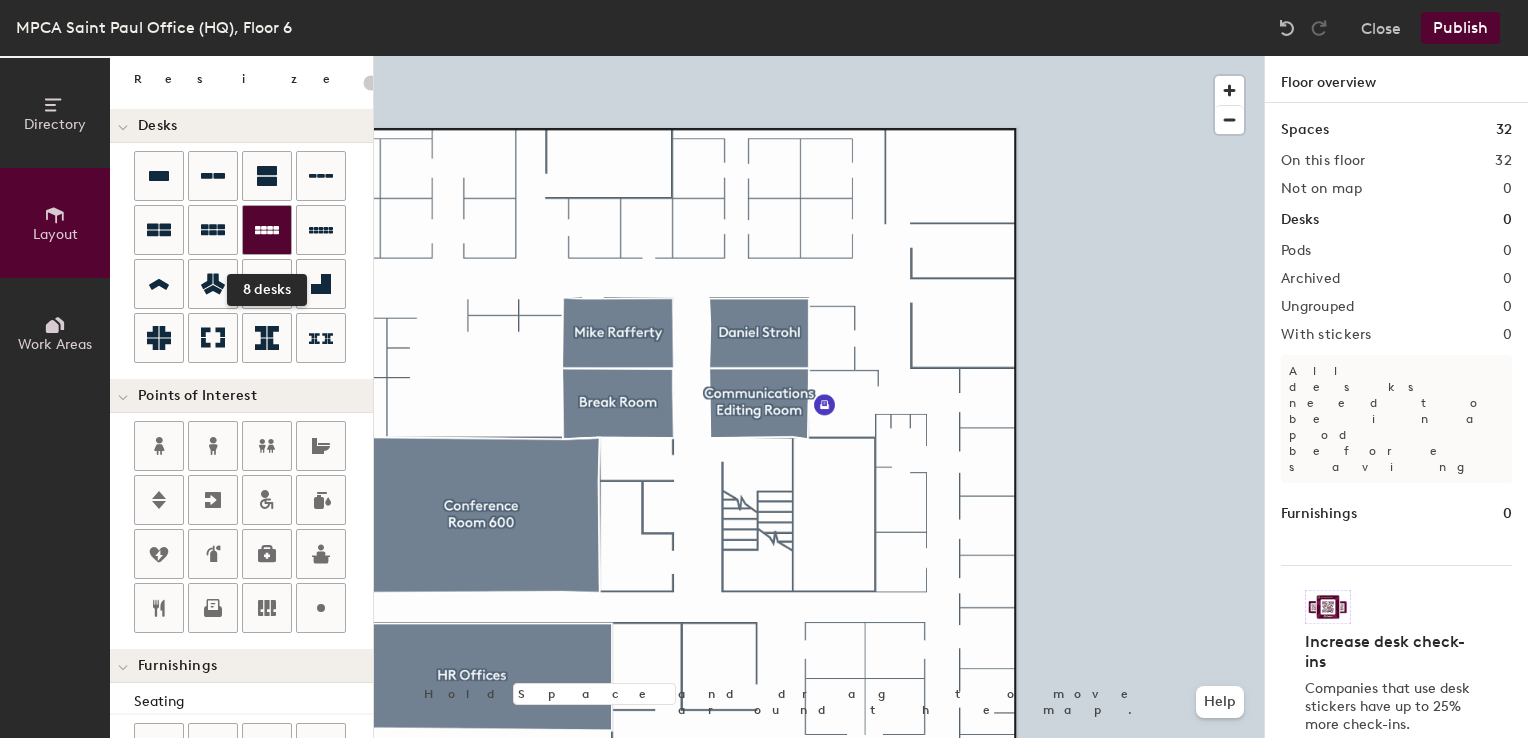 scroll, scrollTop: 0, scrollLeft: 0, axis: both 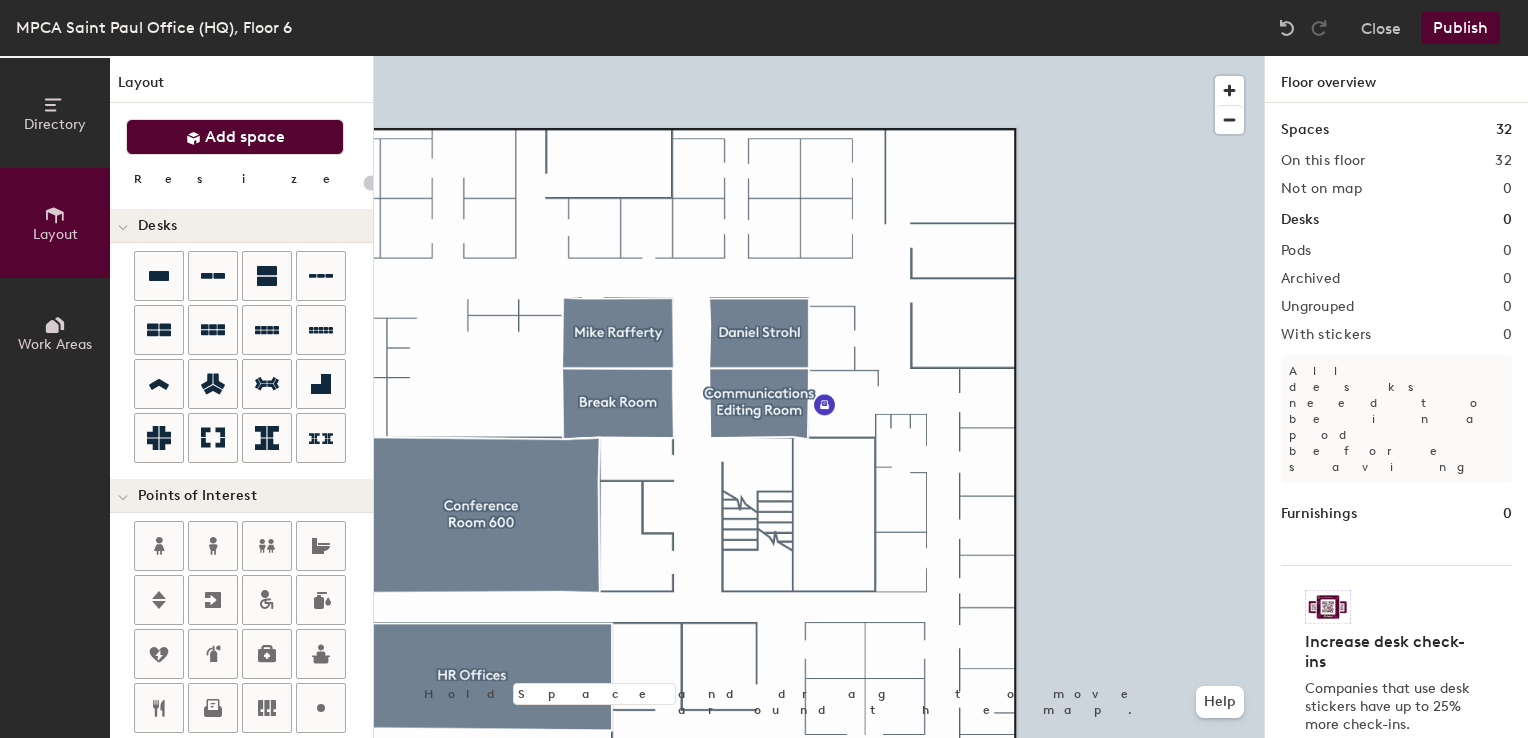 click on "Add space" 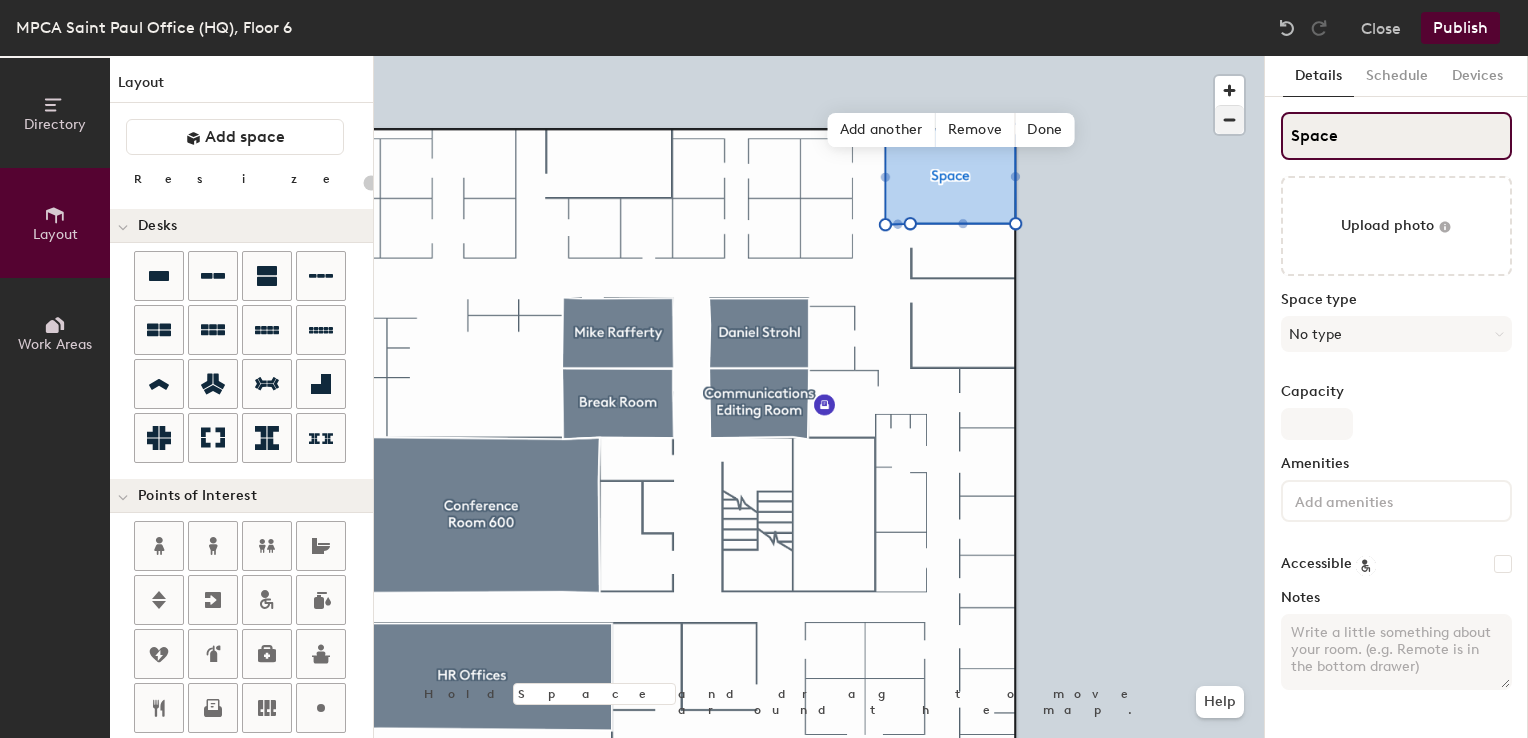 click on "Directory Layout Work Areas Layout   Add space Resize Desks Points of Interest Furnishings Seating Tables Booths Hold Space and drag to move around the map. Help Add another Remove Done Scheduling policies Booking Window Max reservation length Recurring events Restrict booking to working hours Prevent booking from kiosks Restrict booking to administrators Configure room display Background Upload photo General Auto contrast High visibility Hide the logo Custom logo Edit Display hours Screen Brightness 0% 100% Privacy Mask meeting titles Hide meeting attendees Keep meeting organizer visible Scheduling Meeting check-ins Start meetings early End meetings early Extend meetings Impromptu meetings Abandoned meeting protection Admin access Restrict display management Details Schedule Devices Space Upload photo Space type No type Capacity Amenities Accessible Notes" 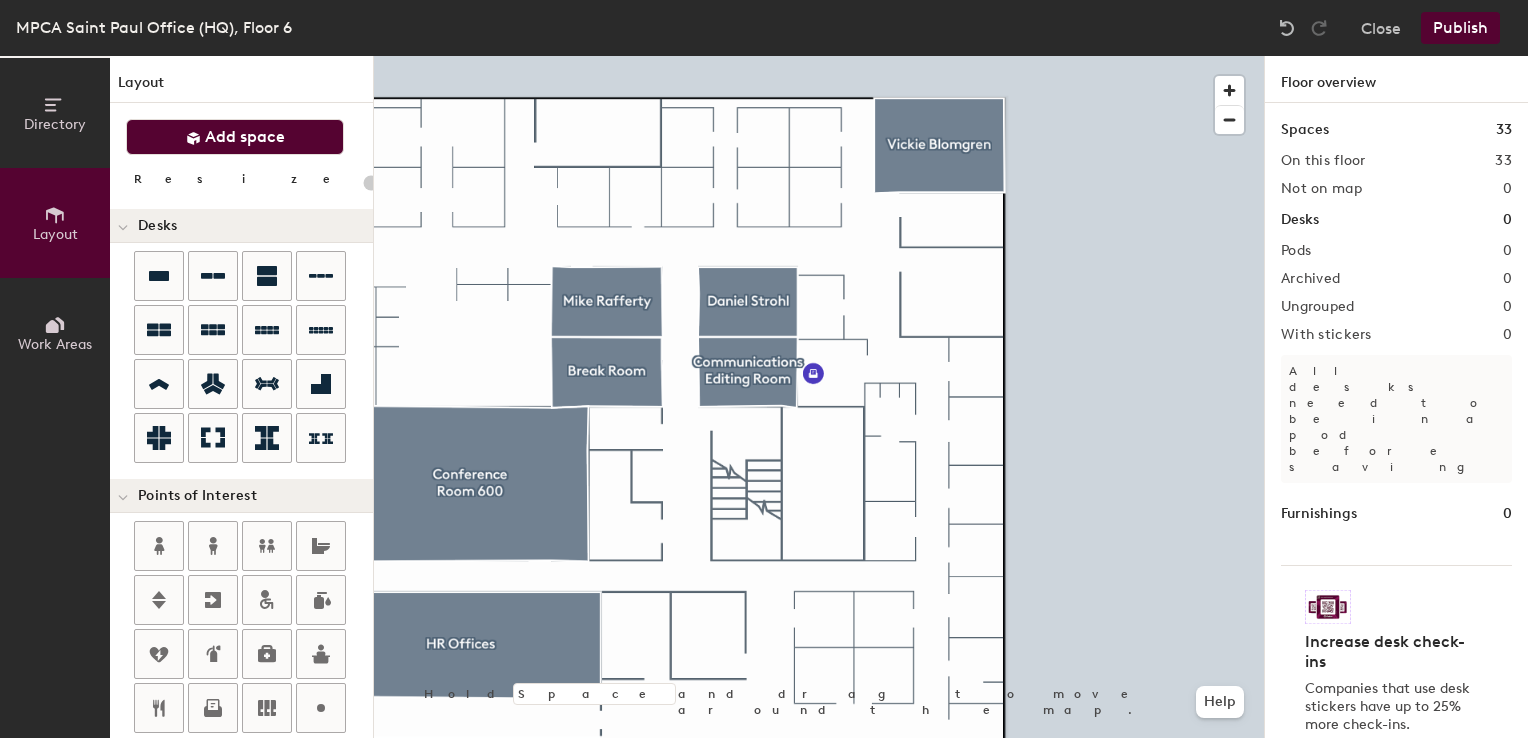 click on "Add space" 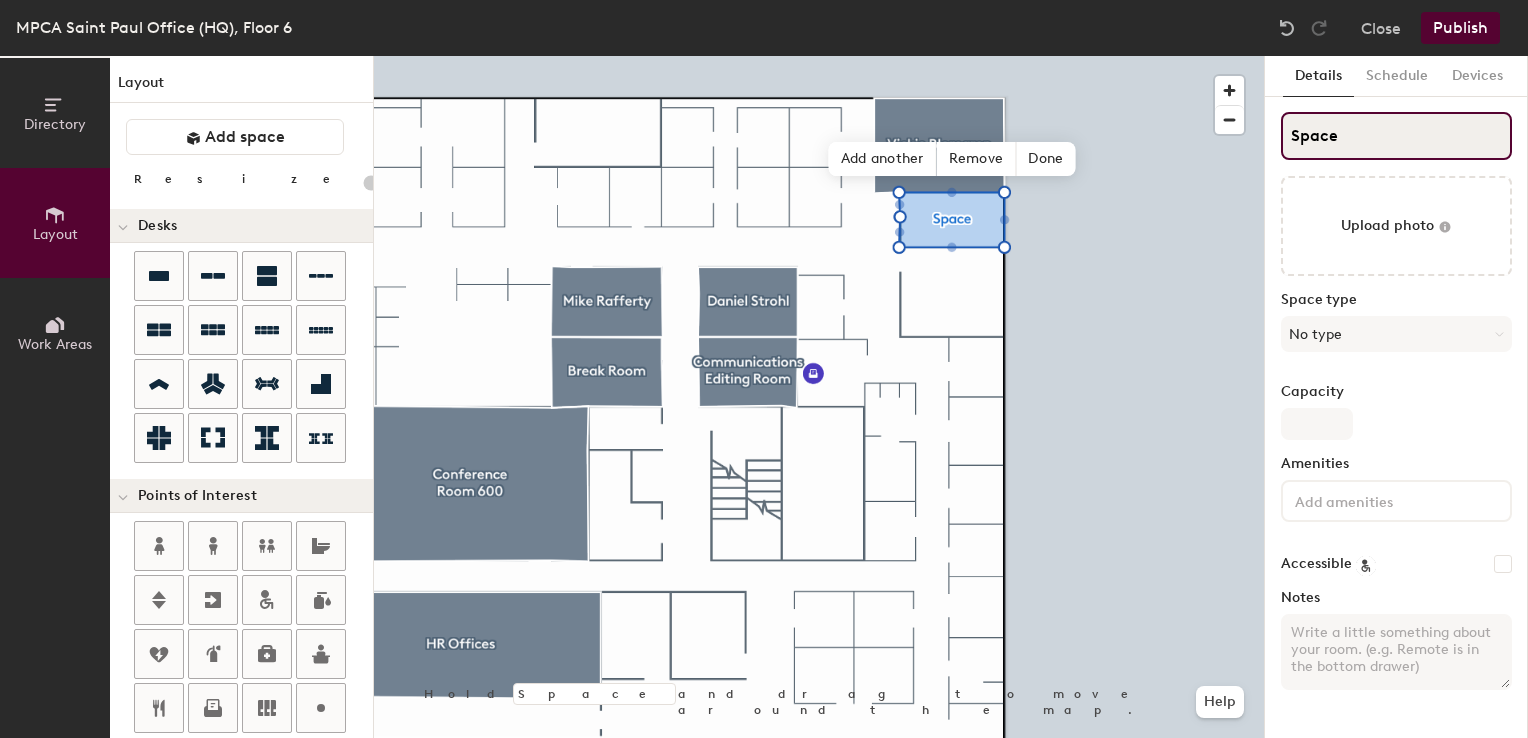 click on "Directory Layout Work Areas Layout   Add space Resize Desks Points of Interest Furnishings Seating Tables Booths Hold Space and drag to move around the map. Help Add another Remove Done Scheduling policies Booking Window Max reservation length Recurring events Restrict booking to working hours Prevent booking from kiosks Restrict booking to administrators Configure room display Background Upload photo General Auto contrast High visibility Hide the logo Custom logo Edit Display hours Screen Brightness 0% 100% Privacy Mask meeting titles Hide meeting attendees Keep meeting organizer visible Scheduling Meeting check-ins Start meetings early End meetings early Extend meetings Impromptu meetings Abandoned meeting protection Admin access Restrict display management Details Schedule Devices Space Upload photo Space type No type Capacity Amenities Accessible Notes" 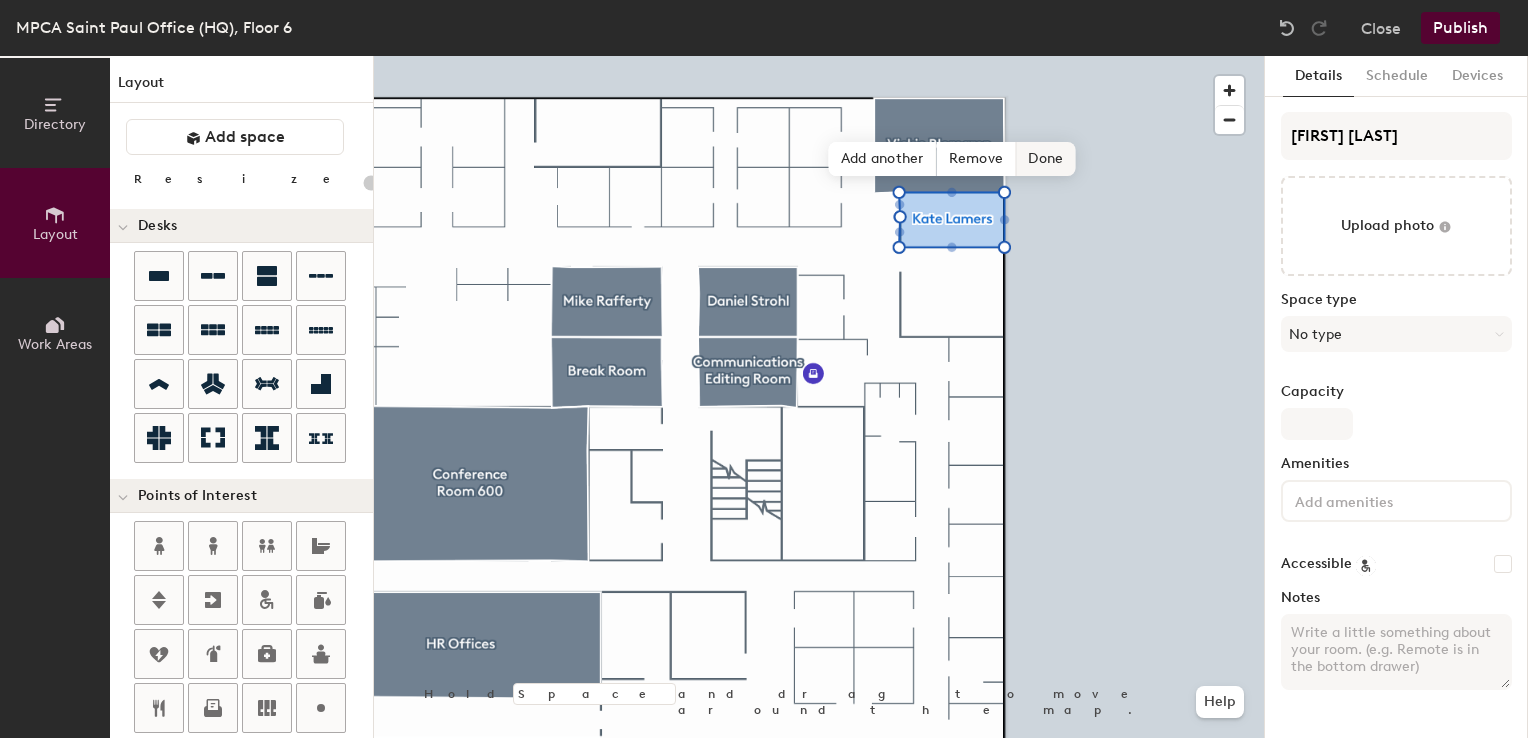 click on "Done" 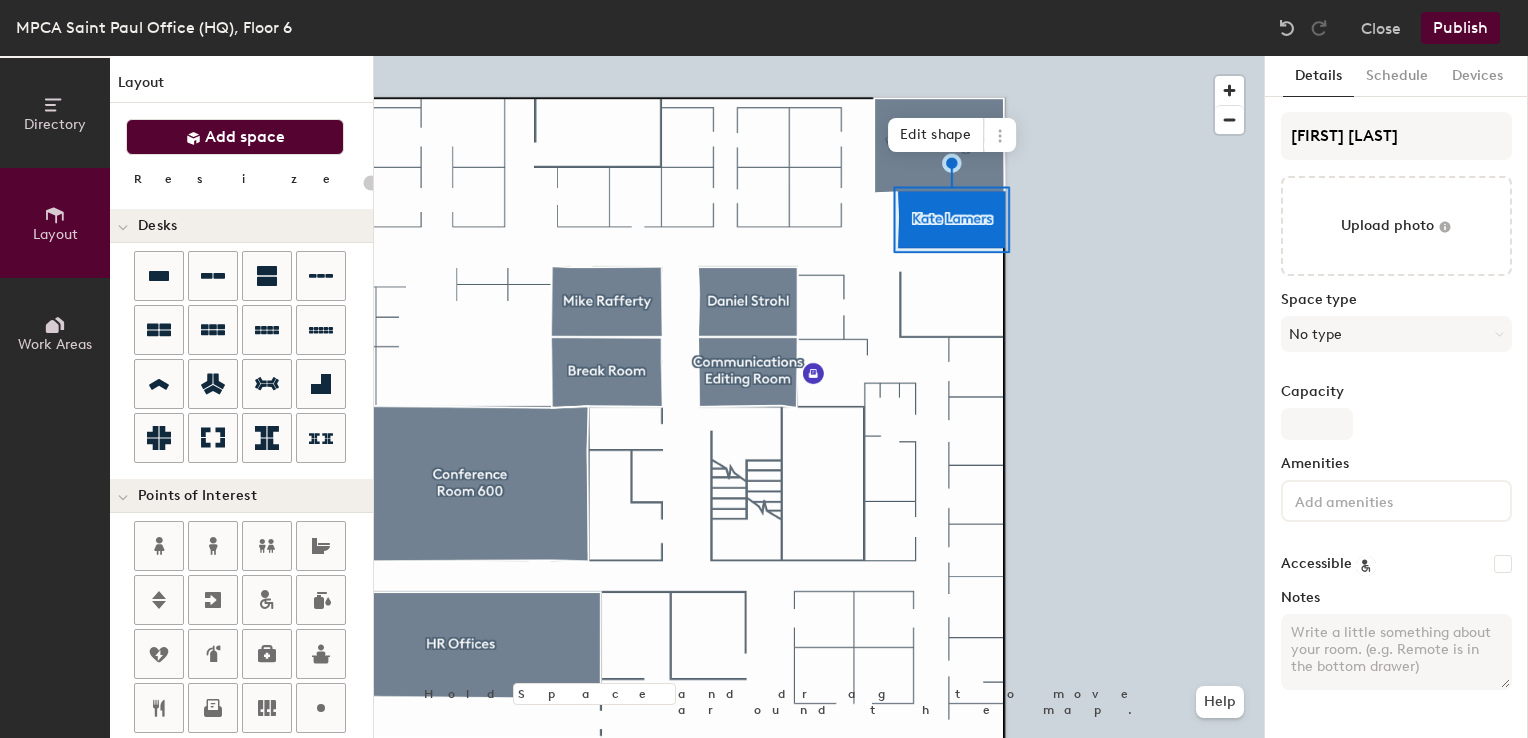 click on "Add space" 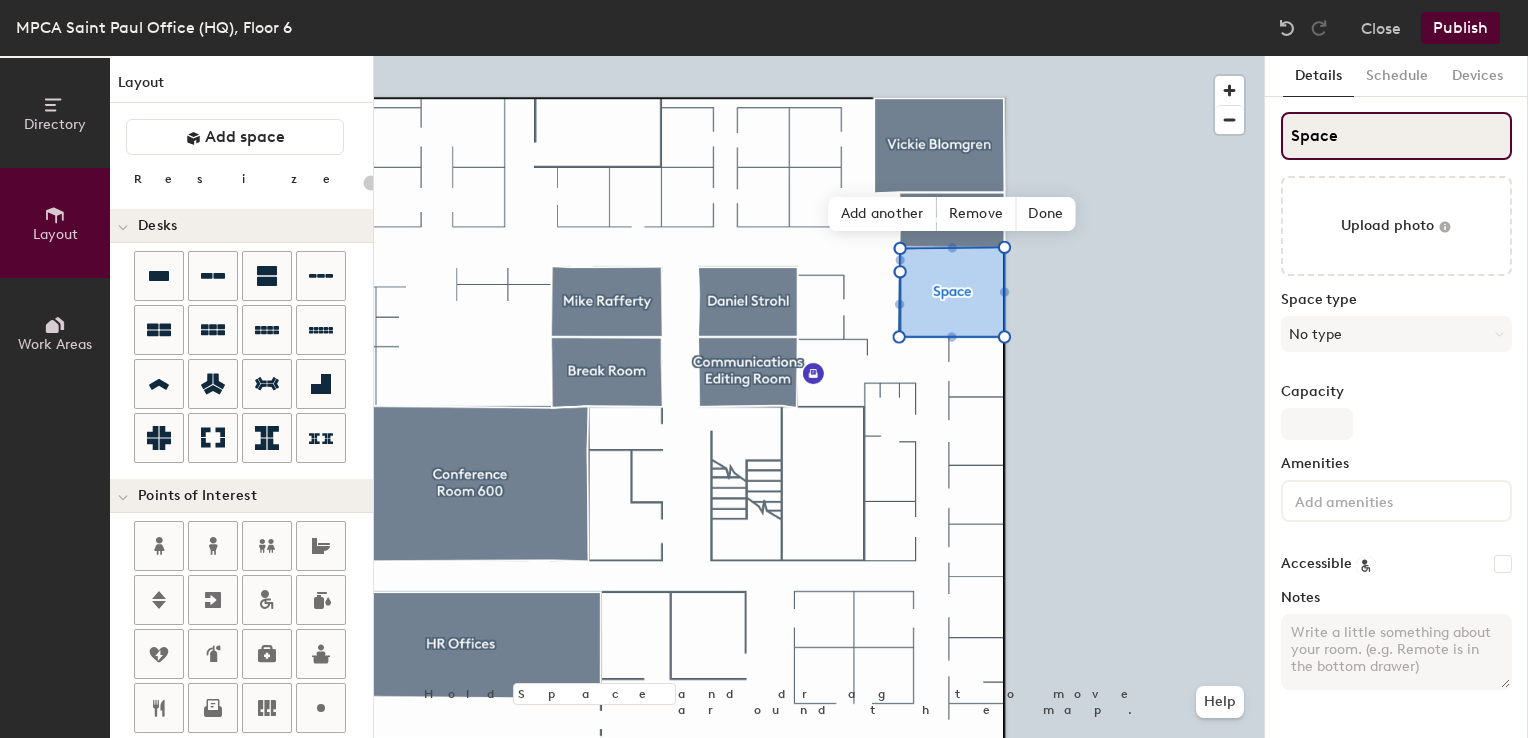 click on "Directory Layout Work Areas Layout   Add space Resize Desks Points of Interest Furnishings Seating Tables Booths Hold Space and drag to move around the map. Help Add another Remove Done Scheduling policies Booking Window Max reservation length Recurring events Restrict booking to working hours Prevent booking from kiosks Restrict booking to administrators Configure room display Background Upload photo General Auto contrast High visibility Hide the logo Custom logo Edit Display hours Screen Brightness 0% 100% Privacy Mask meeting titles Hide meeting attendees Keep meeting organizer visible Scheduling Meeting check-ins Start meetings early End meetings early Extend meetings Impromptu meetings Abandoned meeting protection Admin access Restrict display management Details Schedule Devices Space Upload photo Space type No type Capacity Amenities Accessible Notes" 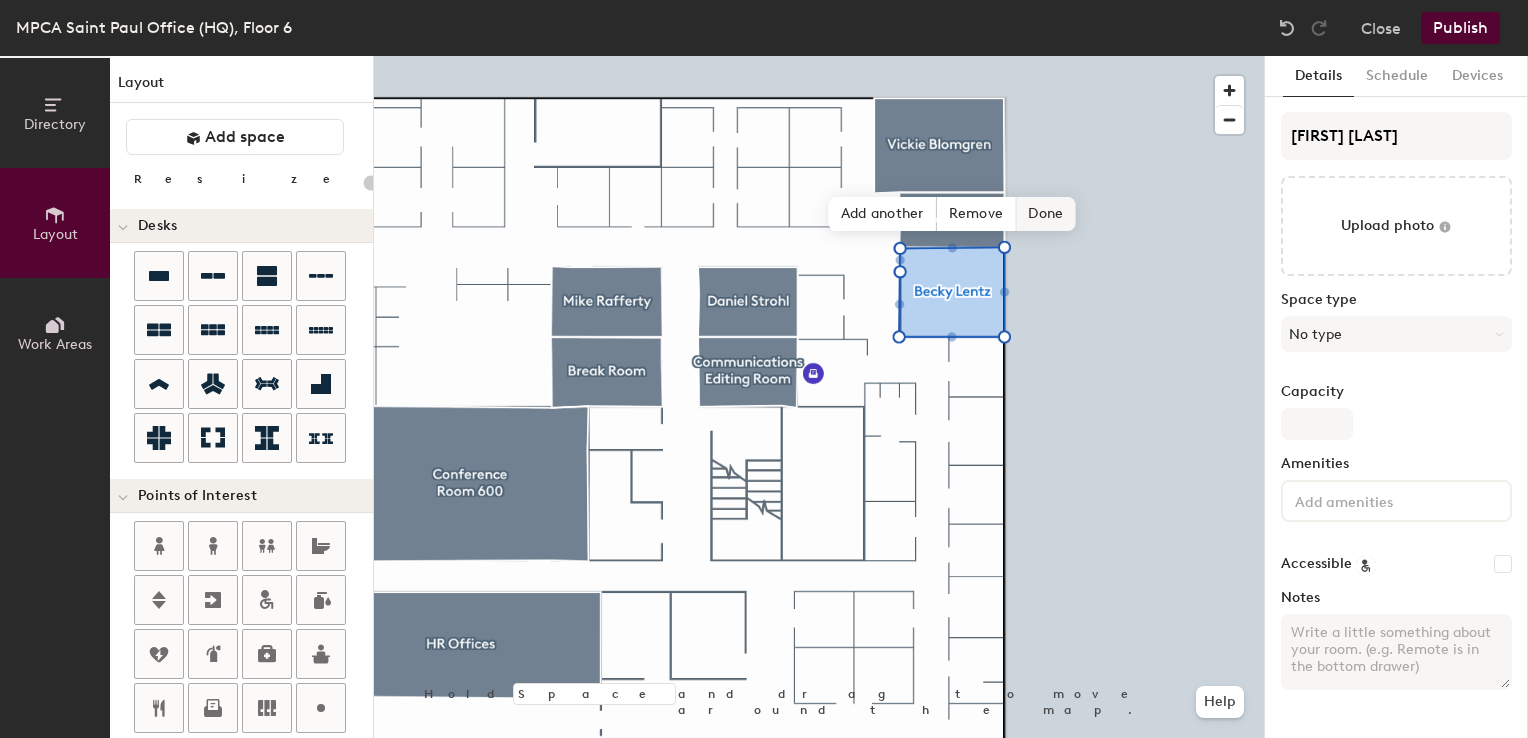 click on "Done" 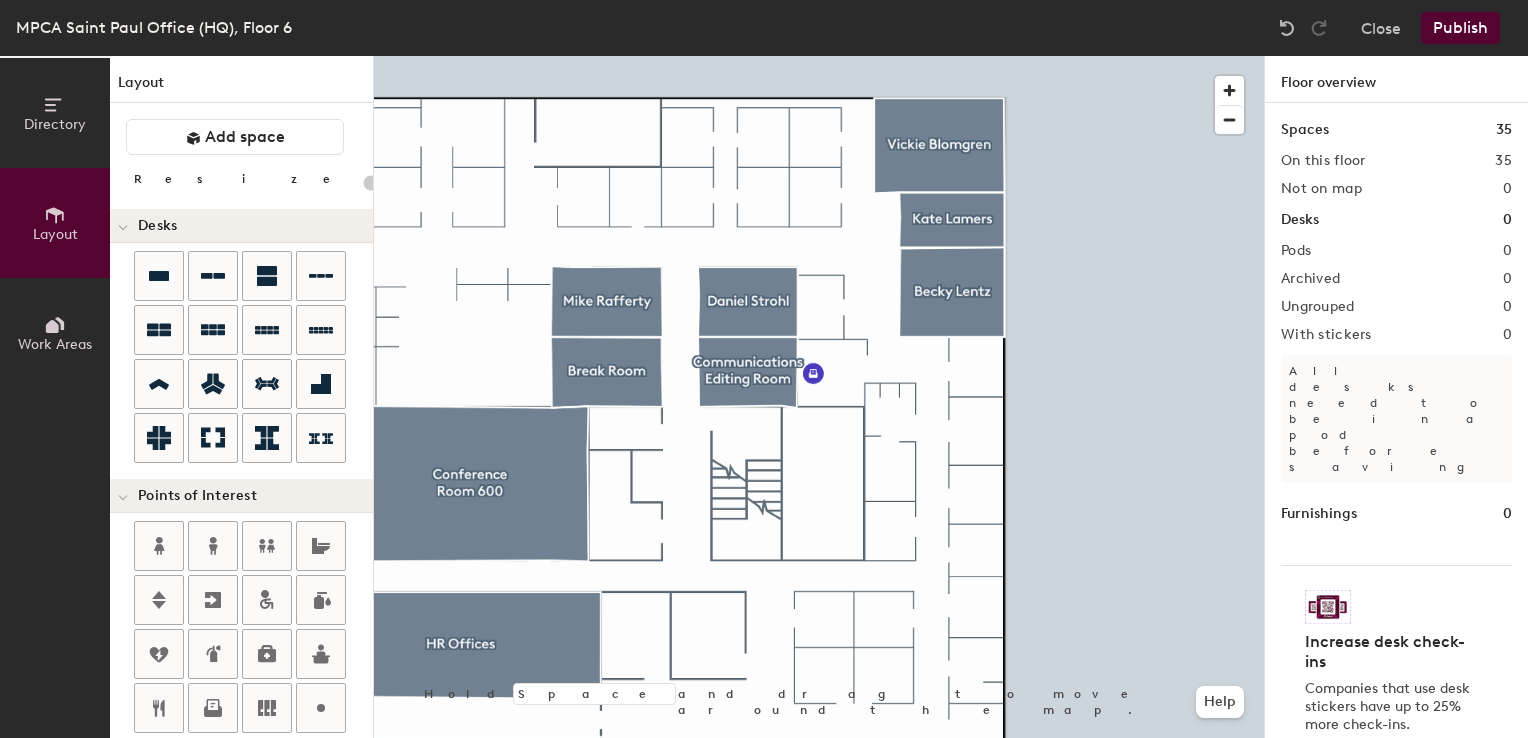 scroll, scrollTop: 0, scrollLeft: 0, axis: both 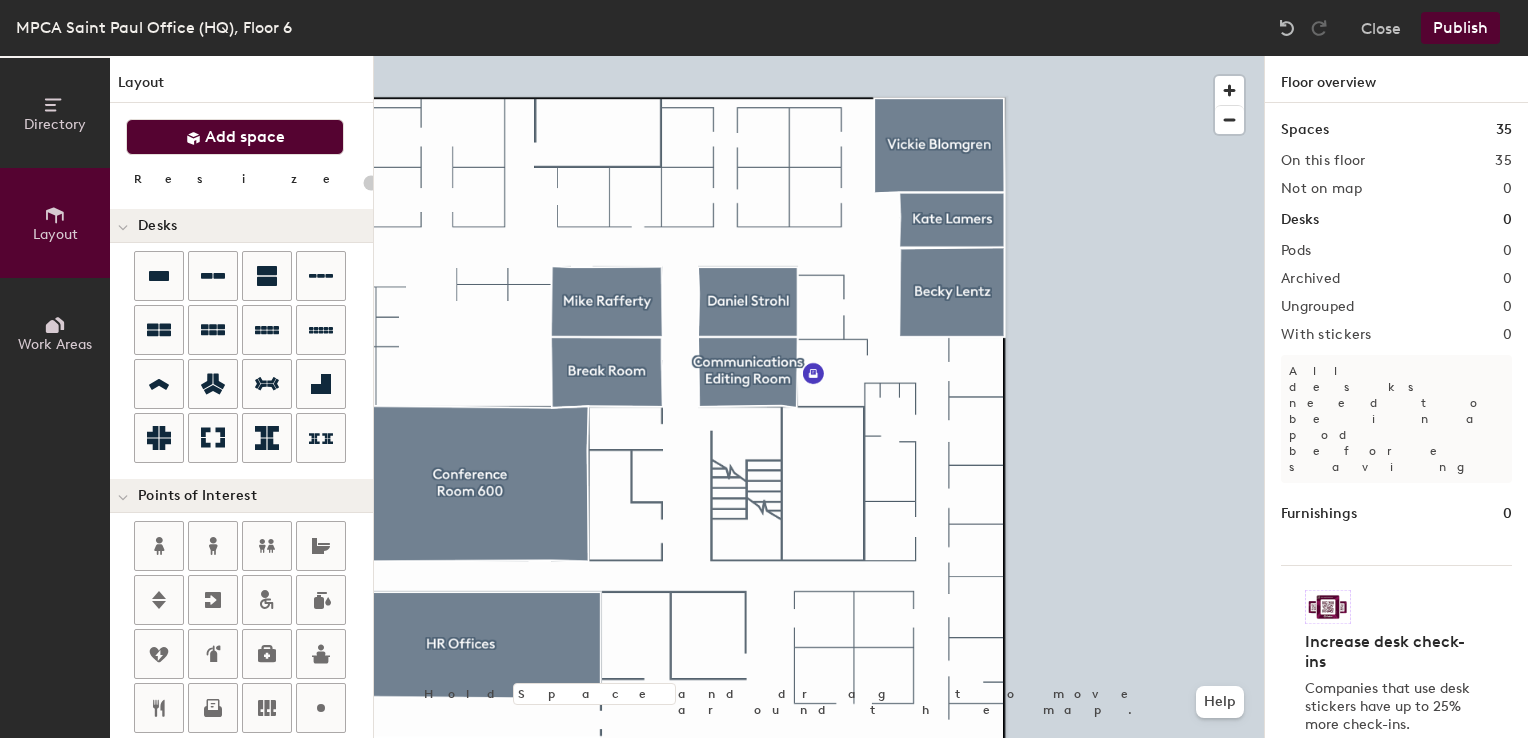 click on "Add space" 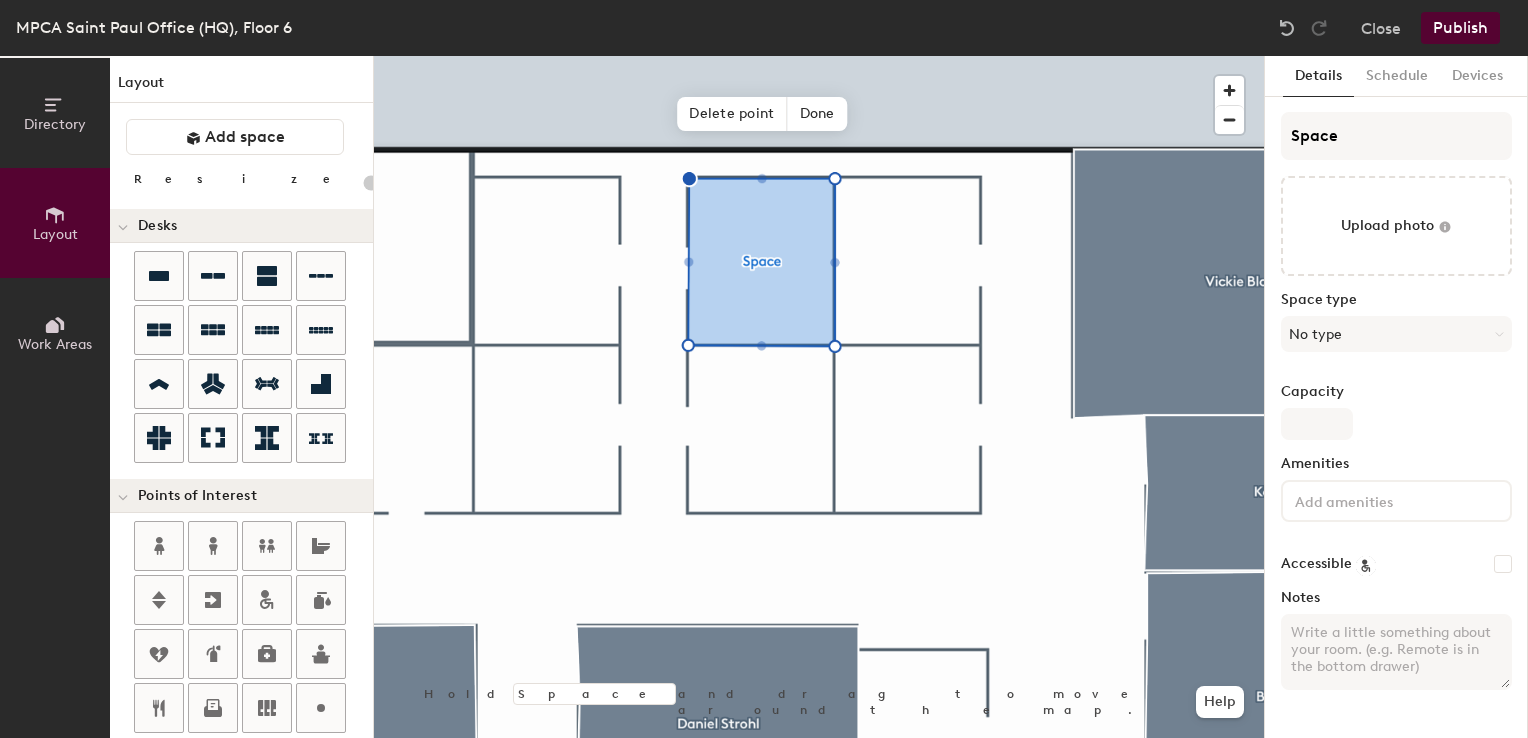type on "20" 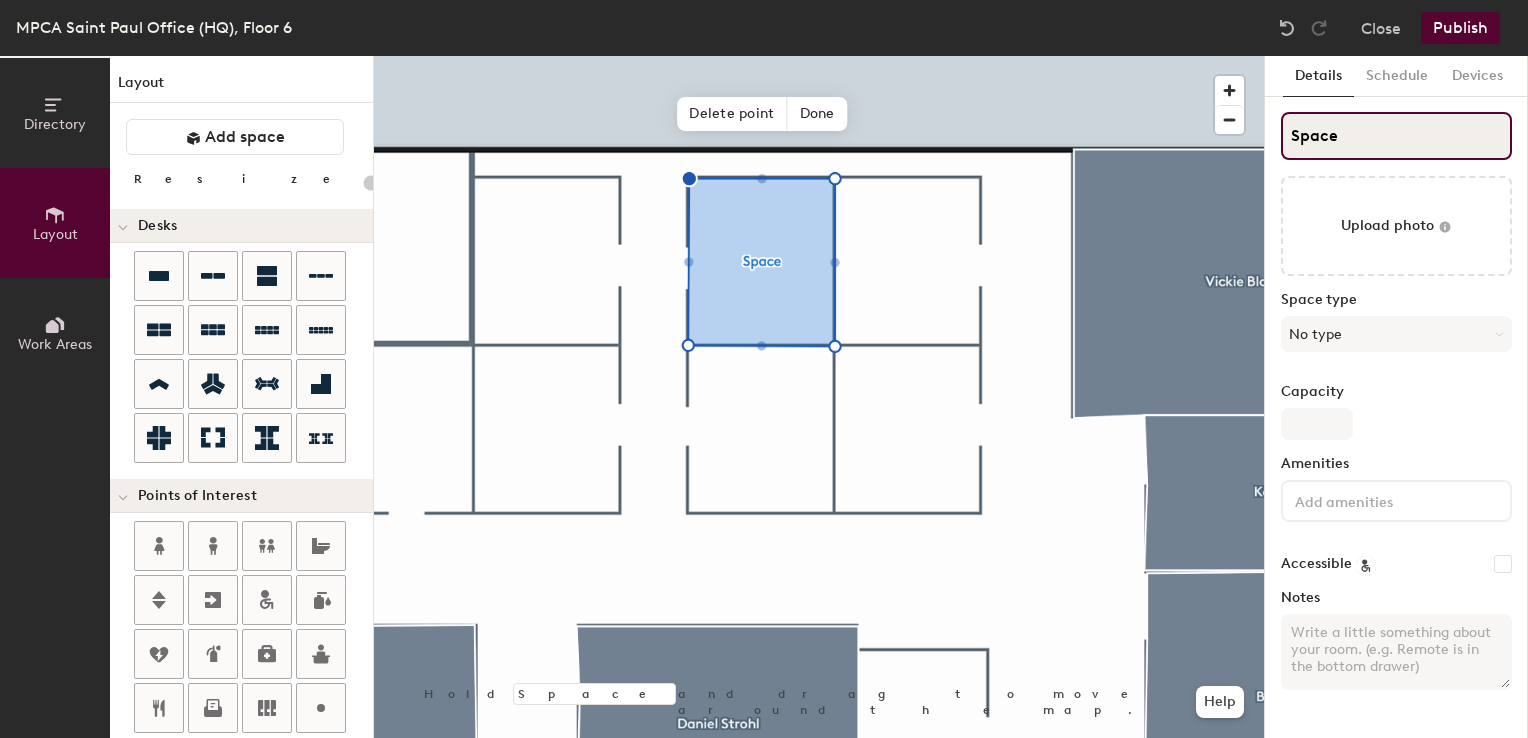 click on "Directory Layout Work Areas Layout   Add space Resize Desks Points of Interest Furnishings Seating Tables Booths Hold Space and drag to move around the map. Help Delete point Done Scheduling policies Booking Window Max reservation length Recurring events Restrict booking to working hours Prevent booking from kiosks Restrict booking to administrators Configure room display Background Upload photo General Auto contrast High visibility Hide the logo Custom logo Edit Display hours Screen Brightness 0% 100% Privacy Mask meeting titles Hide meeting attendees Keep meeting organizer visible Scheduling Meeting check-ins Start meetings early End meetings early Extend meetings Impromptu meetings Abandoned meeting protection Admin access Restrict display management Details Schedule Devices Space Upload photo Space type No type Capacity Amenities Accessible Notes" 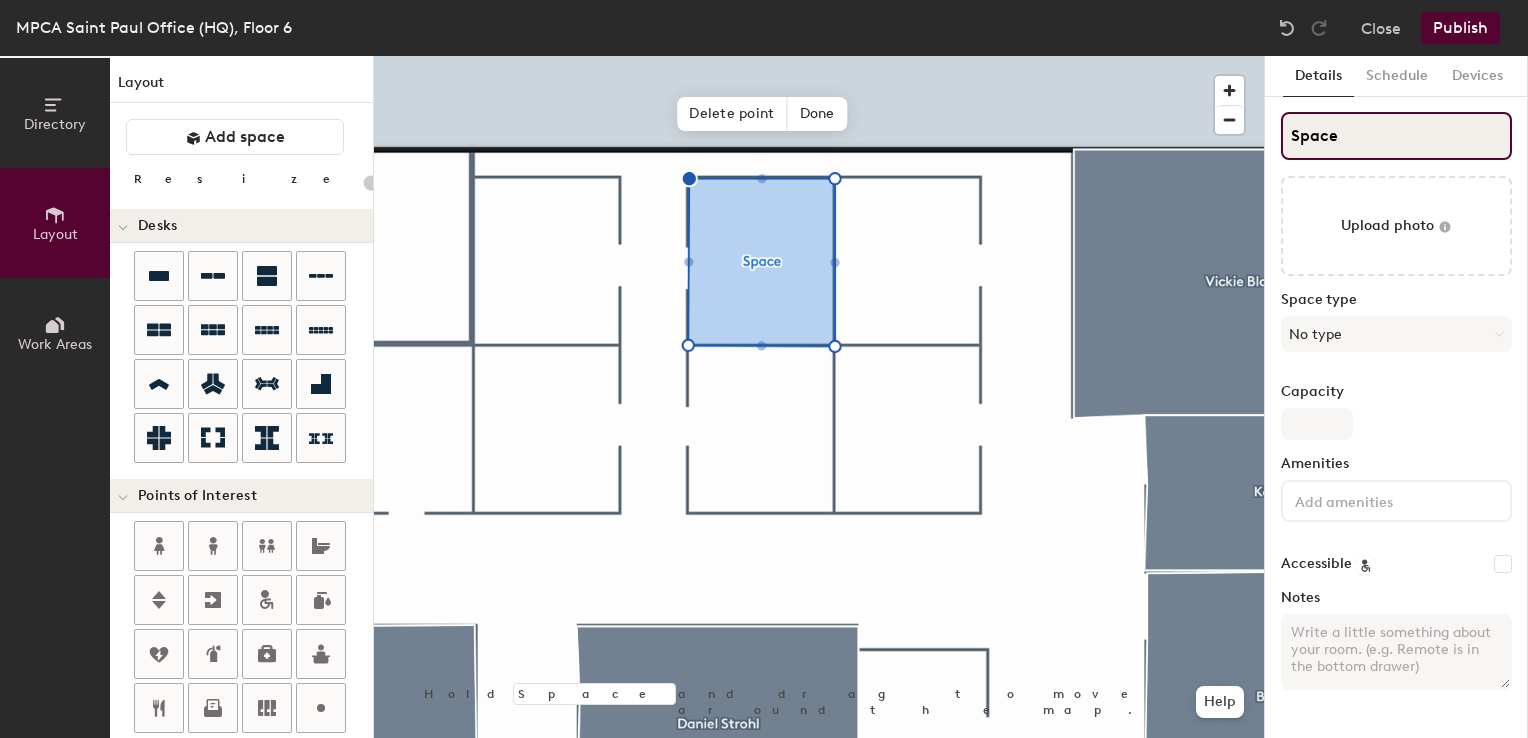 type on "K" 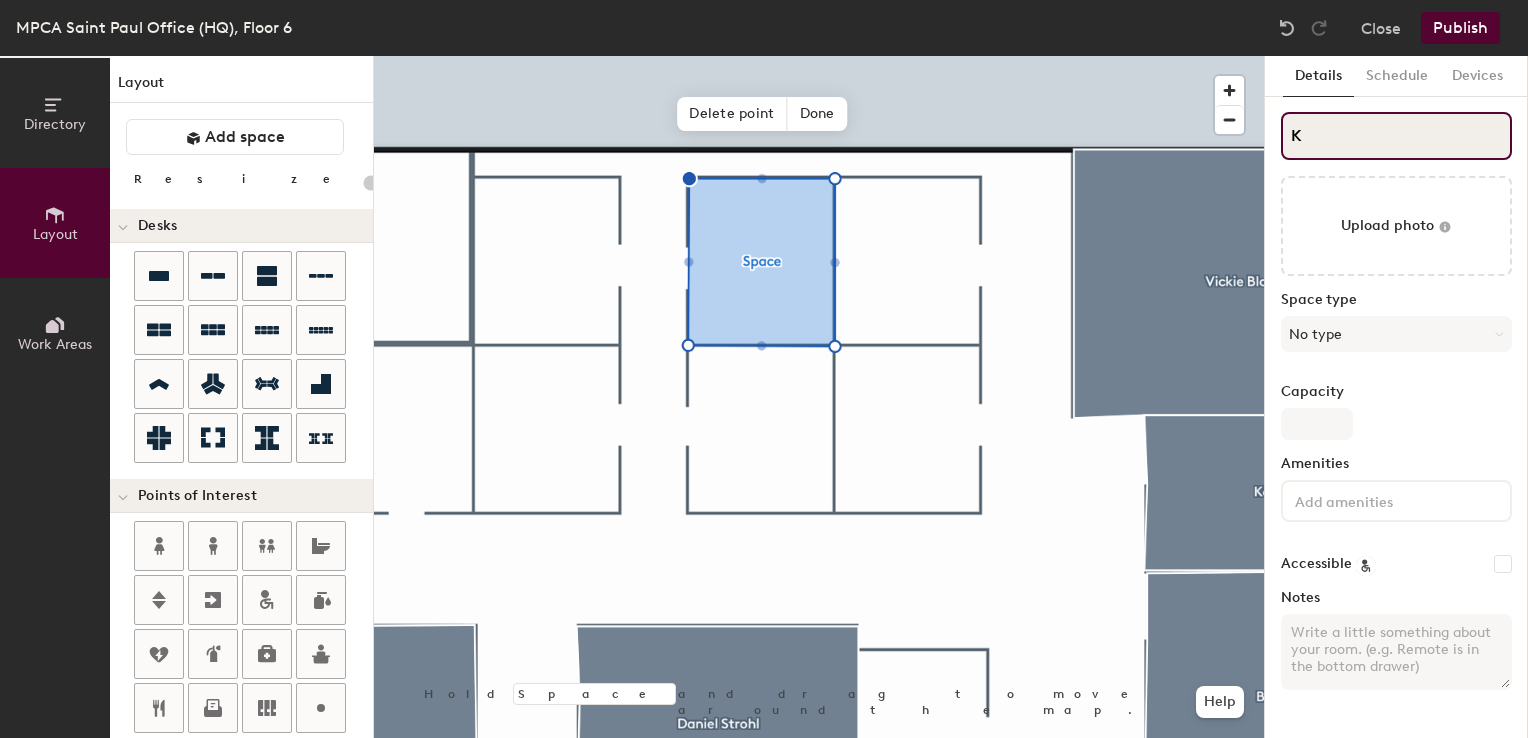 type on "20" 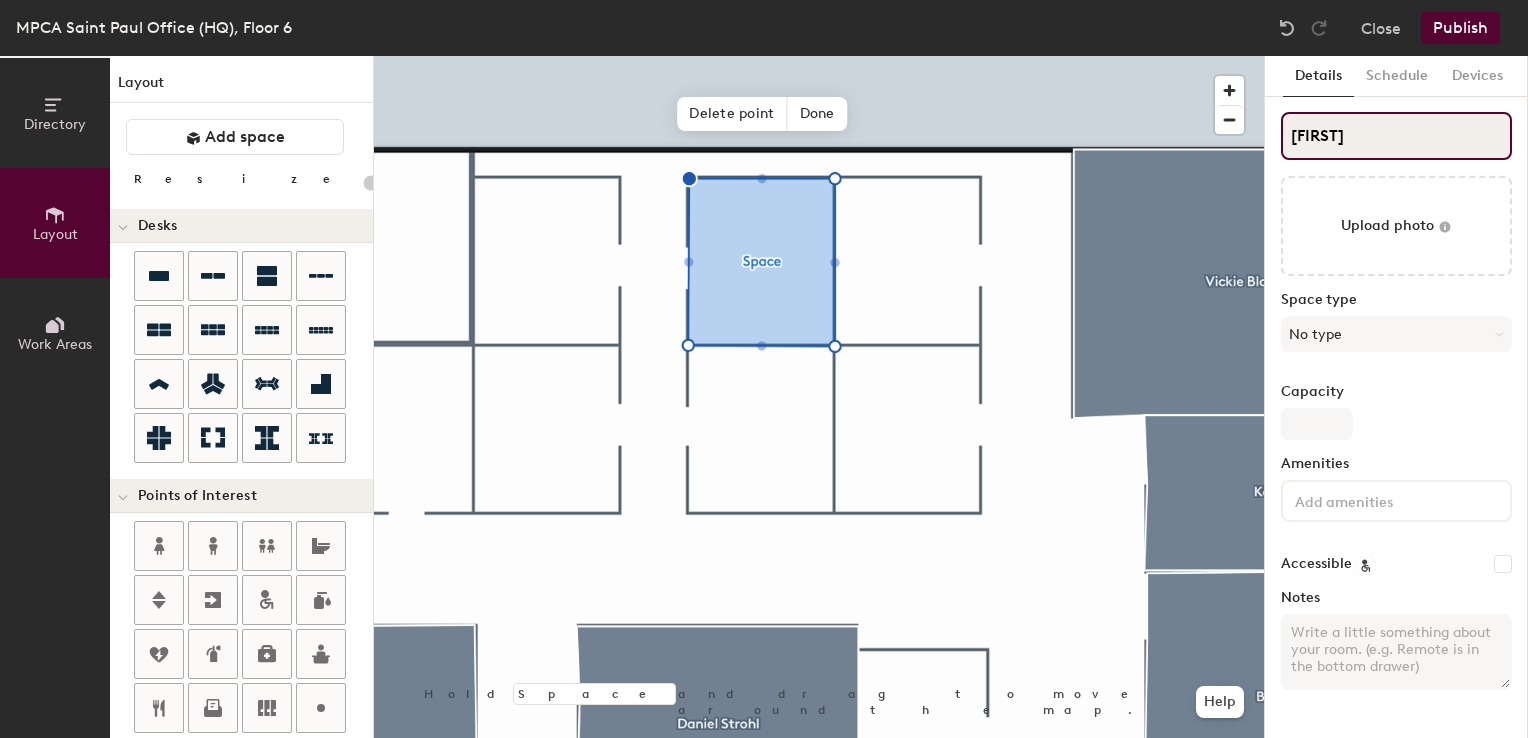 type on "Kel" 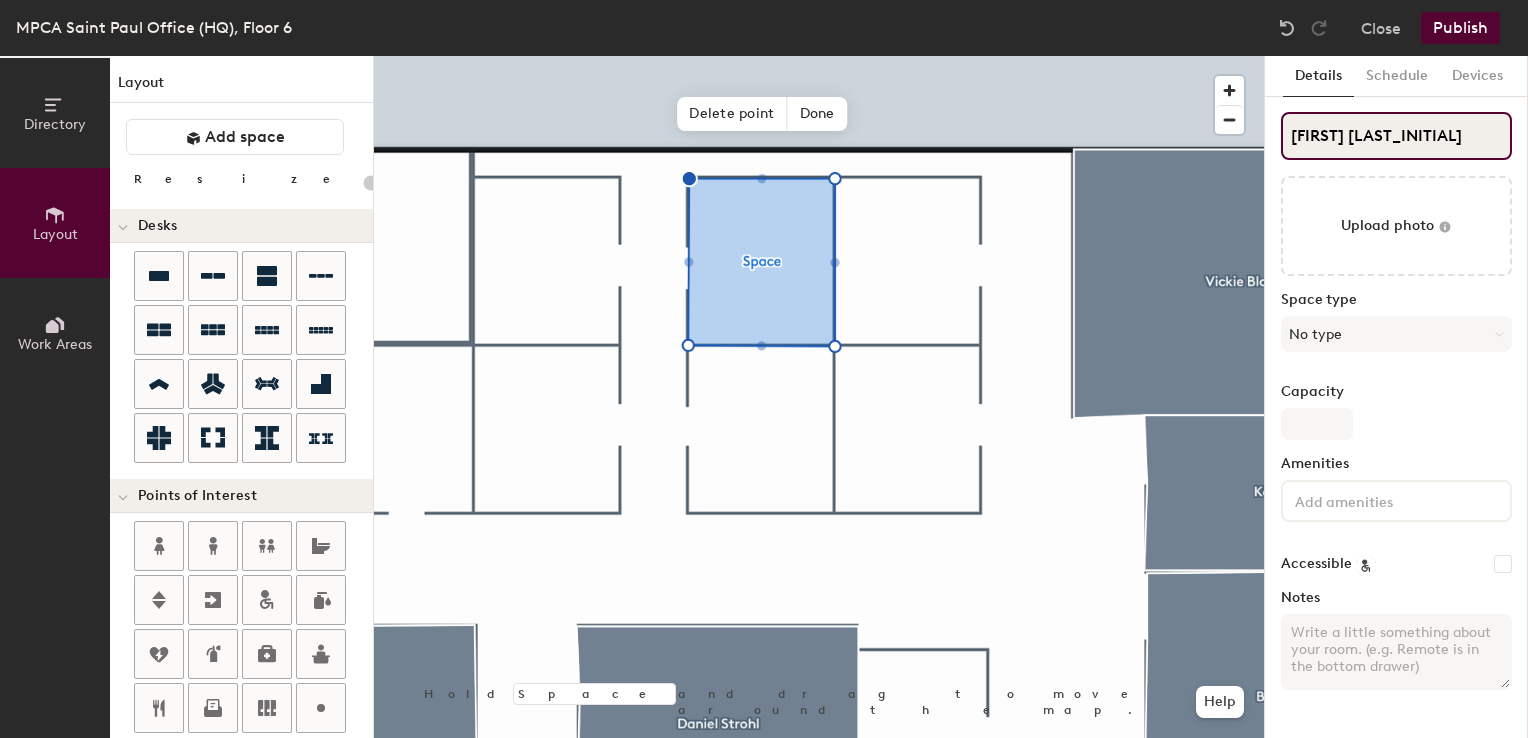 type on "20" 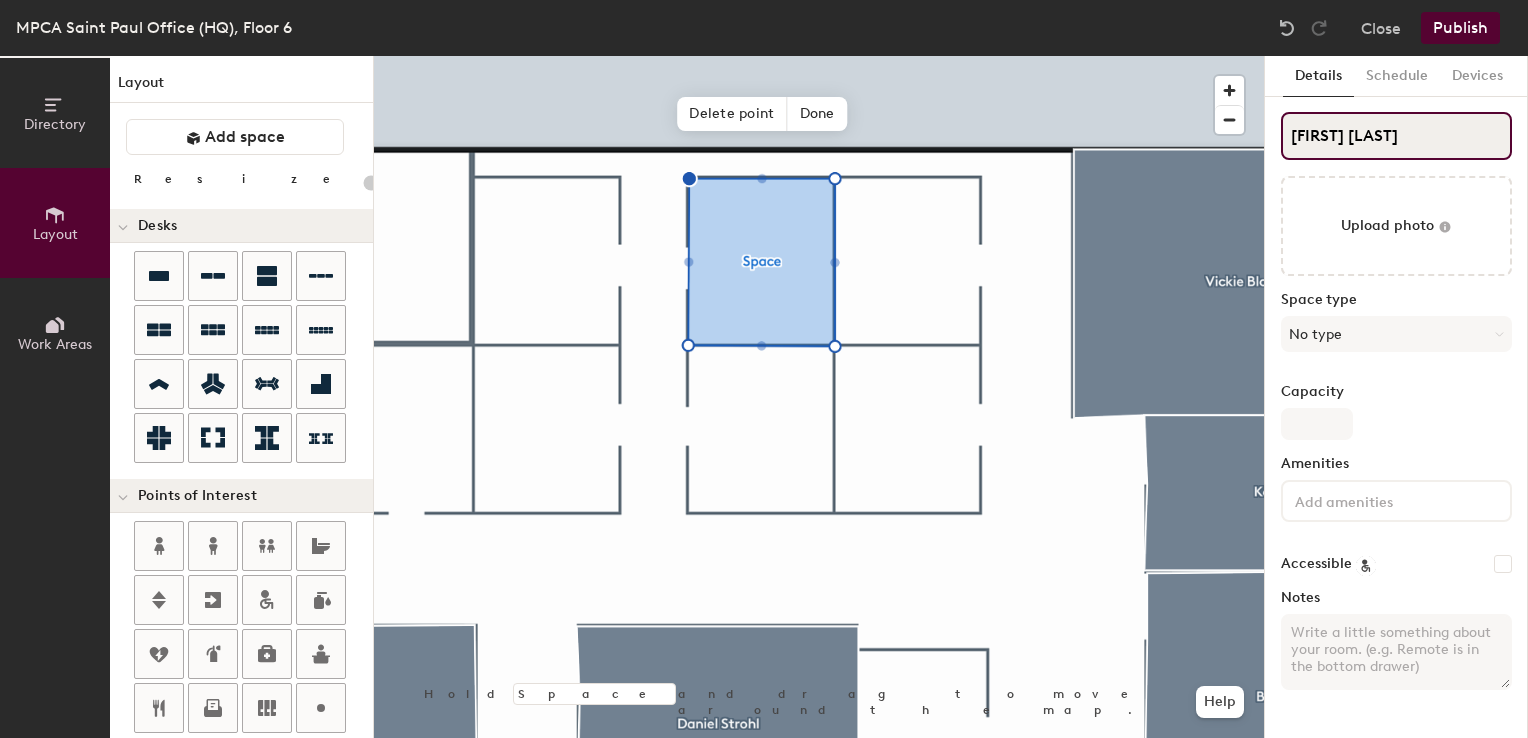 type on "20" 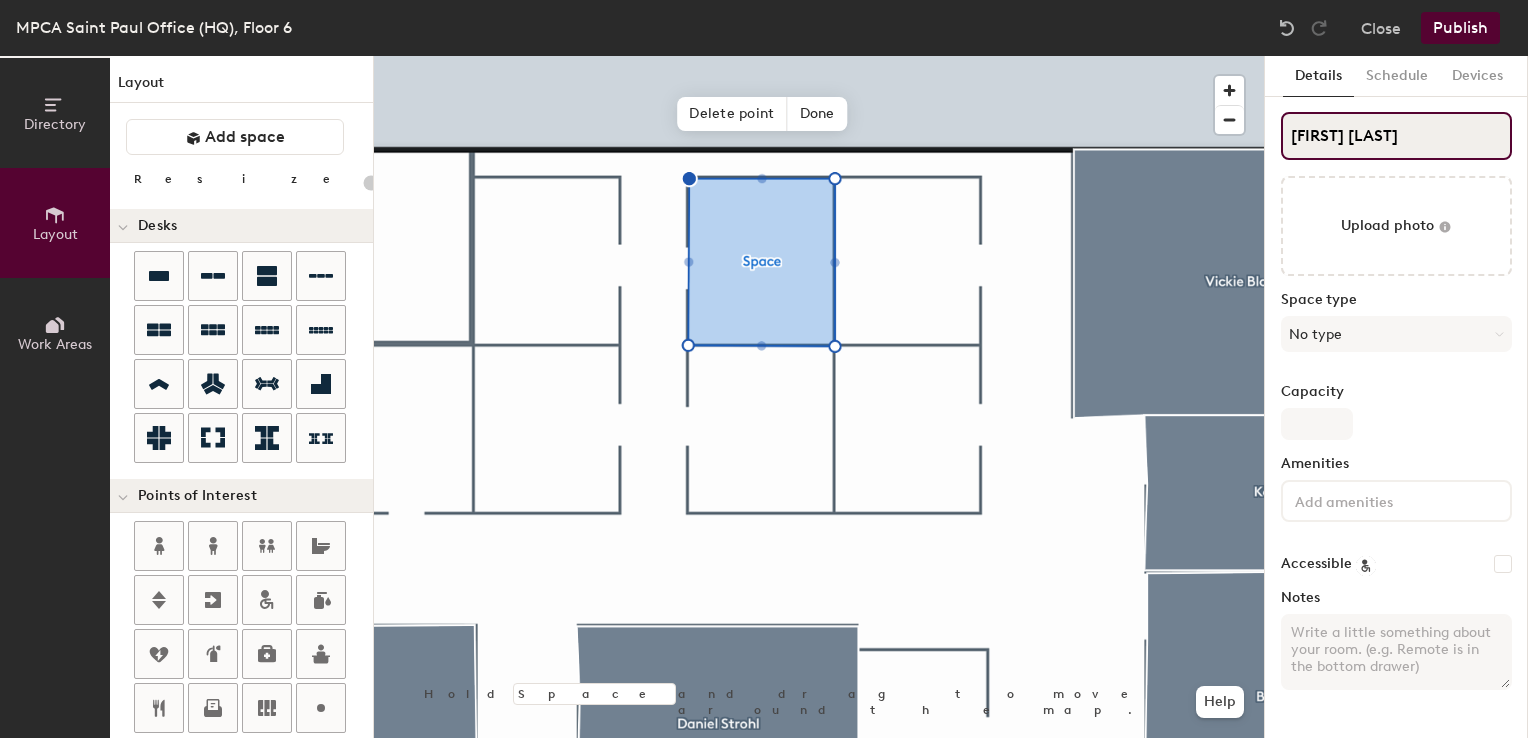 type on "20" 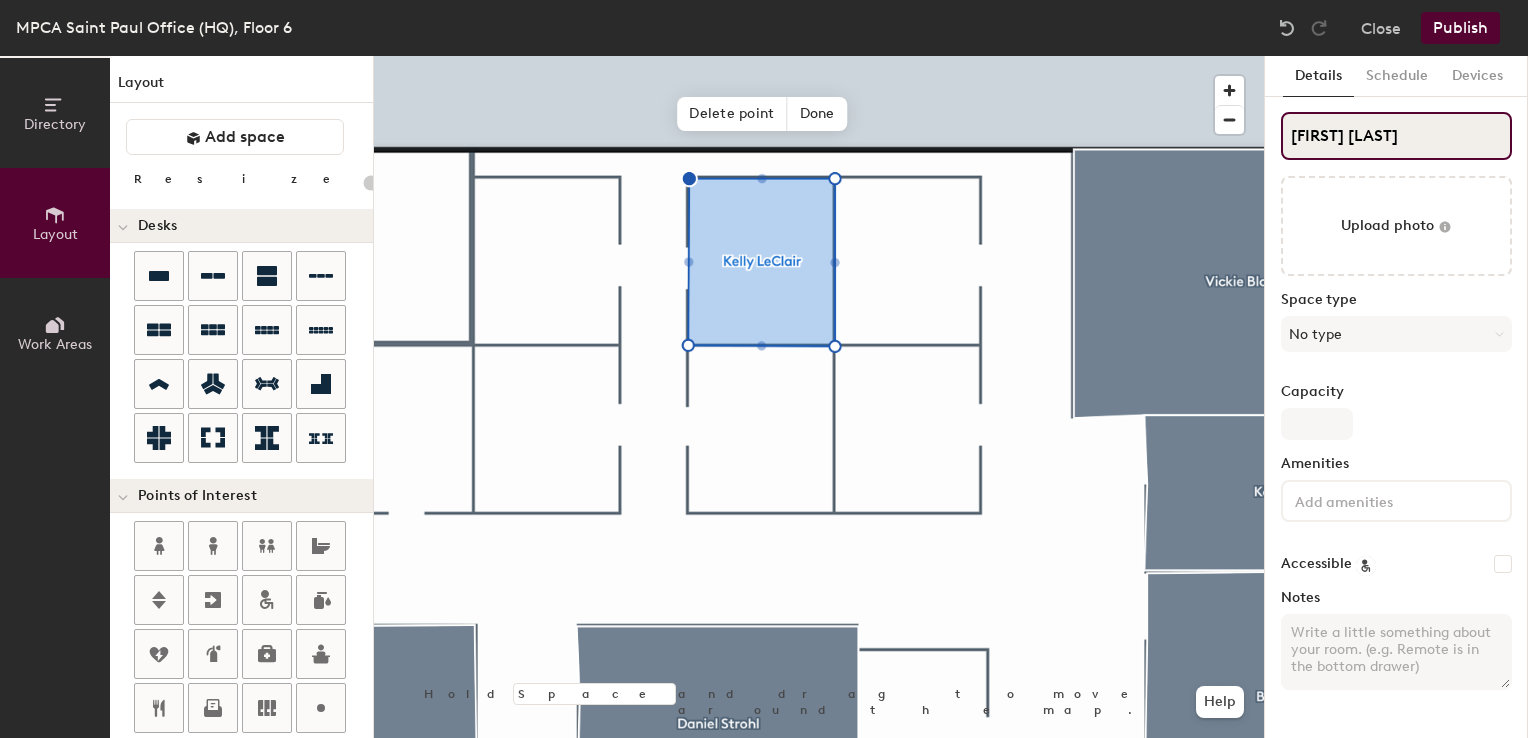 type on "Kelly LeClair" 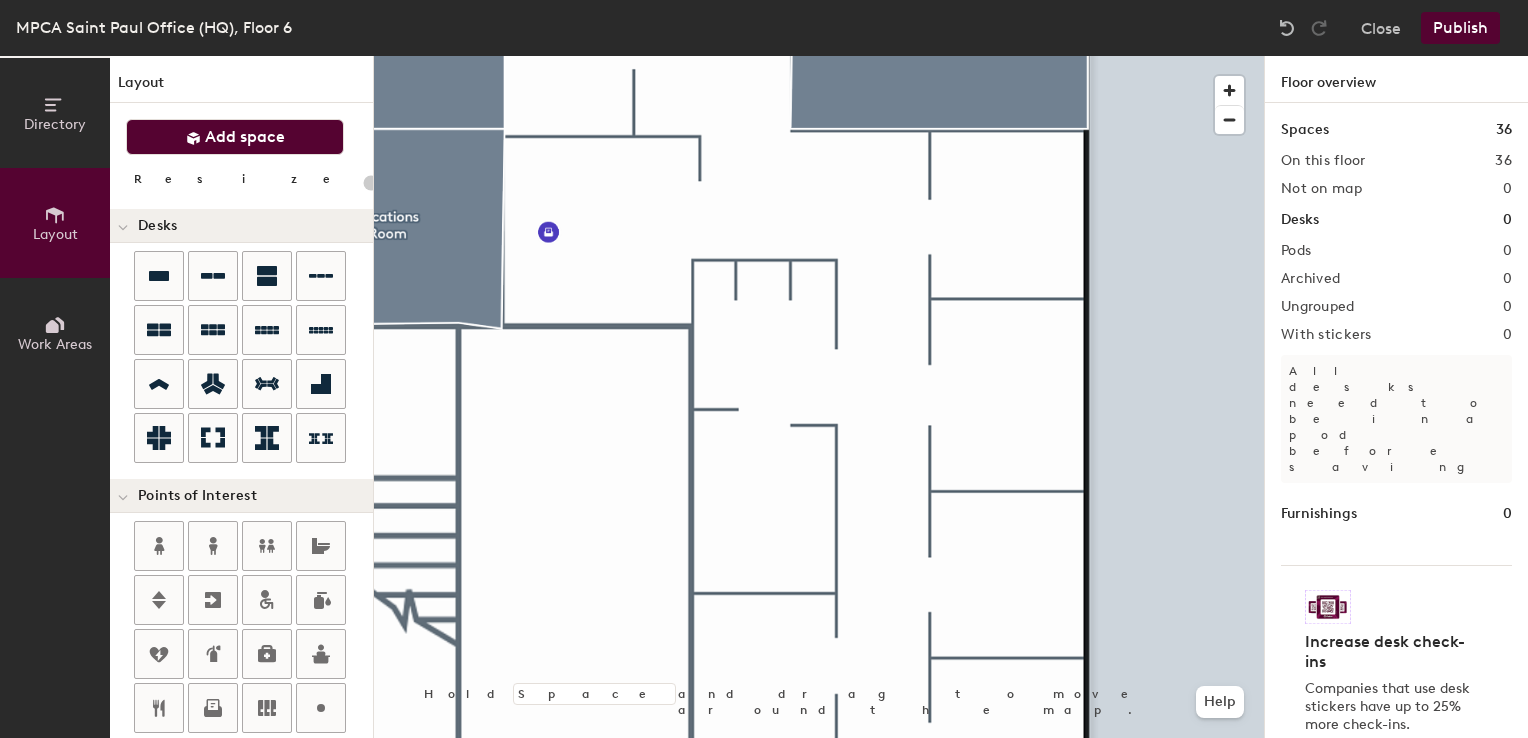click on "Add space" 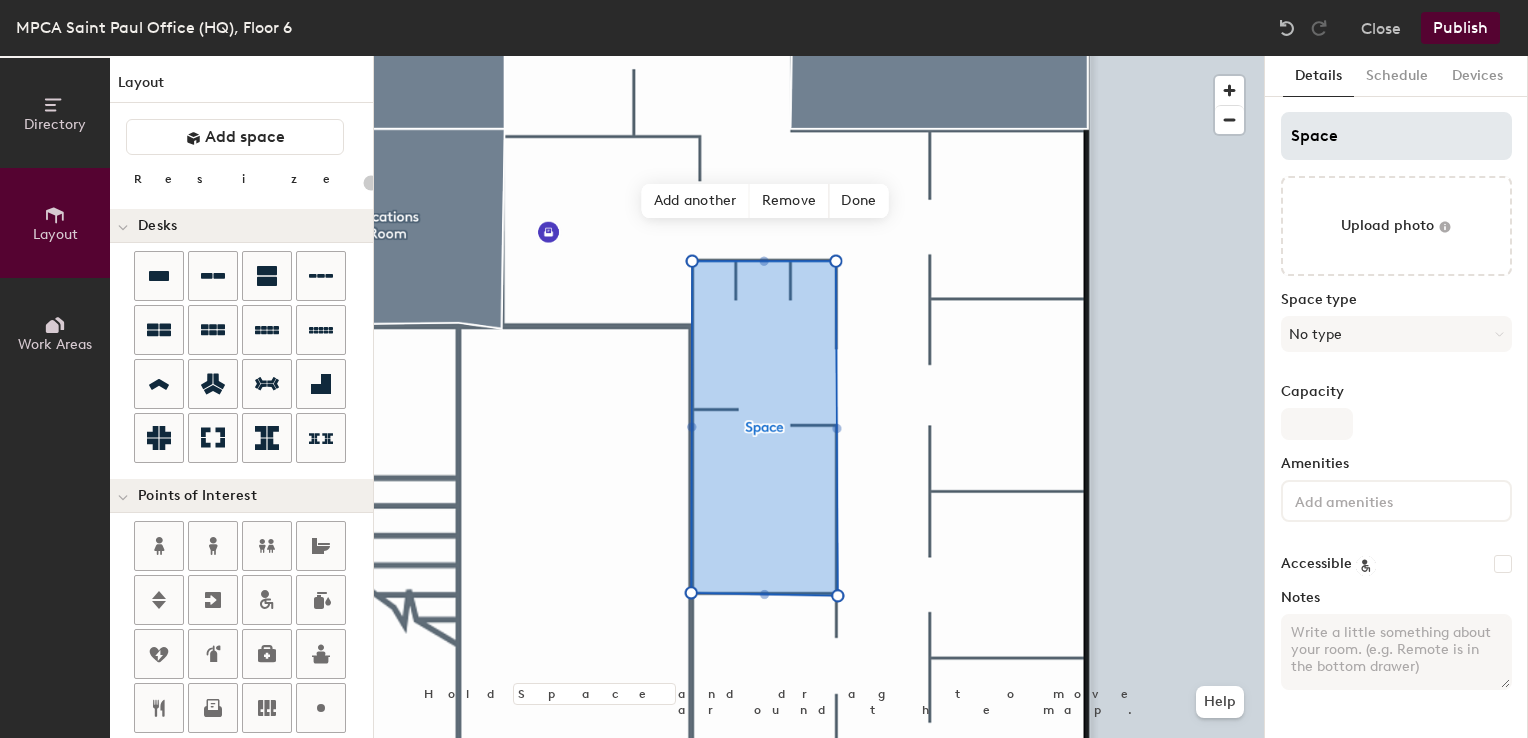 type on "20" 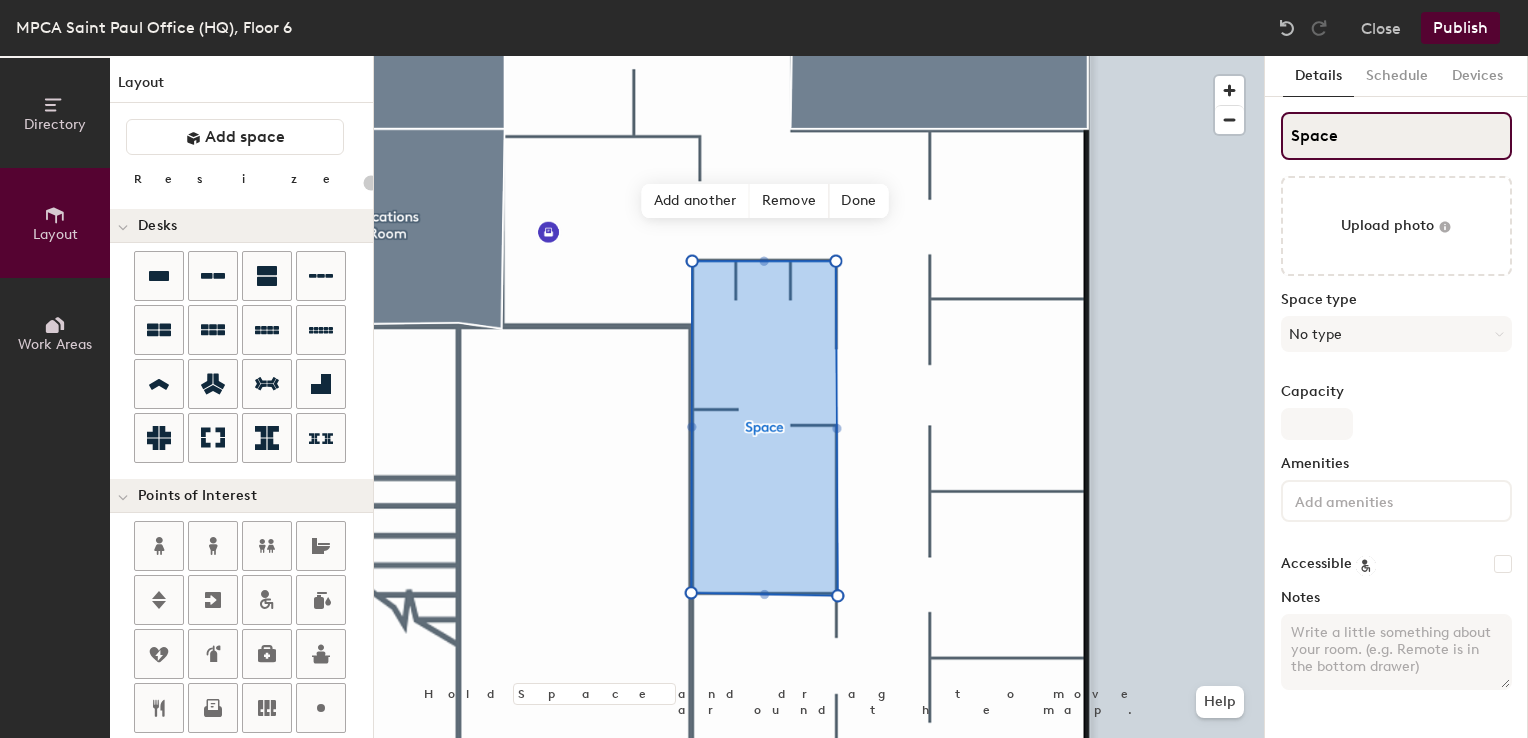 drag, startPoint x: 1376, startPoint y: 130, endPoint x: 1264, endPoint y: 134, distance: 112.0714 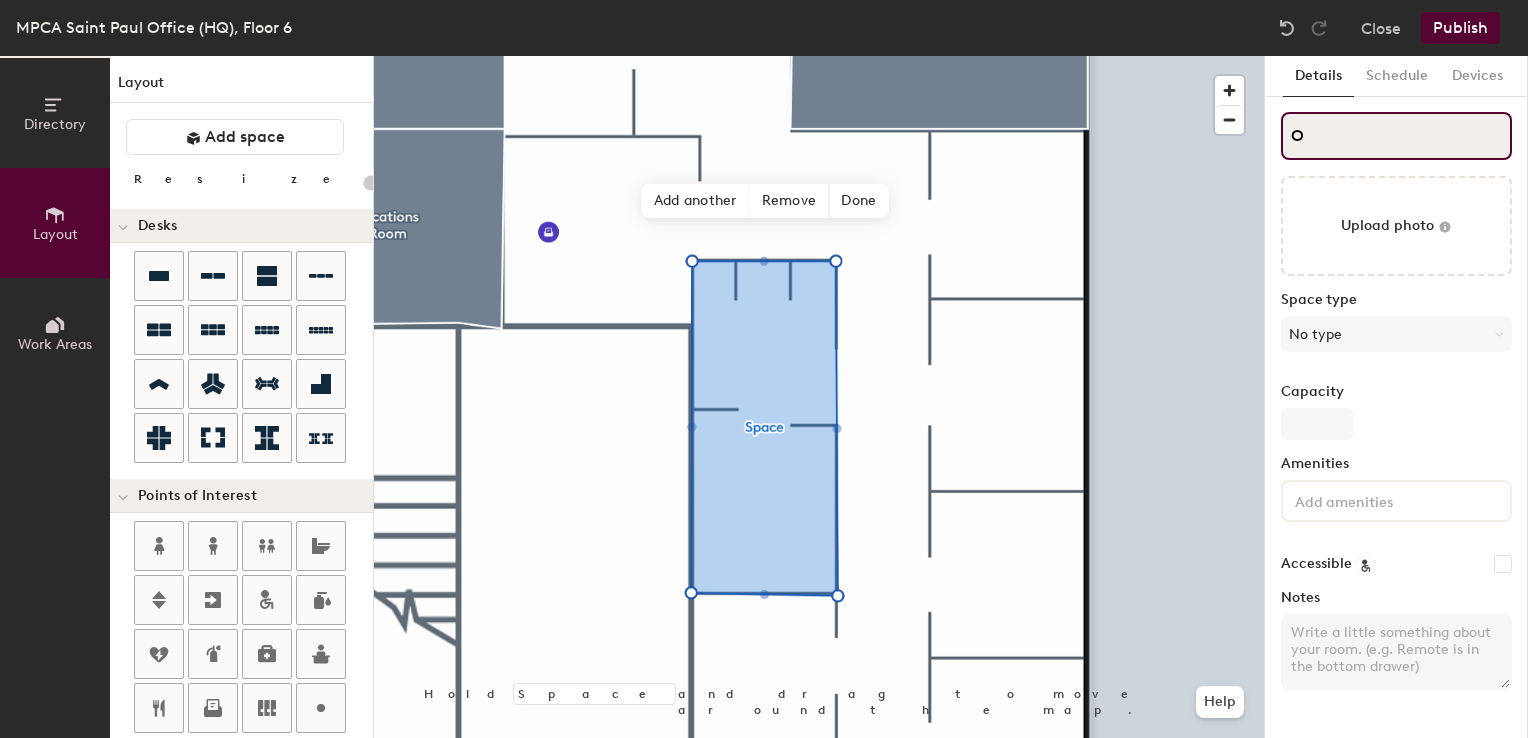 type on "20" 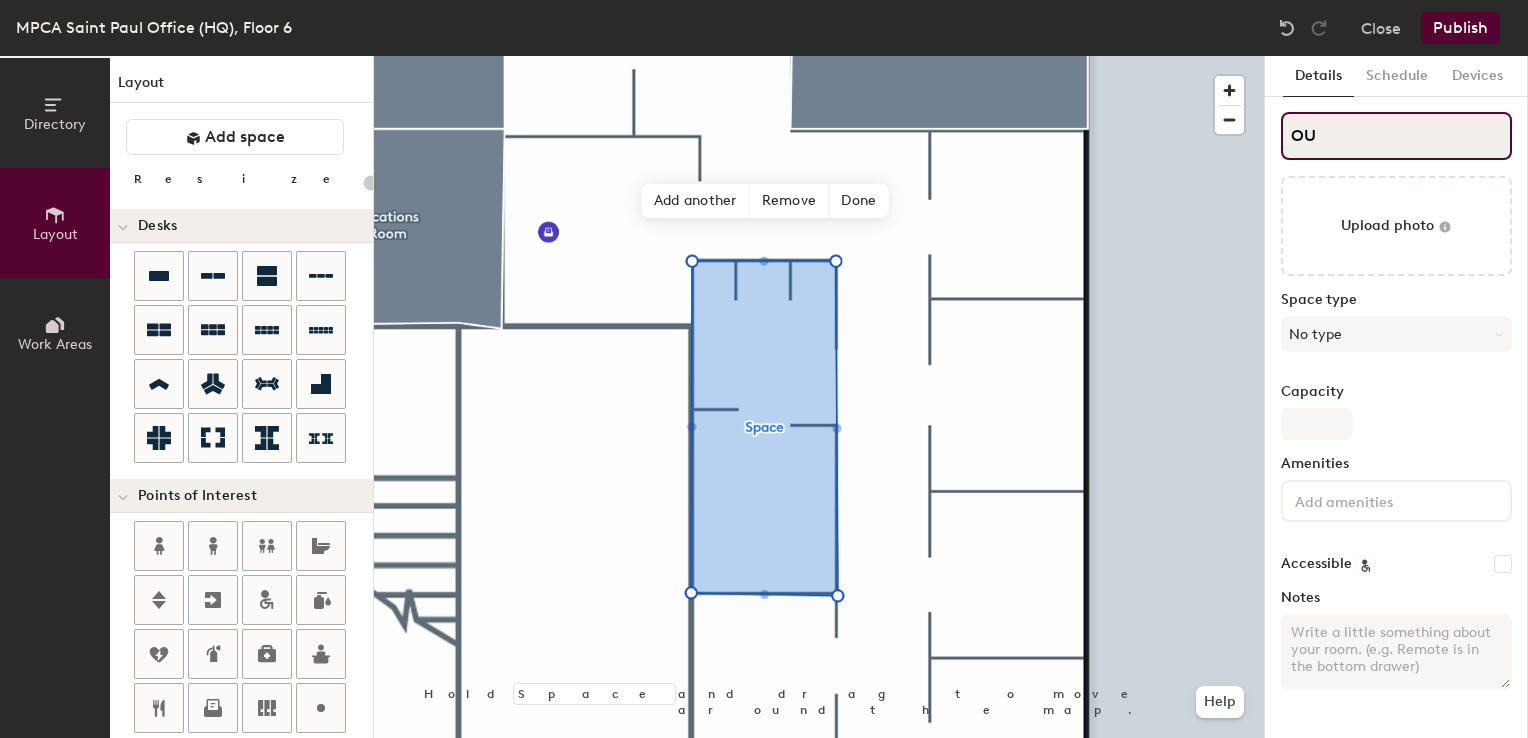 type on "20" 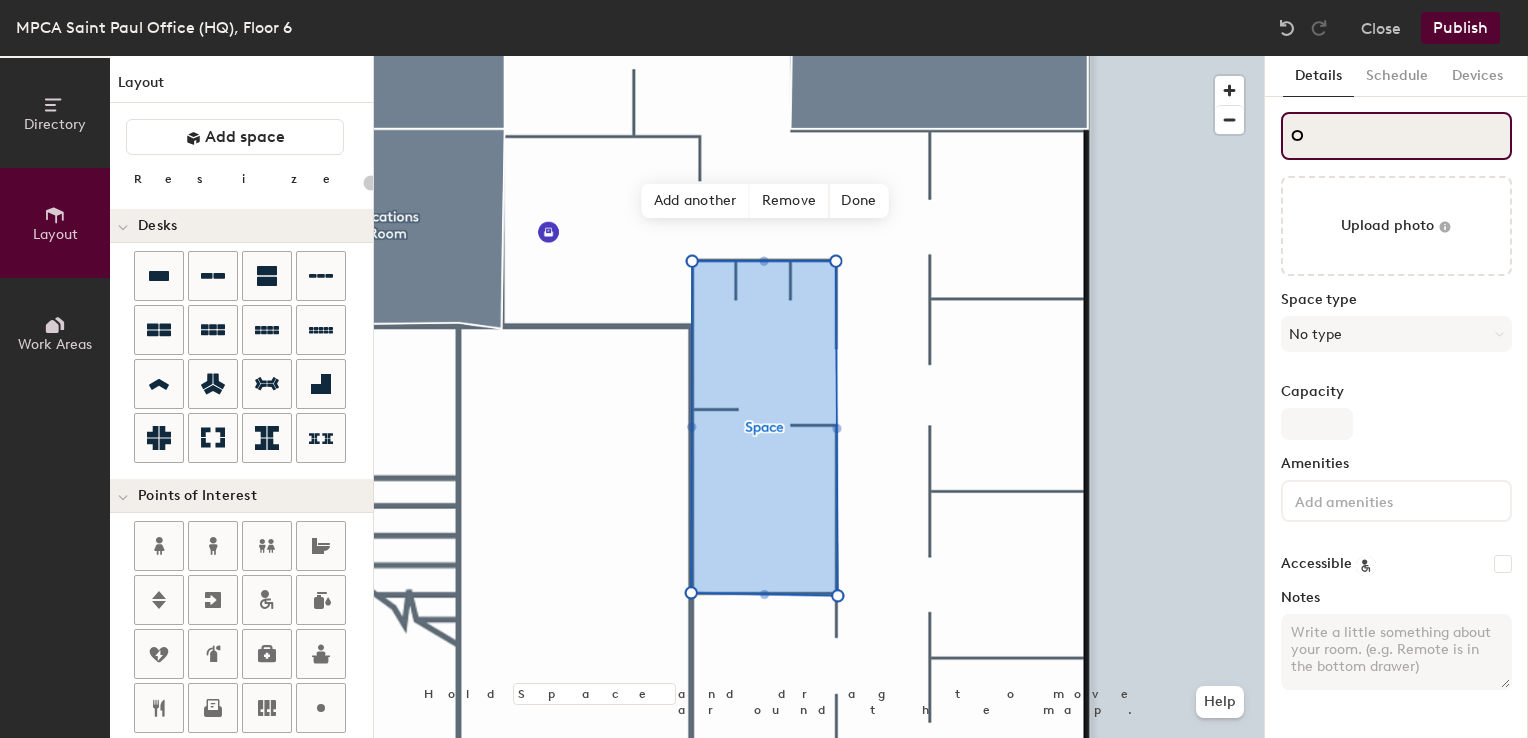 type on "20" 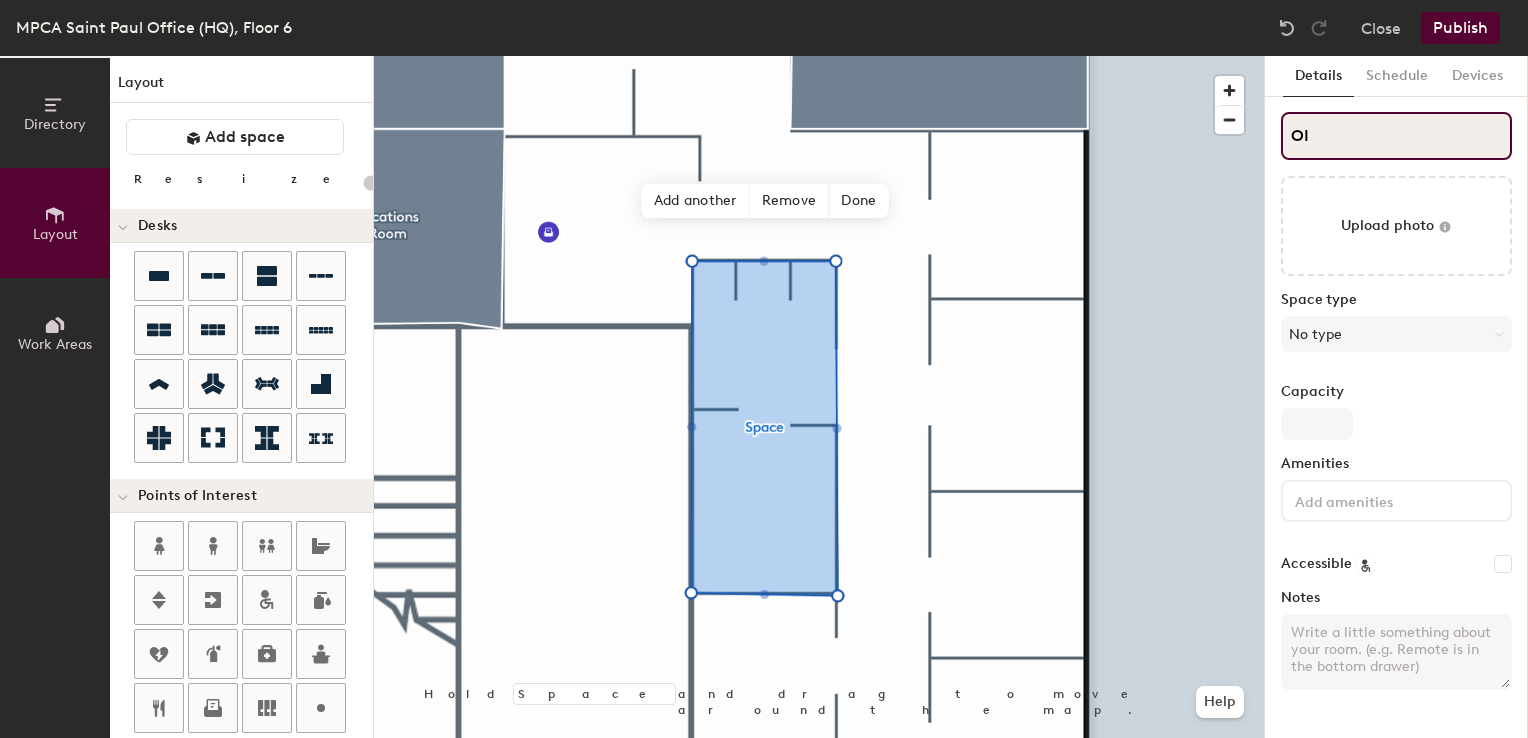 type on "OIU" 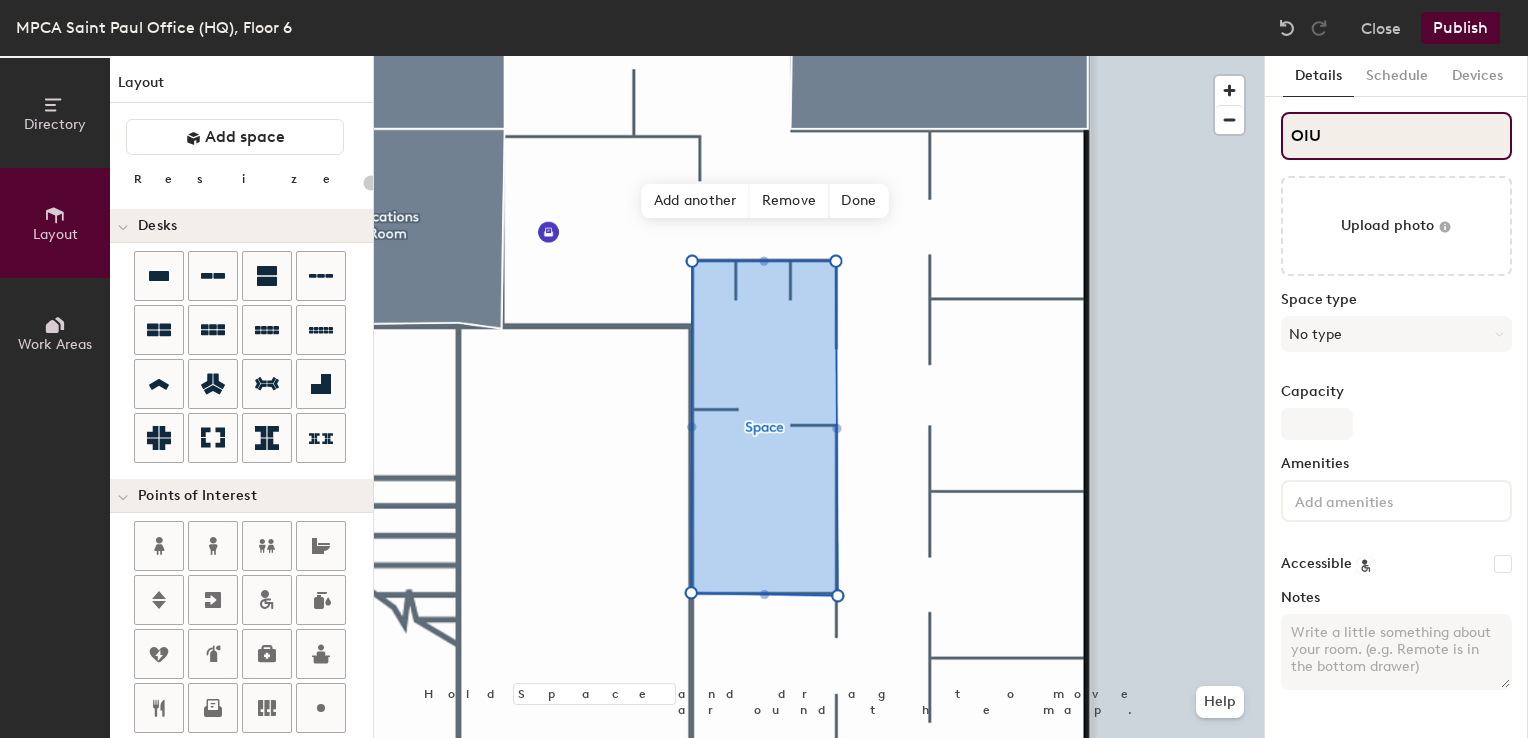 type on "20" 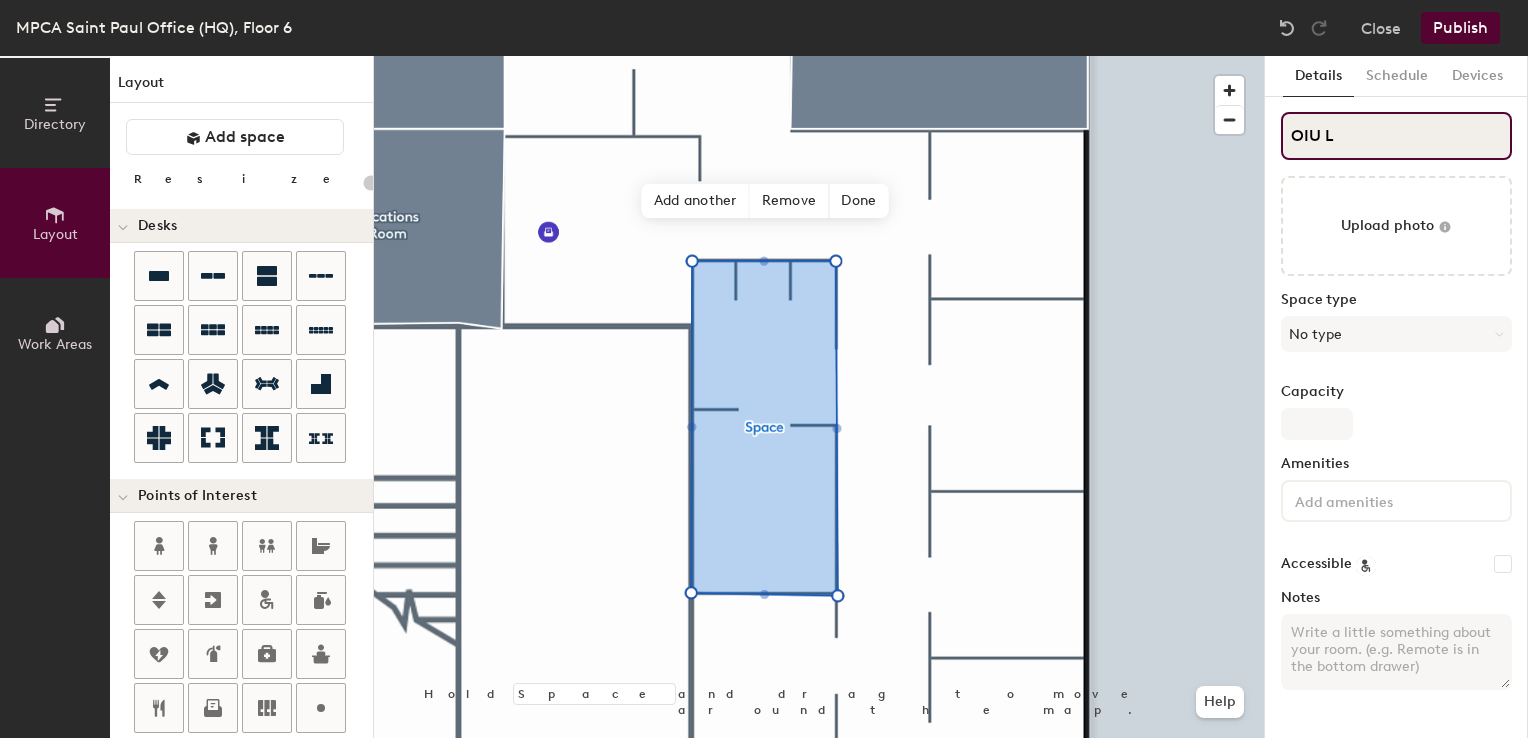 type on "20" 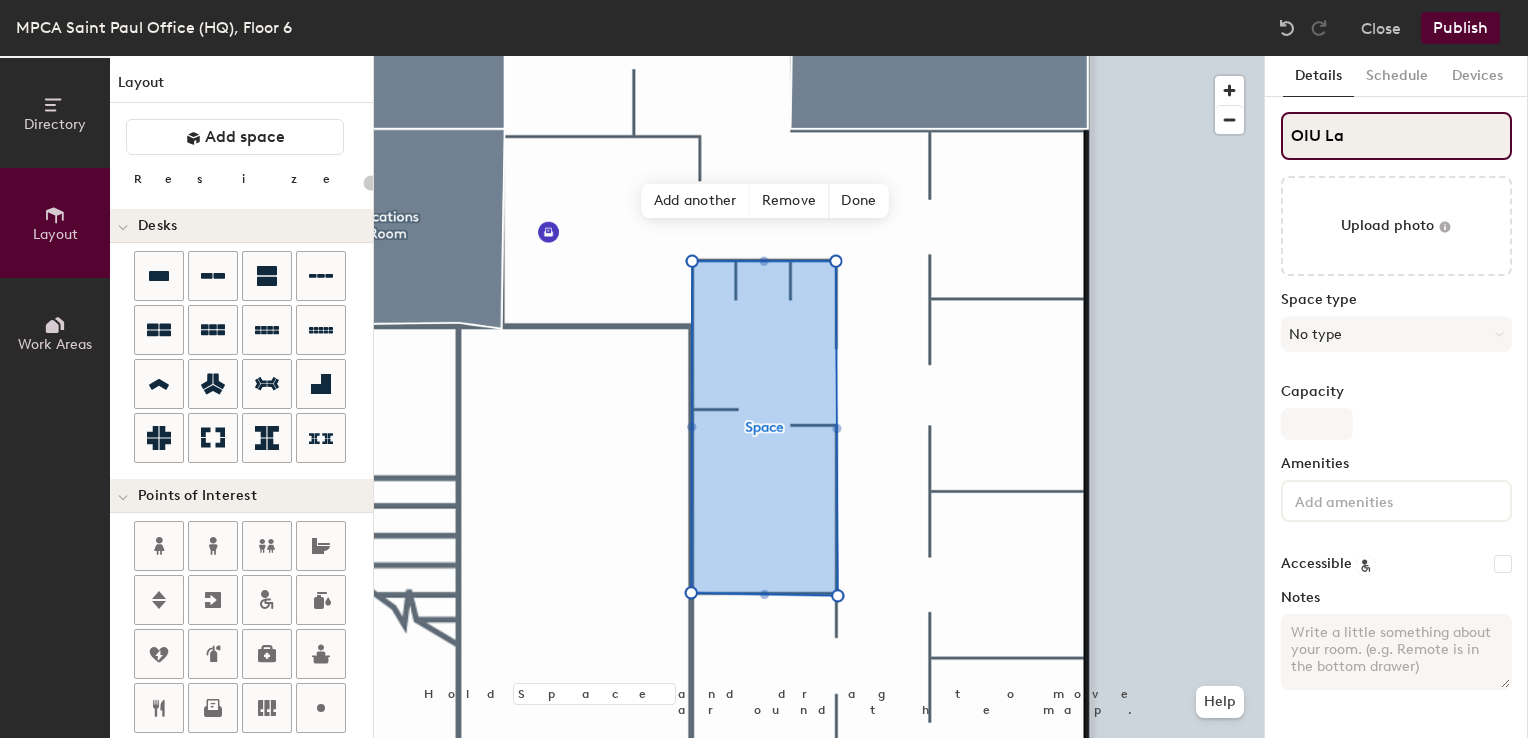 type on "20" 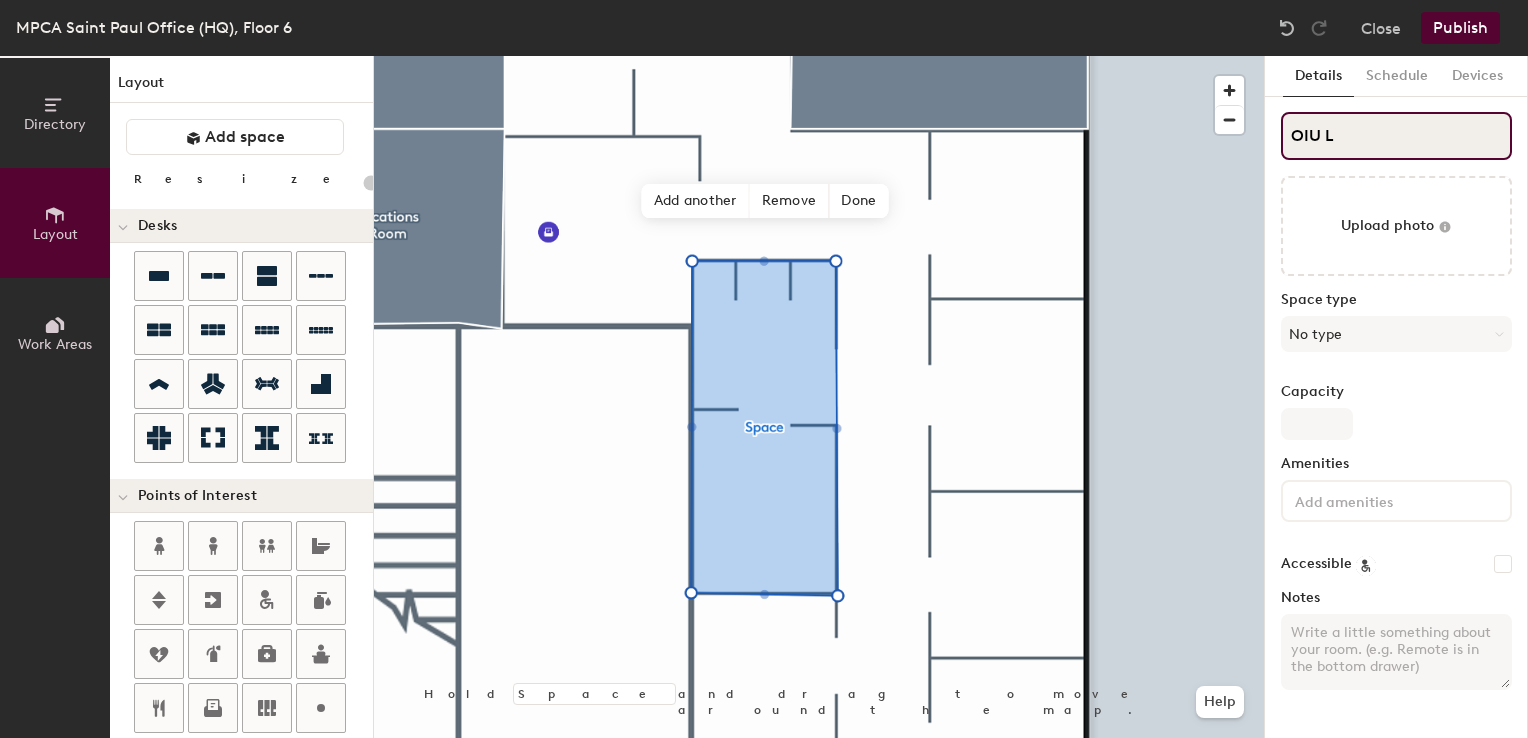 type on "20" 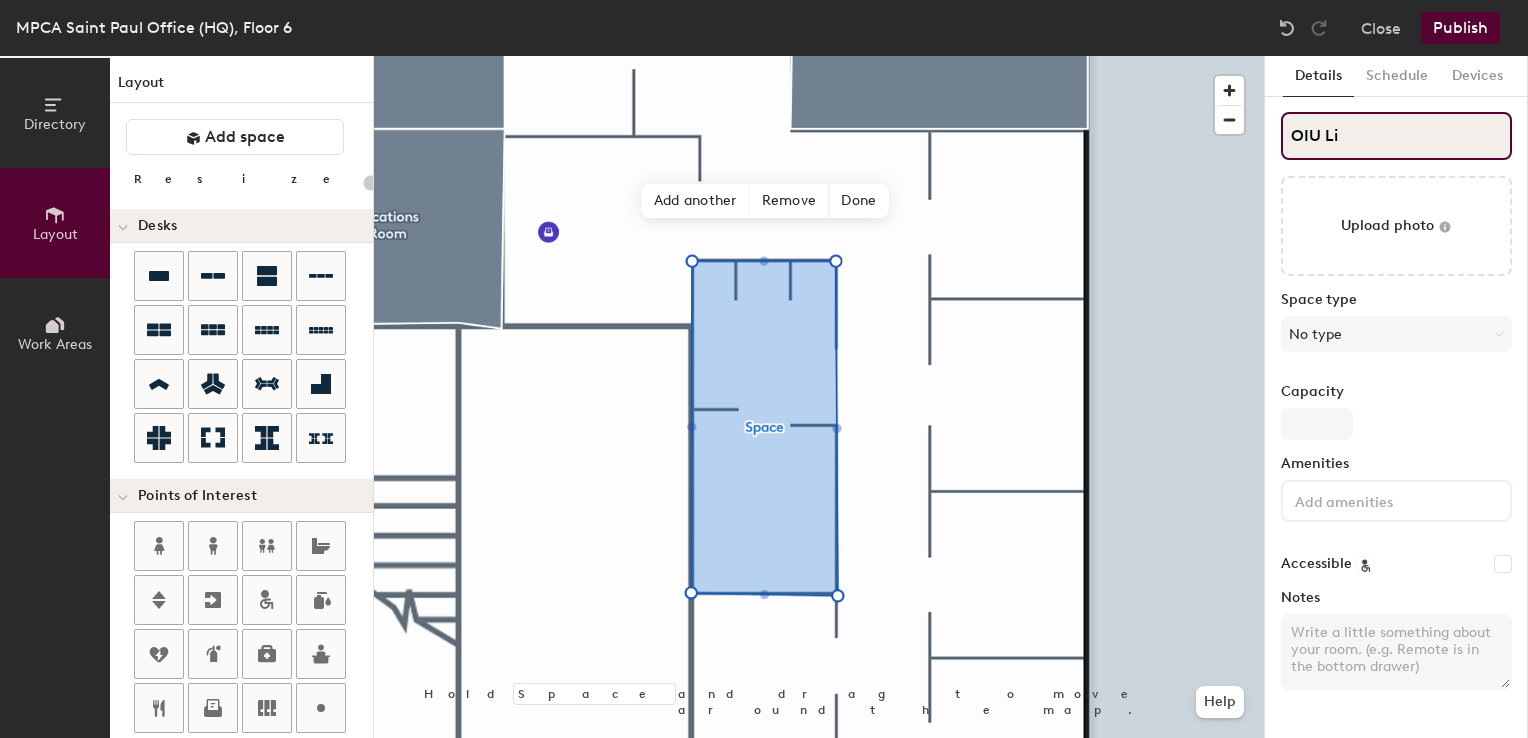 type on "OIU Lib" 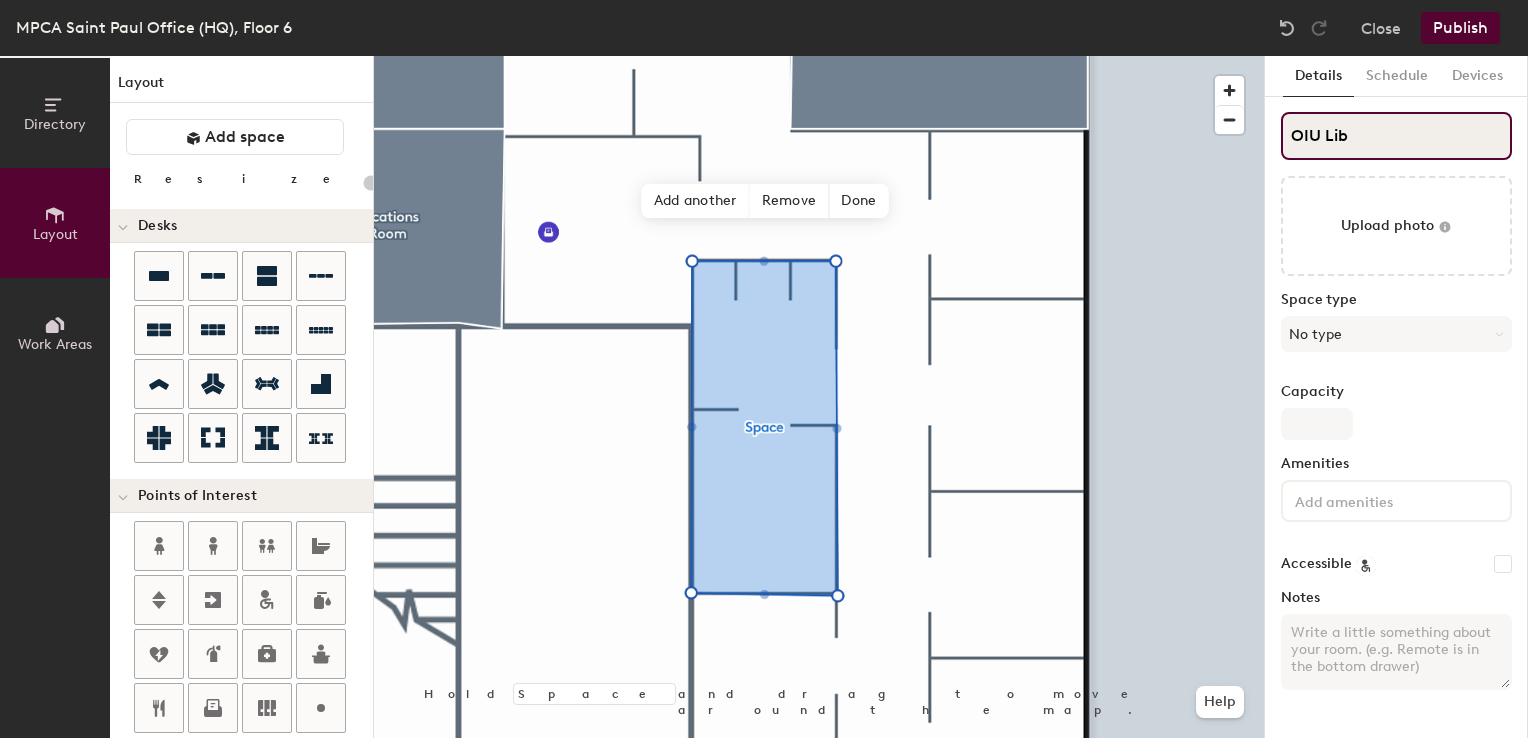 type on "20" 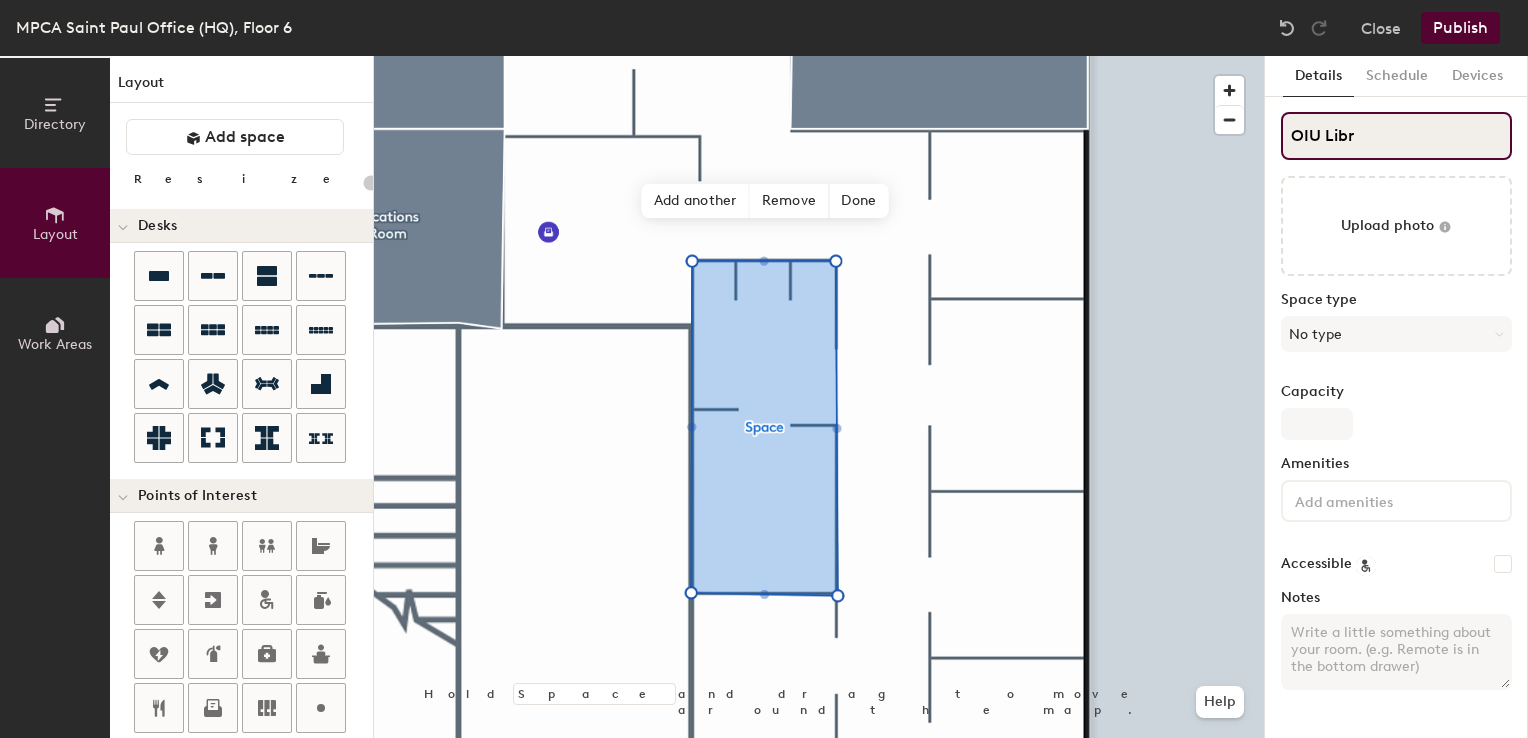 type on "20" 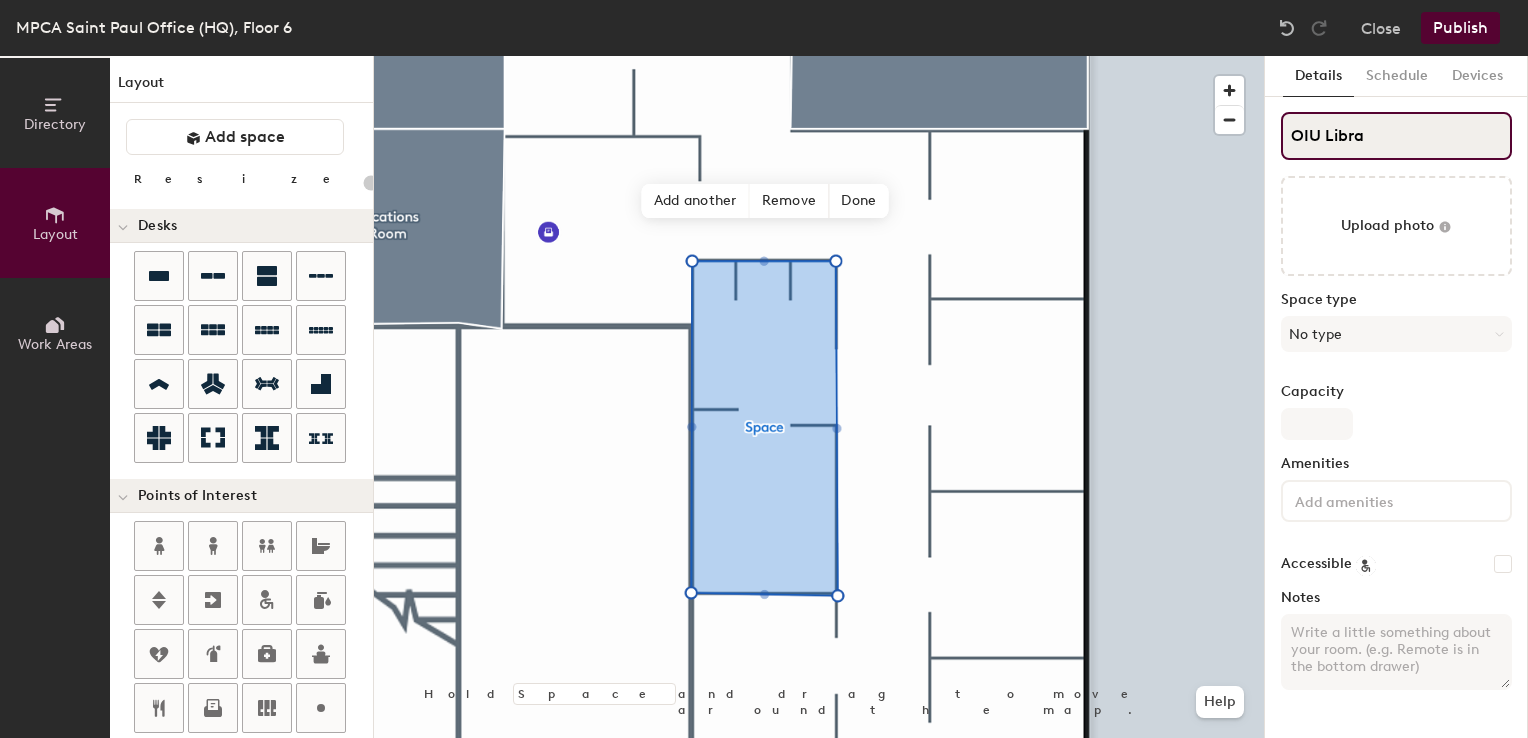 type on "20" 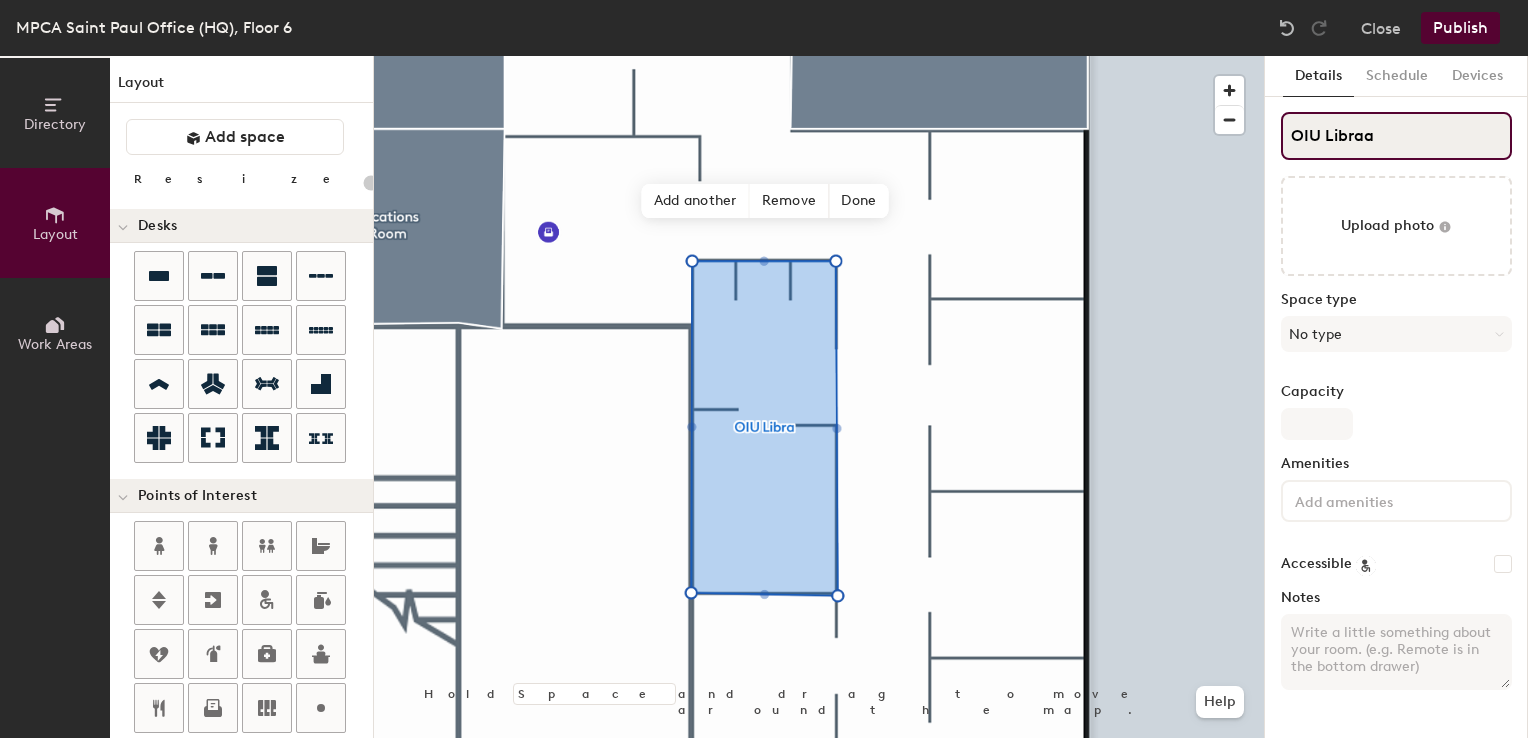 type on "20" 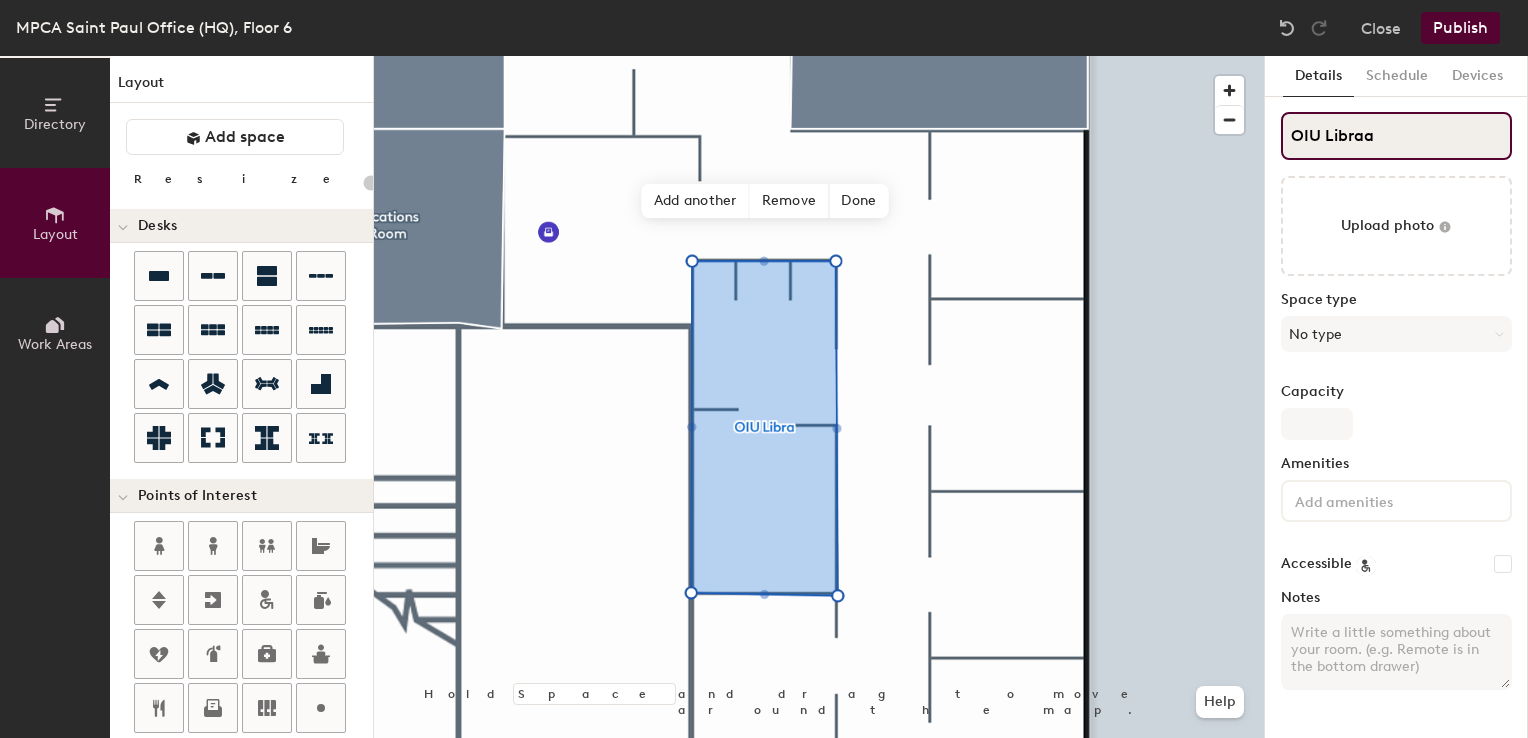 type on "OIU Libra" 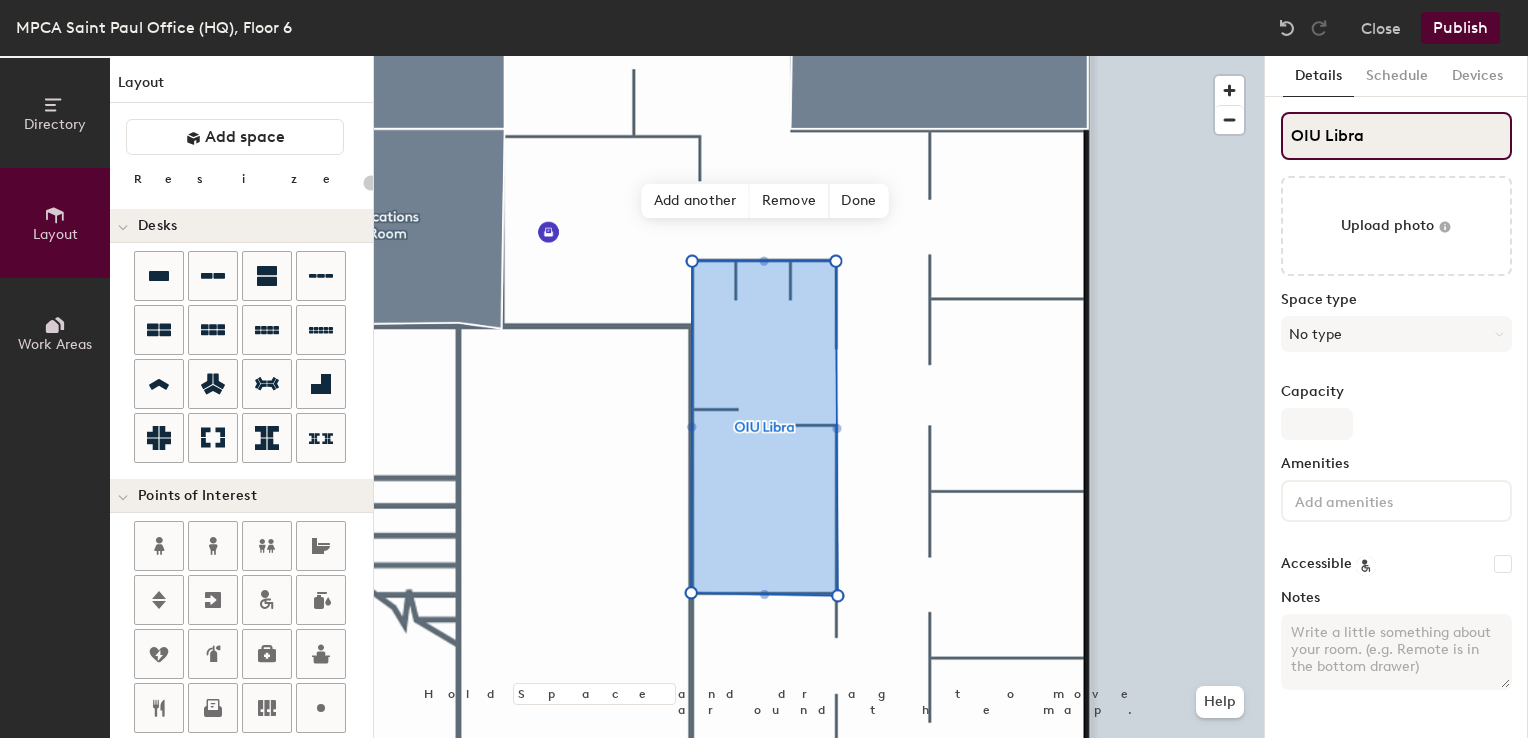 type on "20" 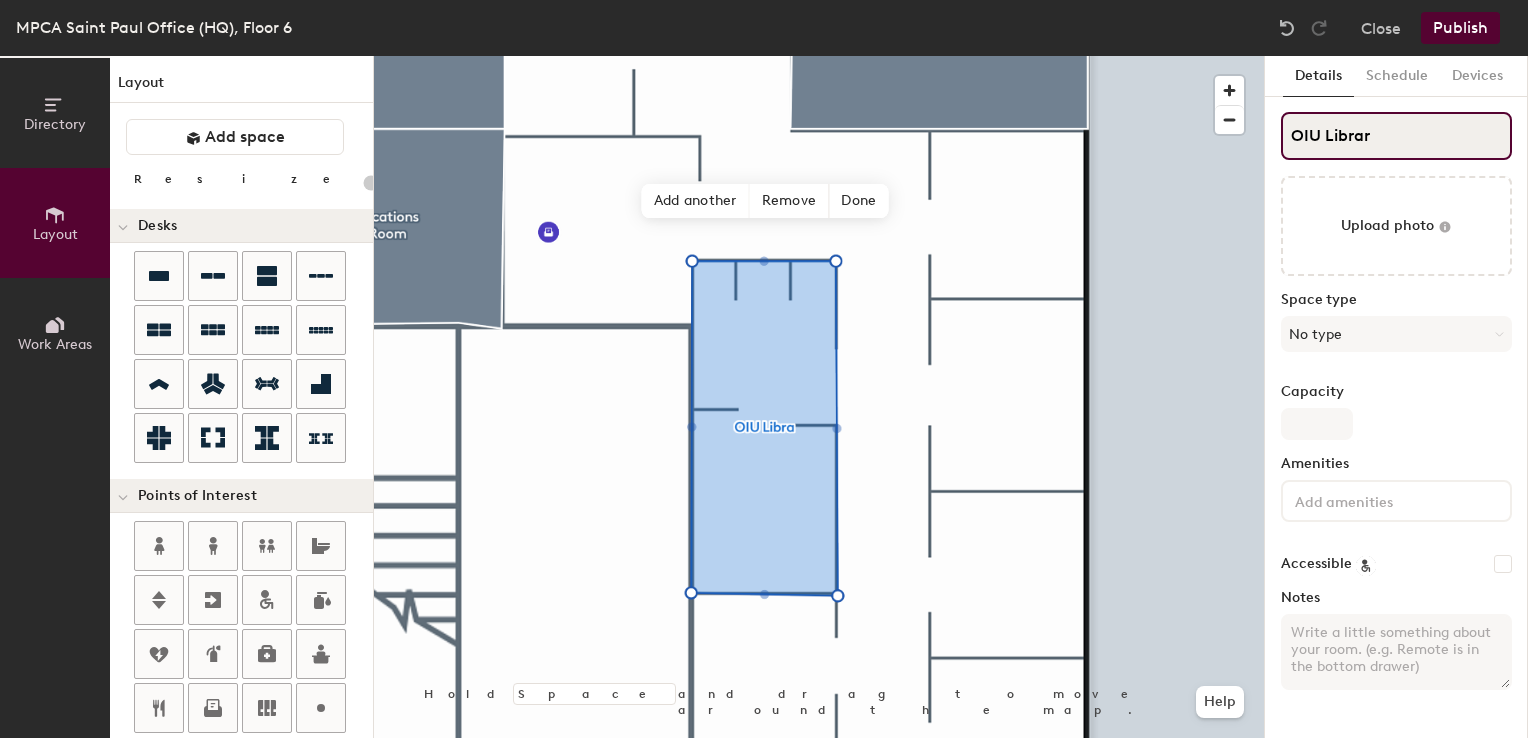 type on "20" 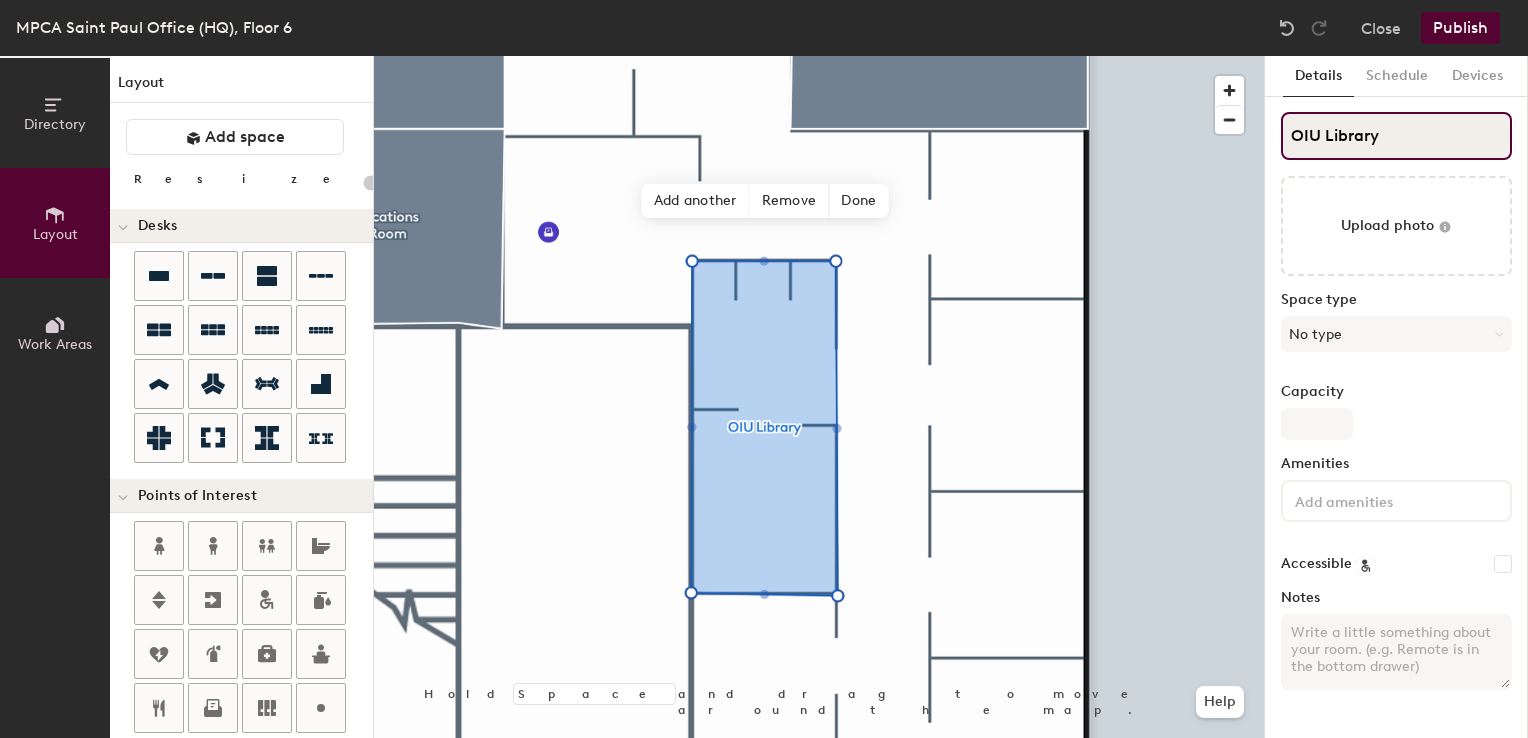 type on "20" 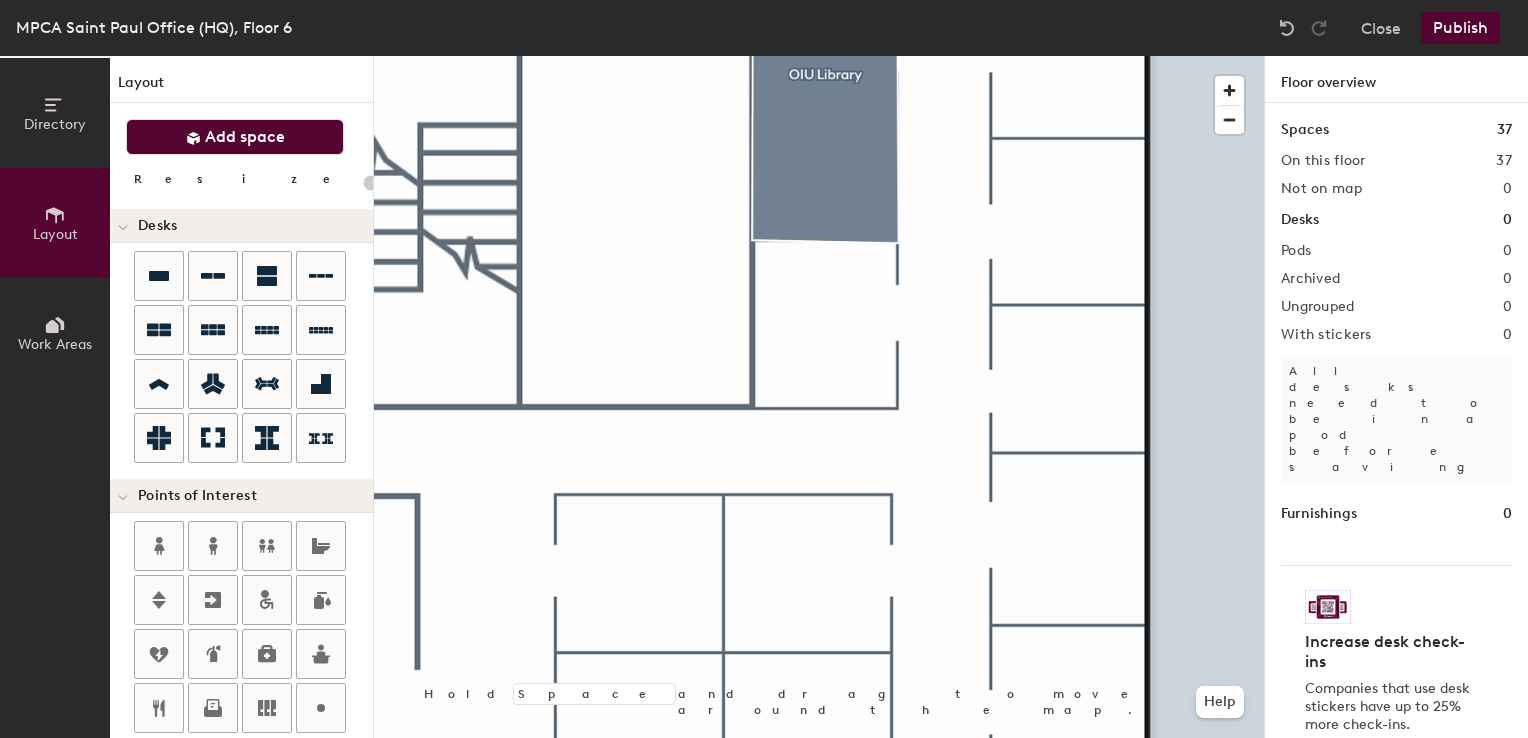 click on "Add space" 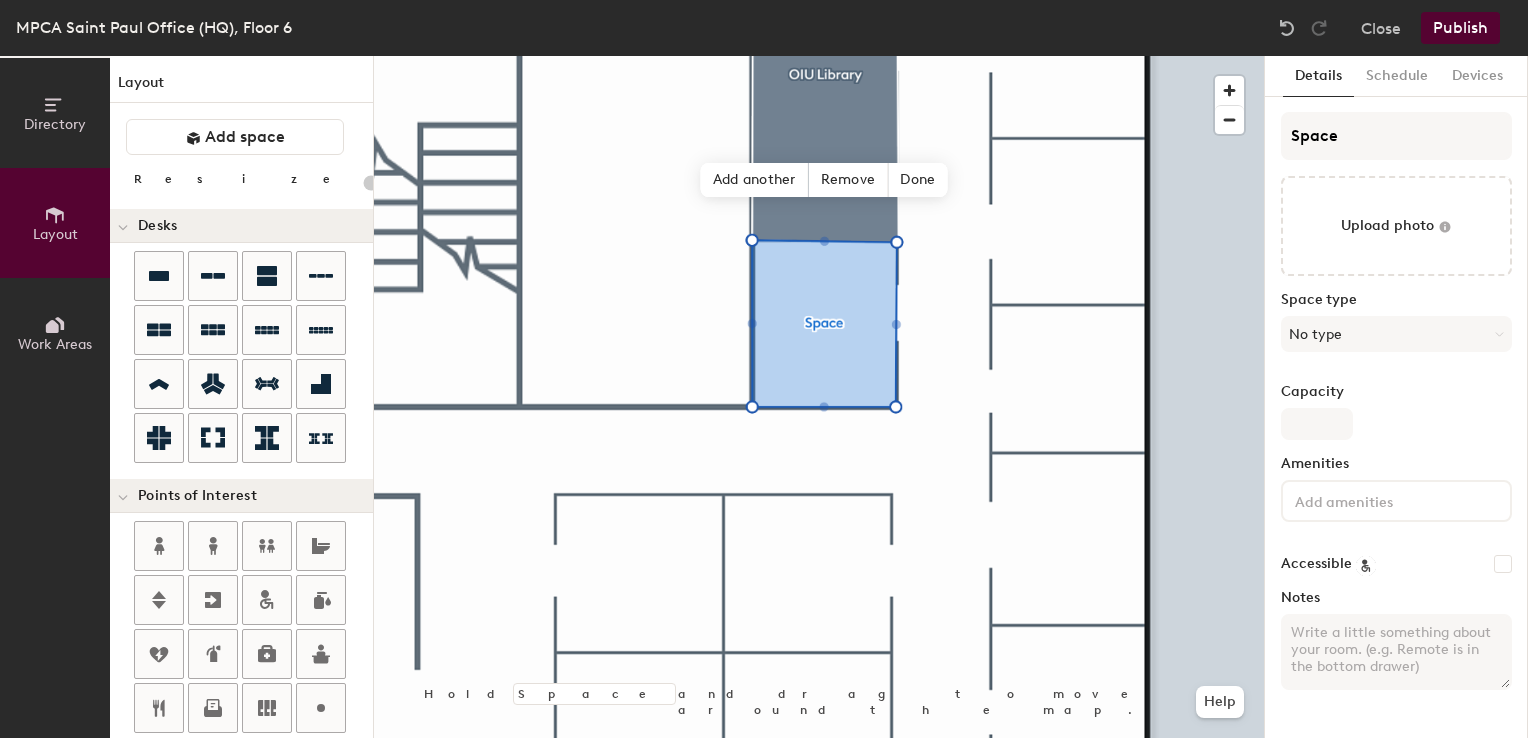 type on "20" 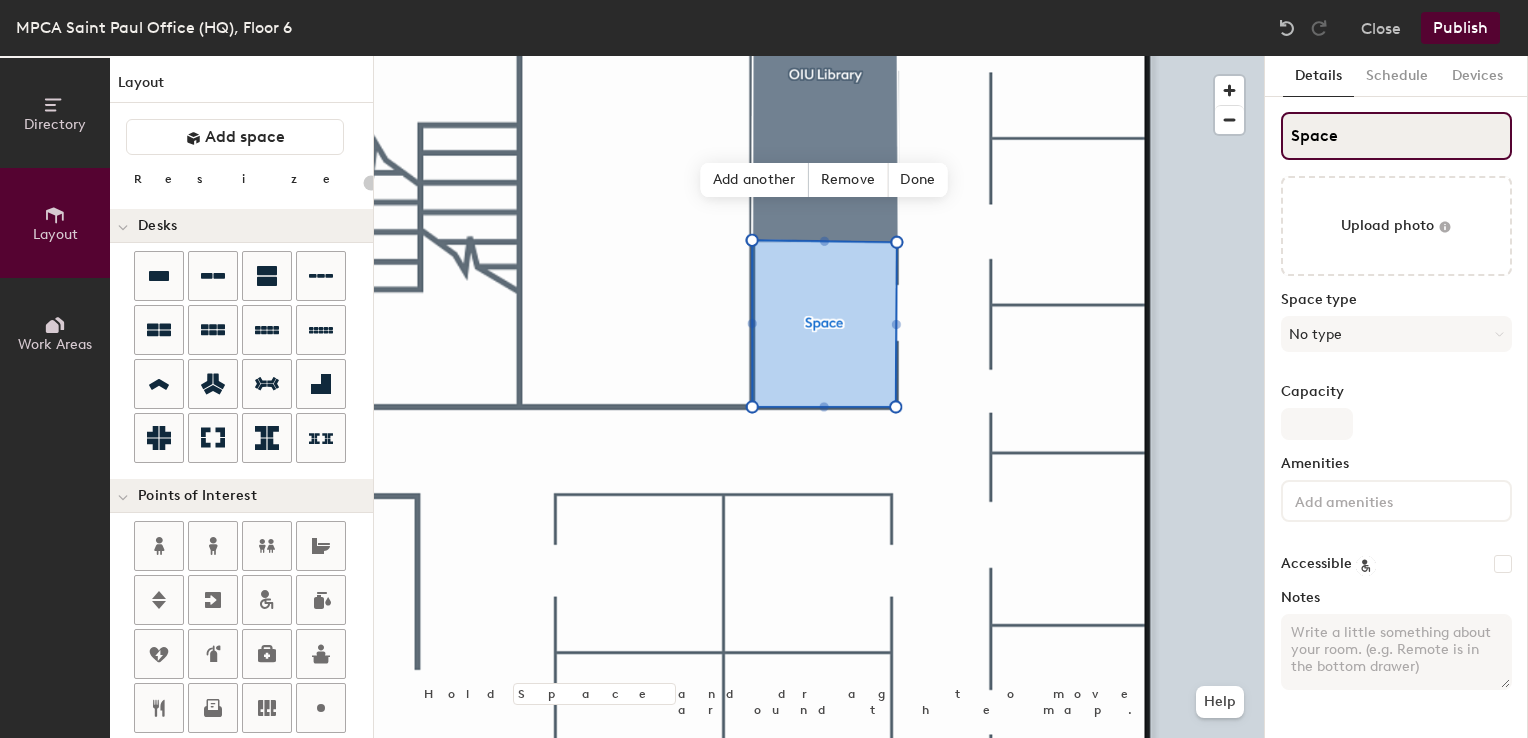 click on "Space" 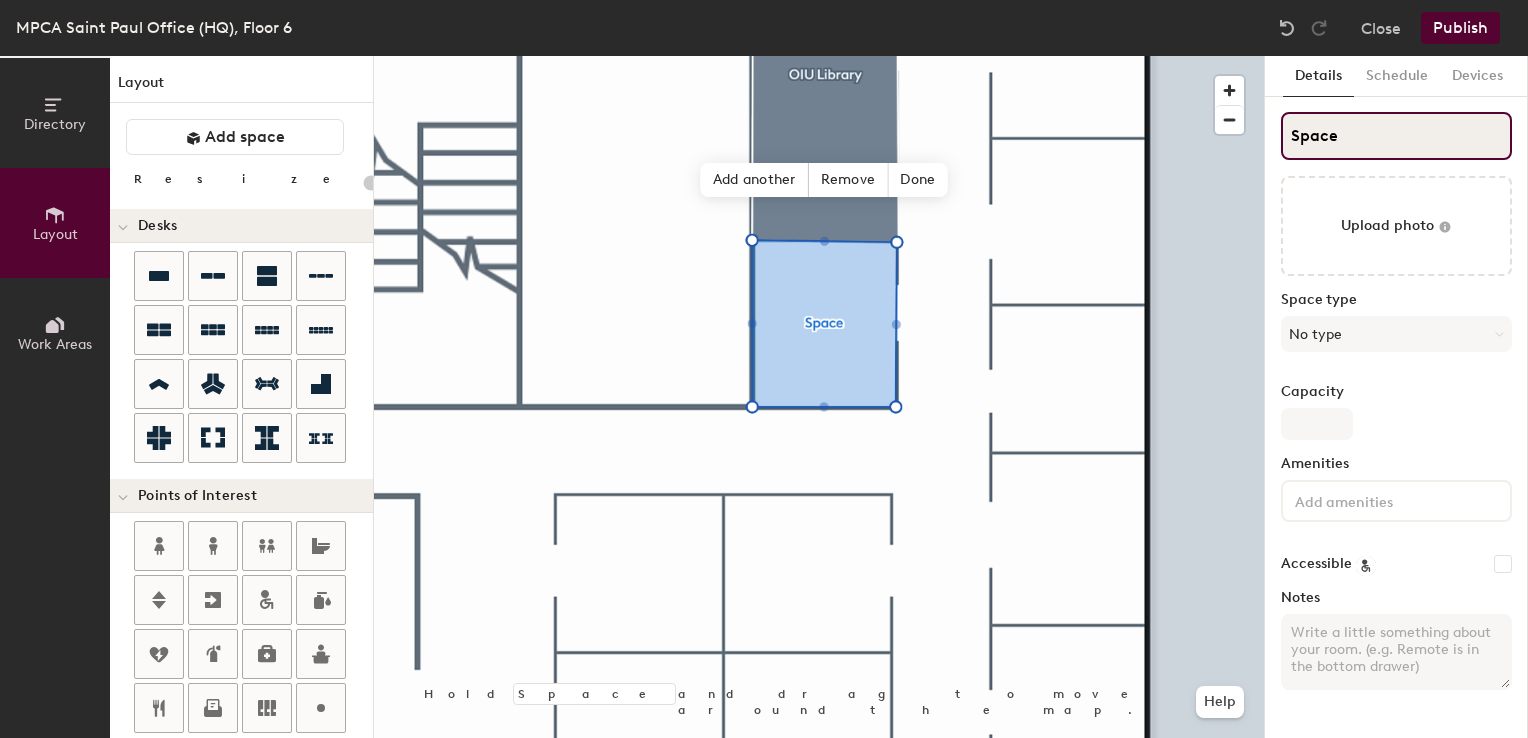 type on "S" 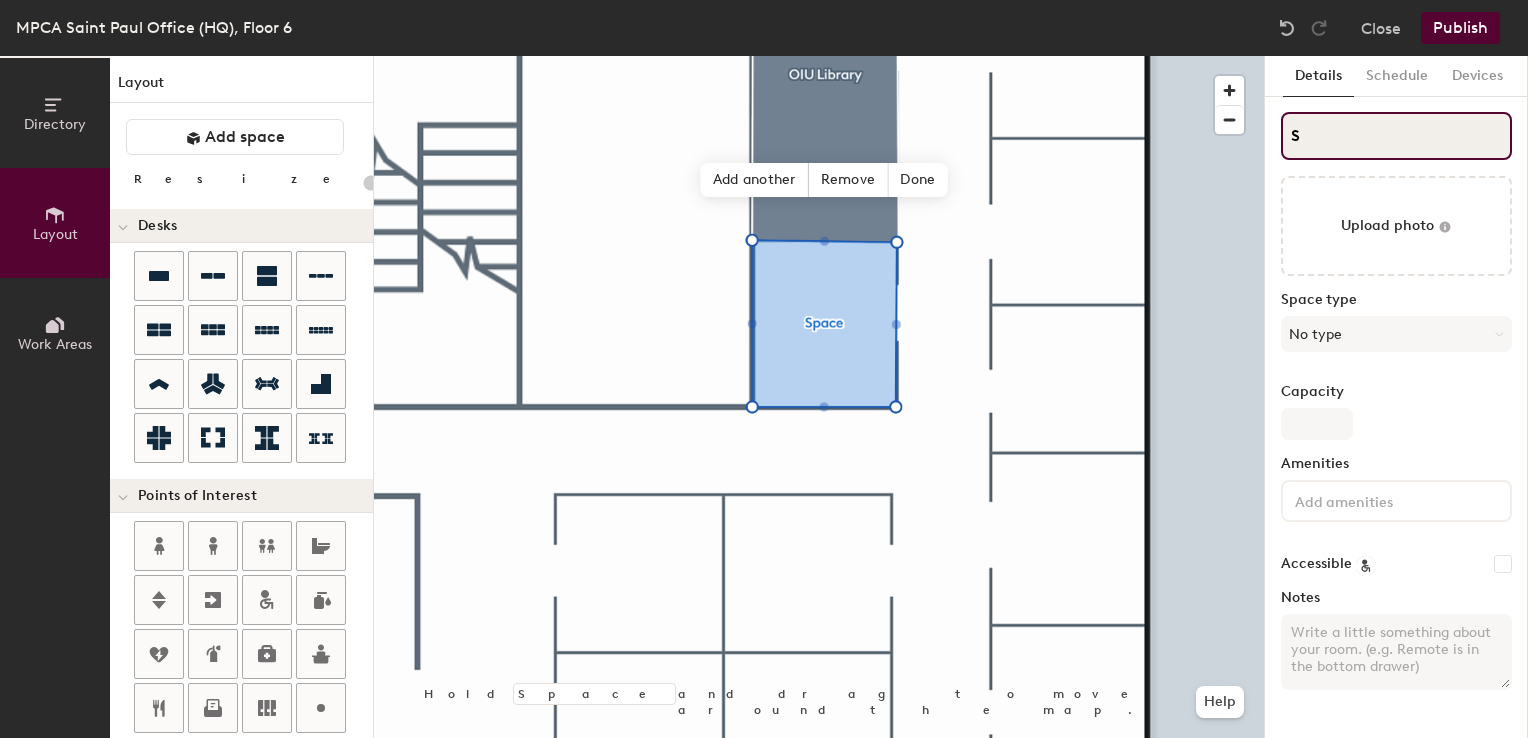 type on "20" 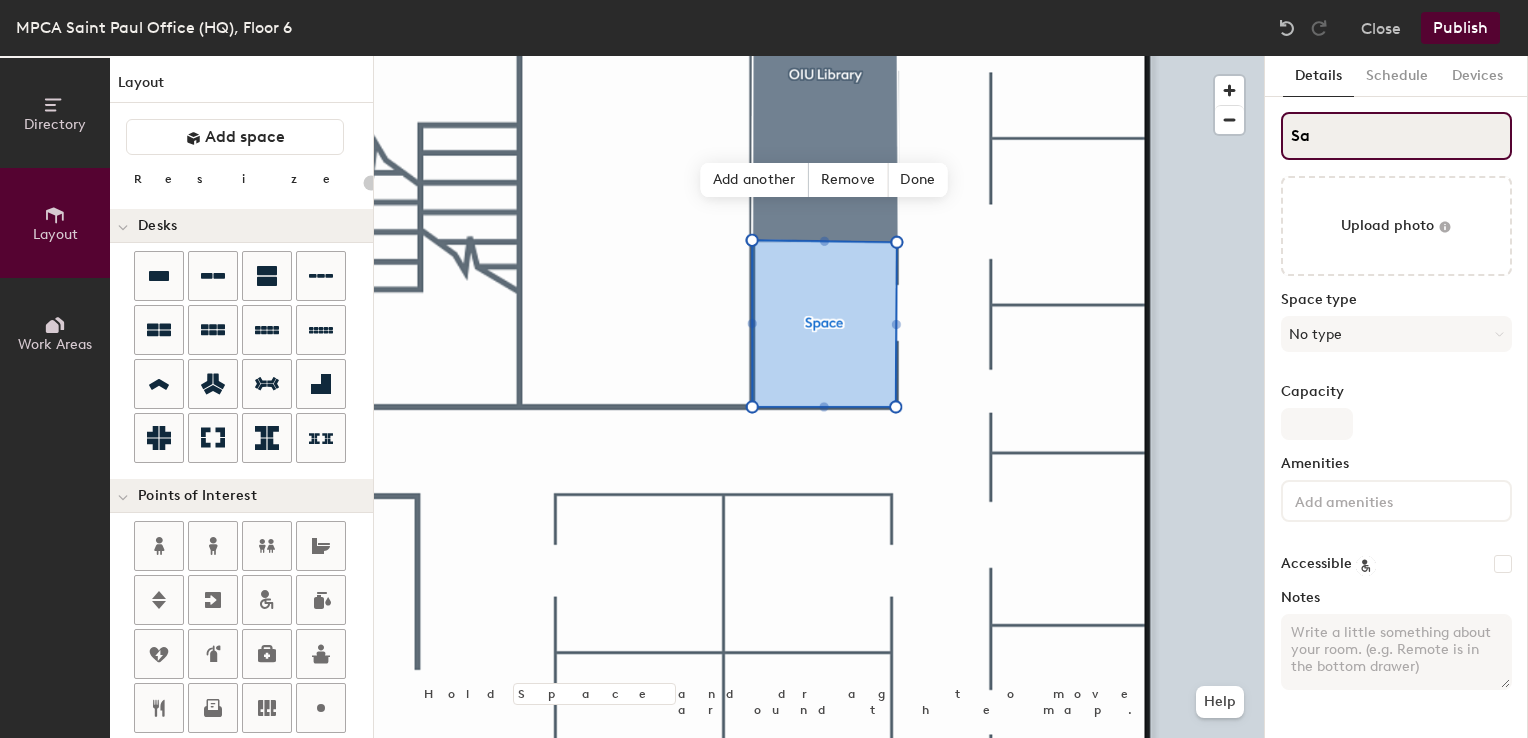 type on "20" 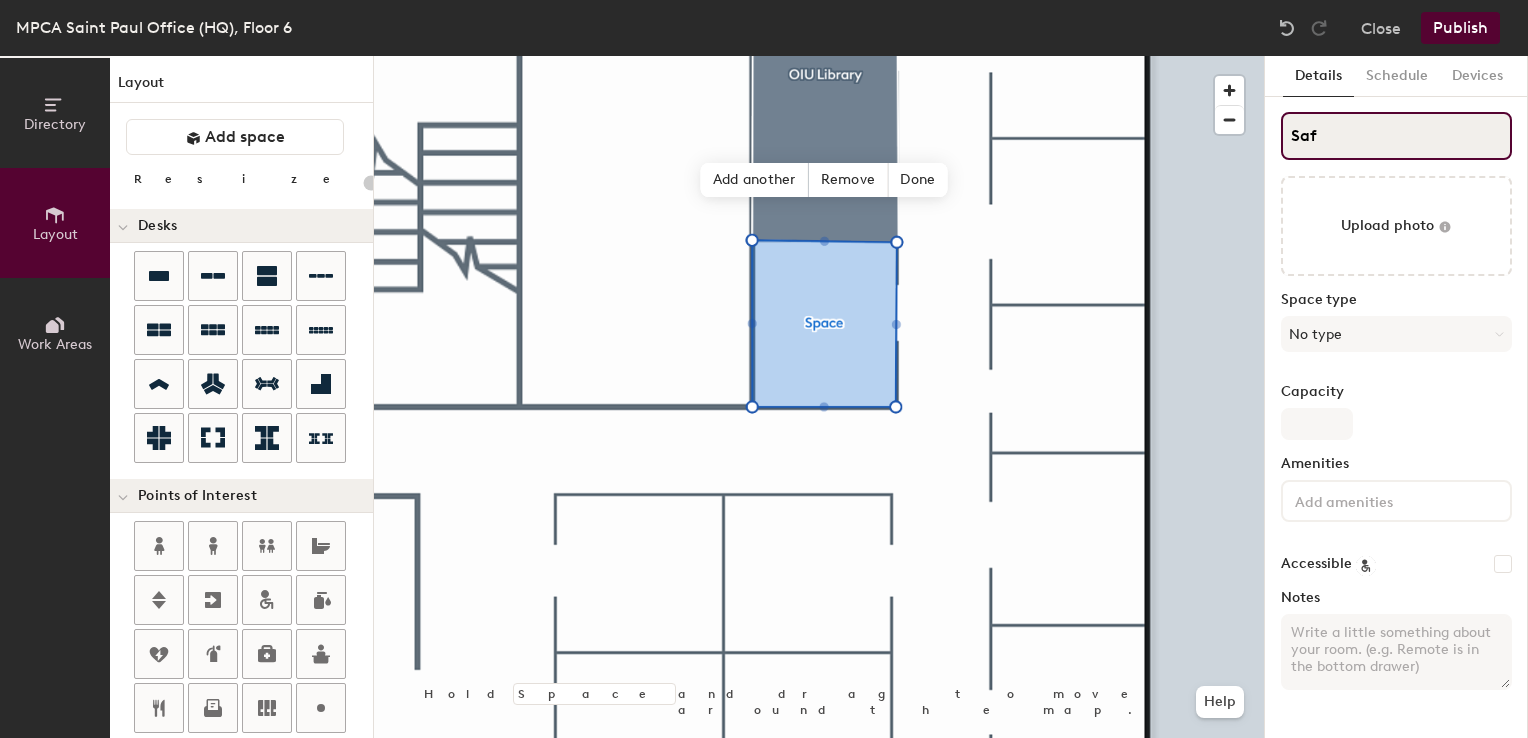type on "20" 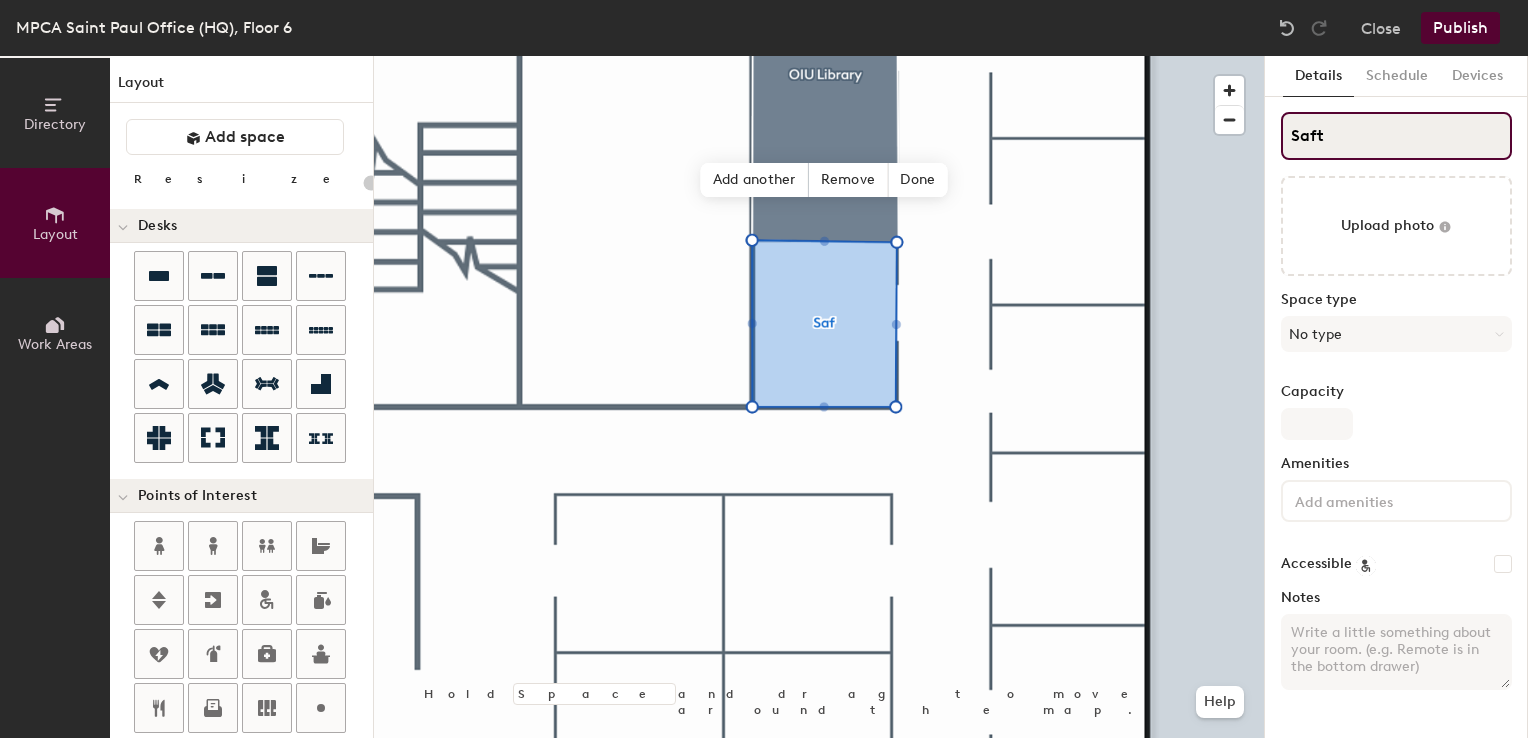type on "20" 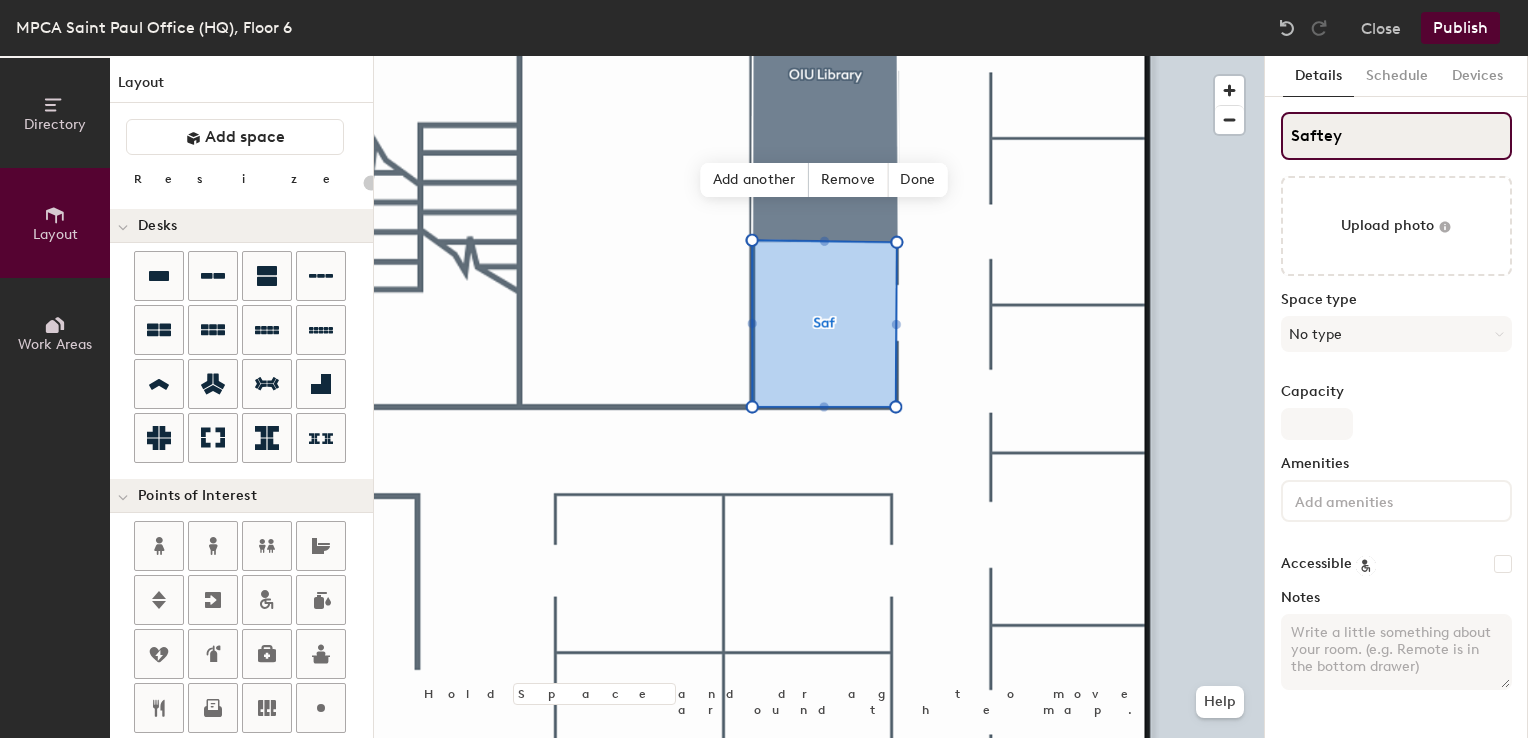 type on "Saftey" 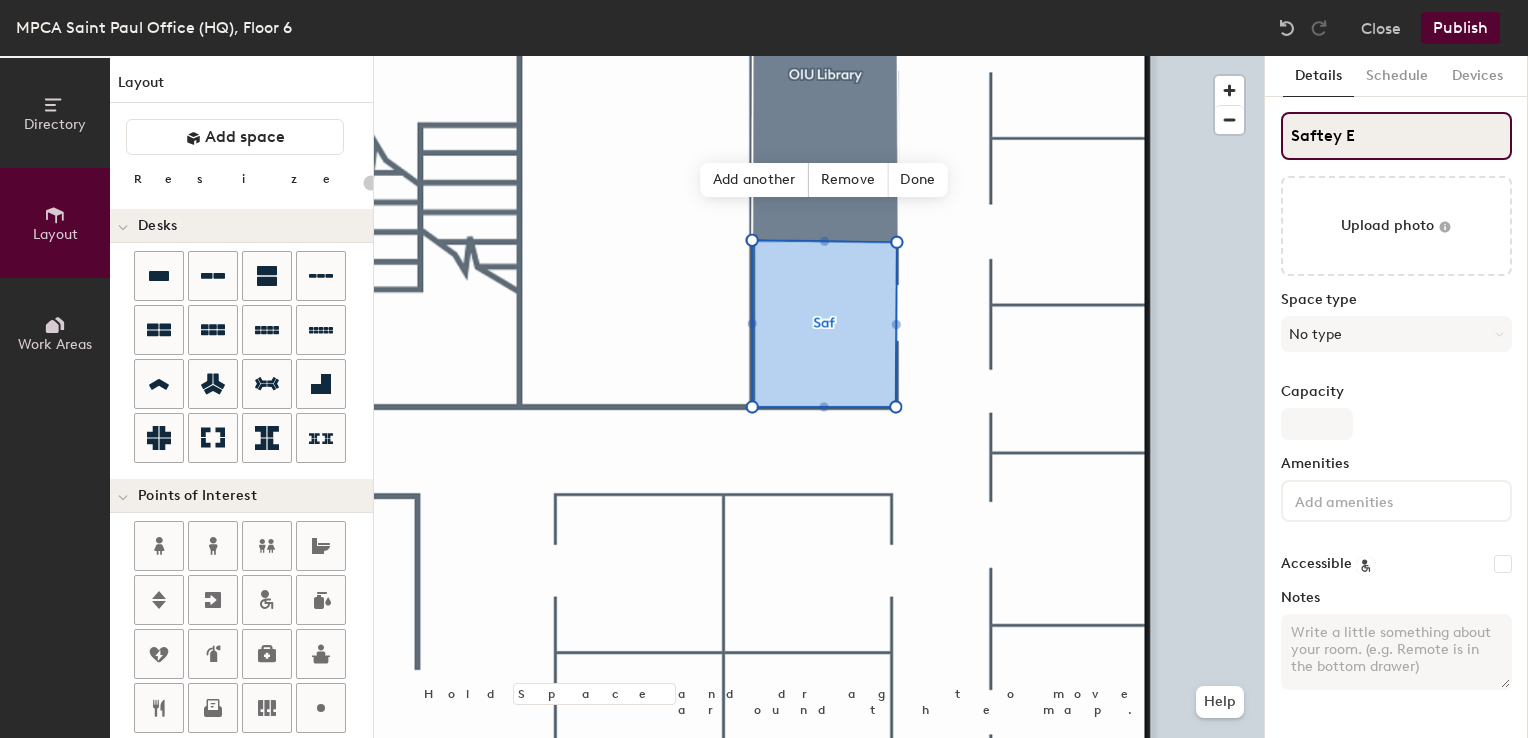 type on "20" 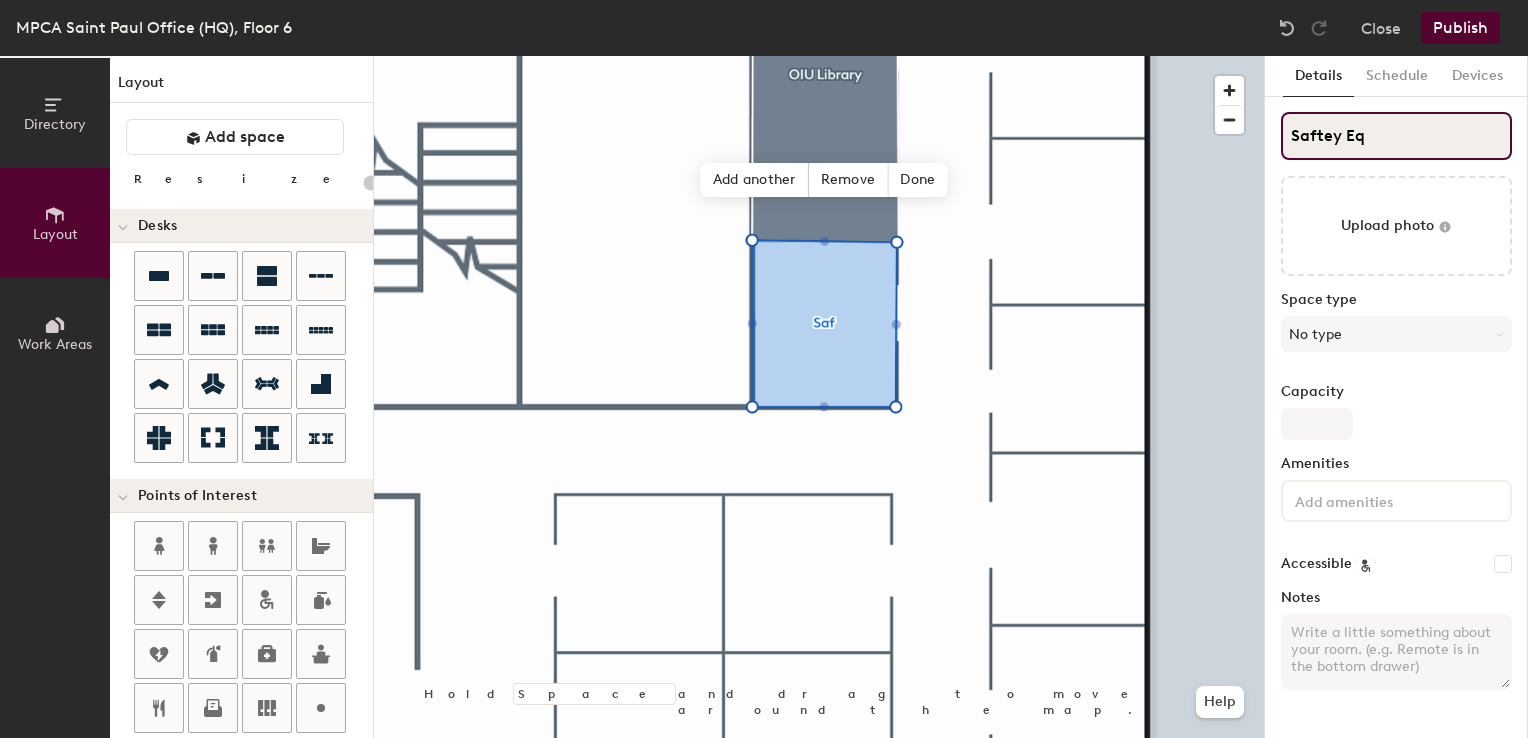 type on "Saftey Eqe" 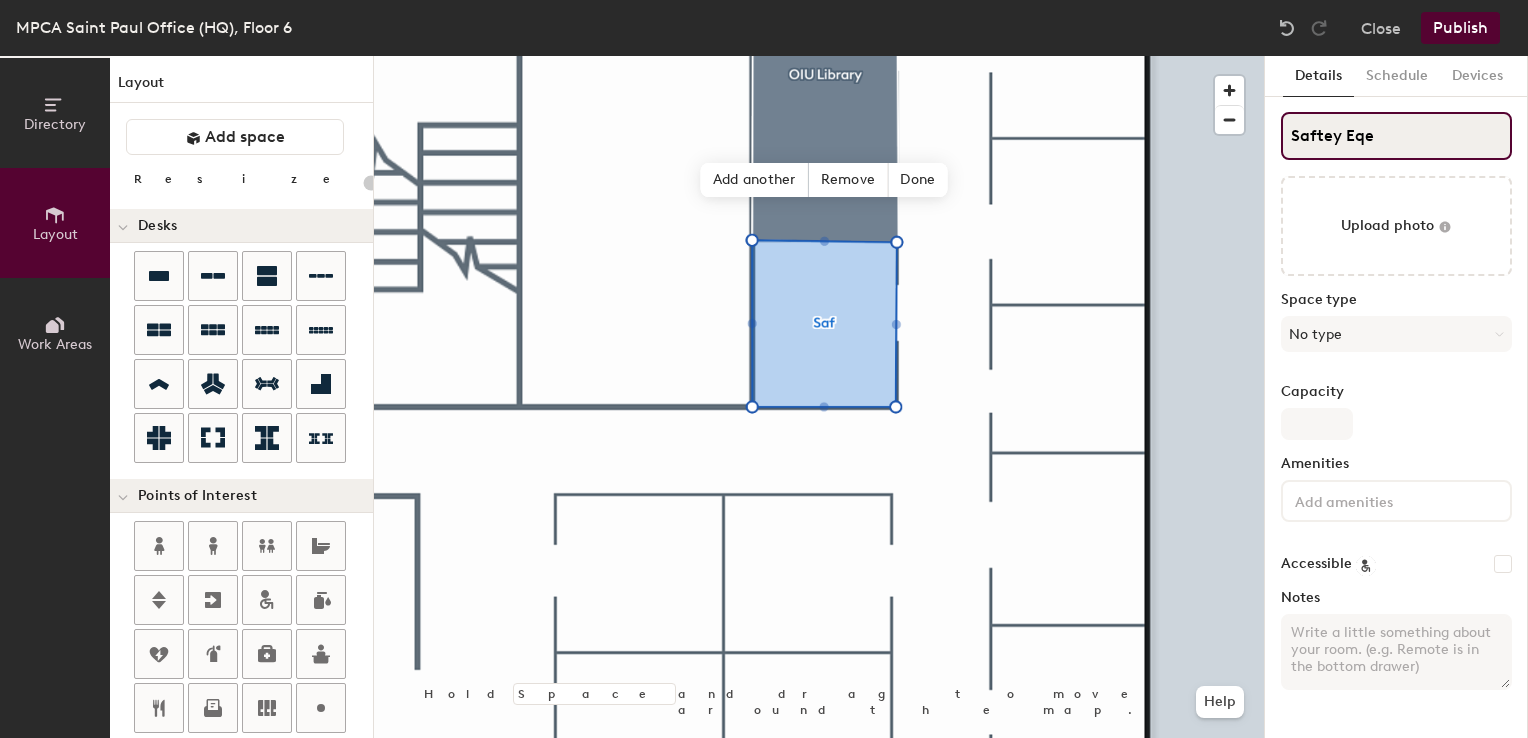 type on "20" 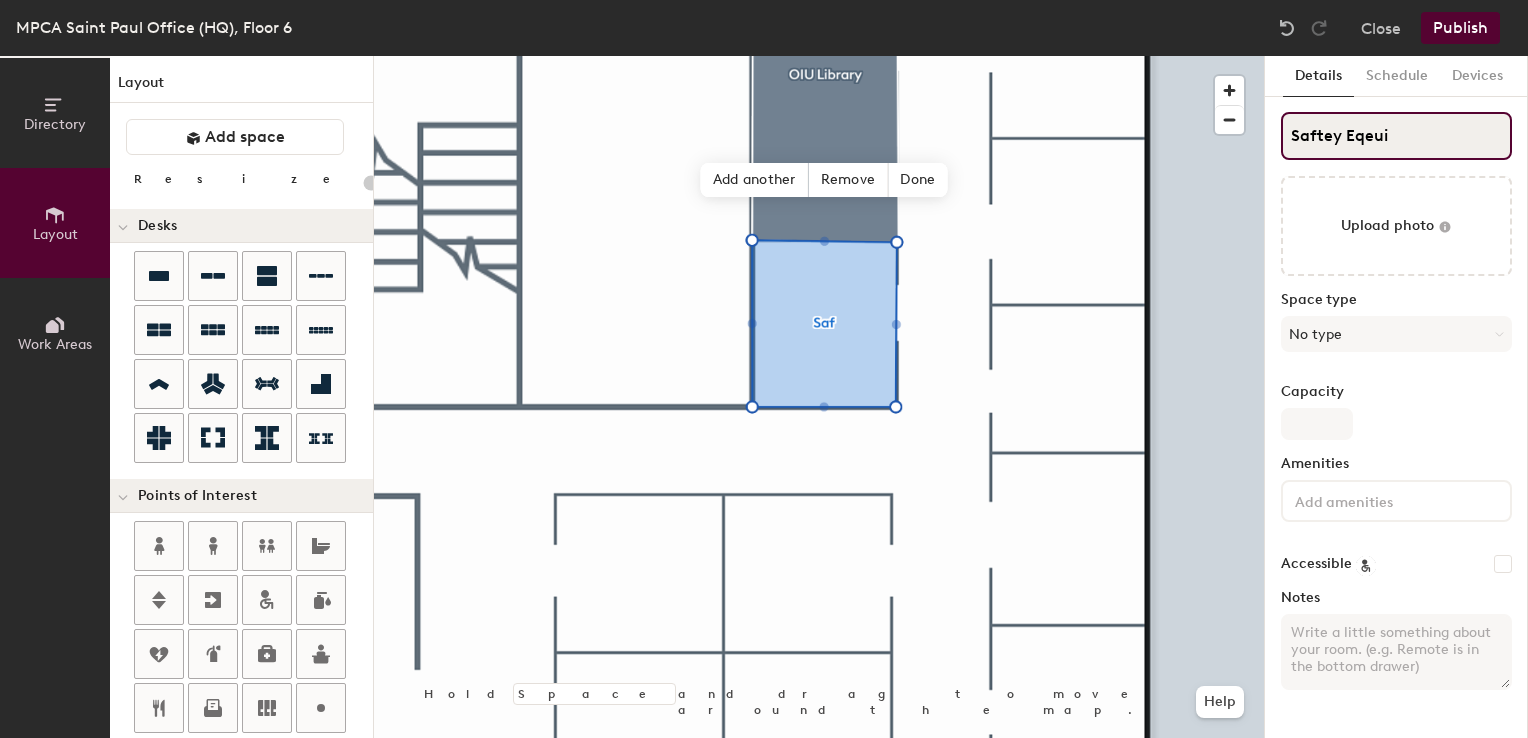 type on "Saftey Eqeuip" 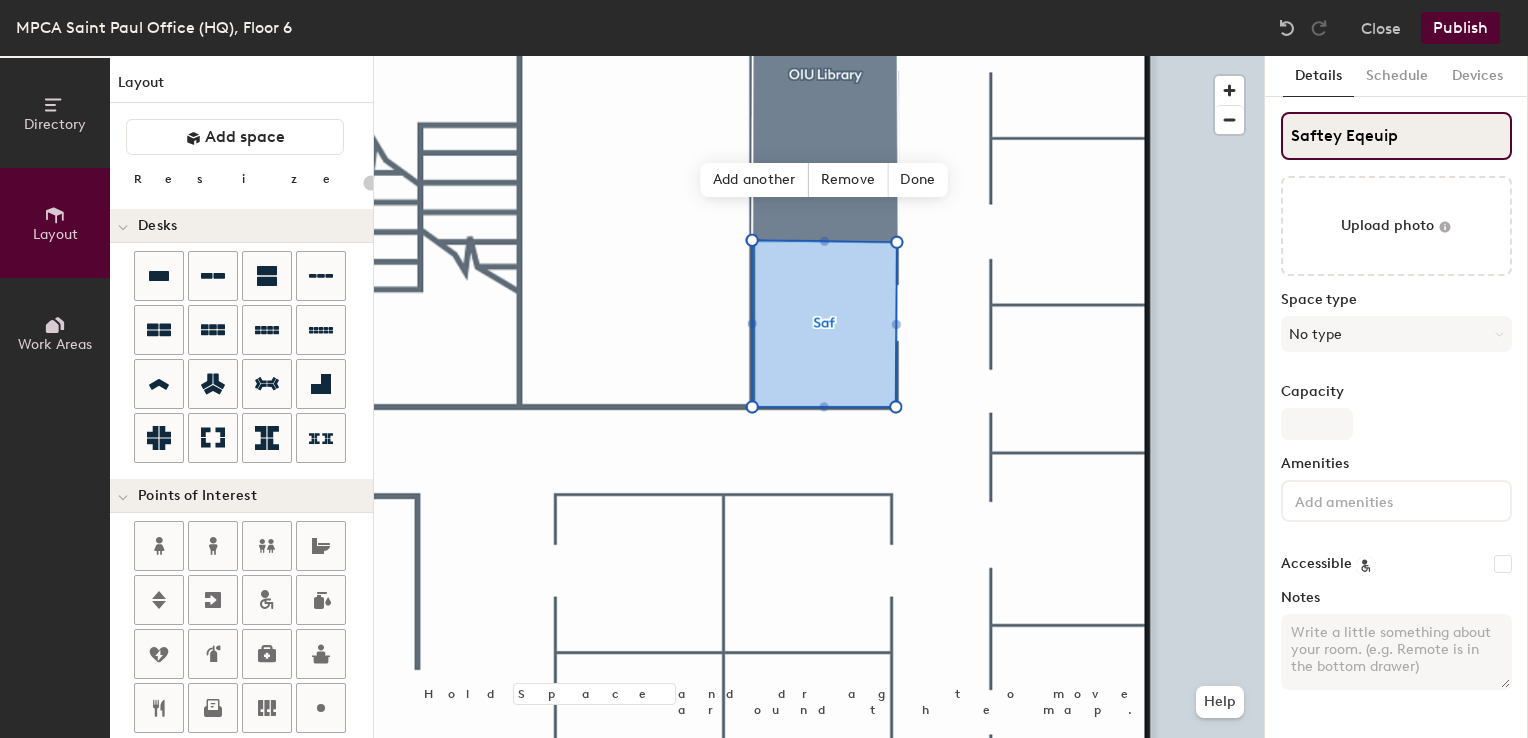 type on "20" 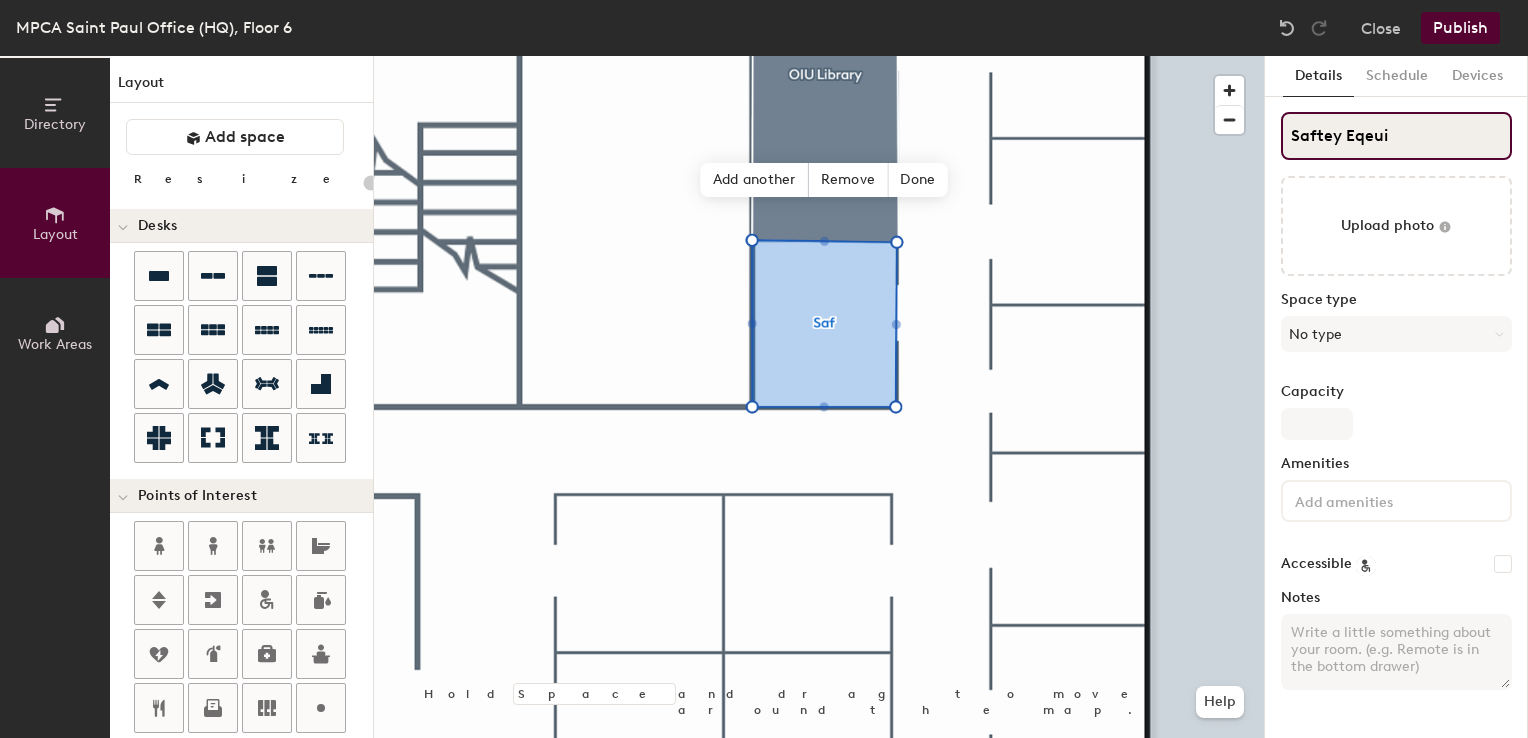type on "Saftey Eqeu" 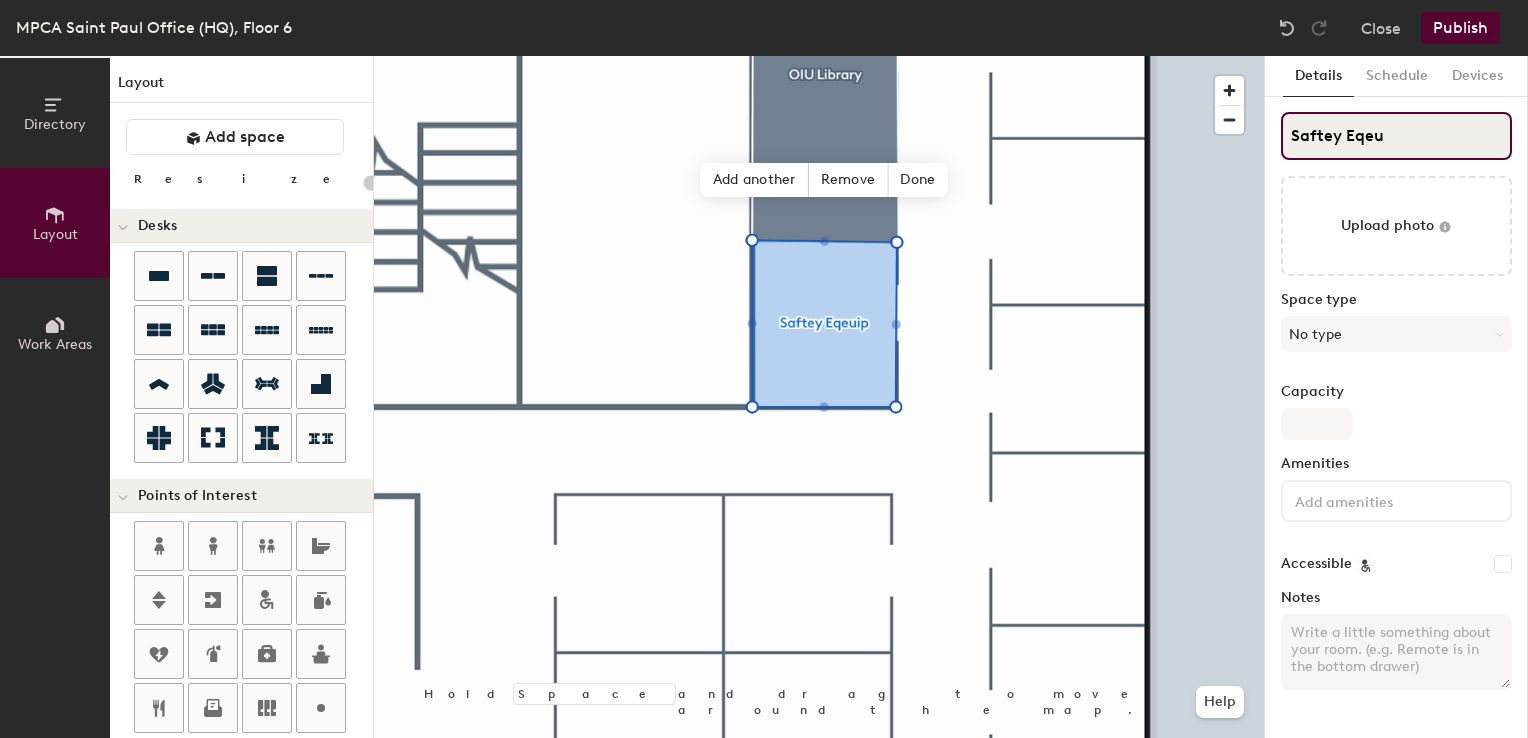 type on "20" 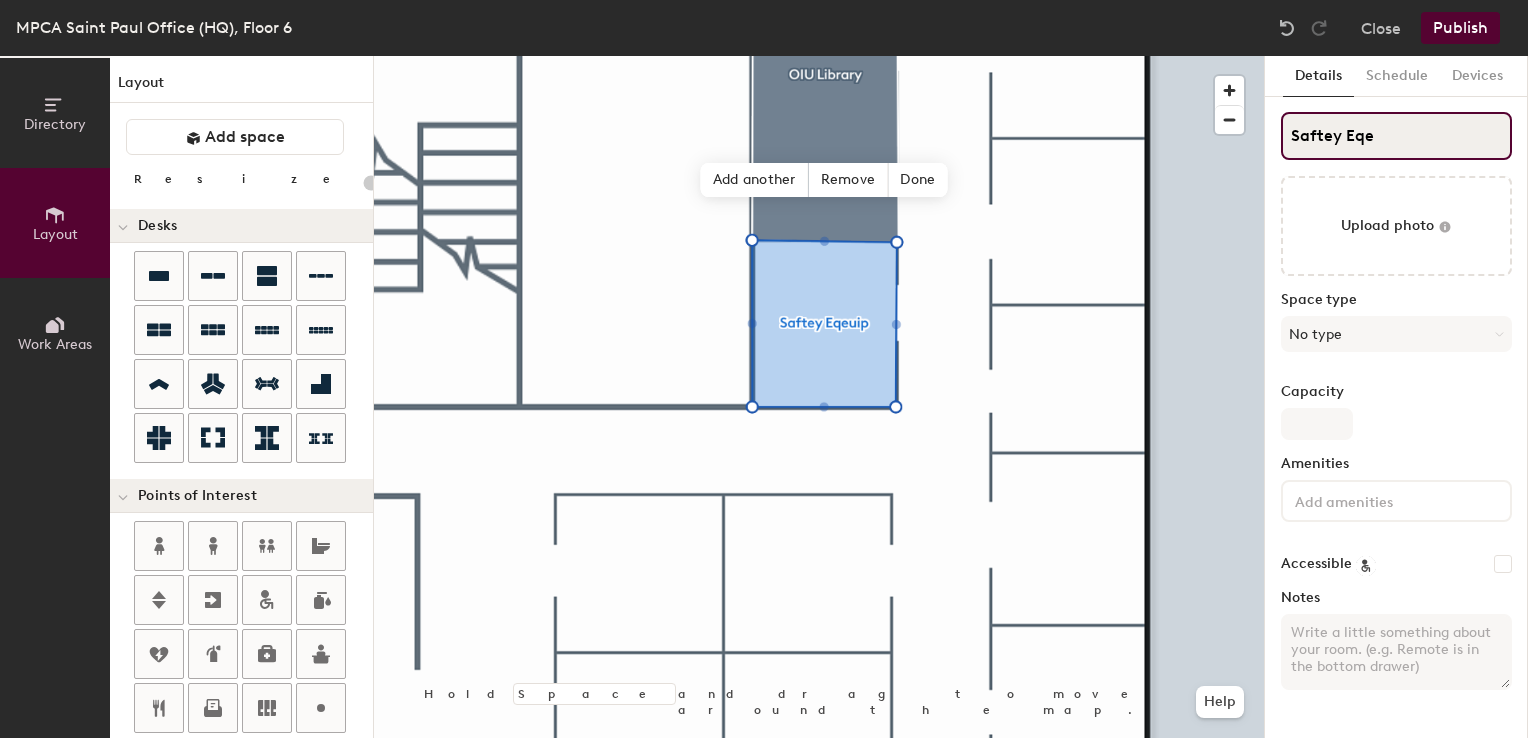 type on "Saftey Eq" 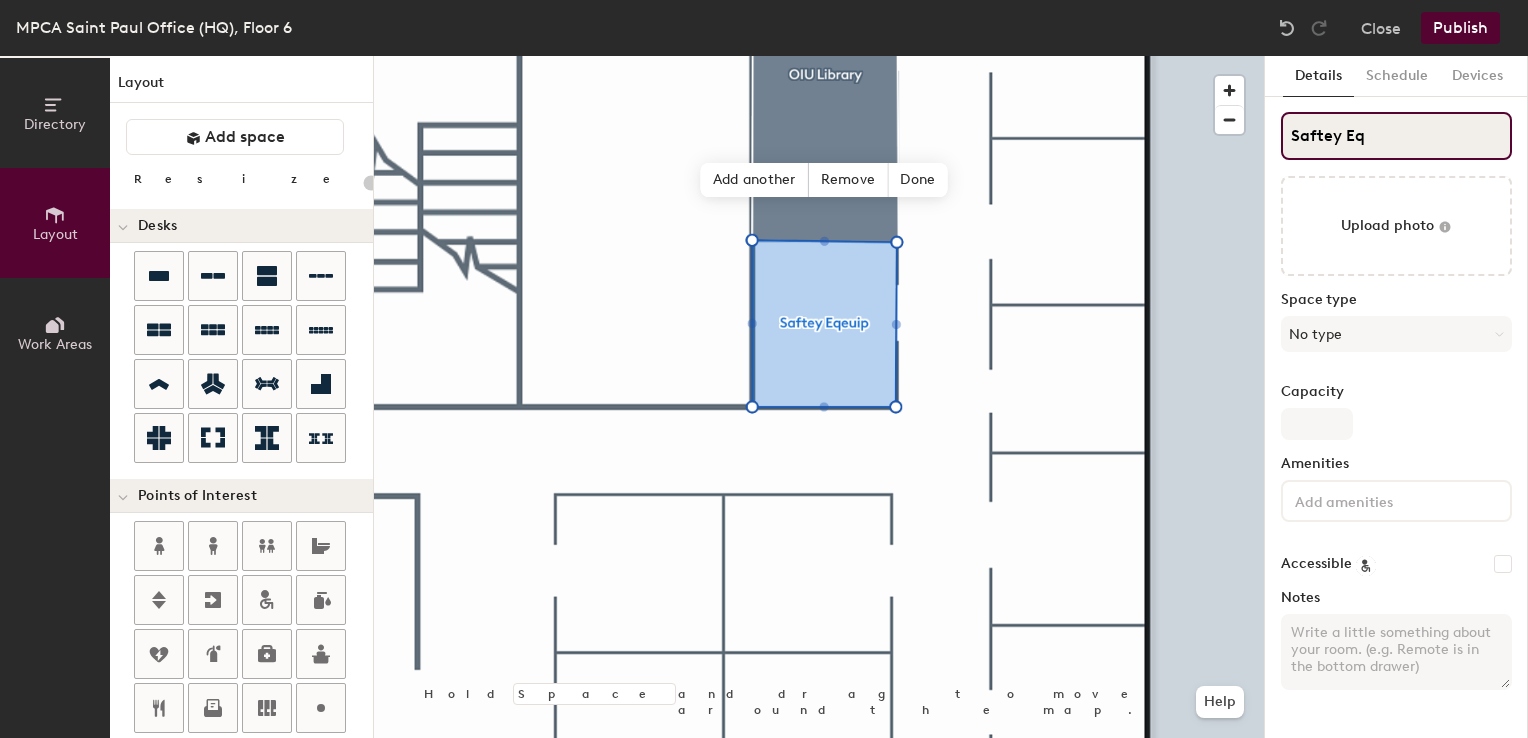 type on "20" 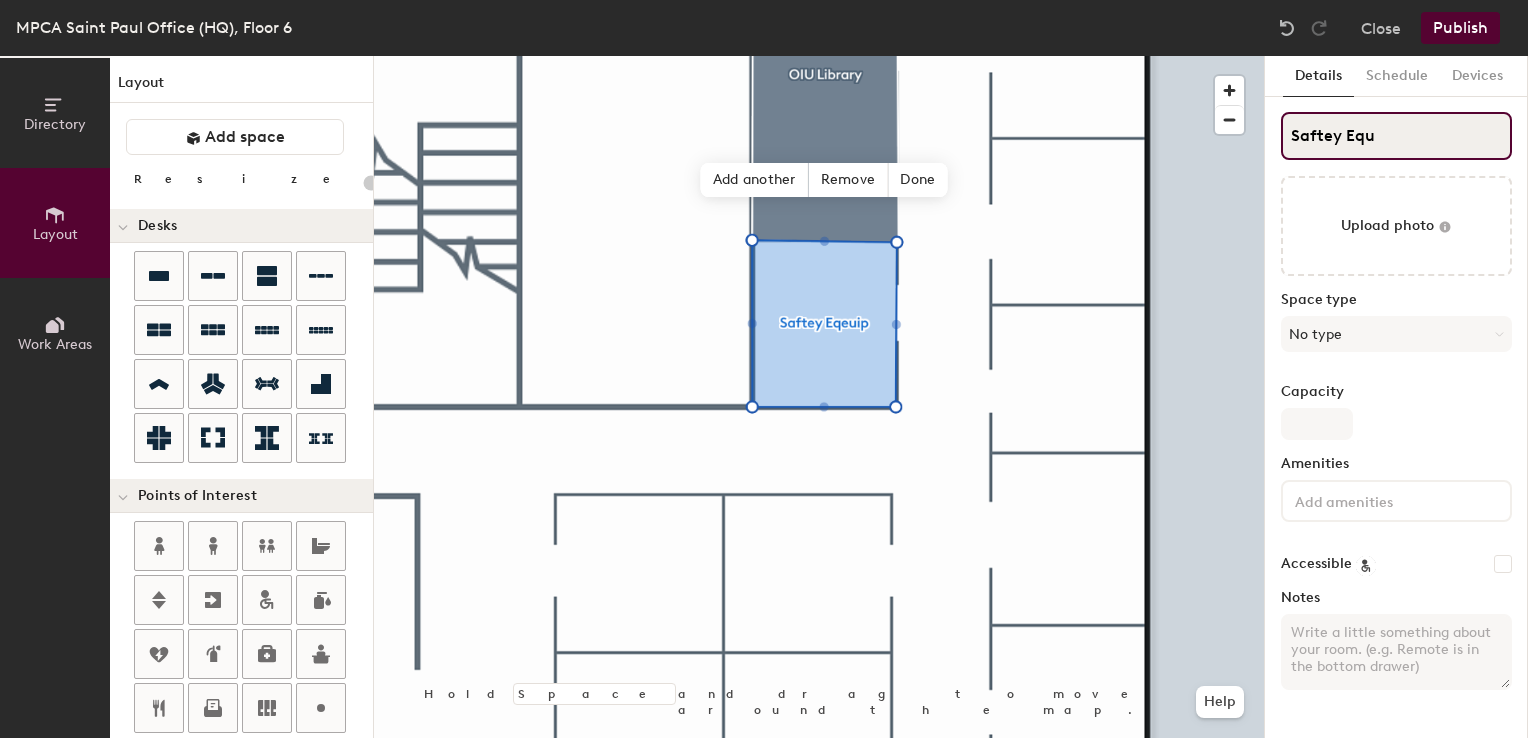 type on "Saftey Equi" 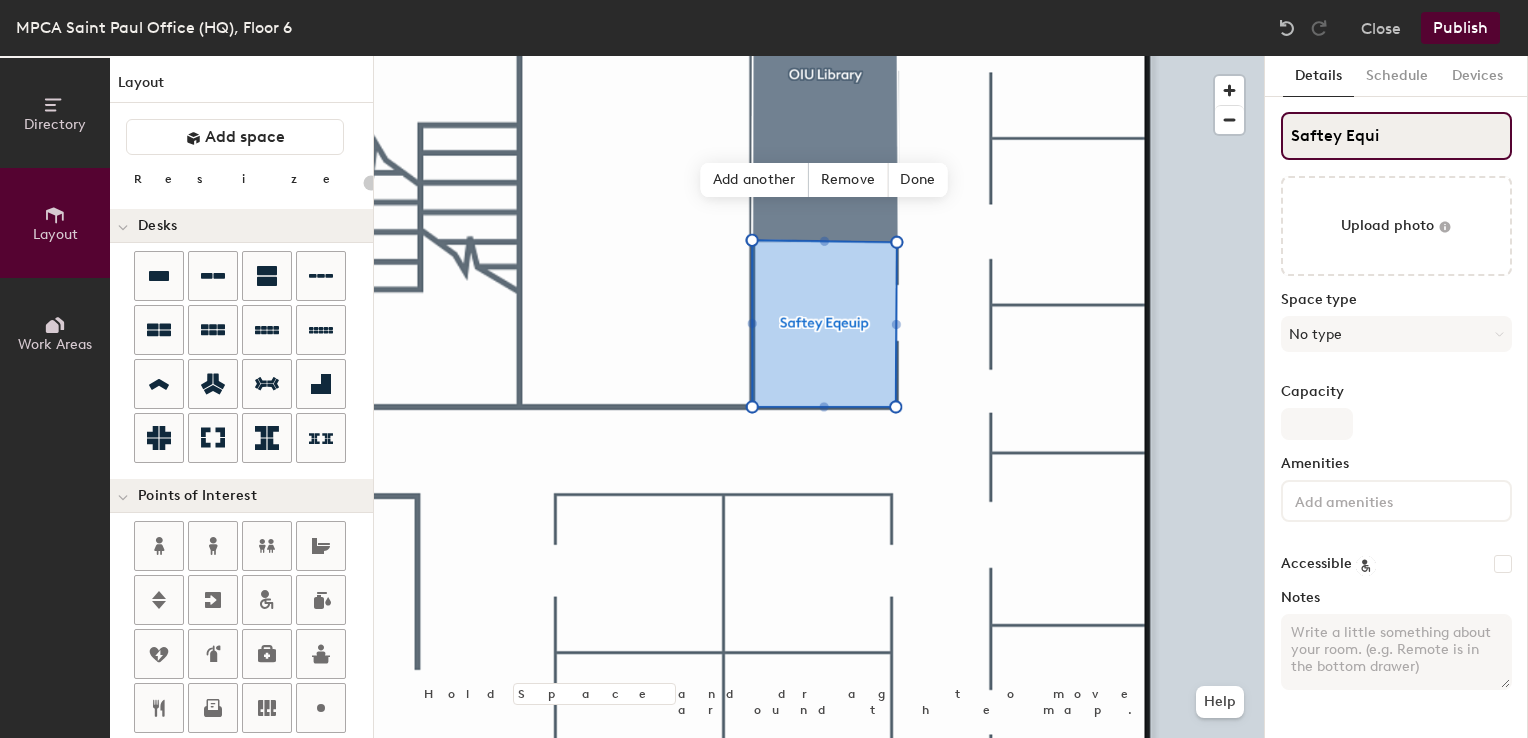 type on "20" 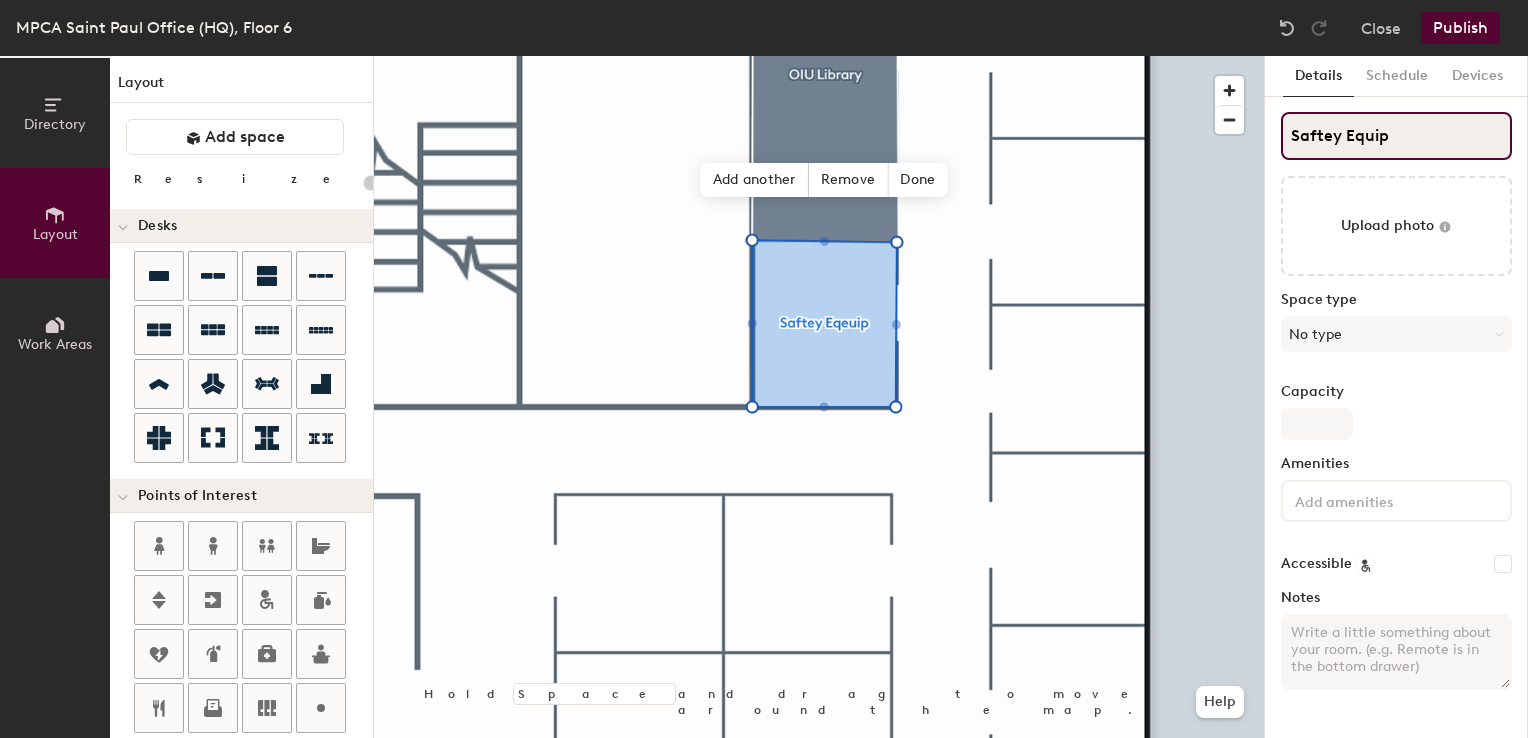 type on "Saftey Equip" 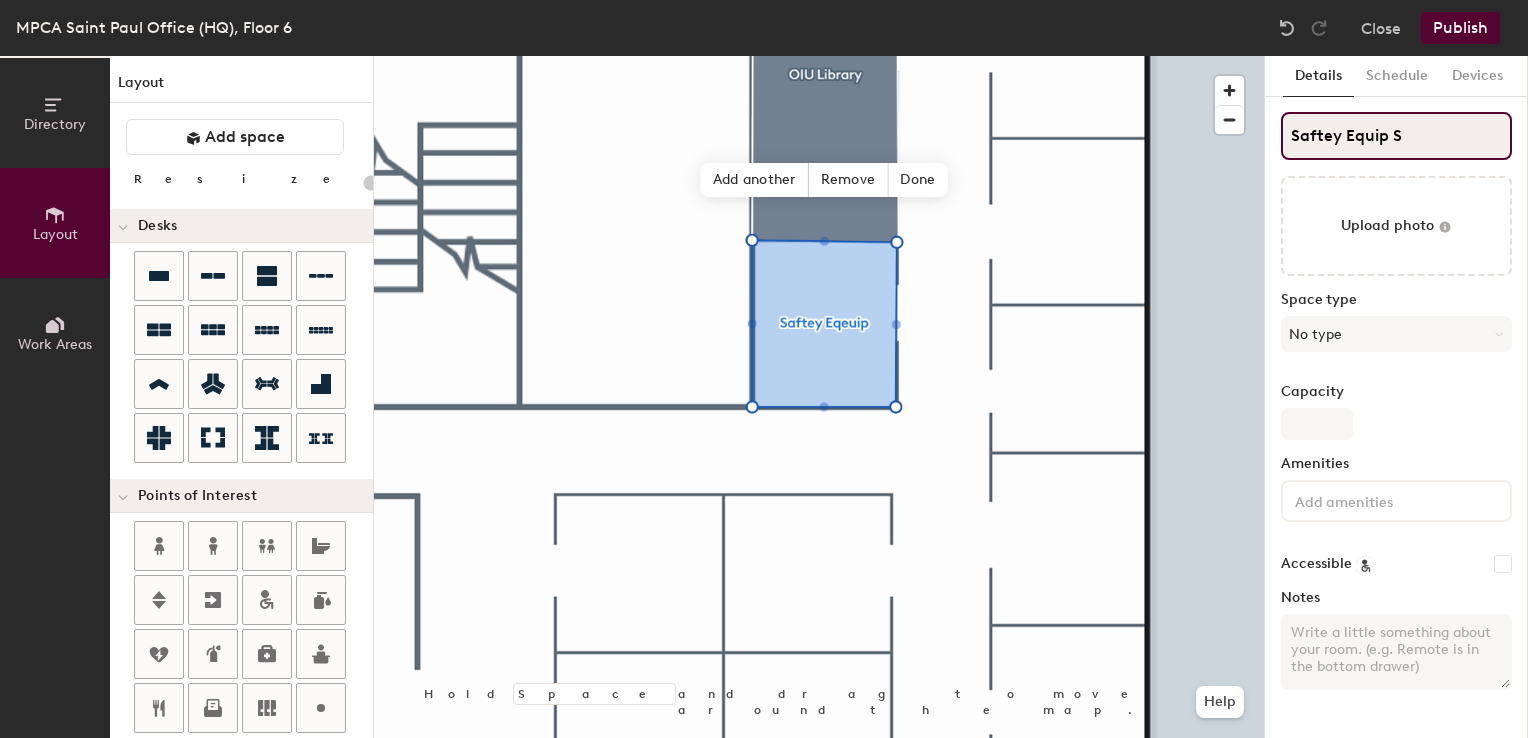 type on "20" 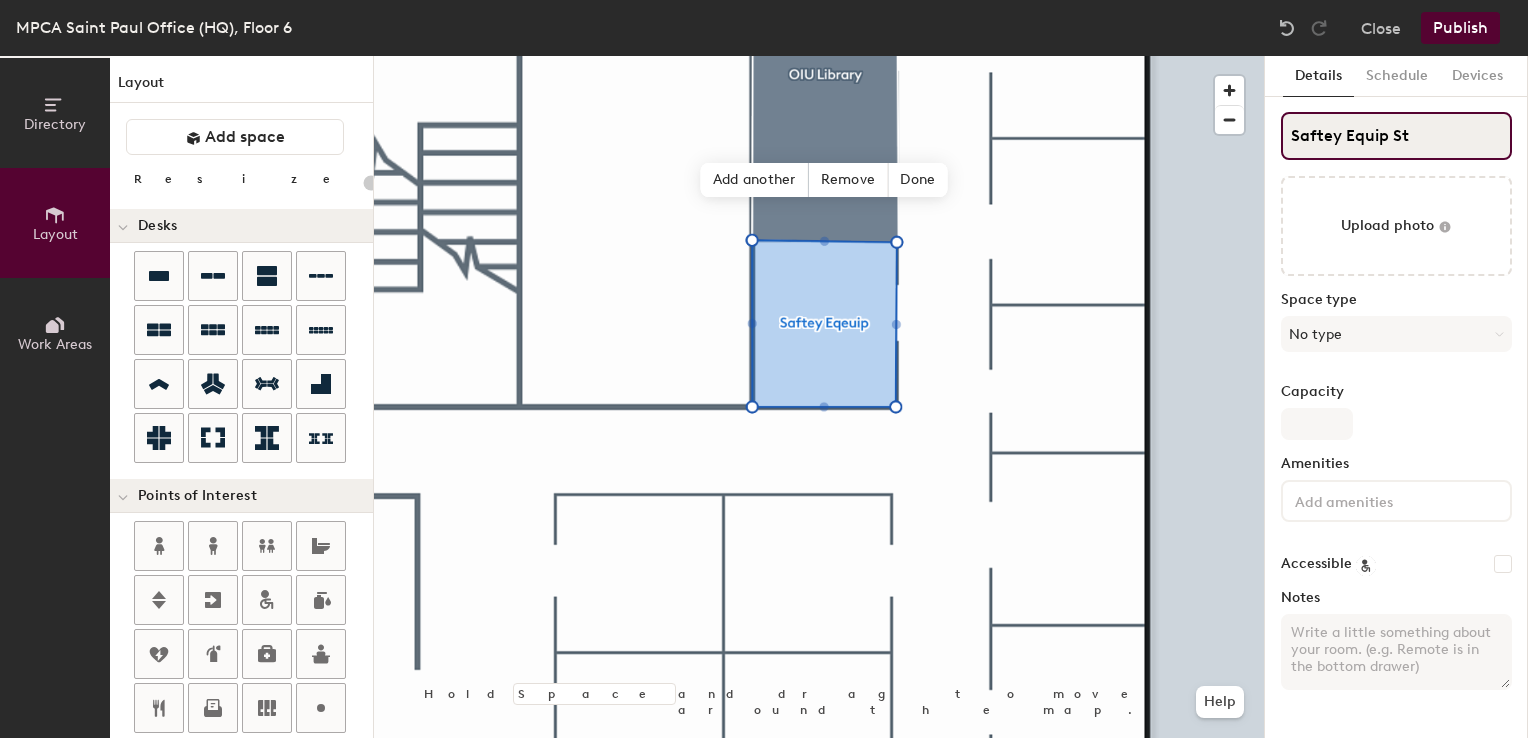 type on "20" 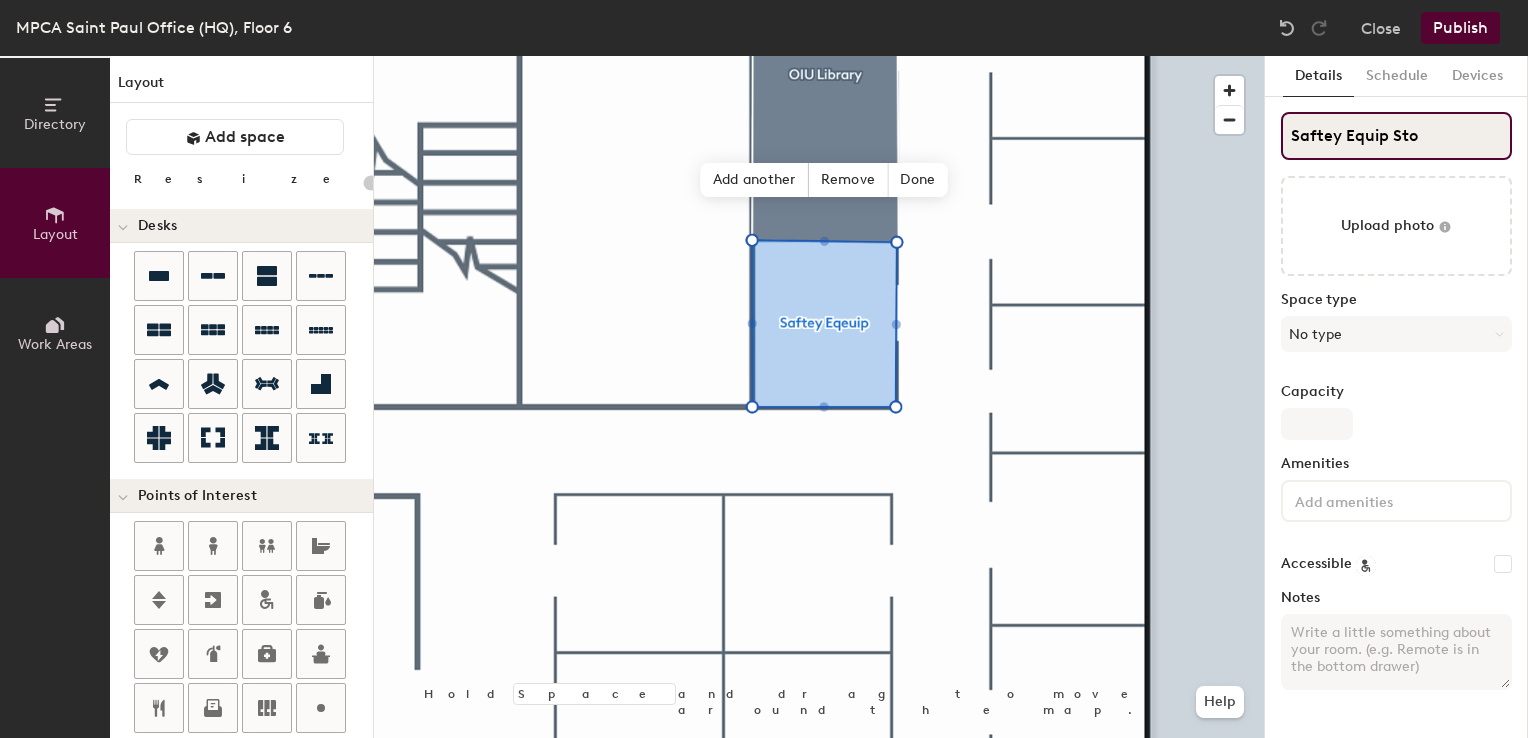 type on "20" 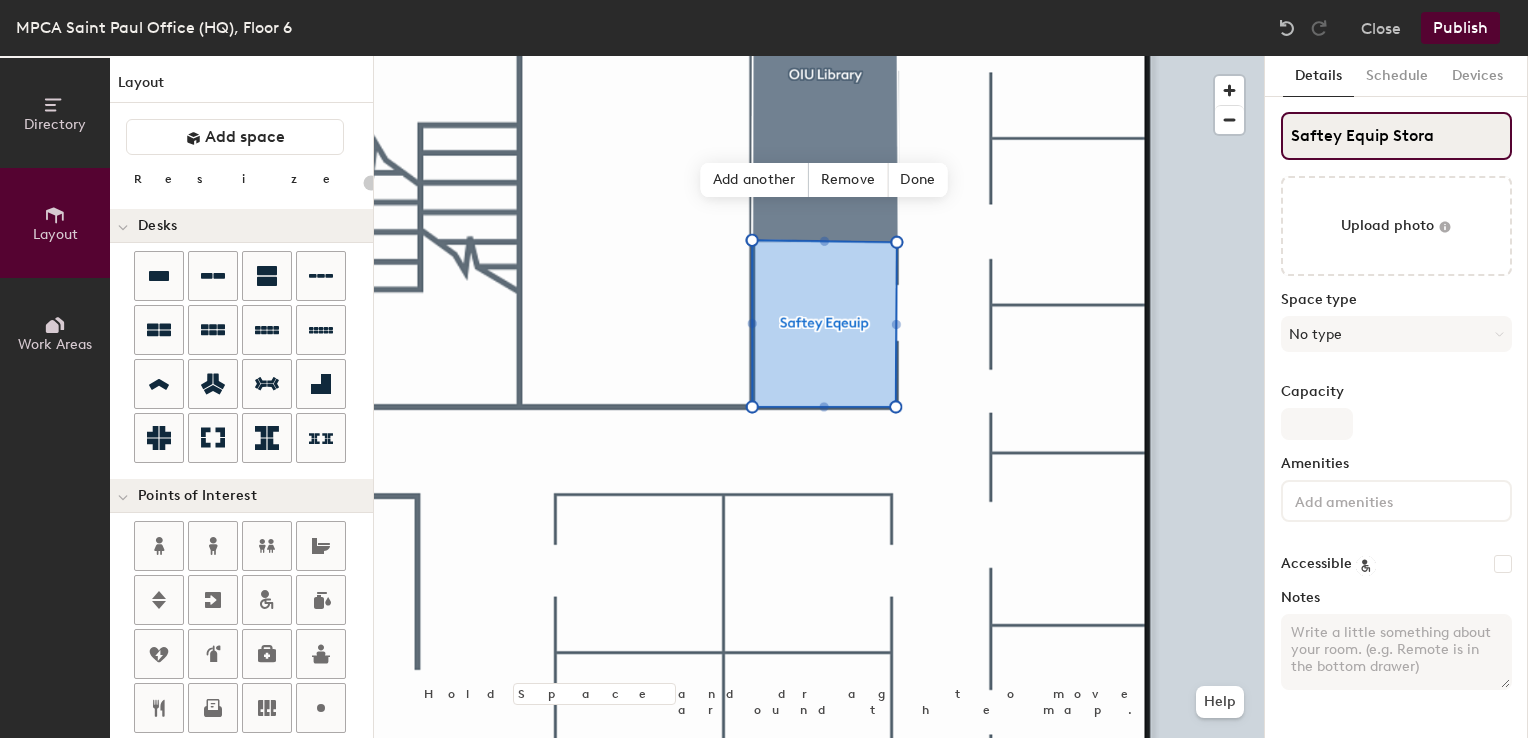 type on "Saftey Equip Storag" 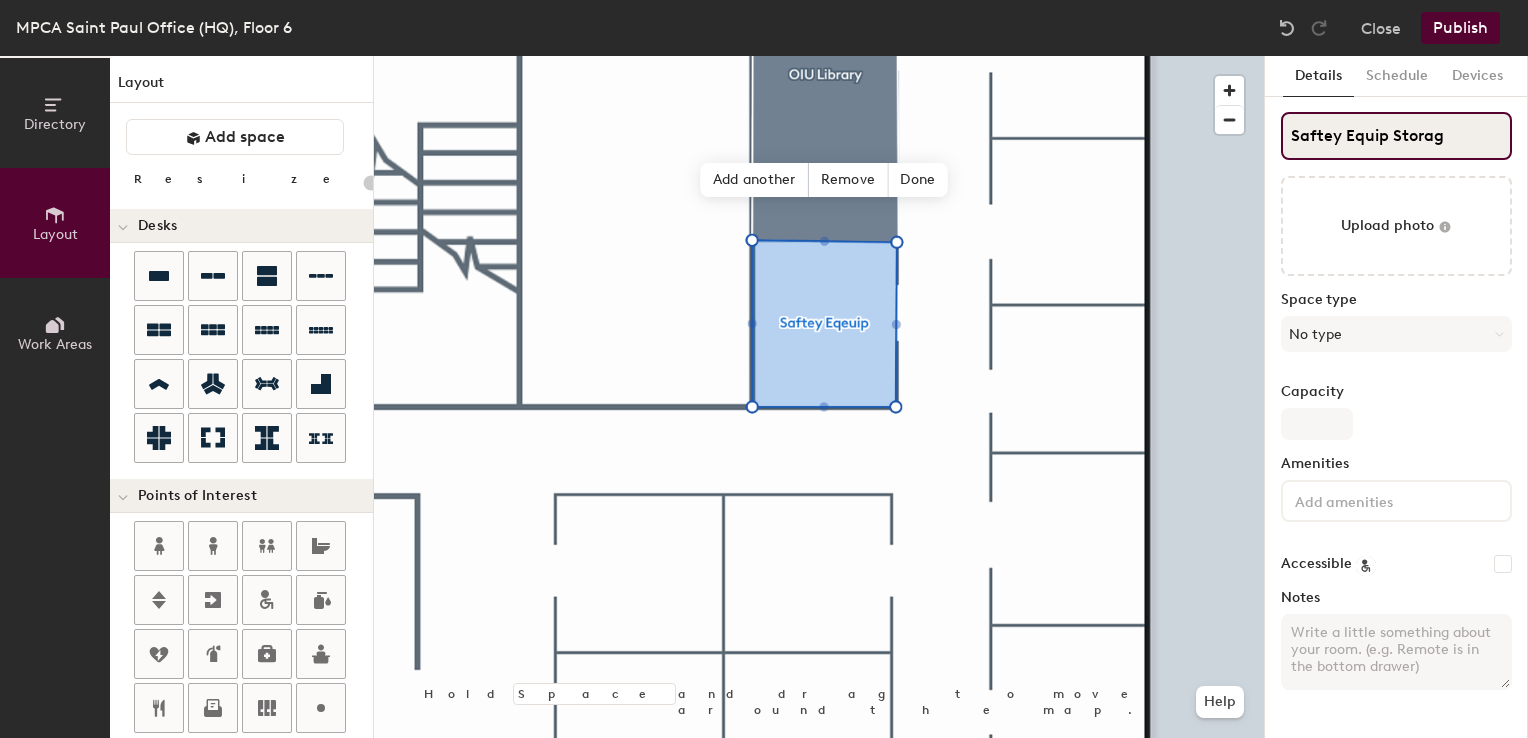 type on "20" 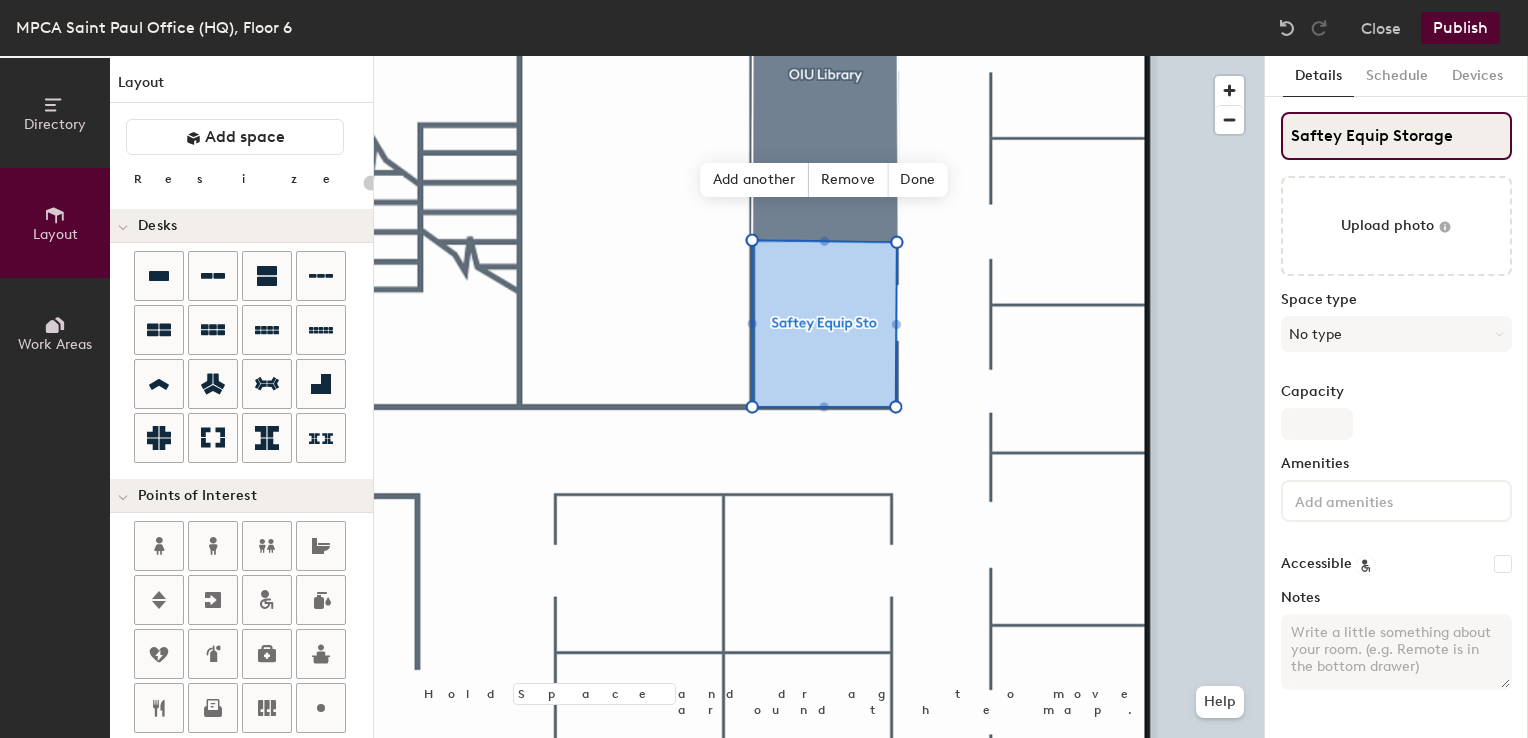 type on "20" 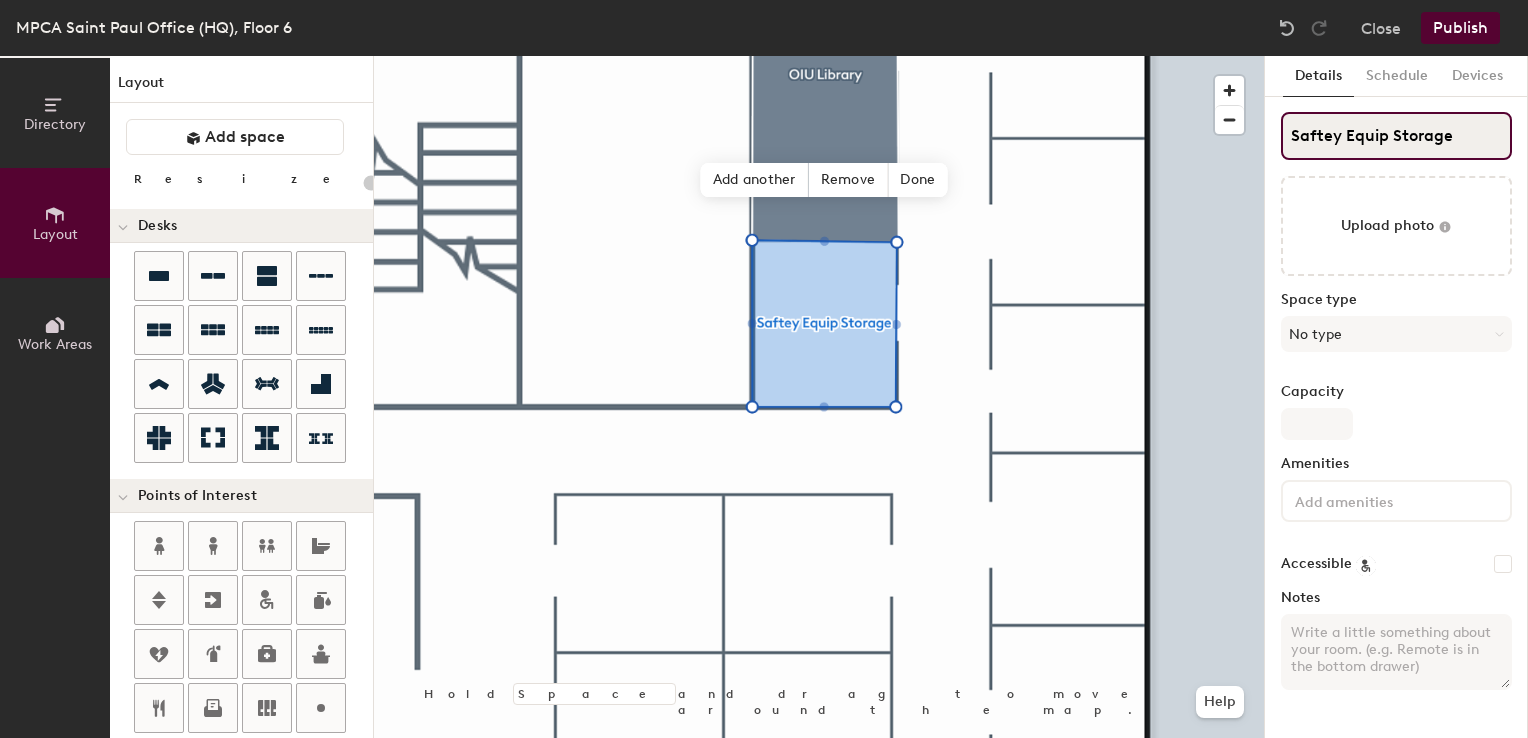 type on "Safety Equip Storage" 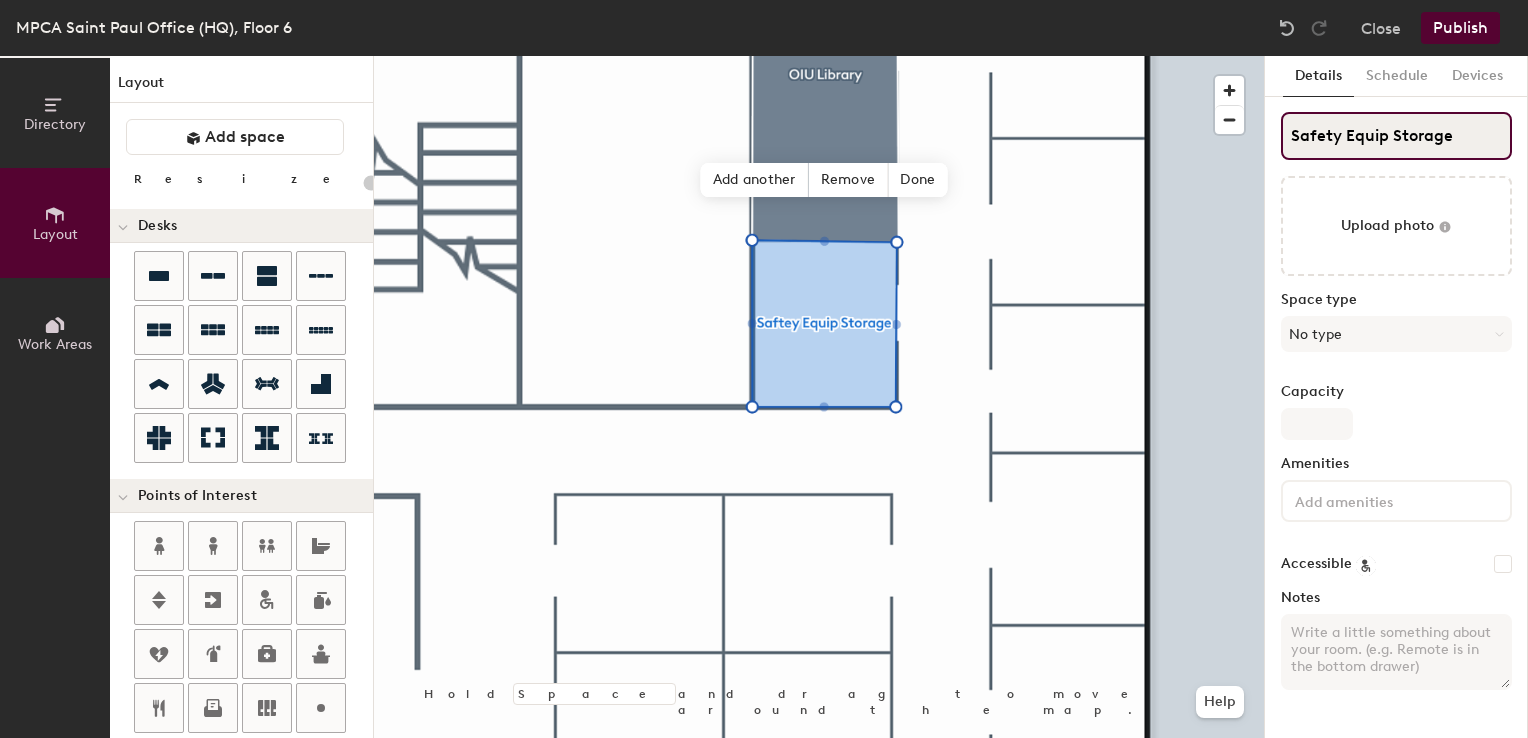 type on "20" 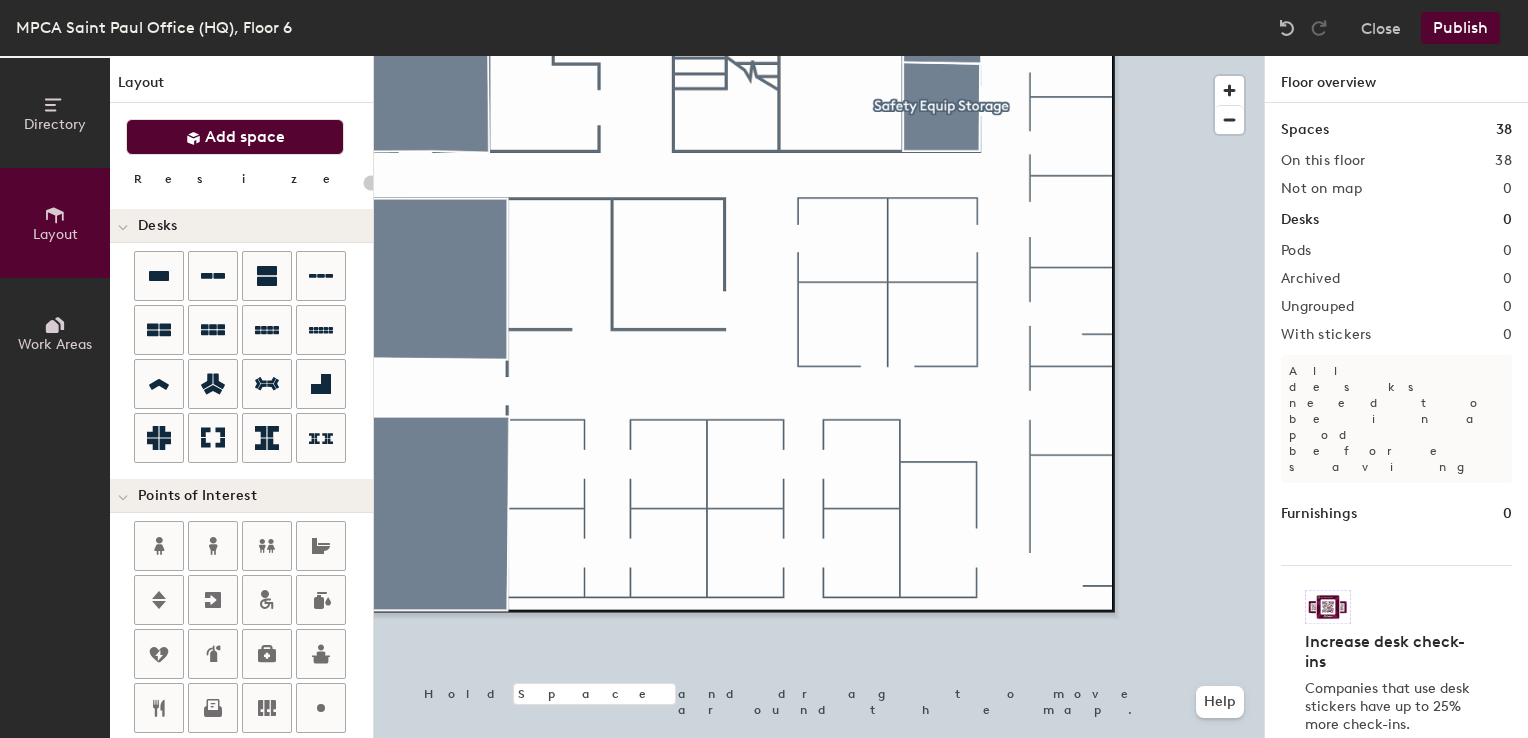 click on "Add space" 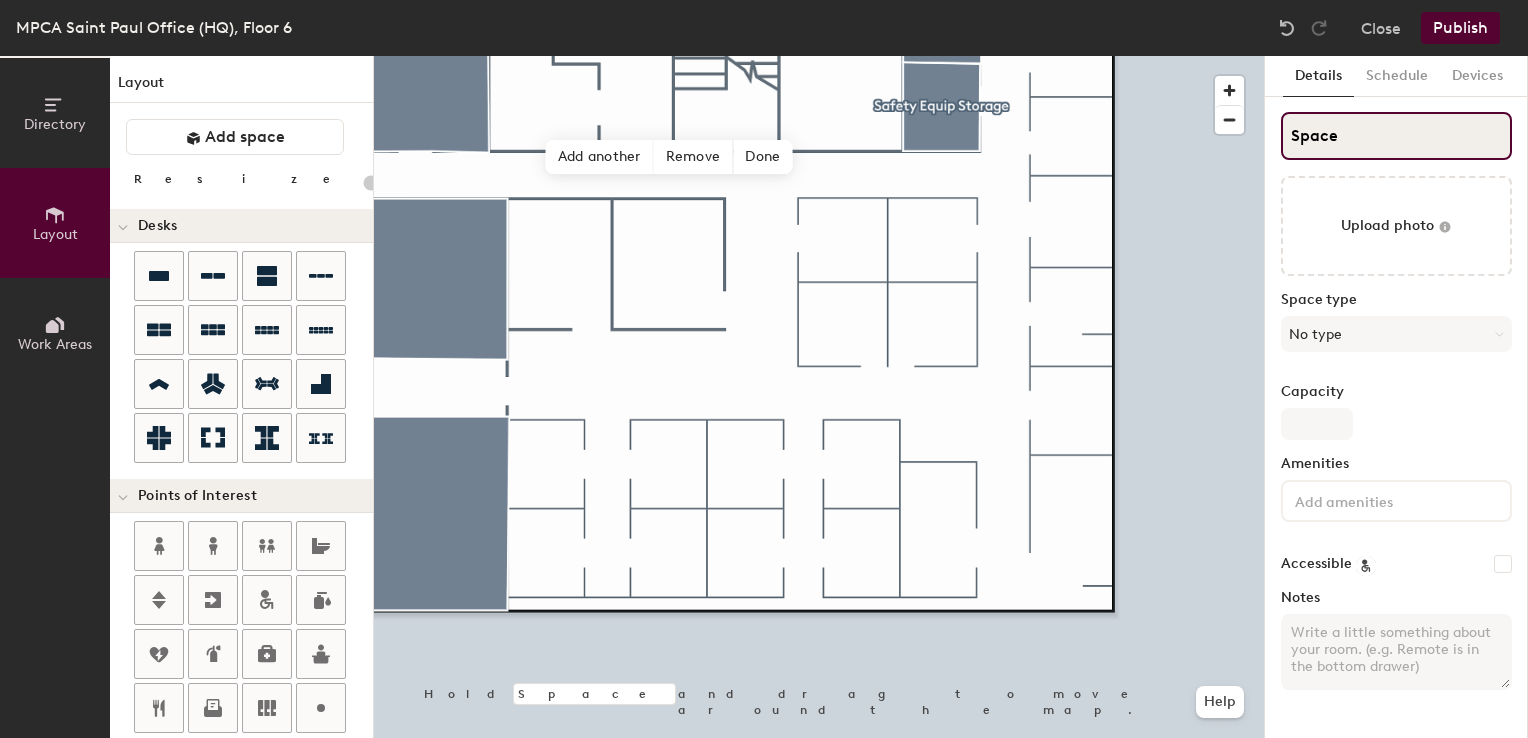 type on "20" 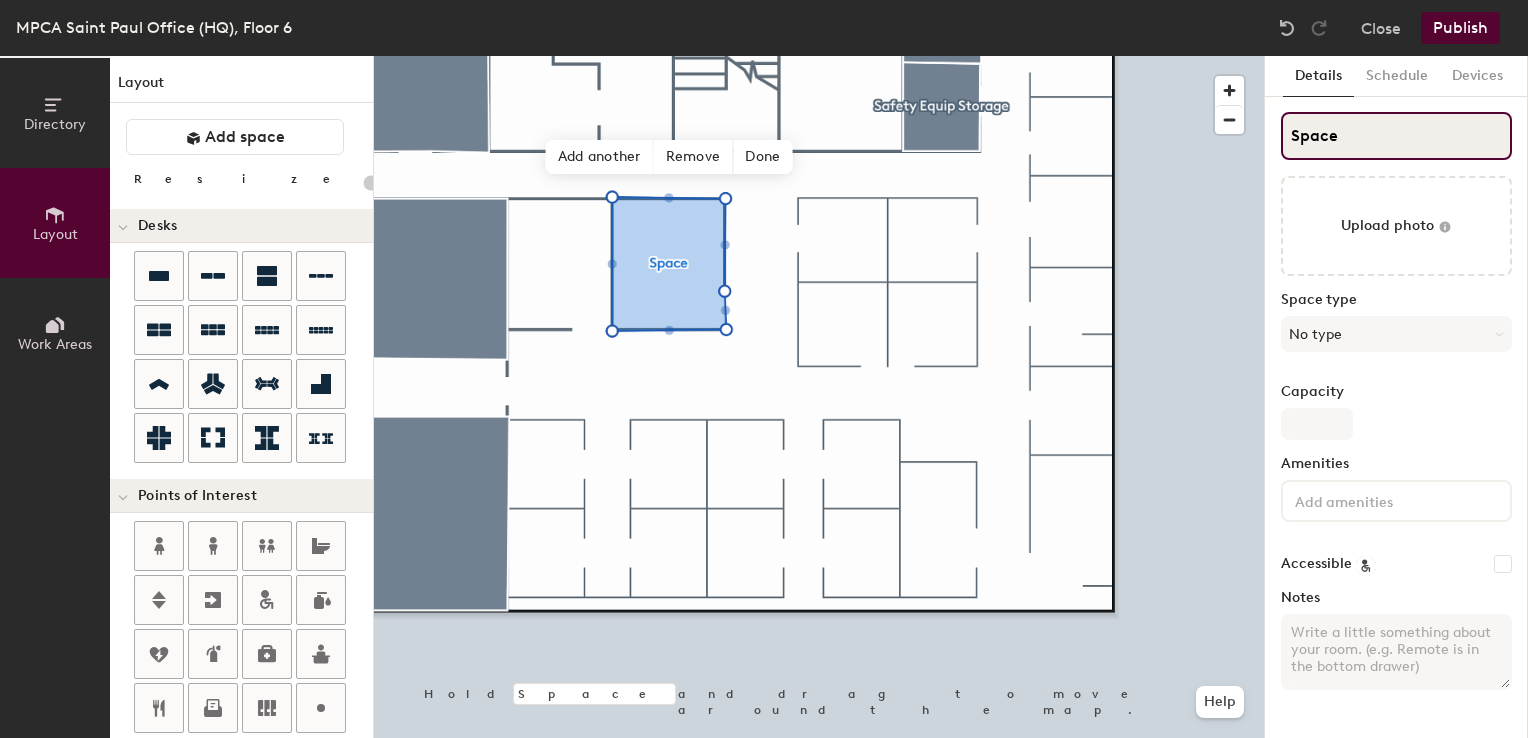 type on "A" 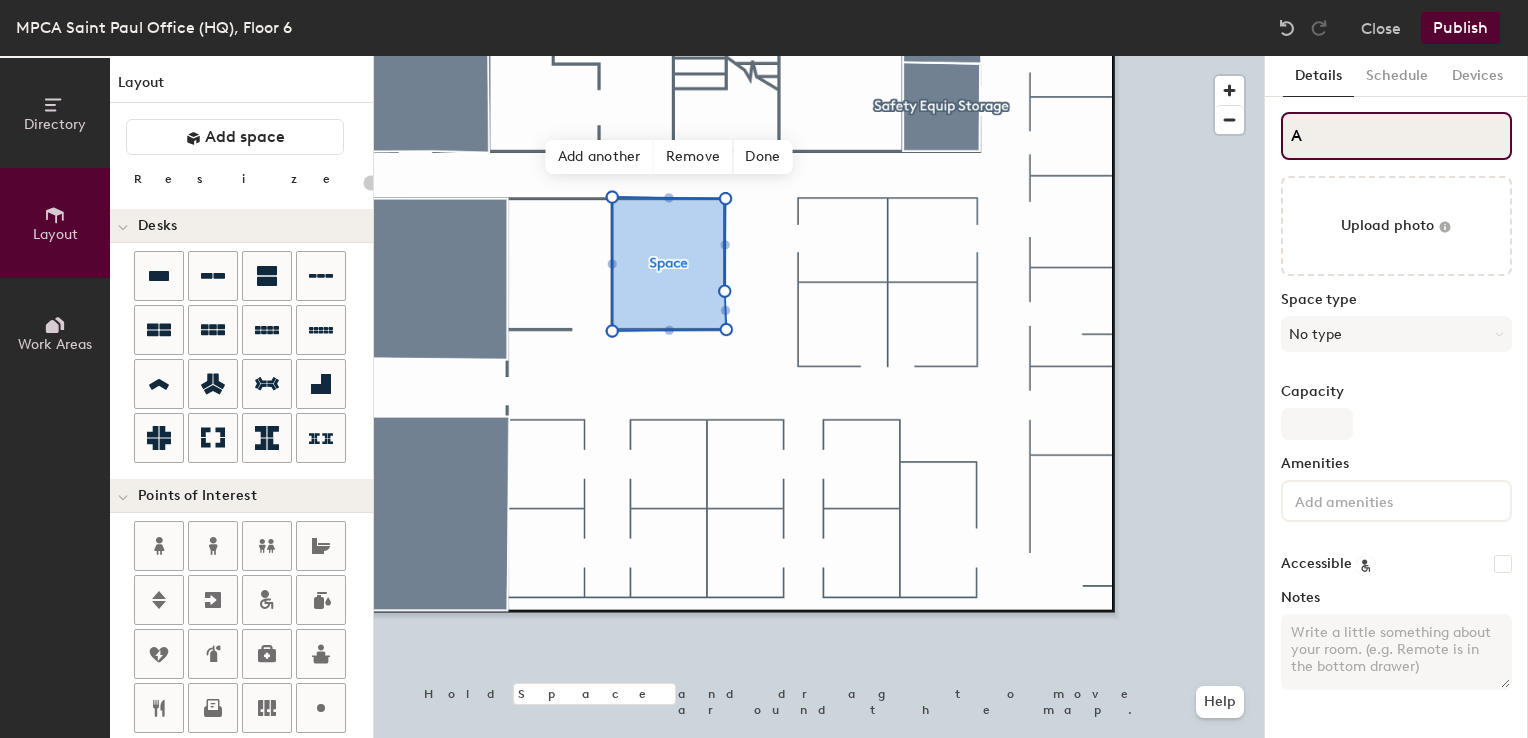type on "20" 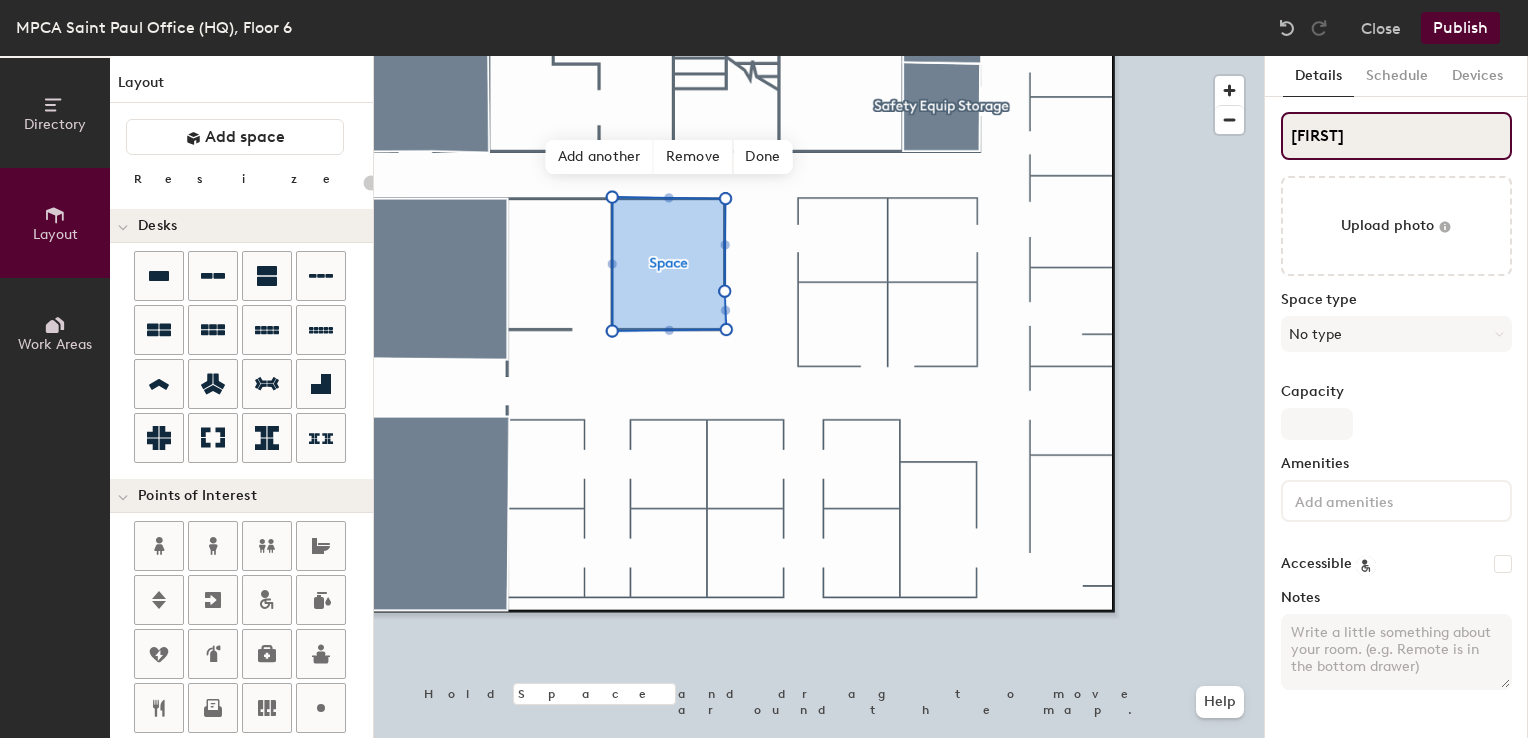 type on "And" 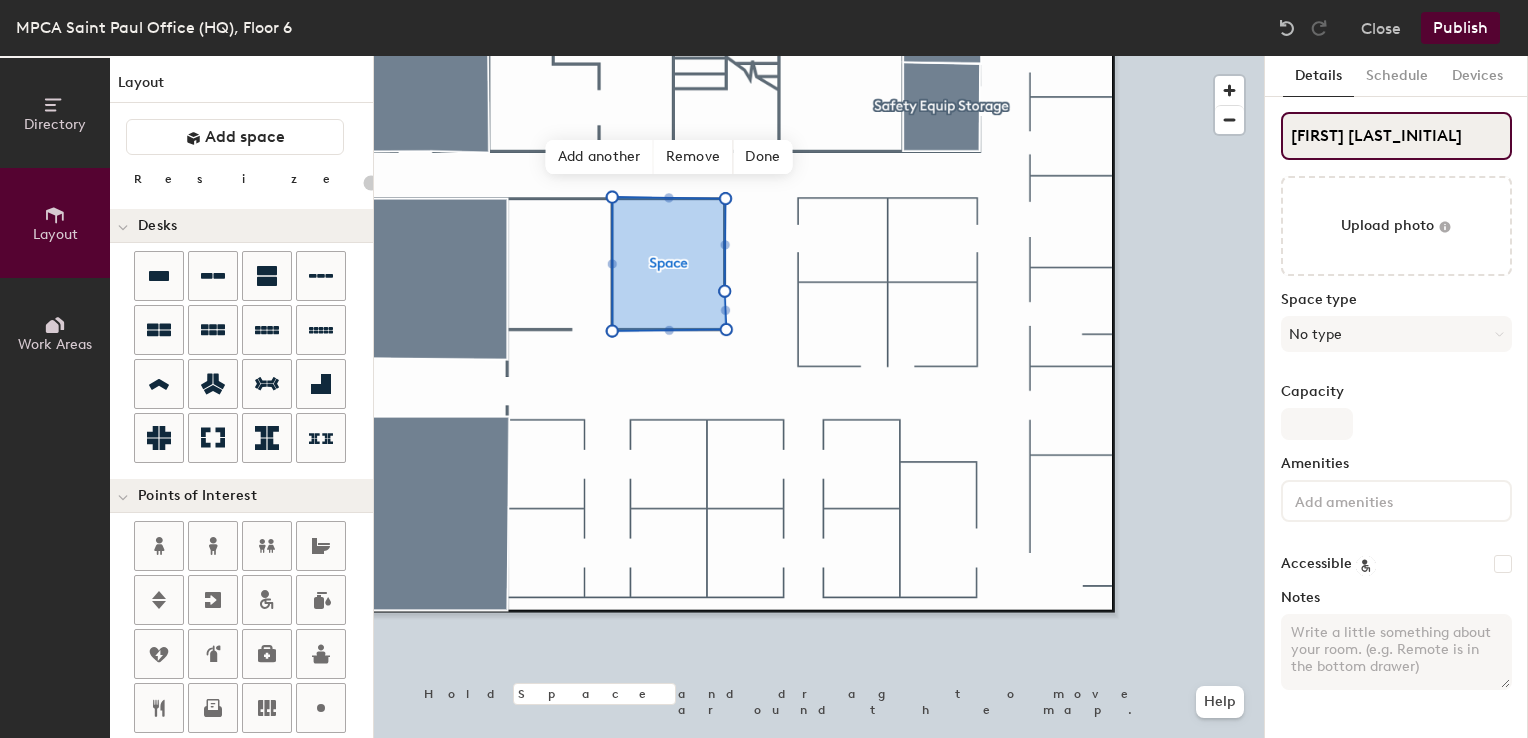 type on "20" 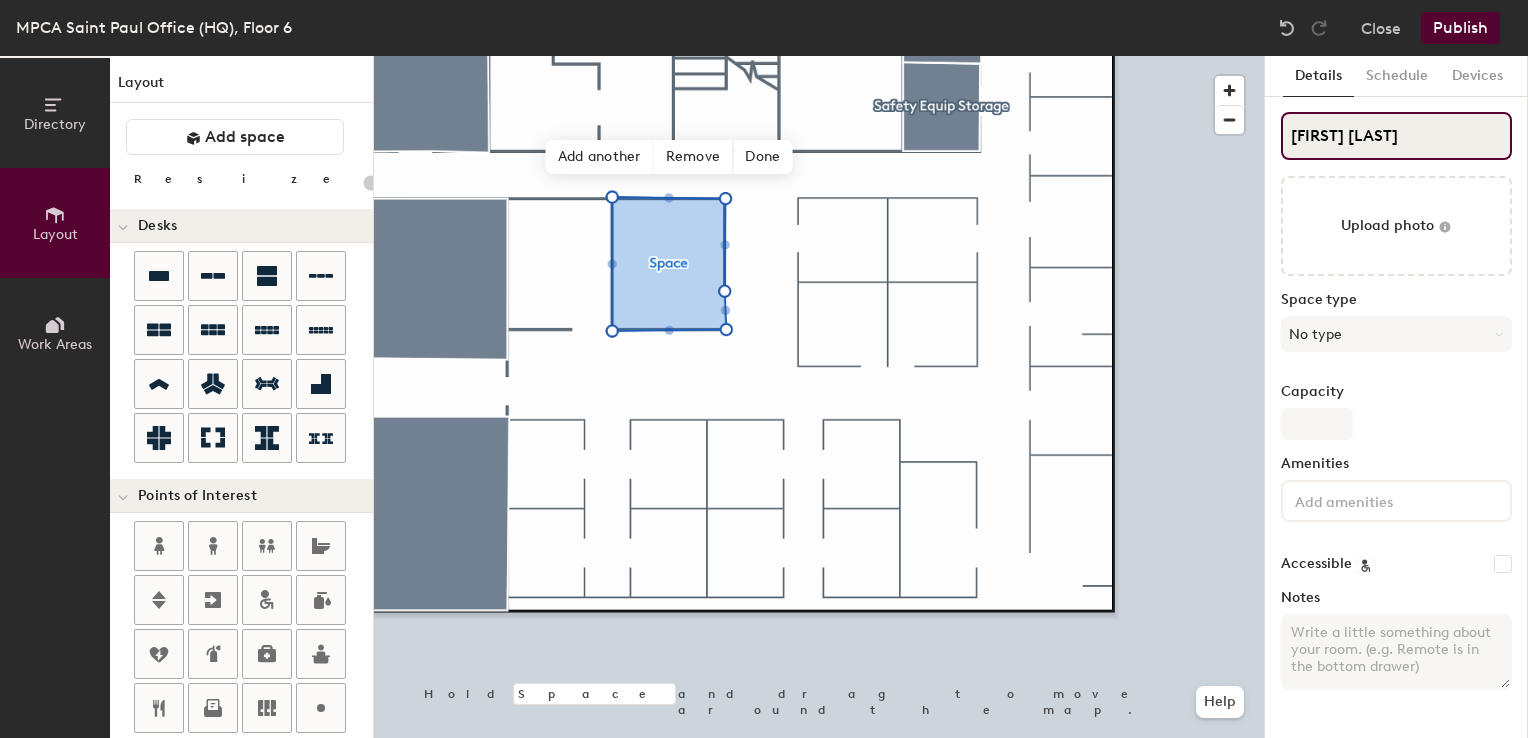 type on "Andrew Elber" 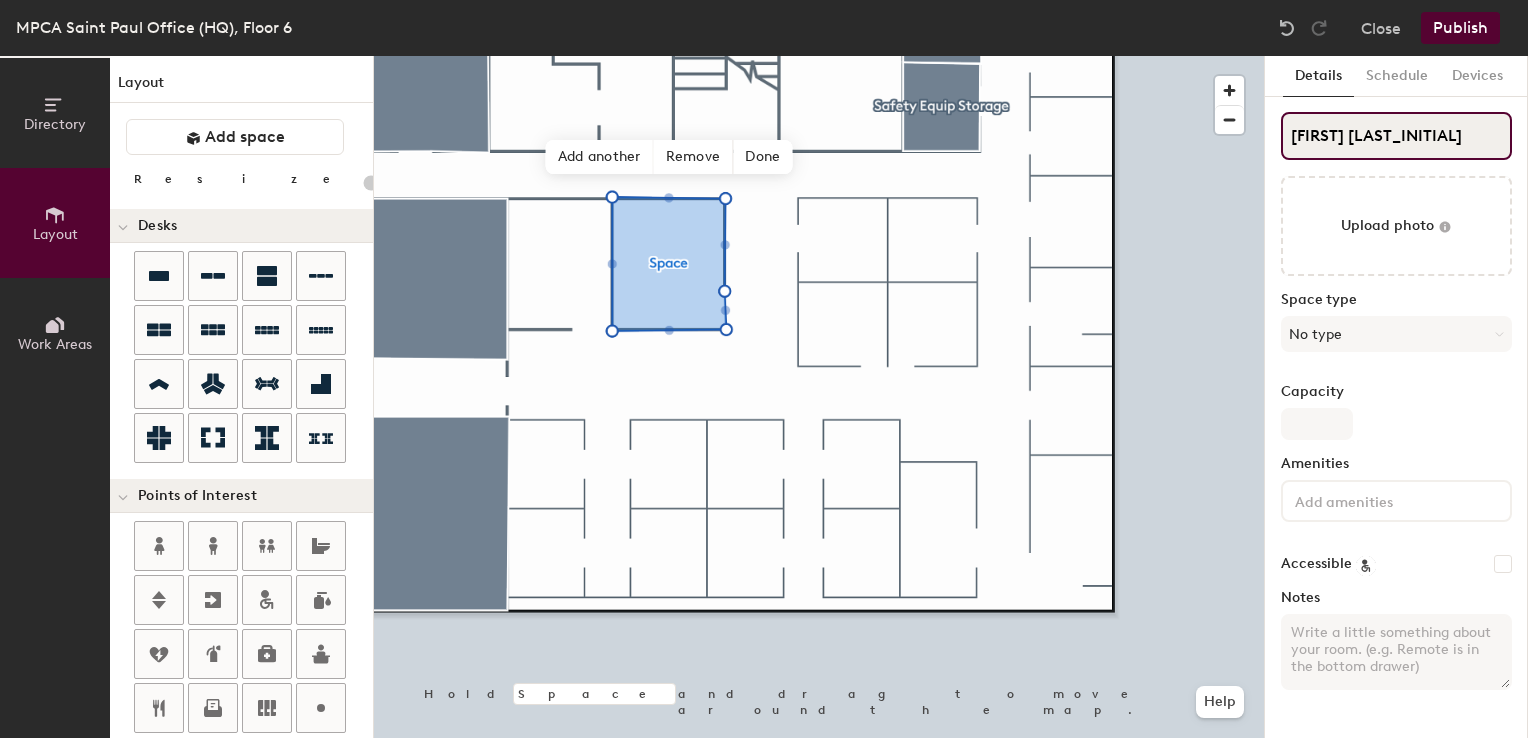 type on "20" 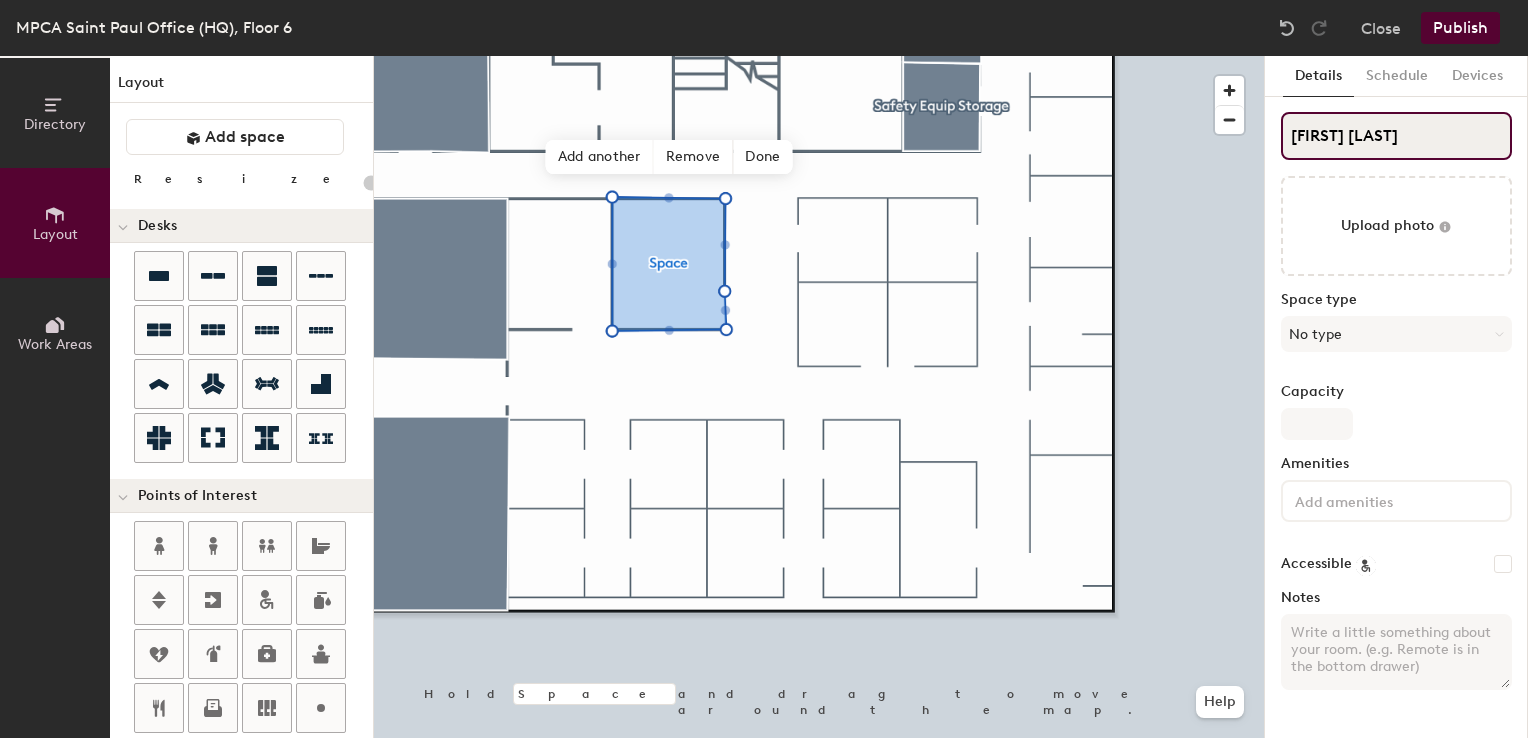 type on "20" 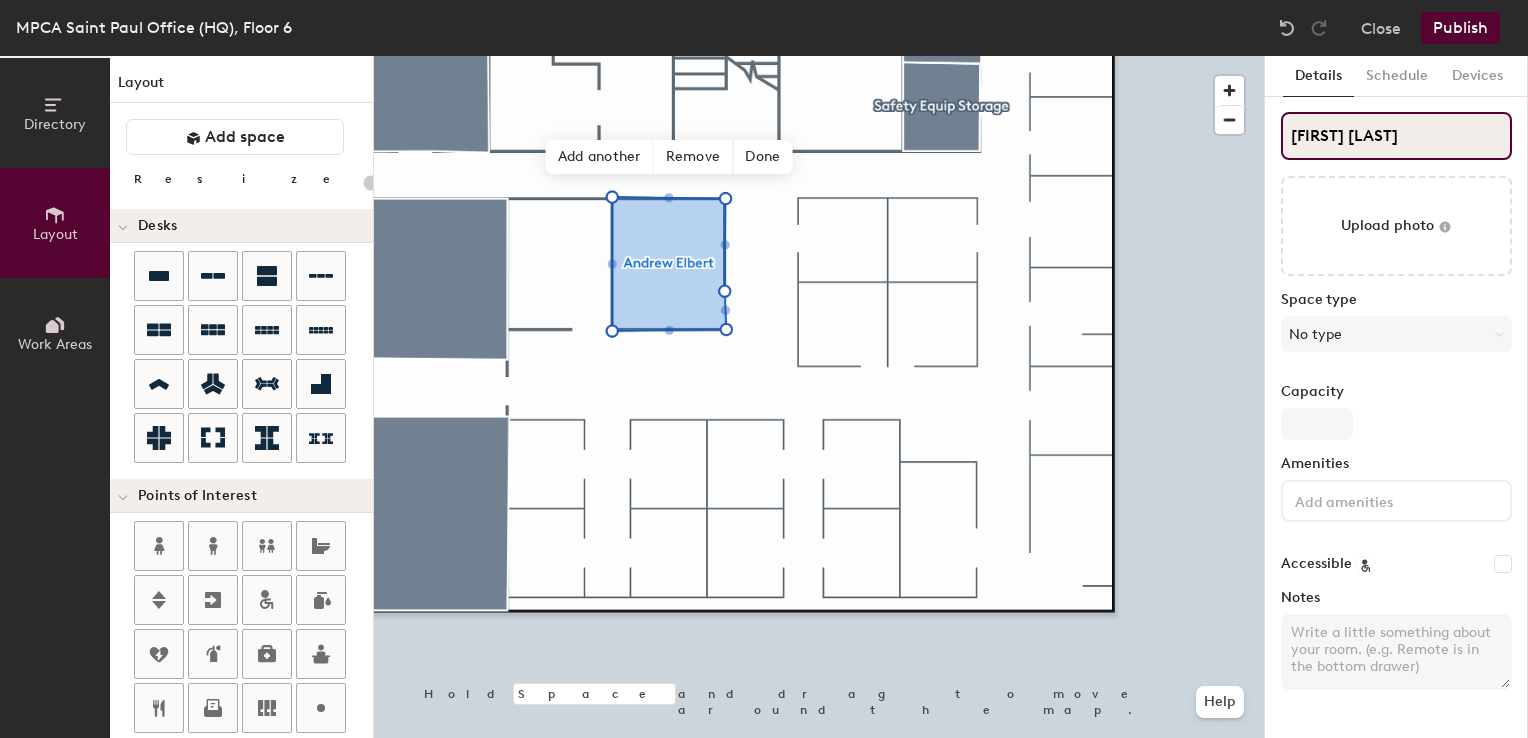 type on "Andrew Elbert" 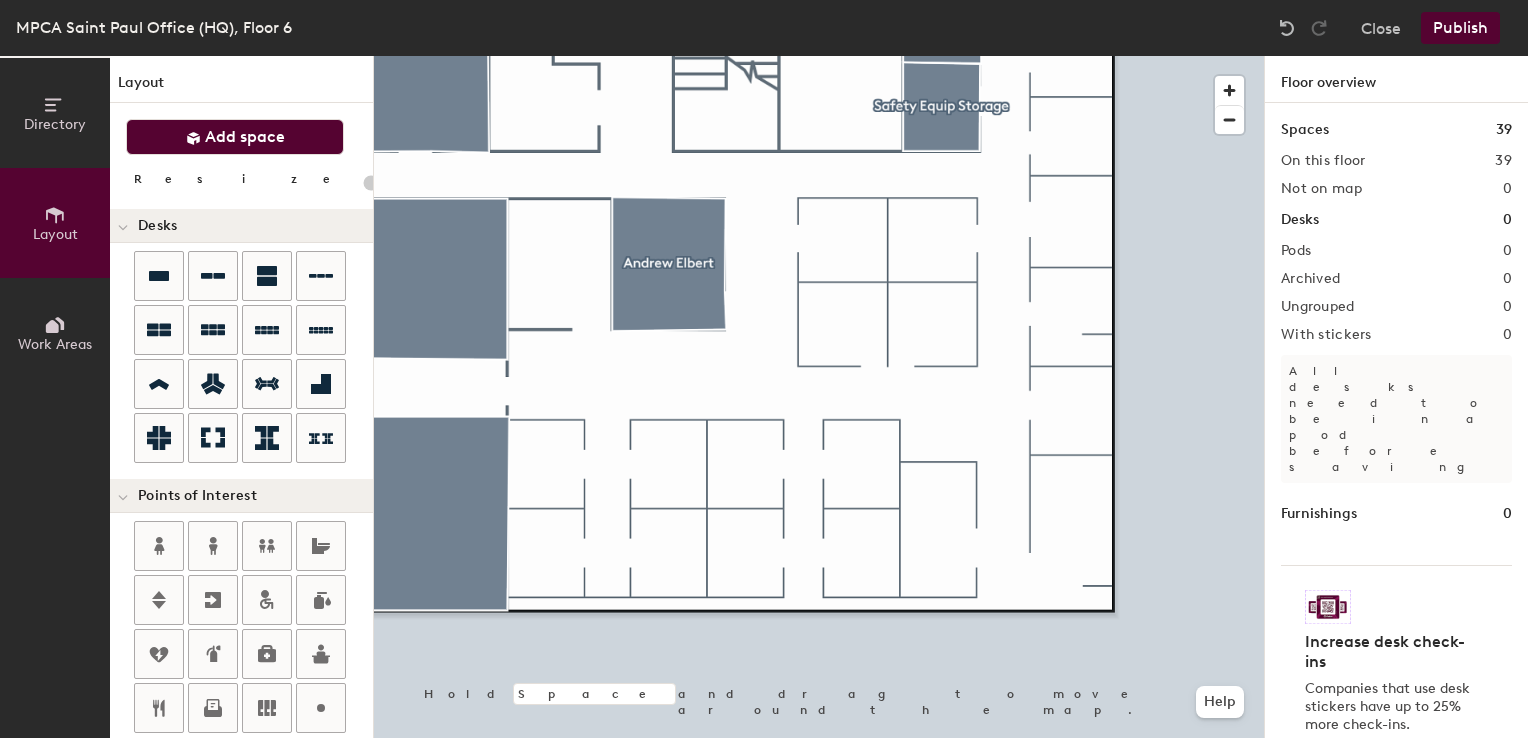 click on "Add space" 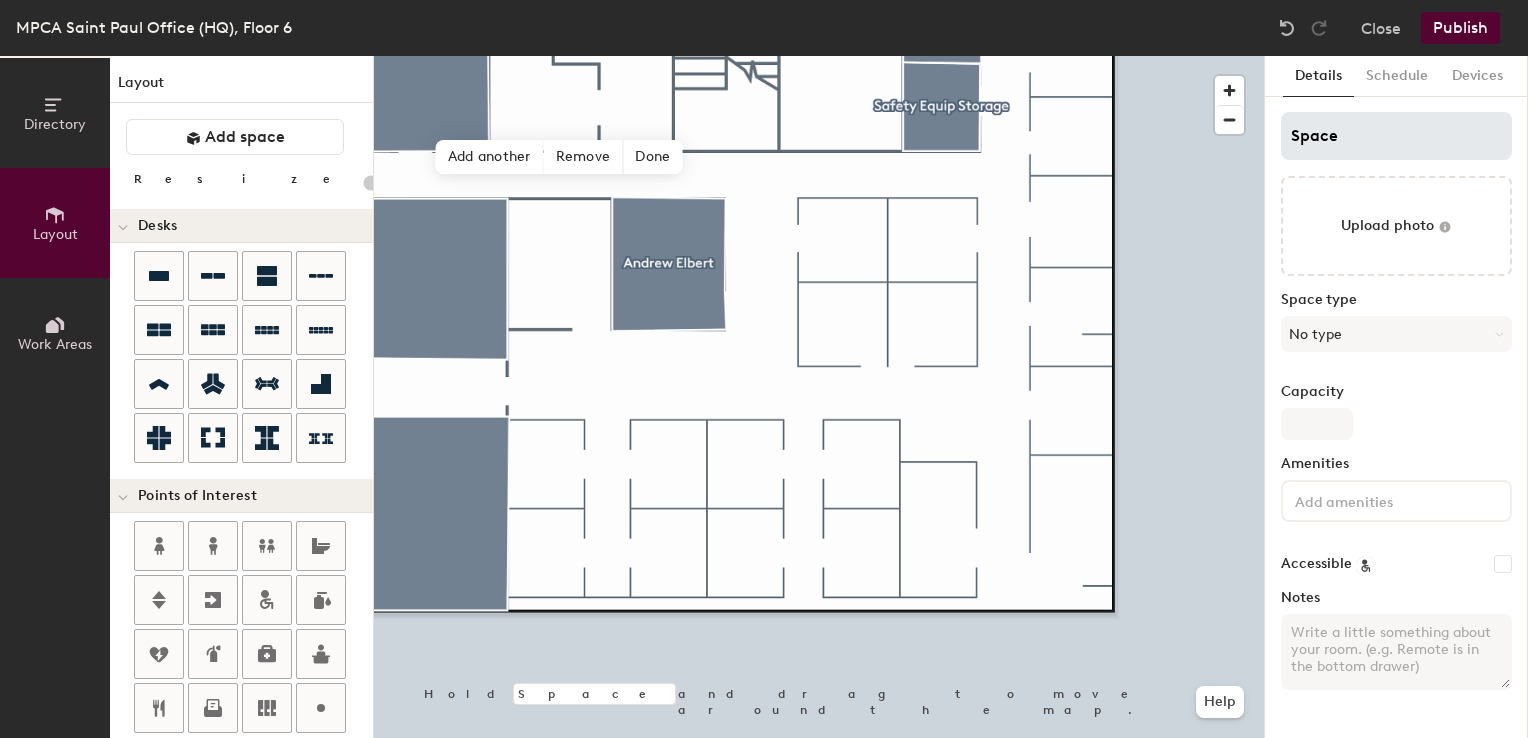 type on "20" 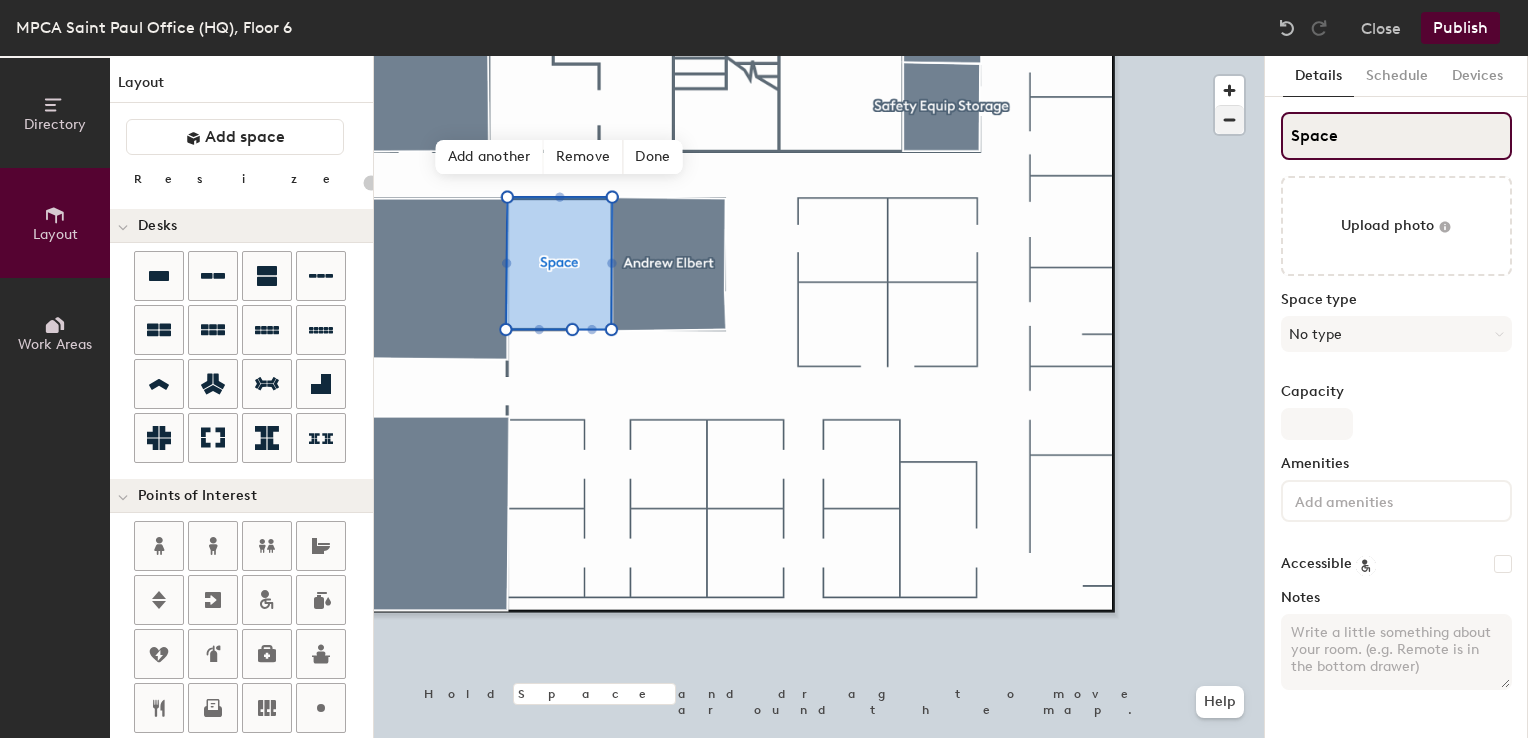 click on "Directory Layout Work Areas Layout   Add space Resize Desks Points of Interest Furnishings Seating Tables Booths Hold Space and drag to move around the map. Help Add another Remove Done Scheduling policies Booking Window Max reservation length Recurring events Restrict booking to working hours Prevent booking from kiosks Restrict booking to administrators Configure room display Background Upload photo General Auto contrast High visibility Hide the logo Custom logo Edit Display hours Screen Brightness 0% 100% Privacy Mask meeting titles Hide meeting attendees Keep meeting organizer visible Scheduling Meeting check-ins Start meetings early End meetings early Extend meetings Impromptu meetings Abandoned meeting protection Admin access Restrict display management Details Schedule Devices Space Upload photo Space type No type Capacity Amenities Accessible Notes" 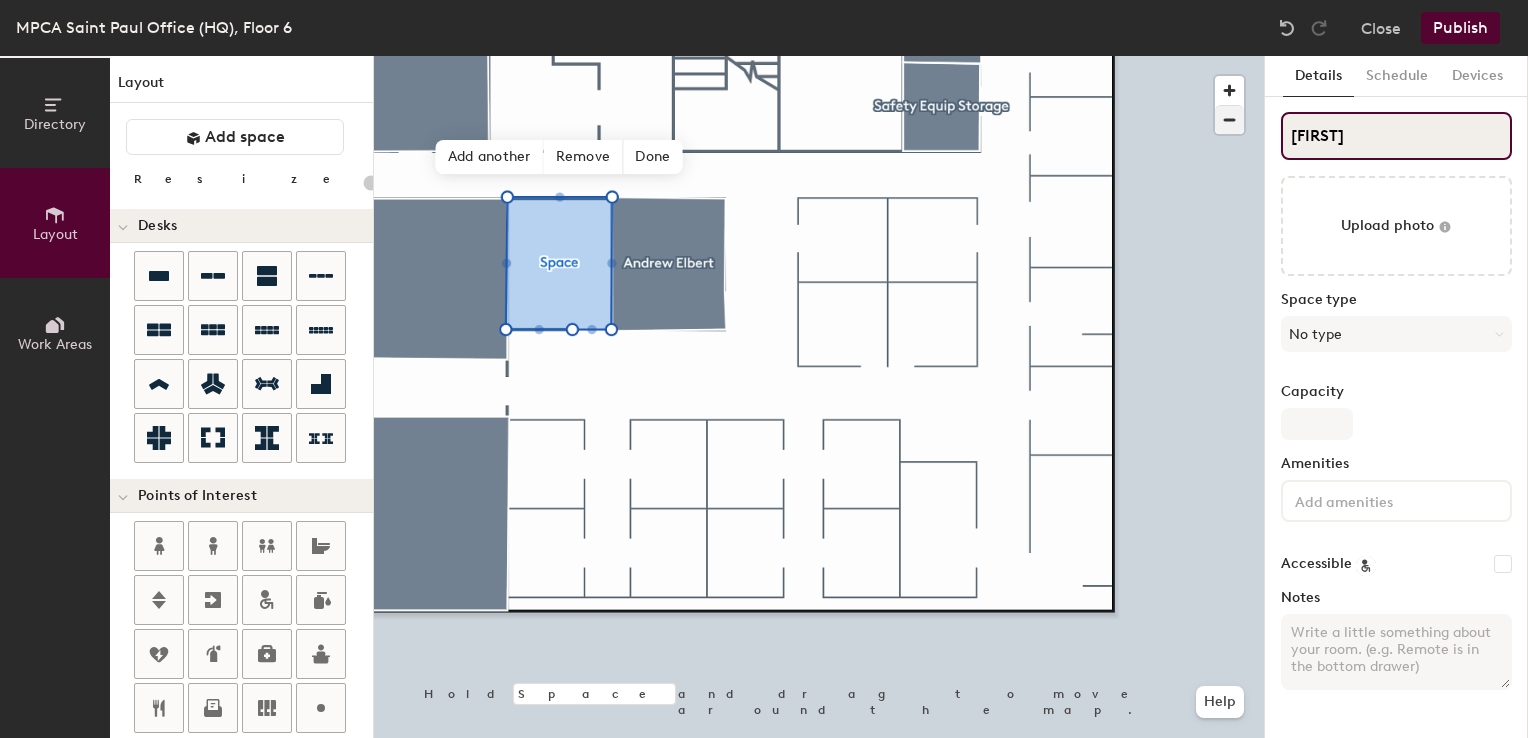 type on "Daniel" 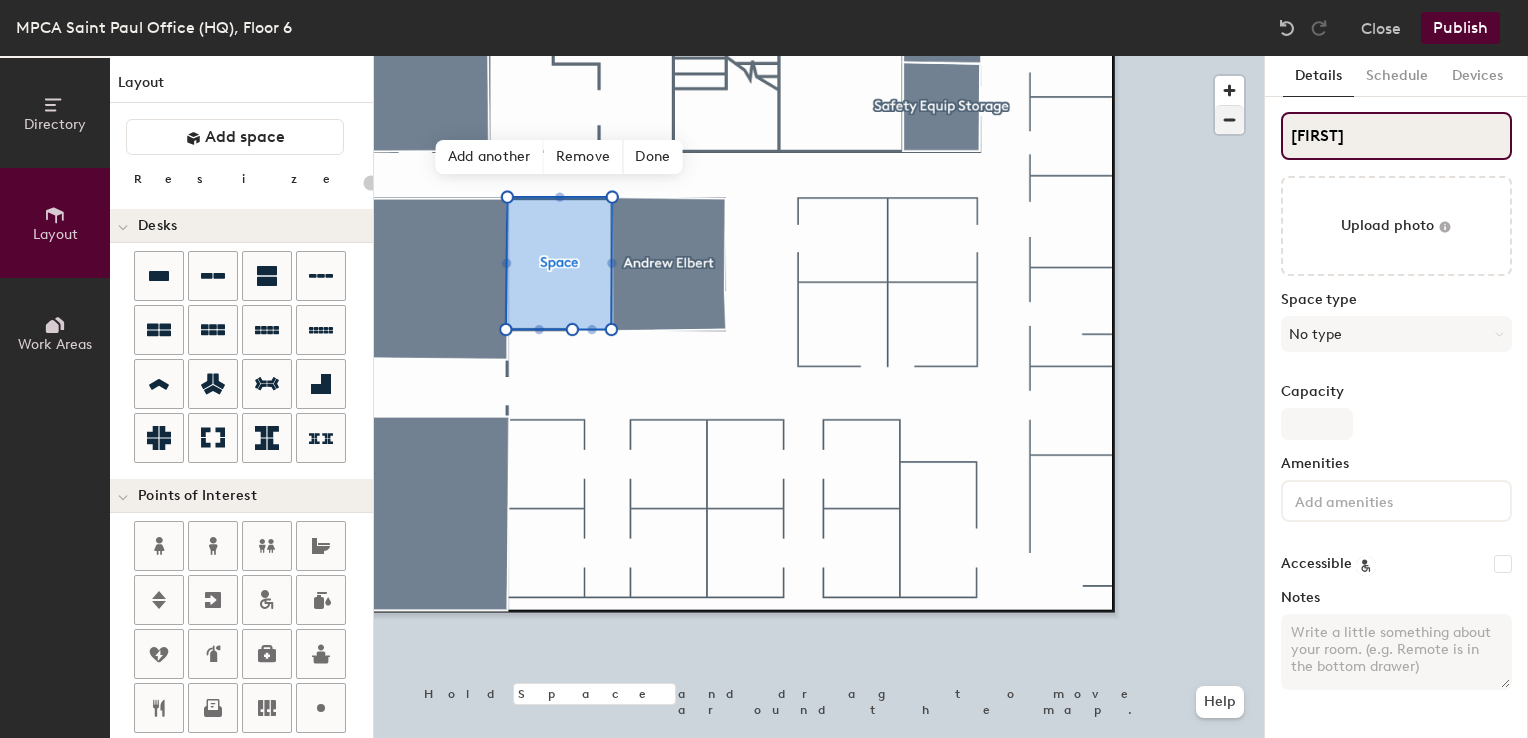 type on "20" 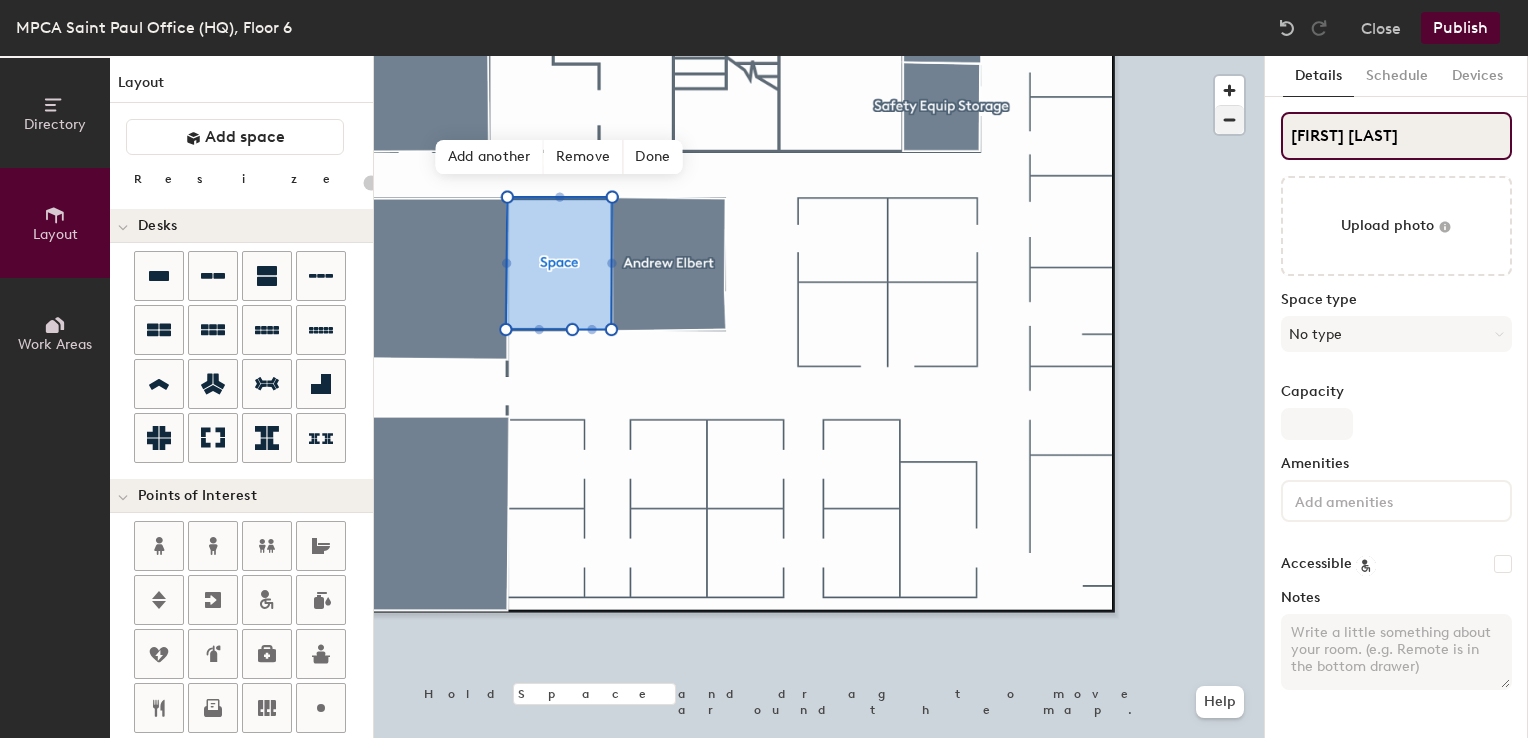 type on "Daniel Mora" 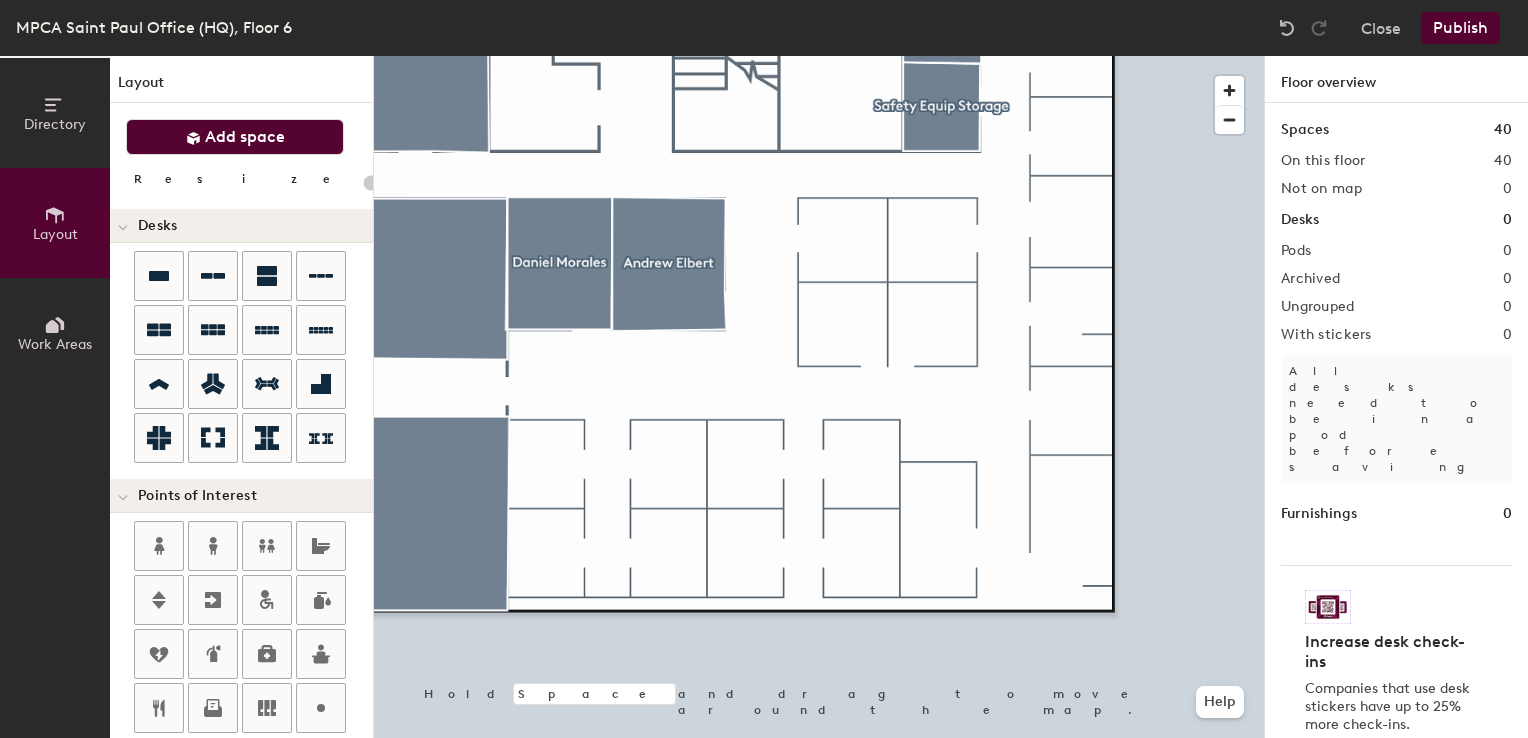 click 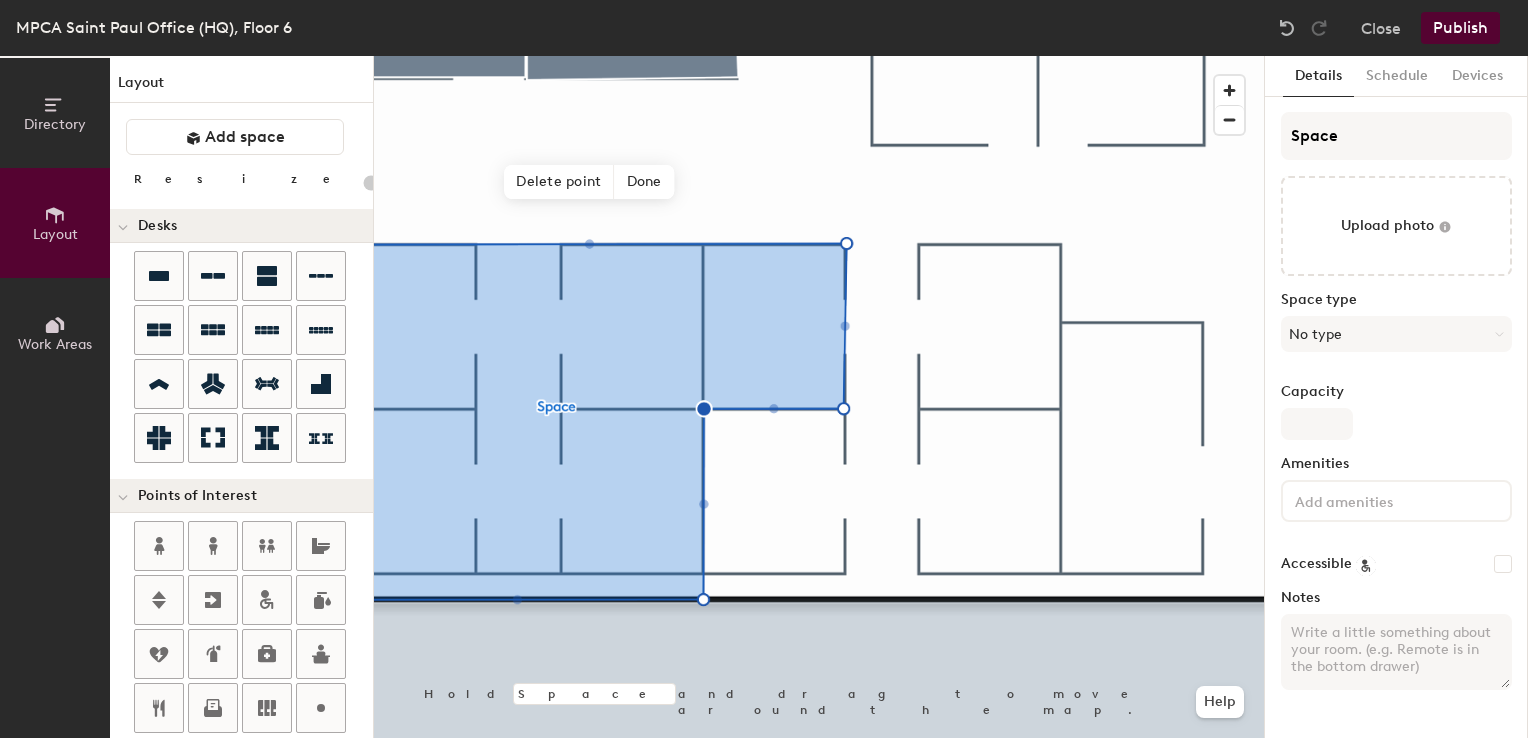 type on "20" 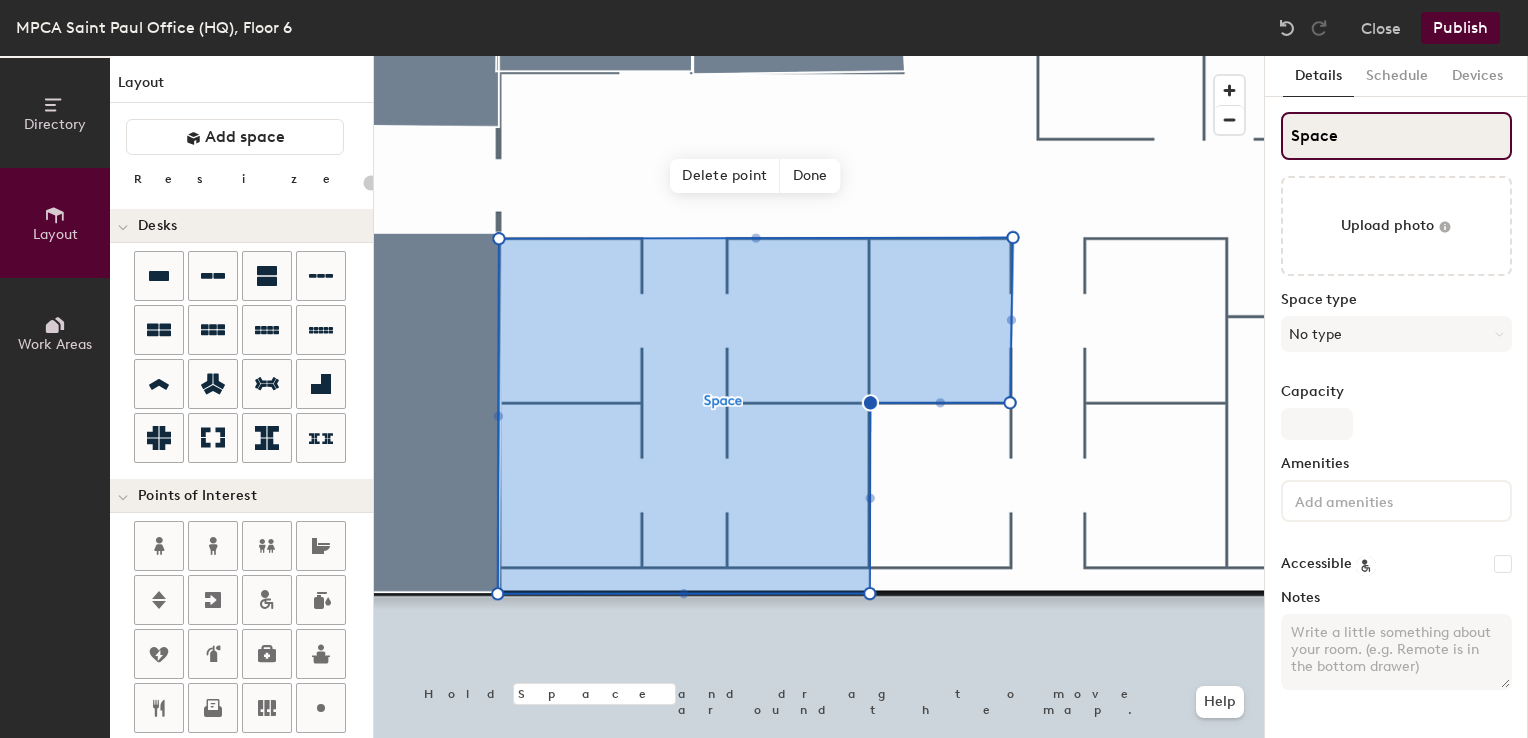 click on "Directory Layout Work Areas Layout   Add space Resize Desks Points of Interest Furnishings Seating Tables Booths Hold Space and drag to move around the map. Help Delete point Done Scheduling policies Booking Window Max reservation length Recurring events Restrict booking to working hours Prevent booking from kiosks Restrict booking to administrators Configure room display Background Upload photo General Auto contrast High visibility Hide the logo Custom logo Edit Display hours Screen Brightness 0% 100% Privacy Mask meeting titles Hide meeting attendees Keep meeting organizer visible Scheduling Meeting check-ins Start meetings early End meetings early Extend meetings Impromptu meetings Abandoned meeting protection Admin access Restrict display management Details Schedule Devices Space Upload photo Space type No type Capacity Amenities Accessible Notes" 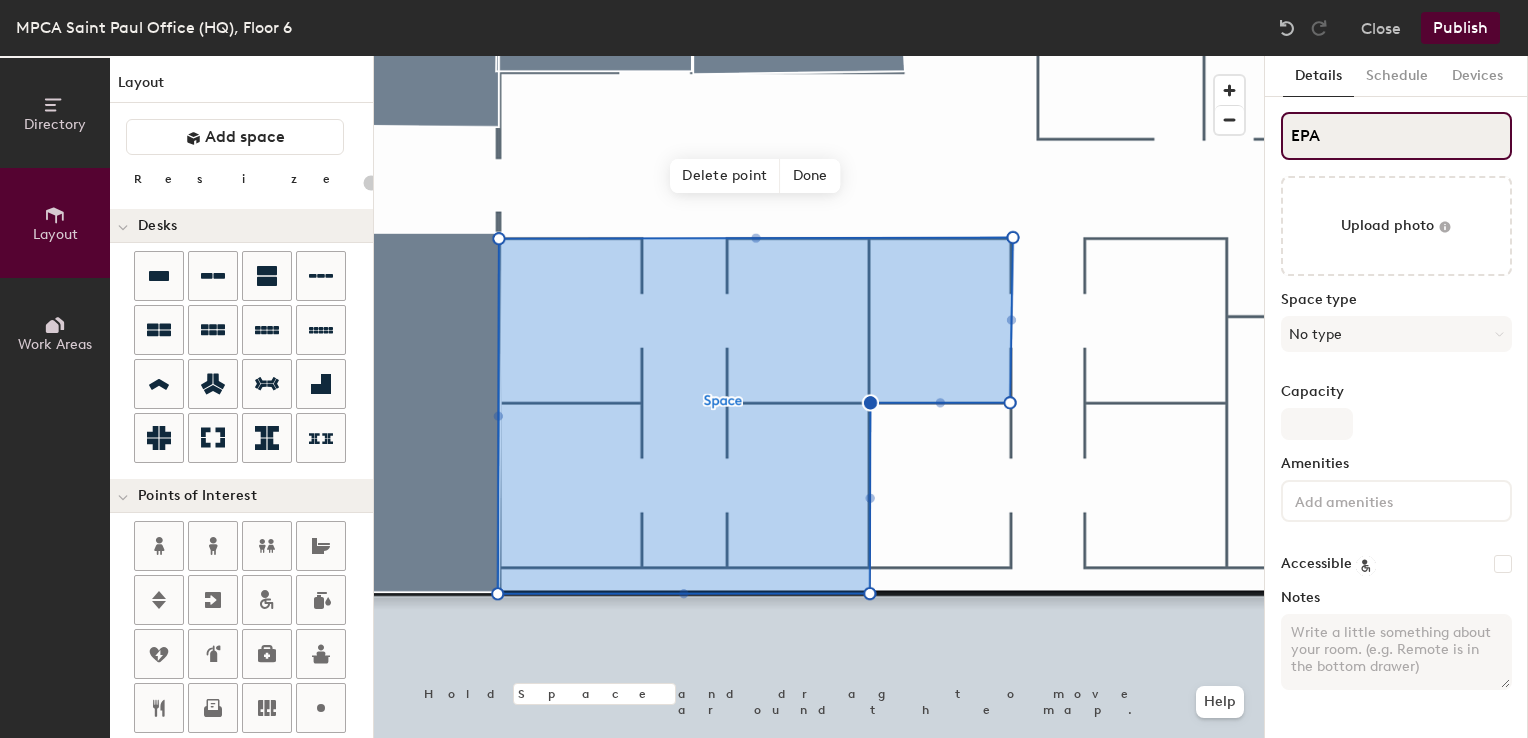 type on "EPA" 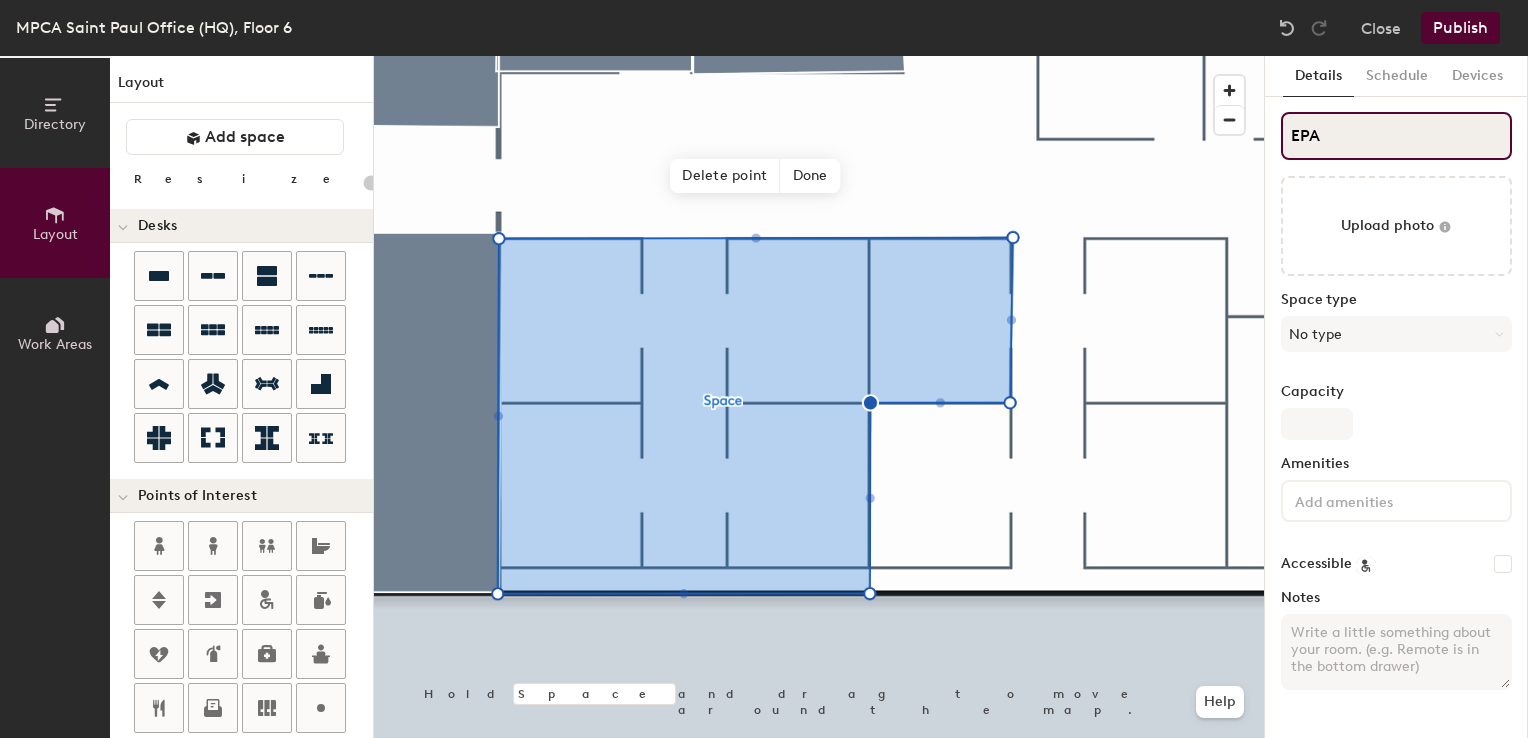 type on "20" 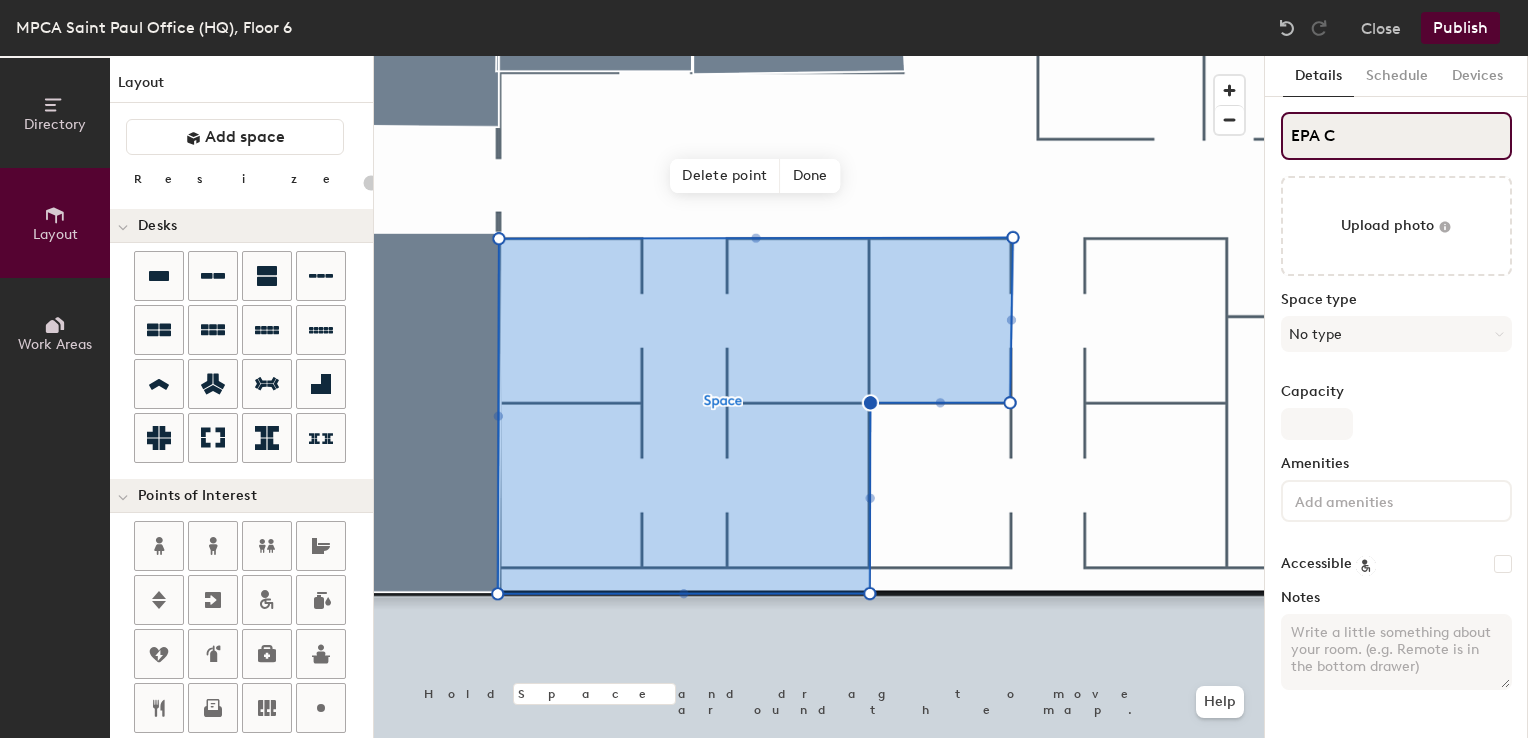 type on "20" 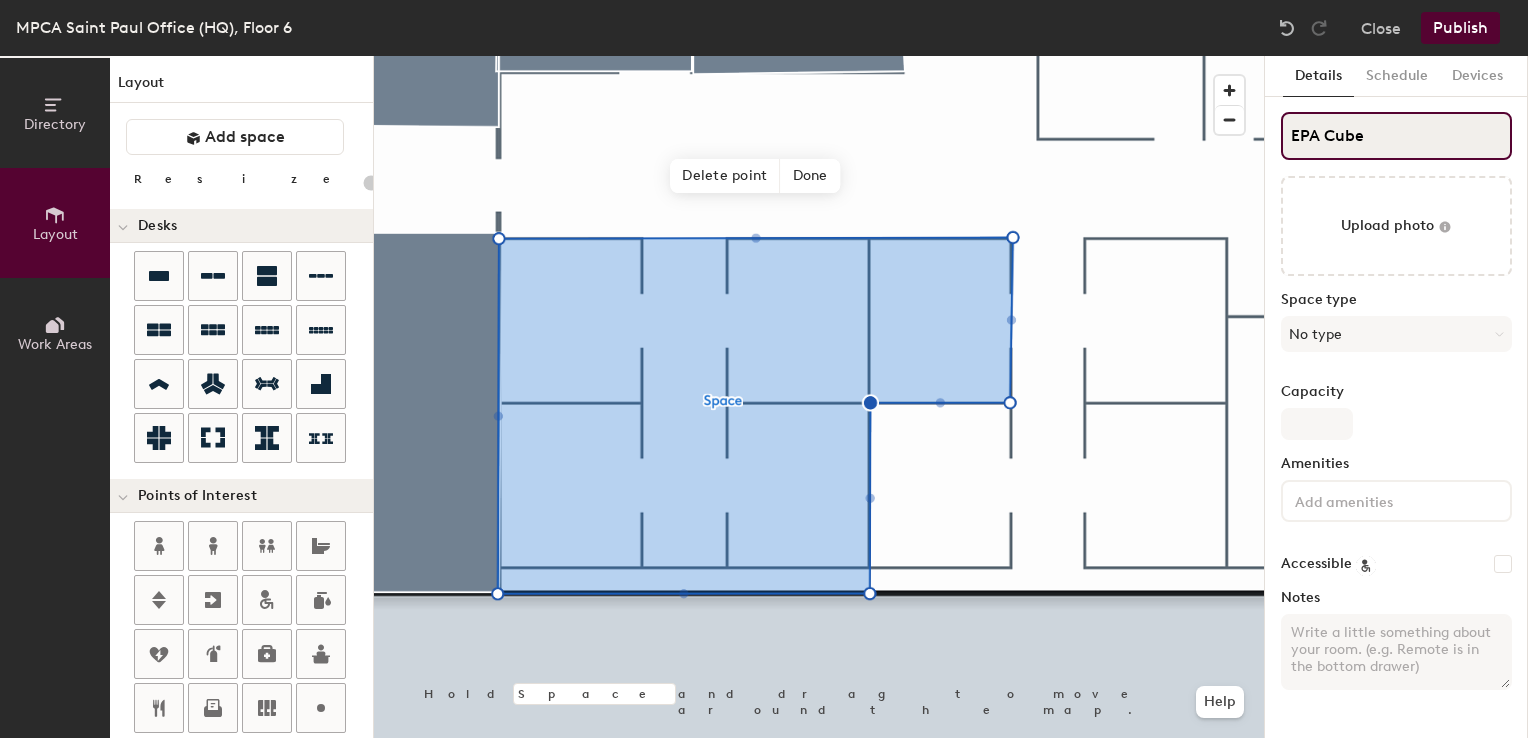 type on "EPA Cubes" 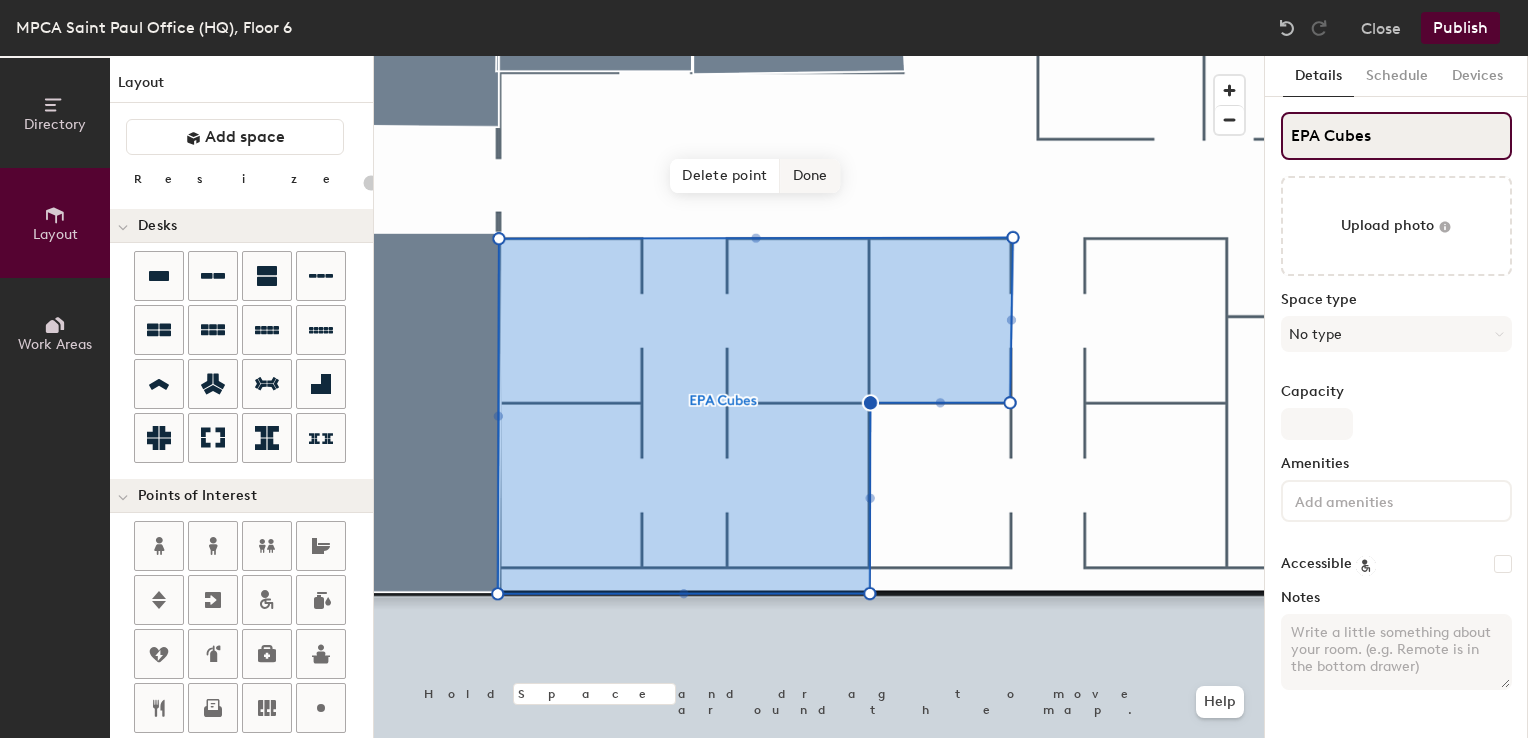 type on "20" 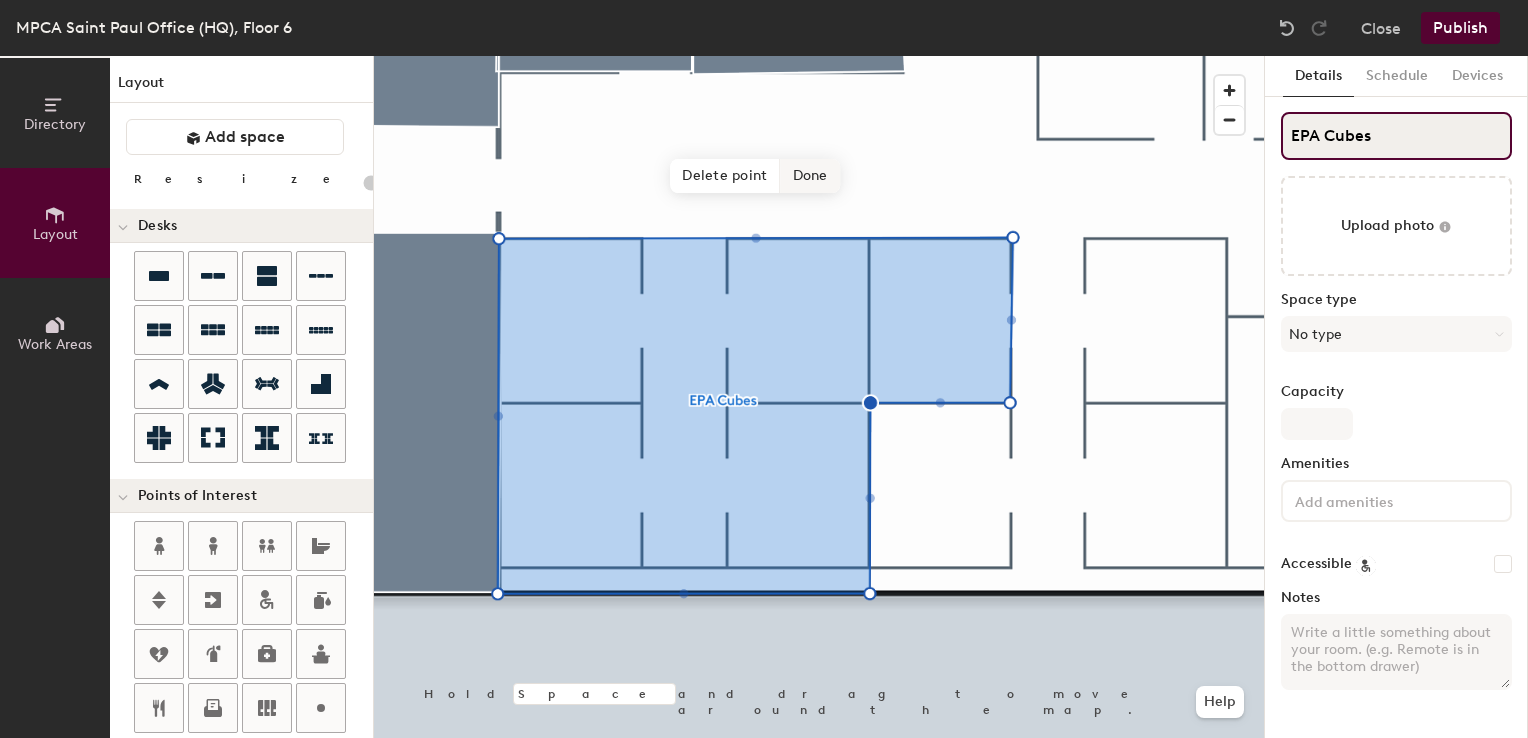 type on "EPA Cubes" 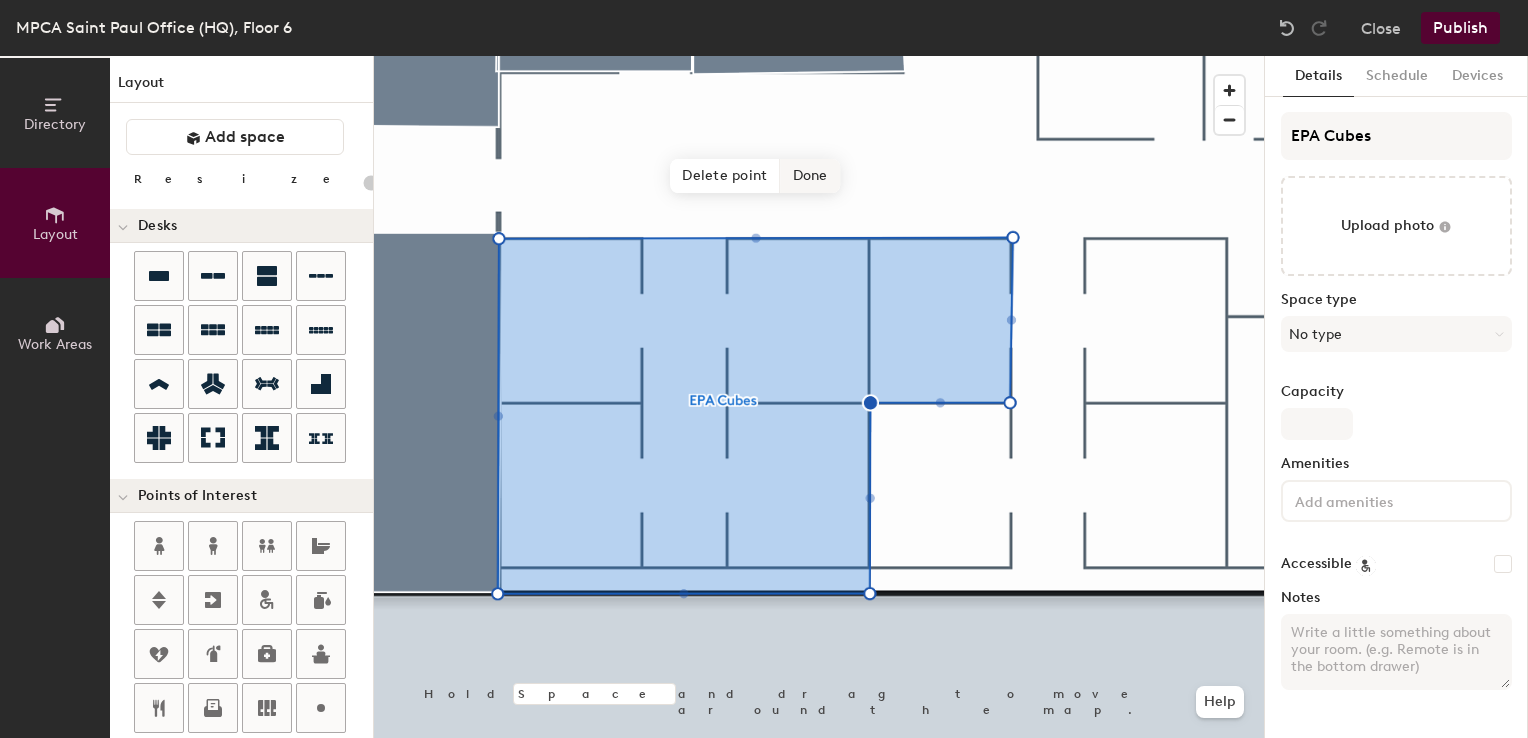 click on "Done" 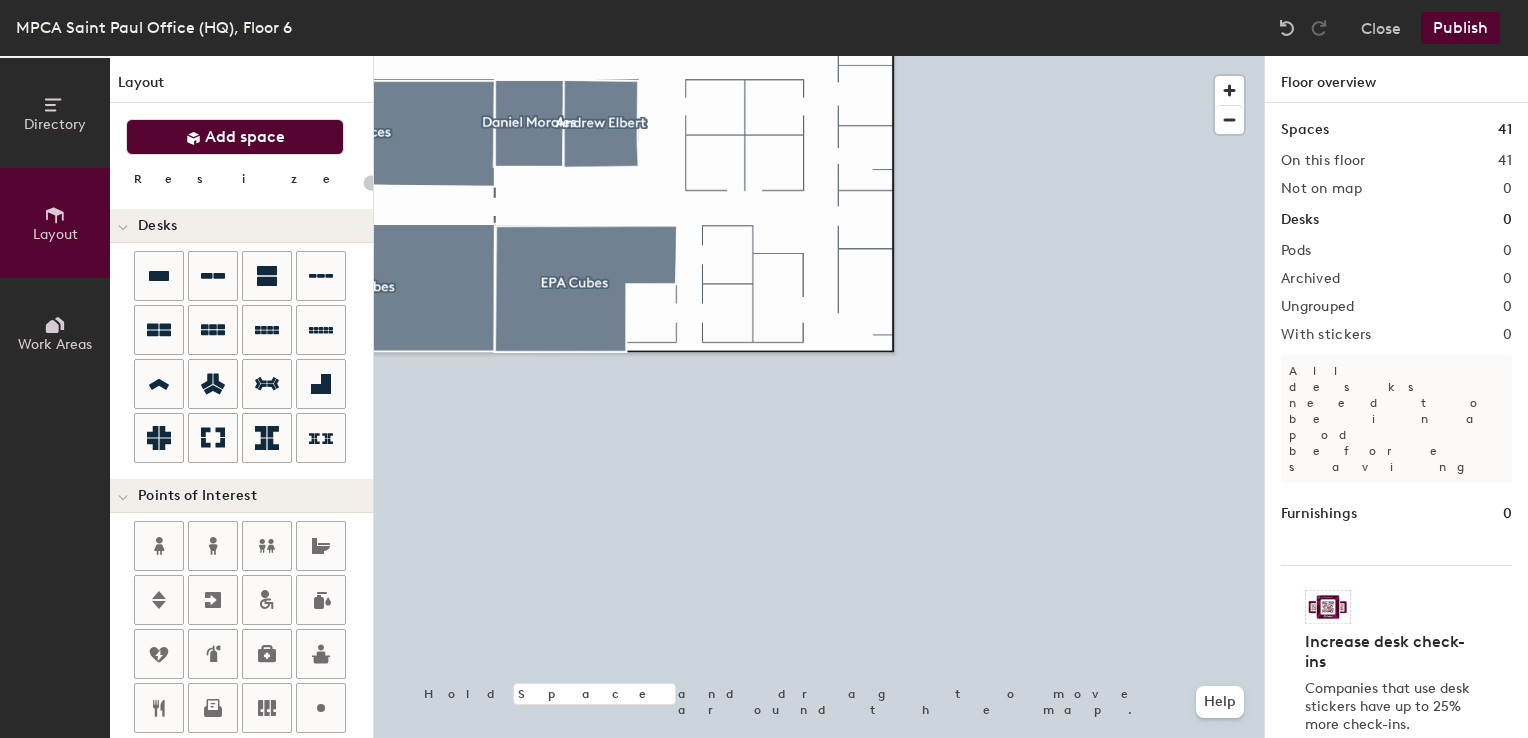 click on "Add space" 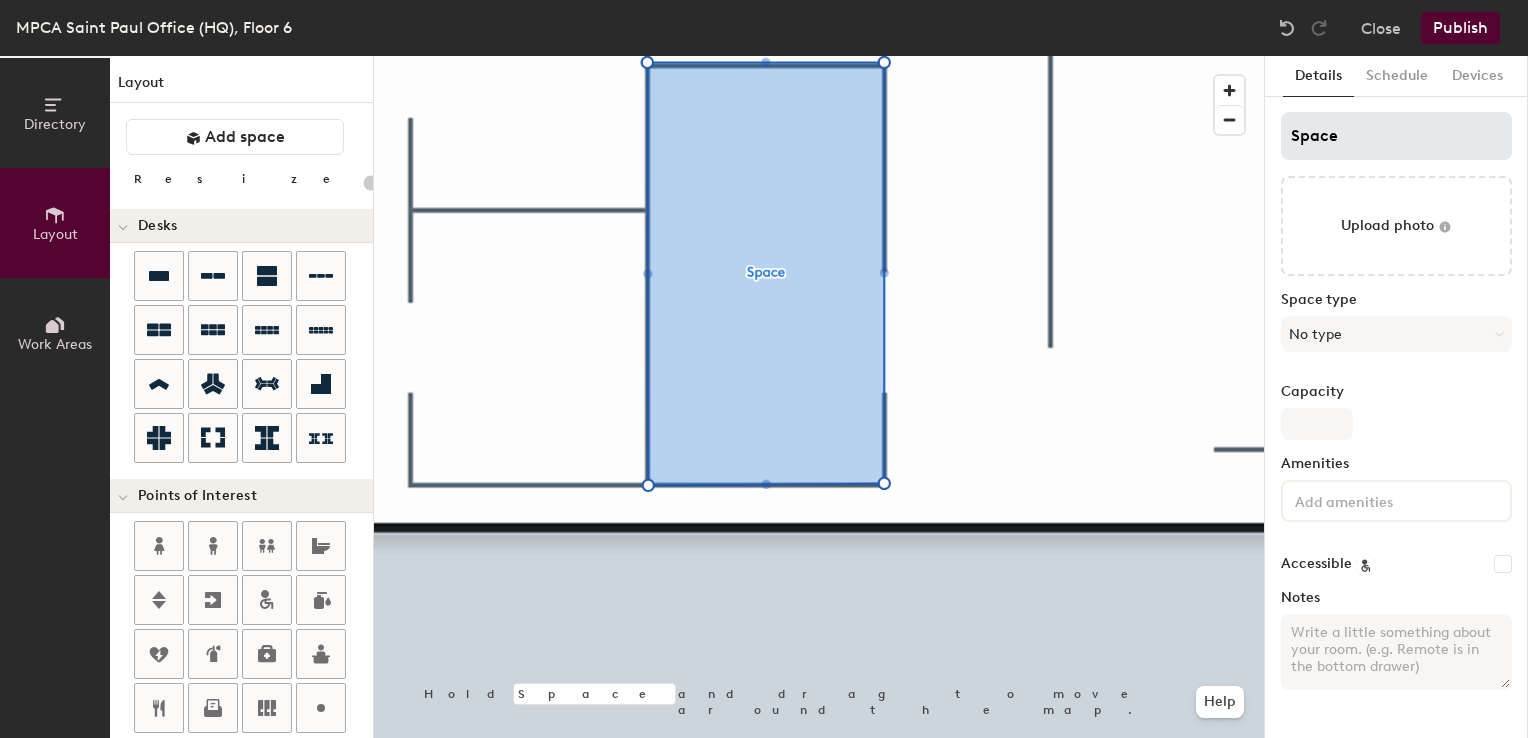 type on "20" 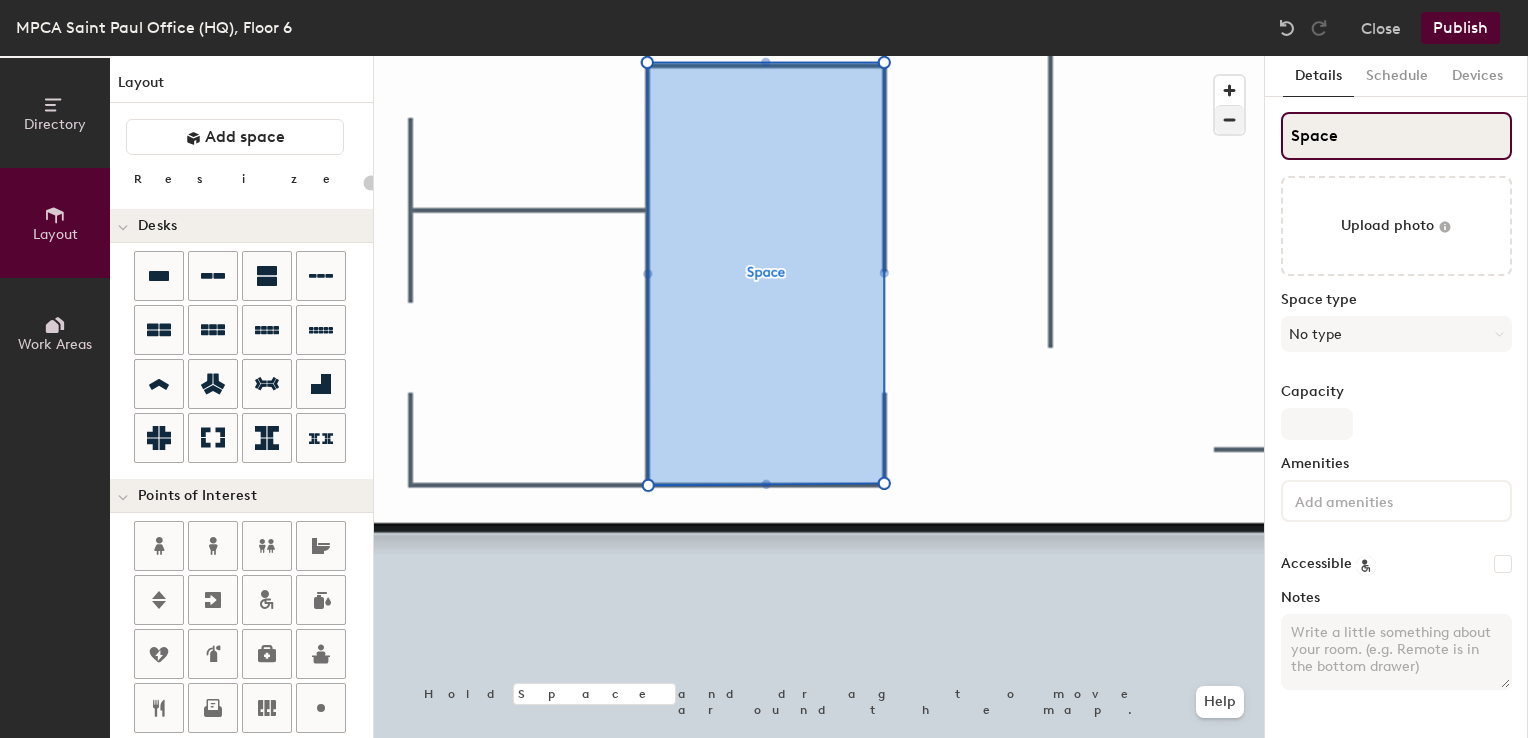 drag, startPoint x: 1400, startPoint y: 122, endPoint x: 1214, endPoint y: 113, distance: 186.21762 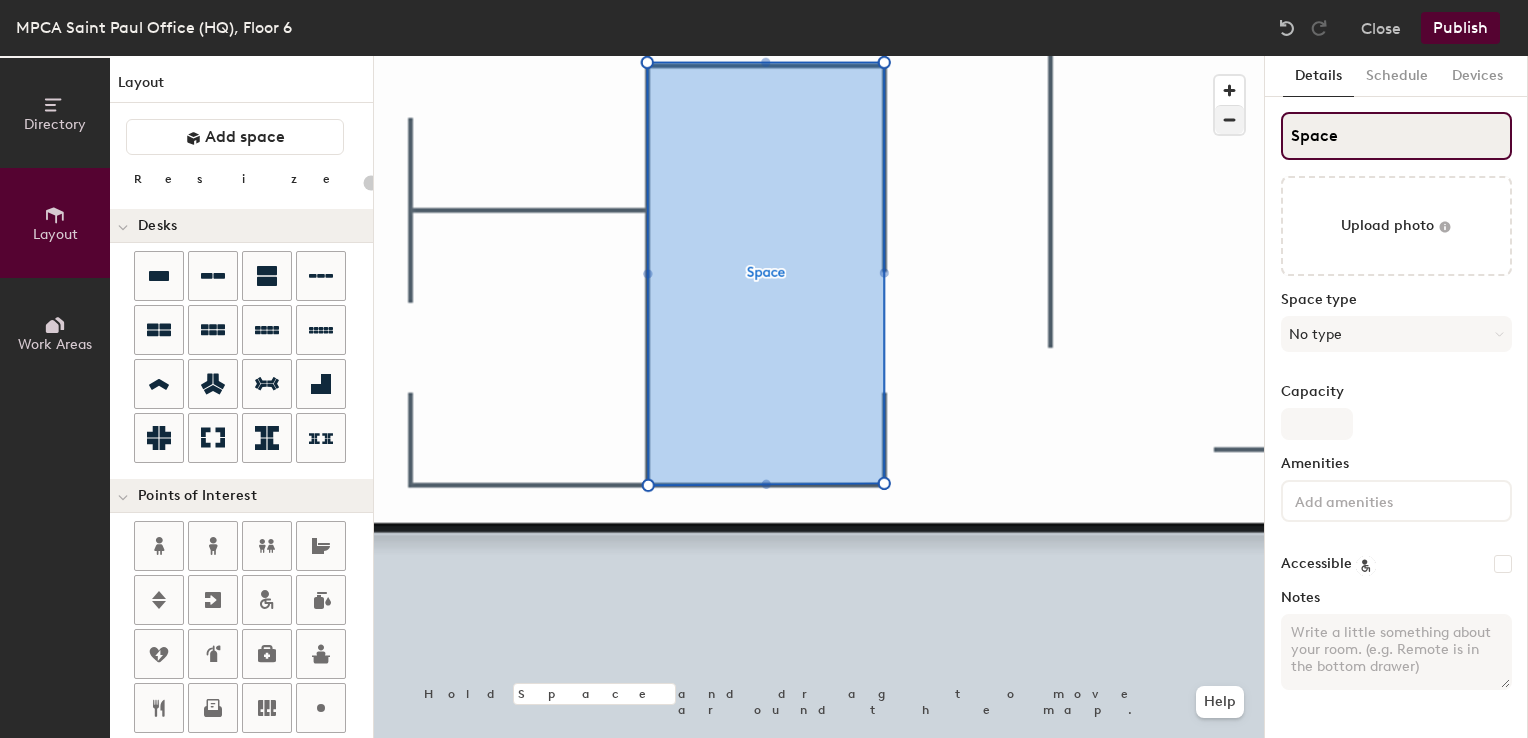 click on "Directory Layout Work Areas Layout   Add space Resize Desks Points of Interest Furnishings Seating Tables Booths Hold Space and drag to move around the map. Help Add another Remove Done Scheduling policies Booking Window Max reservation length Recurring events Restrict booking to working hours Prevent booking from kiosks Restrict booking to administrators Configure room display Background Upload photo General Auto contrast High visibility Hide the logo Custom logo Edit Display hours Screen Brightness 0% 100% Privacy Mask meeting titles Hide meeting attendees Keep meeting organizer visible Scheduling Meeting check-ins Start meetings early End meetings early Extend meetings Impromptu meetings Abandoned meeting protection Admin access Restrict display management Details Schedule Devices Space Upload photo Space type No type Capacity Amenities Accessible Notes" 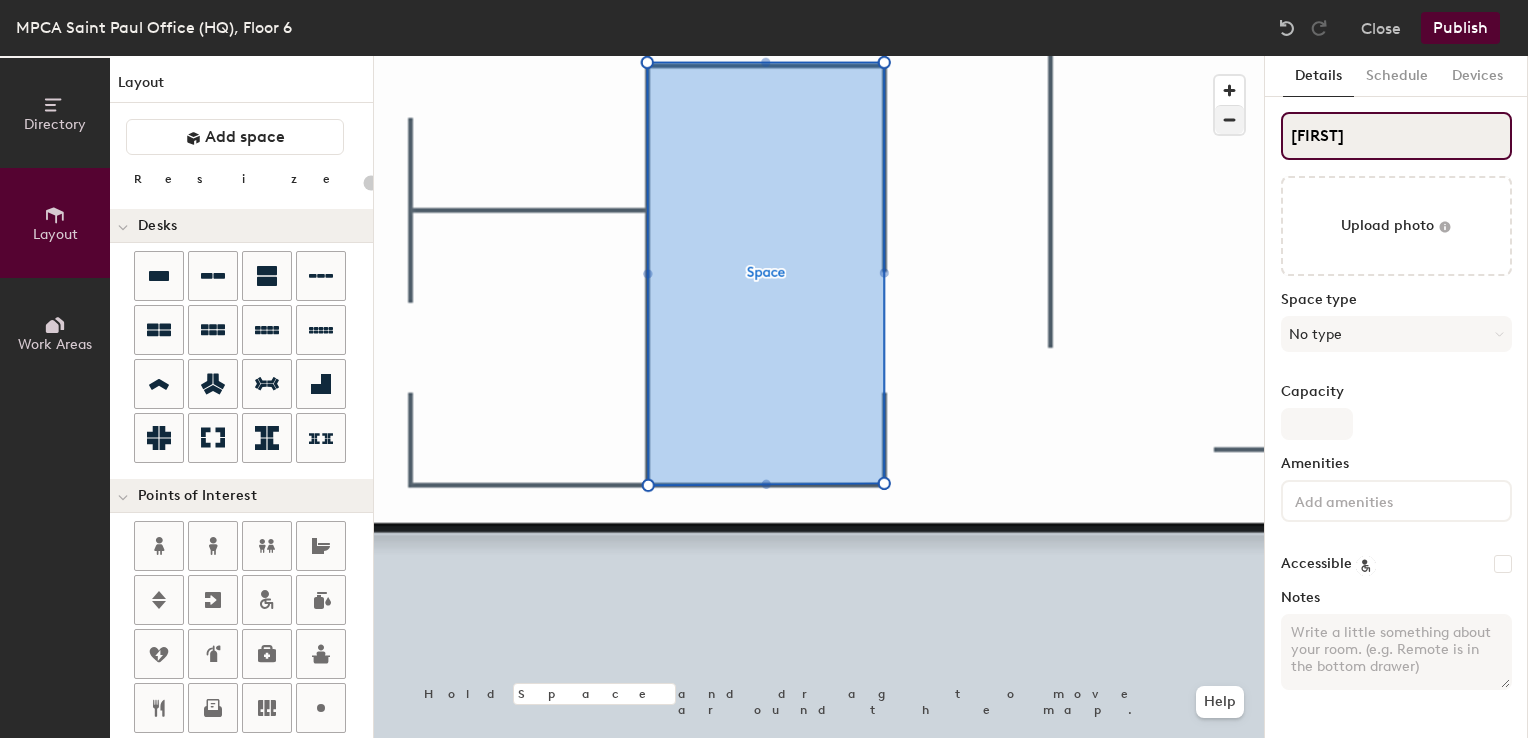 type on "Rache" 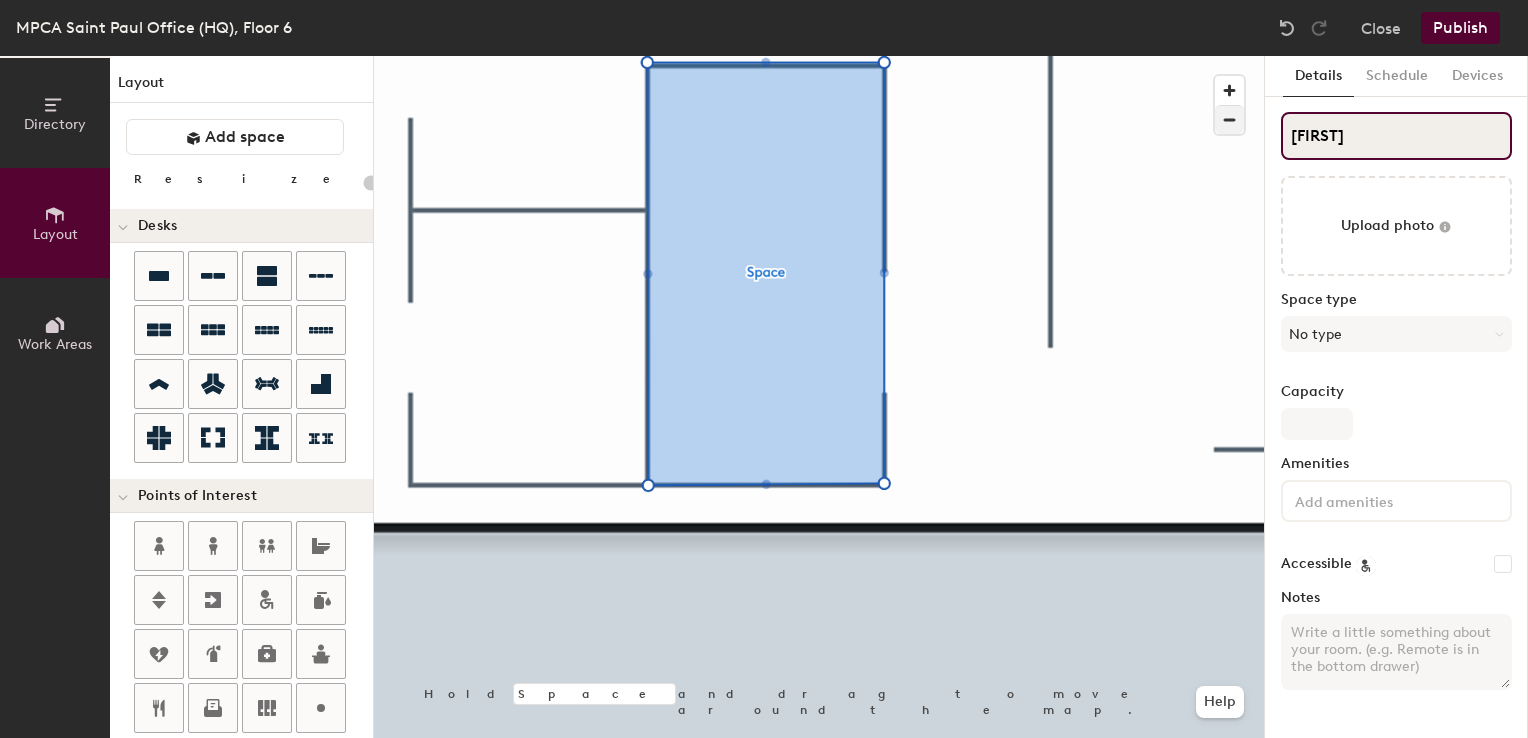 type on "20" 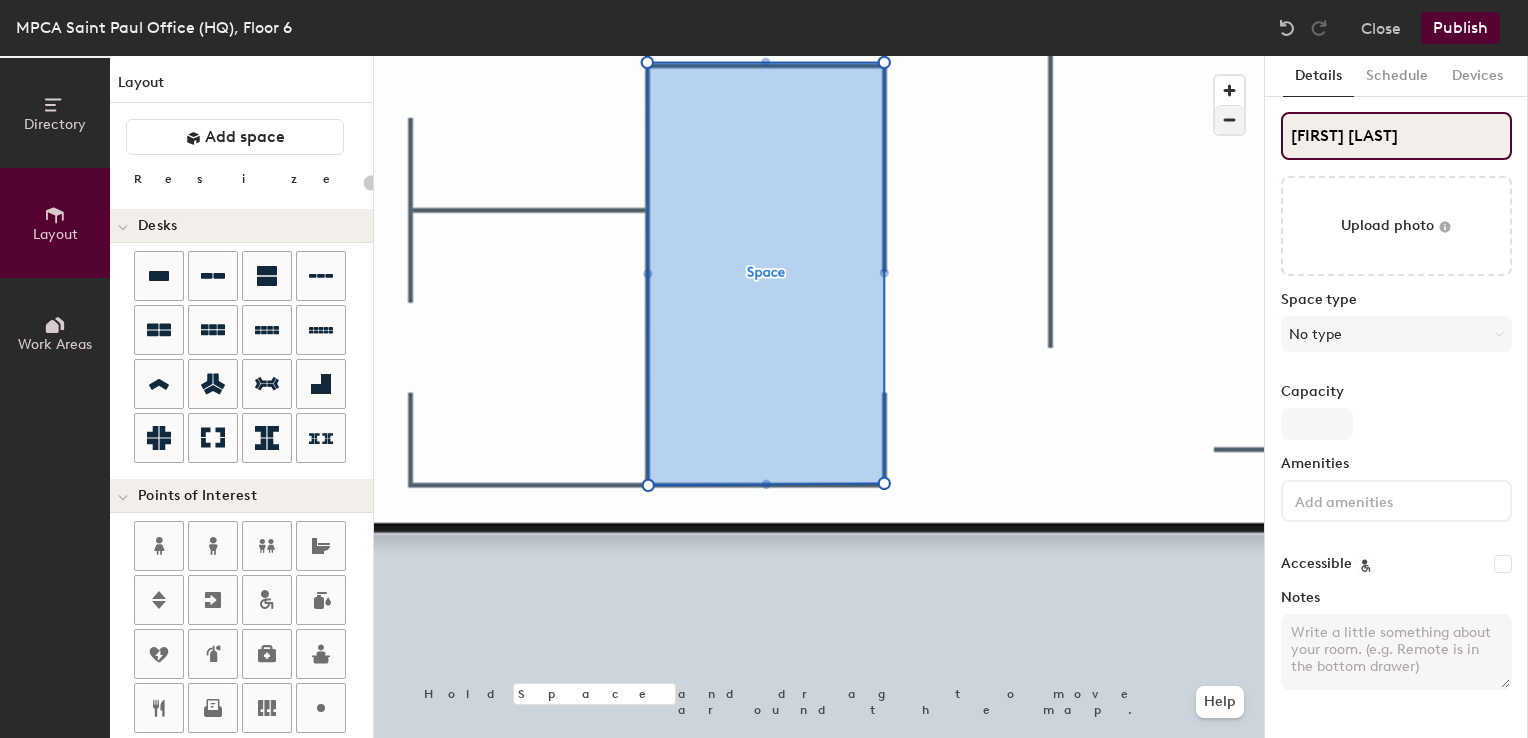 type on "20" 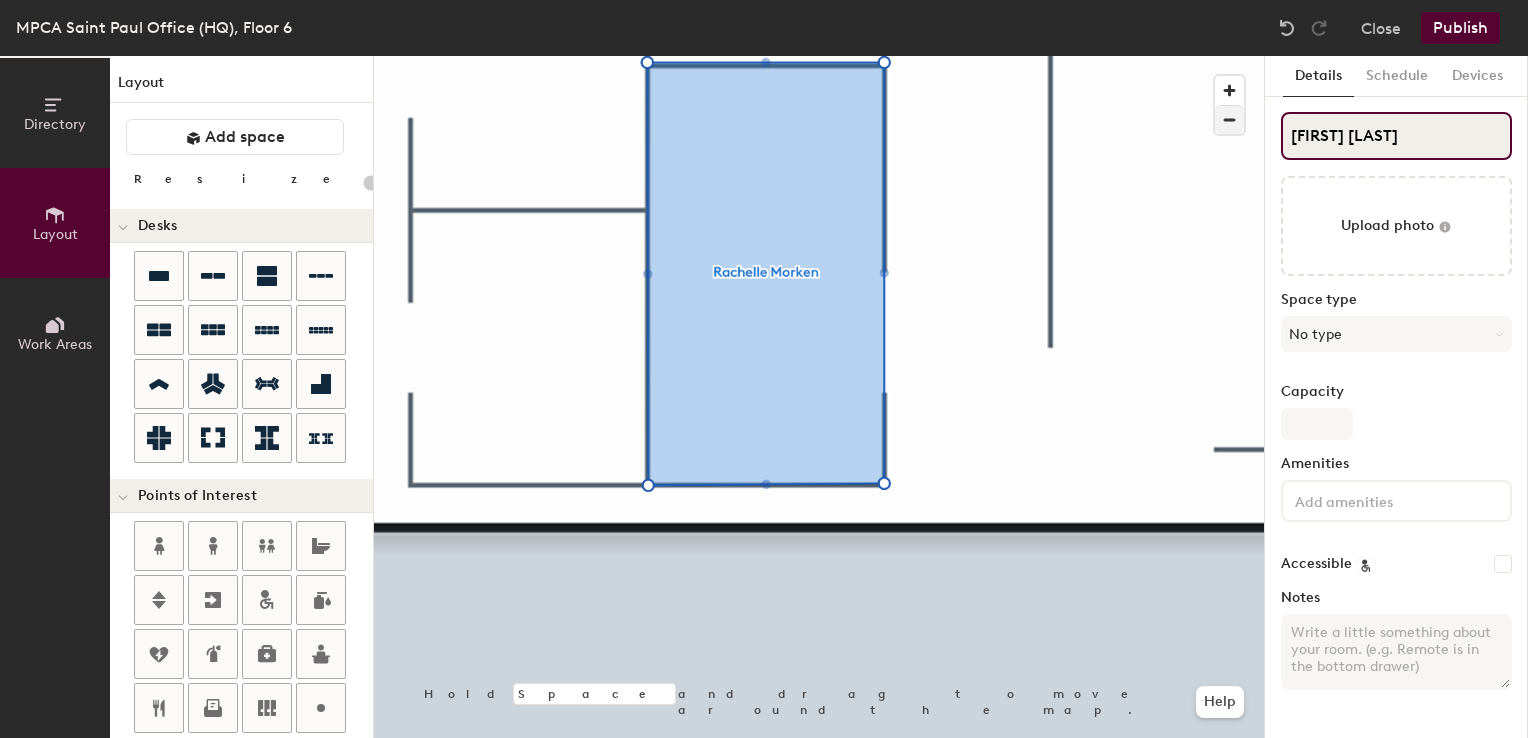 type on "20" 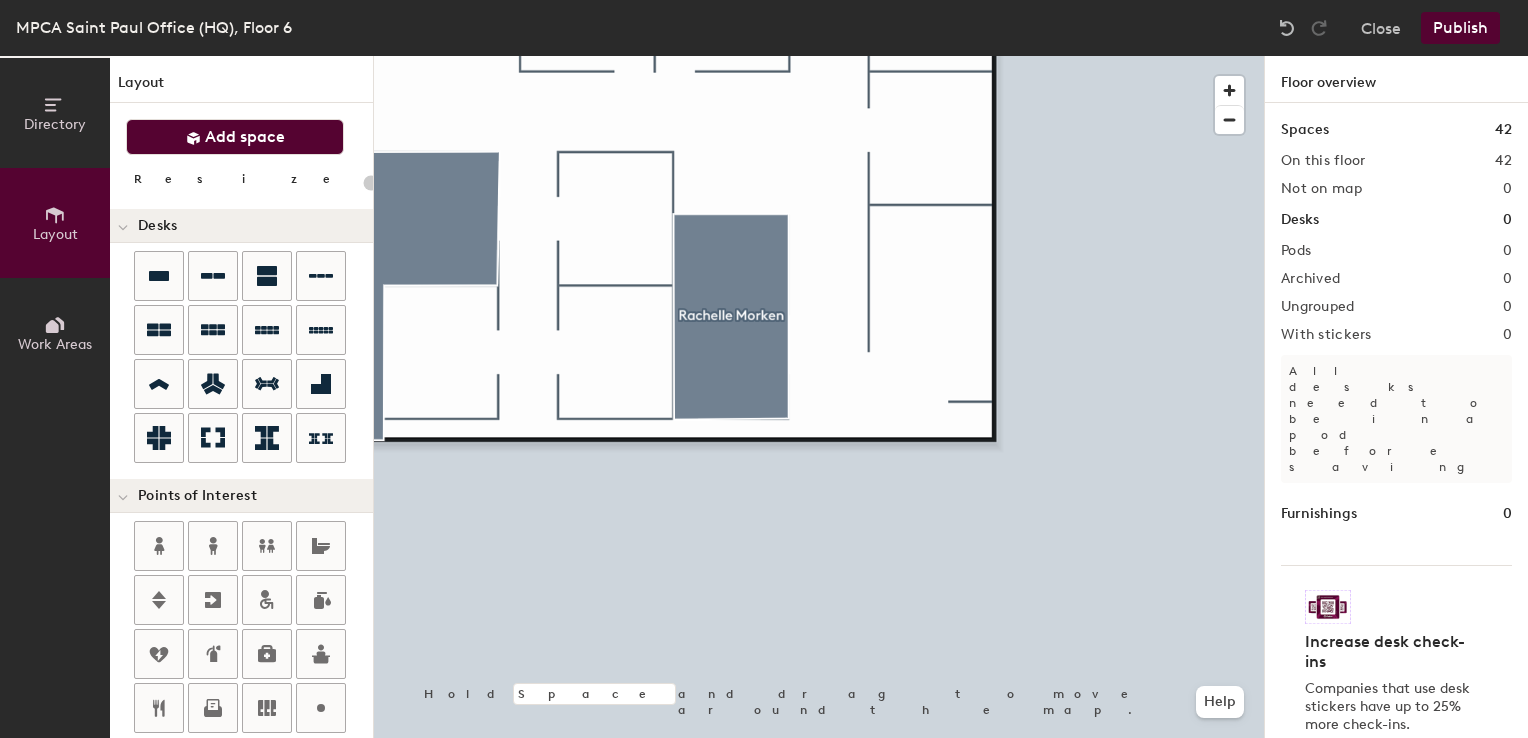 click on "Add space" 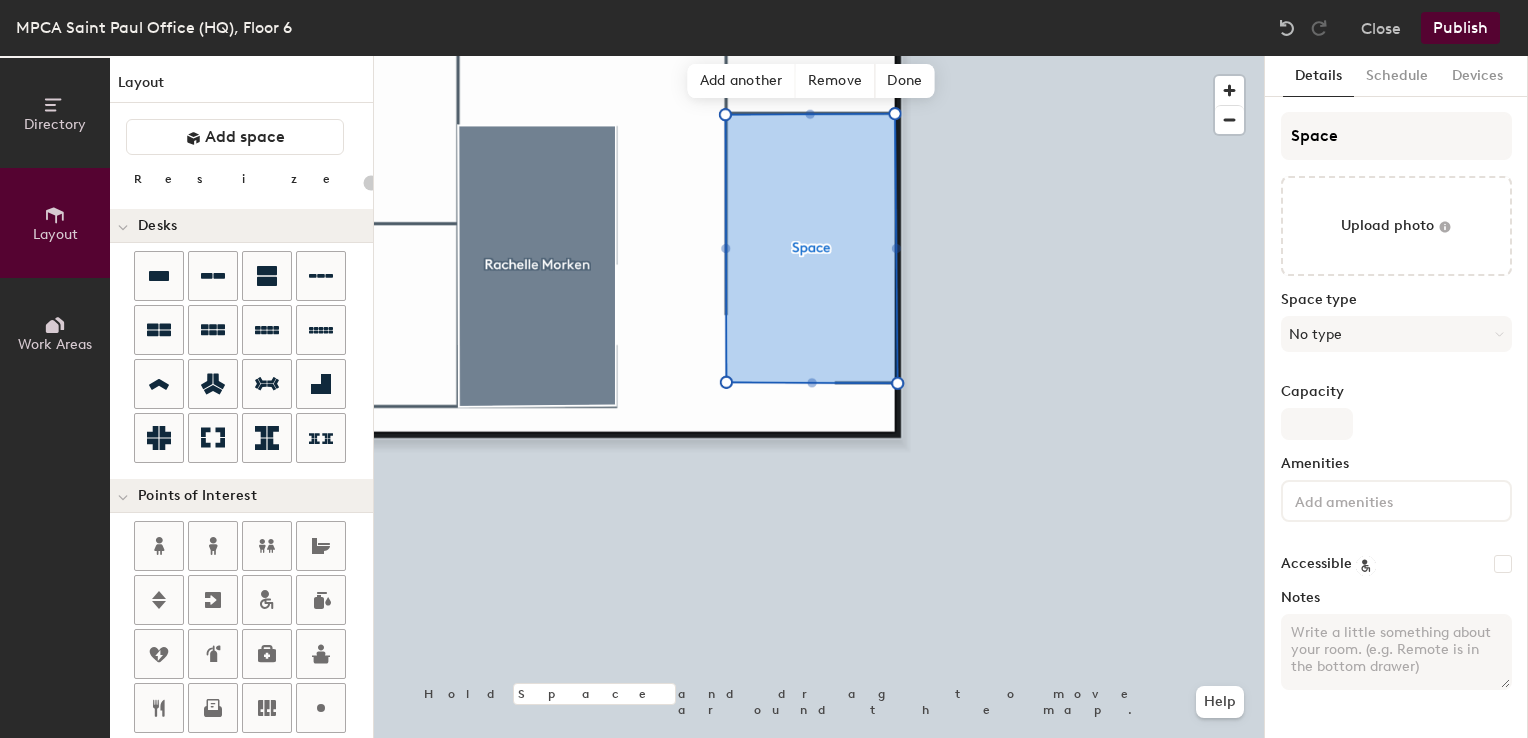 type on "20" 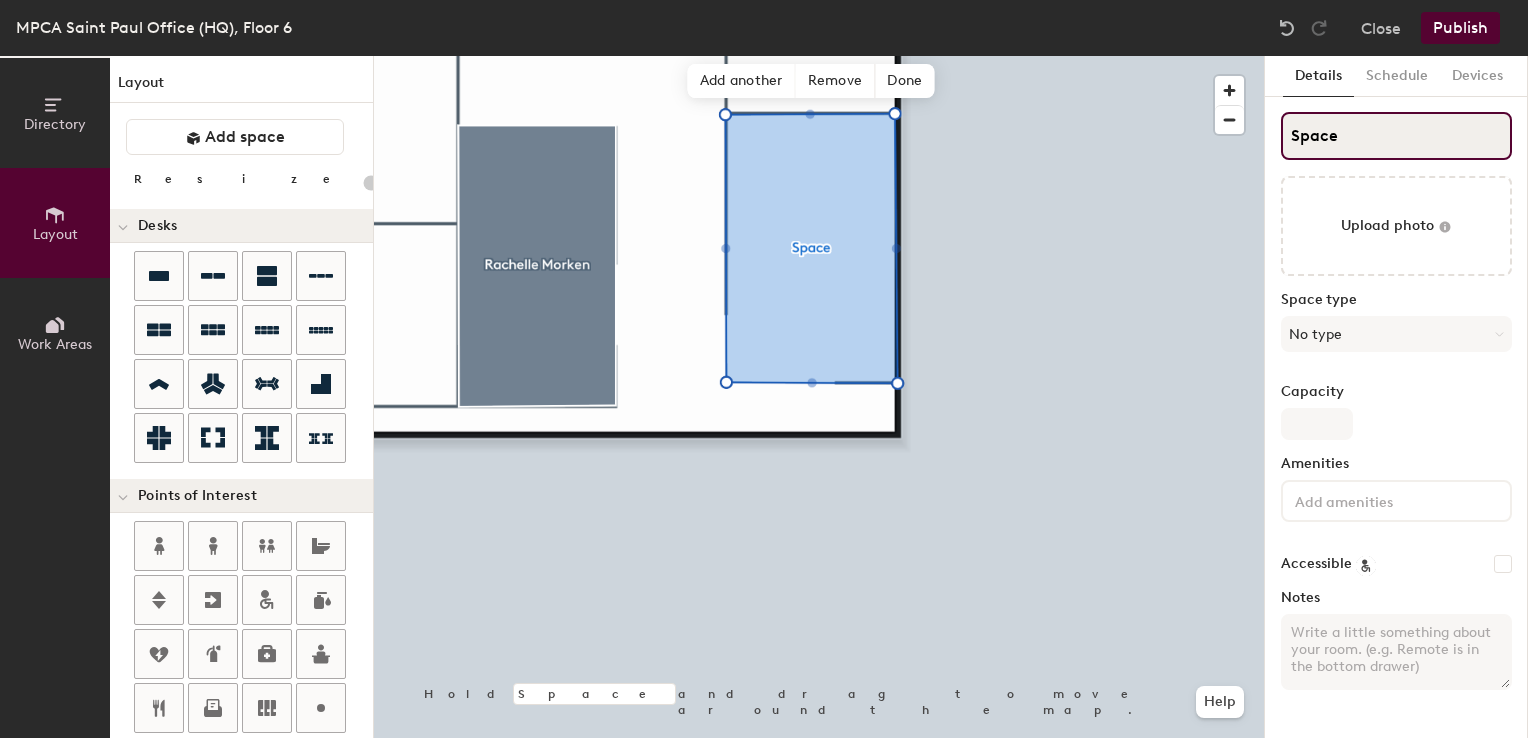 click on "Directory Layout Work Areas Layout   Add space Resize Desks Points of Interest Furnishings Seating Tables Booths Hold Space and drag to move around the map. Help Add another Remove Done Scheduling policies Booking Window Max reservation length Recurring events Restrict booking to working hours Prevent booking from kiosks Restrict booking to administrators Configure room display Background Upload photo General Auto contrast High visibility Hide the logo Custom logo Edit Display hours Screen Brightness 0% 100% Privacy Mask meeting titles Hide meeting attendees Keep meeting organizer visible Scheduling Meeting check-ins Start meetings early End meetings early Extend meetings Impromptu meetings Abandoned meeting protection Admin access Restrict display management Details Schedule Devices Space Upload photo Space type No type Capacity Amenities Accessible Notes" 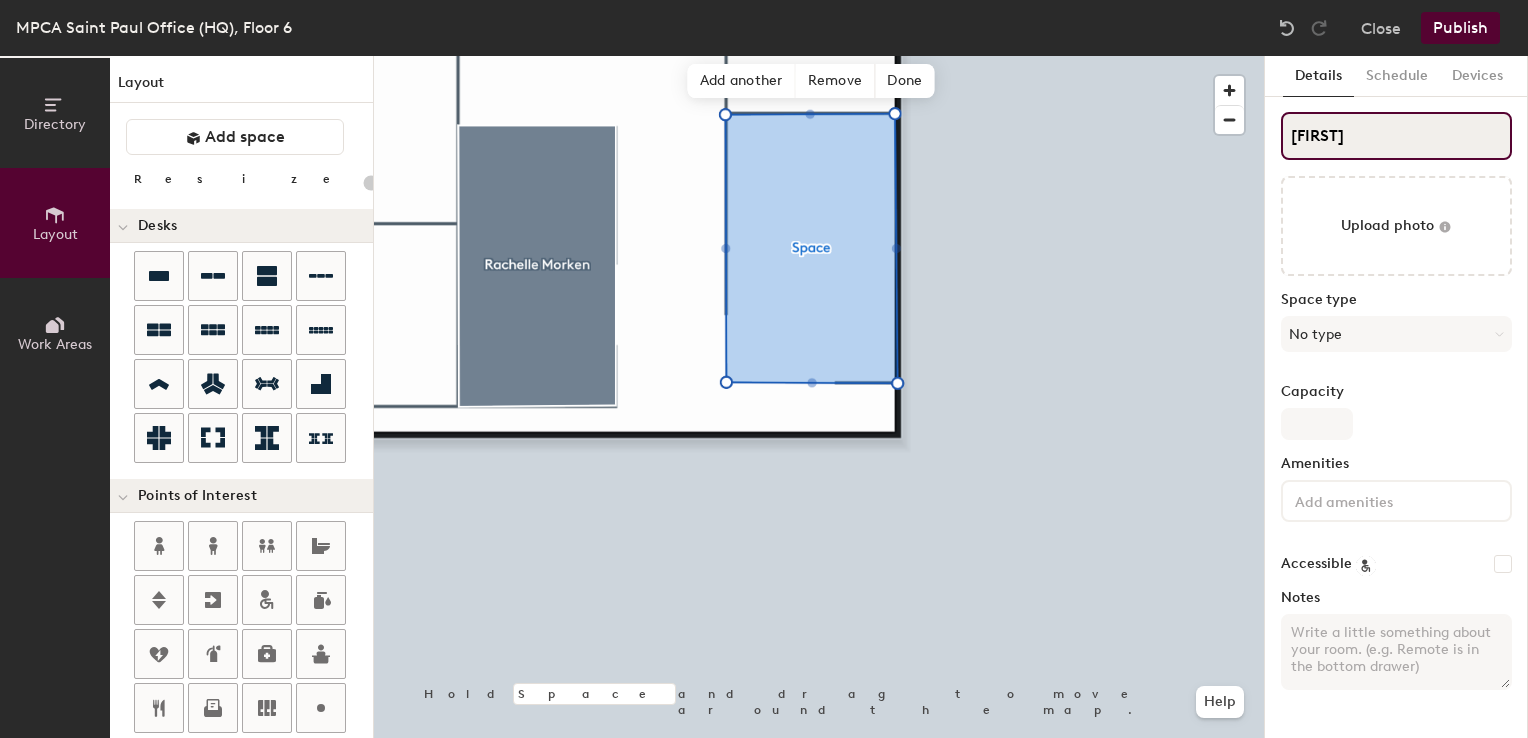 type on "Sean" 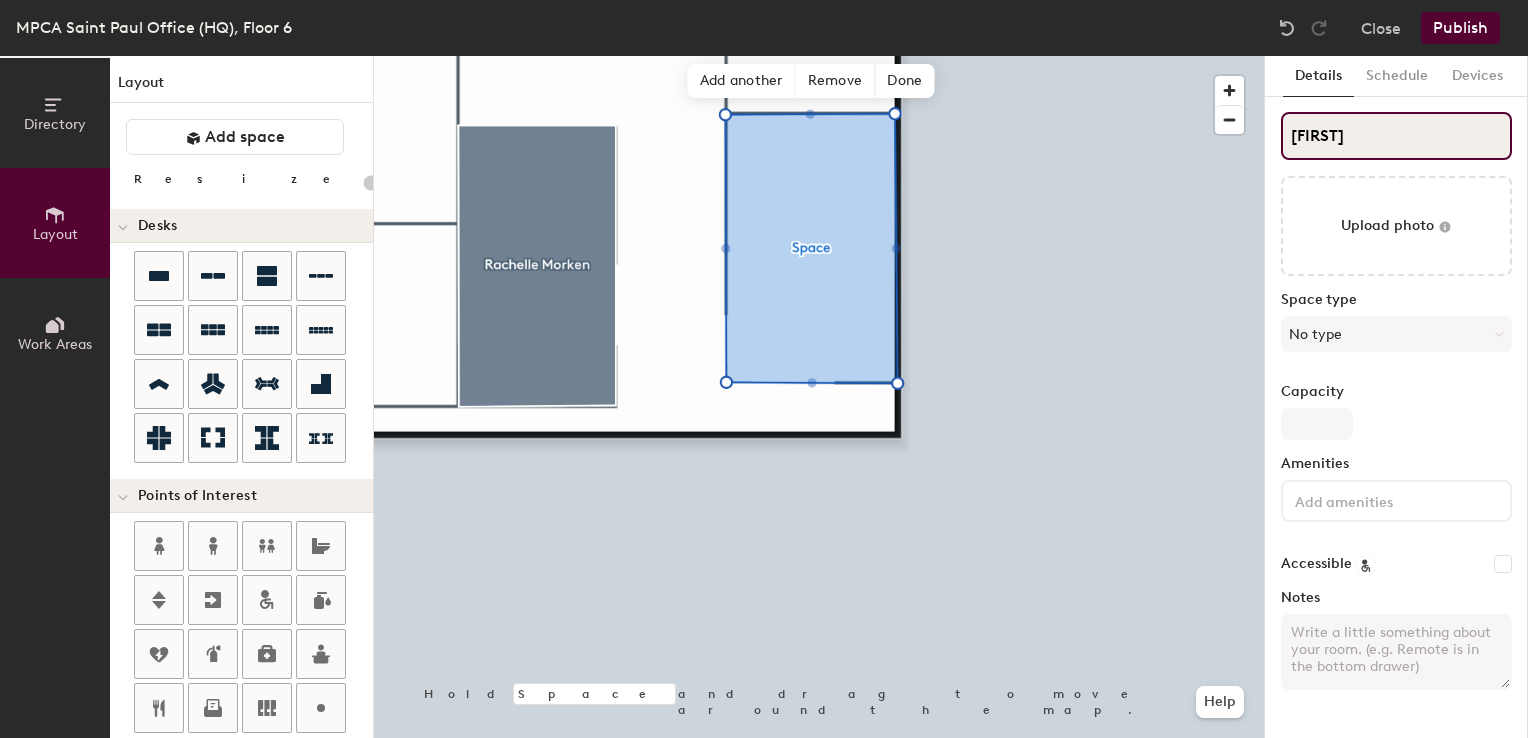 type on "20" 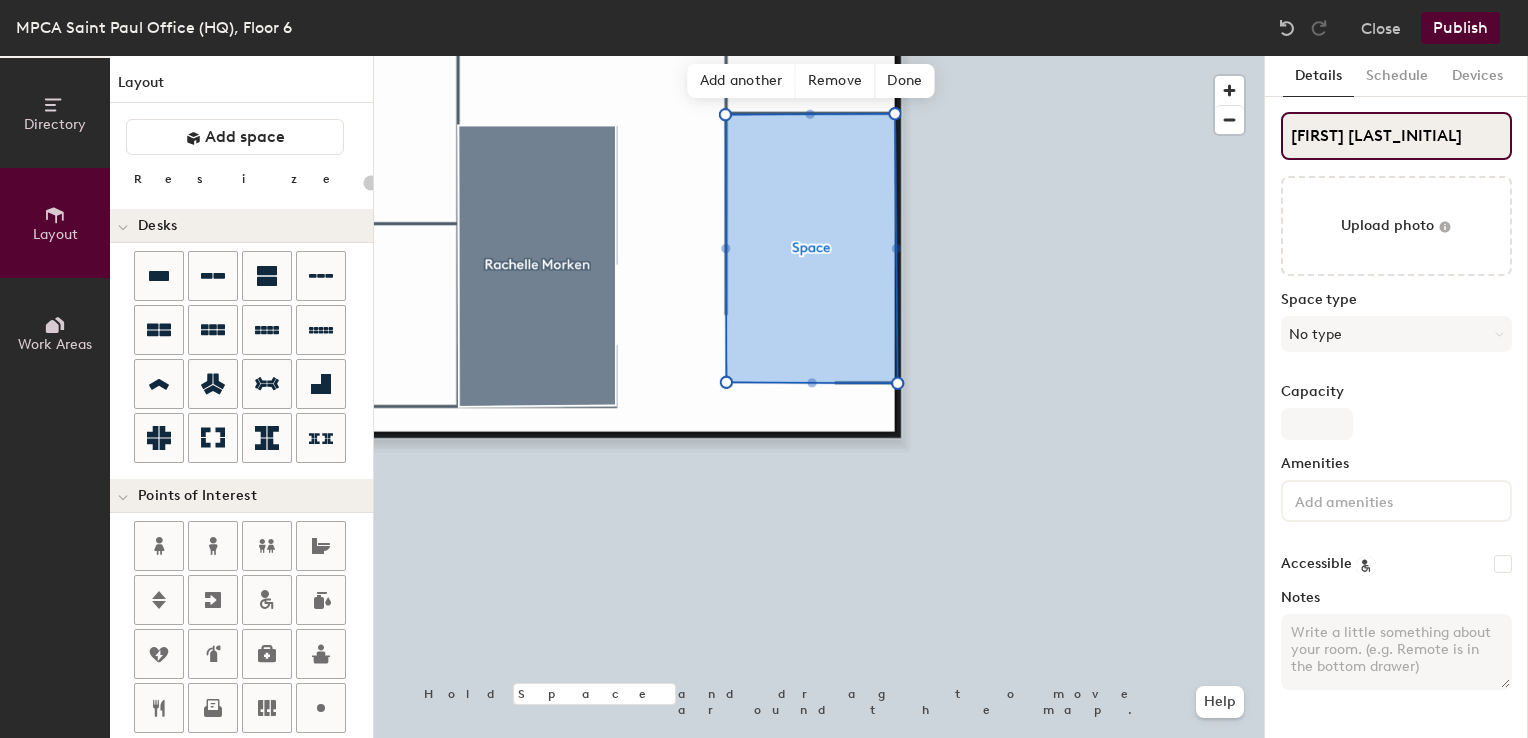 type on "20" 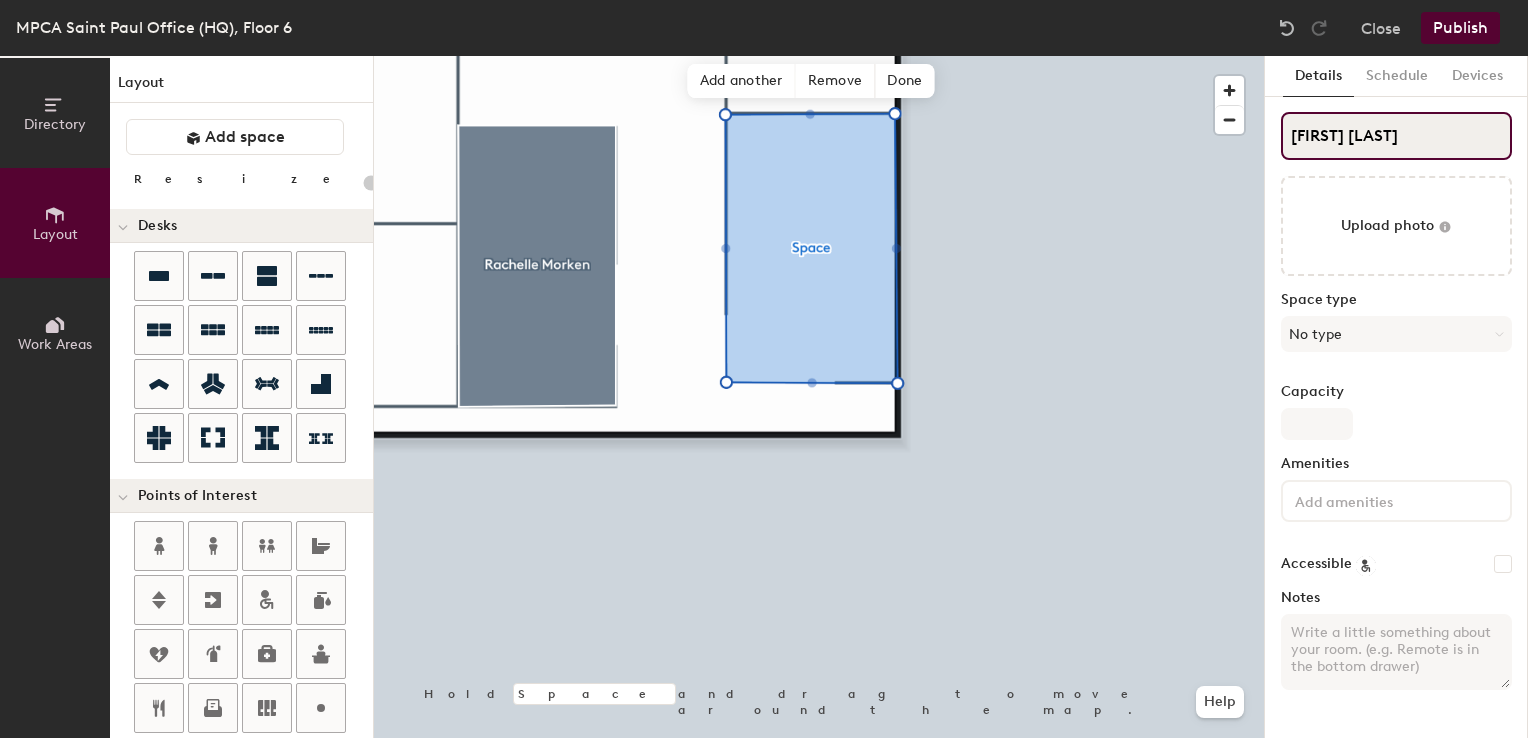 type on "20" 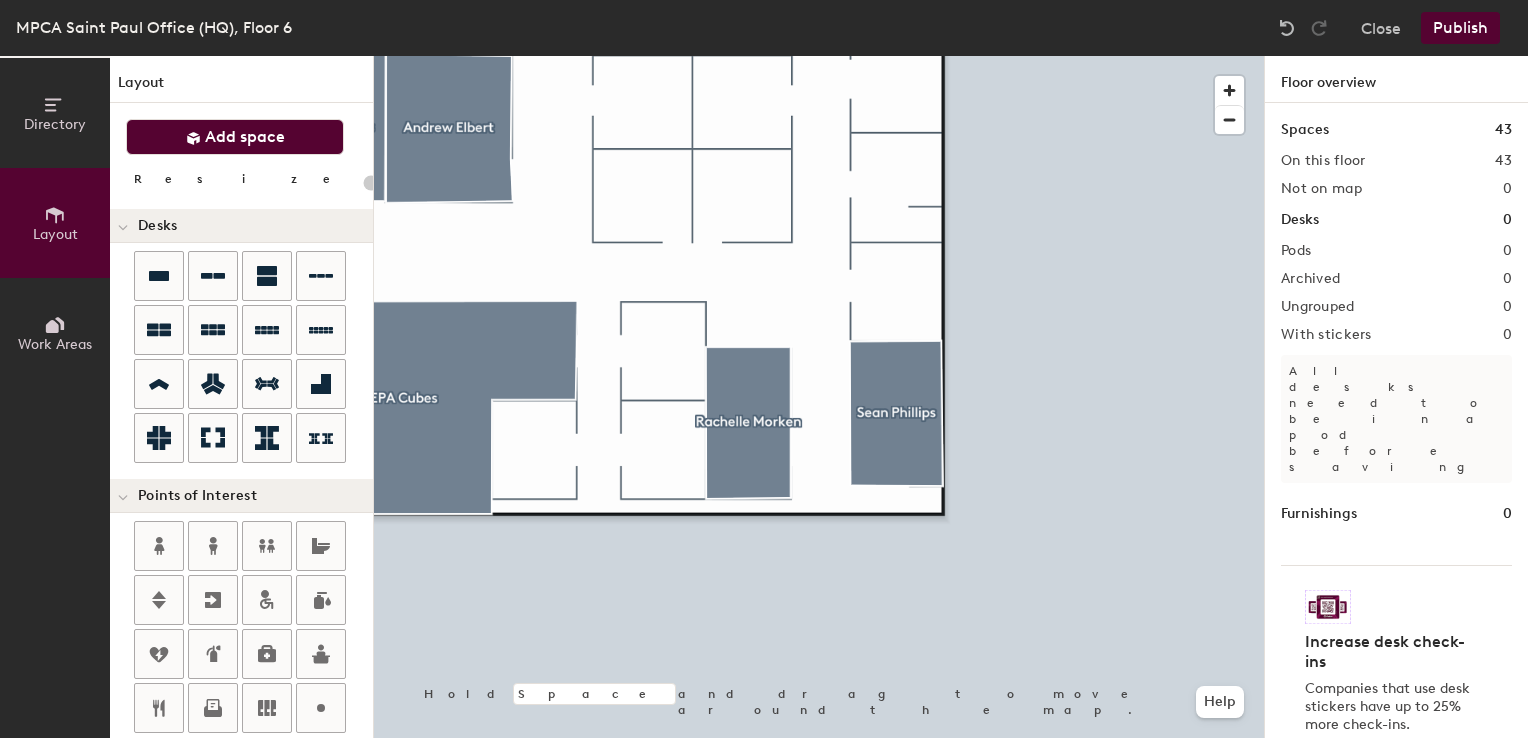 click on "Add space" 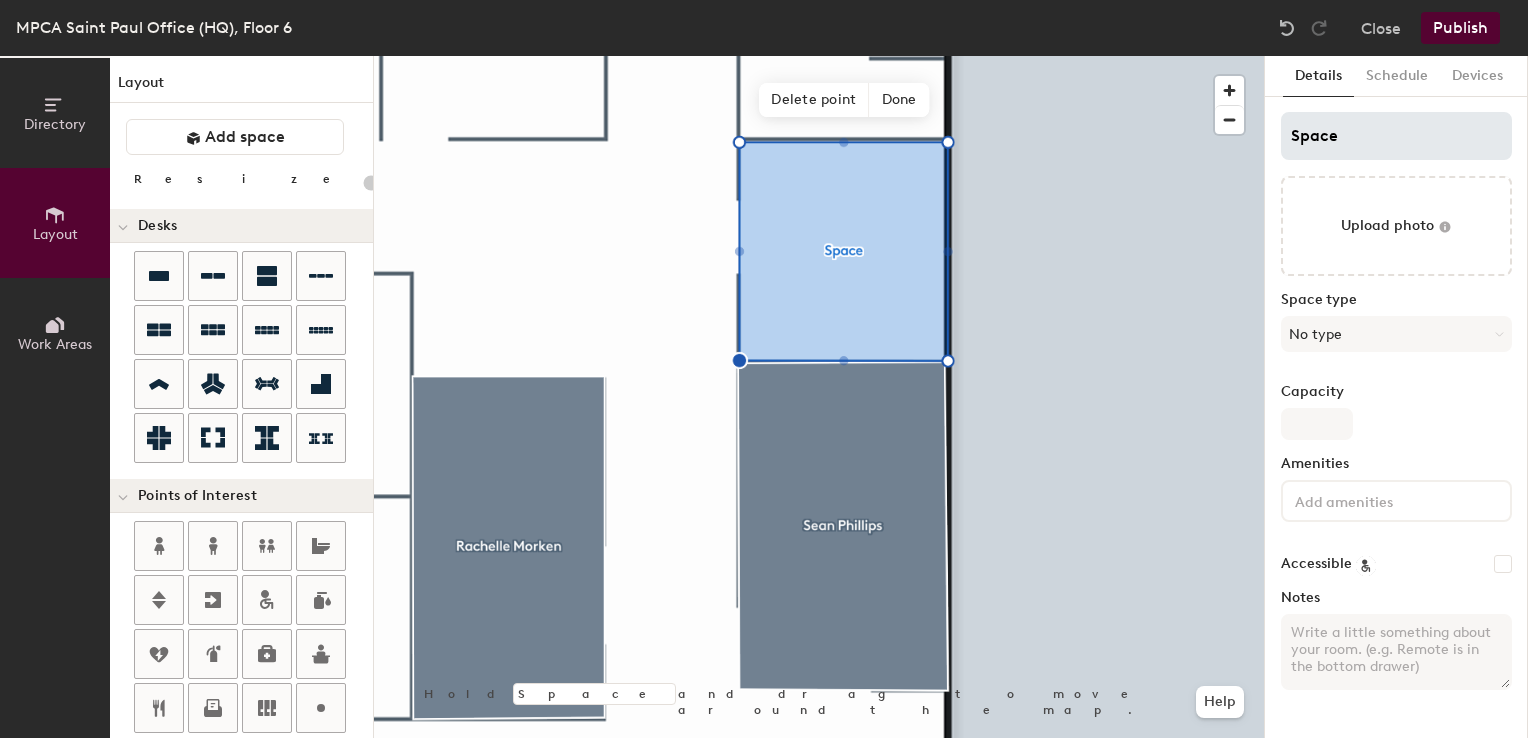 type on "20" 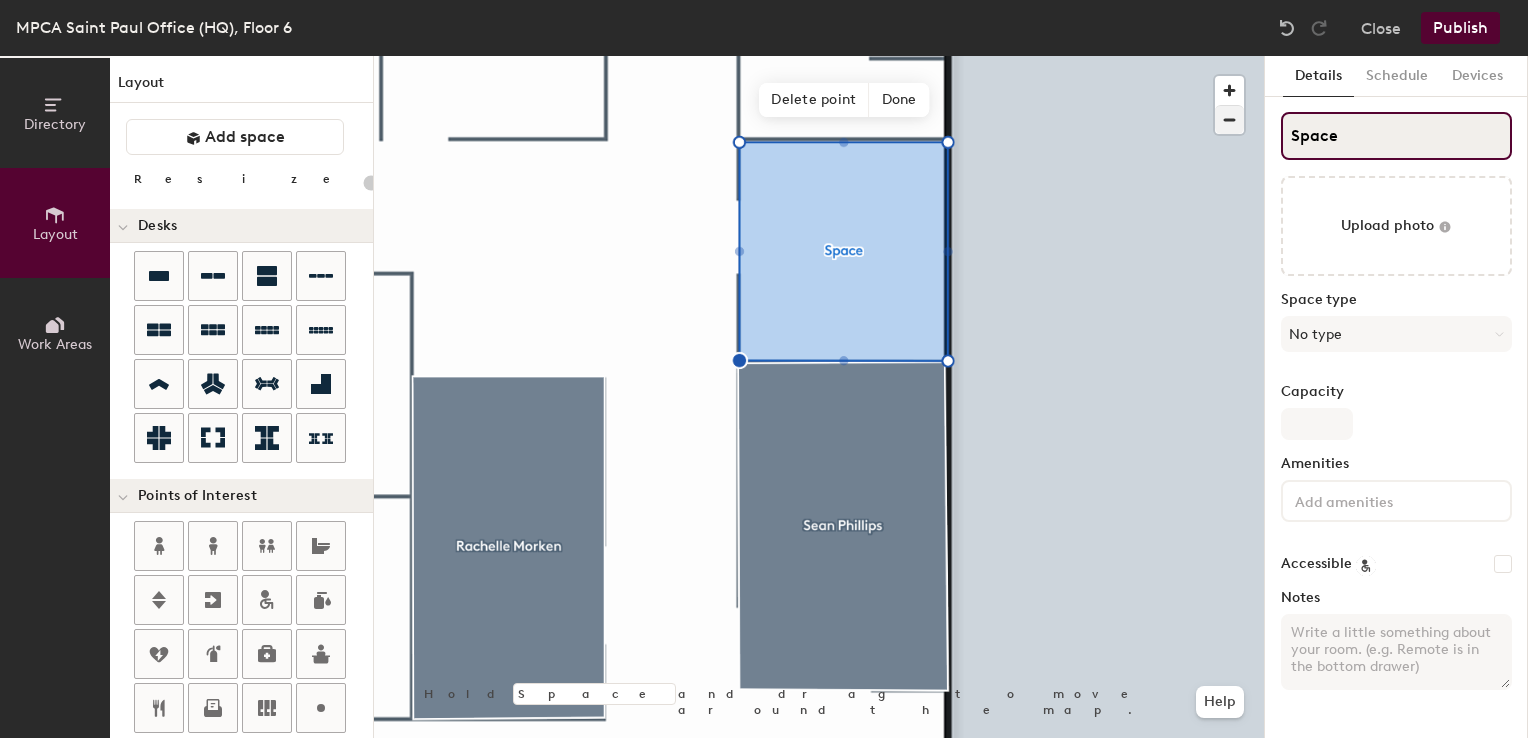click on "Directory Layout Work Areas Layout   Add space Resize Desks Points of Interest Furnishings Seating Tables Booths Hold Space and drag to move around the map. Help Delete point Done Scheduling policies Booking Window Max reservation length Recurring events Restrict booking to working hours Prevent booking from kiosks Restrict booking to administrators Configure room display Background Upload photo General Auto contrast High visibility Hide the logo Custom logo Edit Display hours Screen Brightness 0% 100% Privacy Mask meeting titles Hide meeting attendees Keep meeting organizer visible Scheduling Meeting check-ins Start meetings early End meetings early Extend meetings Impromptu meetings Abandoned meeting protection Admin access Restrict display management Details Schedule Devices Space Upload photo Space type No type Capacity Amenities Accessible Notes" 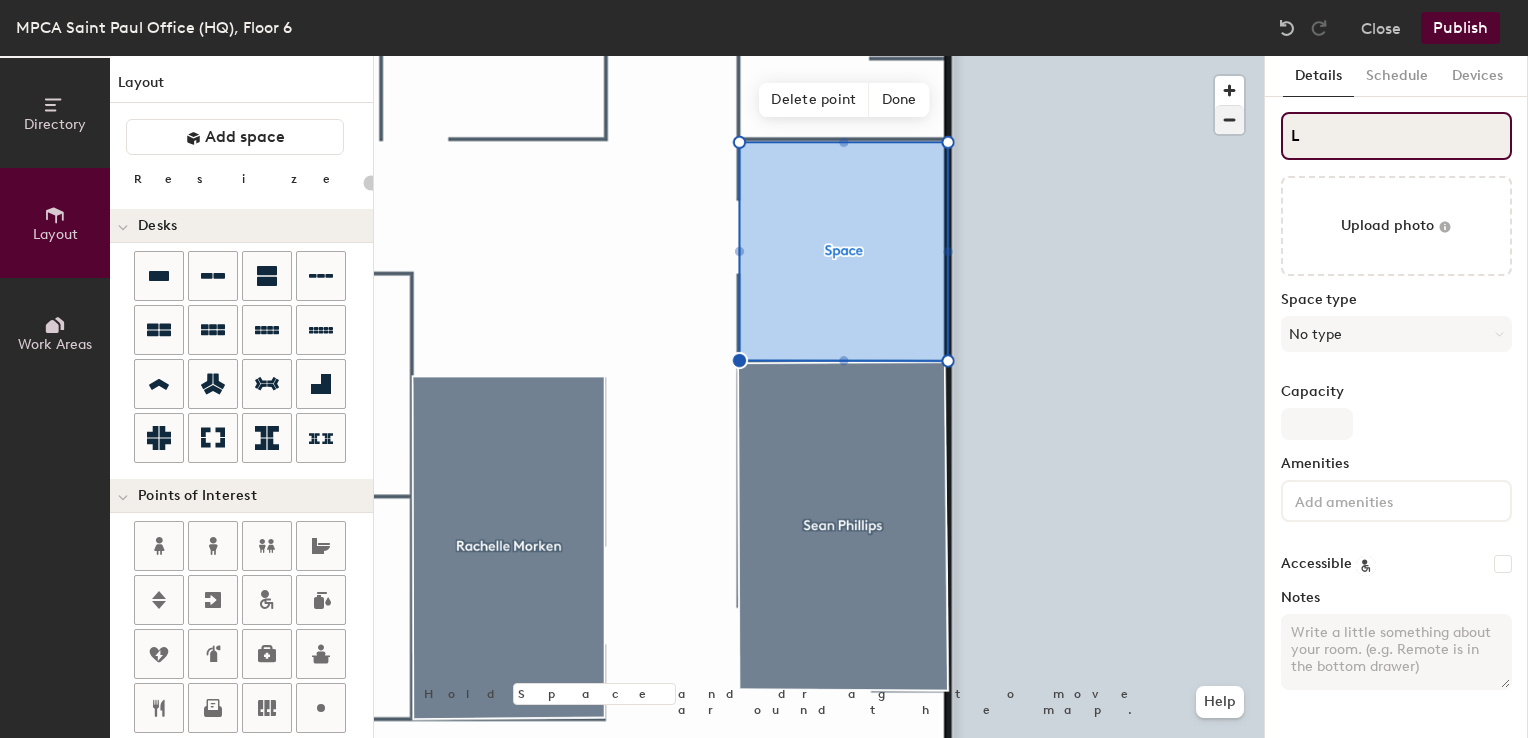 type on "La" 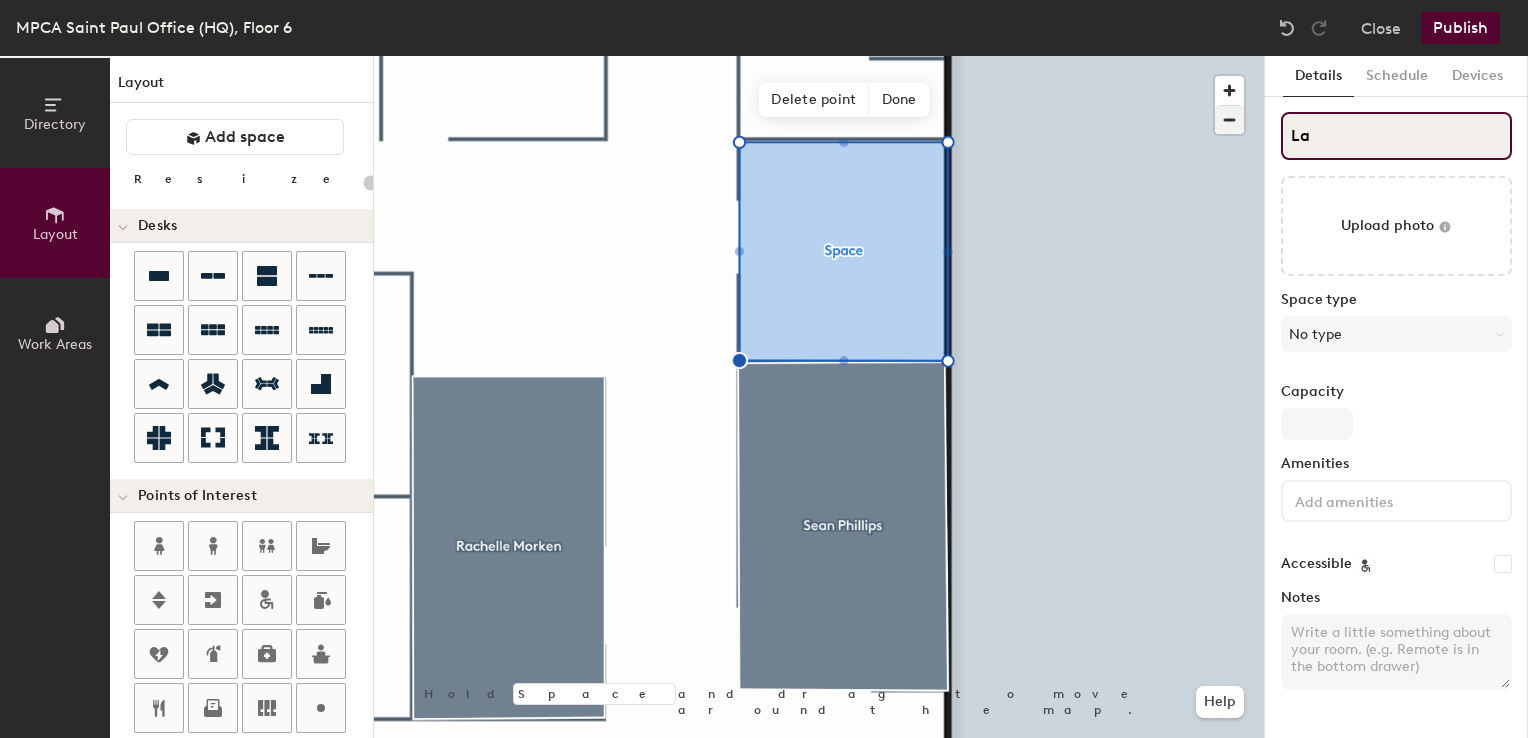 type on "20" 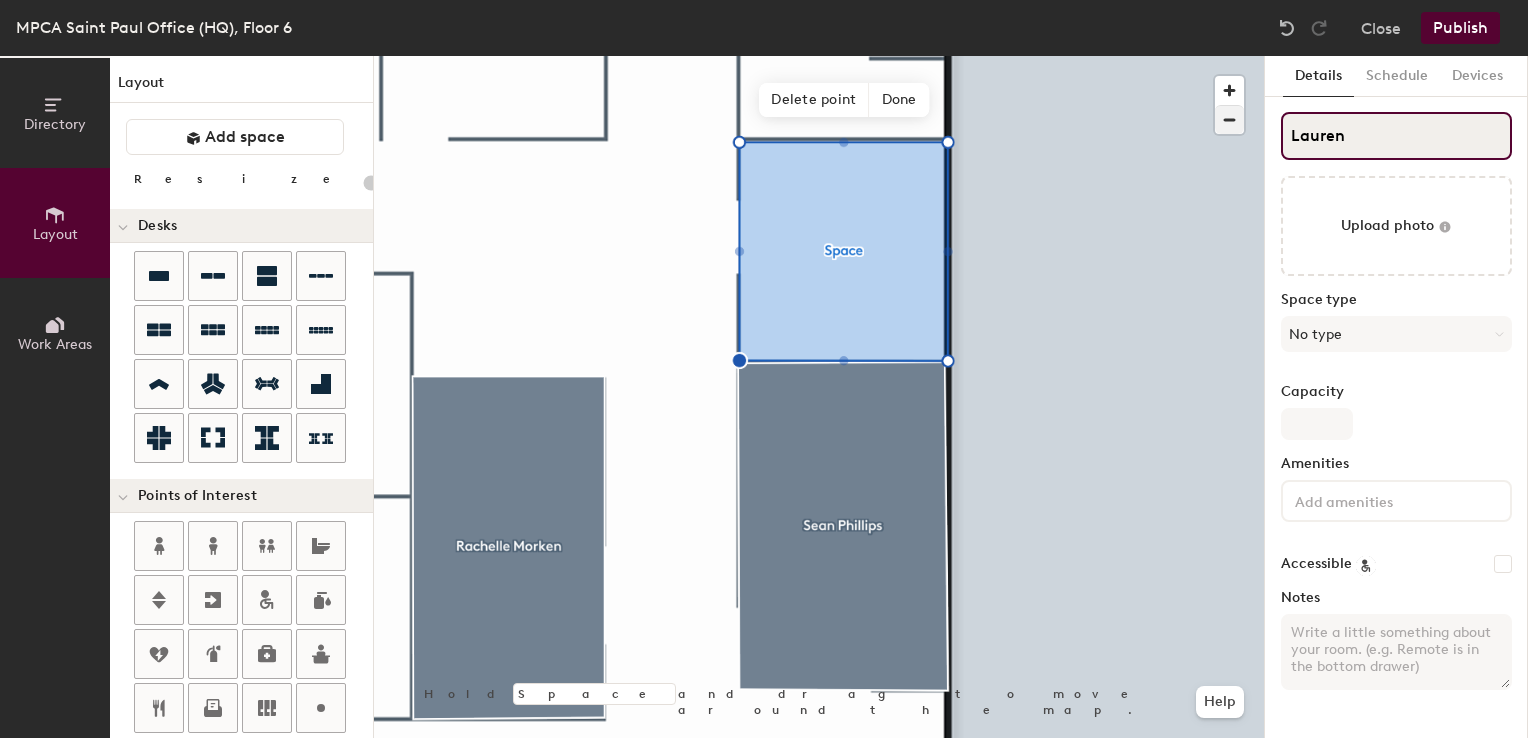 type on "Lauren" 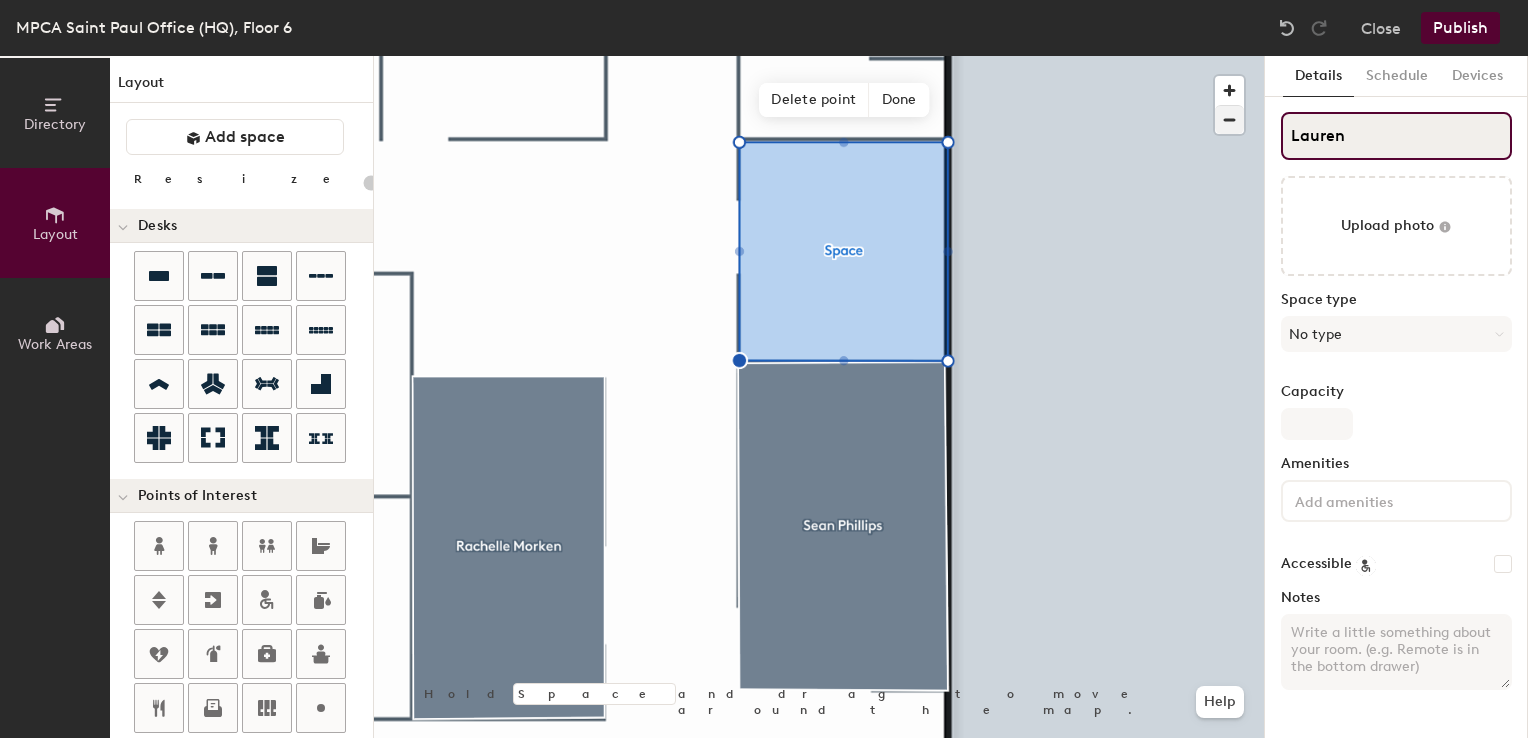 type on "20" 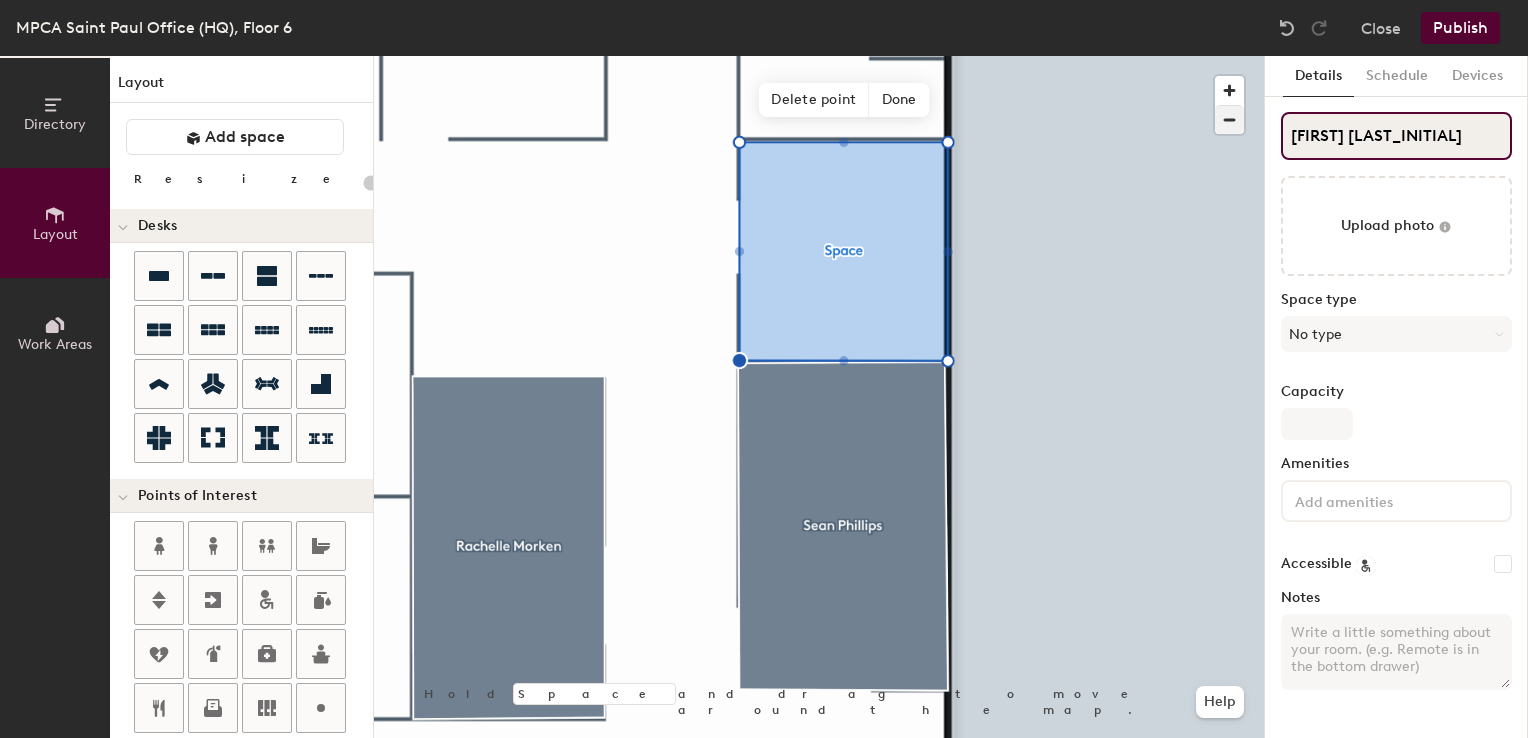 type on "20" 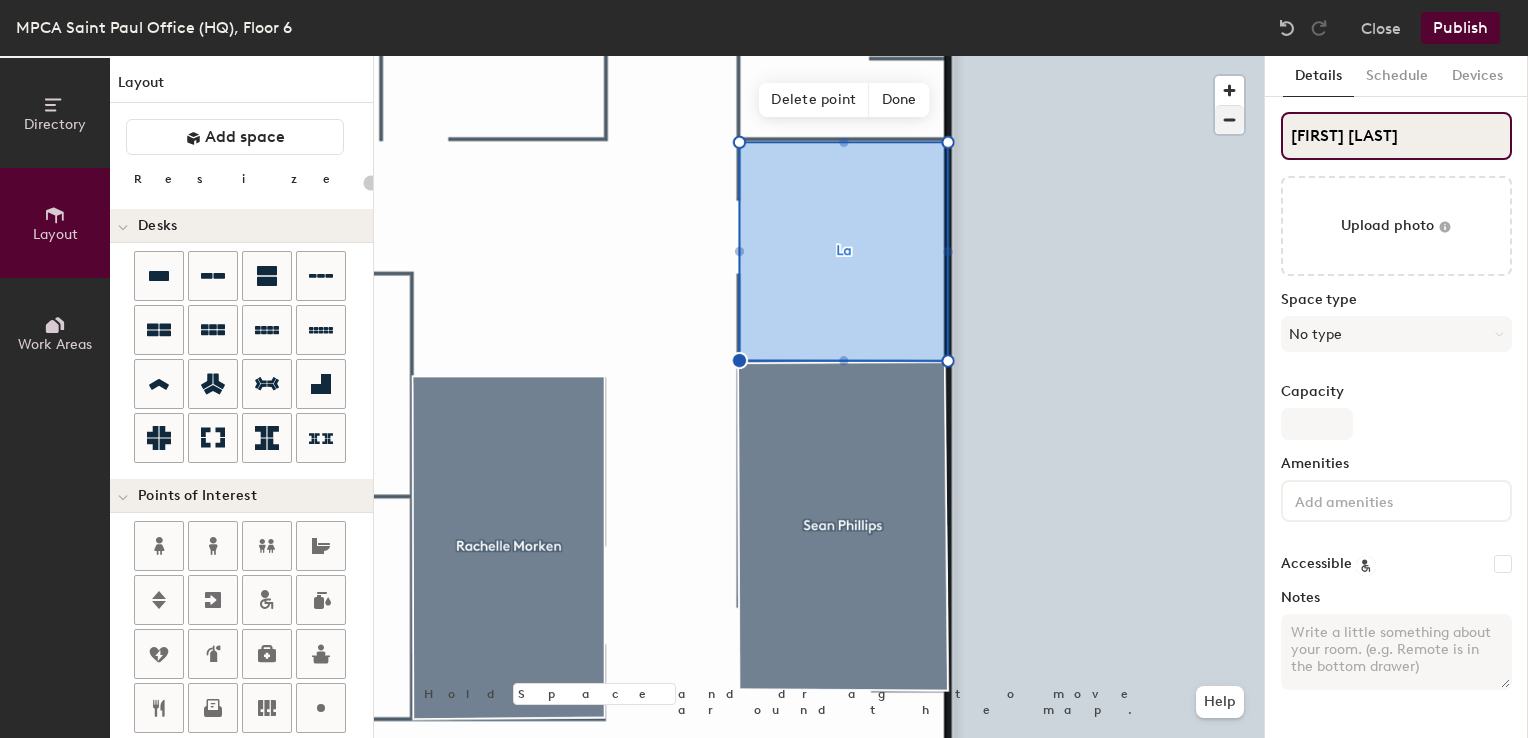 type on "Lauren Vio" 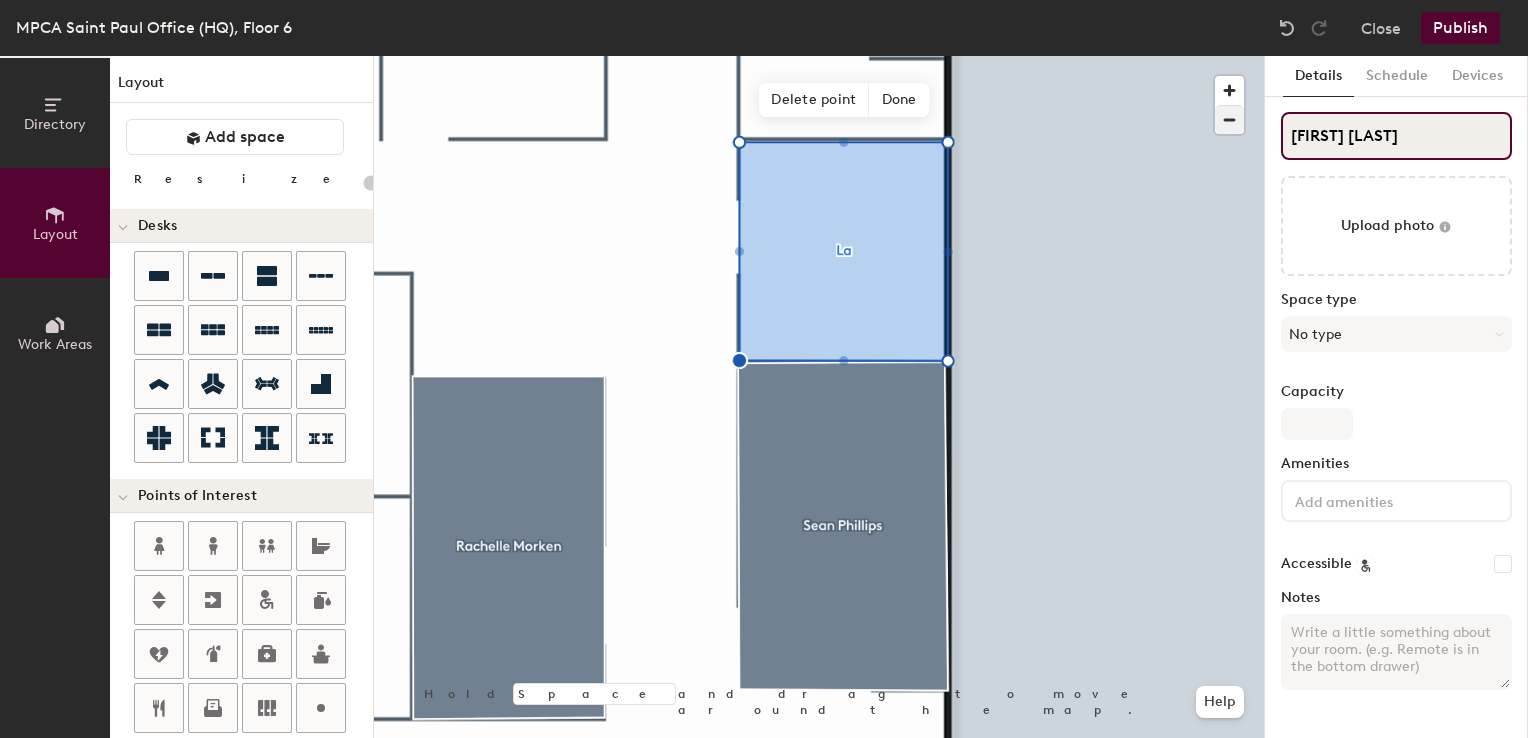 type on "20" 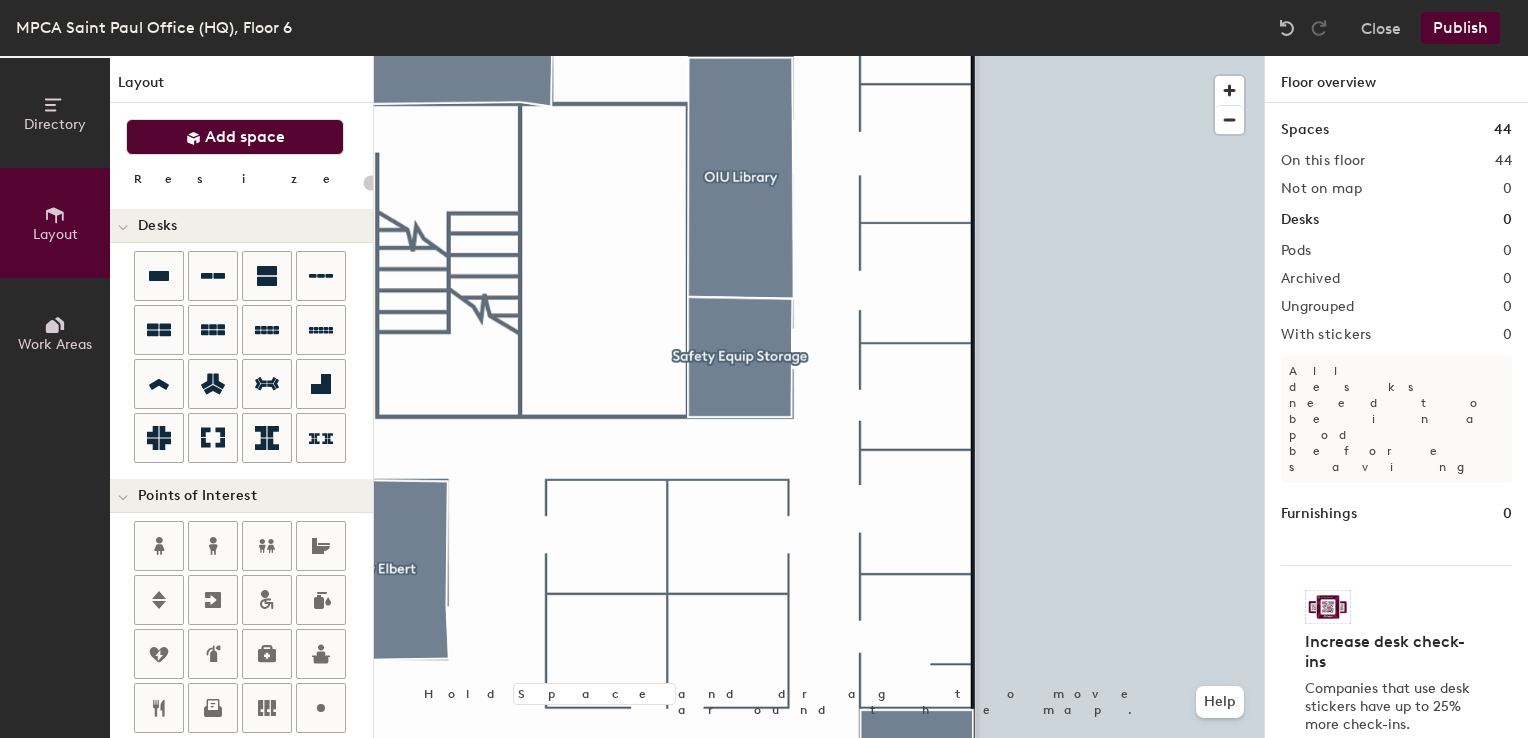 click on "Add space" 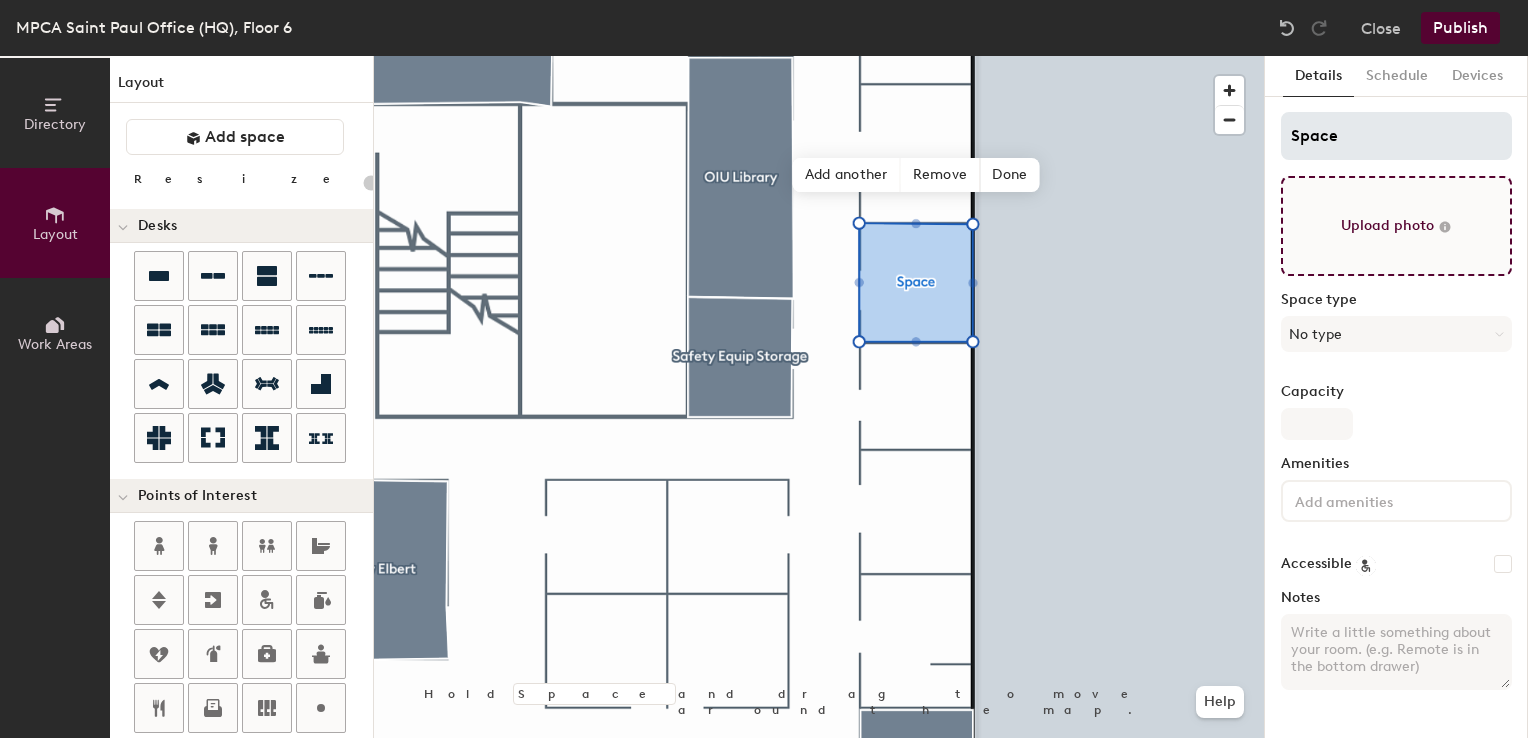 type on "20" 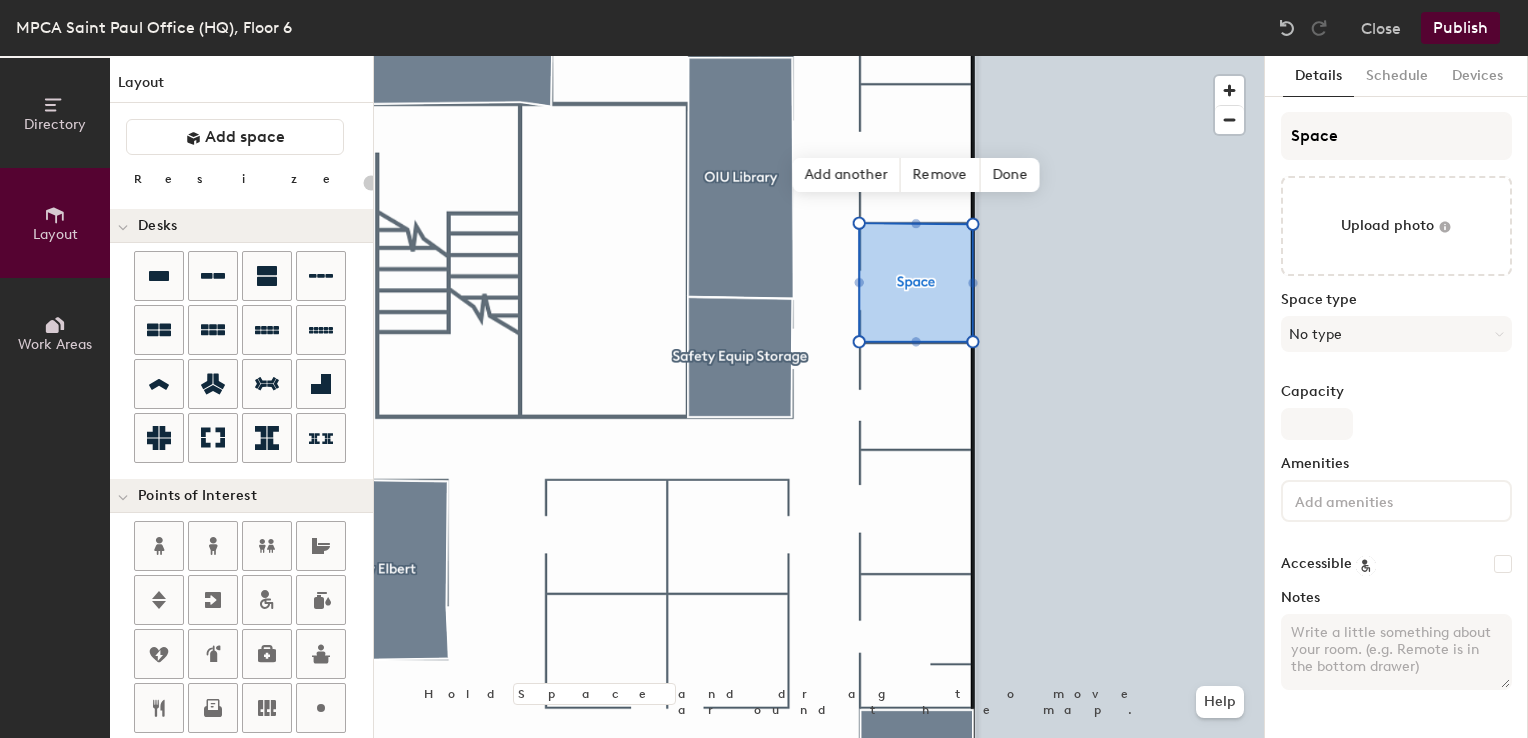 scroll, scrollTop: 0, scrollLeft: 0, axis: both 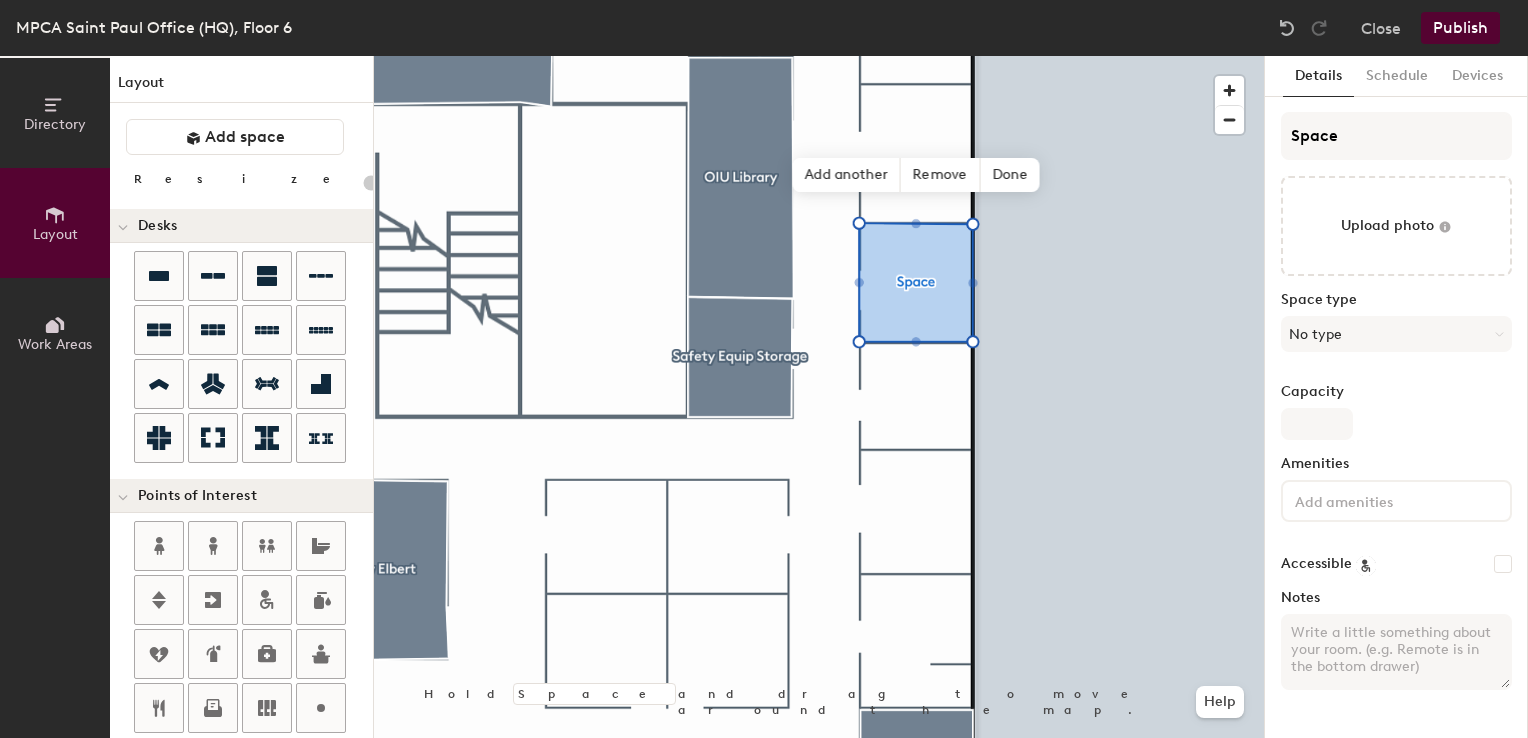 type on "E" 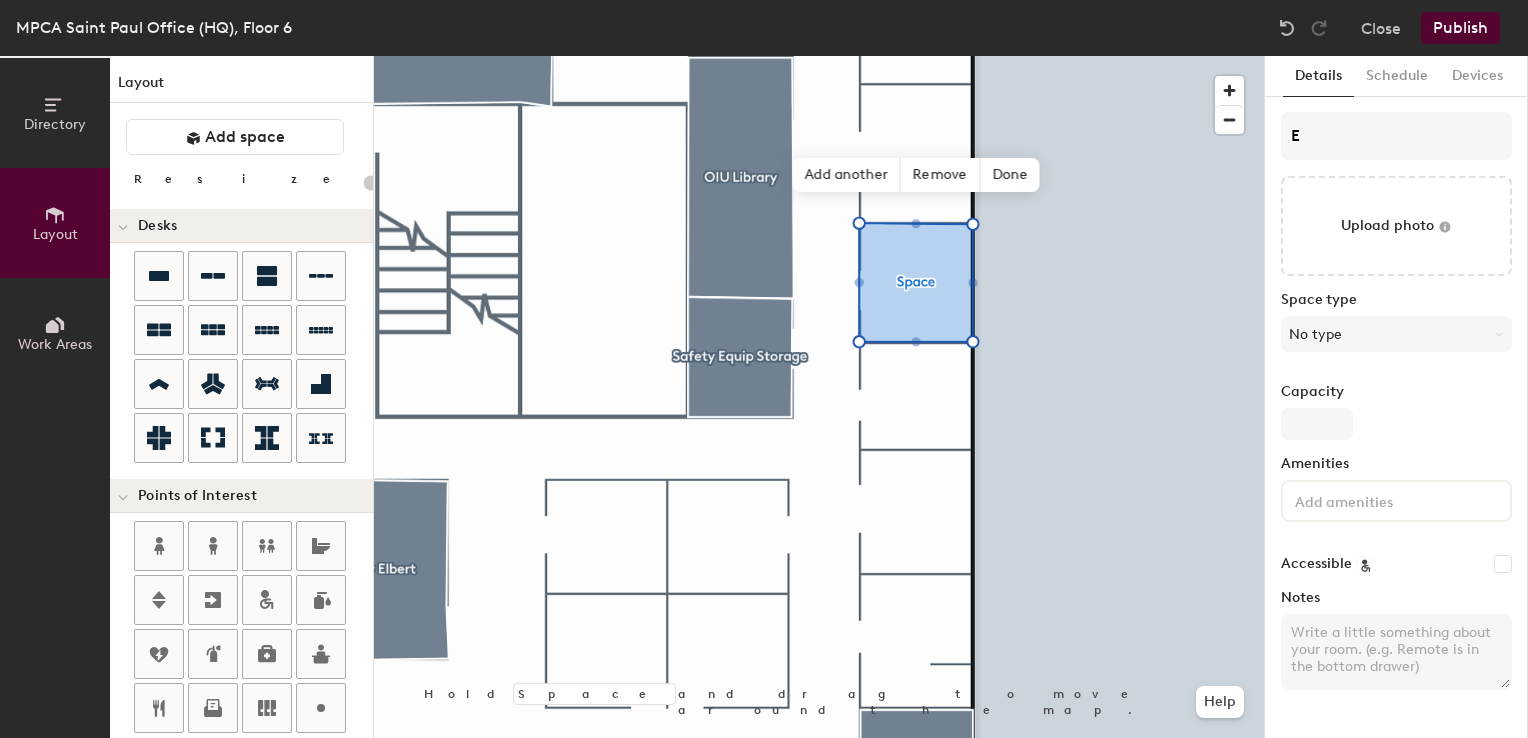 type on "20" 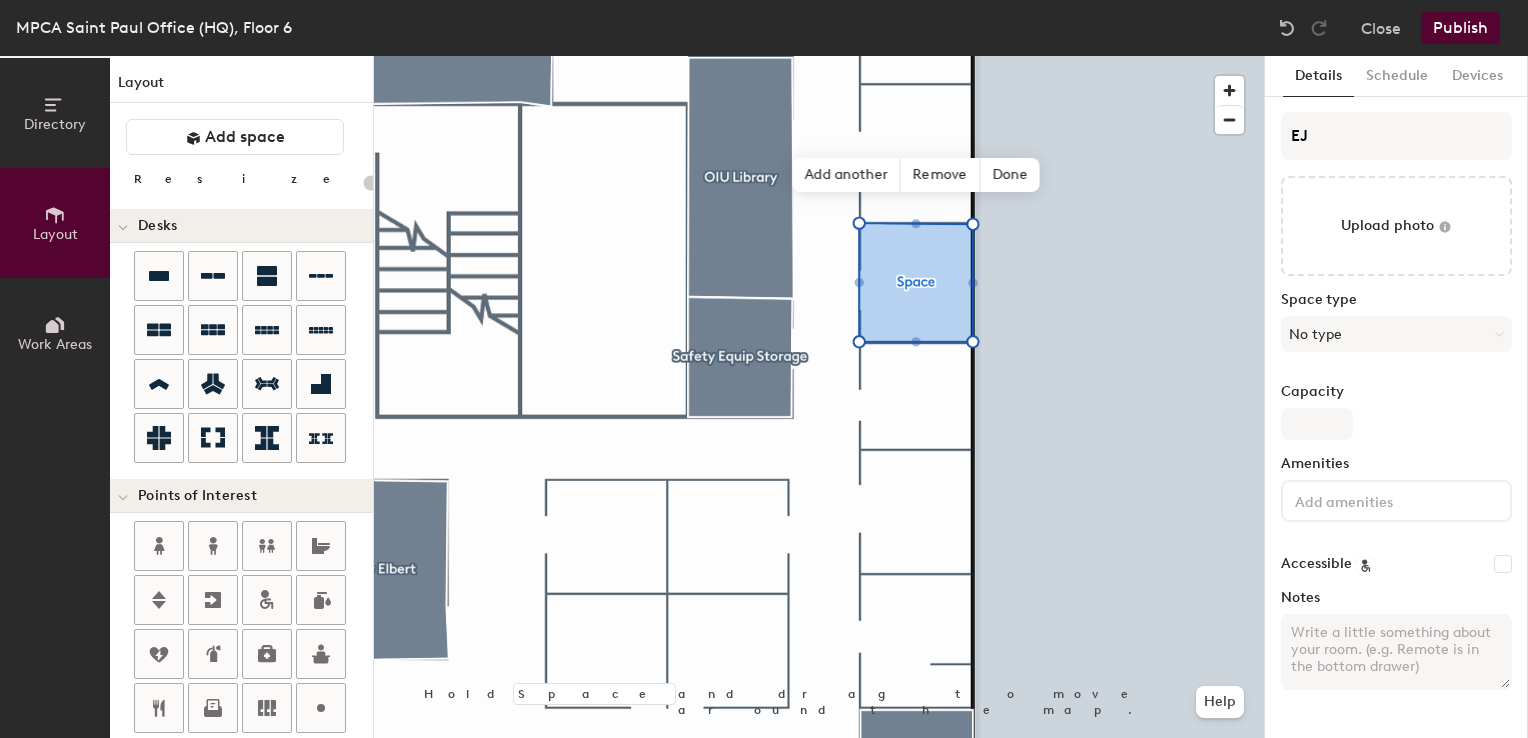 type on "20" 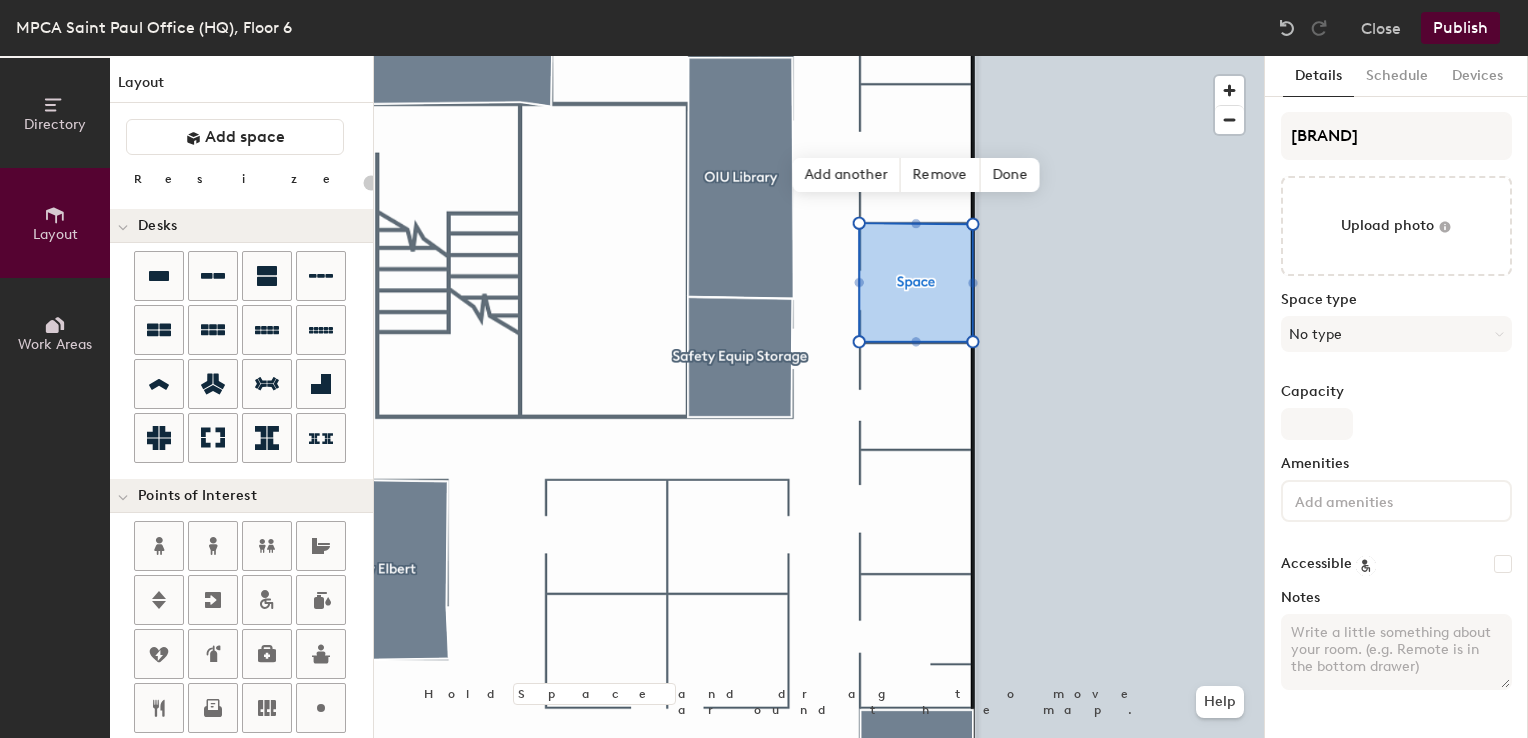 type on "20" 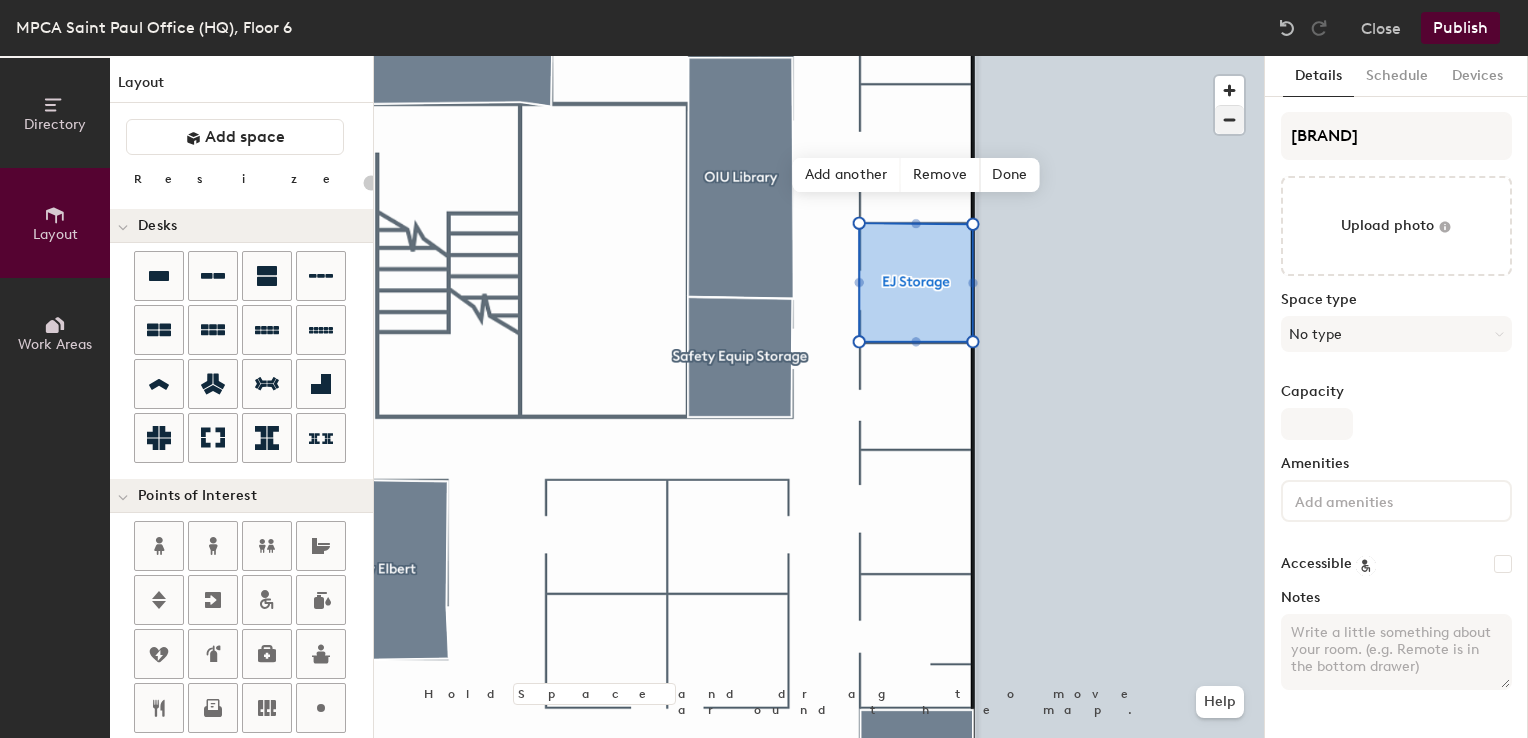 type on "20" 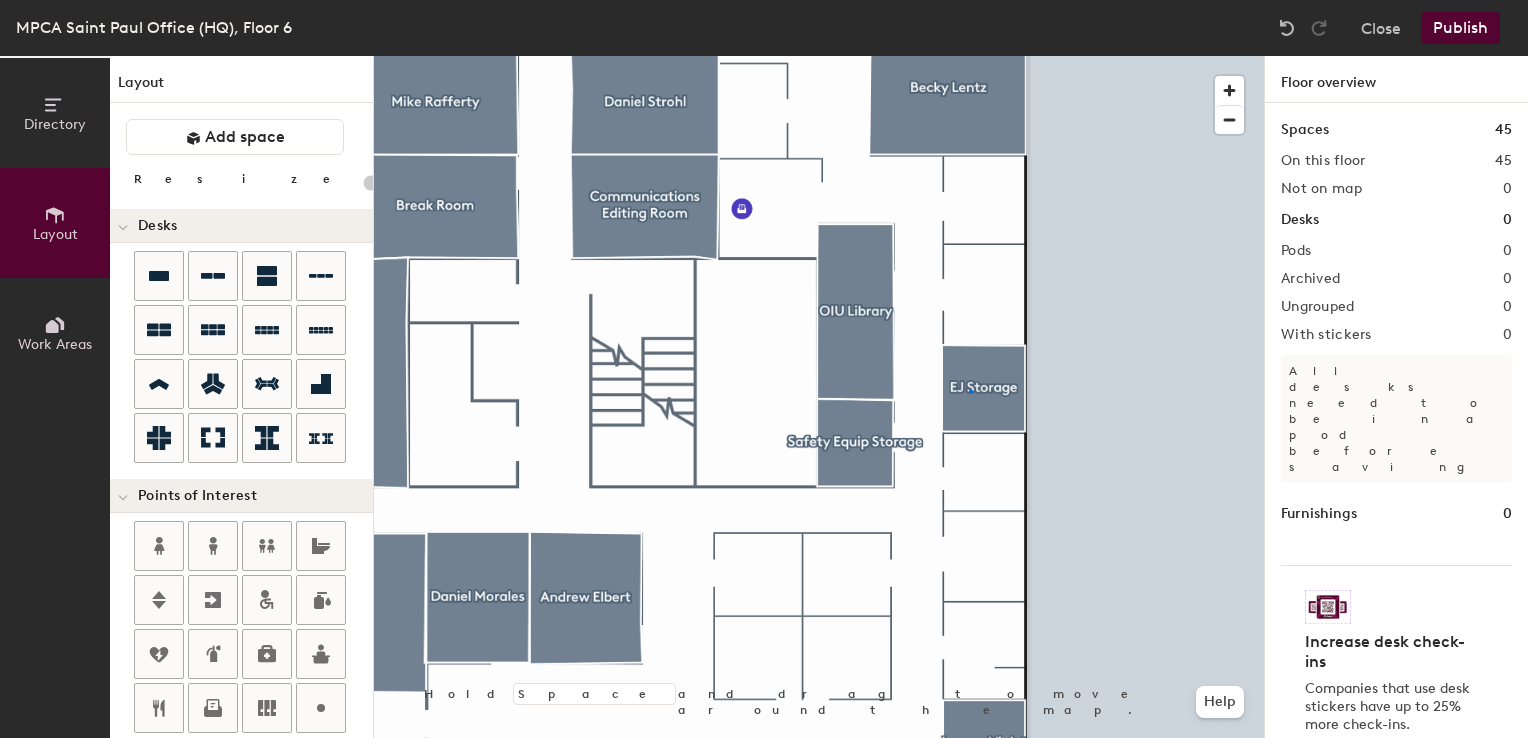 click 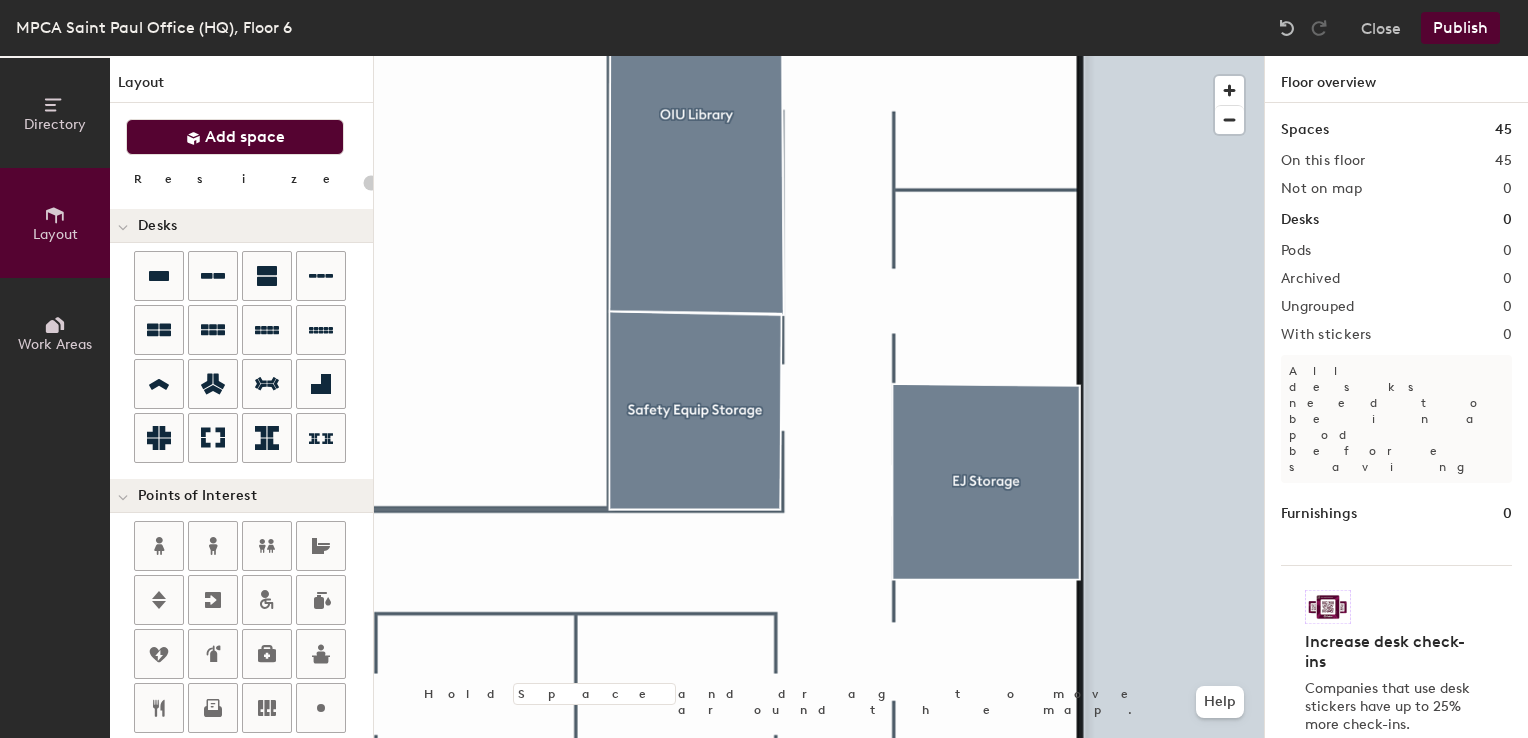 click on "Add space" 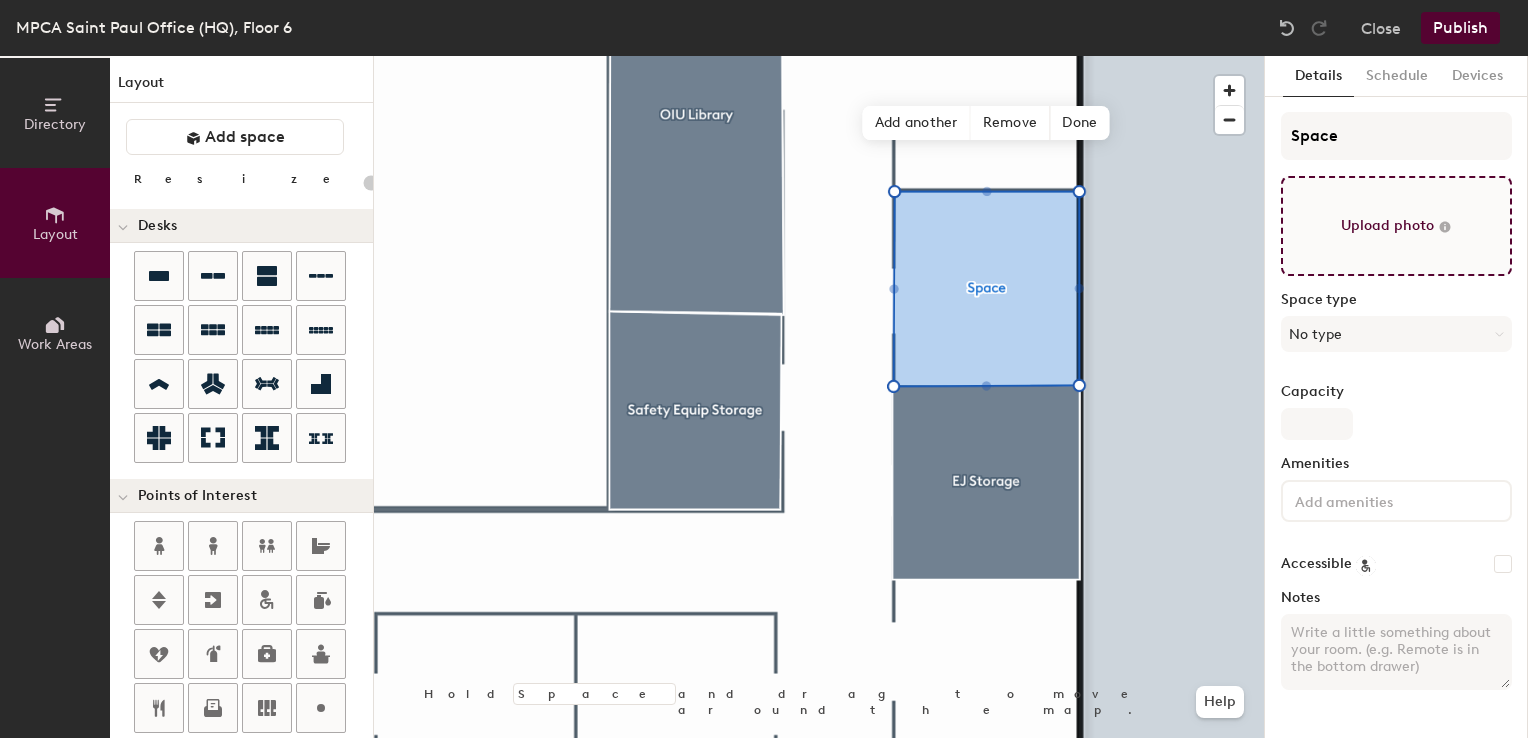 type on "20" 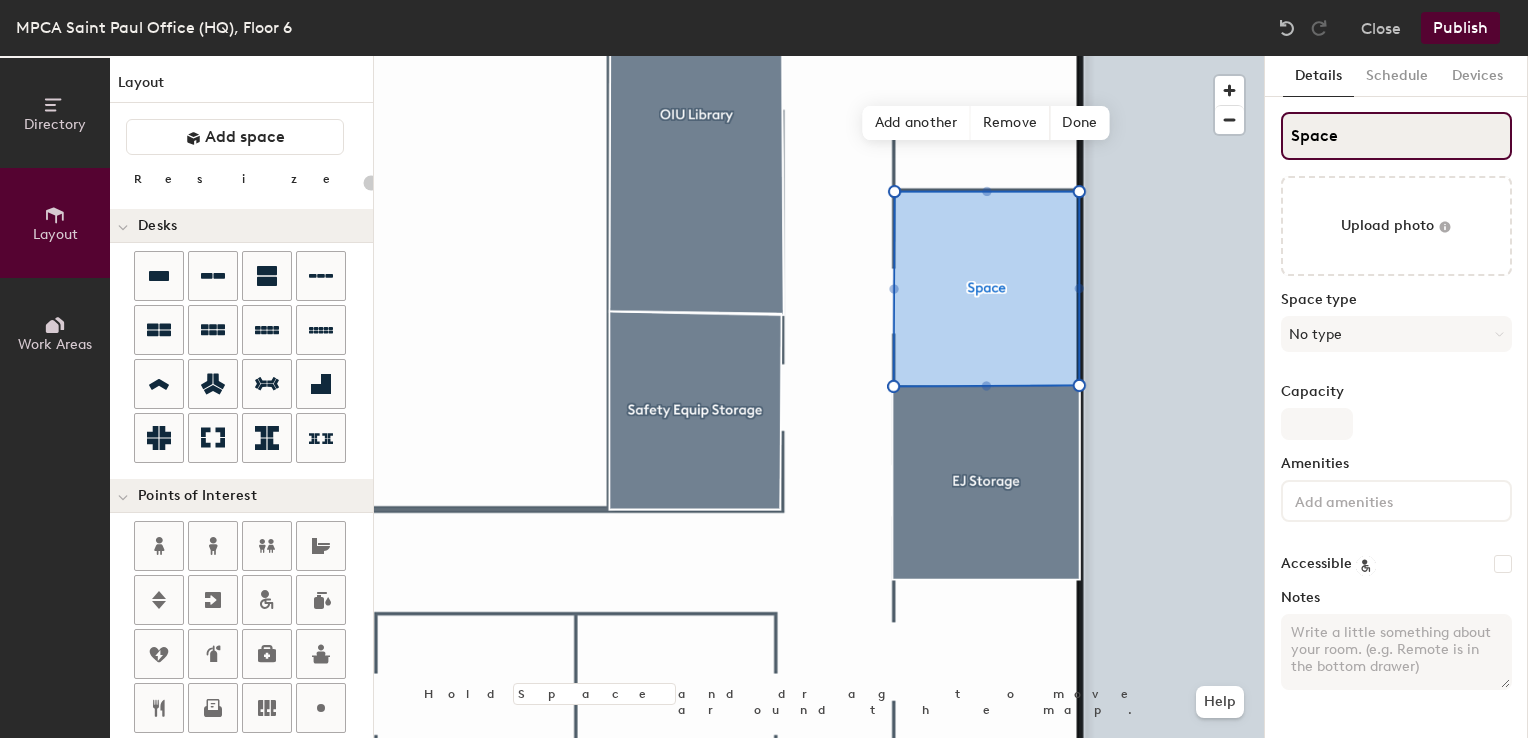 click on "Directory Layout Work Areas Layout   Add space Resize Desks Points of Interest Furnishings Seating Tables Booths Hold Space and drag to move around the map. Help Add another Remove Done Scheduling policies Booking Window Max reservation length Recurring events Restrict booking to working hours Prevent booking from kiosks Restrict booking to administrators Configure room display Background Upload photo General Auto contrast High visibility Hide the logo Custom logo Edit Display hours Screen Brightness 0% 100% Privacy Mask meeting titles Hide meeting attendees Keep meeting organizer visible Scheduling Meeting check-ins Start meetings early End meetings early Extend meetings Impromptu meetings Abandoned meeting protection Admin access Restrict display management Details Schedule Devices Space Upload photo Space type No type Capacity Amenities Accessible Notes" 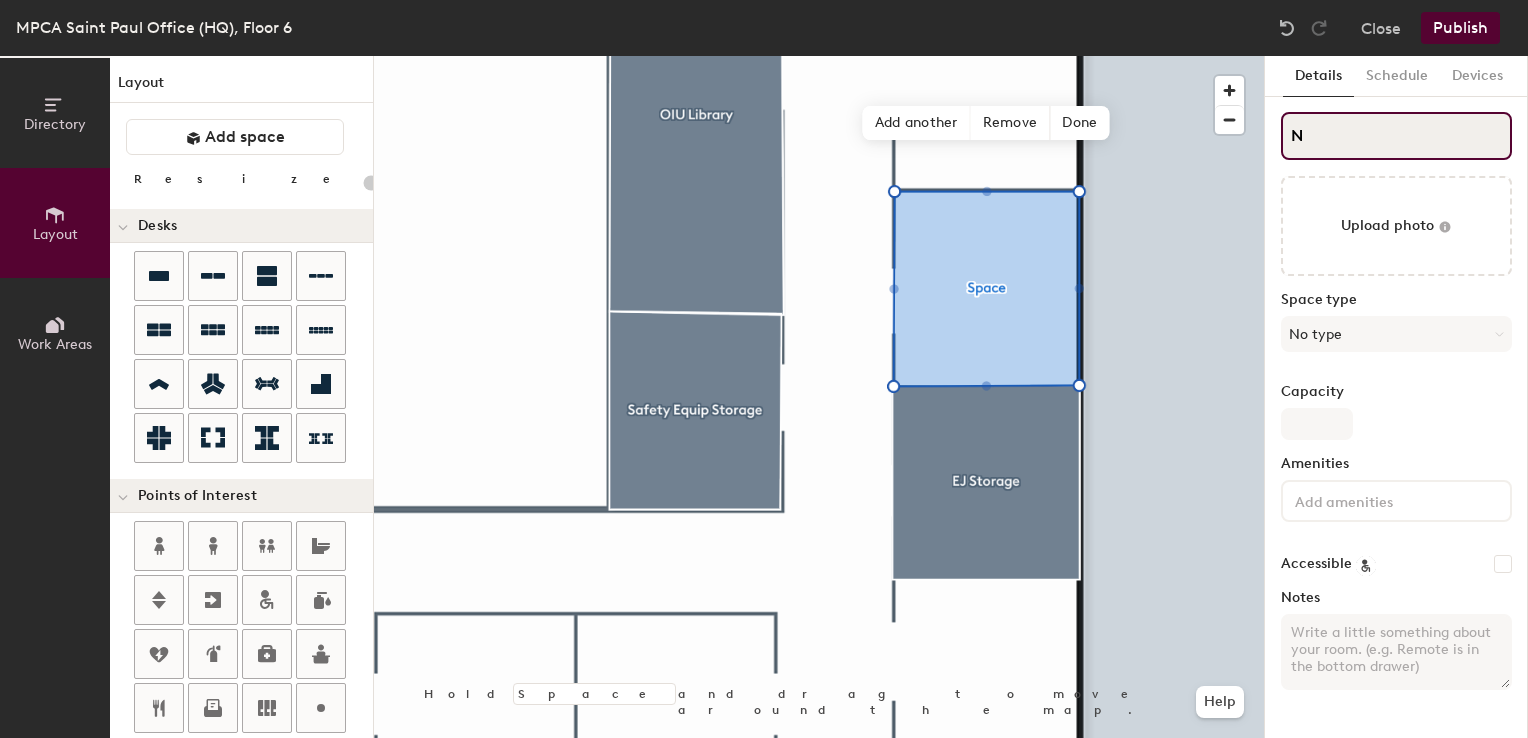 type on "Ne" 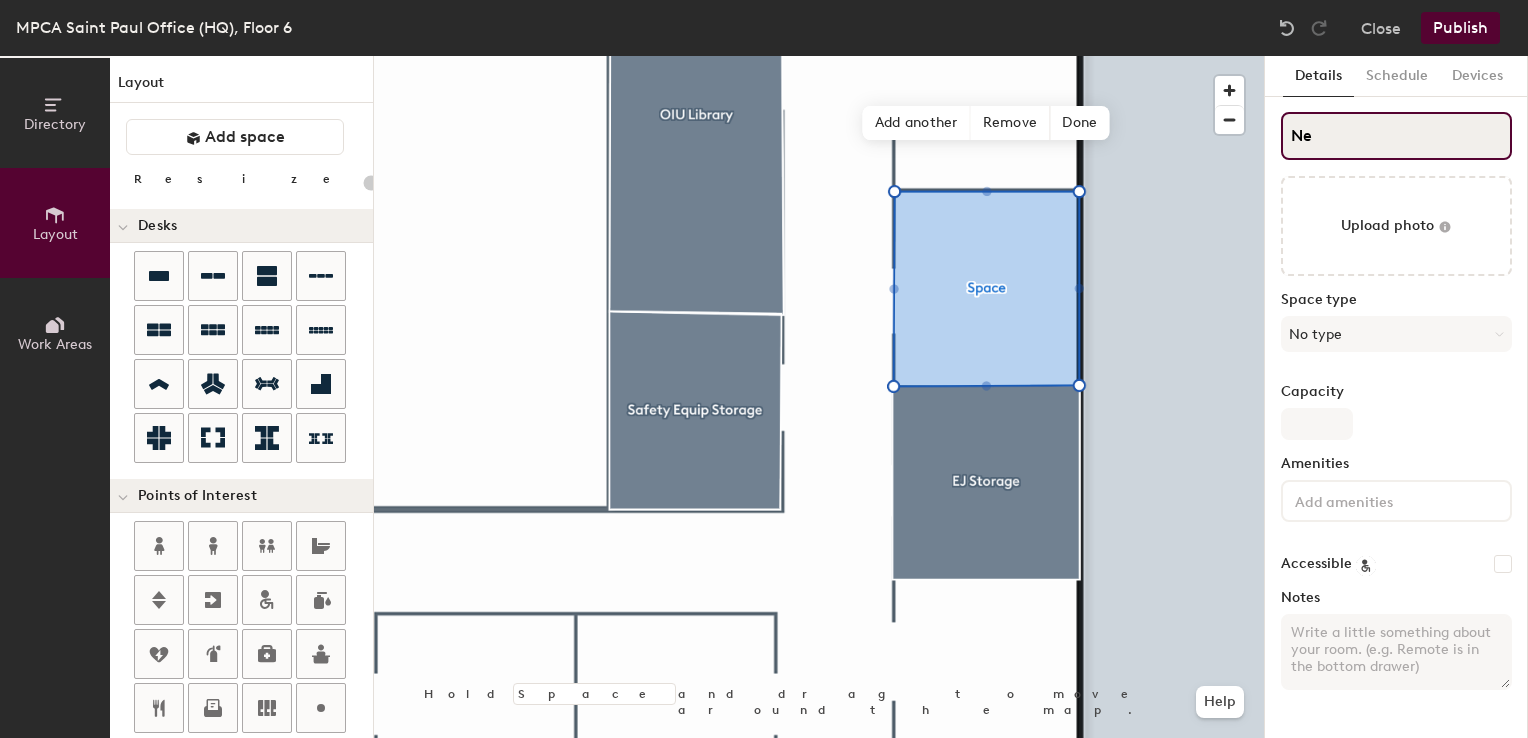 type on "20" 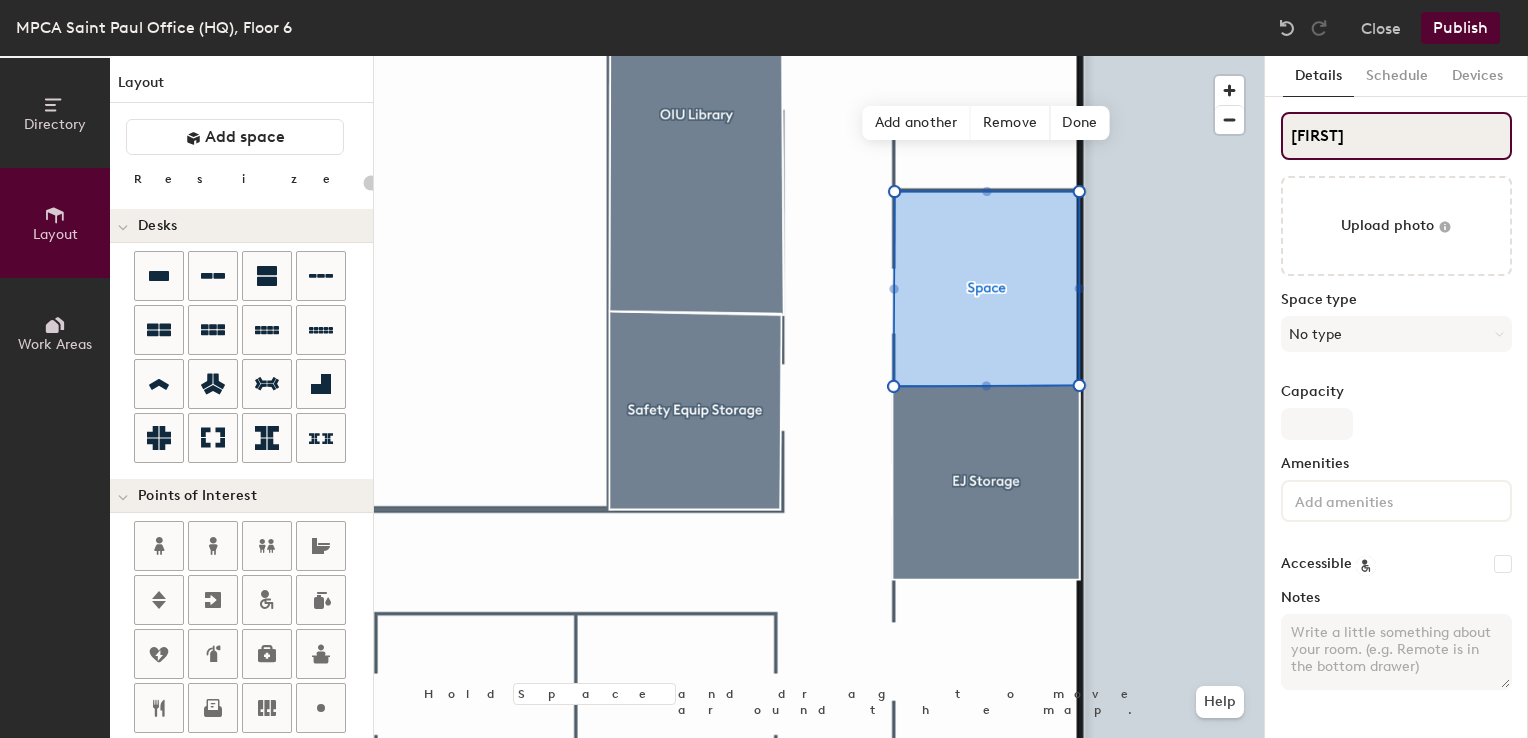 type on "Ned B" 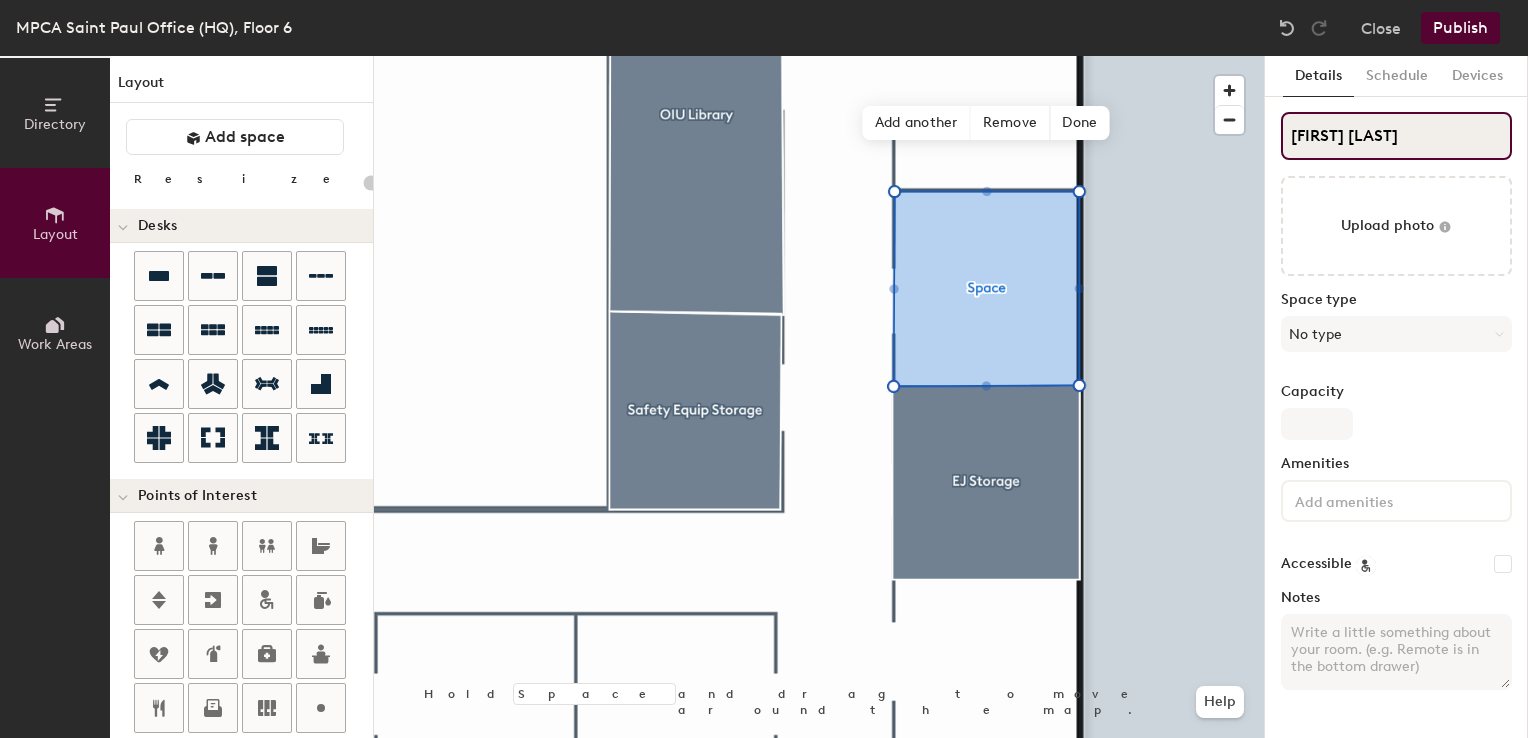 type on "20" 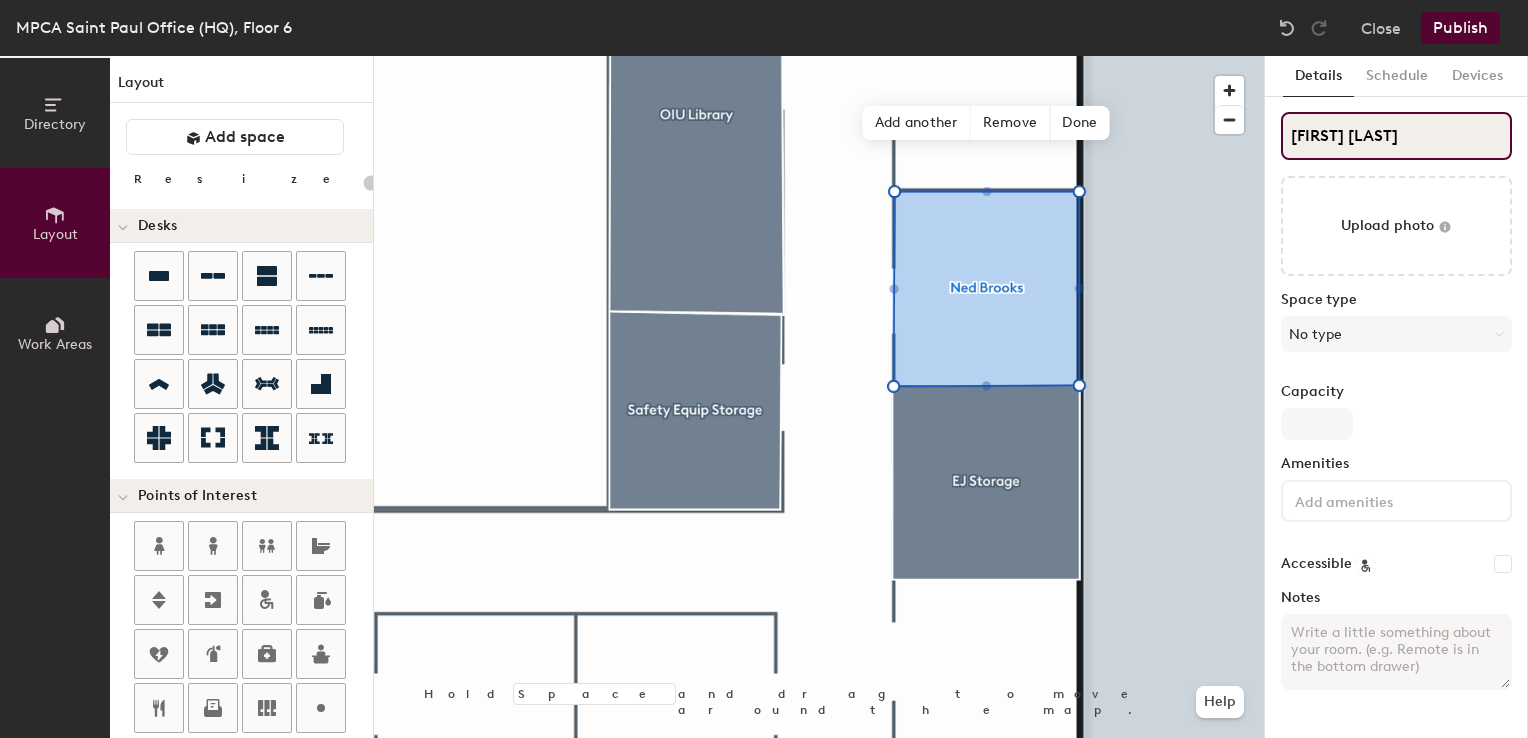 type on "20" 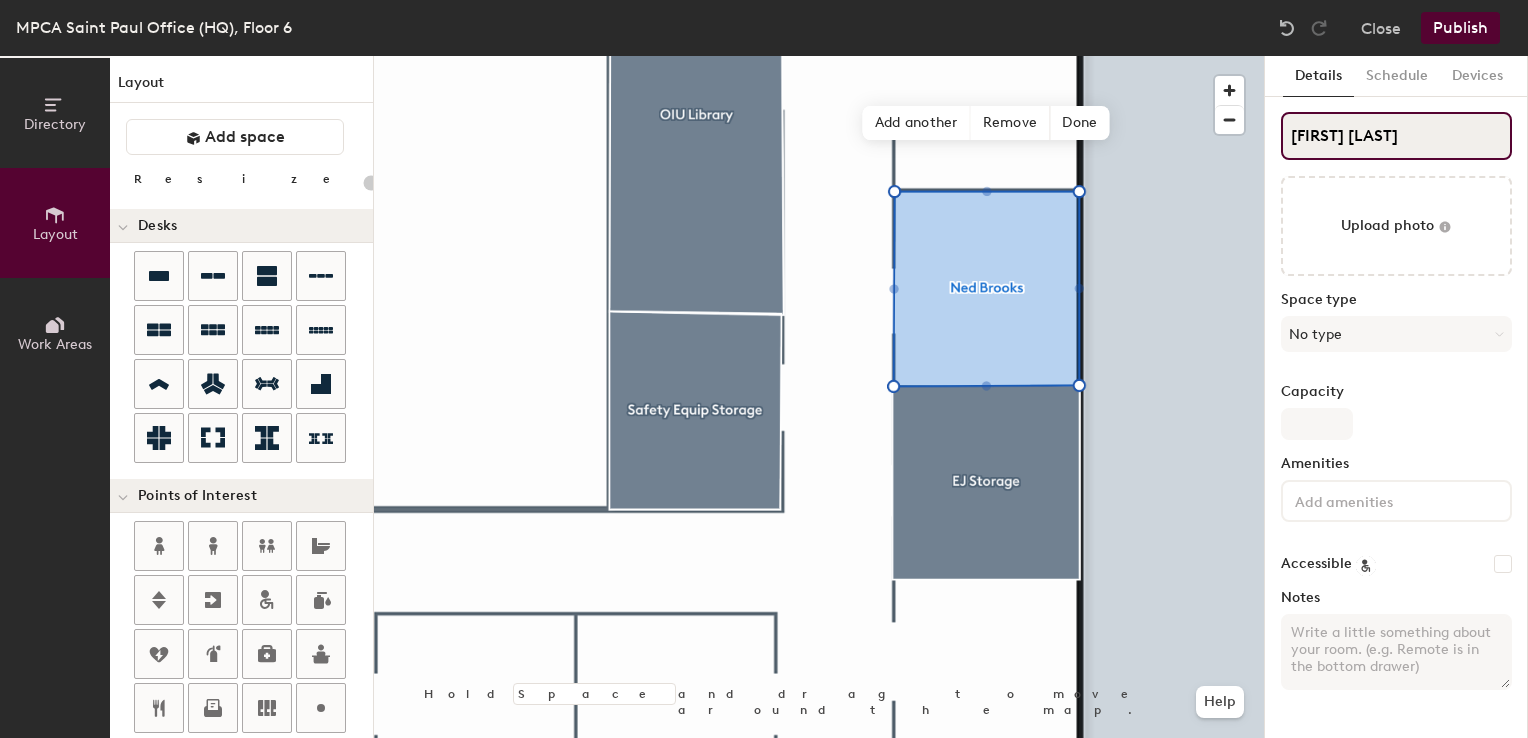 type on "Ned Brooks" 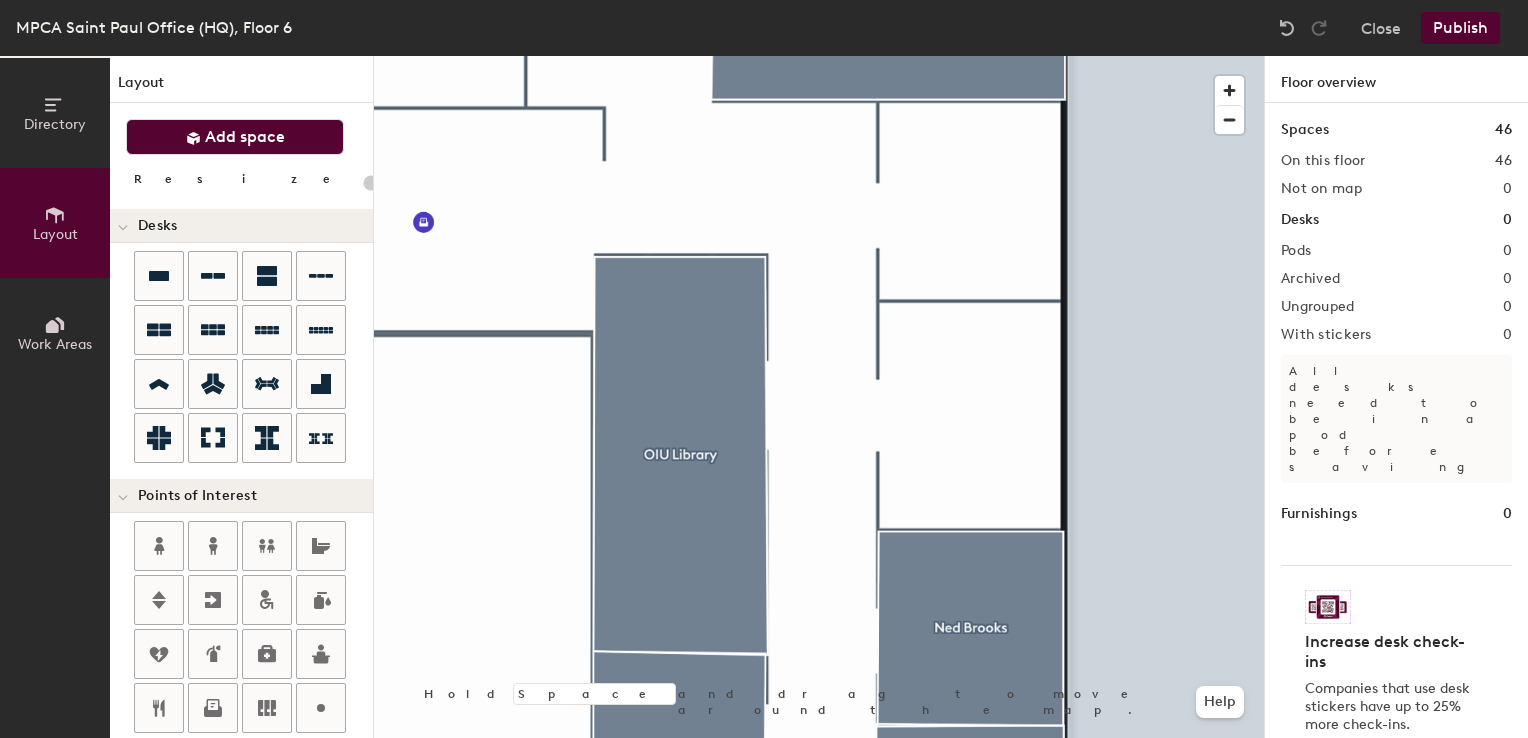 click on "Add space" 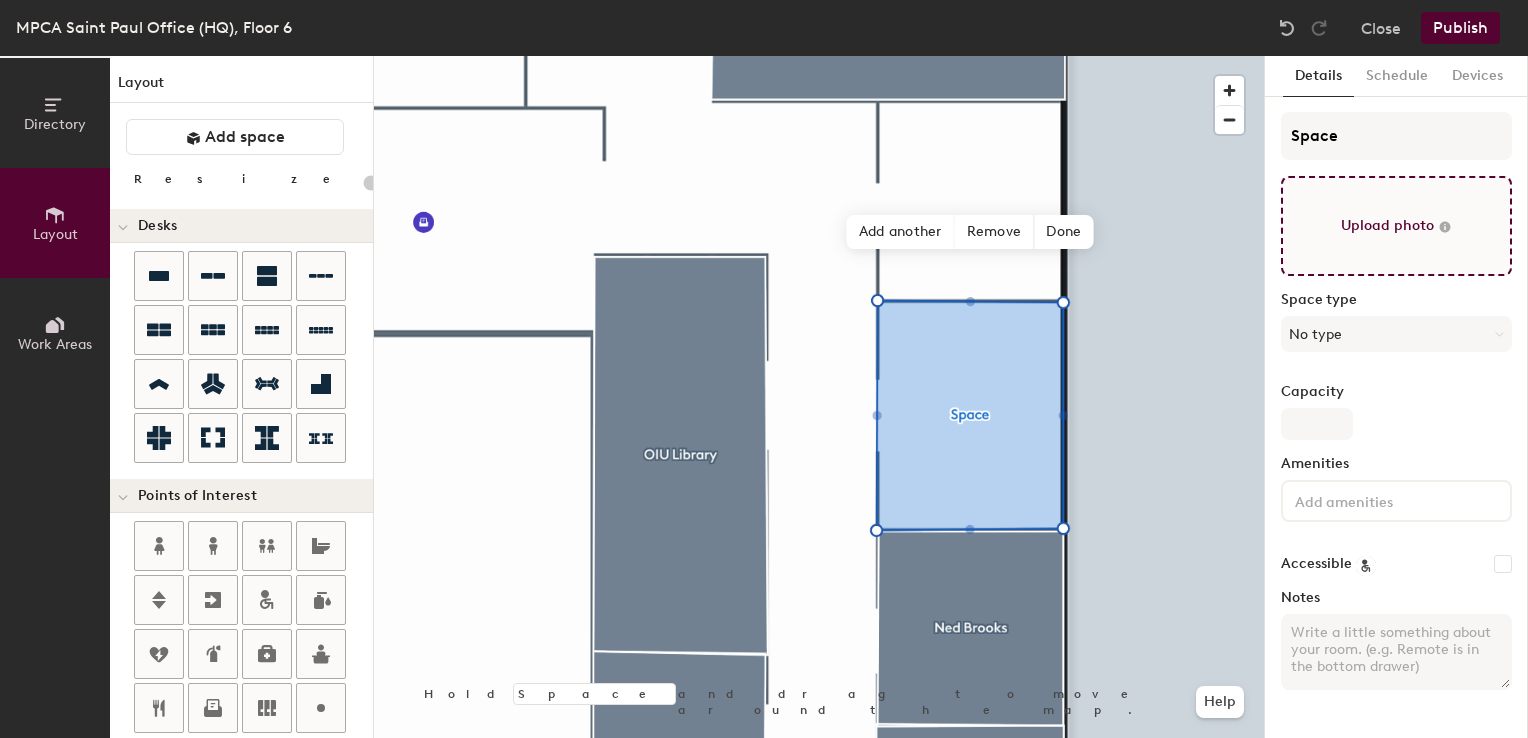 type on "20" 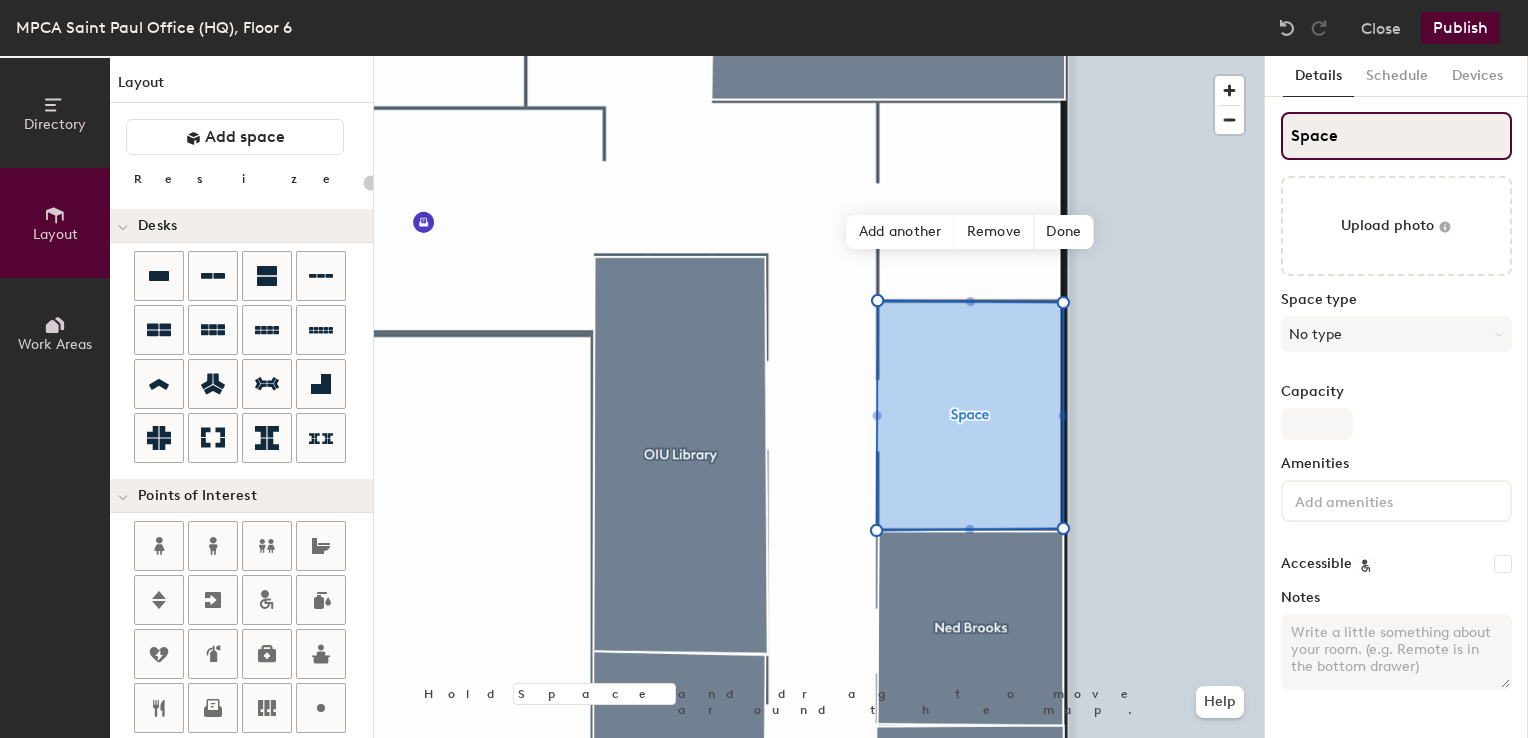 click on "Directory Layout Work Areas Layout   Add space Resize Desks Points of Interest Furnishings Seating Tables Booths Hold Space and drag to move around the map. Help Add another Remove Done Scheduling policies Booking Window Max reservation length Recurring events Restrict booking to working hours Prevent booking from kiosks Restrict booking to administrators Configure room display Background Upload photo General Auto contrast High visibility Hide the logo Custom logo Edit Display hours Screen Brightness 0% 100% Privacy Mask meeting titles Hide meeting attendees Keep meeting organizer visible Scheduling Meeting check-ins Start meetings early End meetings early Extend meetings Impromptu meetings Abandoned meeting protection Admin access Restrict display management Details Schedule Devices Space Upload photo Space type No type Capacity Amenities Accessible Notes" 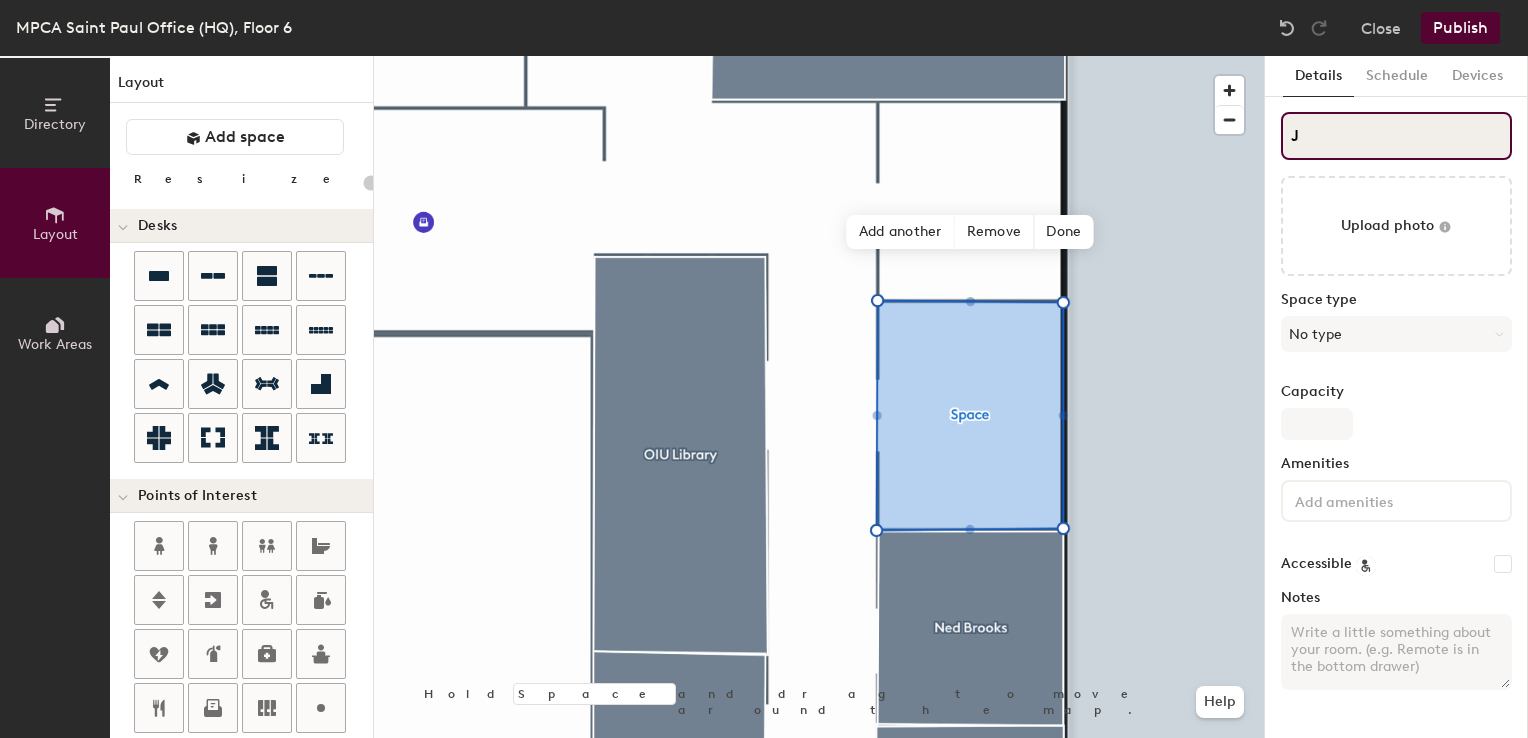 type on "20" 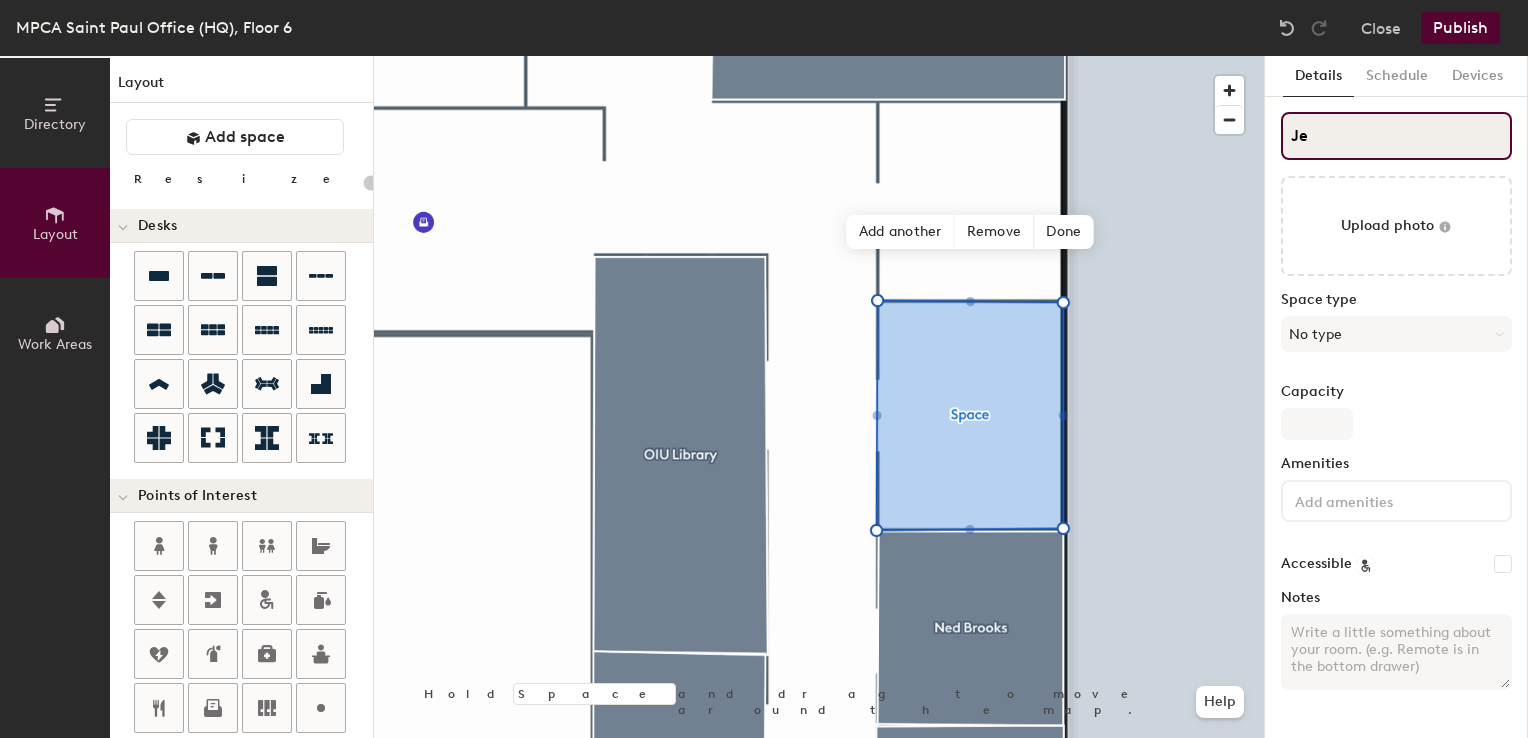 type on "20" 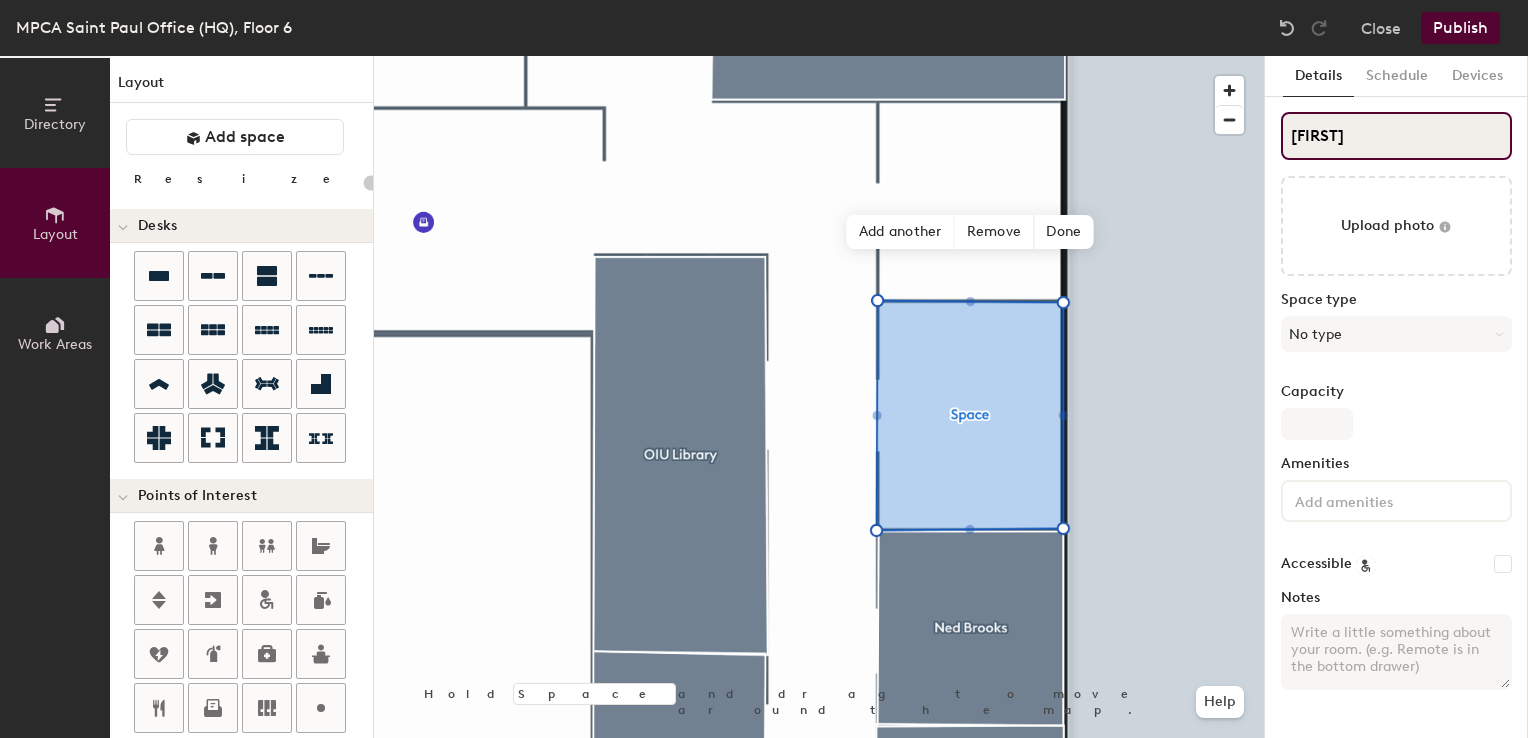 type on "Jen" 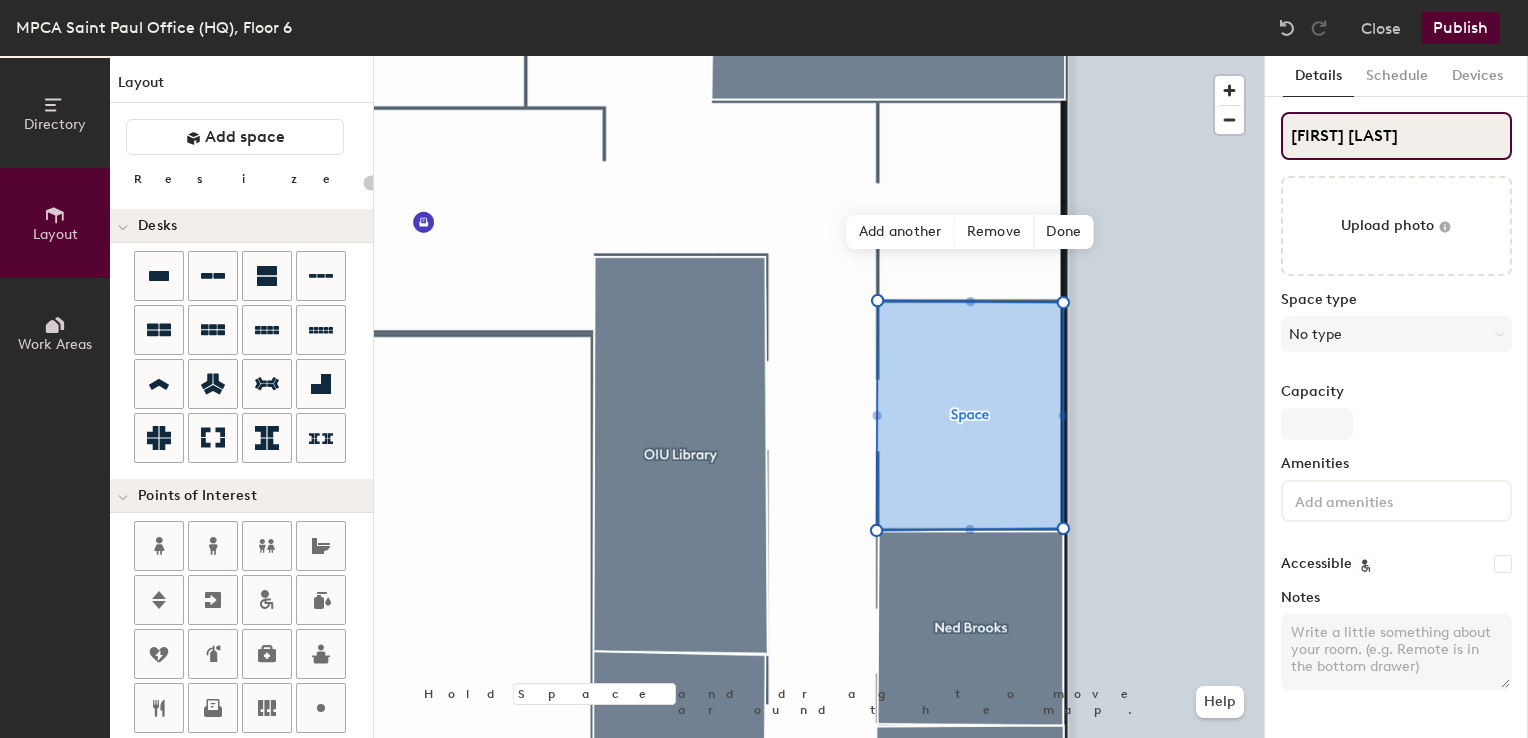 type on "Jen Ka" 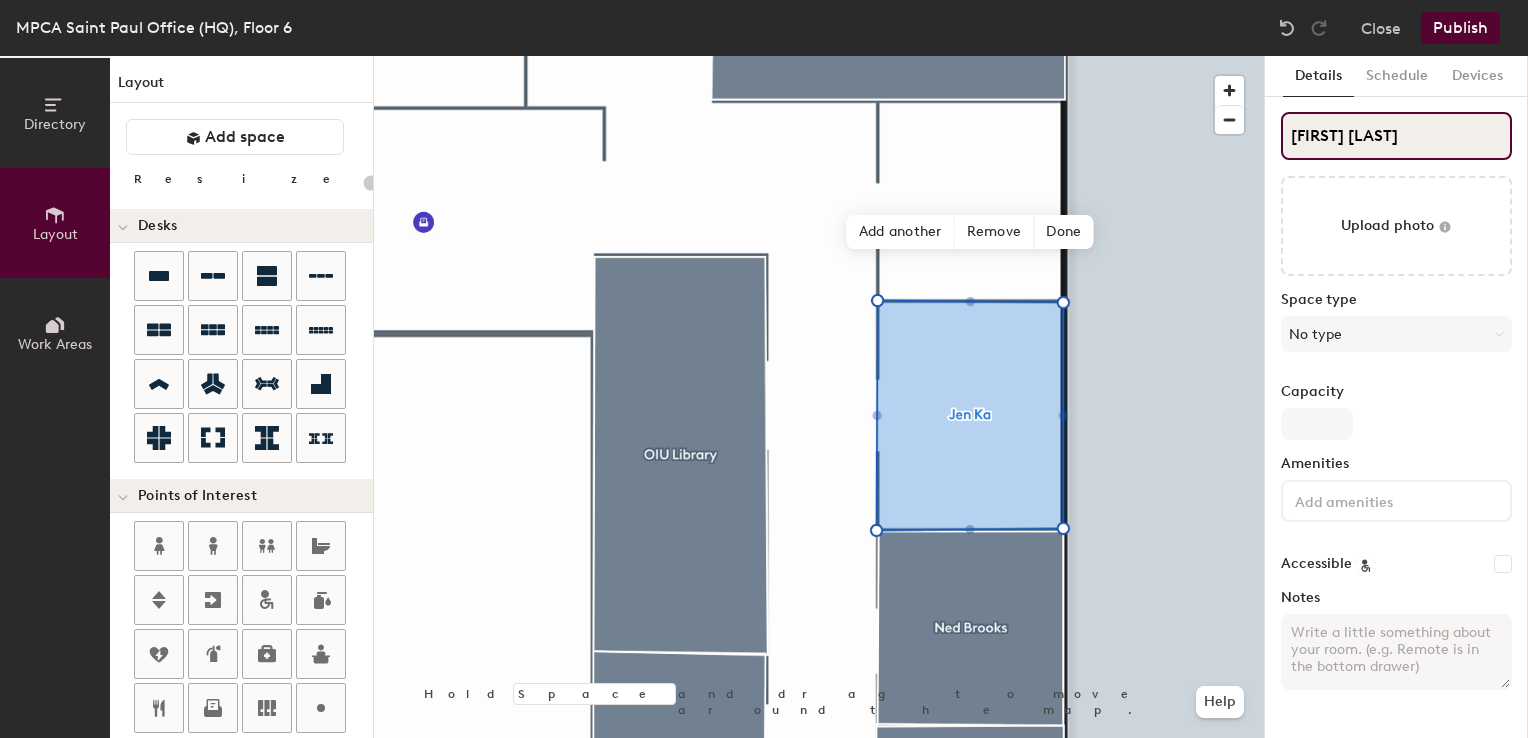 type on "20" 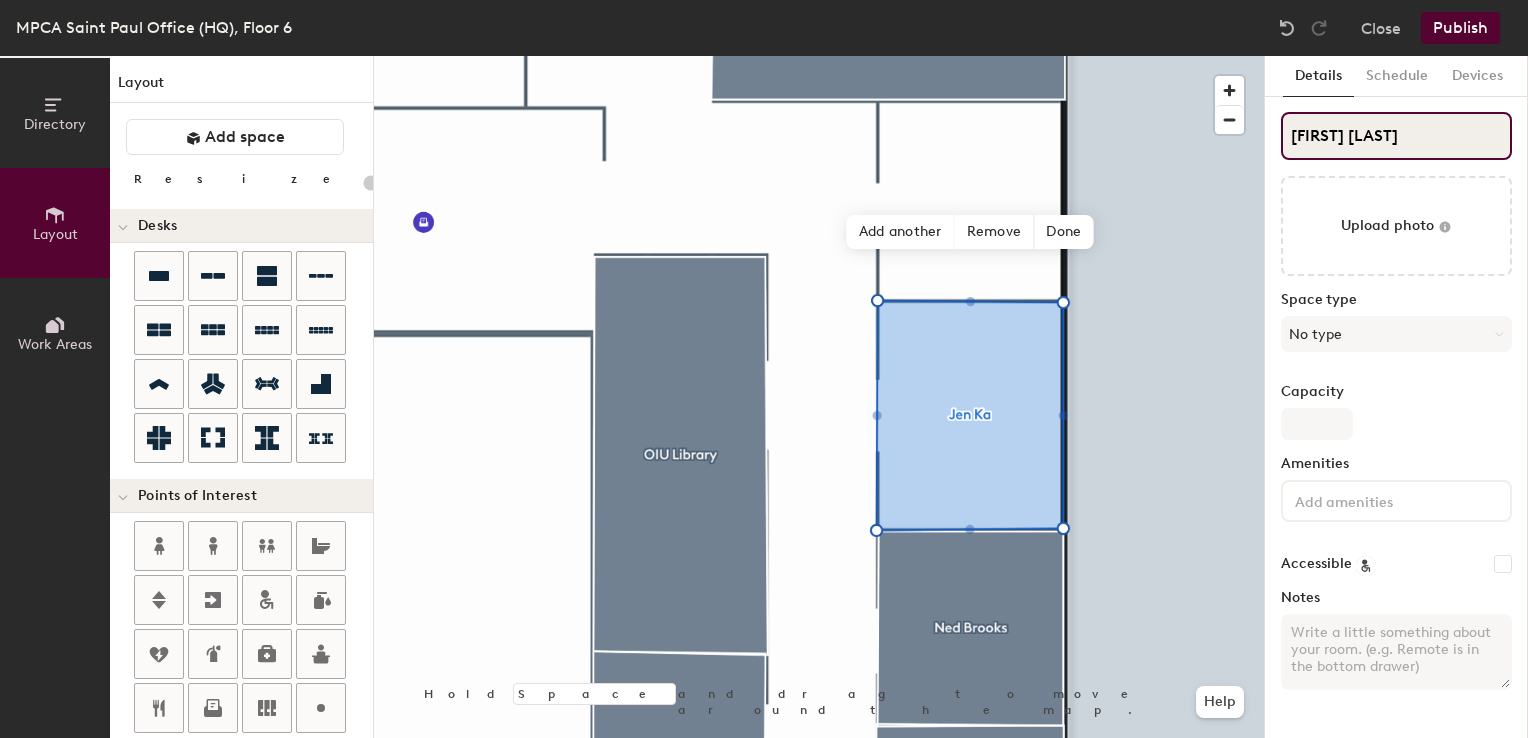 type on "Jen Kad" 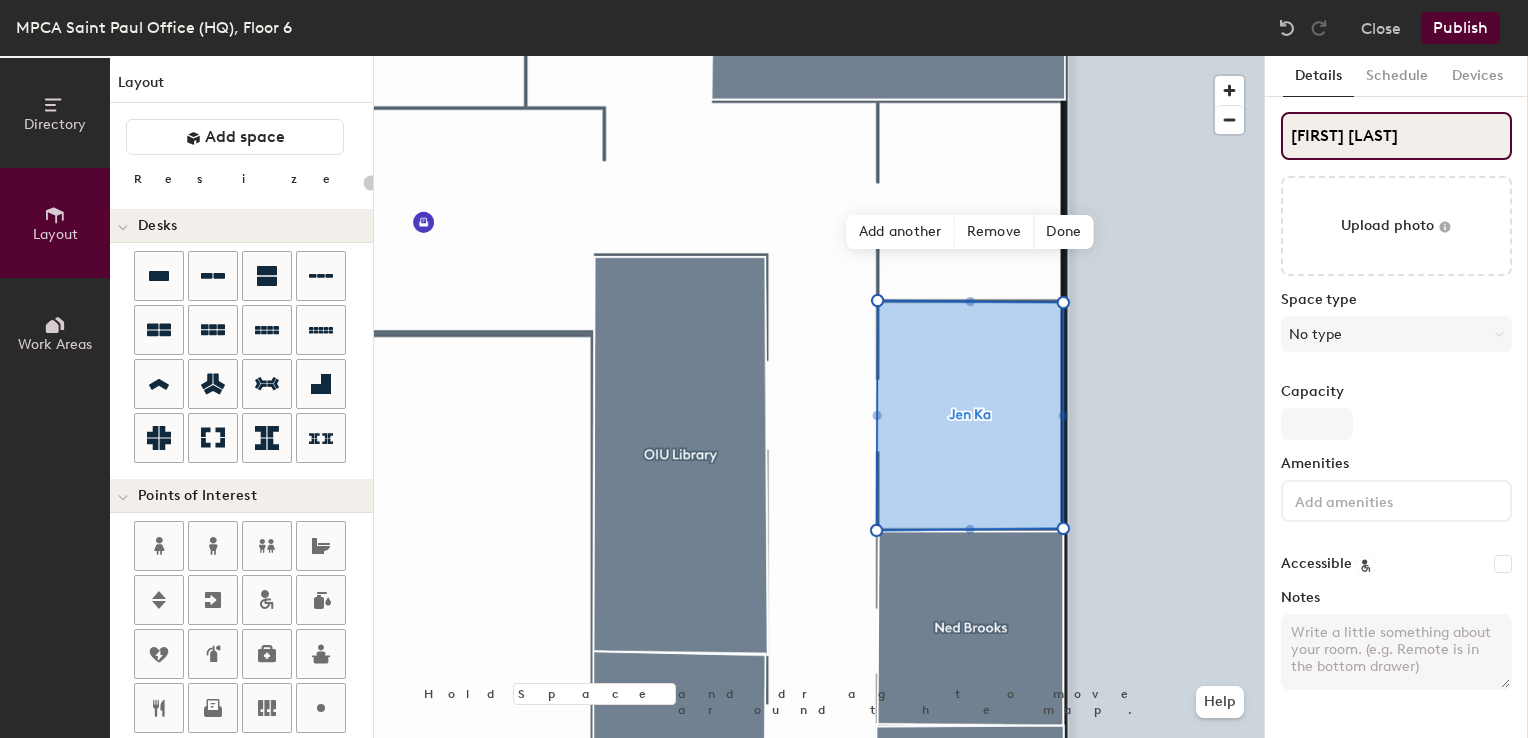type on "20" 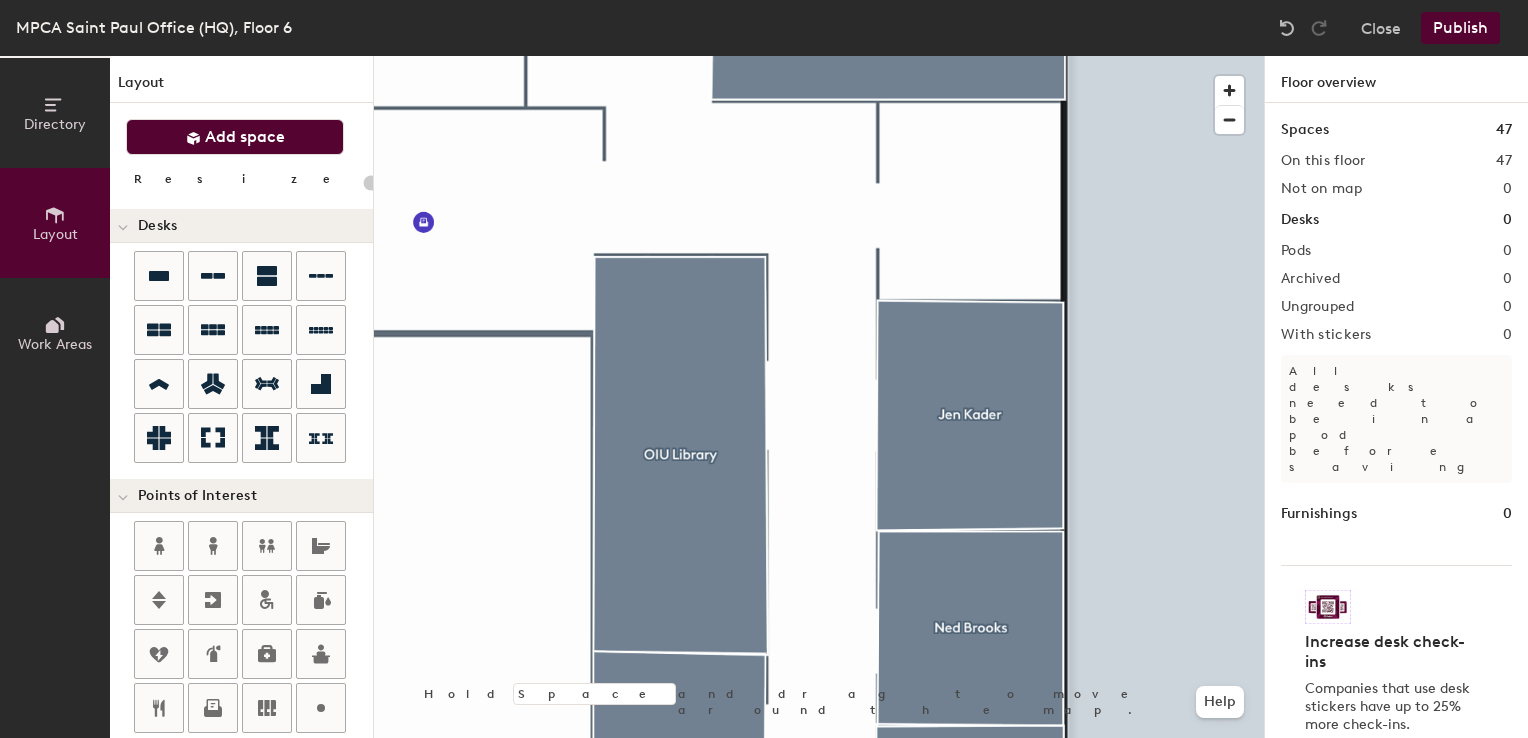 click on "Add space" 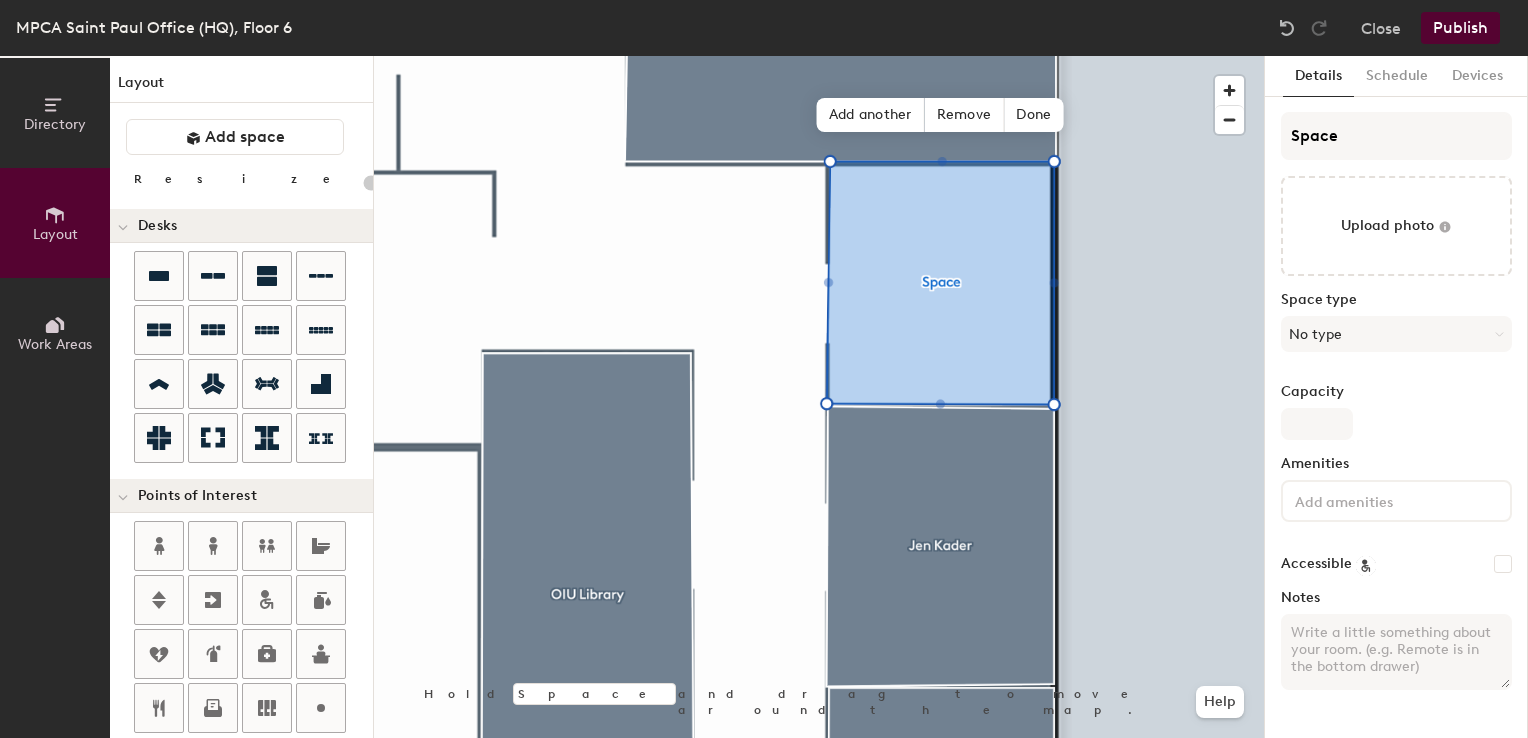 type on "20" 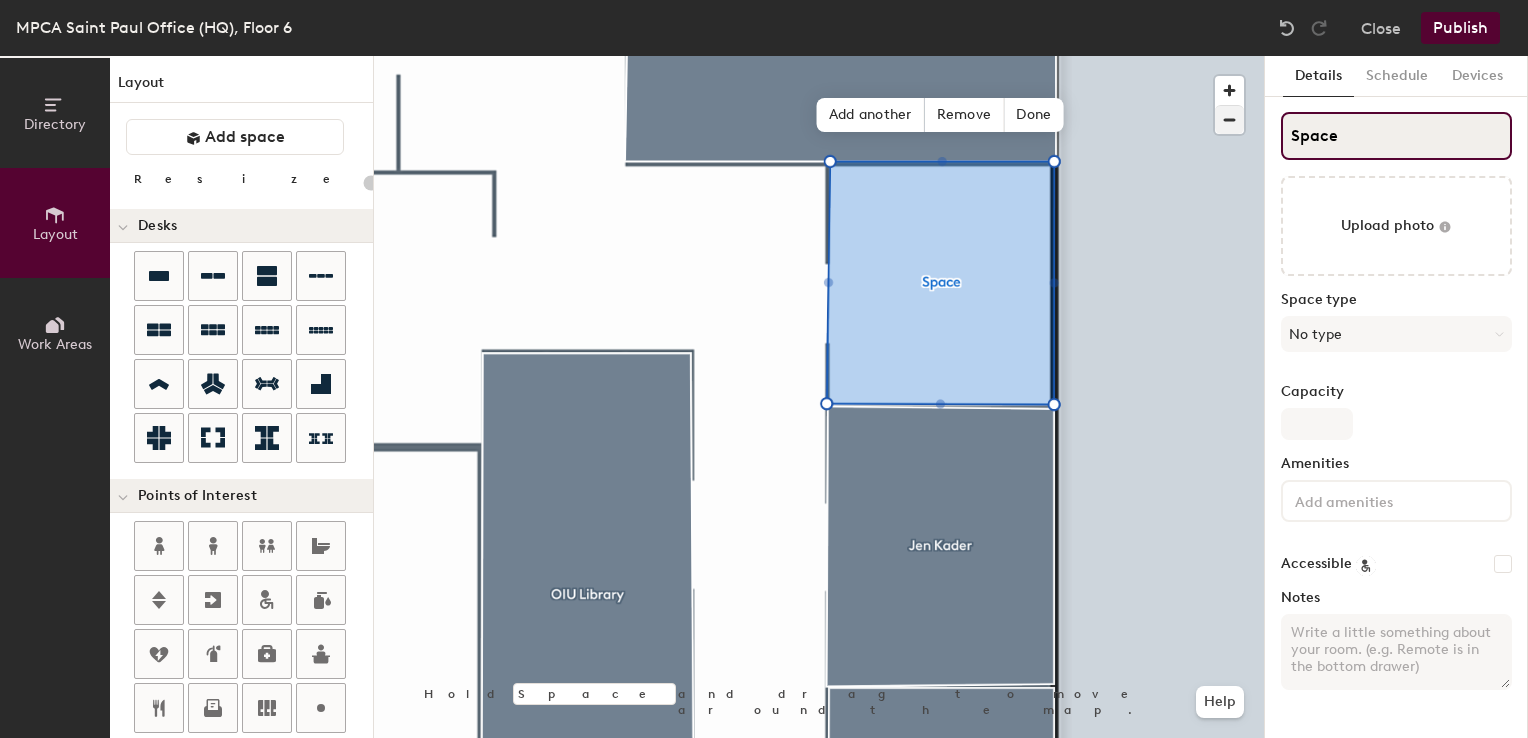 drag, startPoint x: 1328, startPoint y: 140, endPoint x: 1218, endPoint y: 130, distance: 110.45361 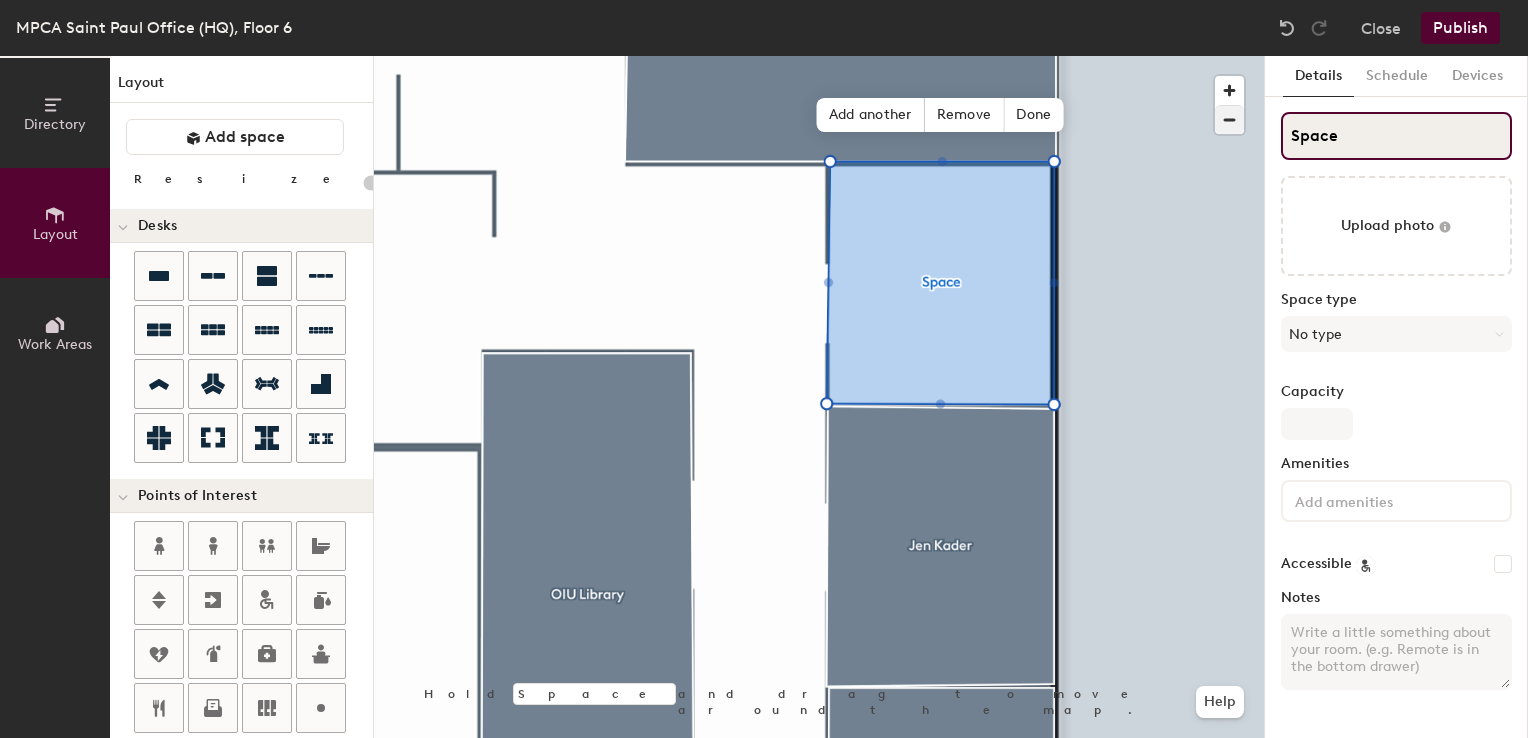 click on "Directory Layout Work Areas Layout   Add space Resize Desks Points of Interest Furnishings Seating Tables Booths Hold Space and drag to move around the map. Help Add another Remove Done Scheduling policies Booking Window Max reservation length Recurring events Restrict booking to working hours Prevent booking from kiosks Restrict booking to administrators Configure room display Background Upload photo General Auto contrast High visibility Hide the logo Custom logo Edit Display hours Screen Brightness 0% 100% Privacy Mask meeting titles Hide meeting attendees Keep meeting organizer visible Scheduling Meeting check-ins Start meetings early End meetings early Extend meetings Impromptu meetings Abandoned meeting protection Admin access Restrict display management Details Schedule Devices Space Upload photo Space type No type Capacity Amenities Accessible Notes" 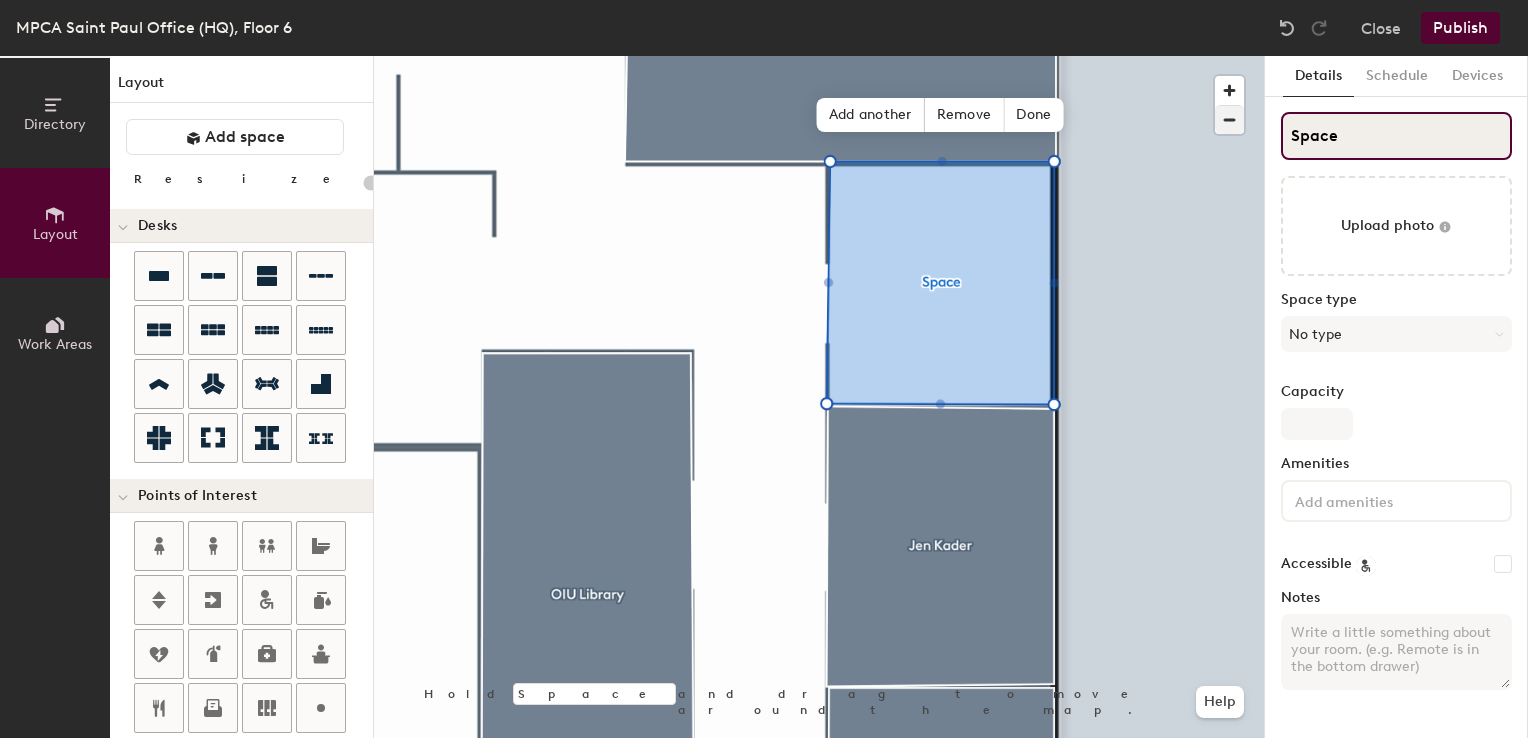 type on "M" 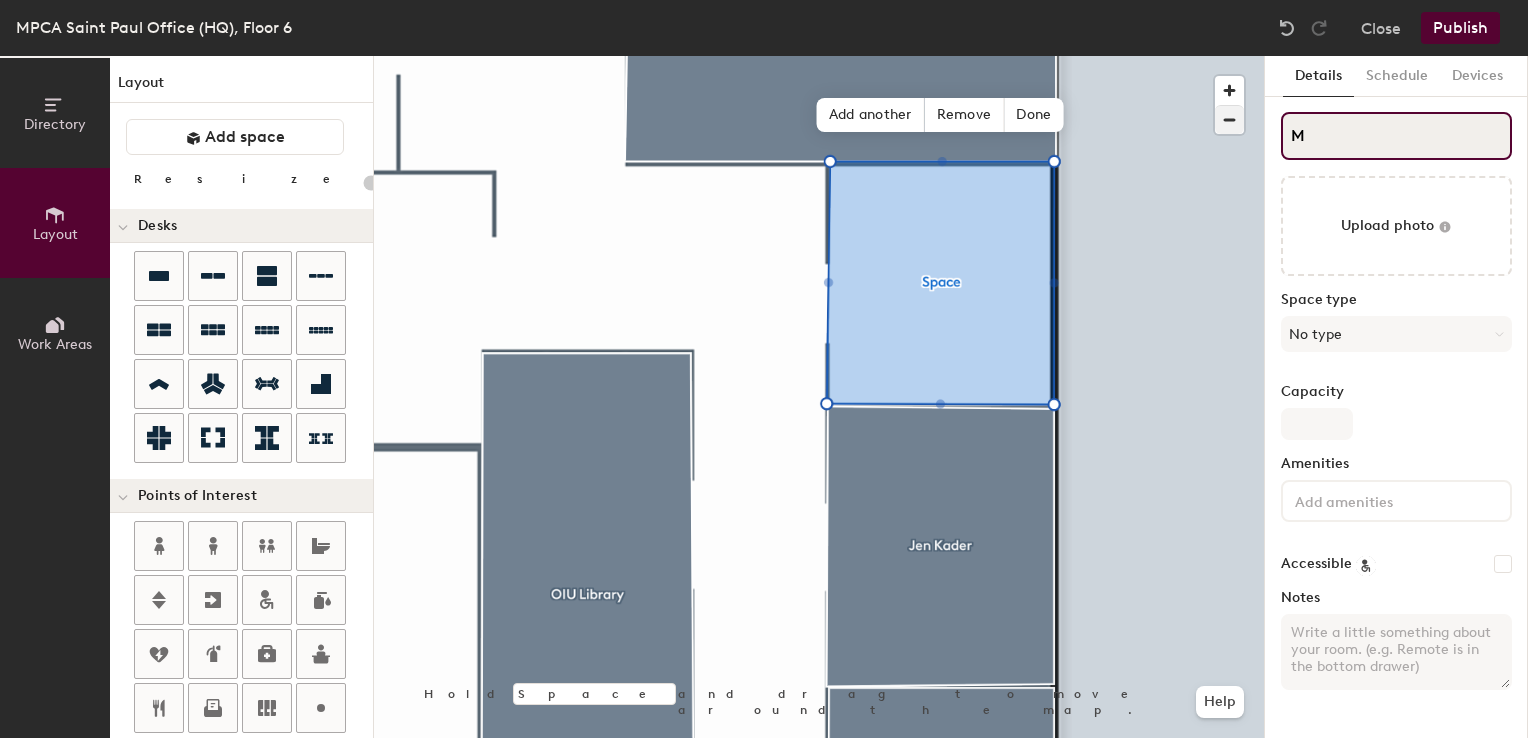 type on "20" 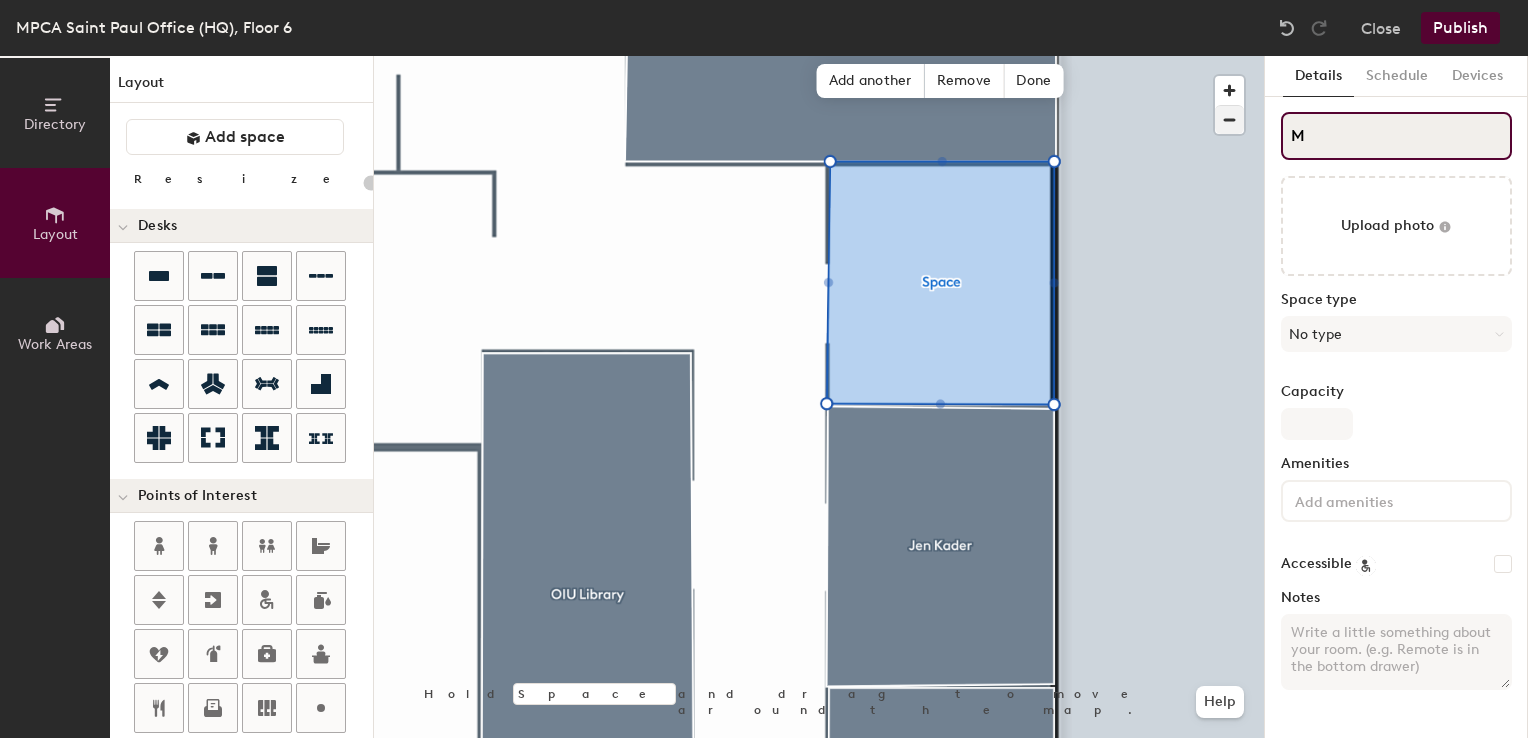 type on "Ma" 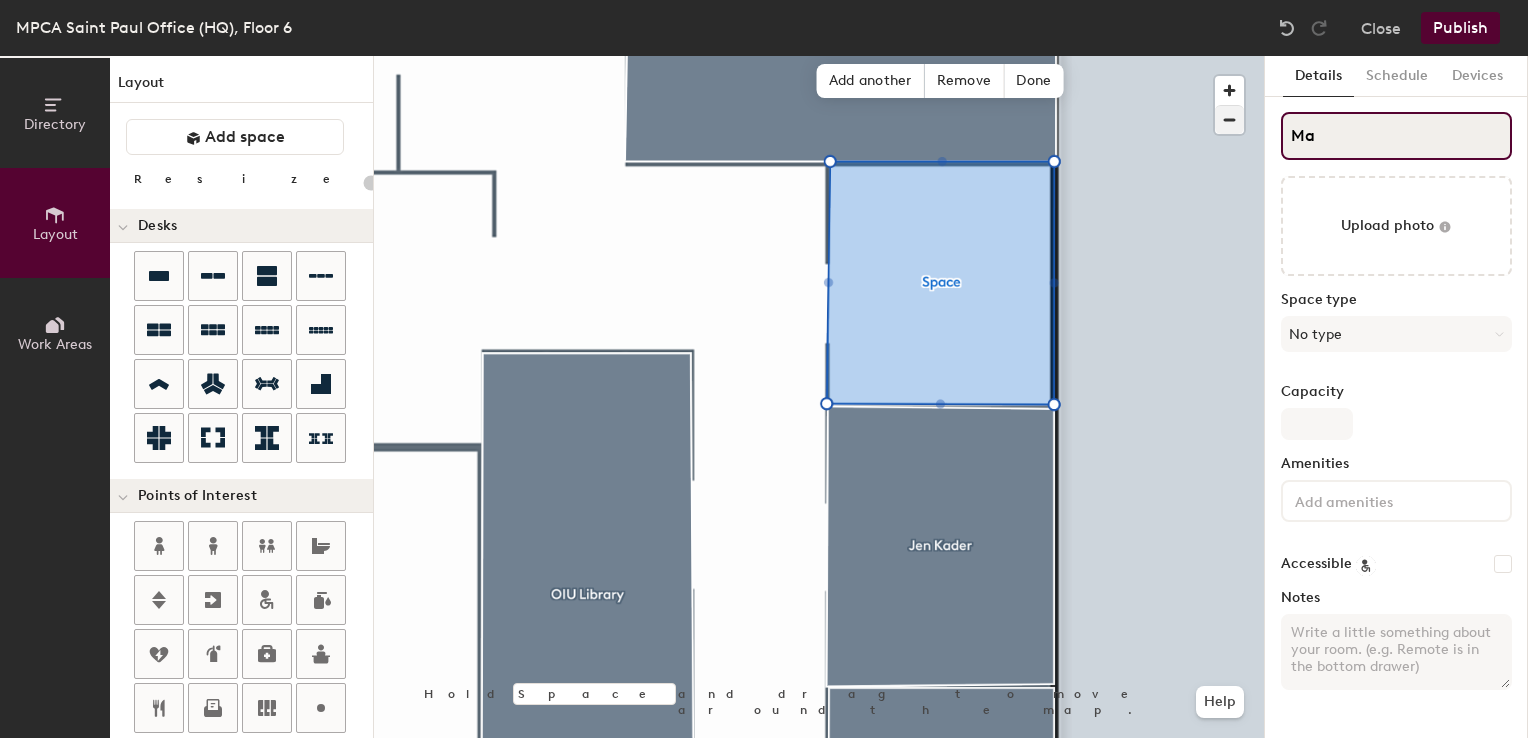 type on "20" 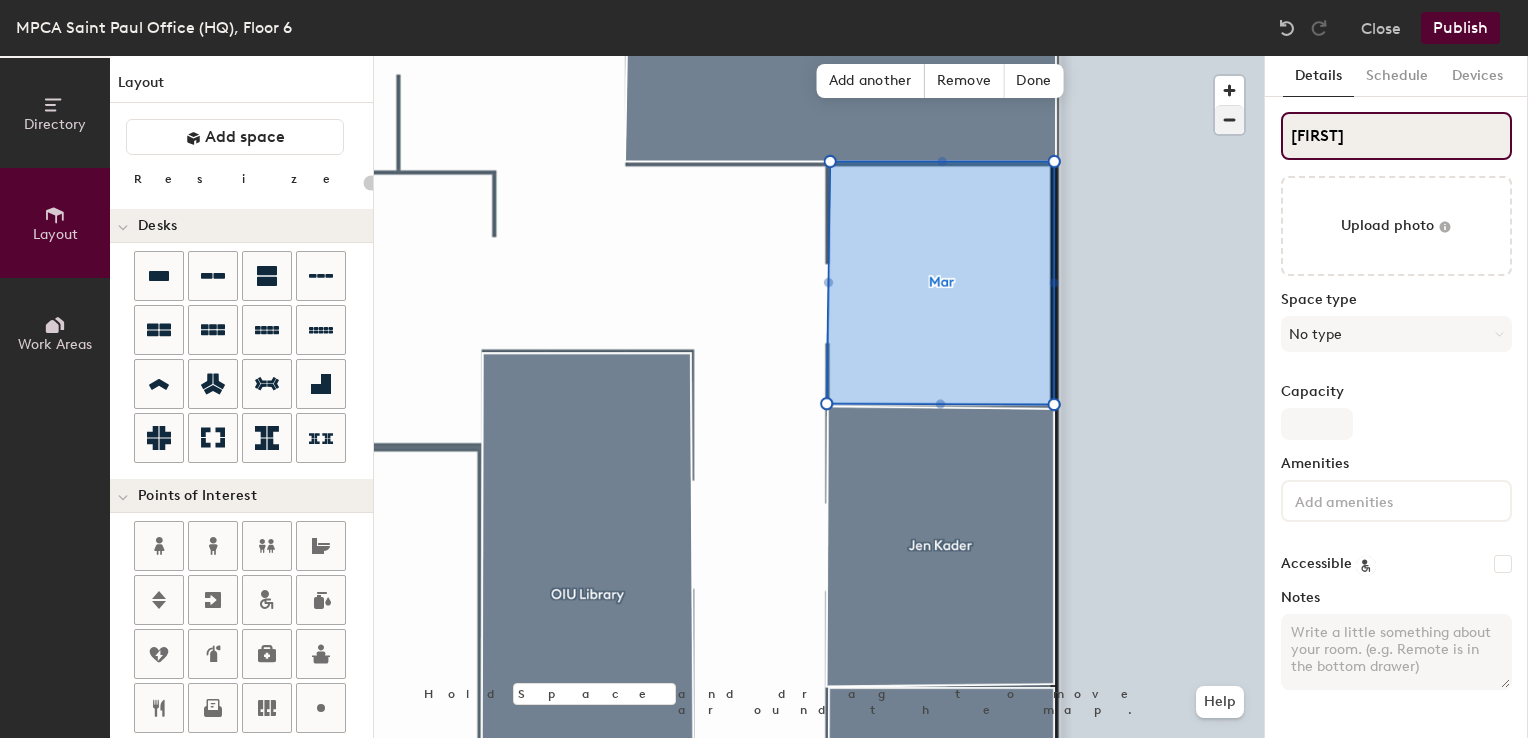 type on "20" 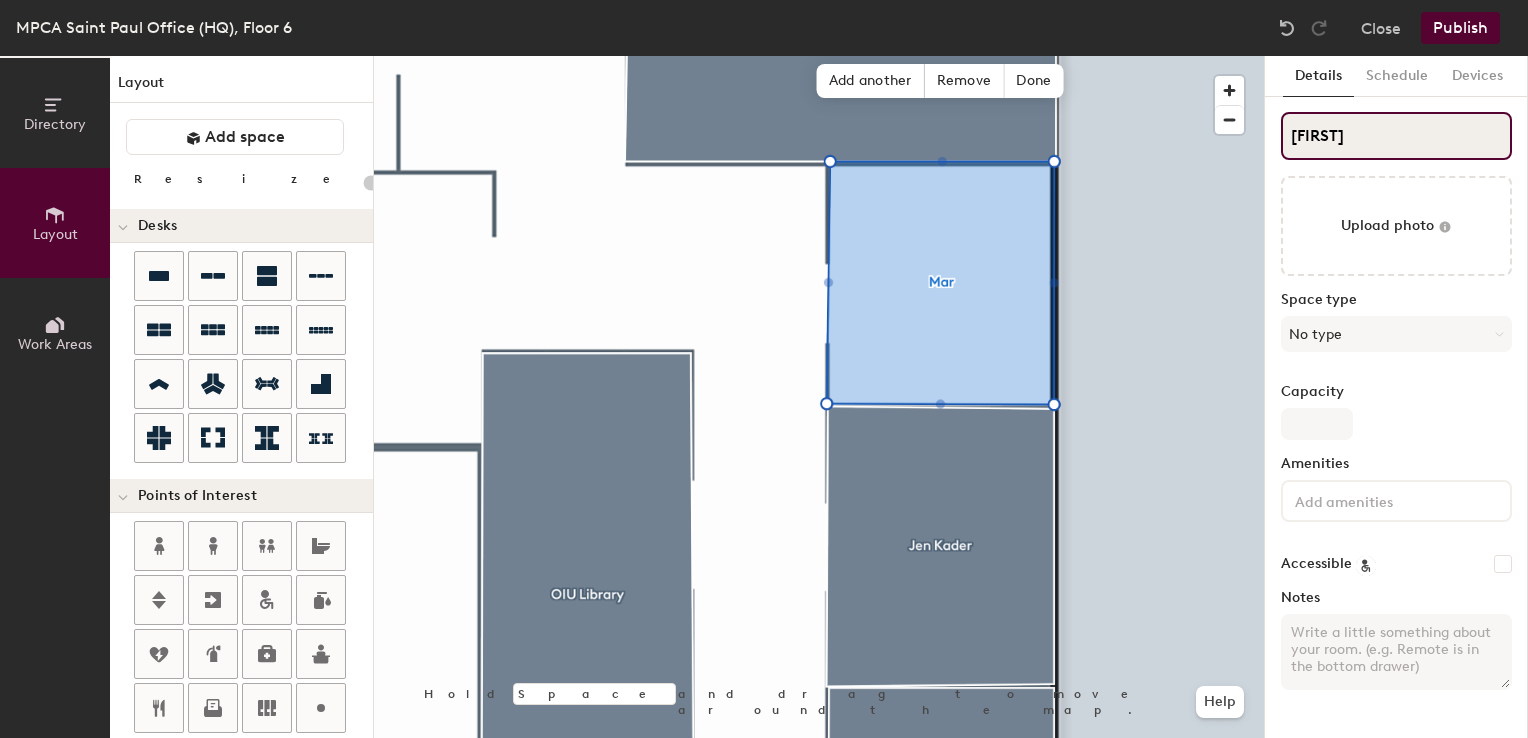 click on "Mar" 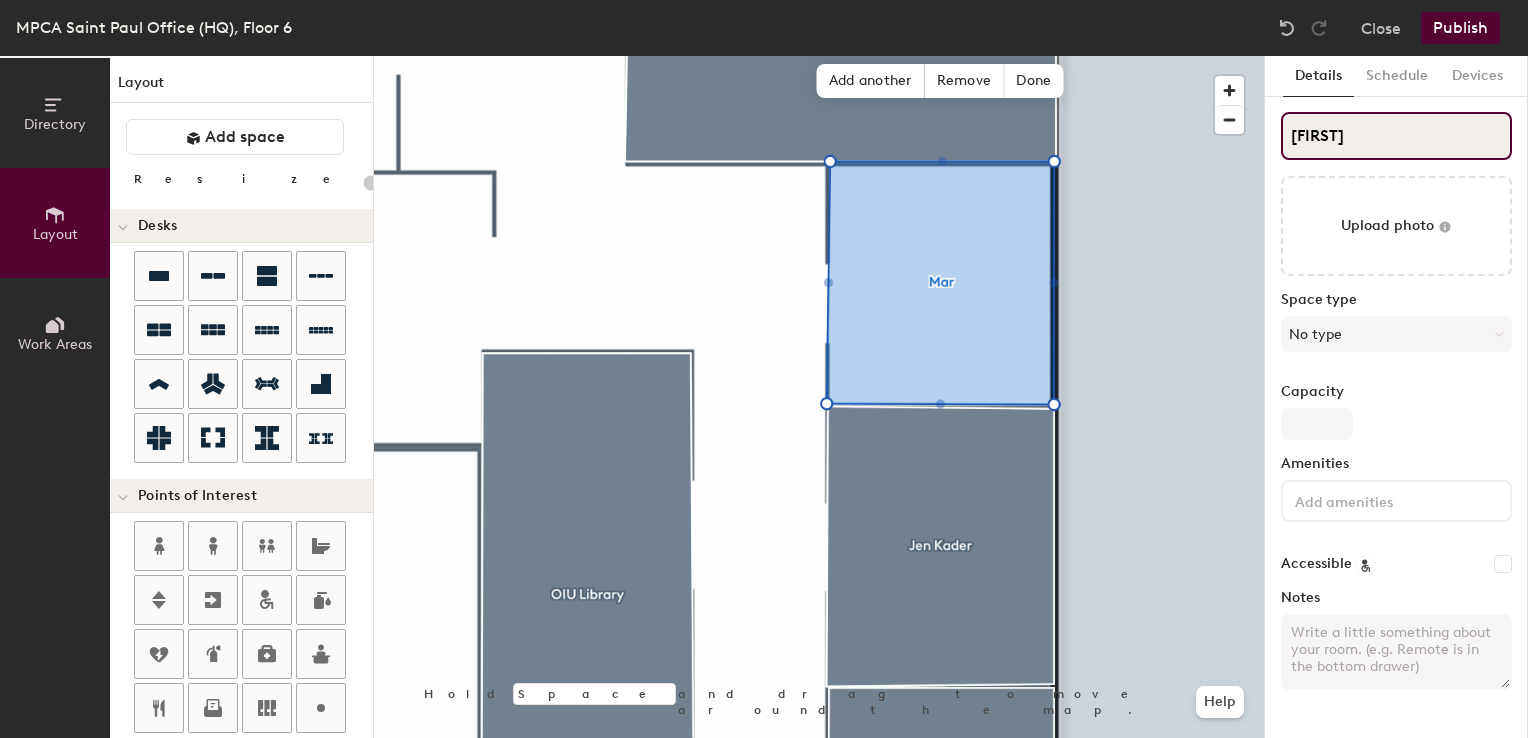 type on "Maria" 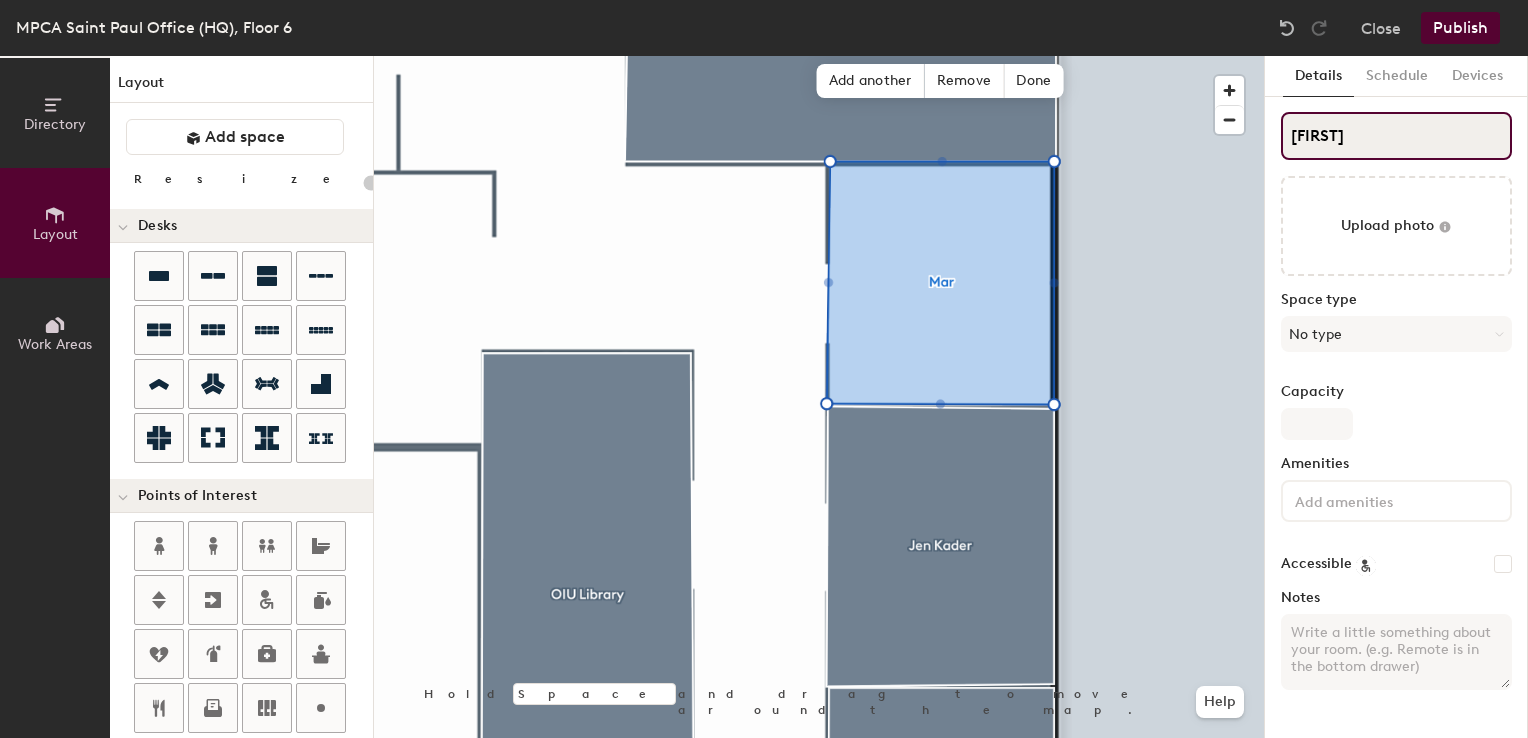 type on "20" 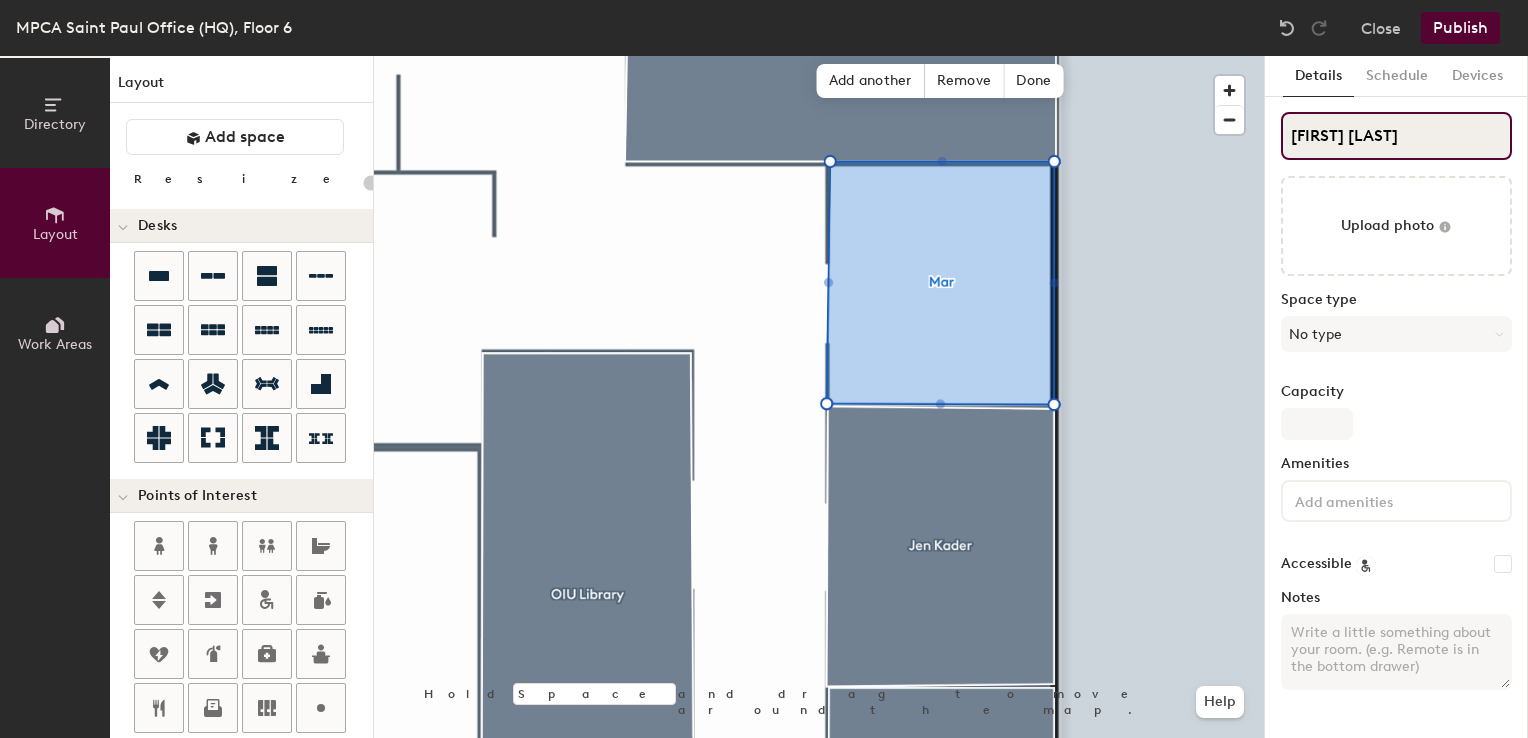 type on "20" 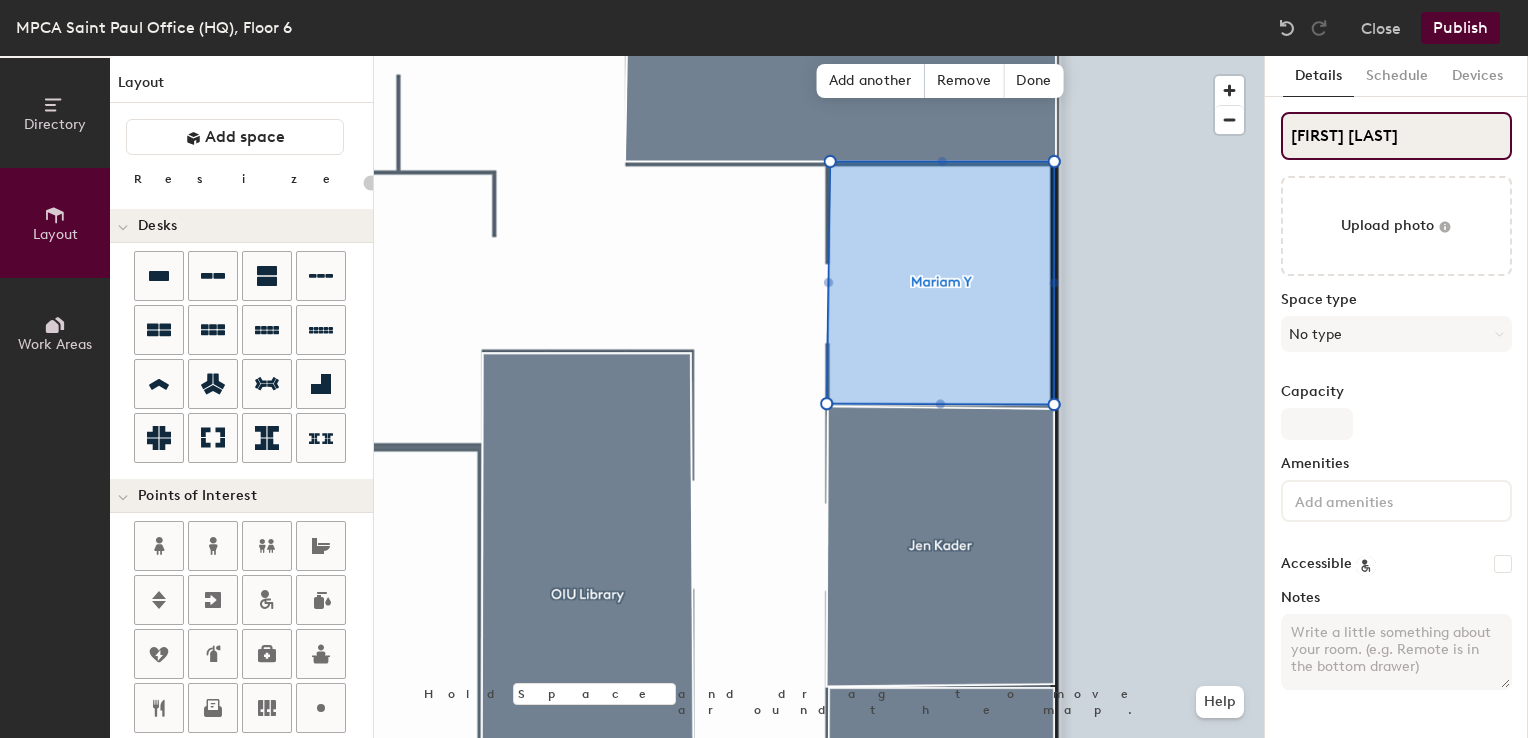 type on "20" 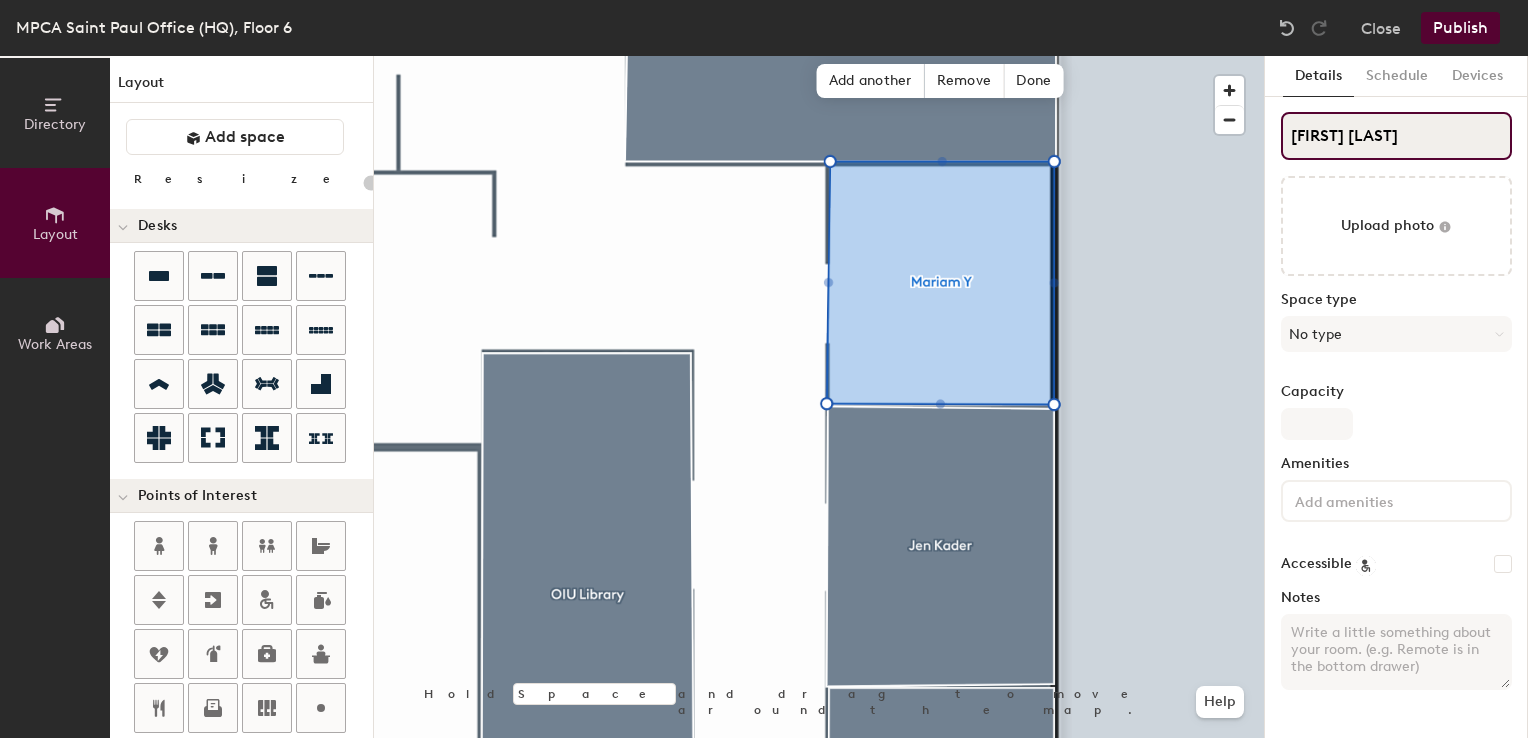 type on "Mariam Yoh" 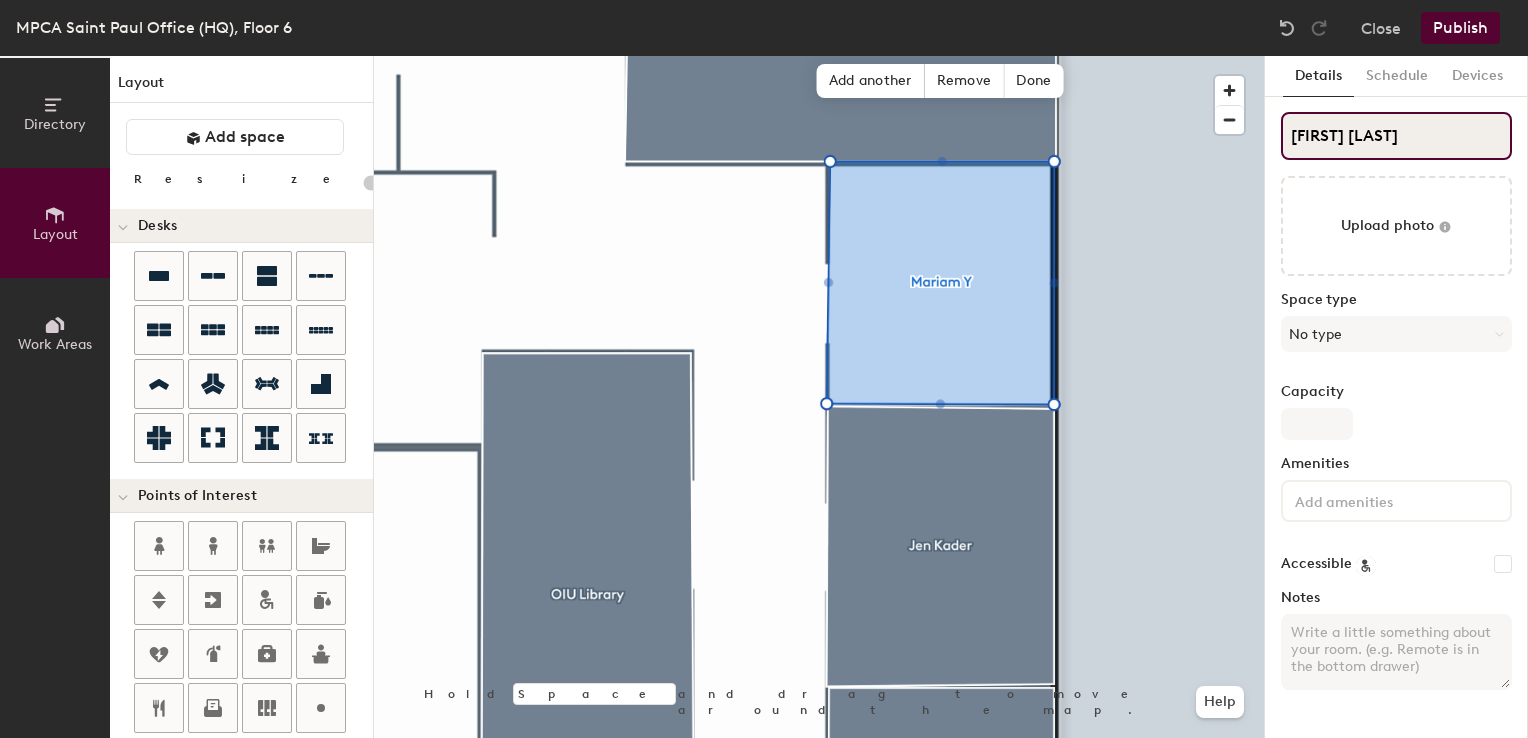 type on "20" 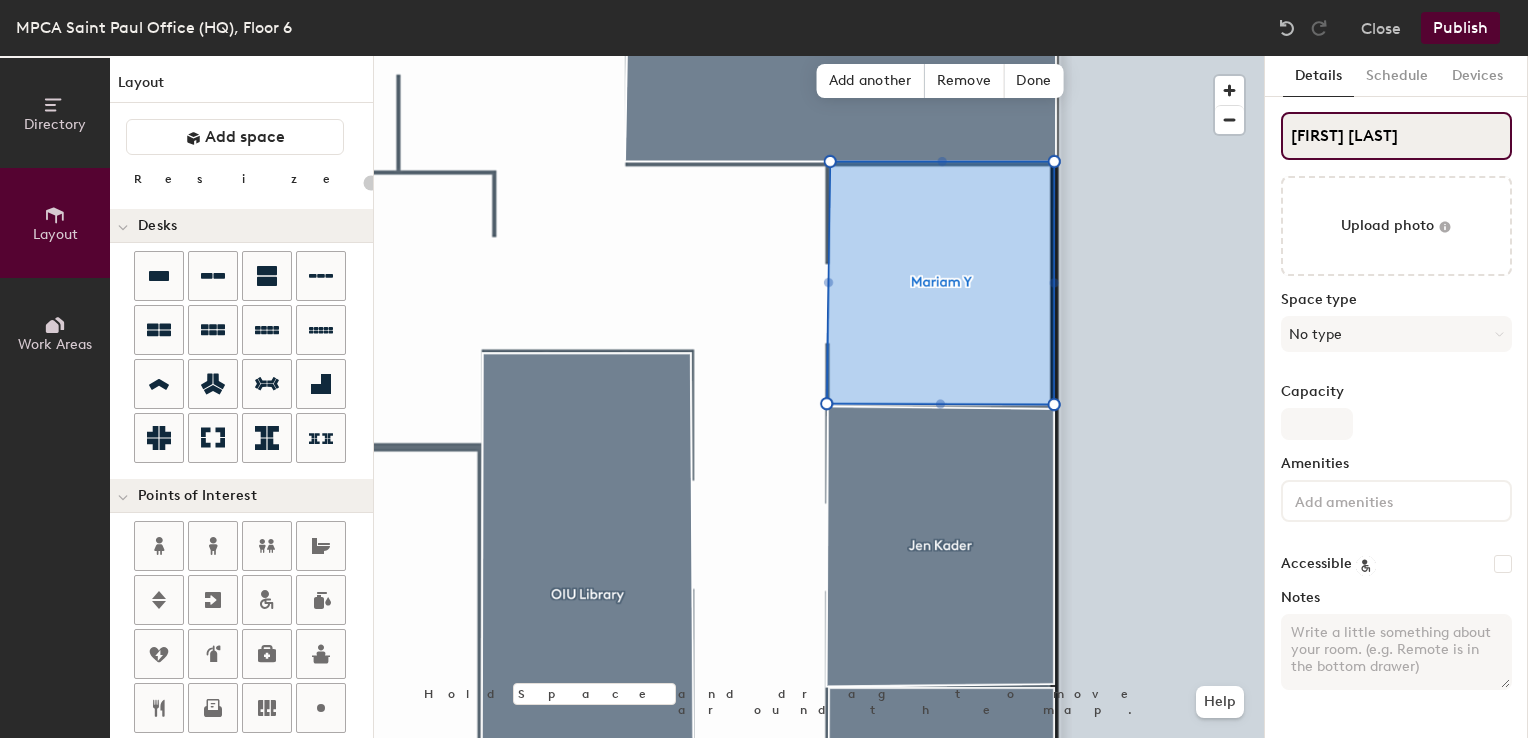 type on "20" 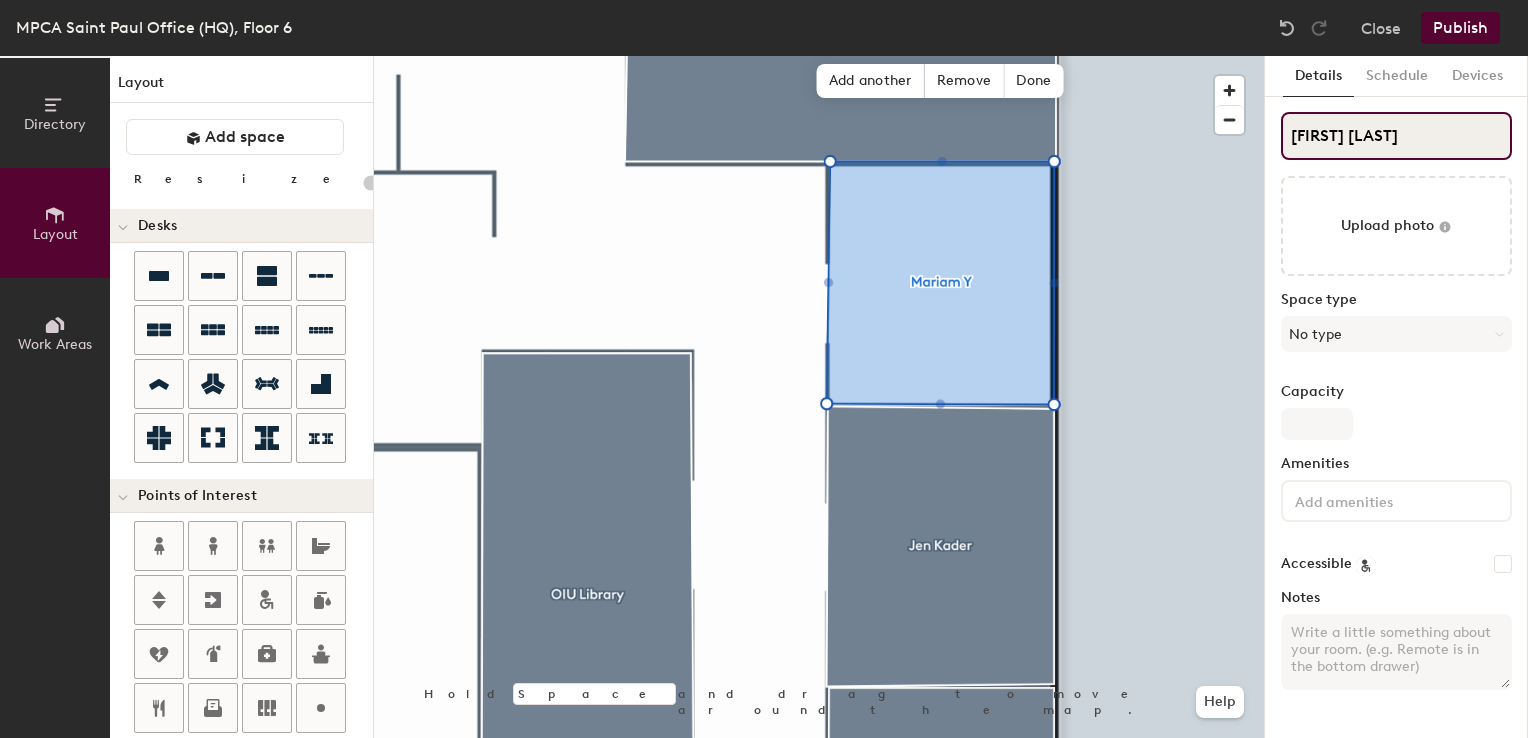 type on "20" 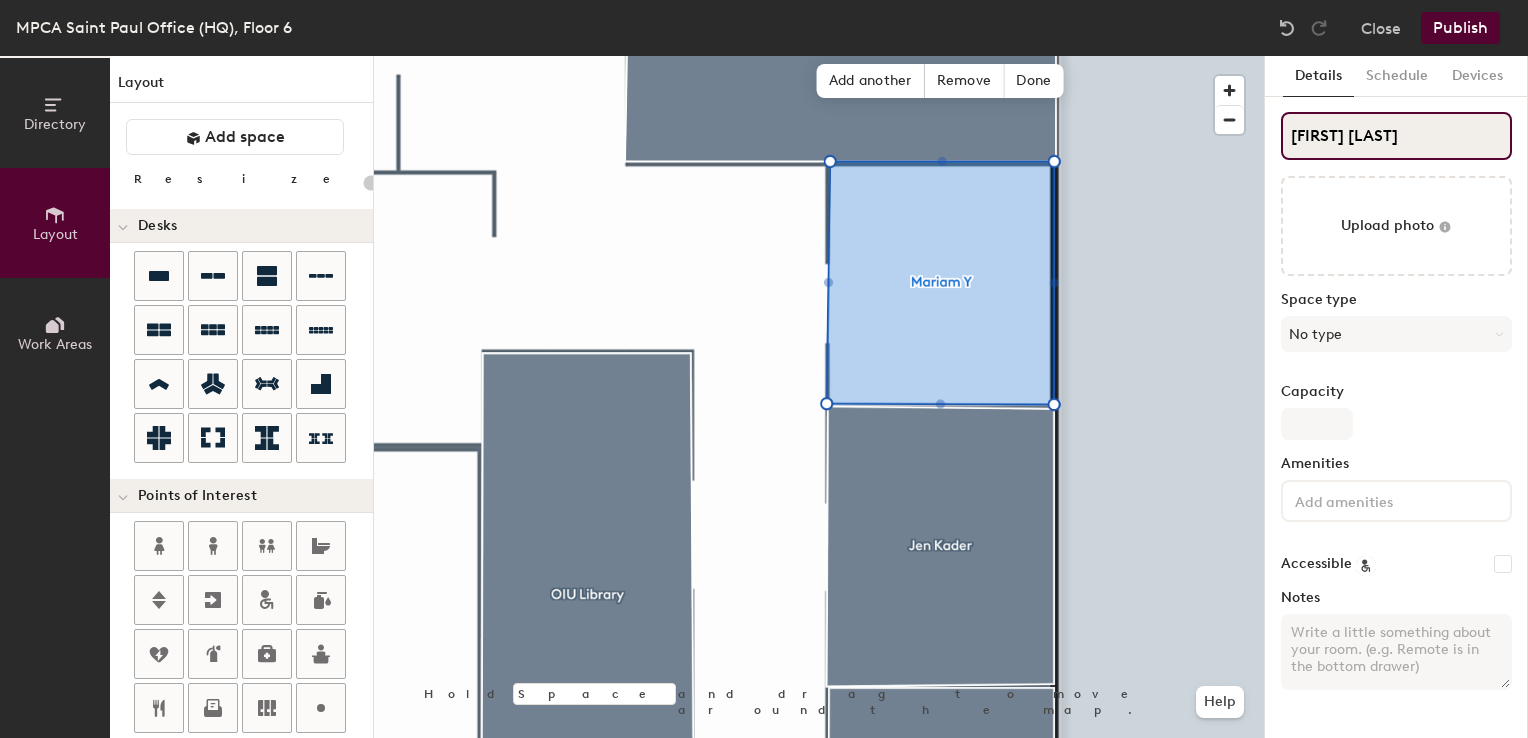 type on "Mariam Yohanne" 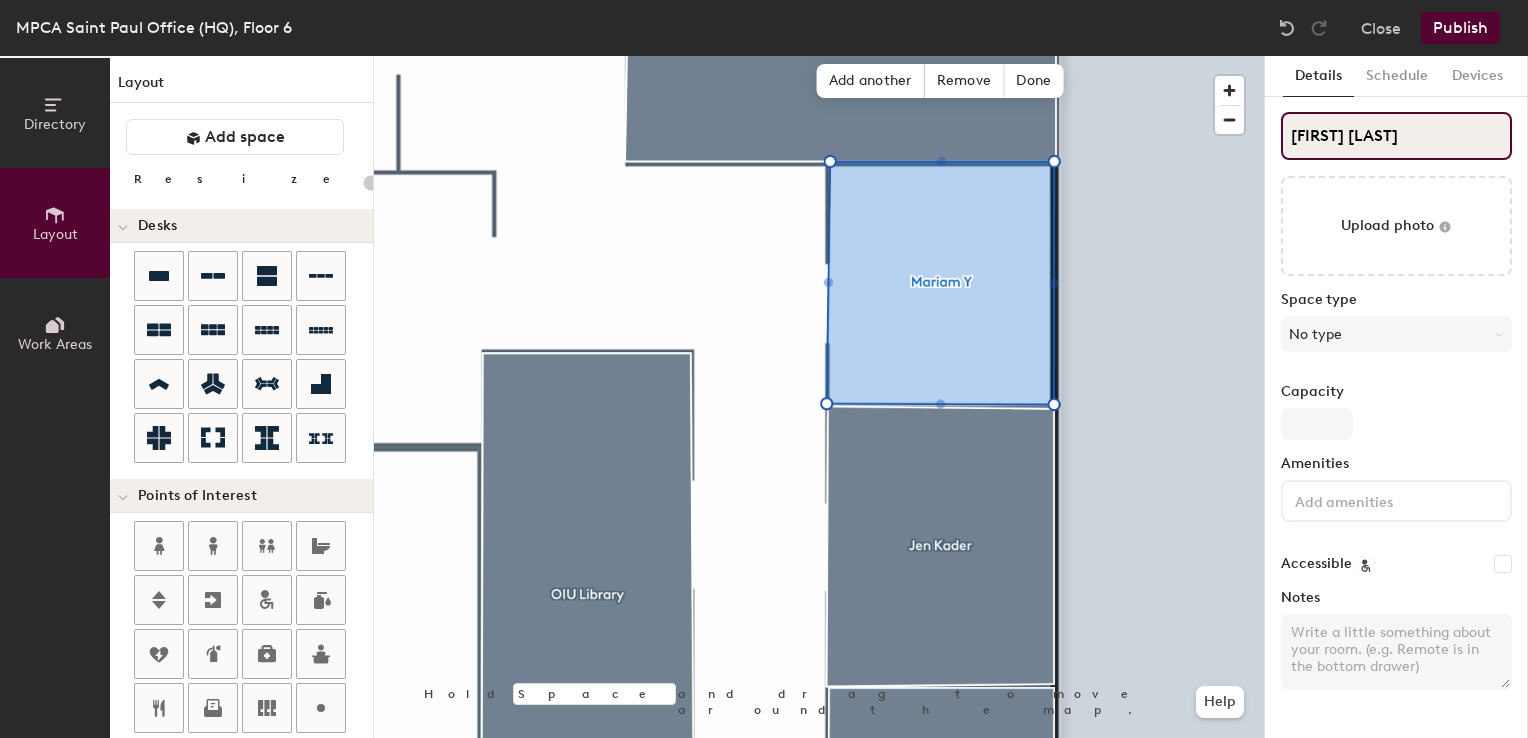 type on "20" 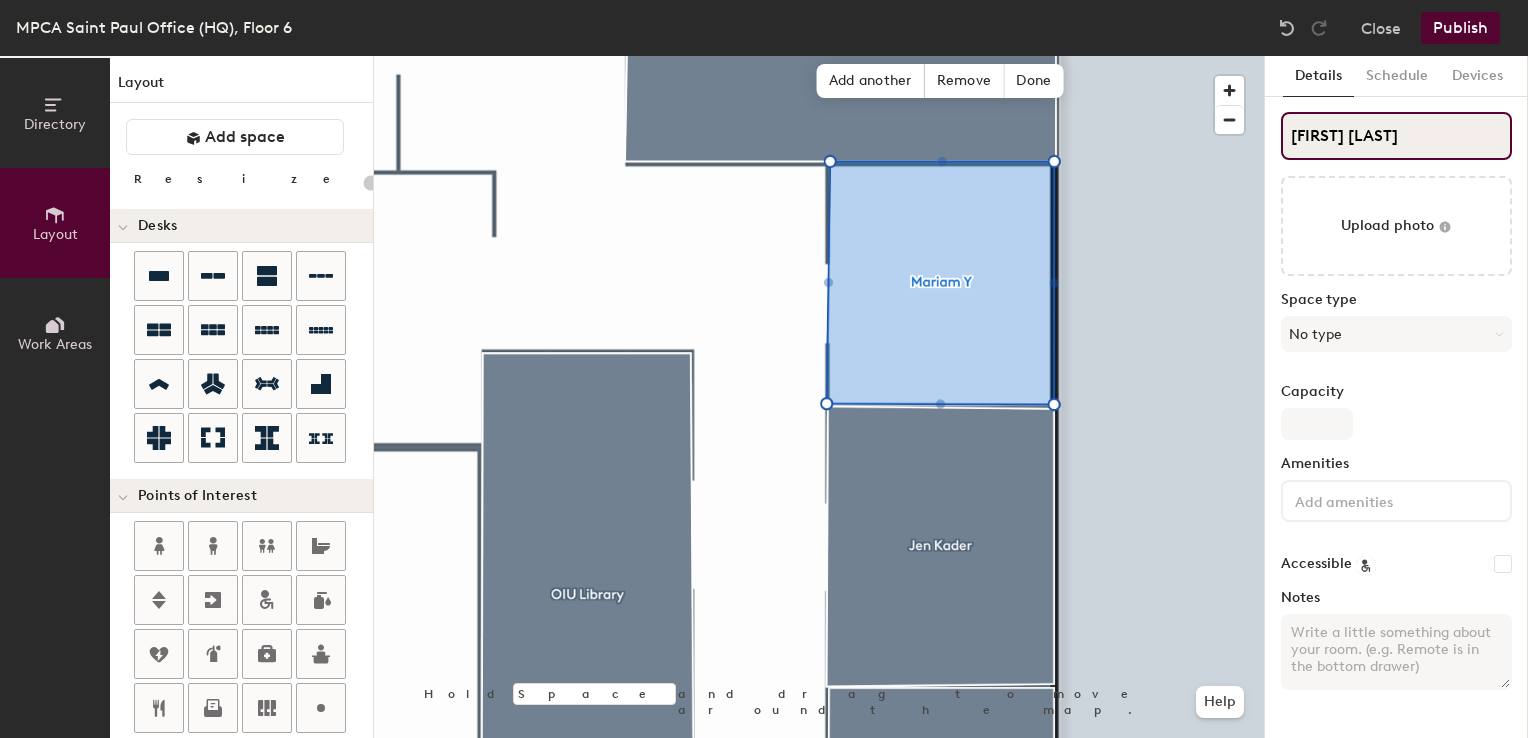 type on "Mariam Yohannes" 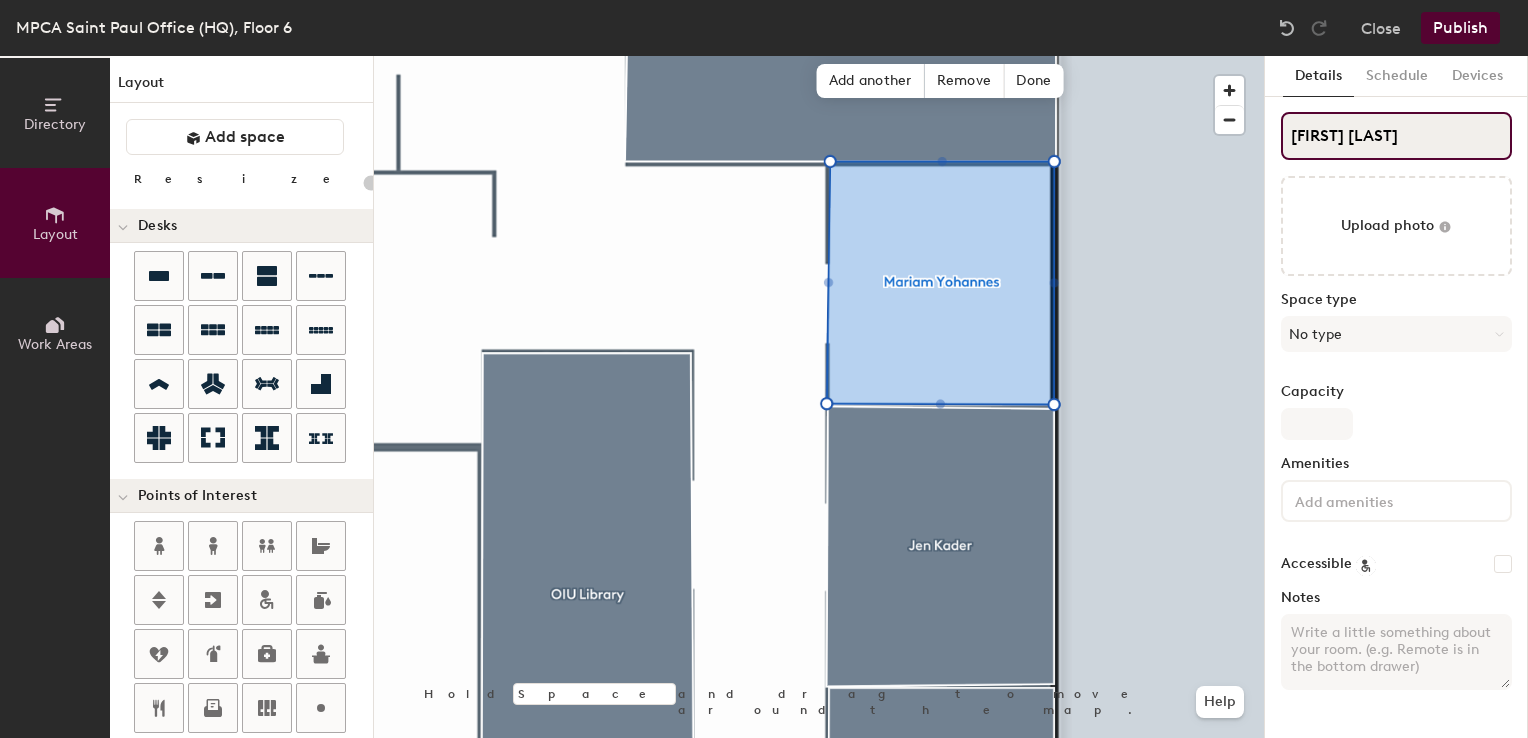 type on "20" 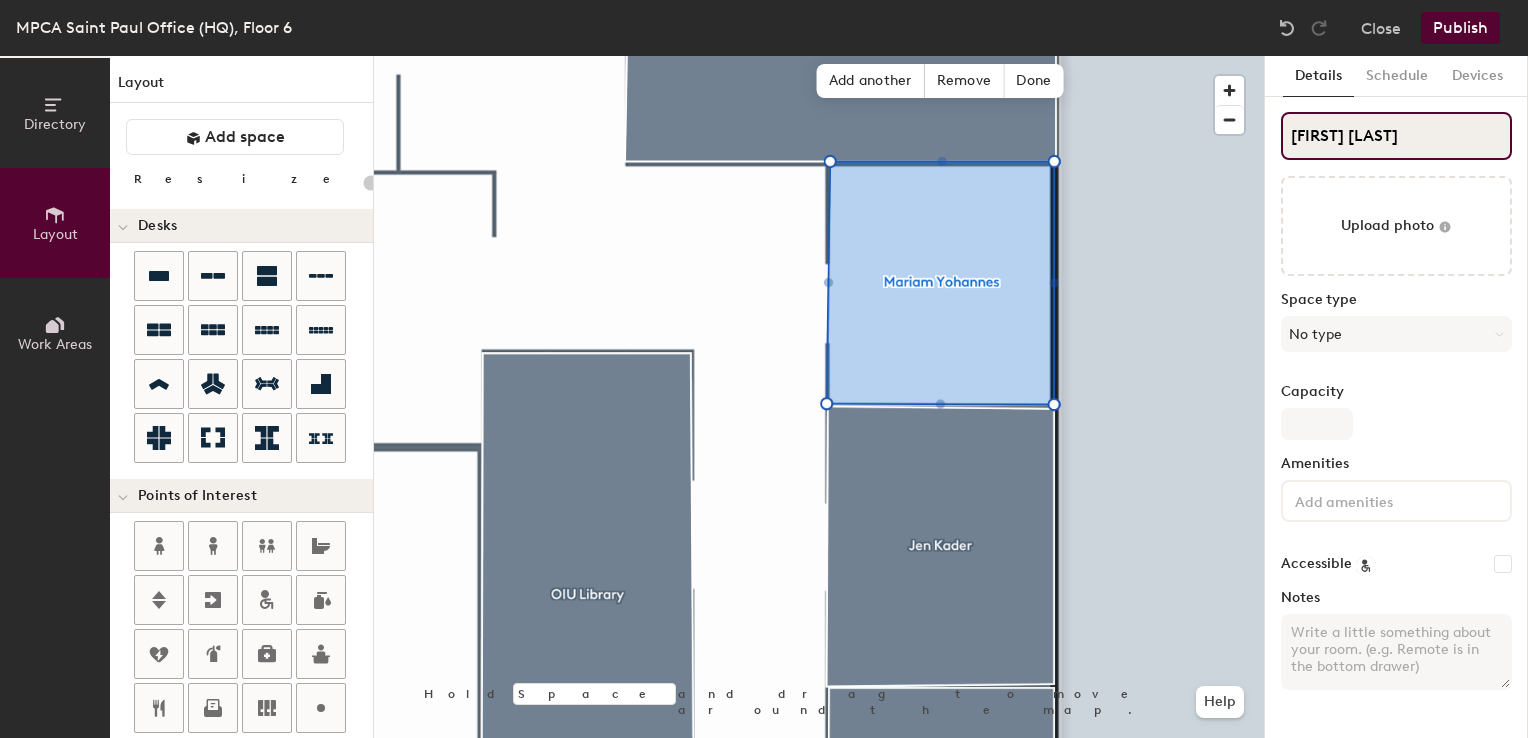 type on "Mariam Yohannes" 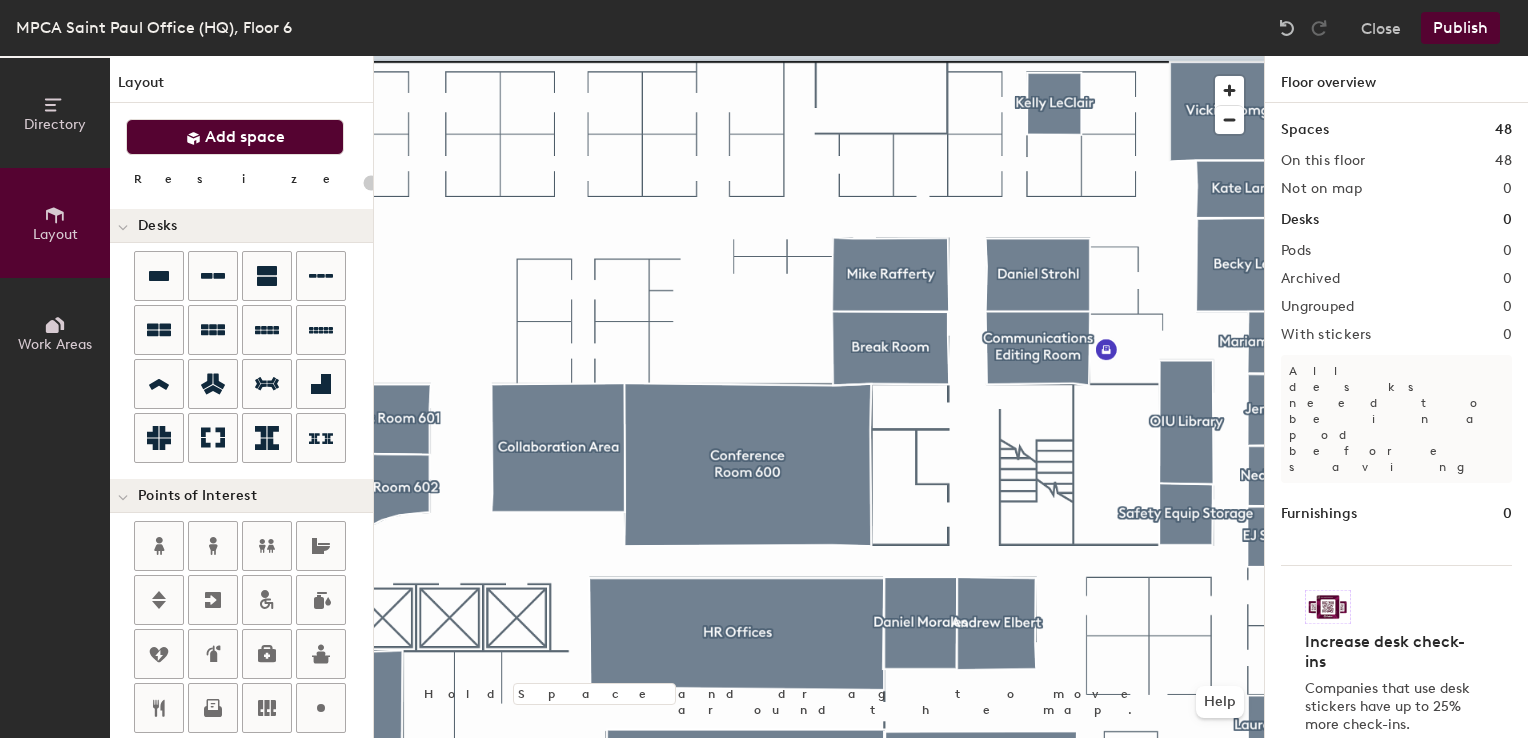 click on "Add space" 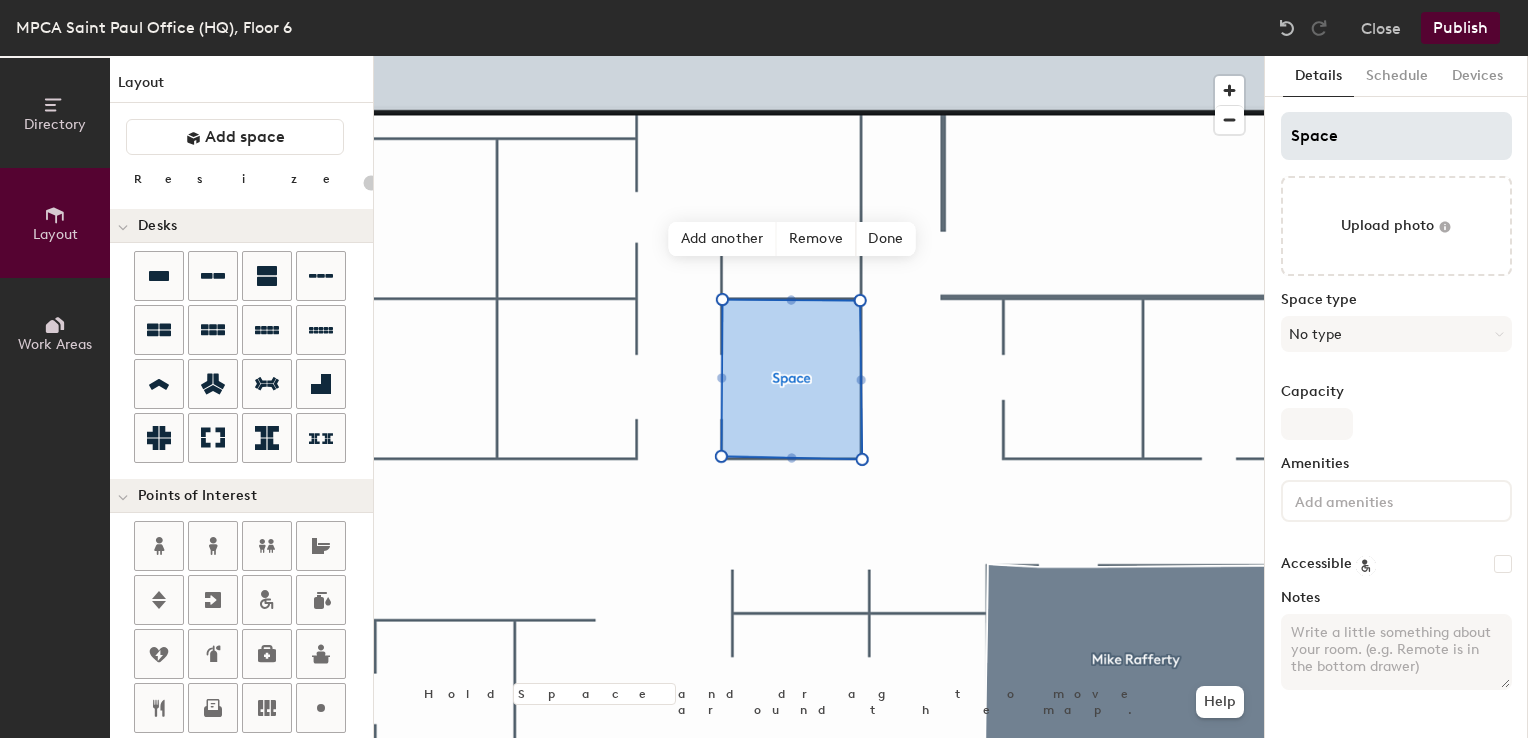 type on "20" 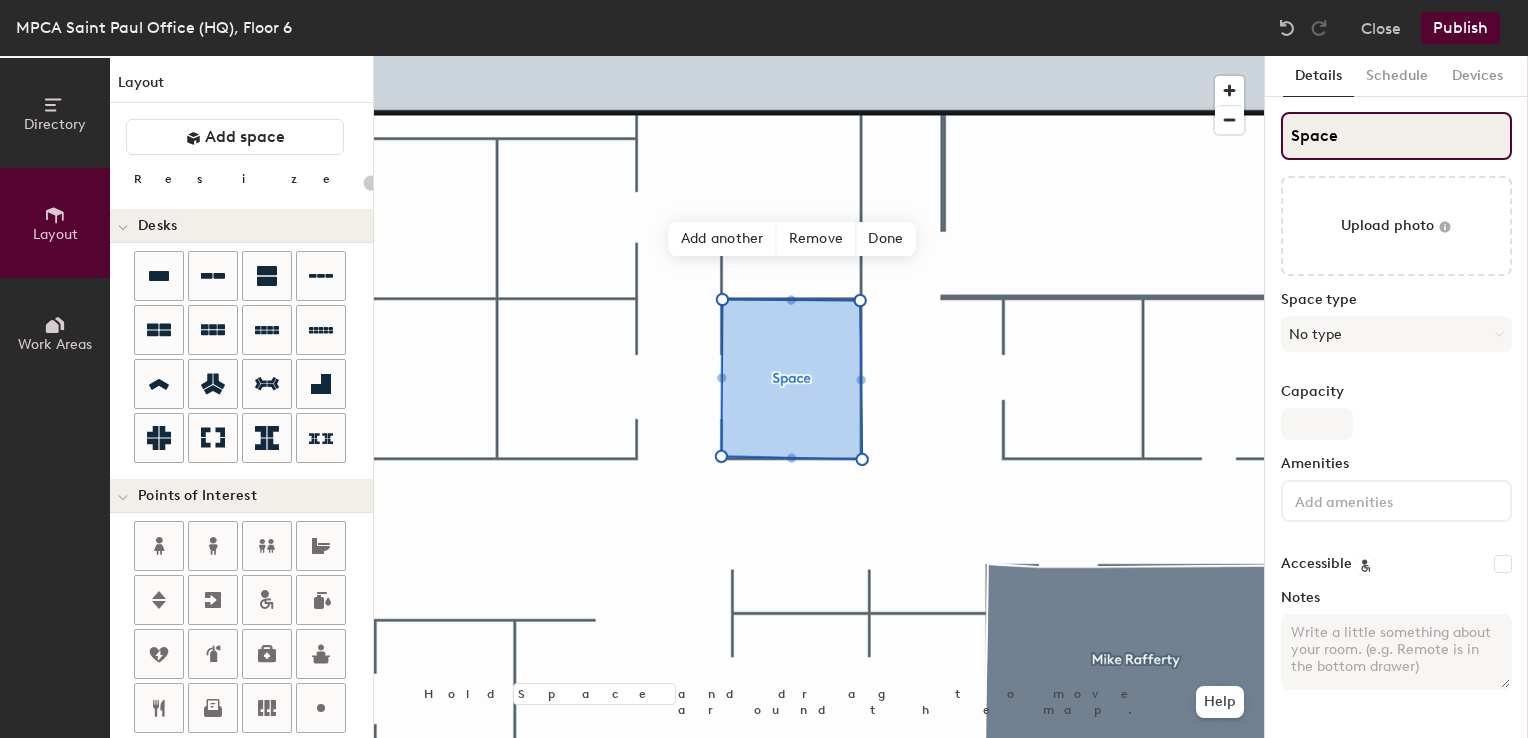 click on "Directory Layout Work Areas Layout   Add space Resize Desks Points of Interest Furnishings Seating Tables Booths Hold Space and drag to move around the map. Help Add another Remove Done Scheduling policies Booking Window Max reservation length Recurring events Restrict booking to working hours Prevent booking from kiosks Restrict booking to administrators Configure room display Background Upload photo General Auto contrast High visibility Hide the logo Custom logo Edit Display hours Screen Brightness 0% 100% Privacy Mask meeting titles Hide meeting attendees Keep meeting organizer visible Scheduling Meeting check-ins Start meetings early End meetings early Extend meetings Impromptu meetings Abandoned meeting protection Admin access Restrict display management Details Schedule Devices Space Upload photo Space type No type Capacity Amenities Accessible Notes" 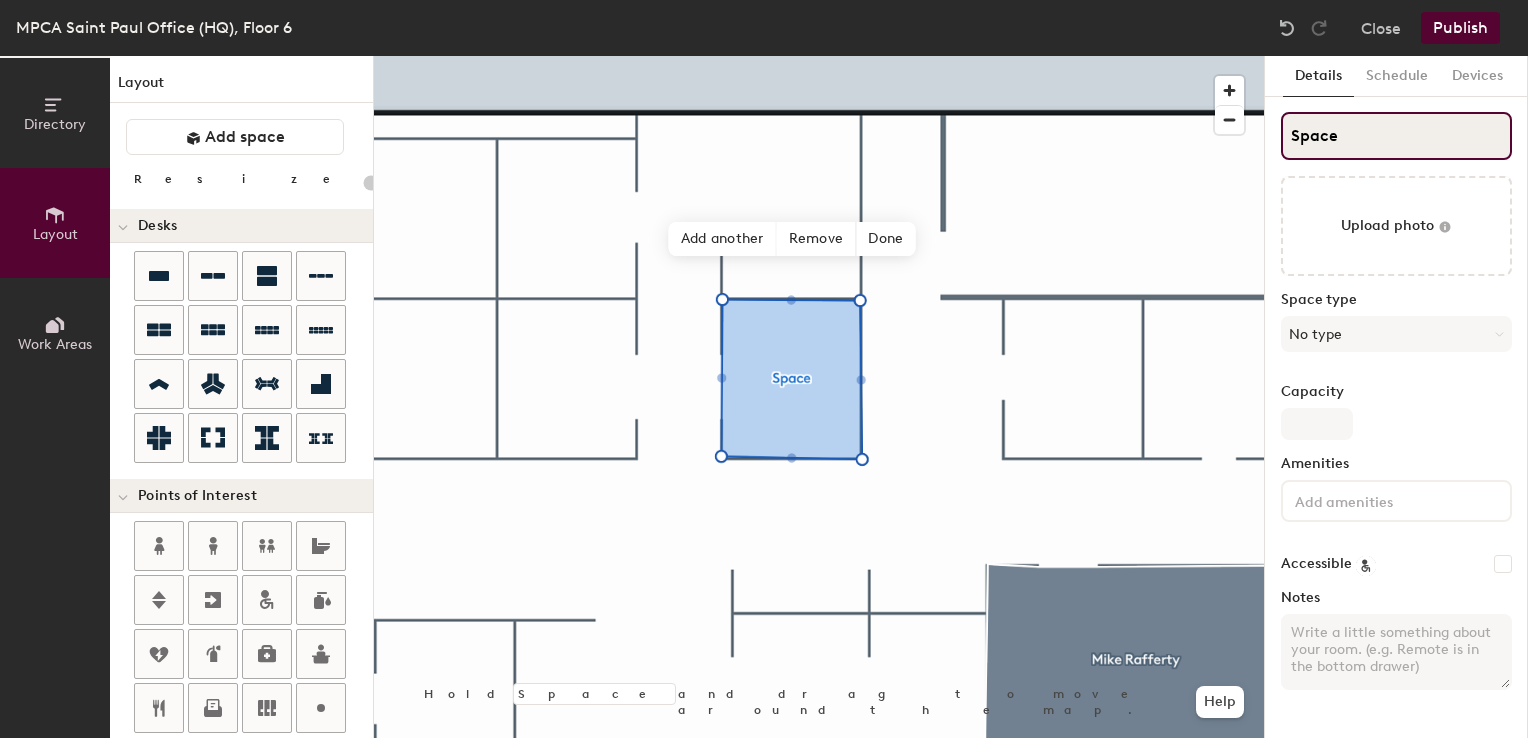 type on "M" 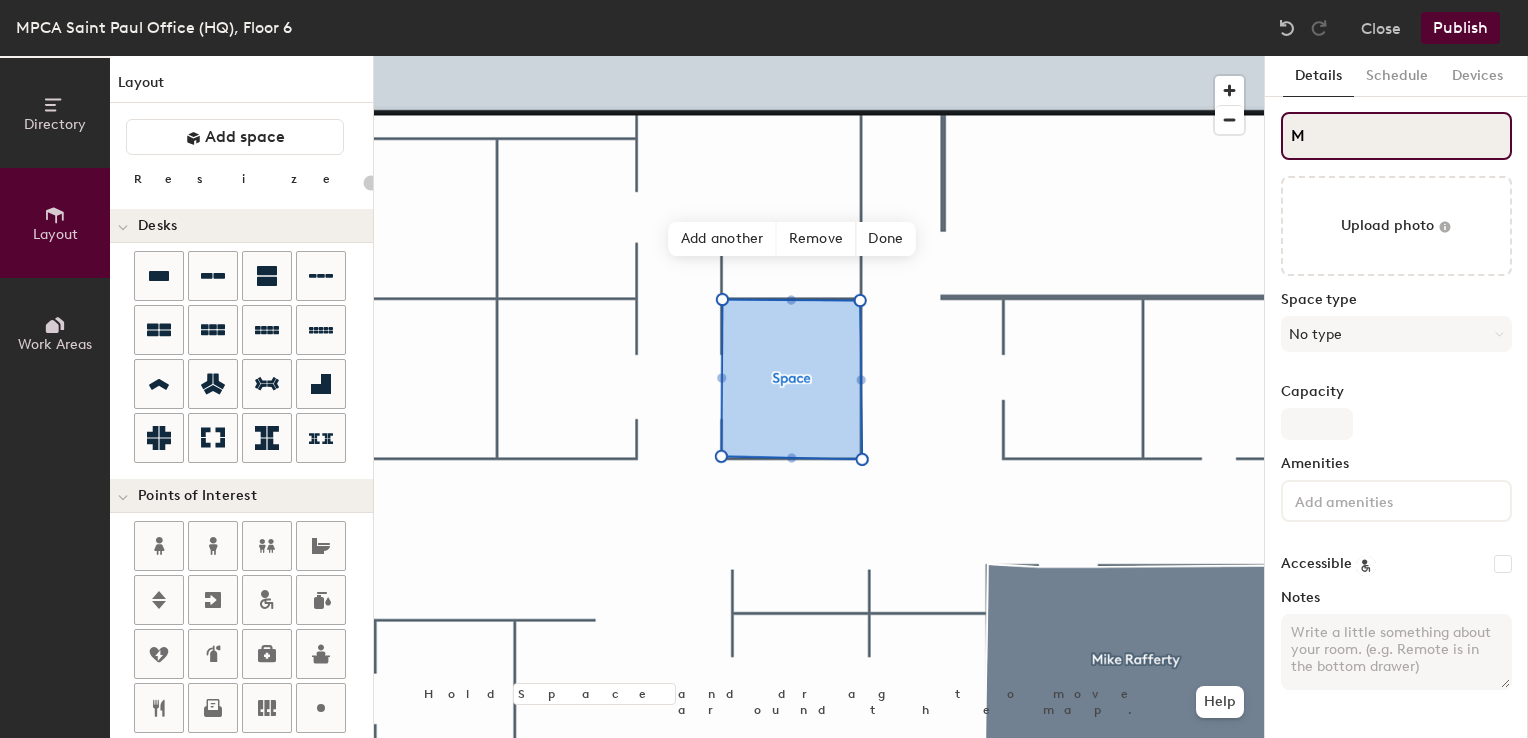 type on "20" 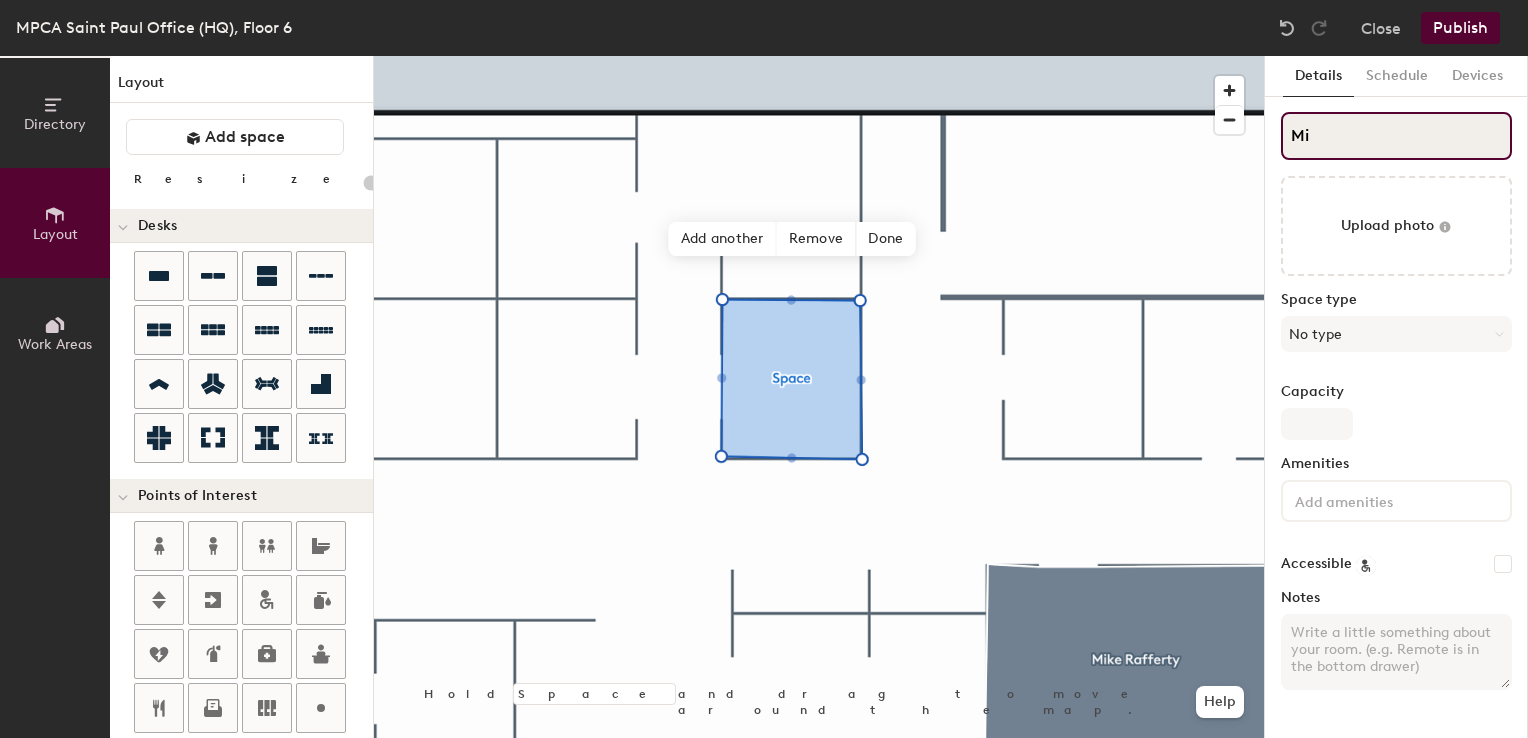 type on "Mie" 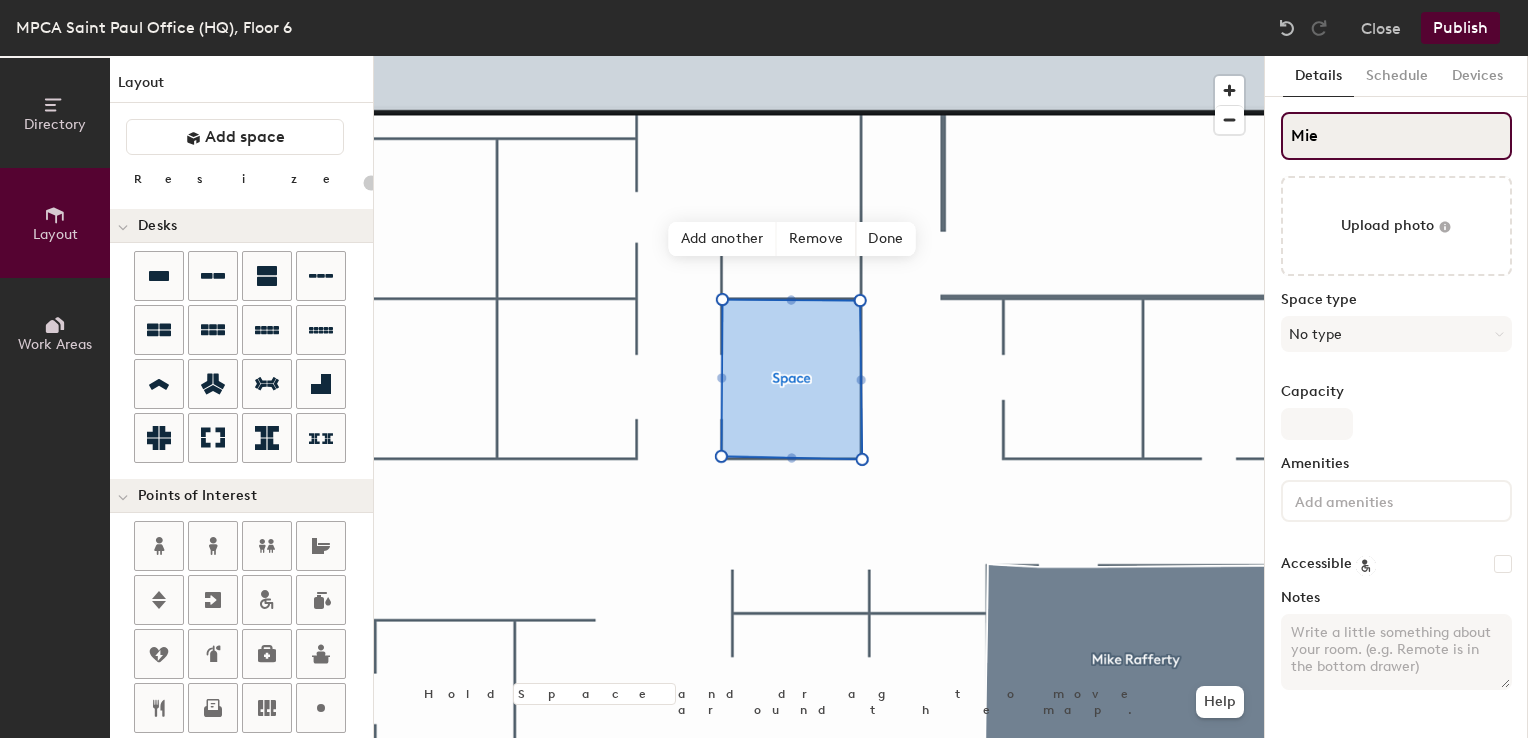type on "20" 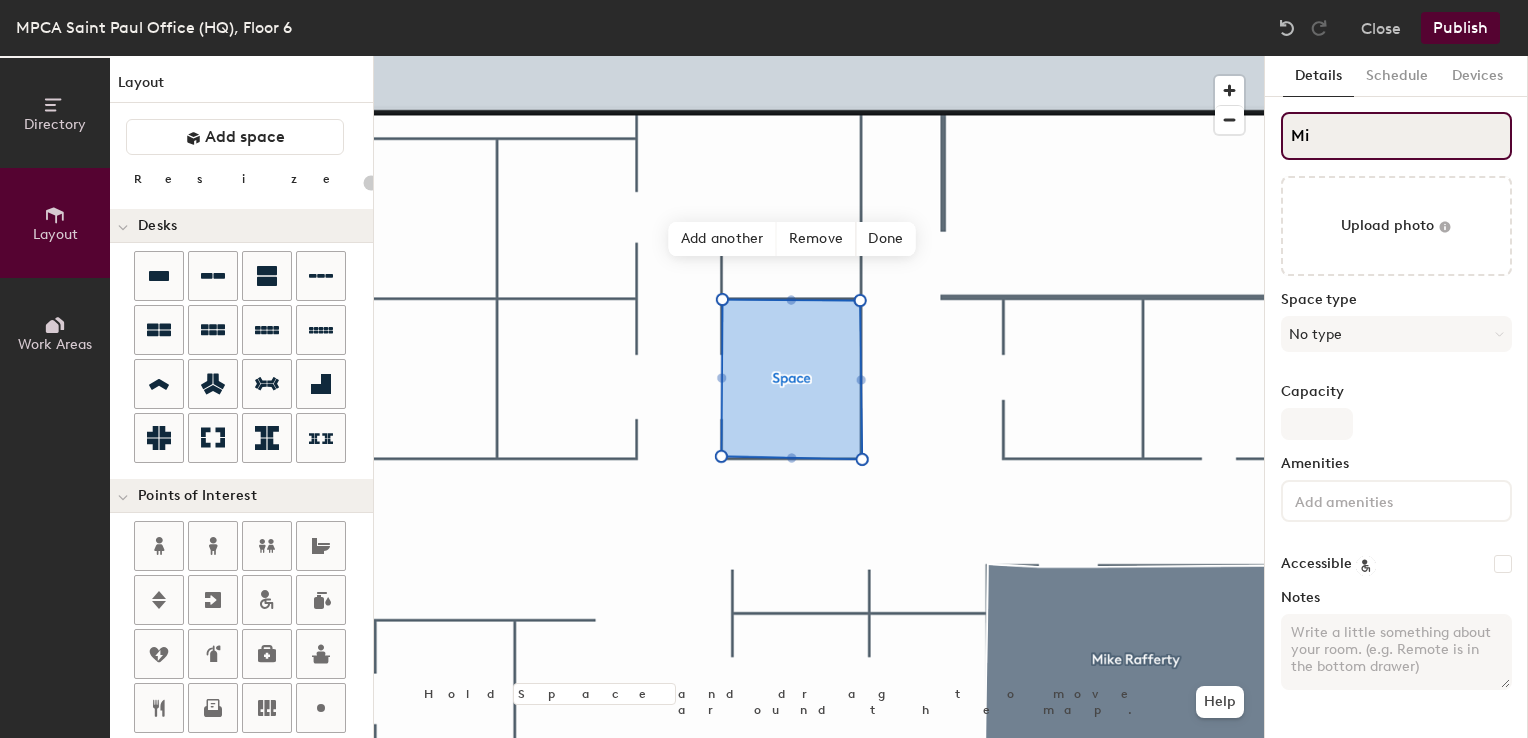 type on "20" 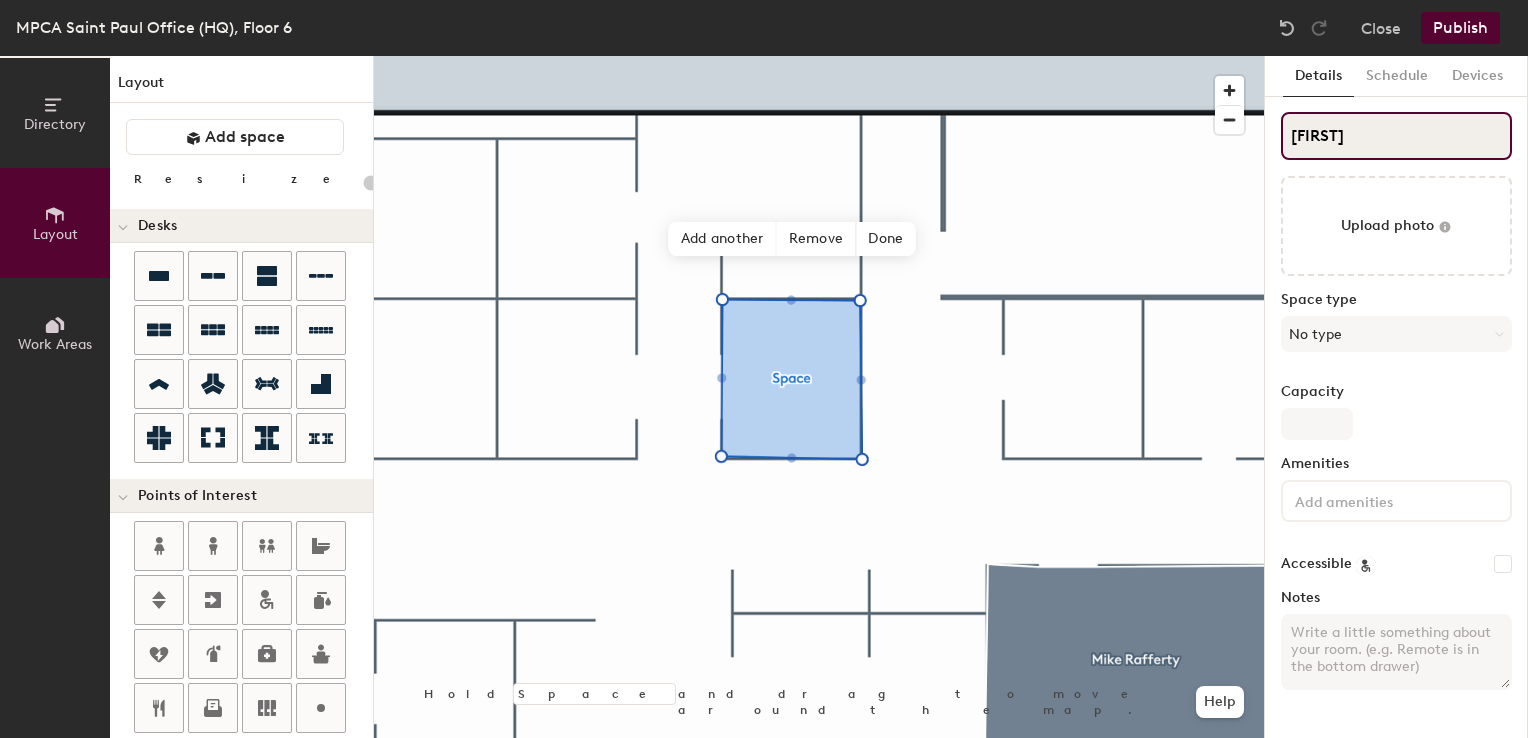 type on "Mike" 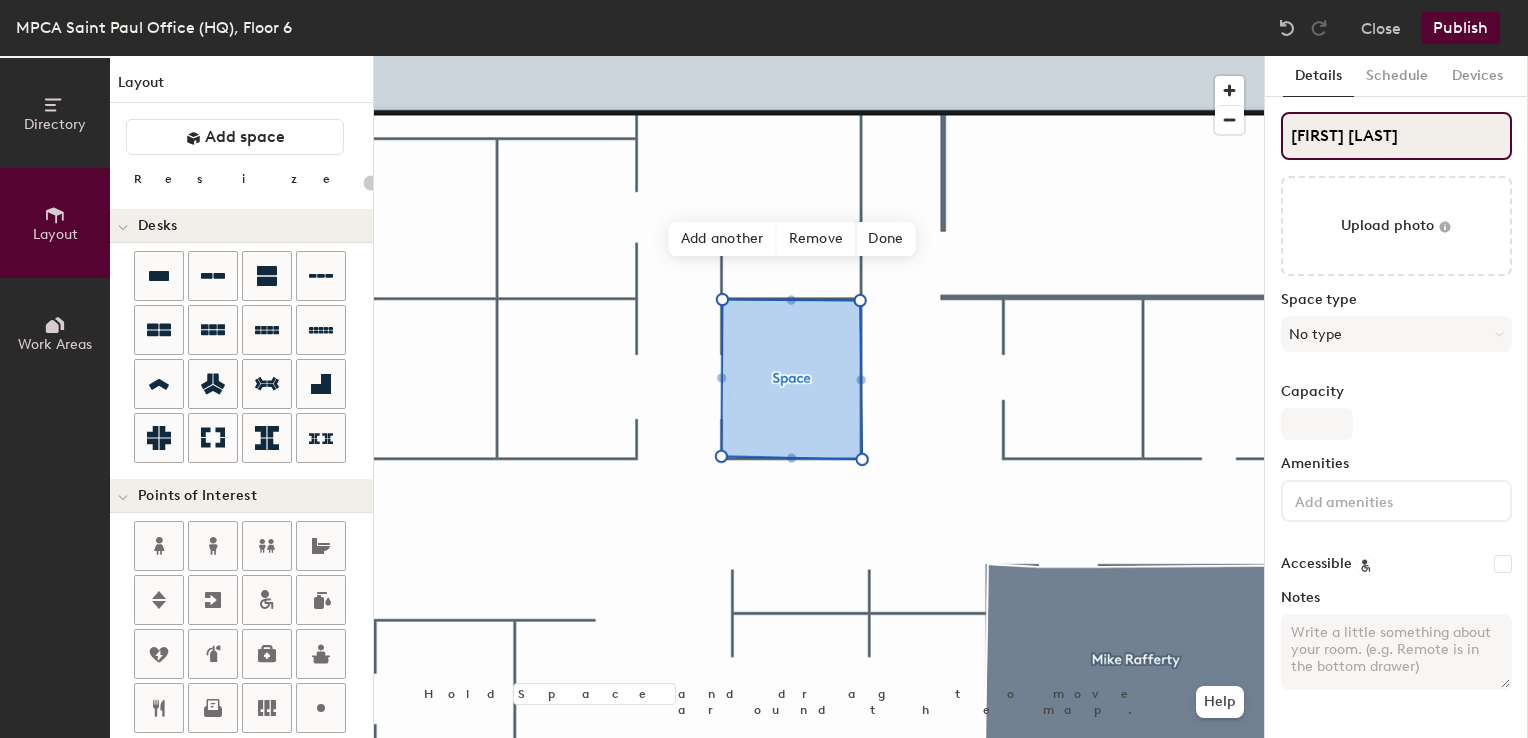 type on "Mike Soe" 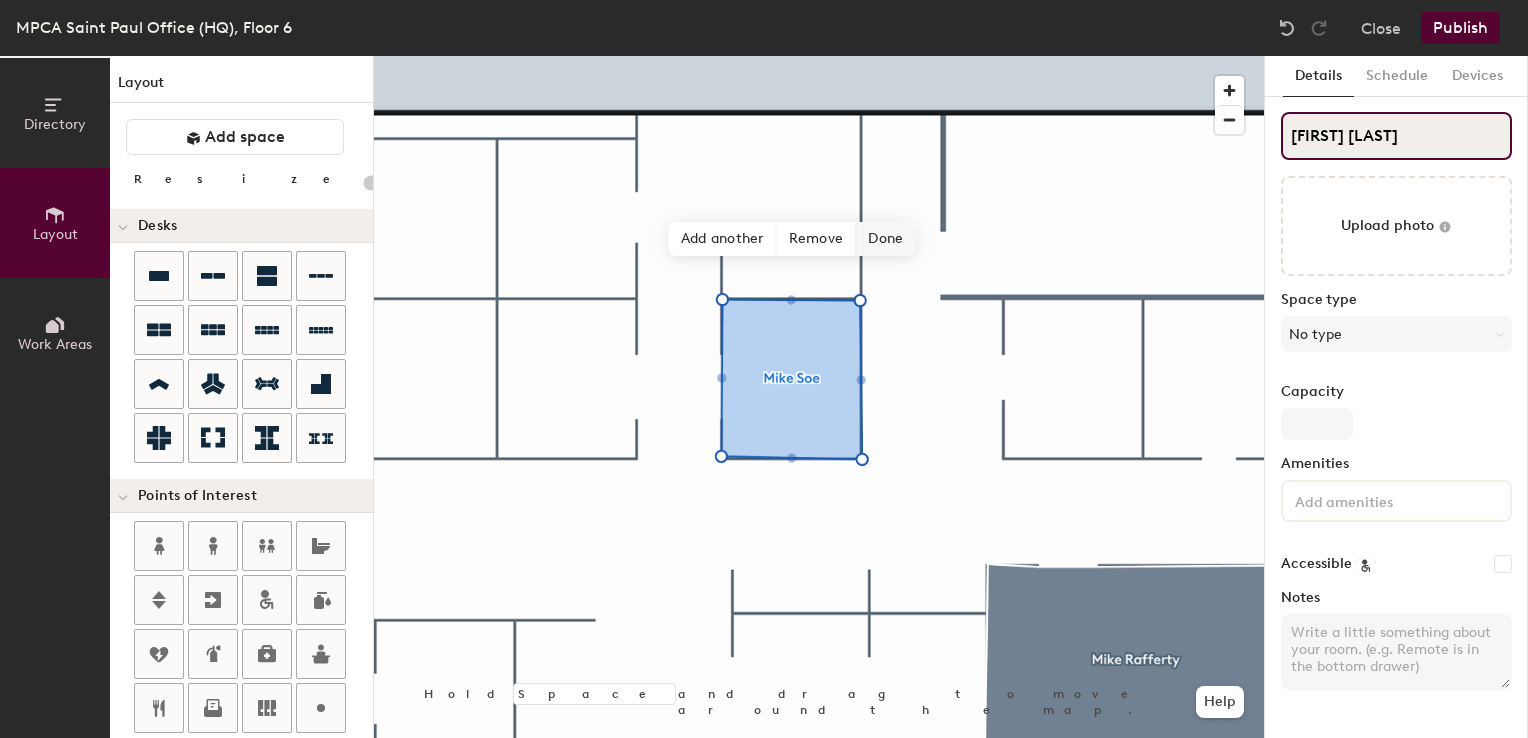 type on "20" 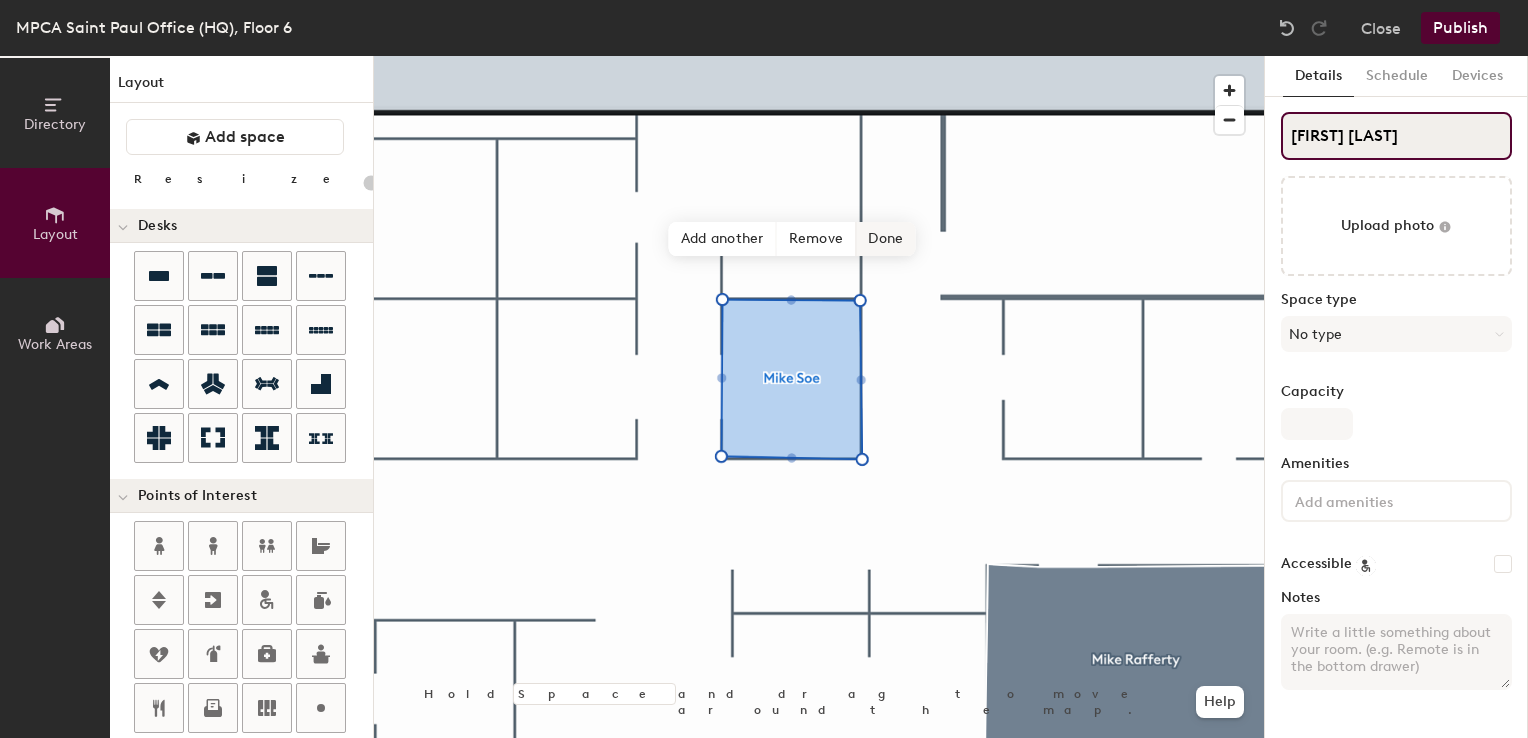 type on "Mike Soe" 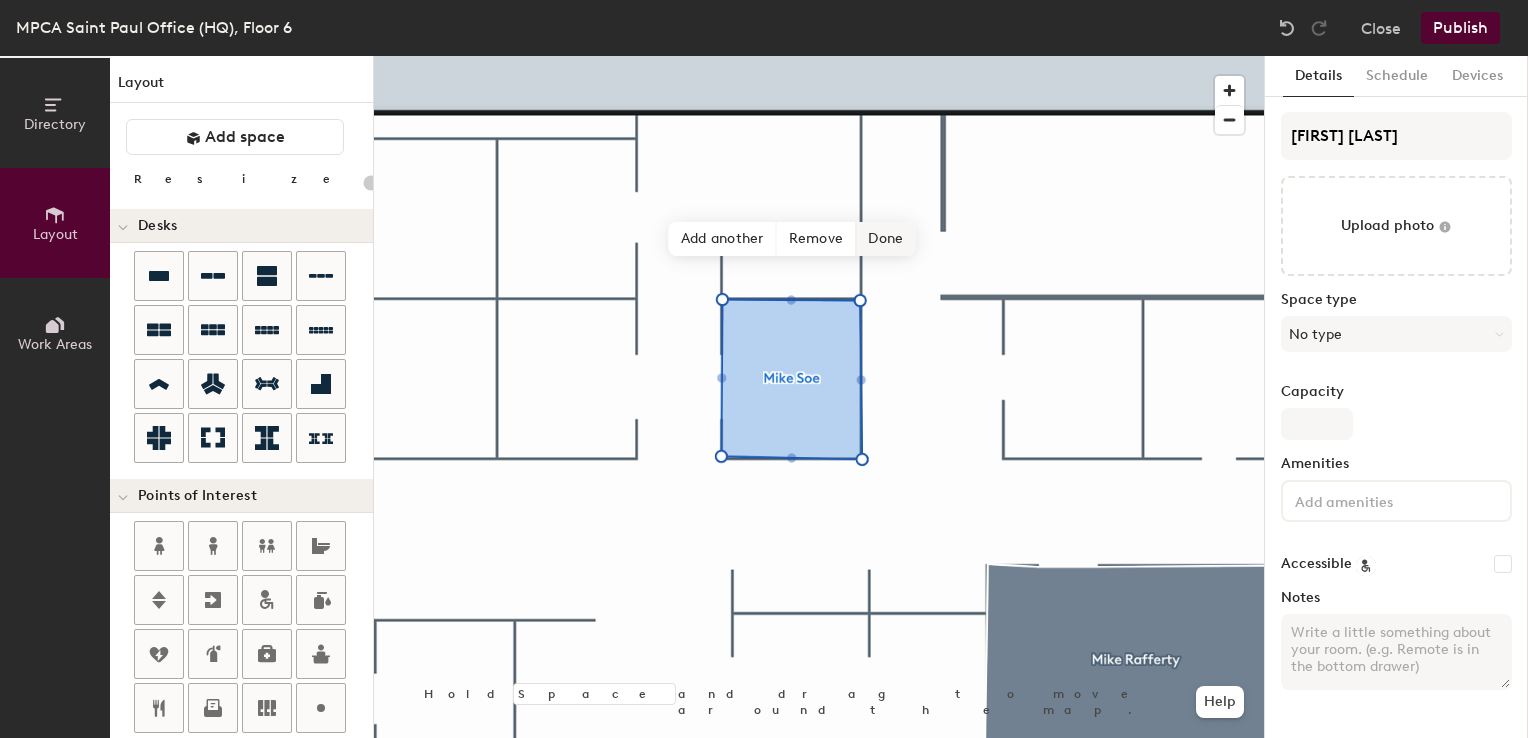 click on "Done" 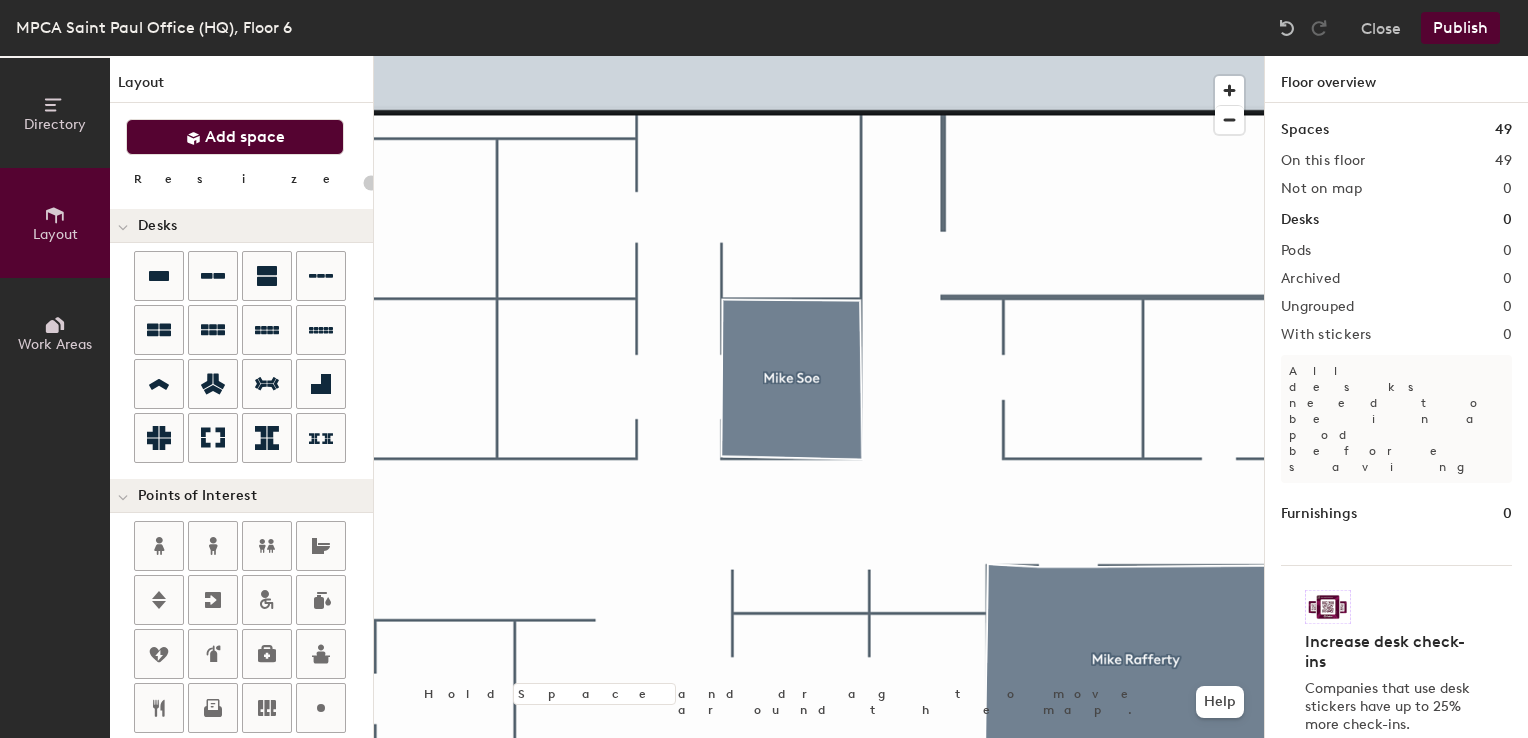click on "Add space" 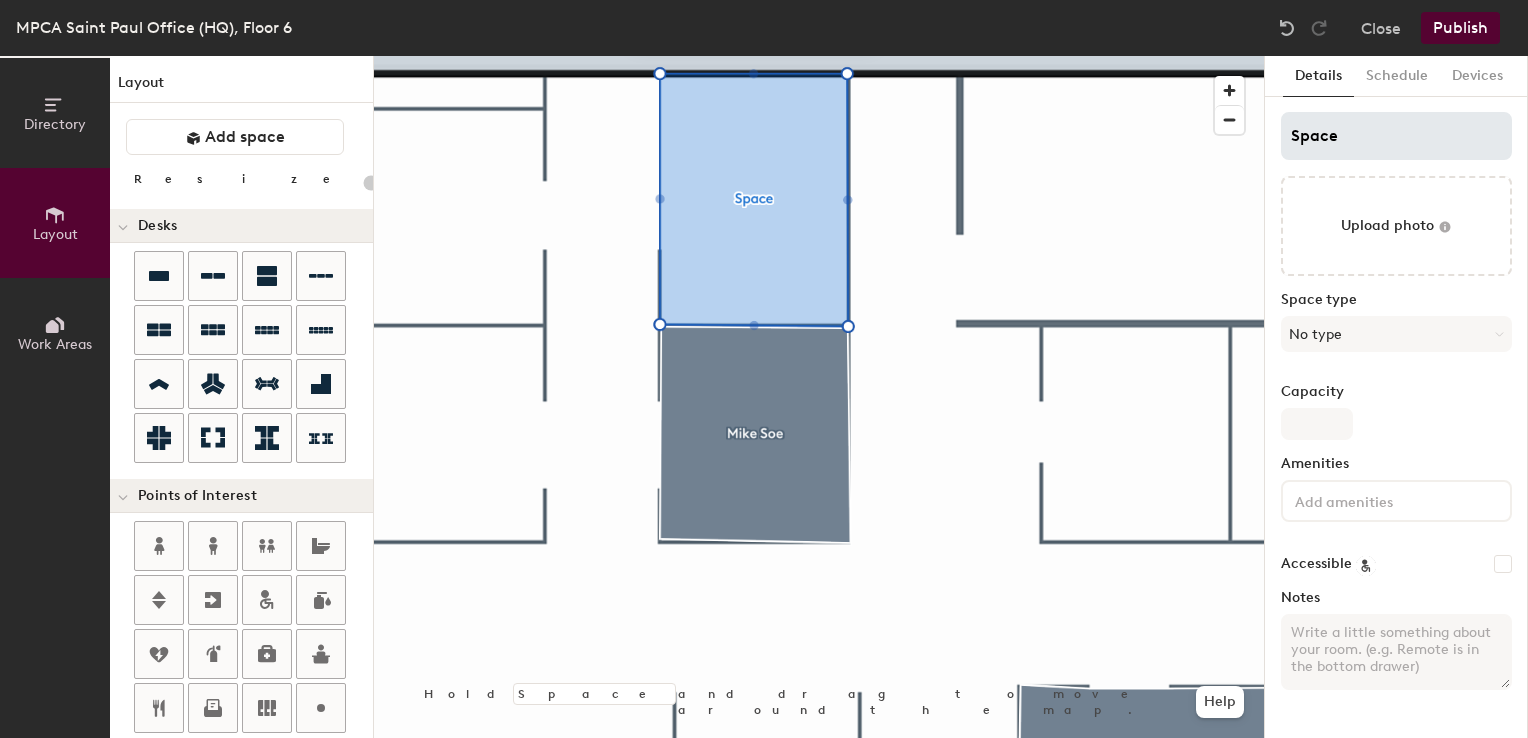 type on "20" 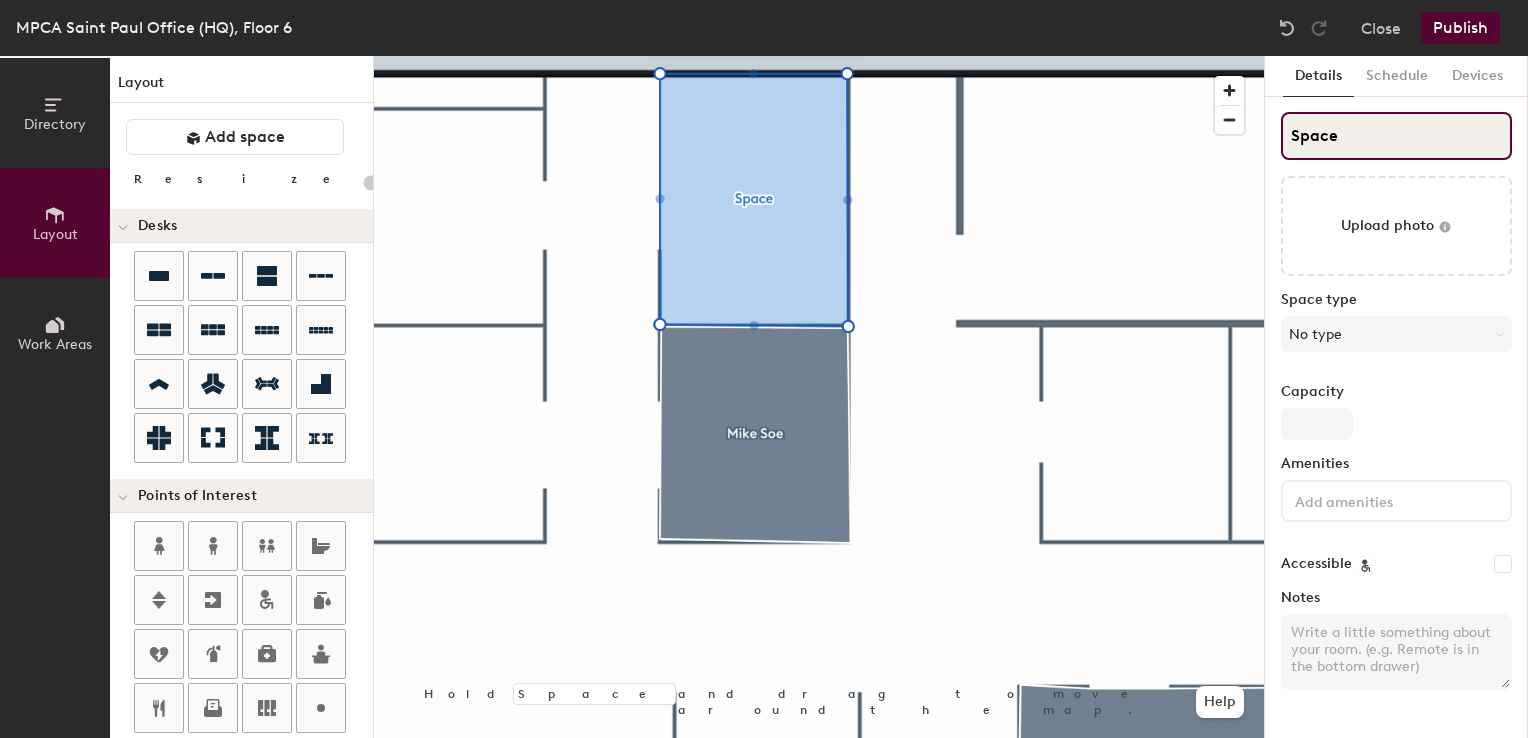 click on "Directory Layout Work Areas Layout   Add space Resize Desks Points of Interest Furnishings Seating Tables Booths Hold Space and drag to move around the map. Help Add another Remove Done Scheduling policies Booking Window Max reservation length Recurring events Restrict booking to working hours Prevent booking from kiosks Restrict booking to administrators Configure room display Background Upload photo General Auto contrast High visibility Hide the logo Custom logo Edit Display hours Screen Brightness 0% 100% Privacy Mask meeting titles Hide meeting attendees Keep meeting organizer visible Scheduling Meeting check-ins Start meetings early End meetings early Extend meetings Impromptu meetings Abandoned meeting protection Admin access Restrict display management Details Schedule Devices Space Upload photo Space type No type Capacity Amenities Accessible Notes" 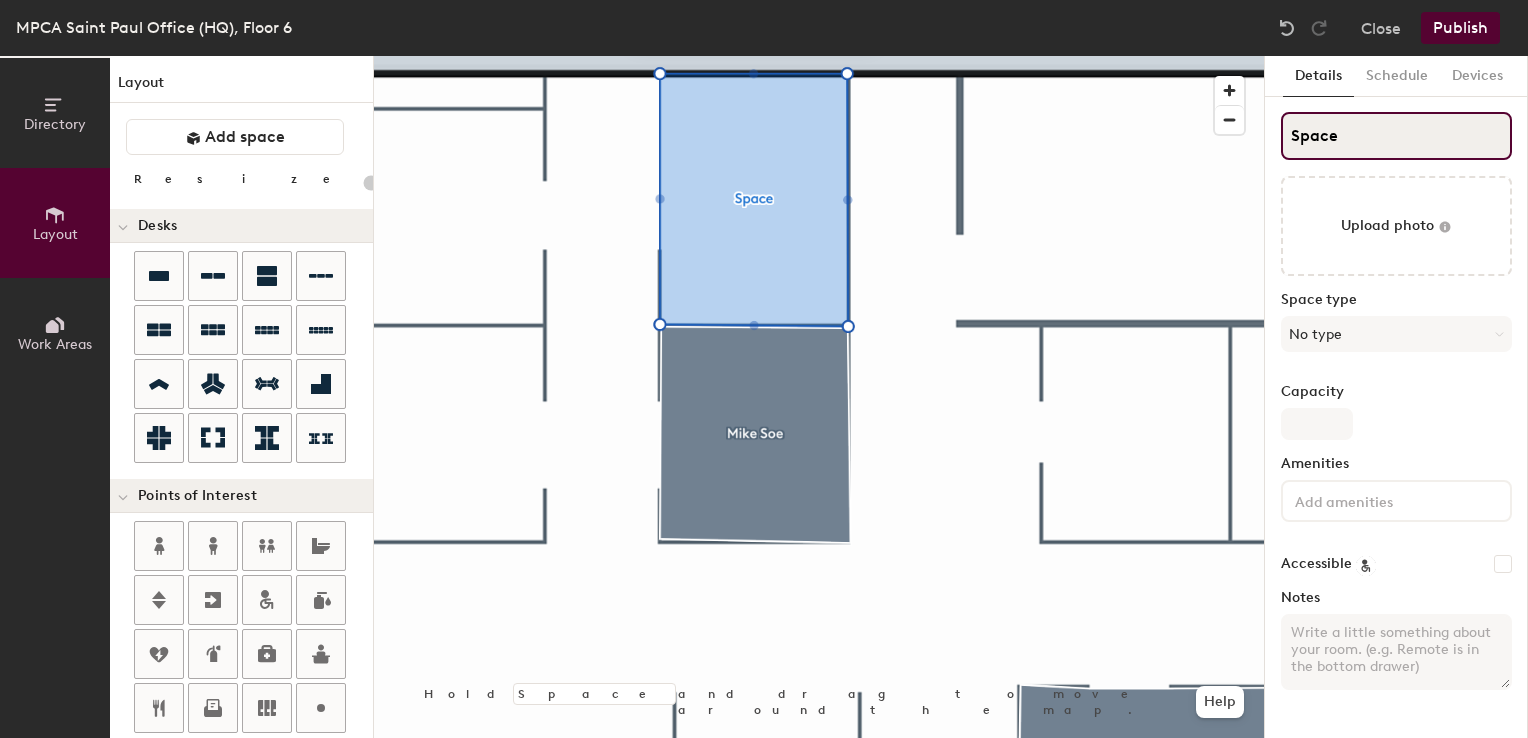 type on "T" 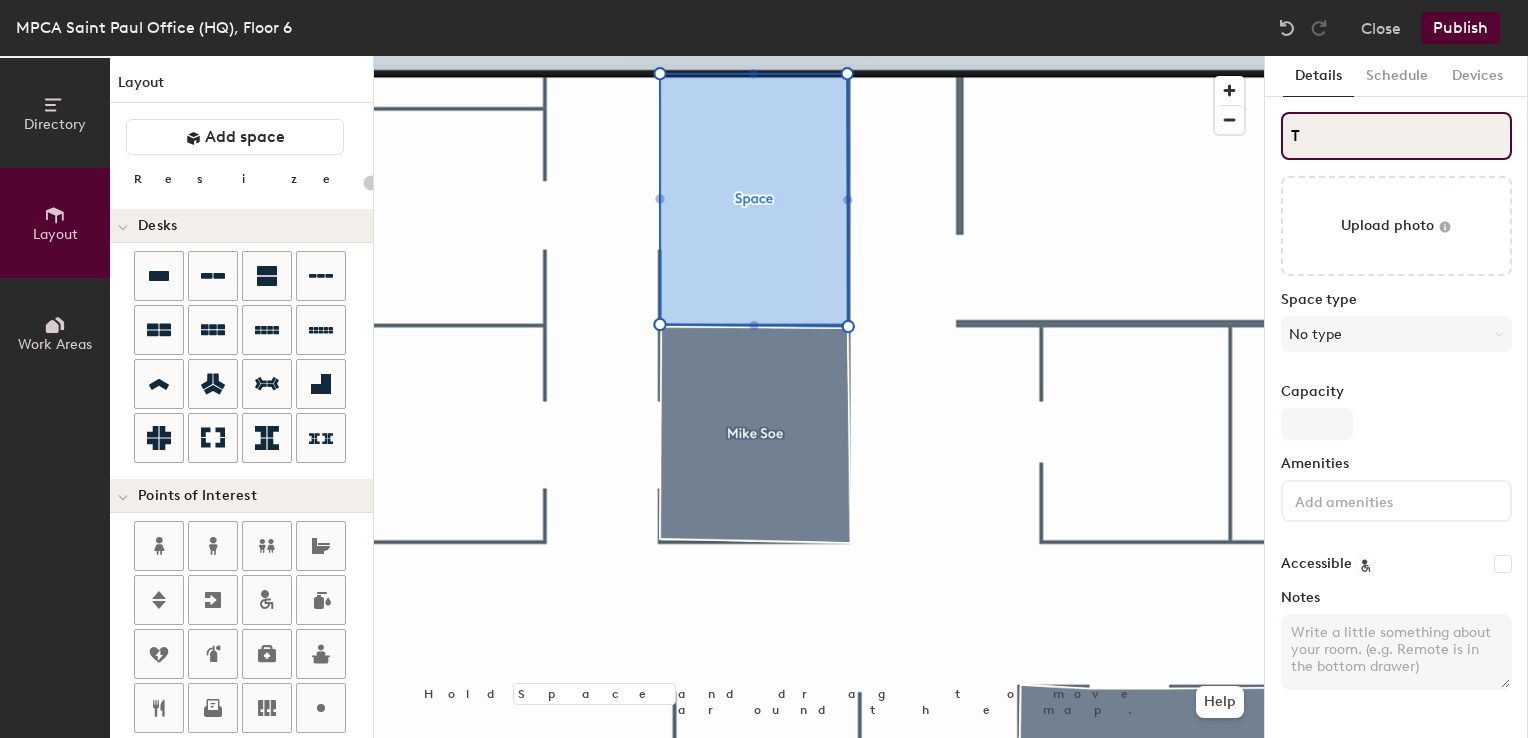type on "20" 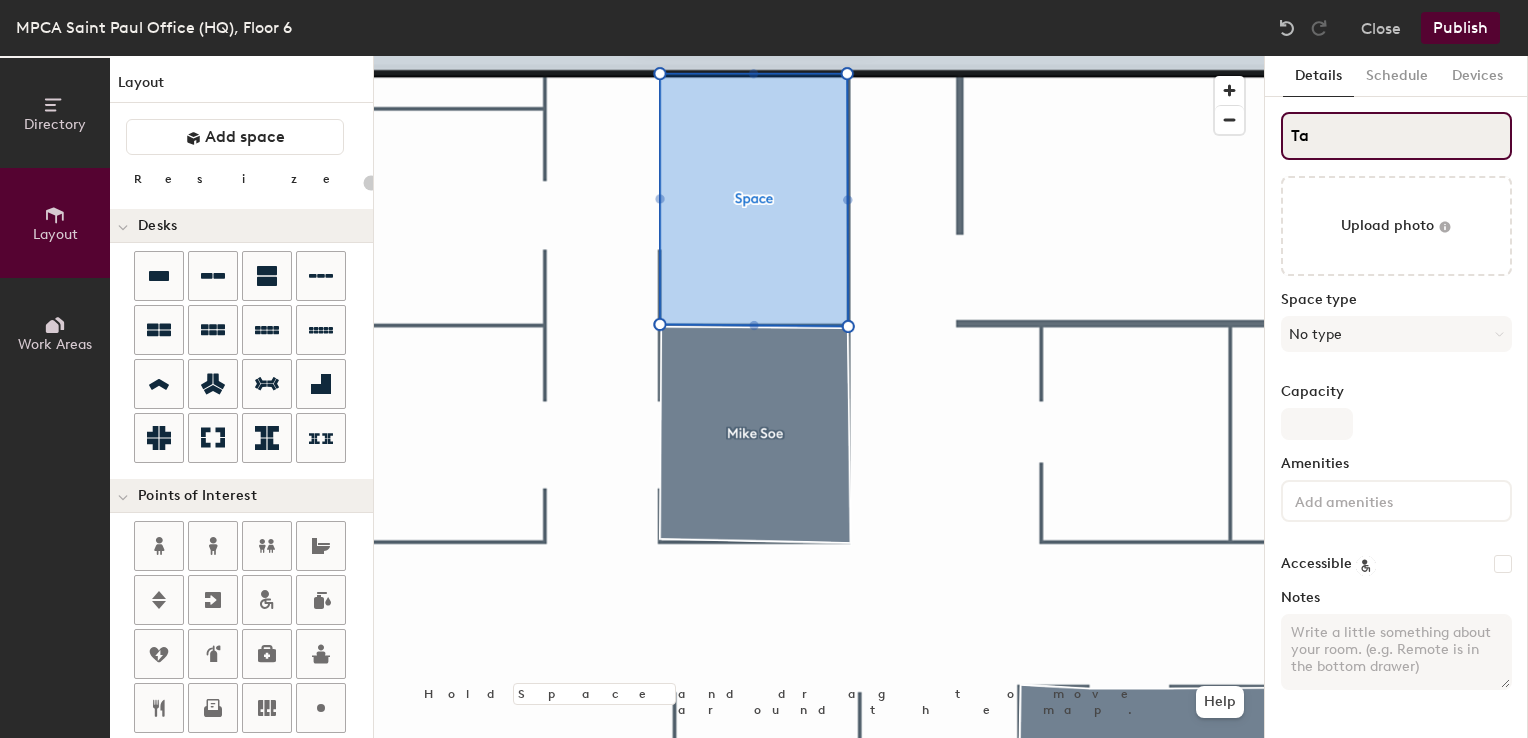 type on "20" 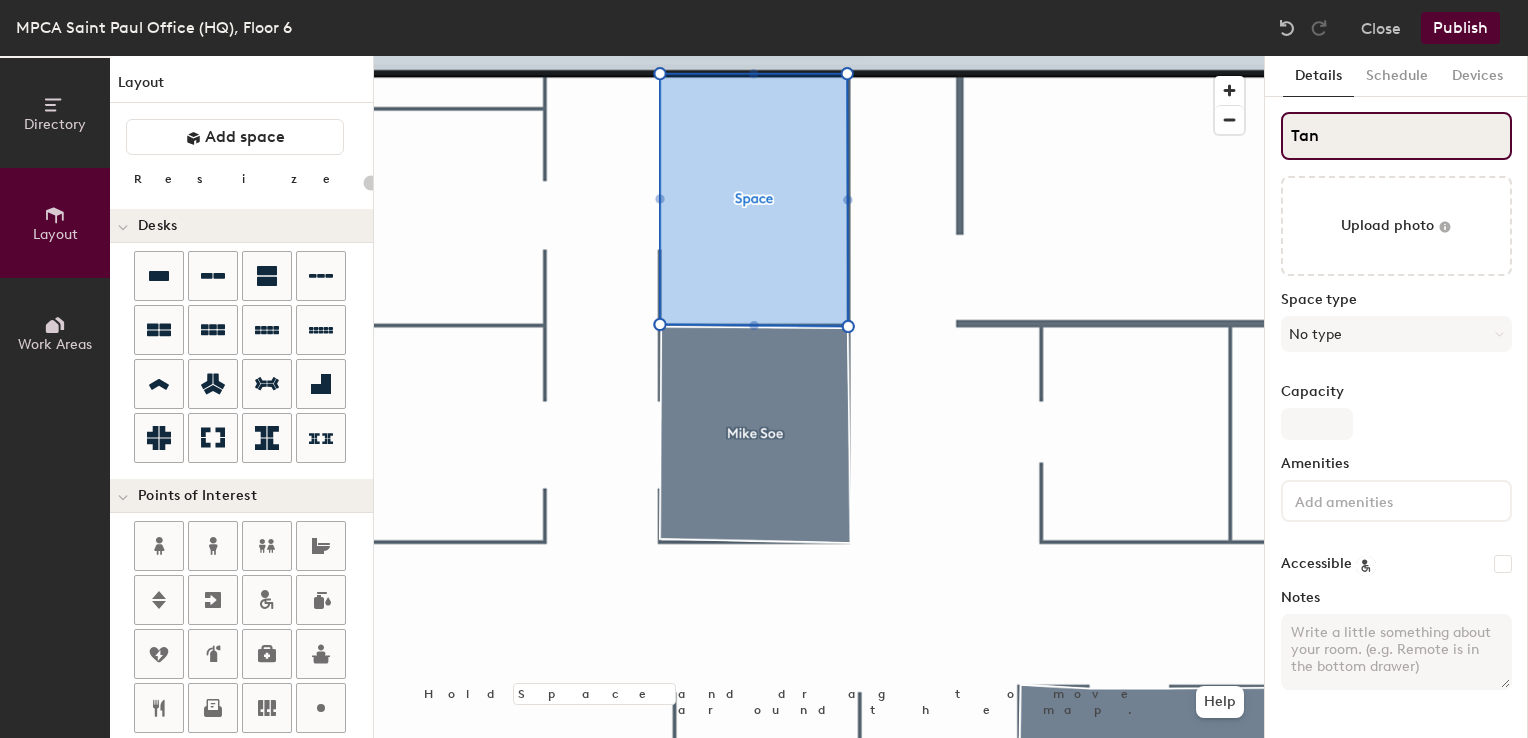 type on "20" 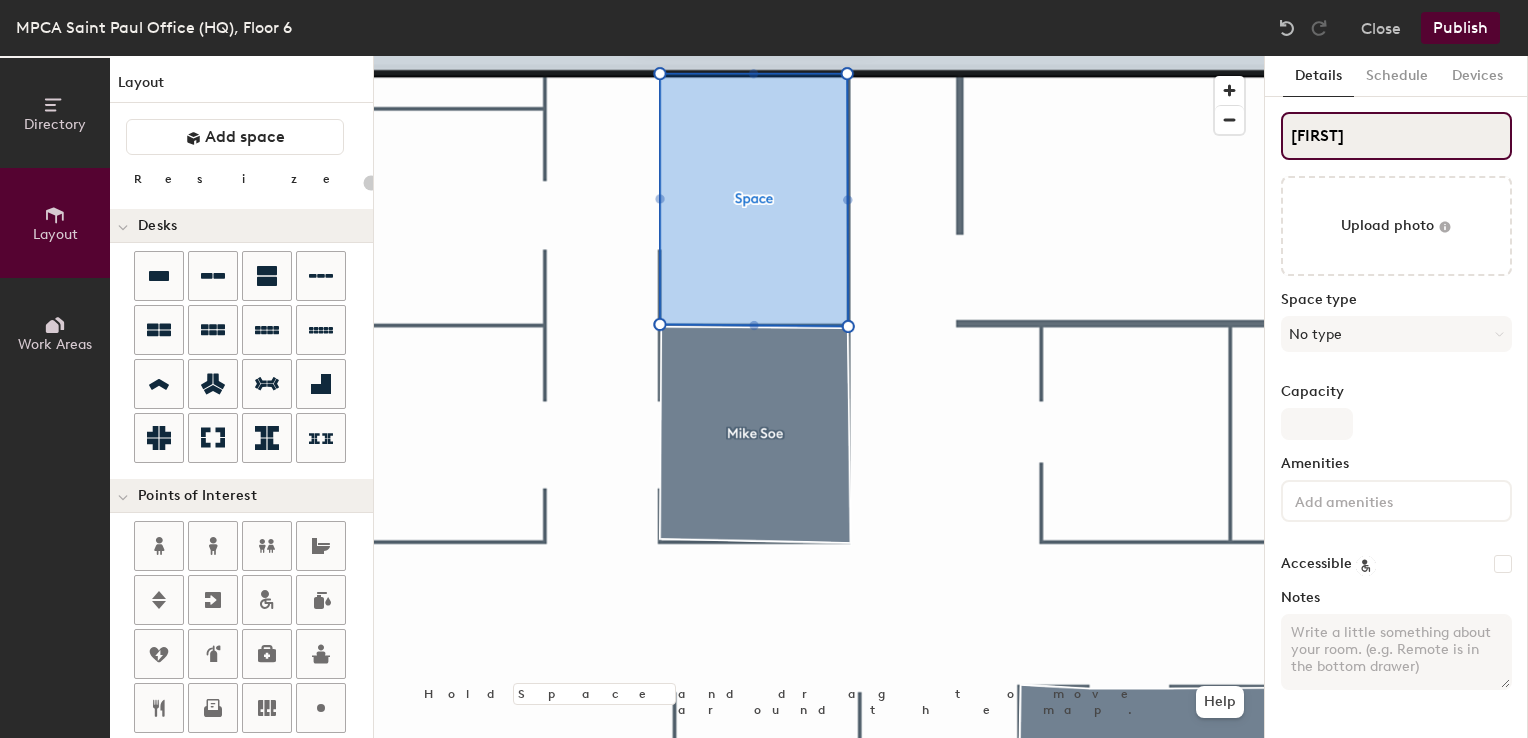 type on "Tanja" 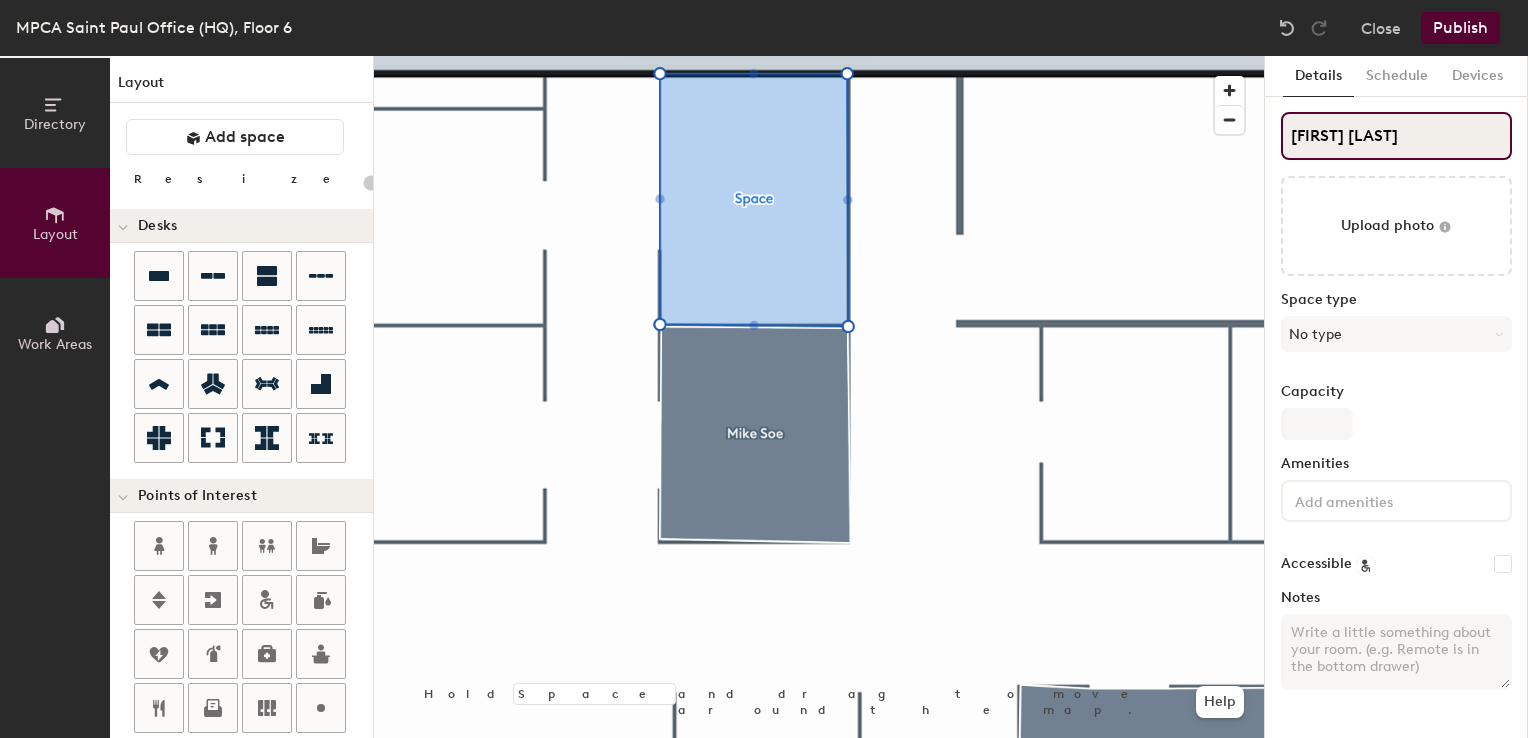 type on "20" 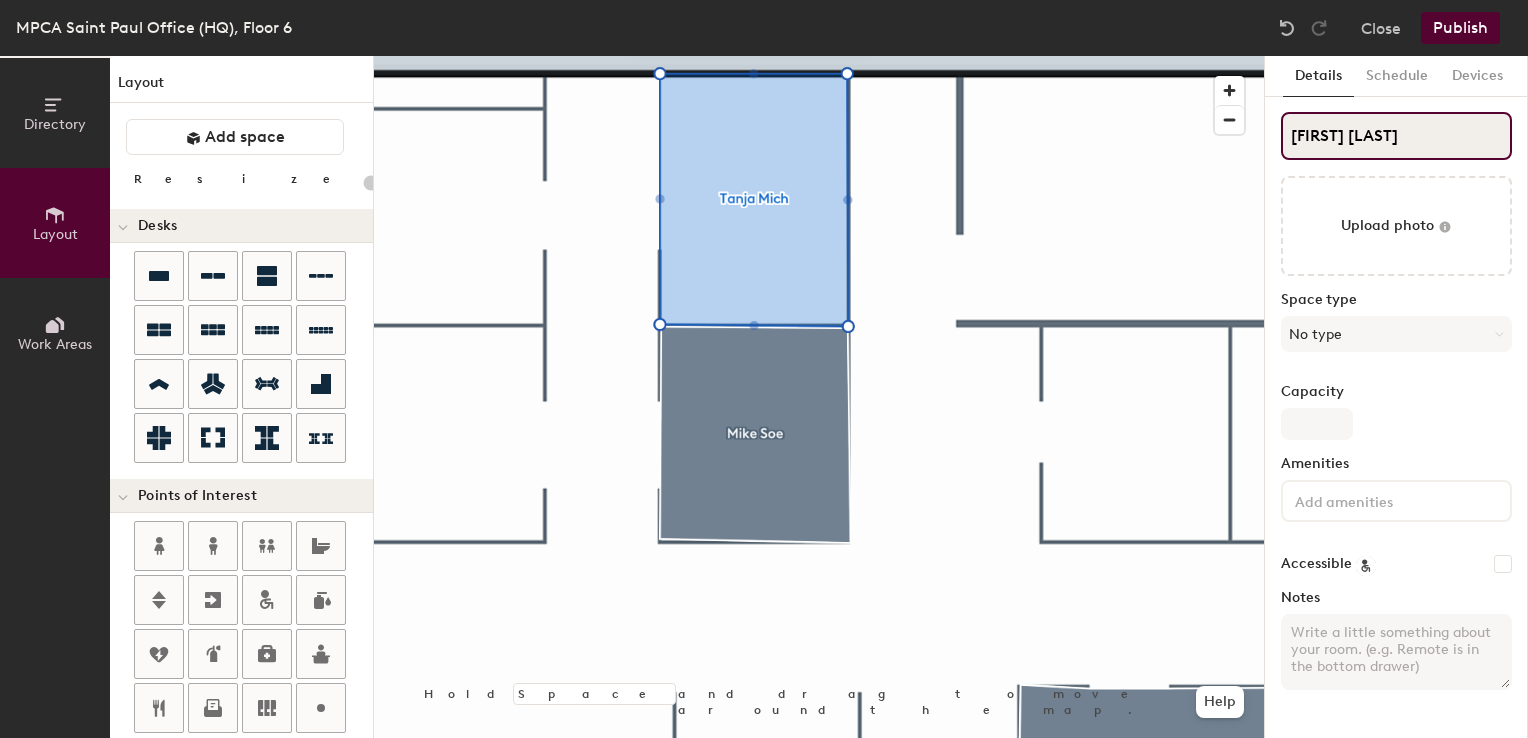type on "20" 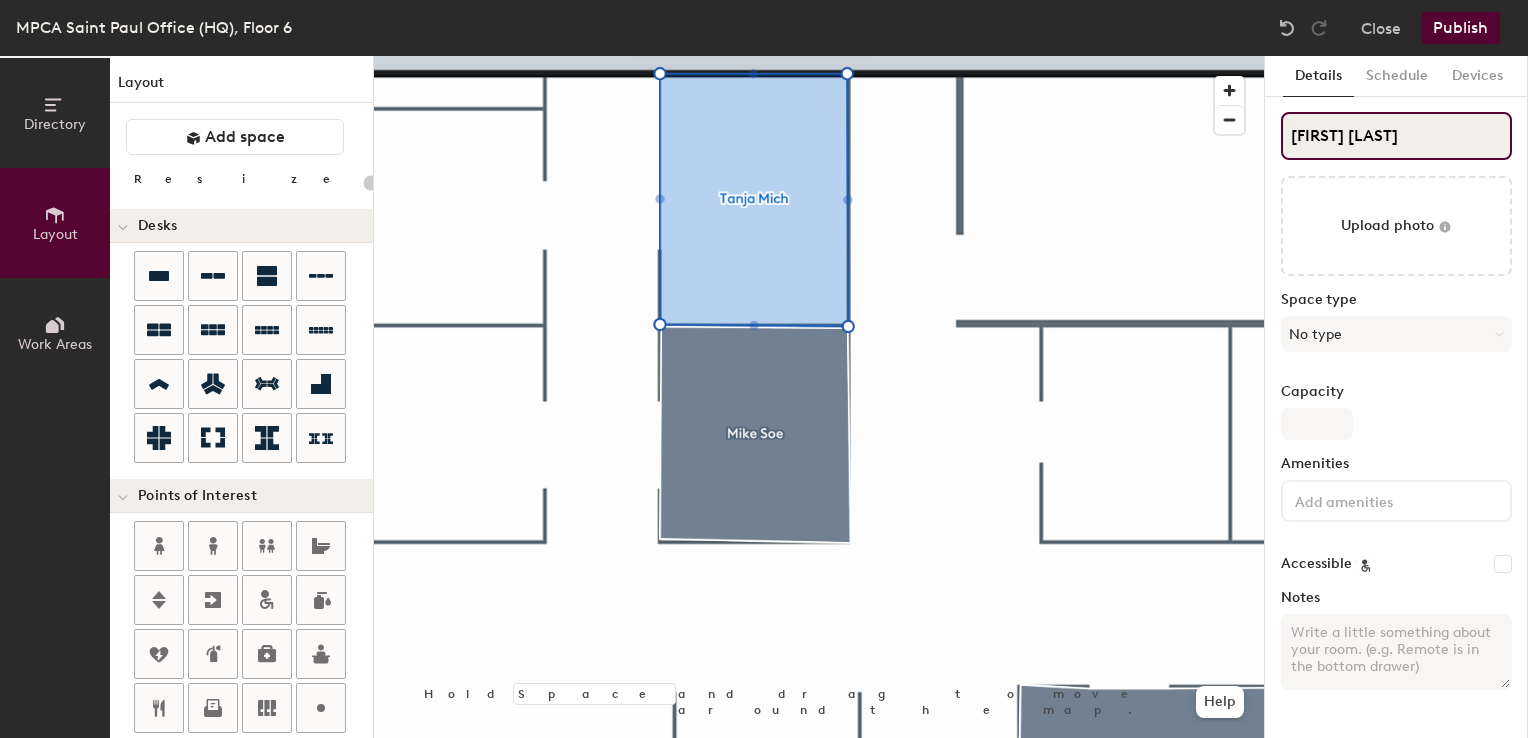 type on "Tanja Michels" 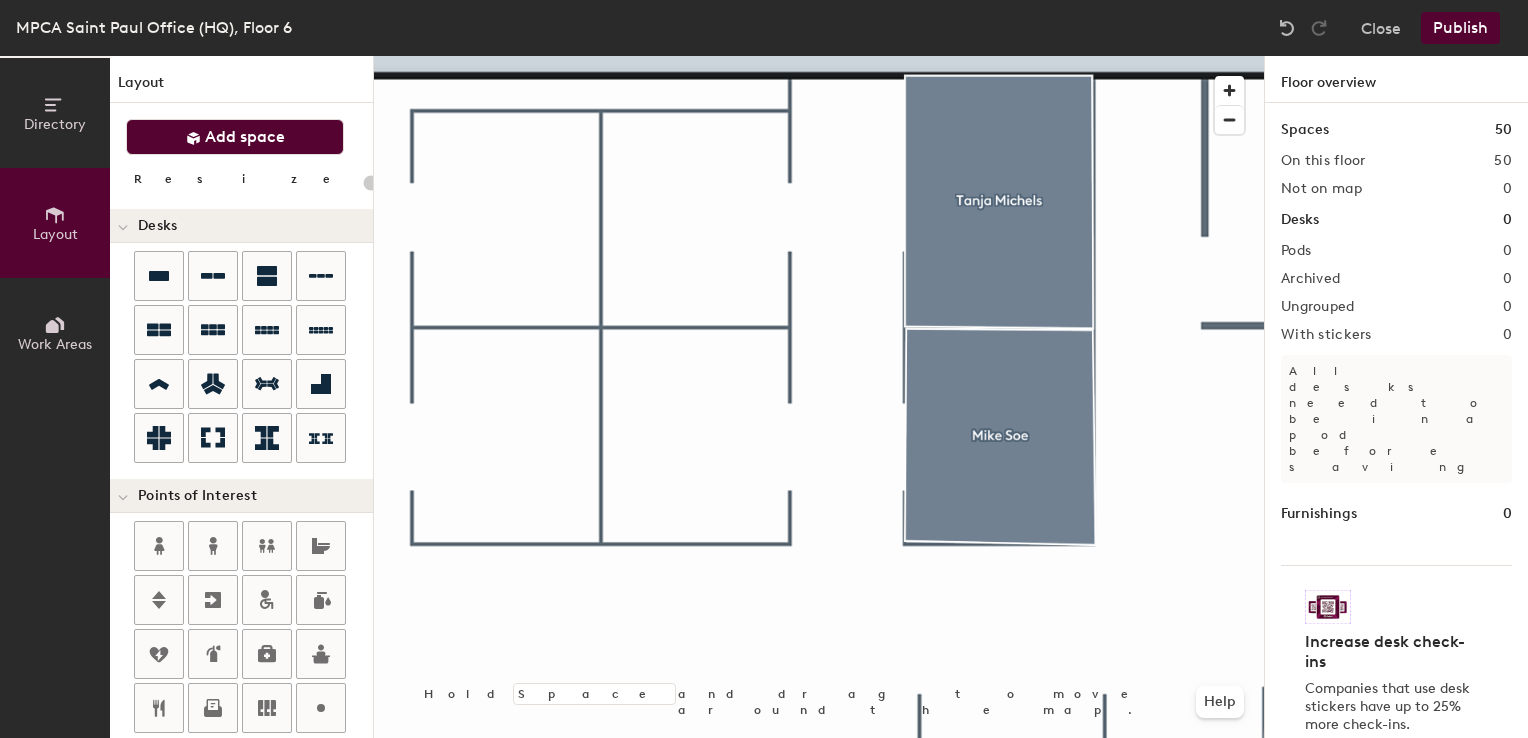 click on "Add space" 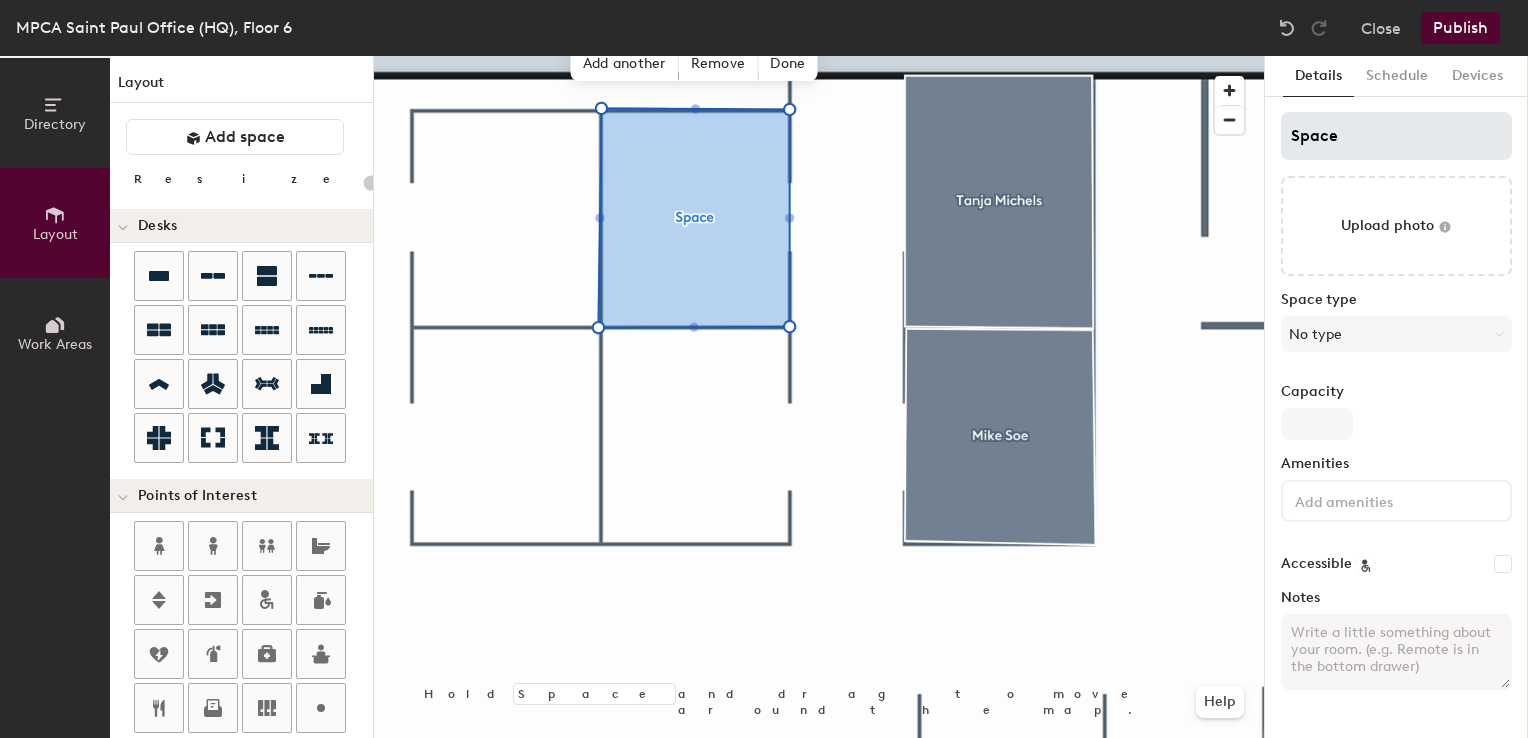 type on "20" 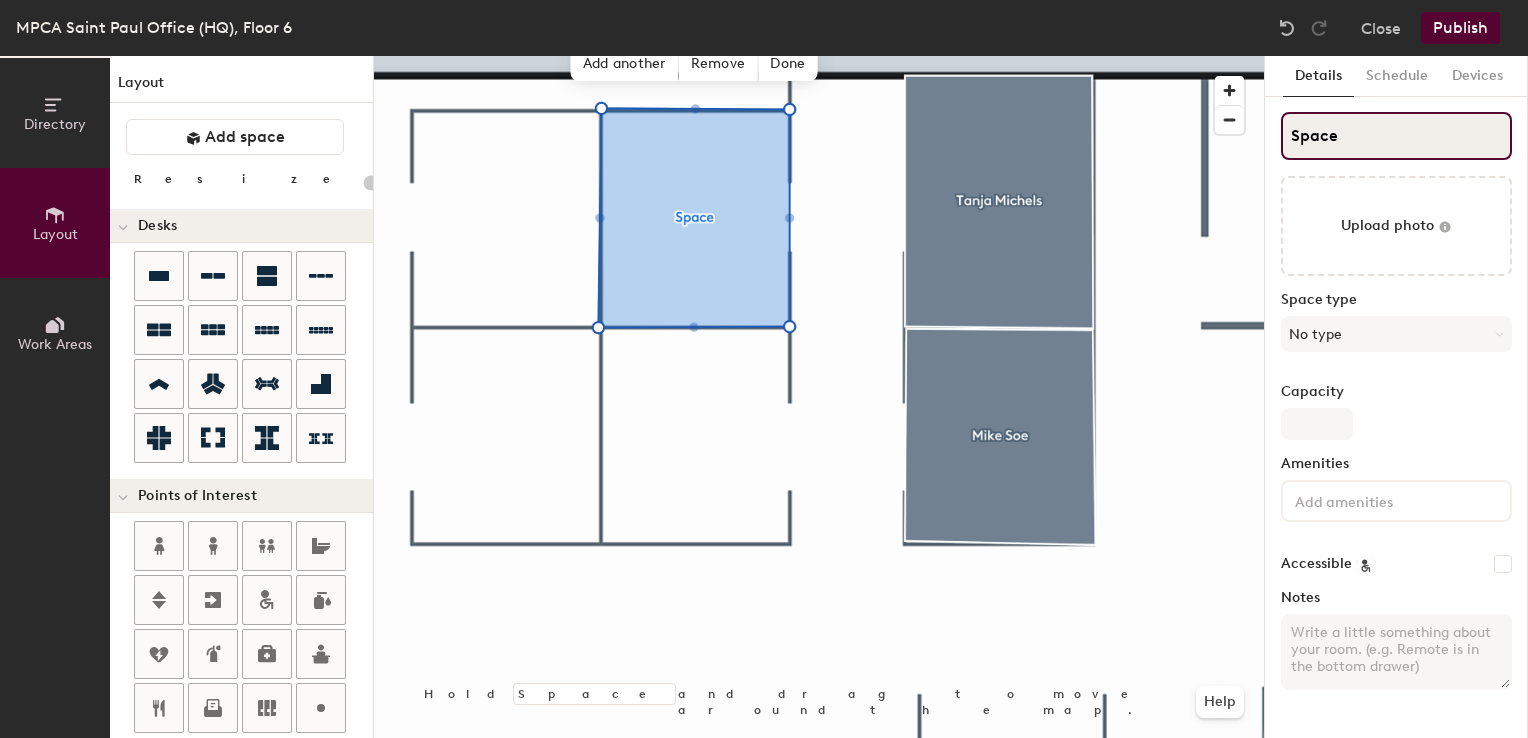 click on "Directory Layout Work Areas Layout   Add space Resize Desks Points of Interest Furnishings Seating Tables Booths Hold Space and drag to move around the map. Help Add another Remove Done Scheduling policies Booking Window Max reservation length Recurring events Restrict booking to working hours Prevent booking from kiosks Restrict booking to administrators Configure room display Background Upload photo General Auto contrast High visibility Hide the logo Custom logo Edit Display hours Screen Brightness 0% 100% Privacy Mask meeting titles Hide meeting attendees Keep meeting organizer visible Scheduling Meeting check-ins Start meetings early End meetings early Extend meetings Impromptu meetings Abandoned meeting protection Admin access Restrict display management Details Schedule Devices Space Upload photo Space type No type Capacity Amenities Accessible Notes" 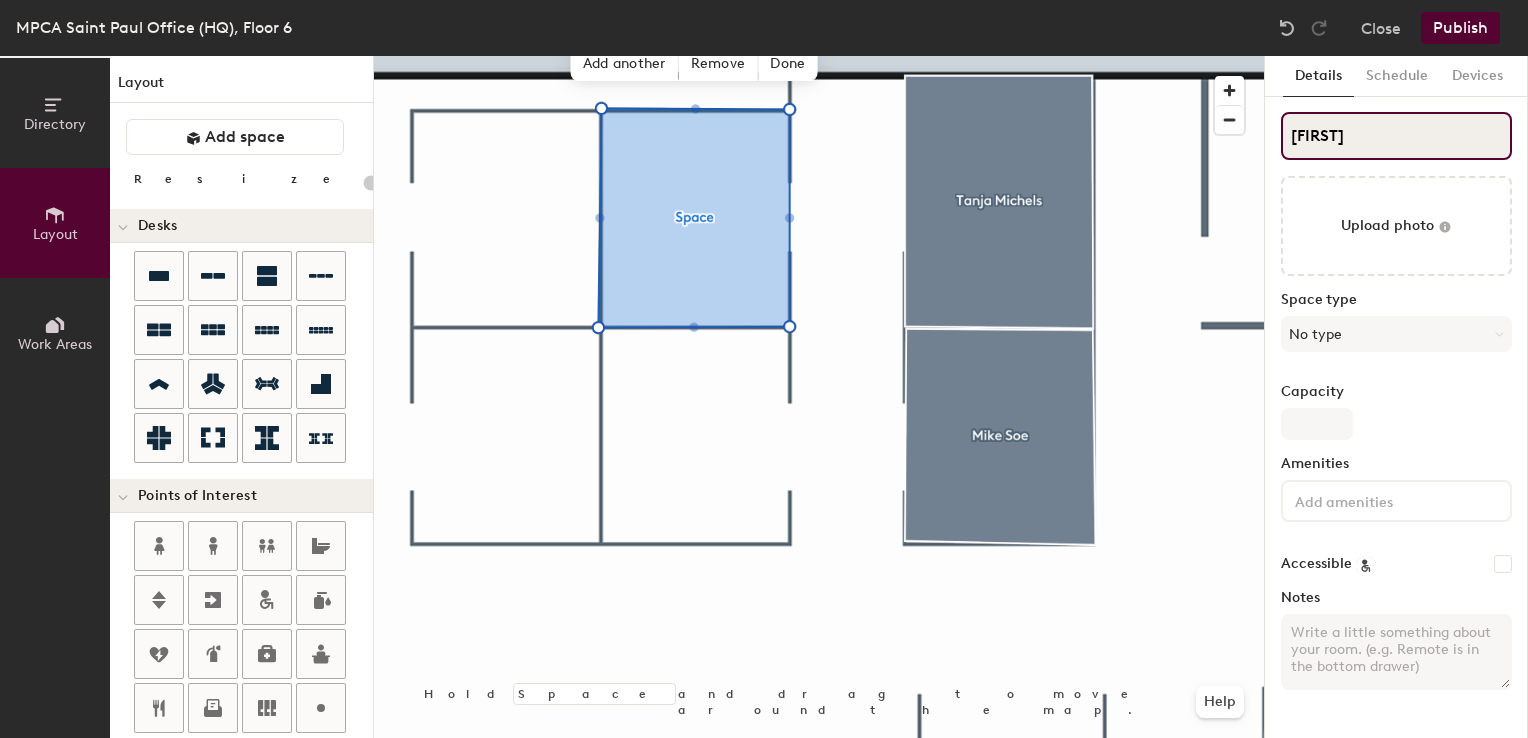type on "Kelly" 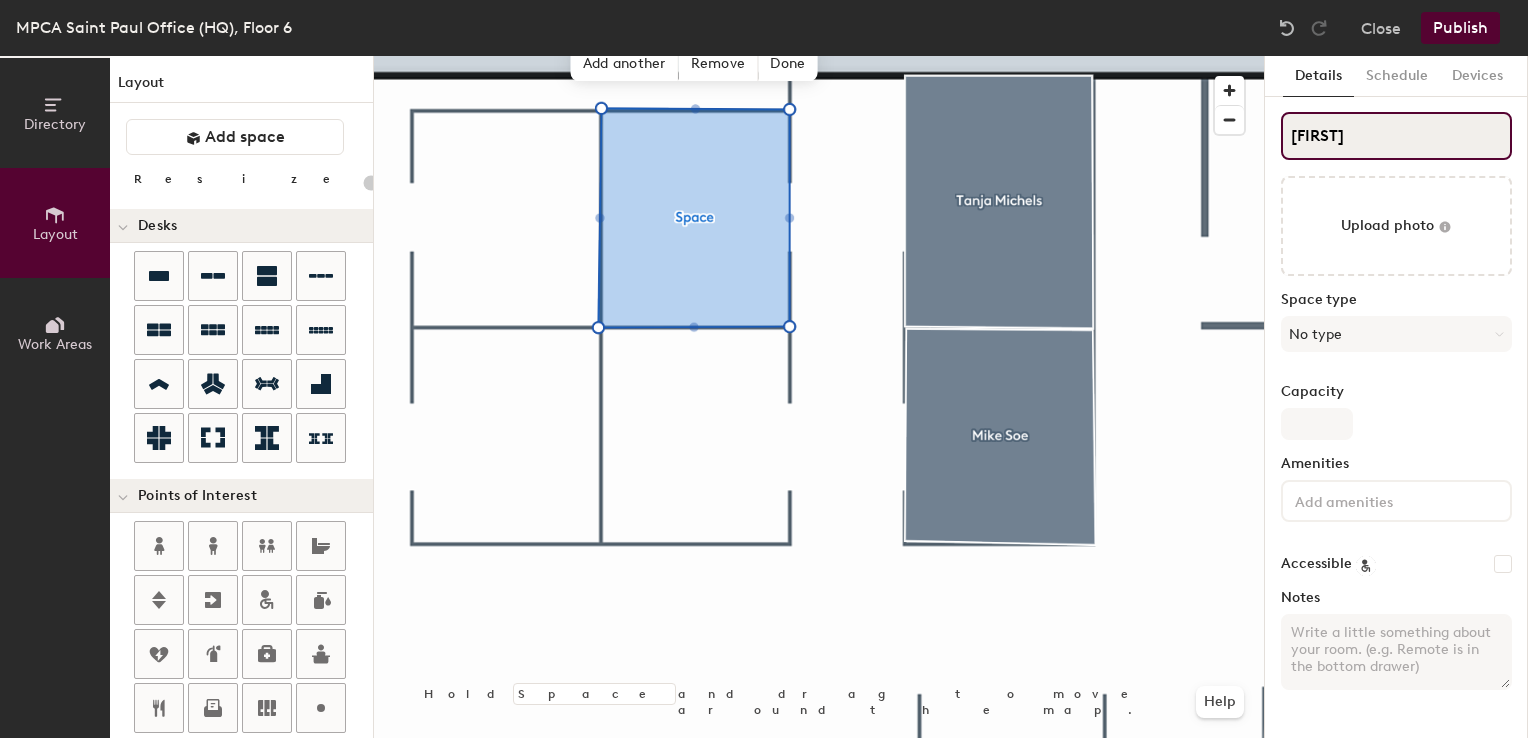 type on "20" 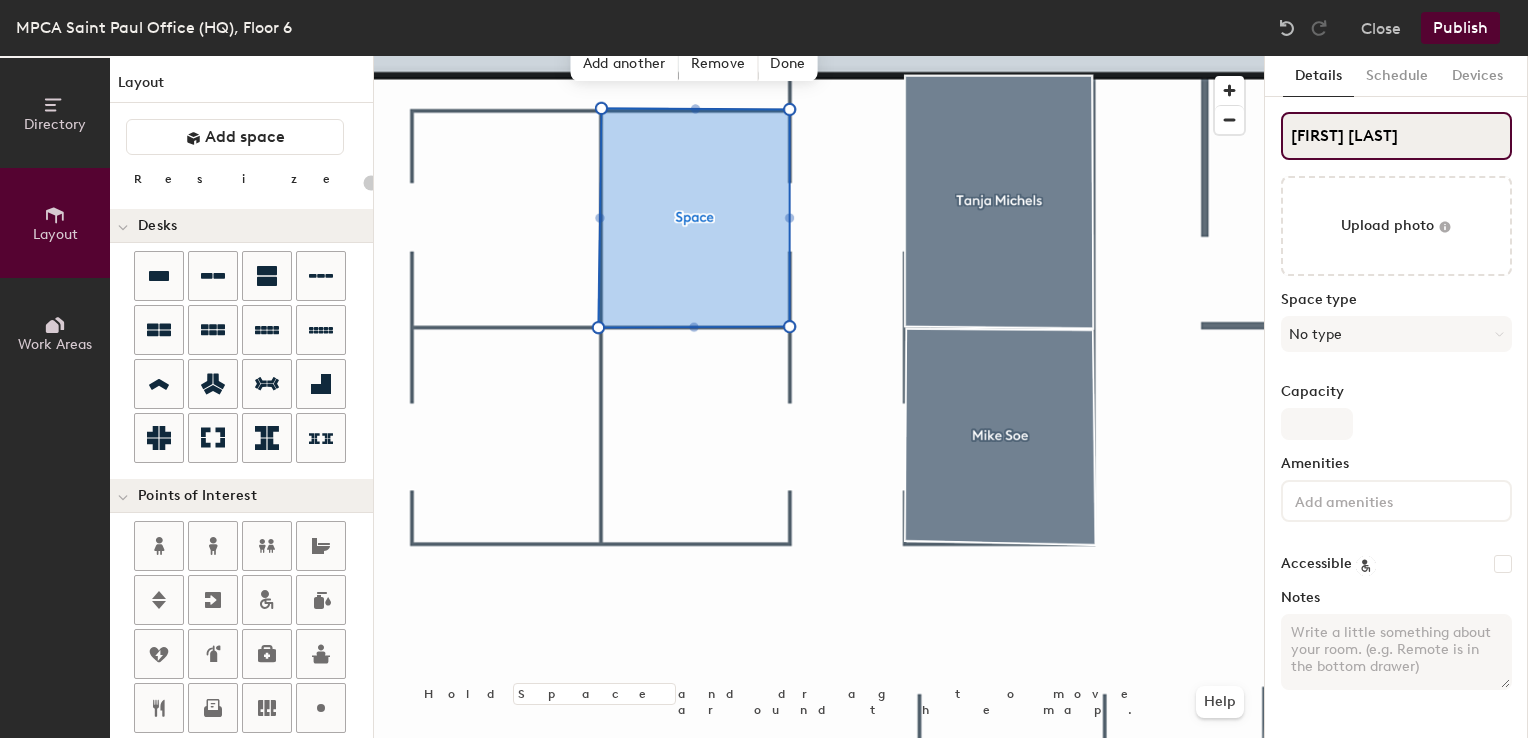 type on "20" 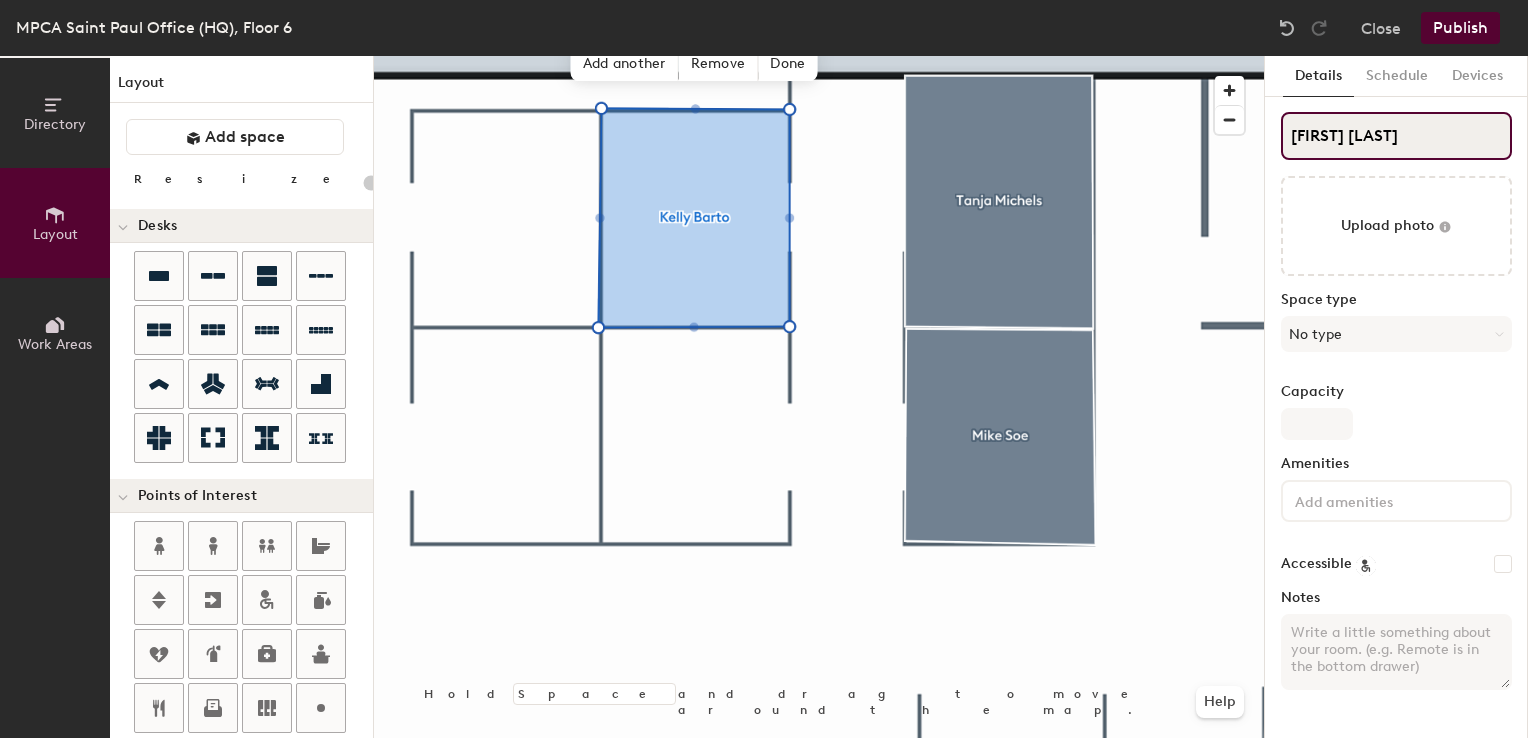 type on "20" 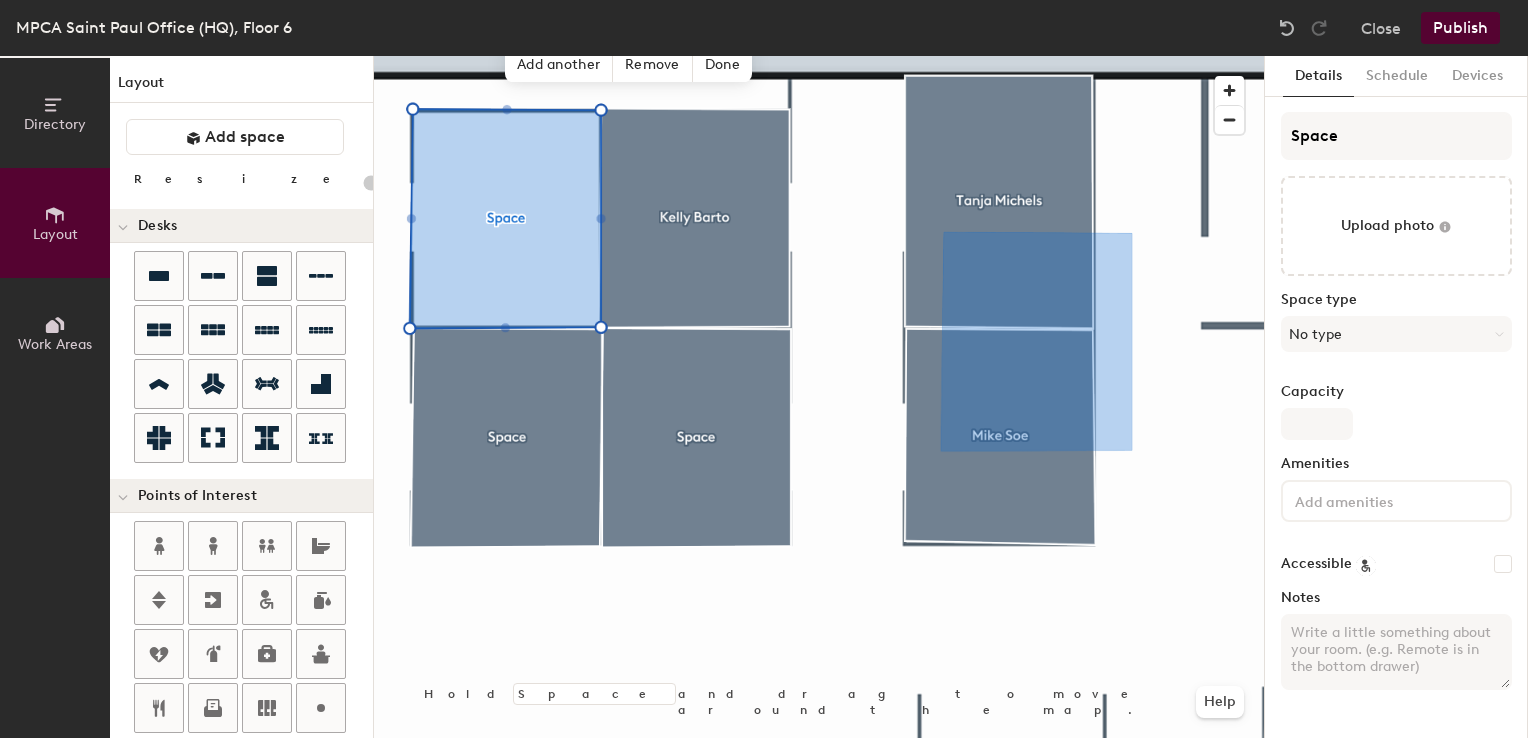 type on "20" 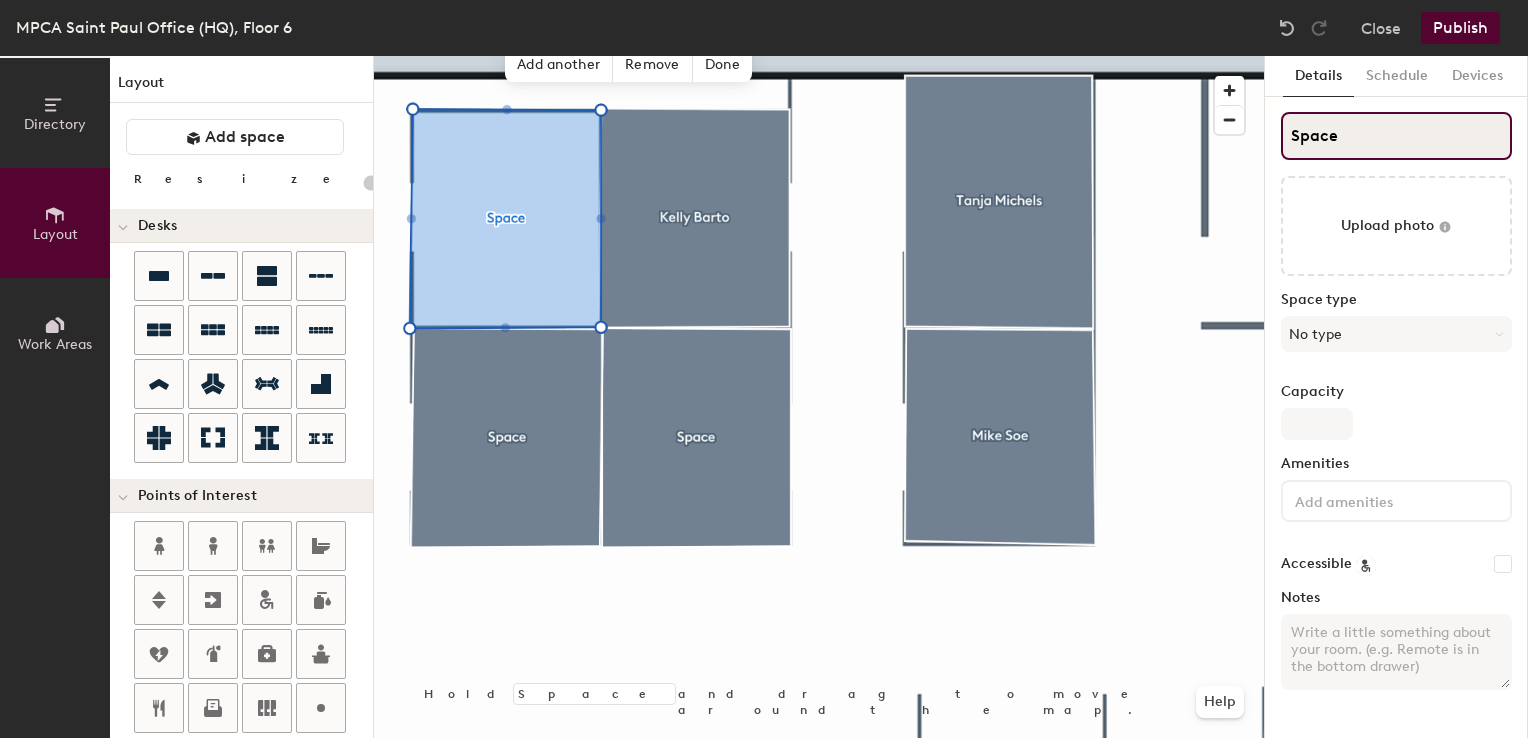 click on "Directory Layout Work Areas Layout   Add space Resize Desks Points of Interest Furnishings Seating Tables Booths Hold Space and drag to move around the map. Help Add another Remove Done Scheduling policies Booking Window Max reservation length Recurring events Restrict booking to working hours Prevent booking from kiosks Restrict booking to administrators Configure room display Background Upload photo General Auto contrast High visibility Hide the logo Custom logo Edit Display hours Screen Brightness 0% 100% Privacy Mask meeting titles Hide meeting attendees Keep meeting organizer visible Scheduling Meeting check-ins Start meetings early End meetings early Extend meetings Impromptu meetings Abandoned meeting protection Admin access Restrict display management Details Schedule Devices Space Upload photo Space type No type Capacity Amenities Accessible Notes" 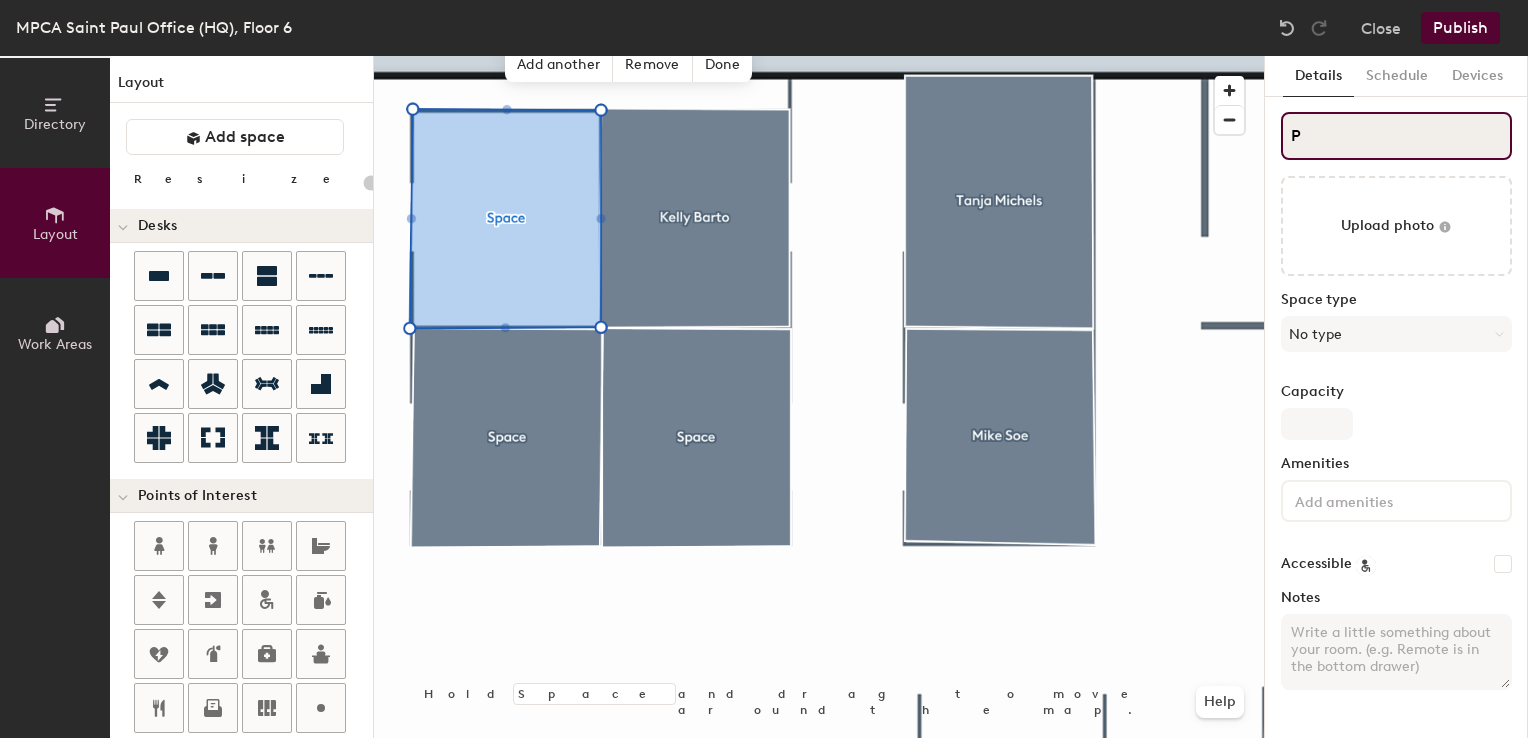 type on "20" 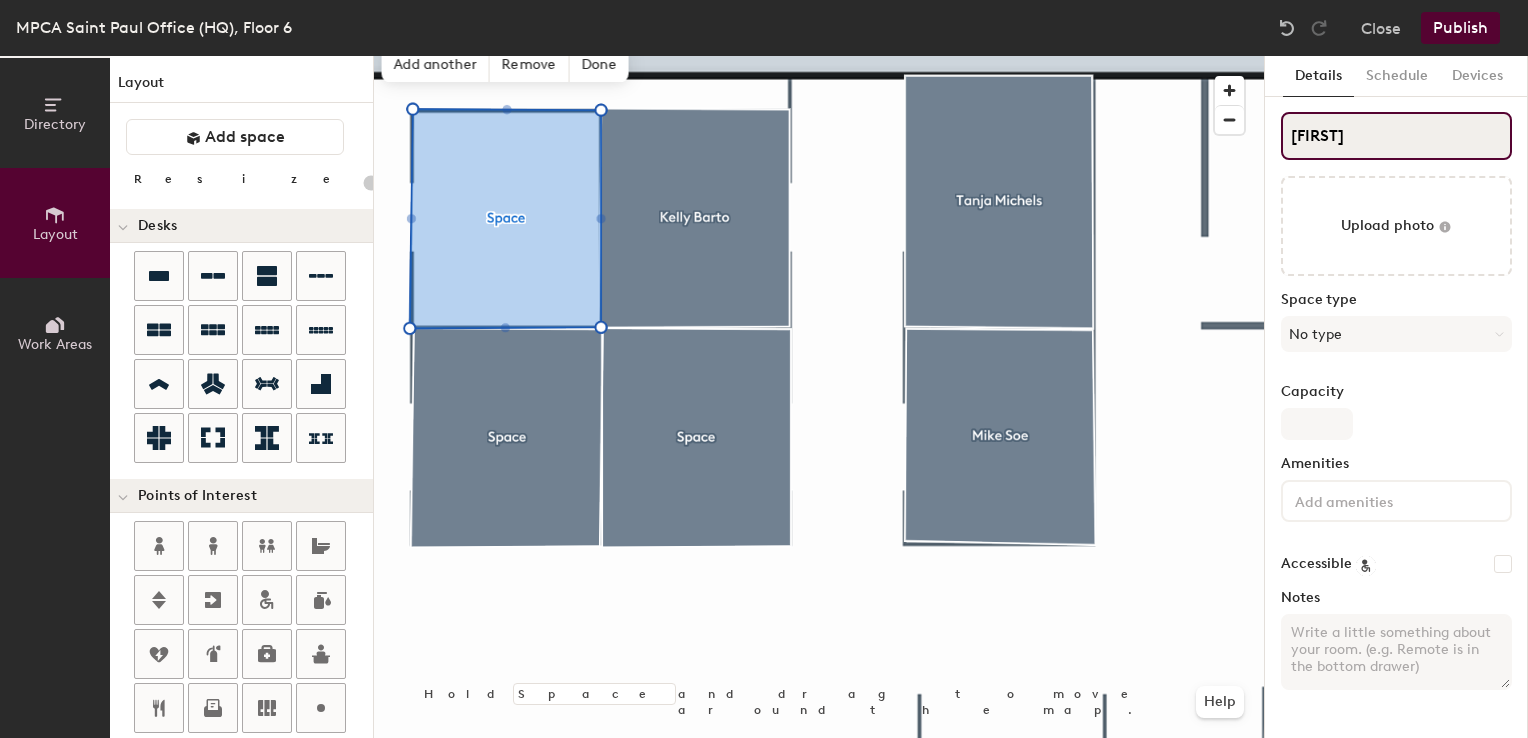 type on "Paul" 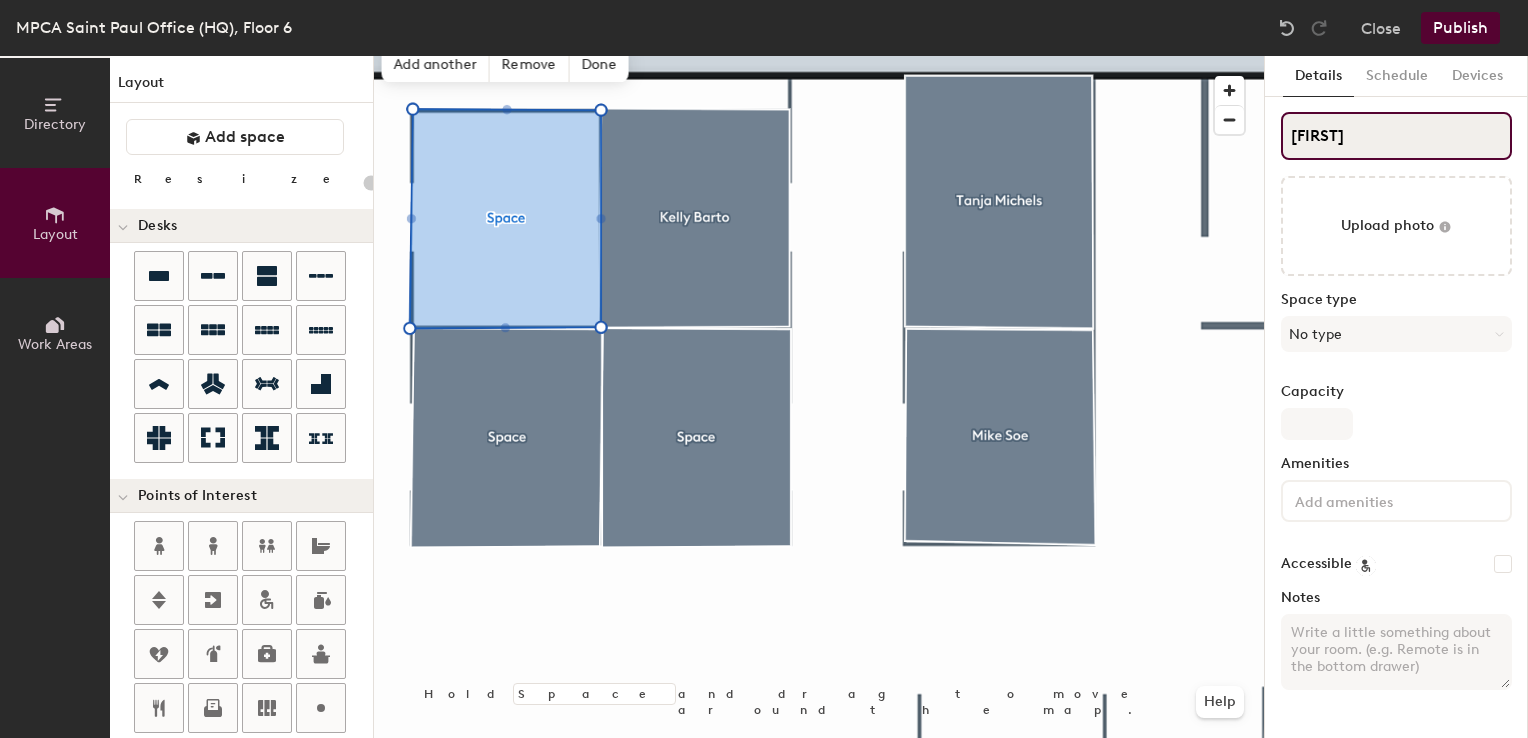 type on "20" 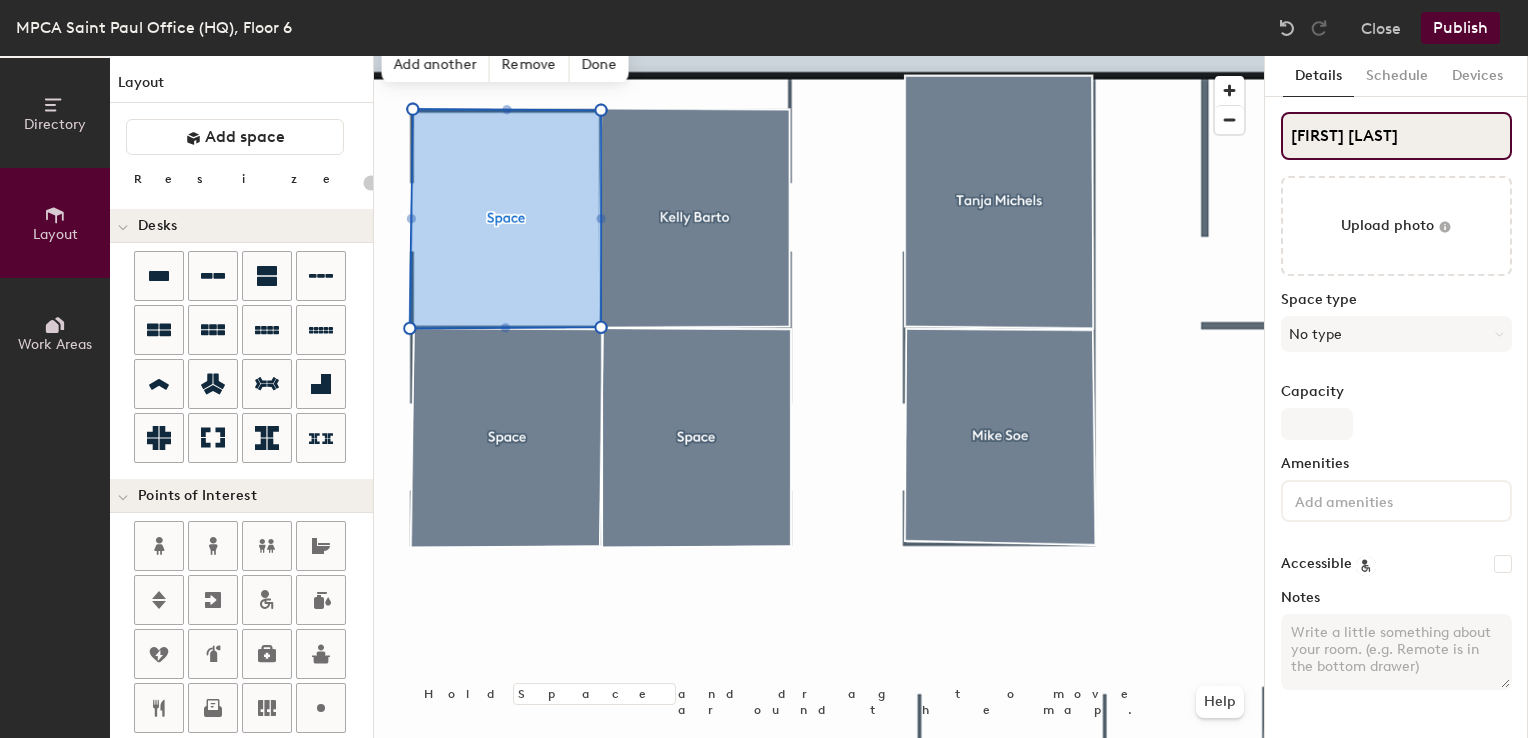 type on "Paul And" 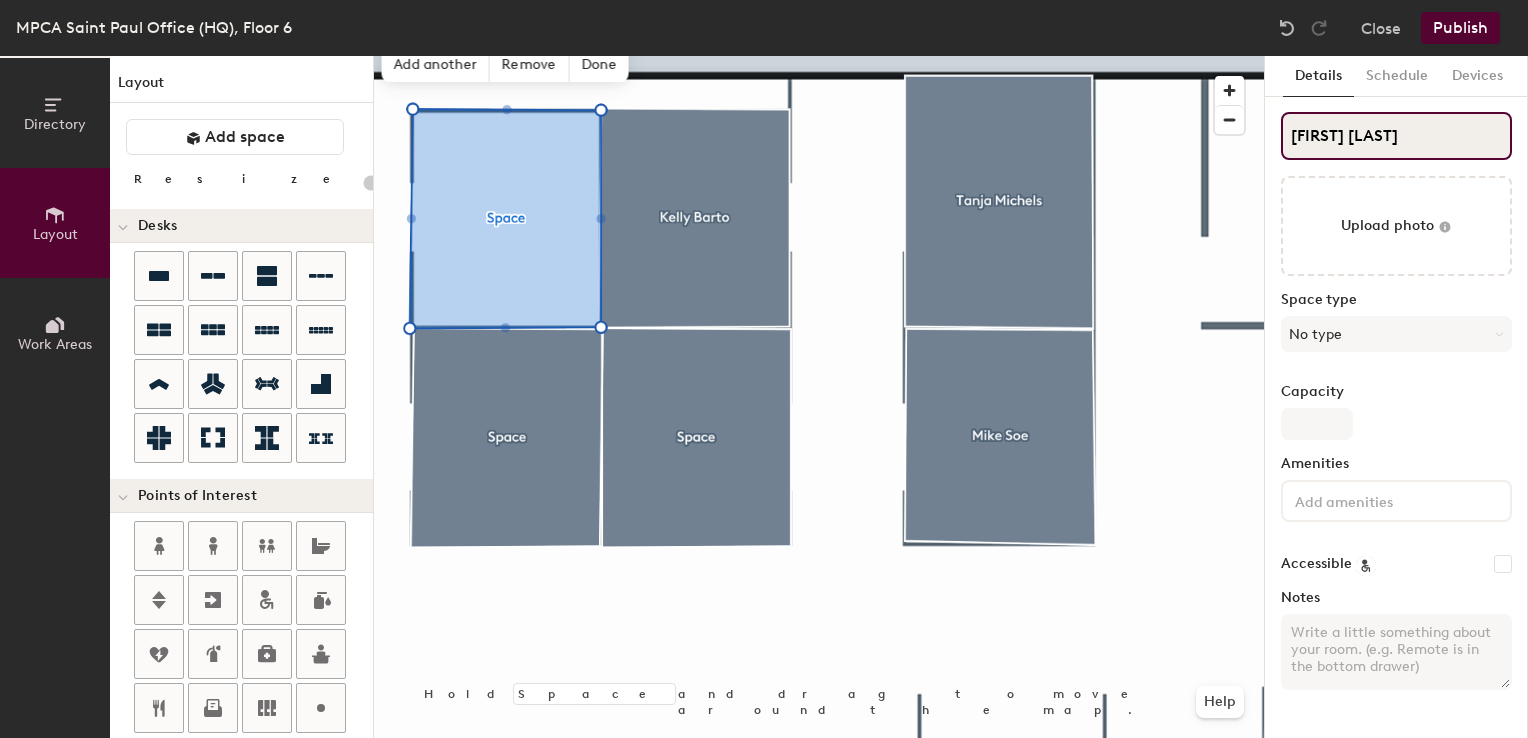 type on "20" 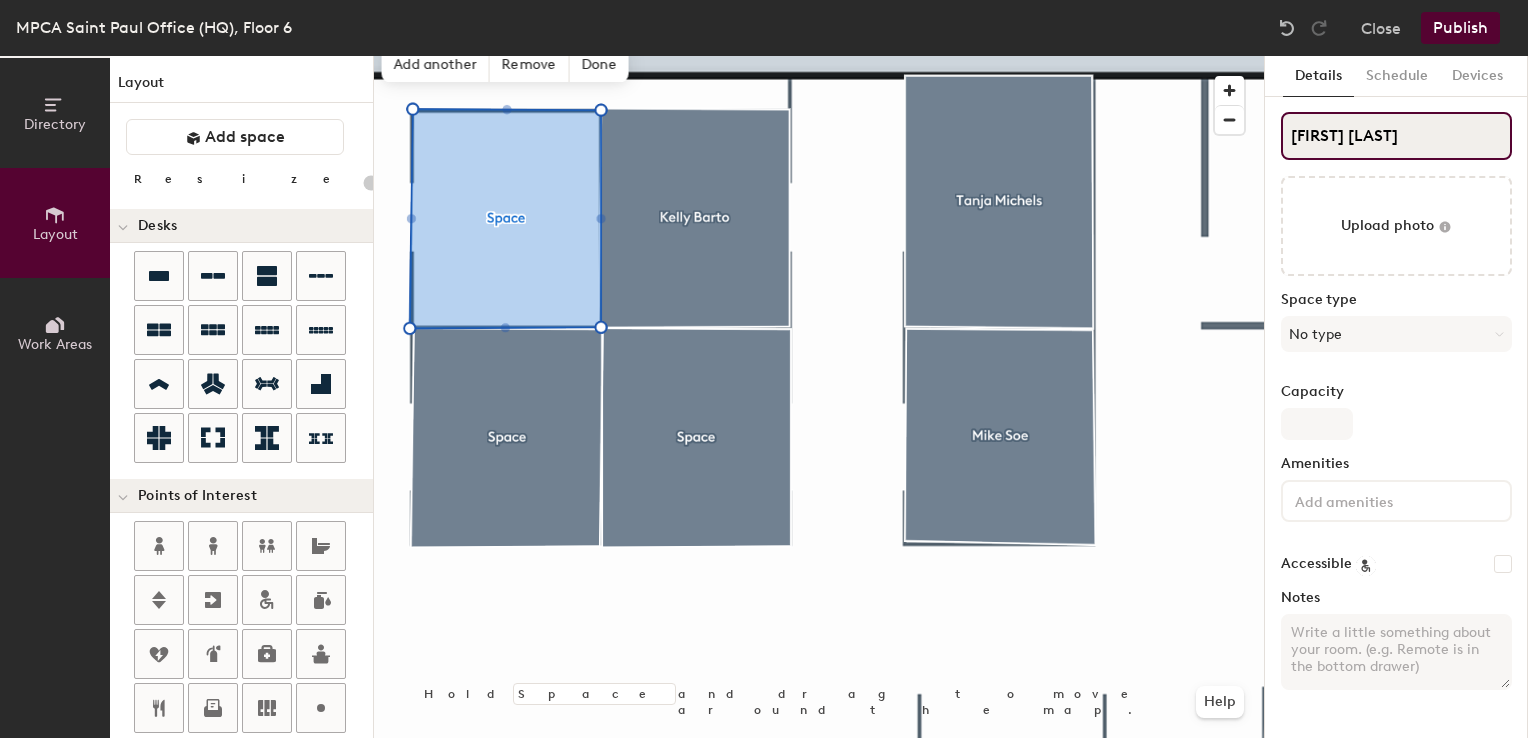 type on "Paul Andre" 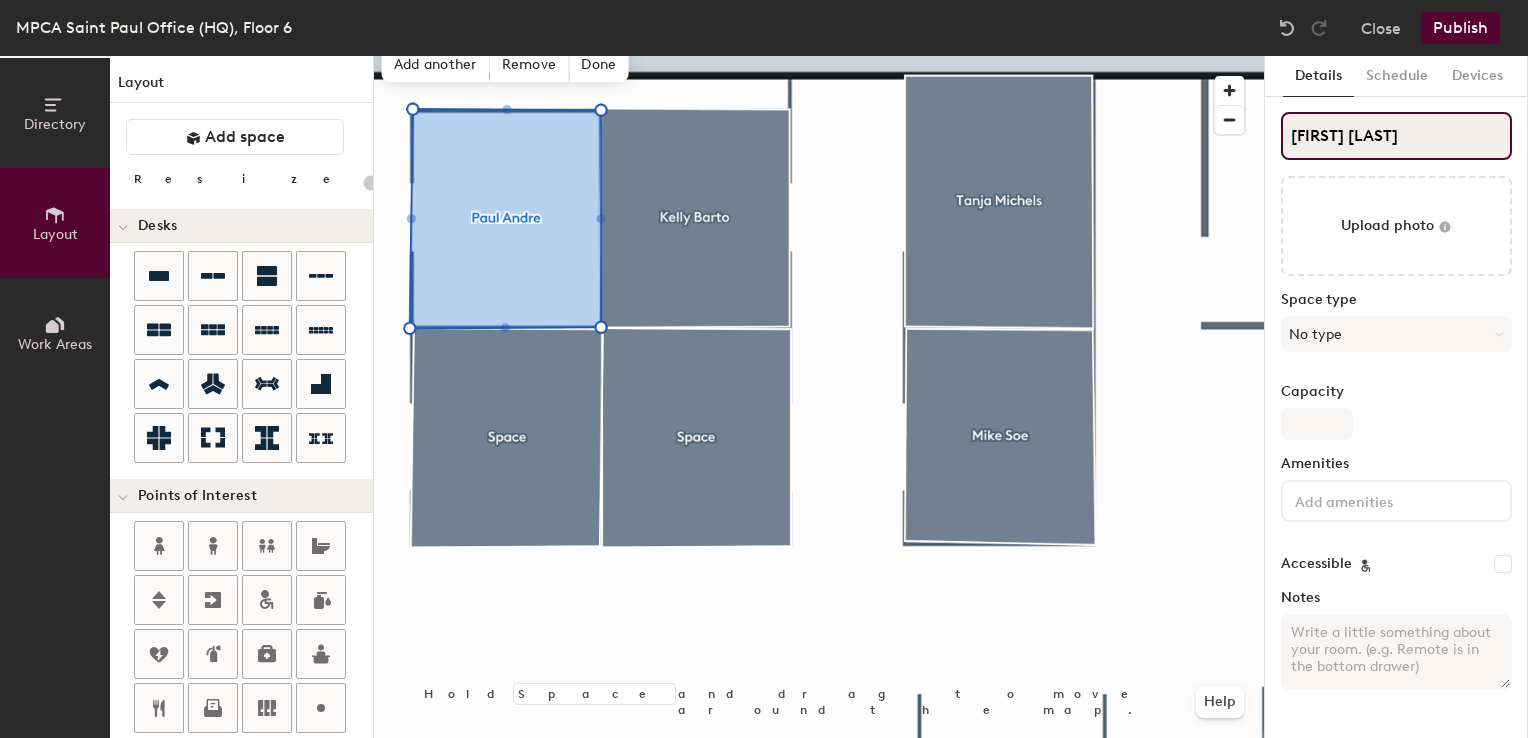 type on "20" 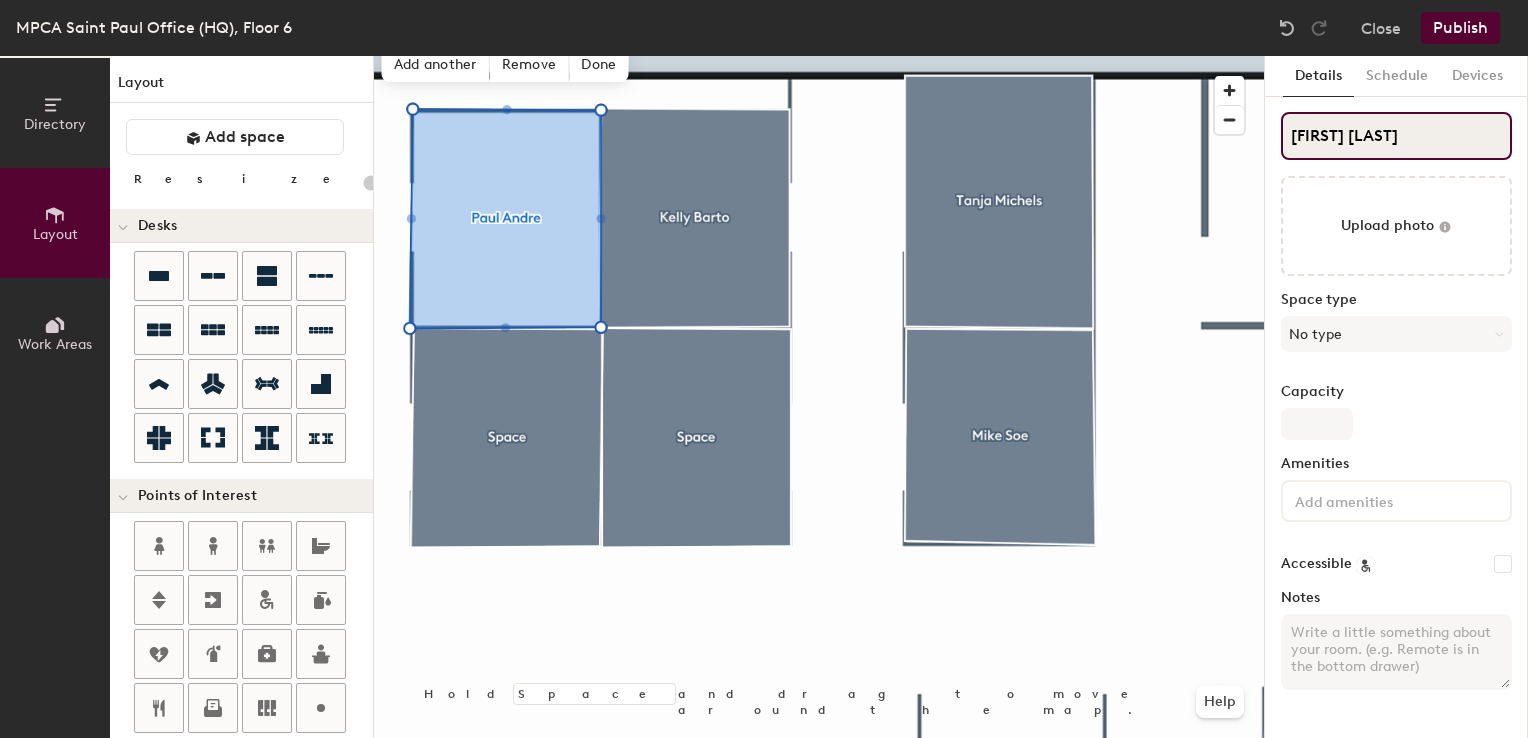type on "Paul Andre" 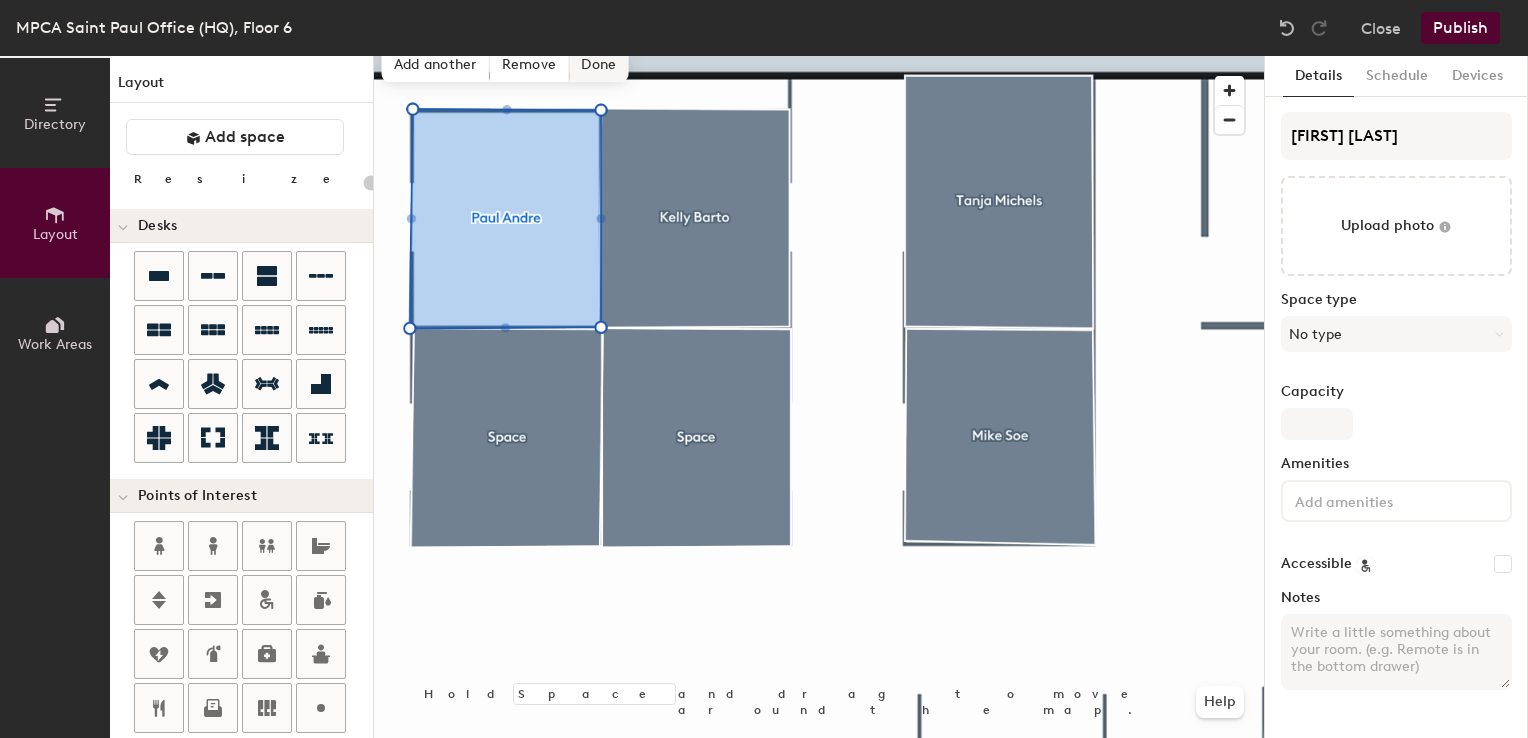 click on "Done" 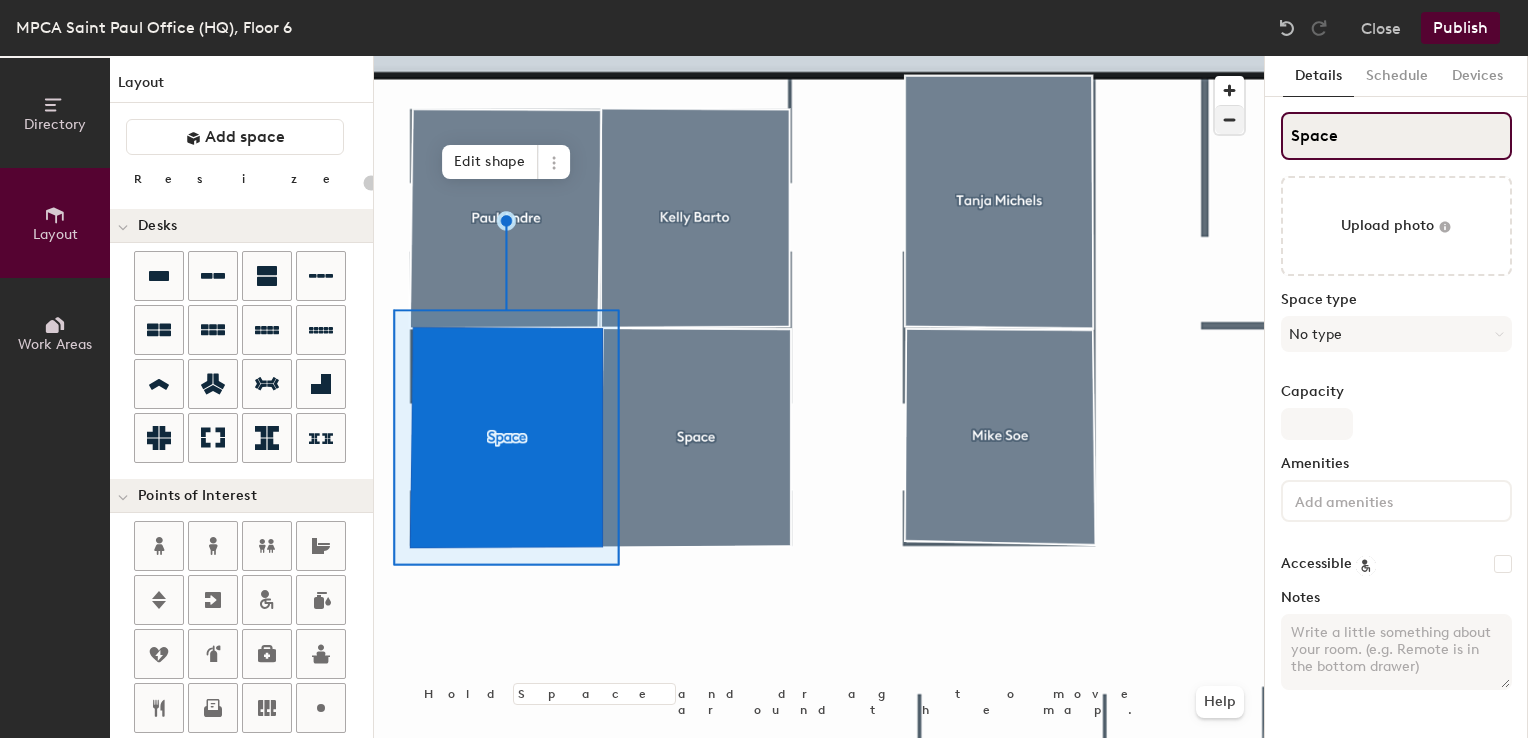 type on "20" 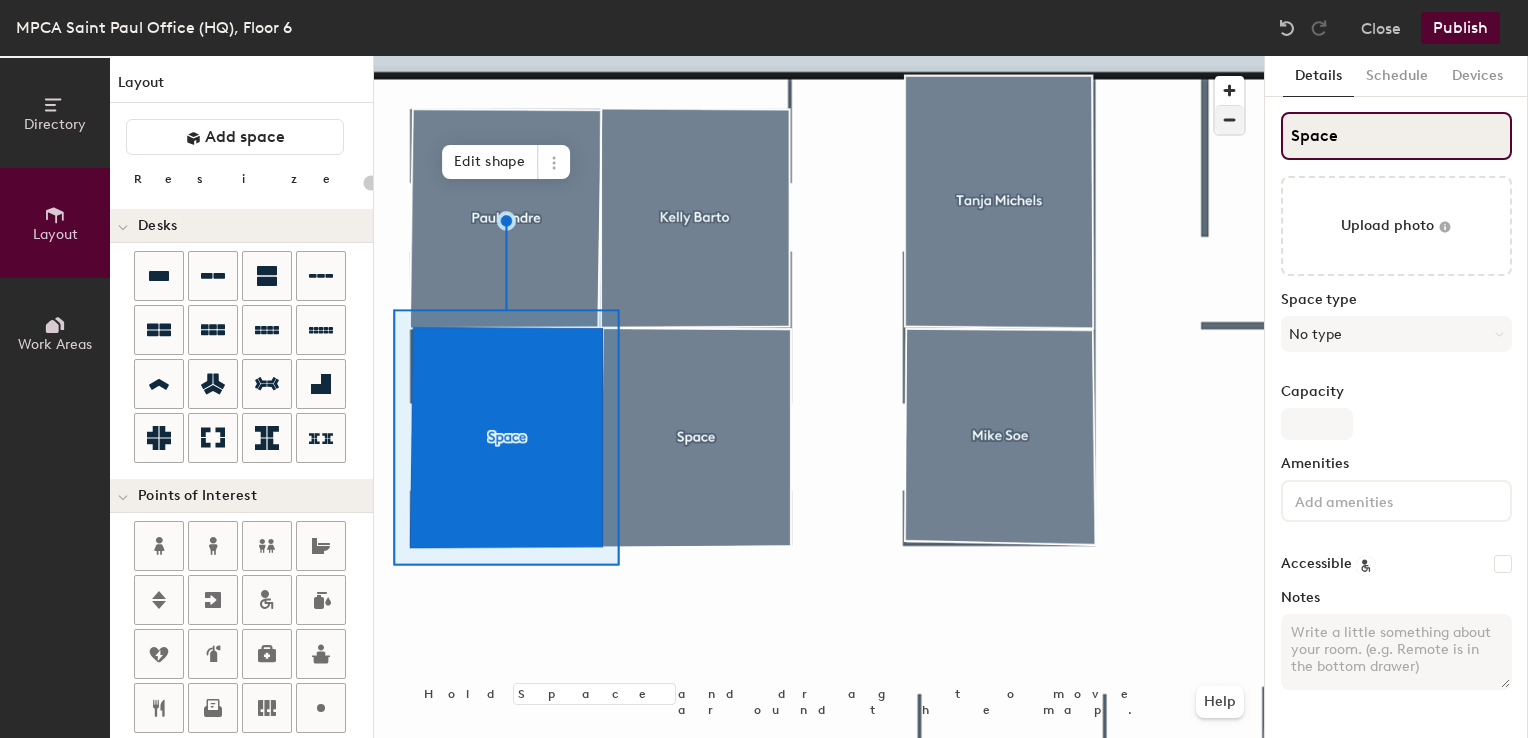 click on "Directory Layout Work Areas Layout   Add space Resize Desks Points of Interest Furnishings Seating Tables Booths Hold Space and drag to move around the map. Help Edit shape Scheduling policies Booking Window Max reservation length Recurring events Restrict booking to working hours Prevent booking from kiosks Restrict booking to administrators Configure room display Background Upload photo General Auto contrast High visibility Hide the logo Custom logo Edit Display hours Screen Brightness 0% 100% Privacy Mask meeting titles Hide meeting attendees Keep meeting organizer visible Scheduling Meeting check-ins Start meetings early End meetings early Extend meetings Impromptu meetings Abandoned meeting protection Admin access Restrict display management Details Schedule Devices Space Upload photo Space type No type Capacity Amenities Accessible Notes" 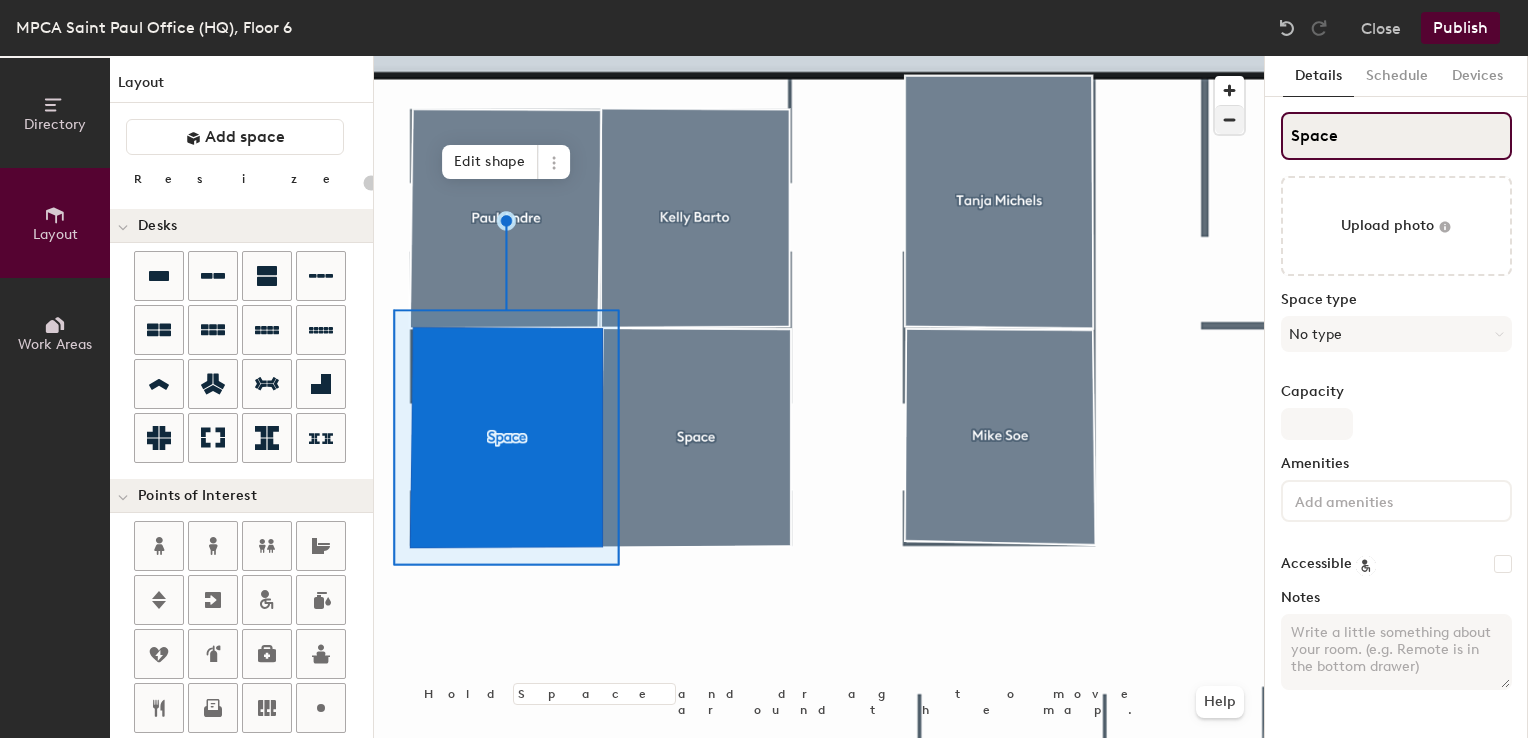 type on "J" 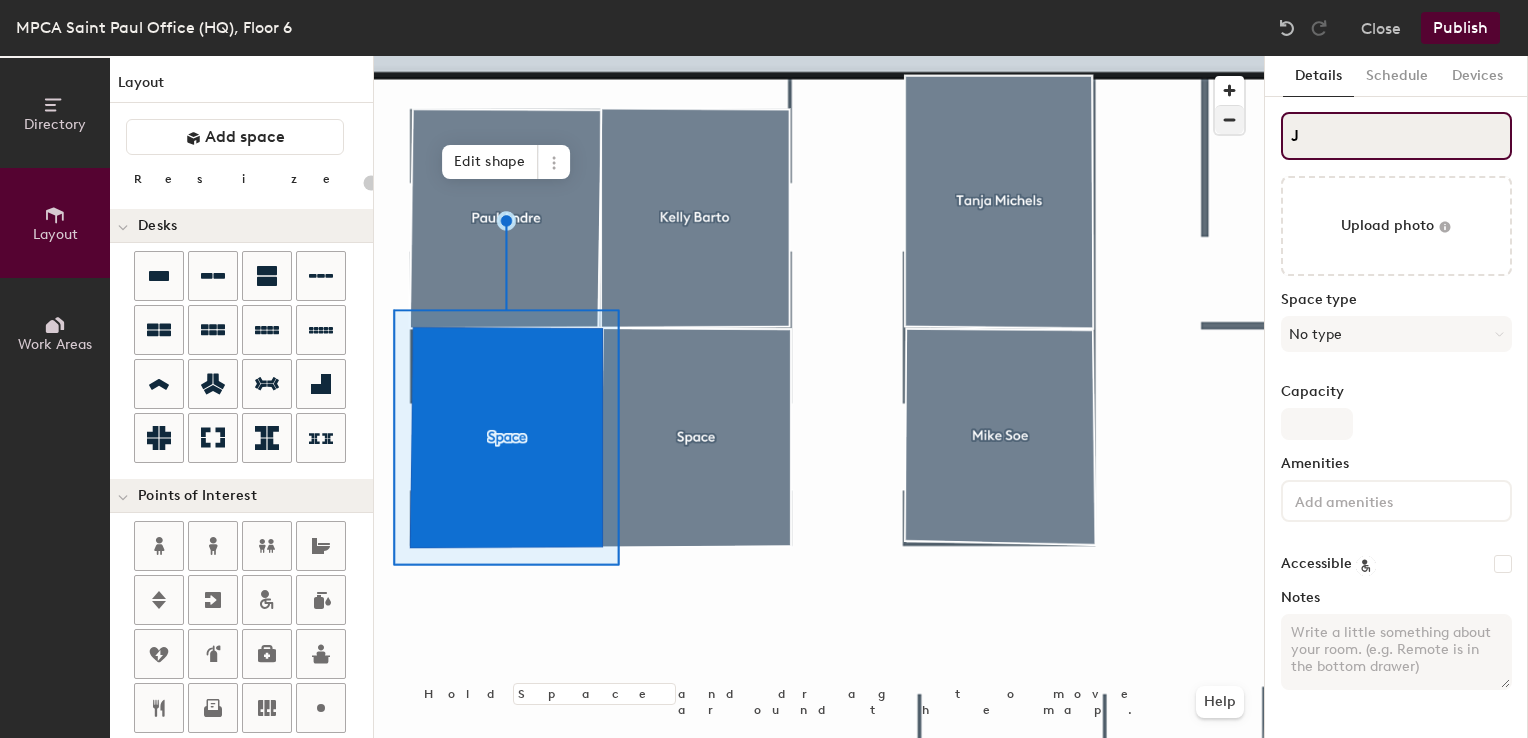 type on "20" 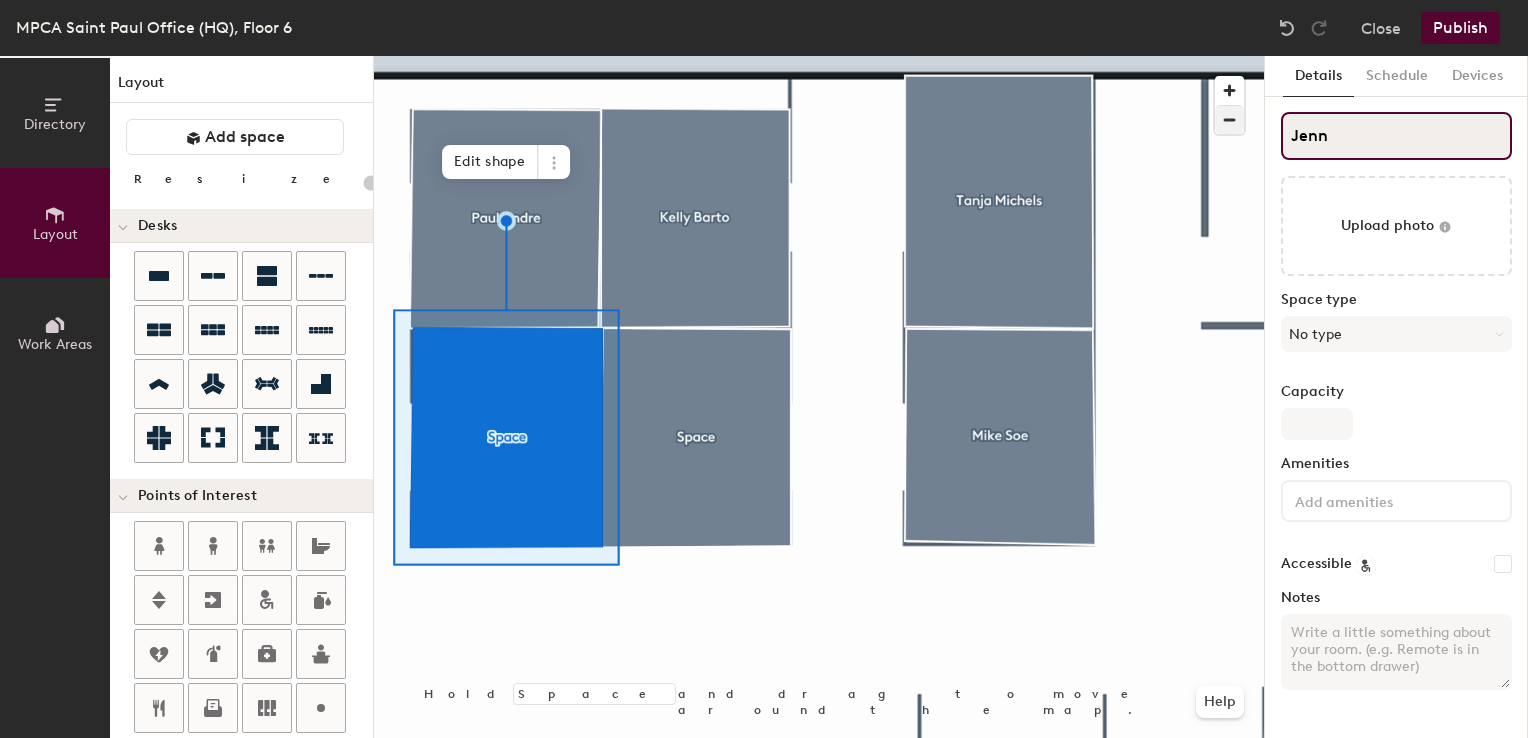 type on "Jenn" 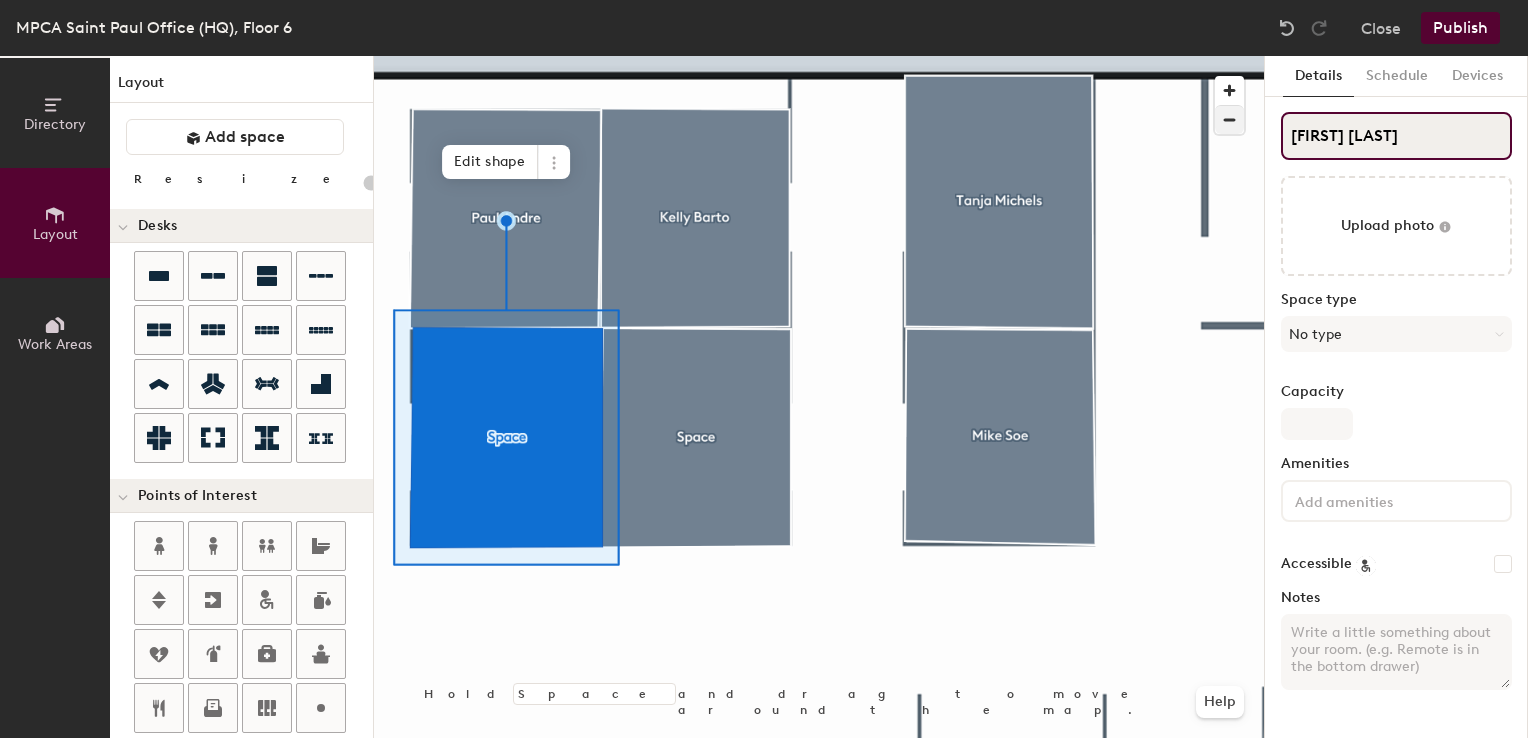 type on "Jenn Hath" 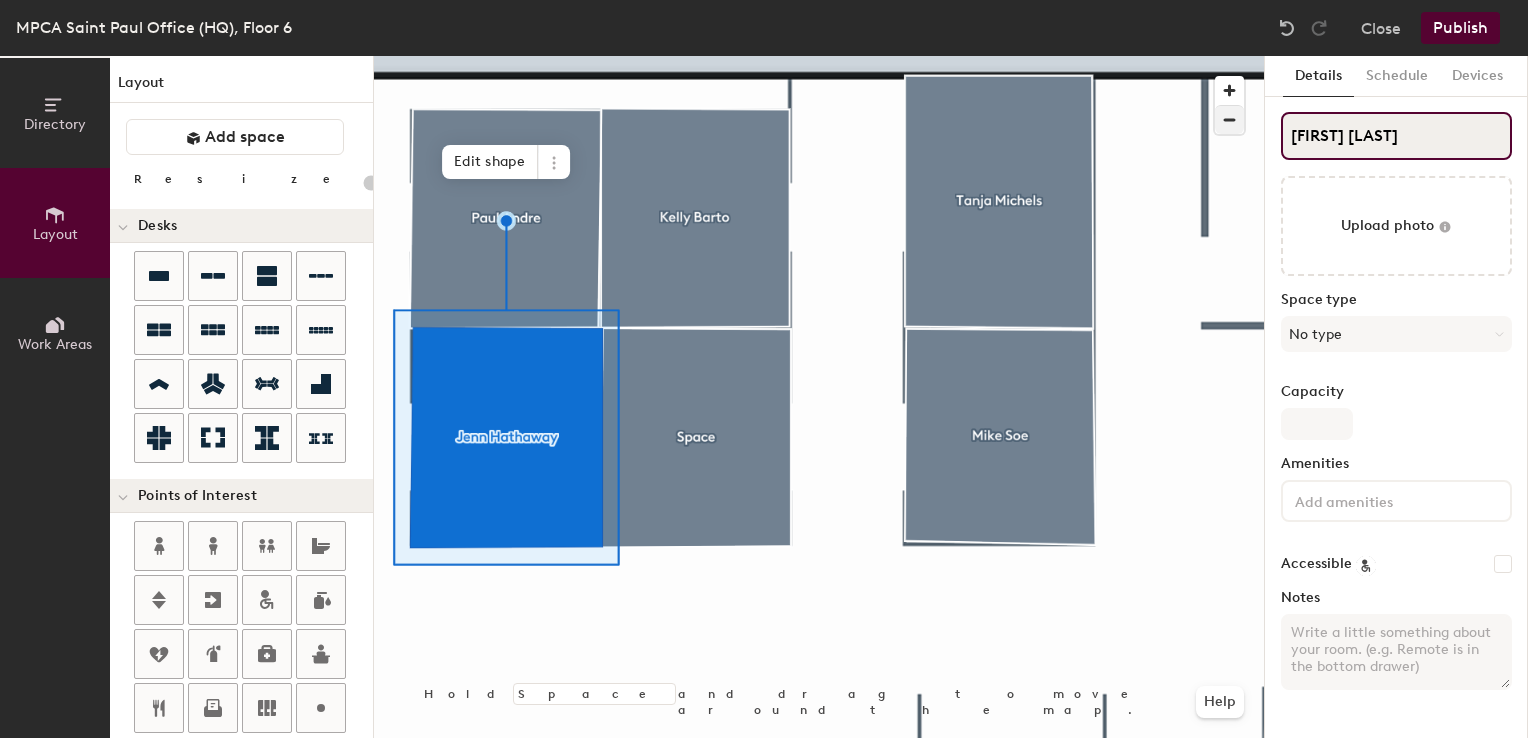 type on "20" 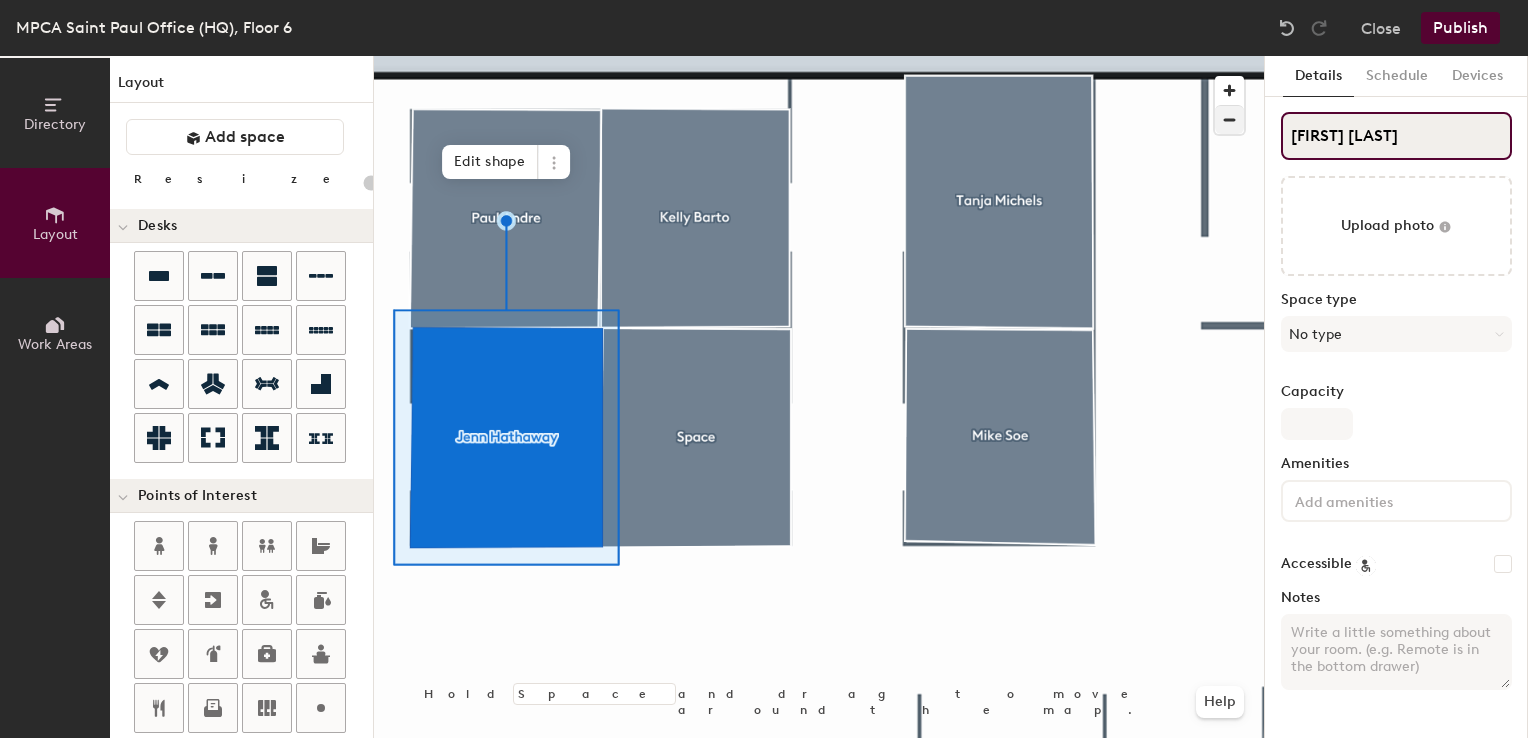 type on "Jenn Hathaway" 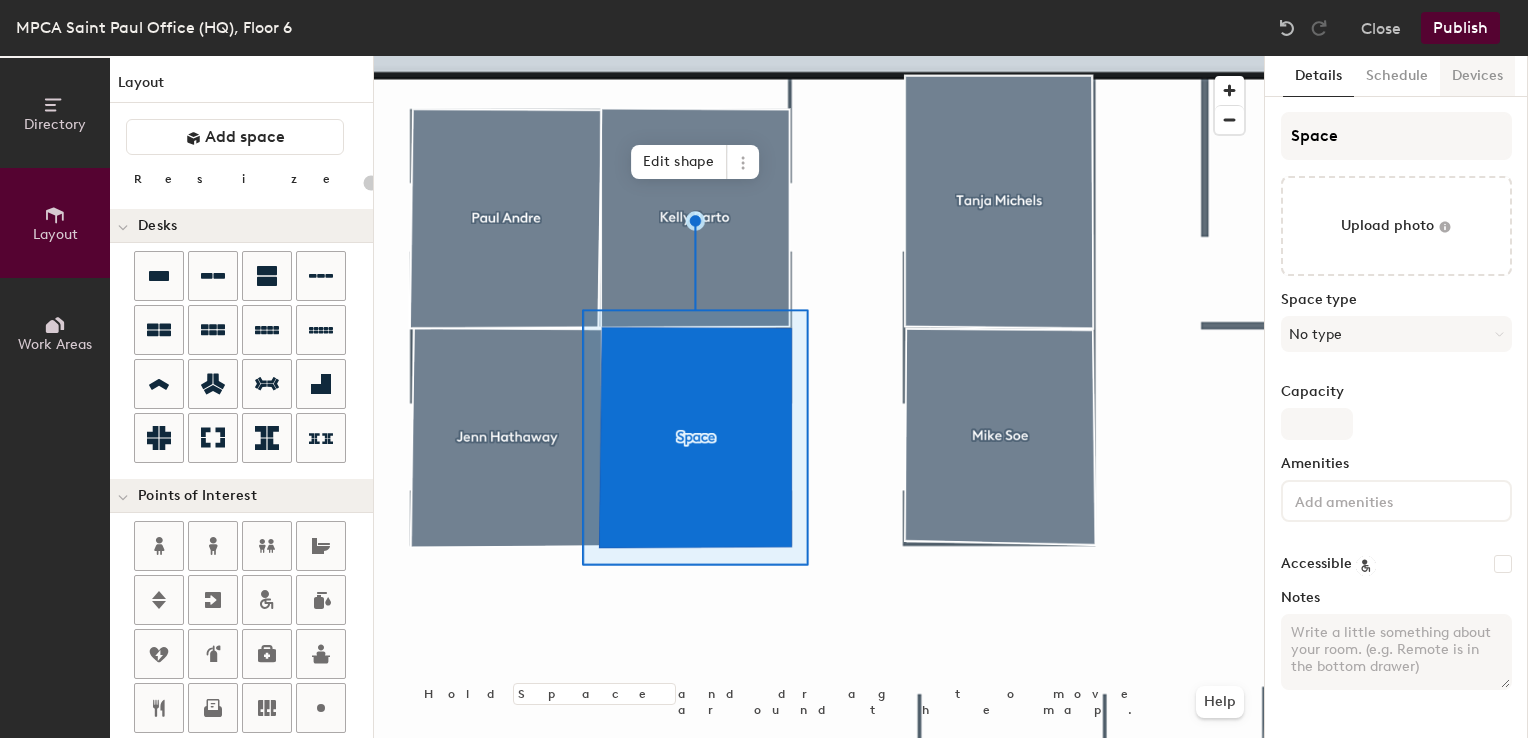 type on "20" 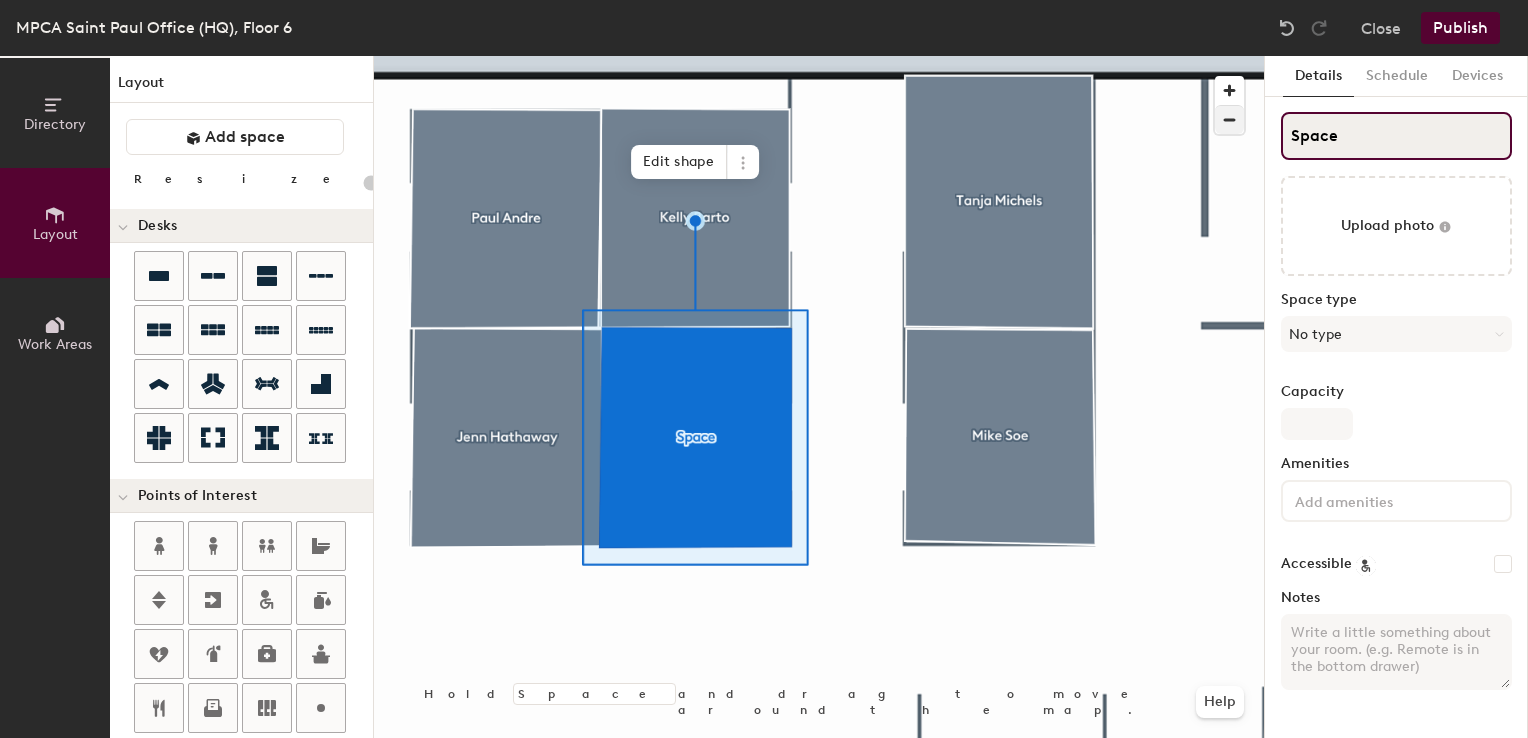 drag, startPoint x: 1405, startPoint y: 150, endPoint x: 1220, endPoint y: 126, distance: 186.55026 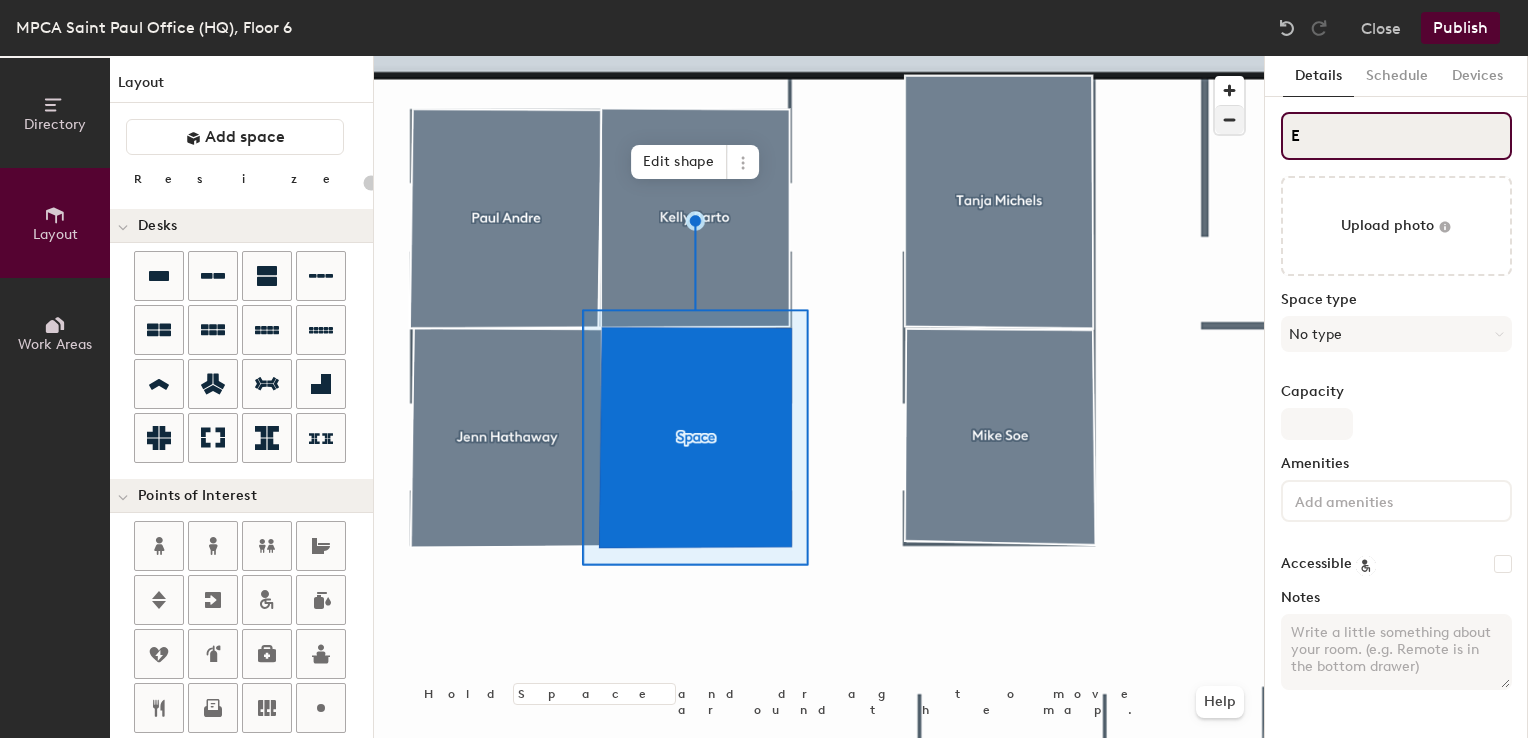 type on "Em" 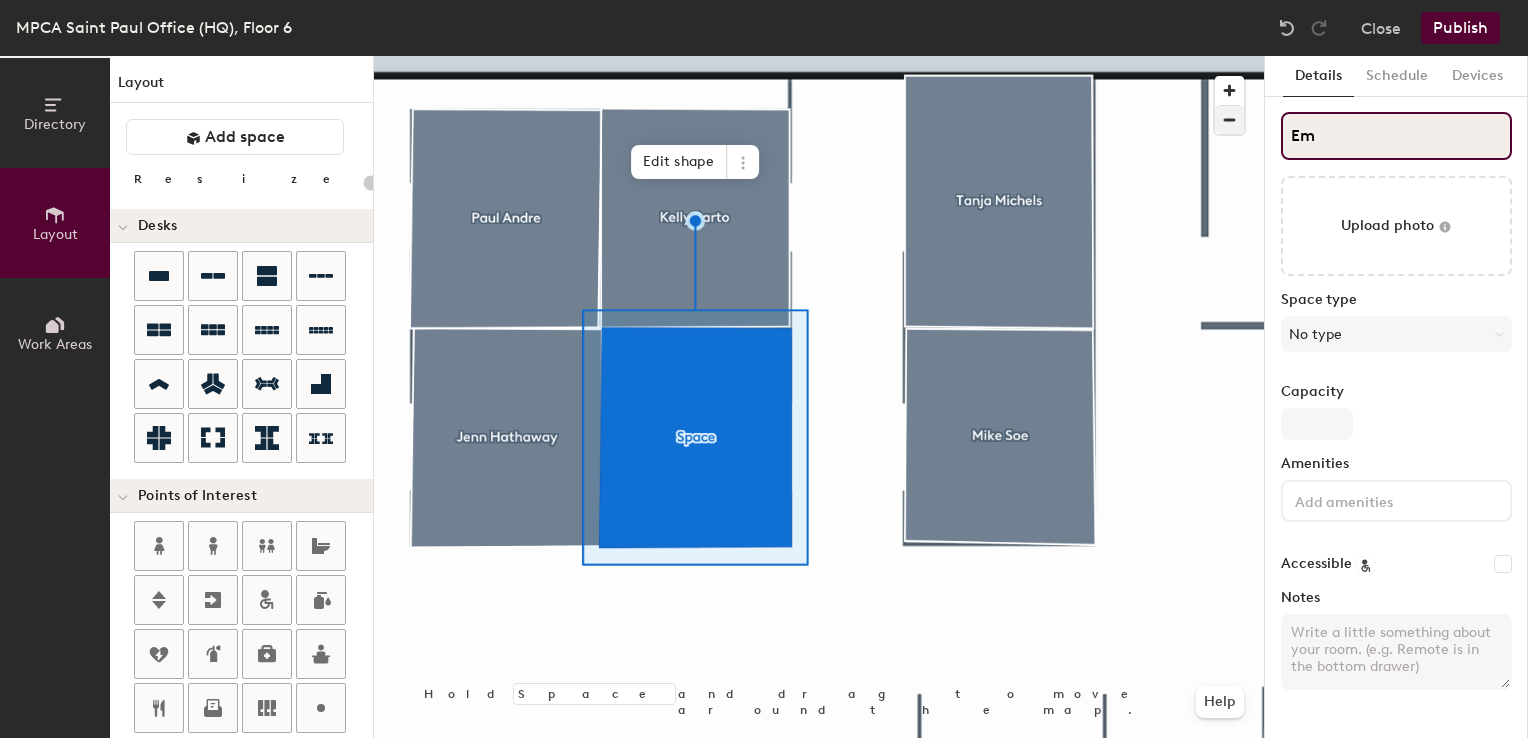 type on "20" 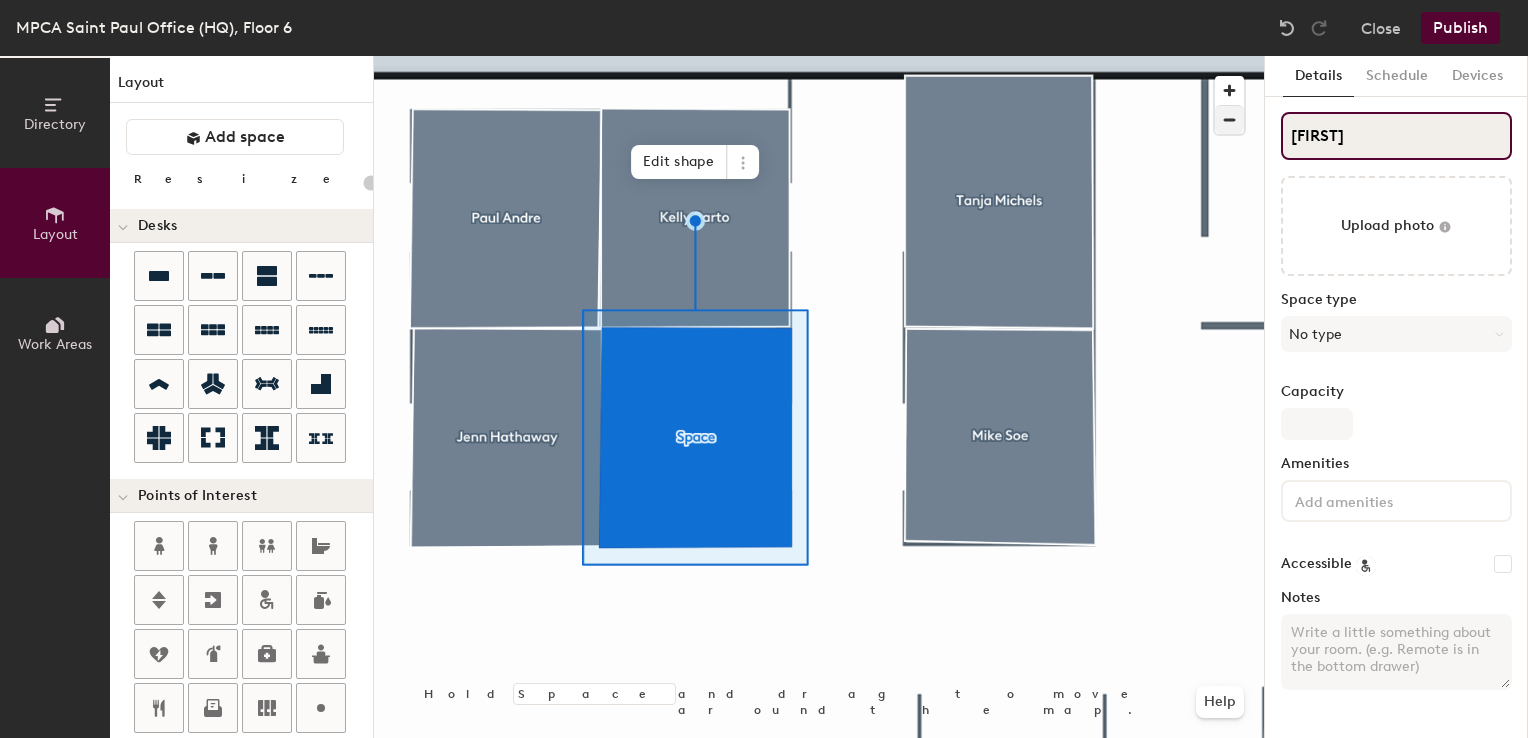 type on "20" 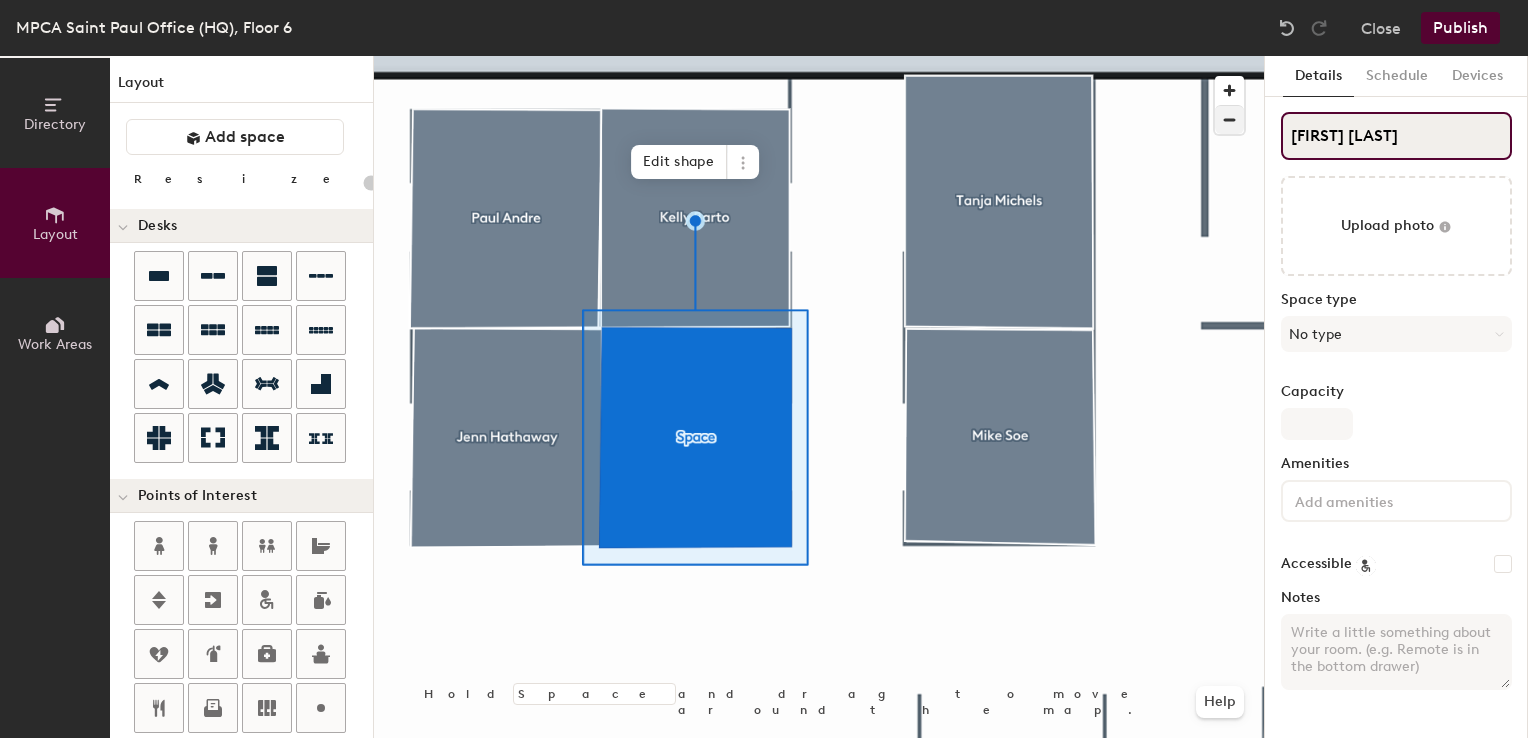 type on "20" 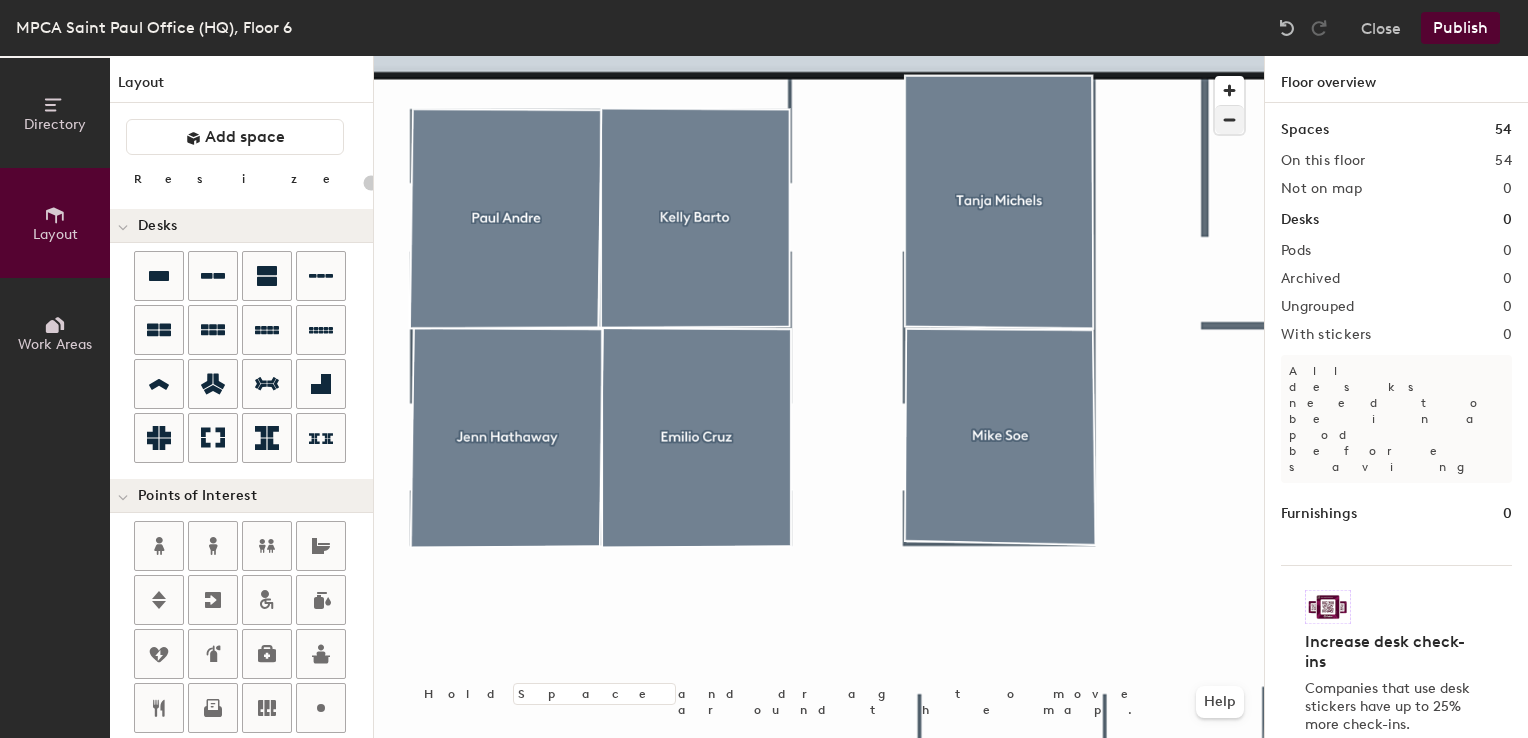 type on "20" 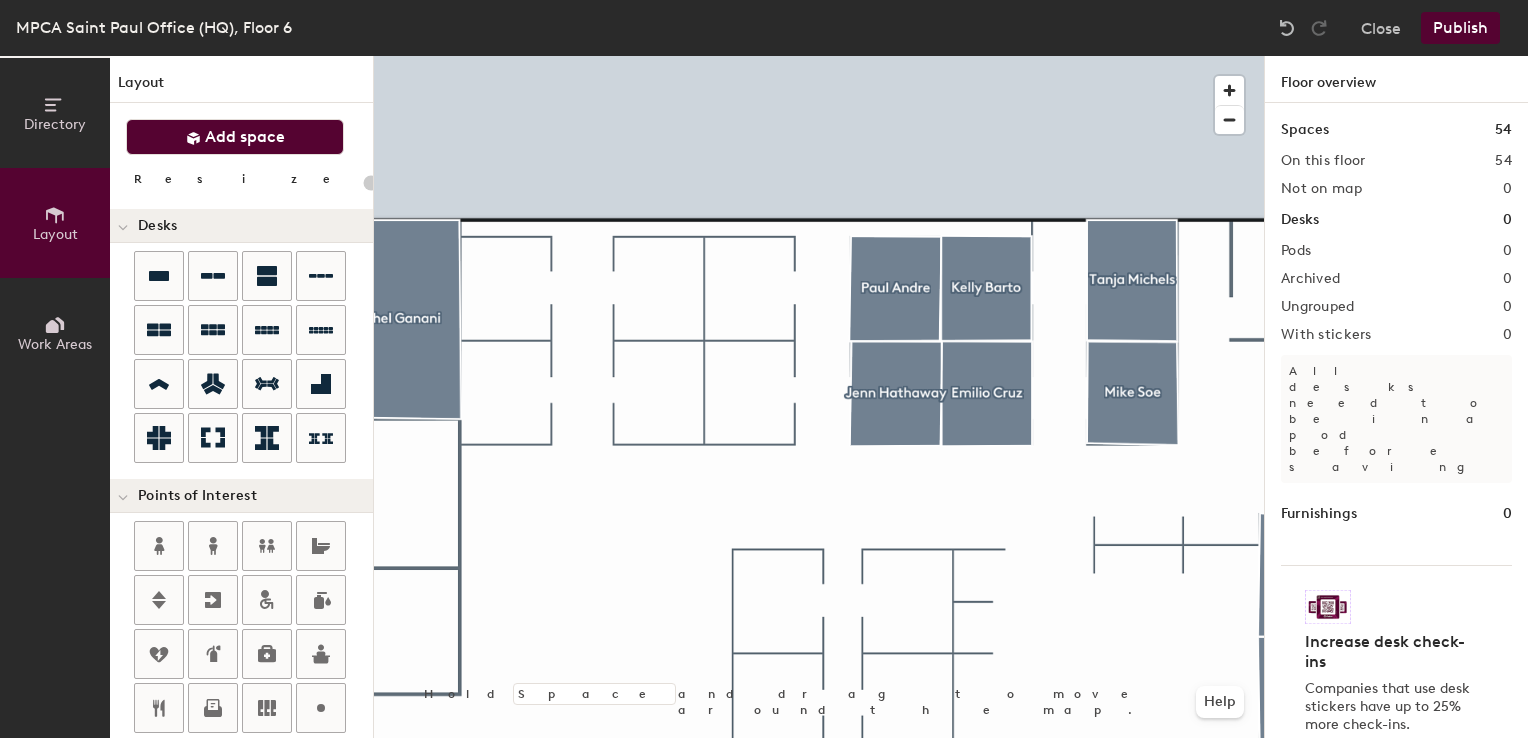 click on "Add space" 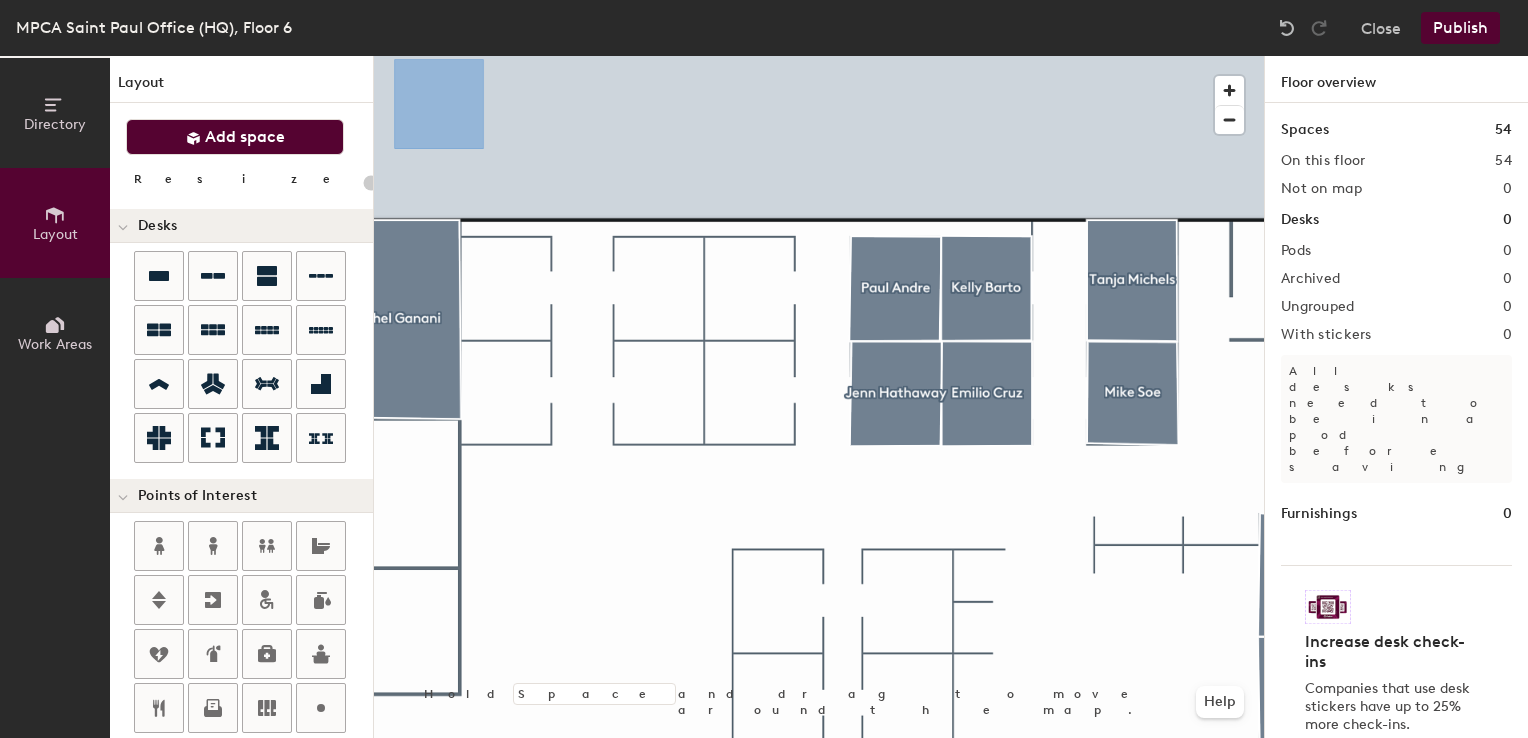 click on "Add space" 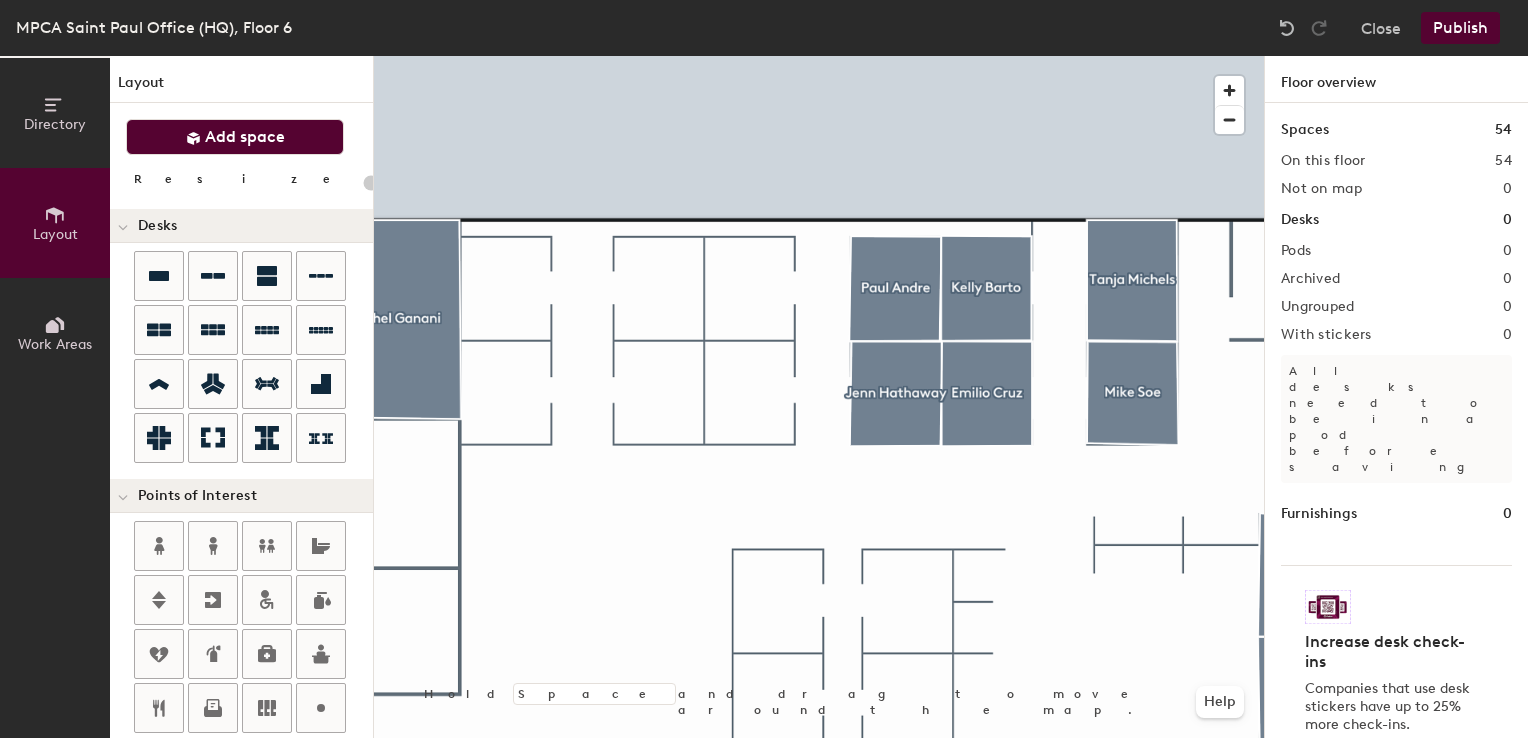 type 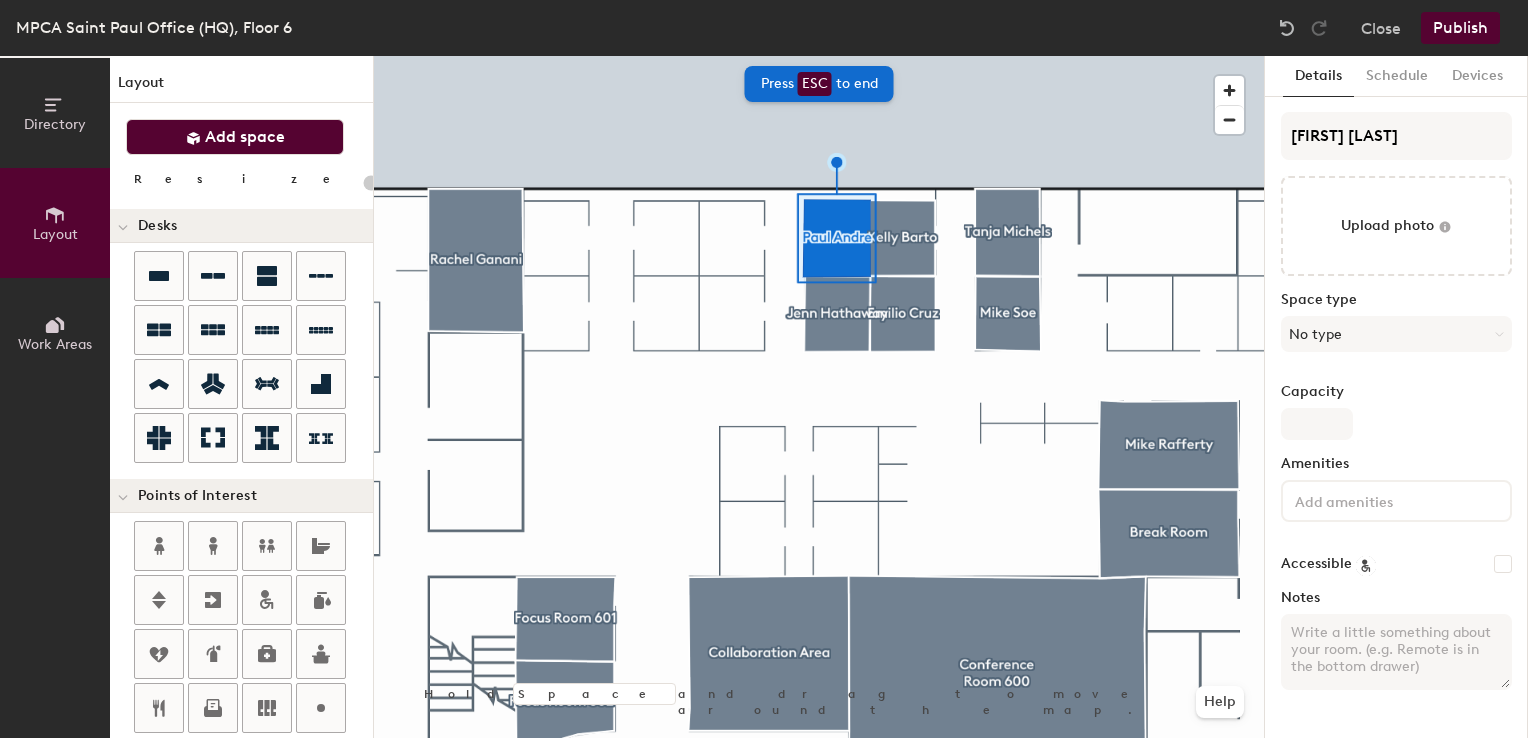 type on "20" 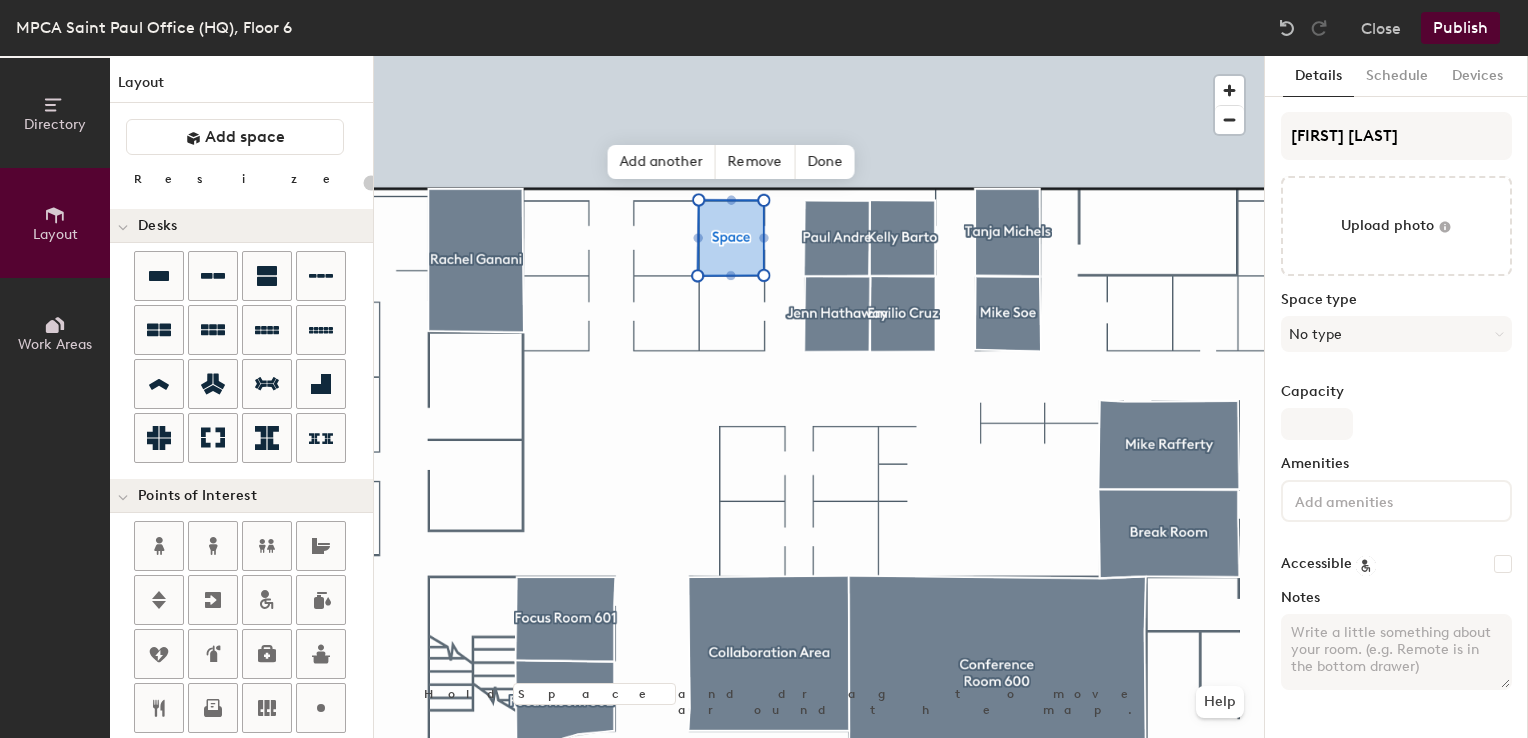 scroll, scrollTop: 0, scrollLeft: 0, axis: both 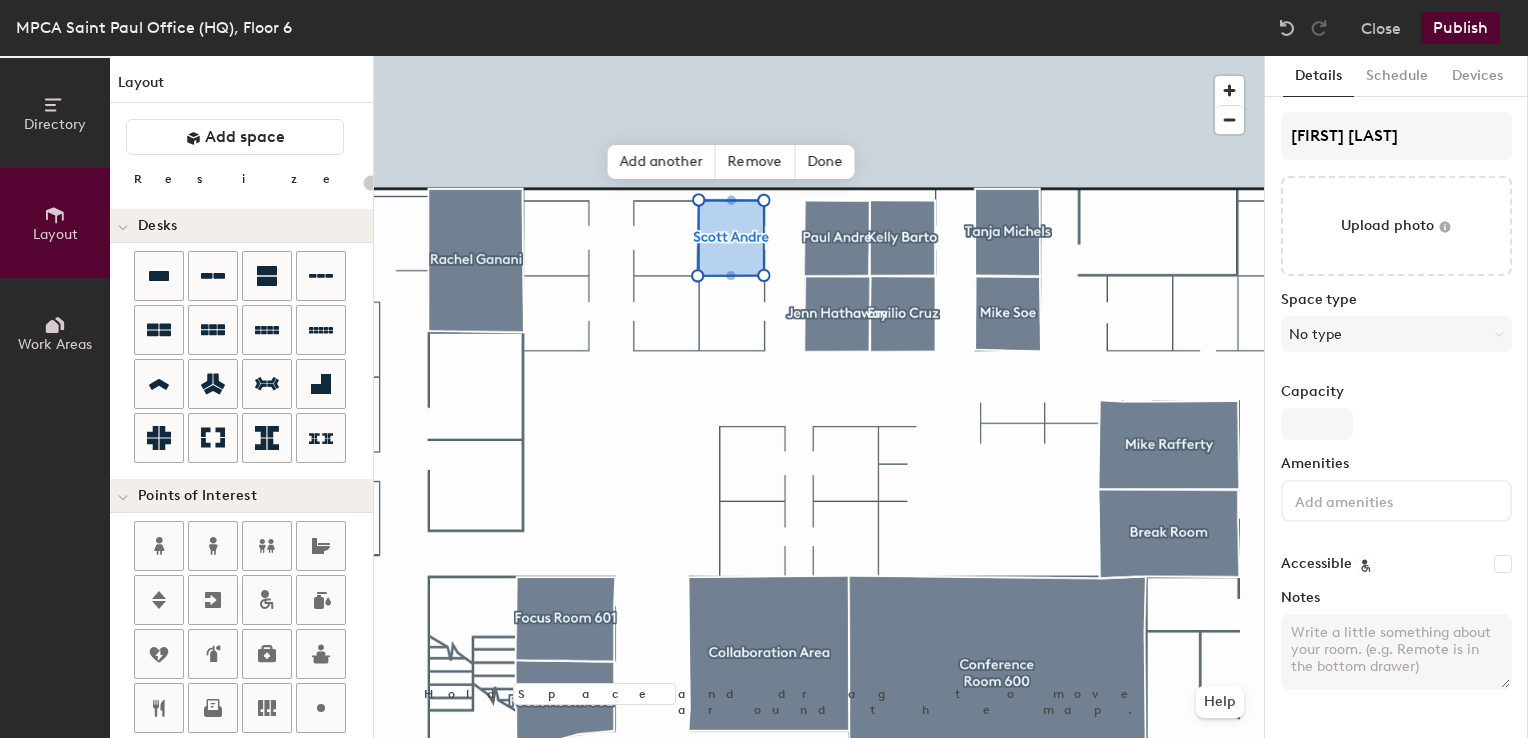 type on "20" 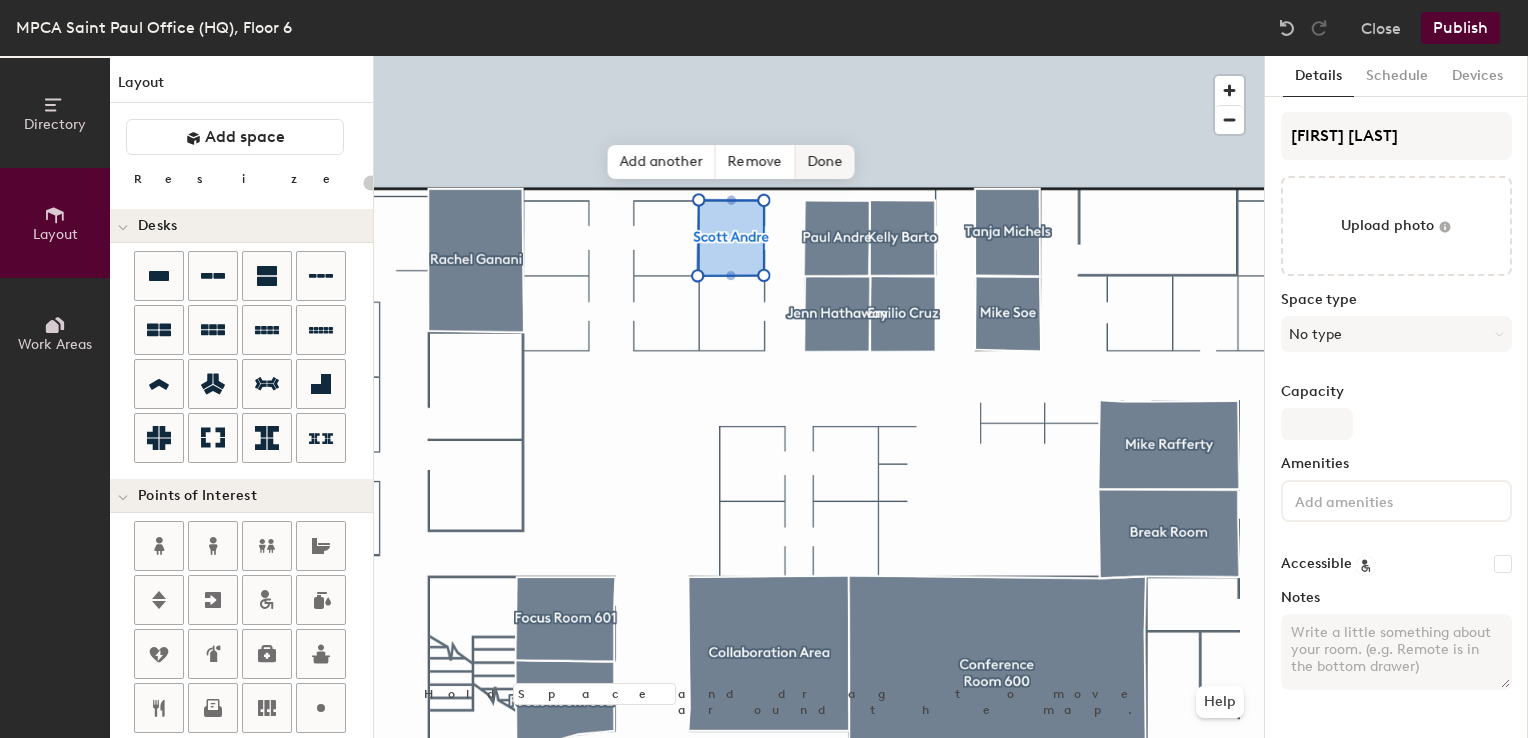 type on "[FIRST] [LAST]" 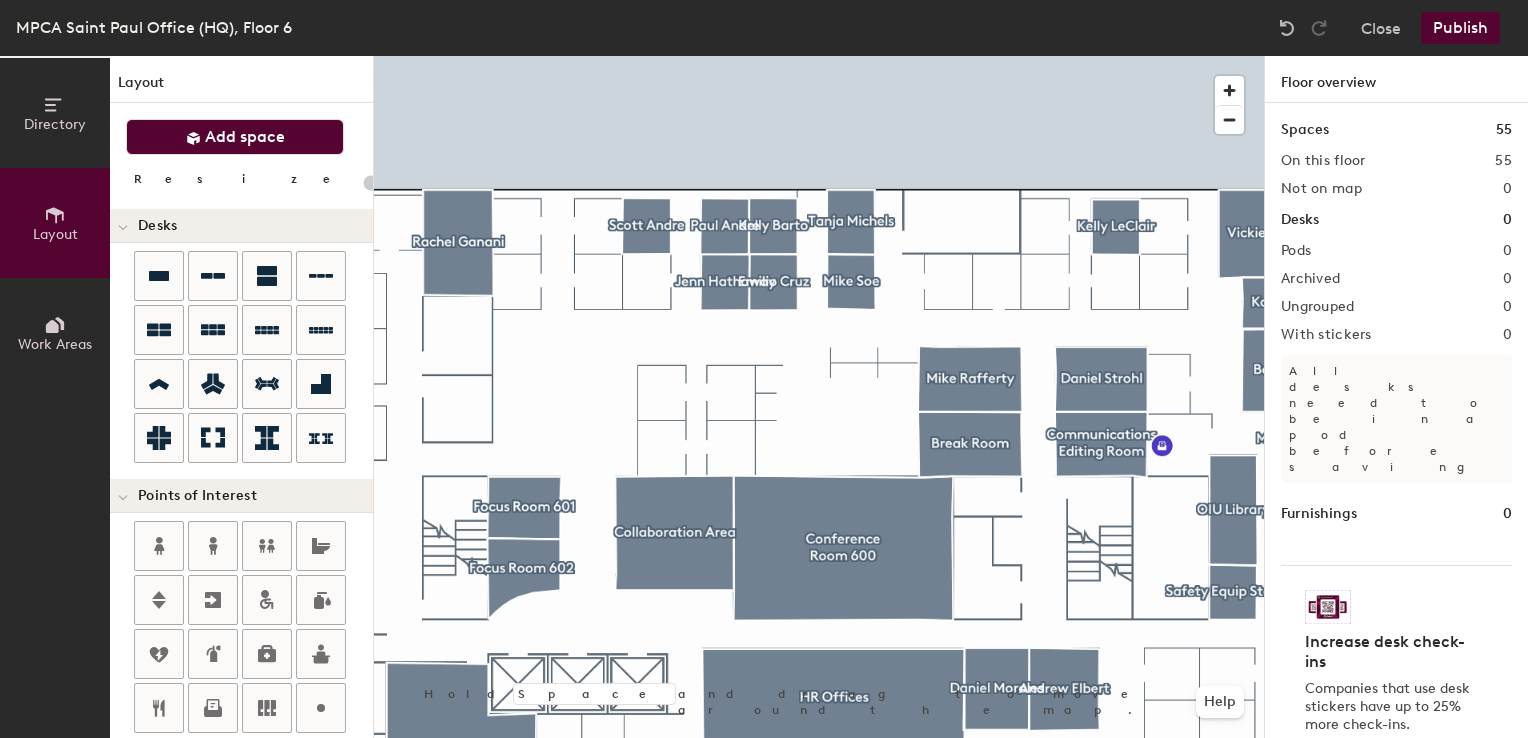 click on "Add space" 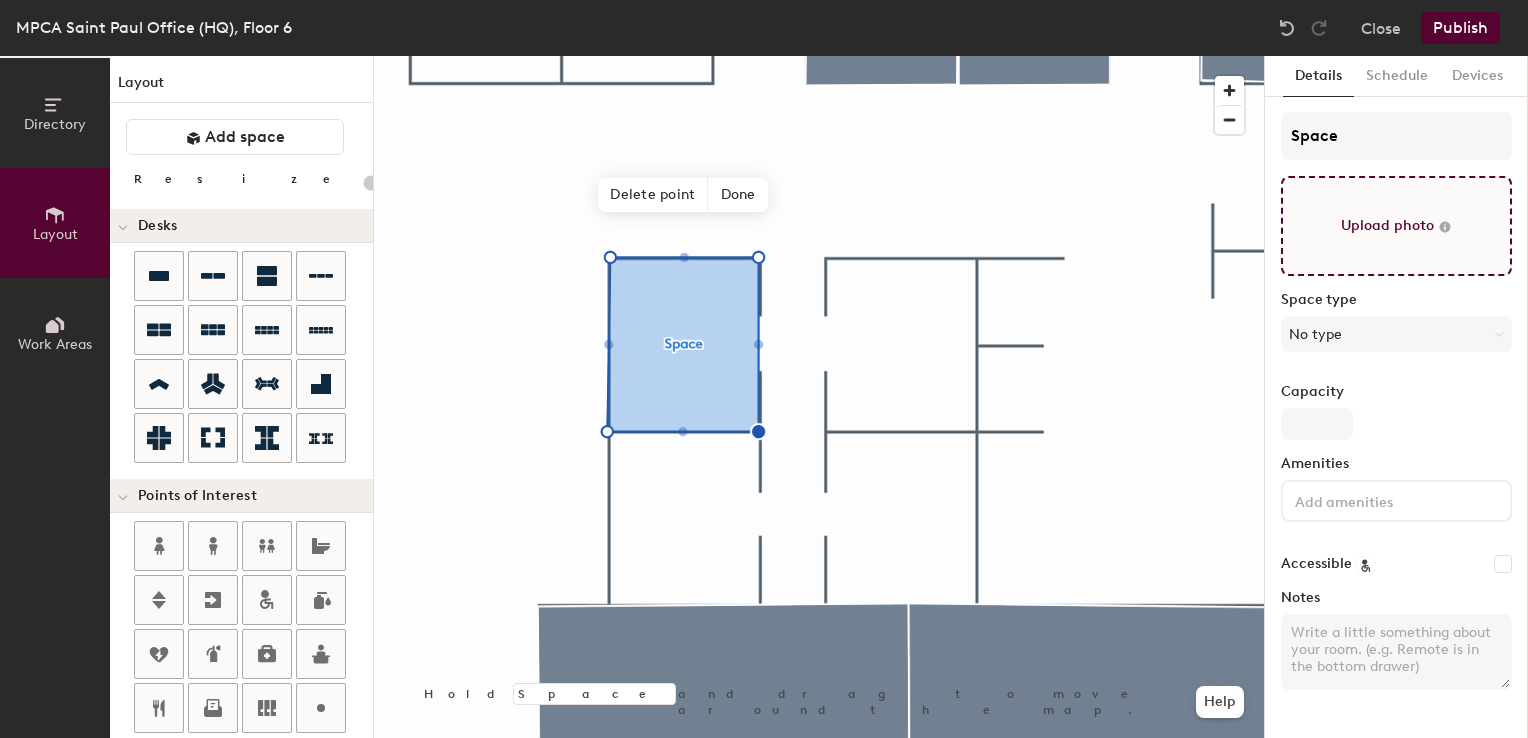 type on "20" 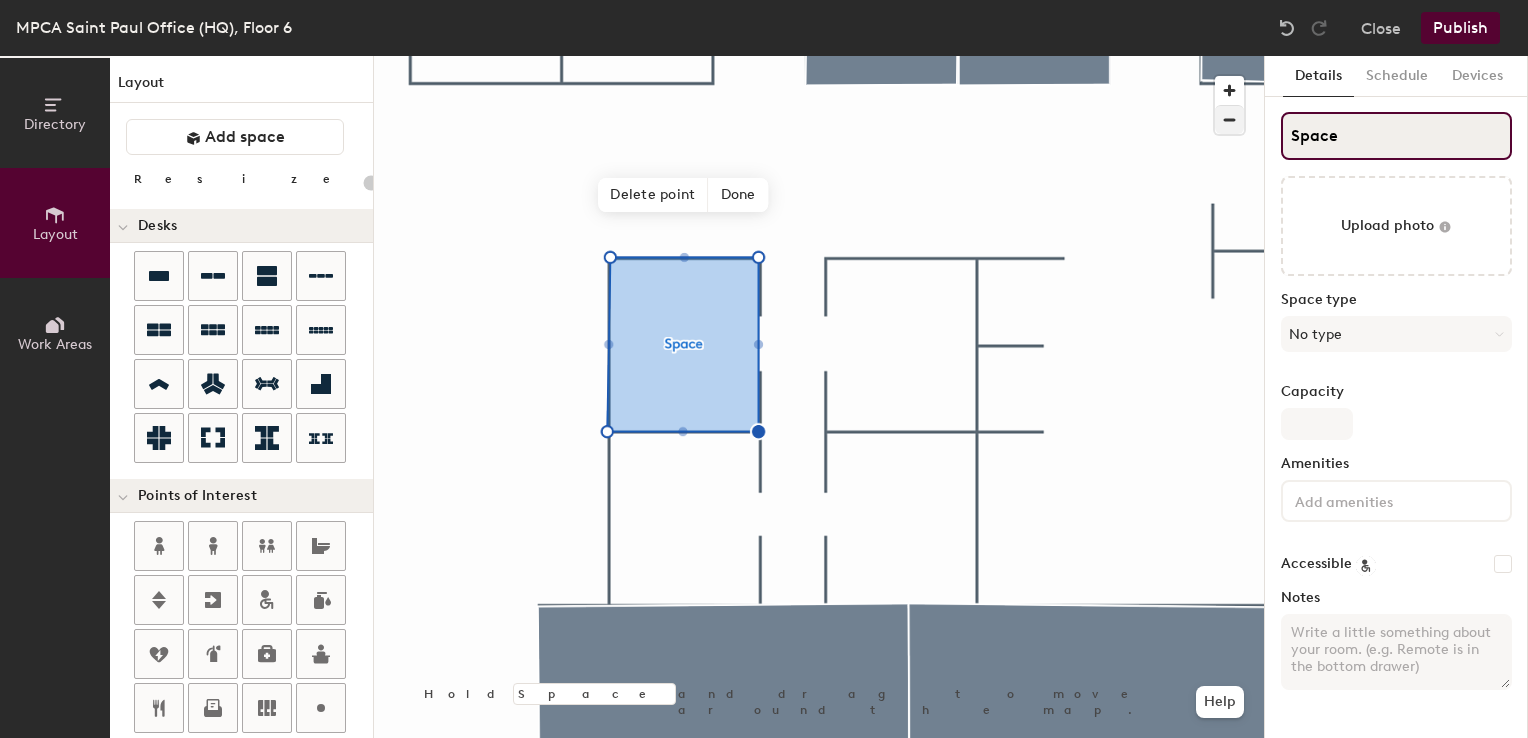 click on "Directory Layout Work Areas Layout   Add space Resize Desks Points of Interest Furnishings Seating Tables Booths Hold Space and drag to move around the map. Help Delete point Done Scheduling policies Booking Window Max reservation length Recurring events Restrict booking to working hours Prevent booking from kiosks Restrict booking to administrators Configure room display Background Upload photo General Auto contrast High visibility Hide the logo Custom logo Edit Display hours Screen Brightness 0% 100% Privacy Mask meeting titles Hide meeting attendees Keep meeting organizer visible Scheduling Meeting check-ins Start meetings early End meetings early Extend meetings Impromptu meetings Abandoned meeting protection Admin access Restrict display management Details Schedule Devices Space Upload photo Space type No type Capacity Amenities Accessible Notes" 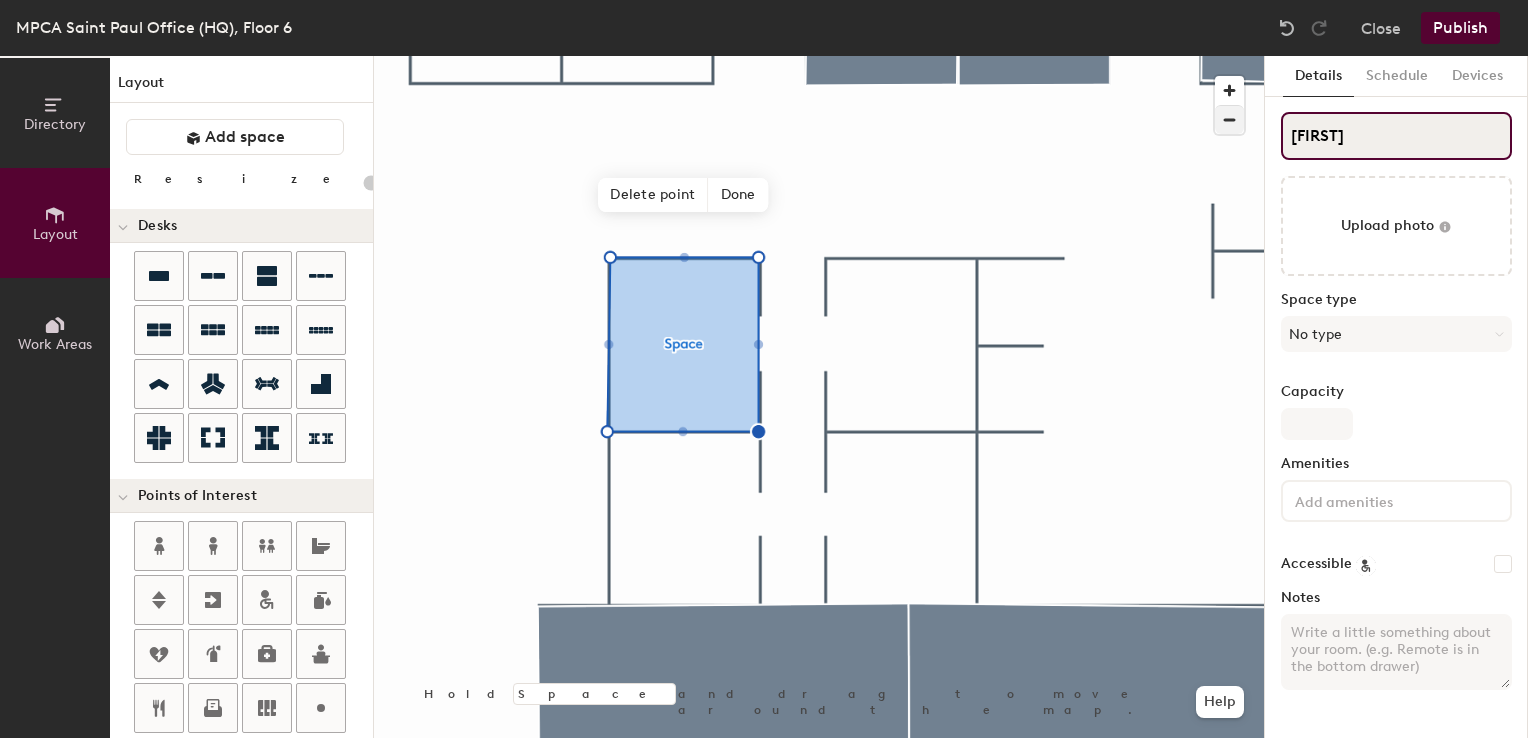 type on "Amanda" 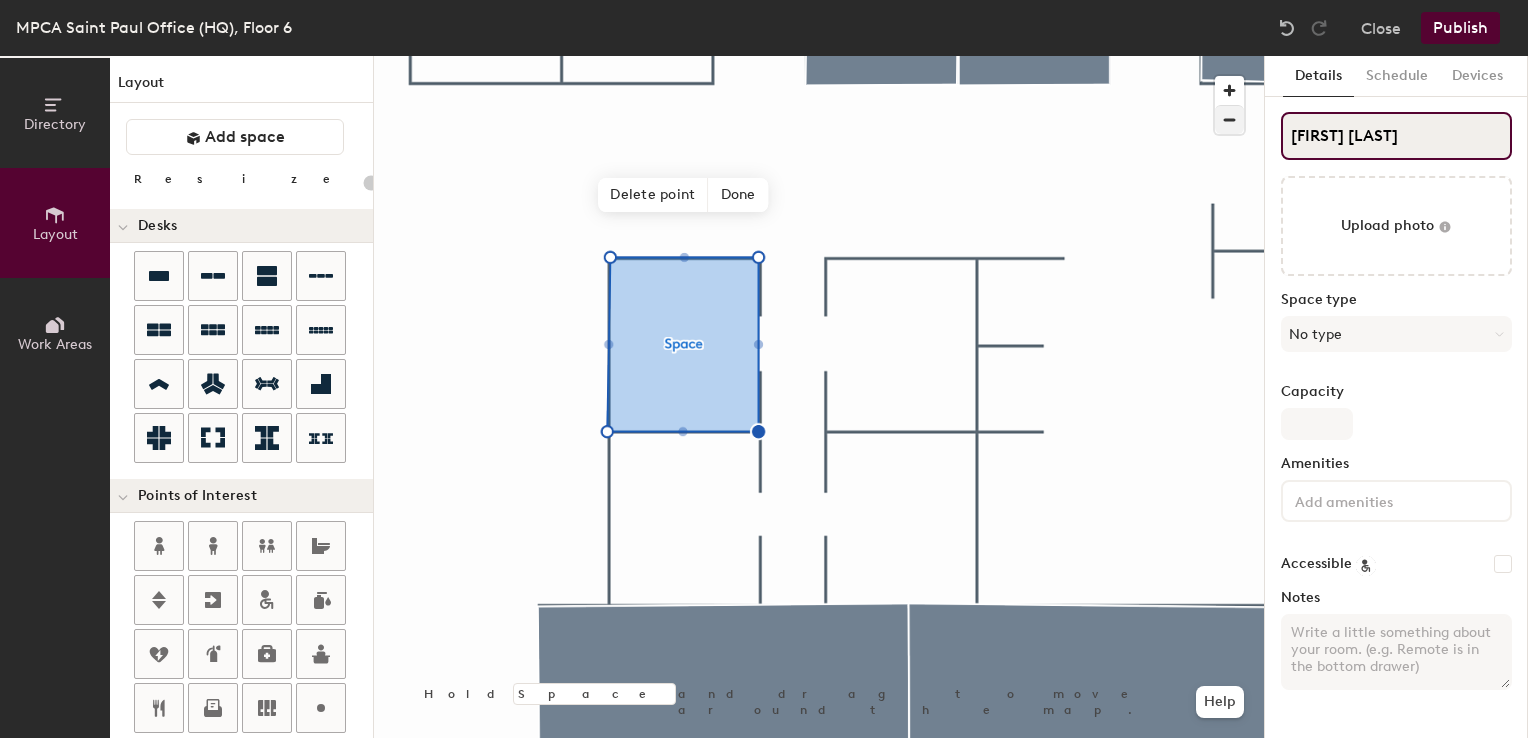 type on "20" 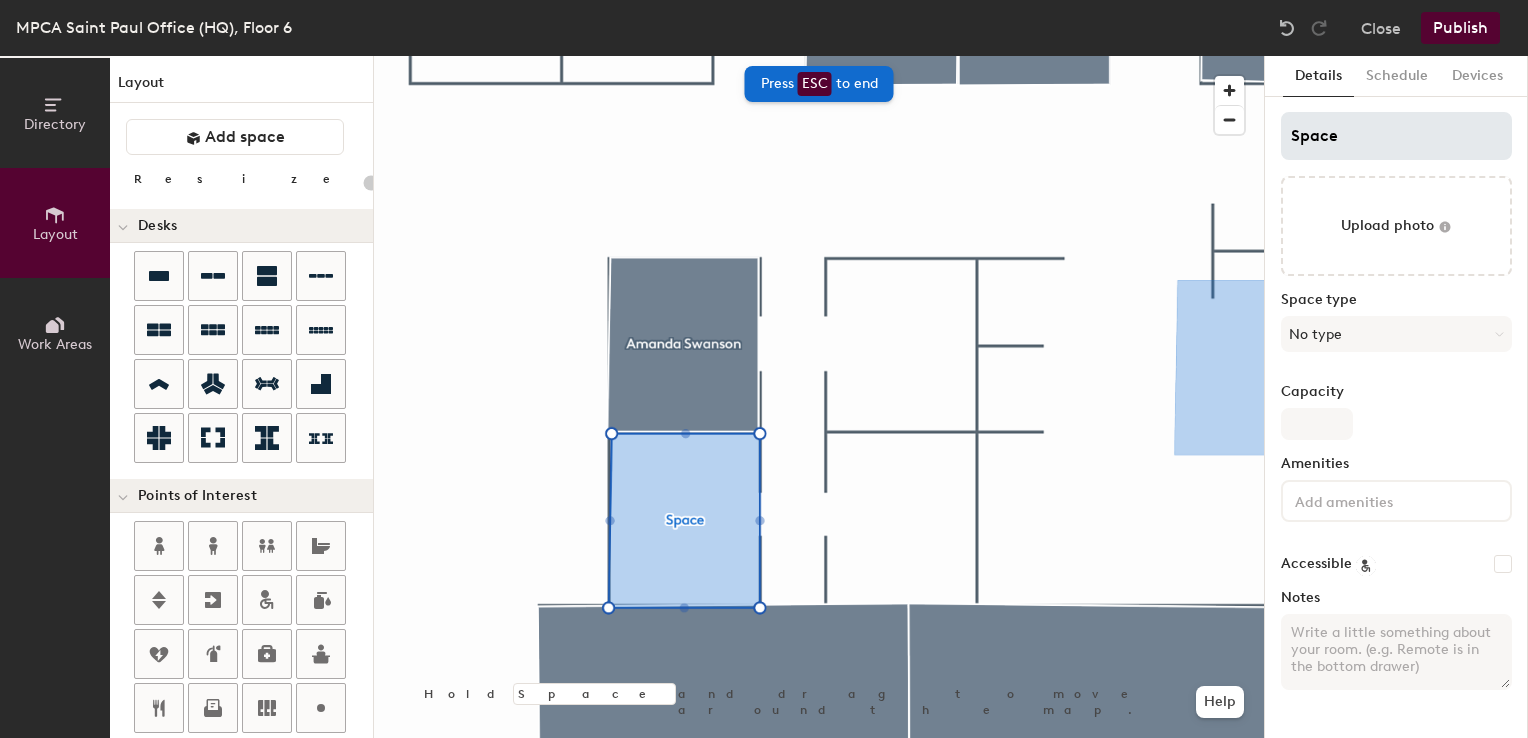 type on "20" 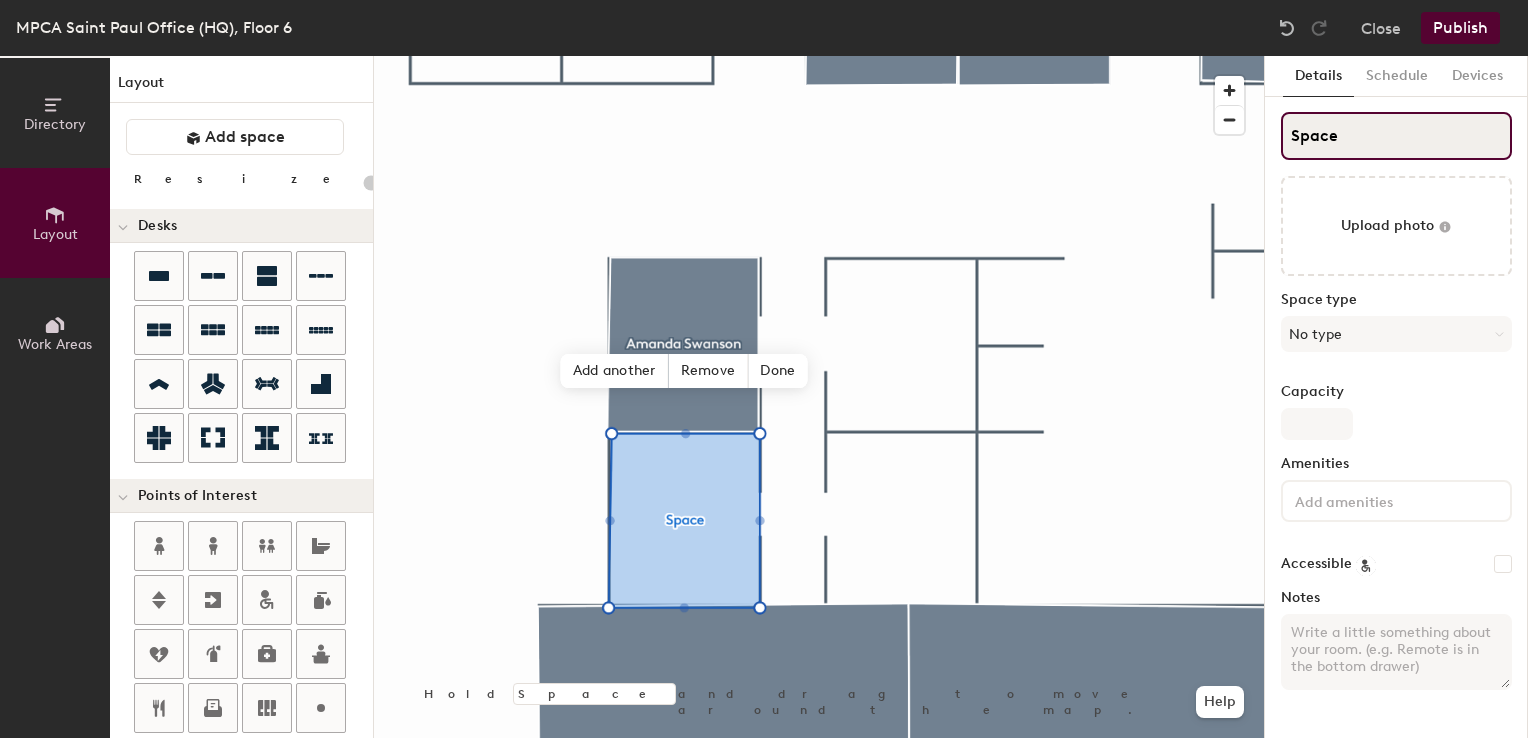 click on "Directory Layout Work Areas Layout   Add space Resize Desks Points of Interest Furnishings Seating Tables Booths Hold Space and drag to move around the map. Help Add another Remove Done Scheduling policies Booking Window Max reservation length Recurring events Restrict booking to working hours Prevent booking from kiosks Restrict booking to administrators Configure room display Background Upload photo General Auto contrast High visibility Hide the logo Custom logo Edit Display hours Screen Brightness 0% 100% Privacy Mask meeting titles Hide meeting attendees Keep meeting organizer visible Scheduling Meeting check-ins Start meetings early End meetings early Extend meetings Impromptu meetings Abandoned meeting protection Admin access Restrict display management Details Schedule Devices Space Upload photo Space type No type Capacity Amenities Accessible Notes" 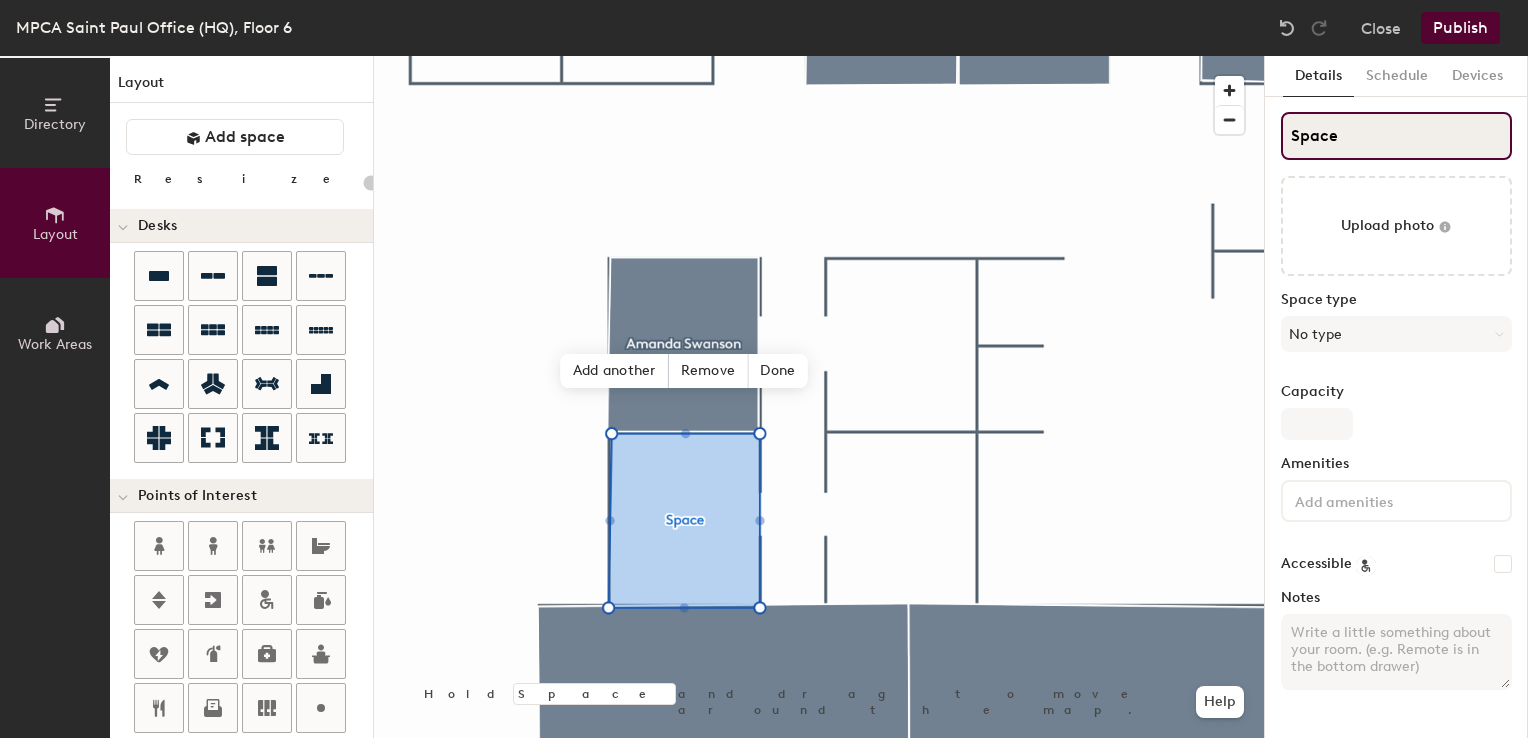type on "S" 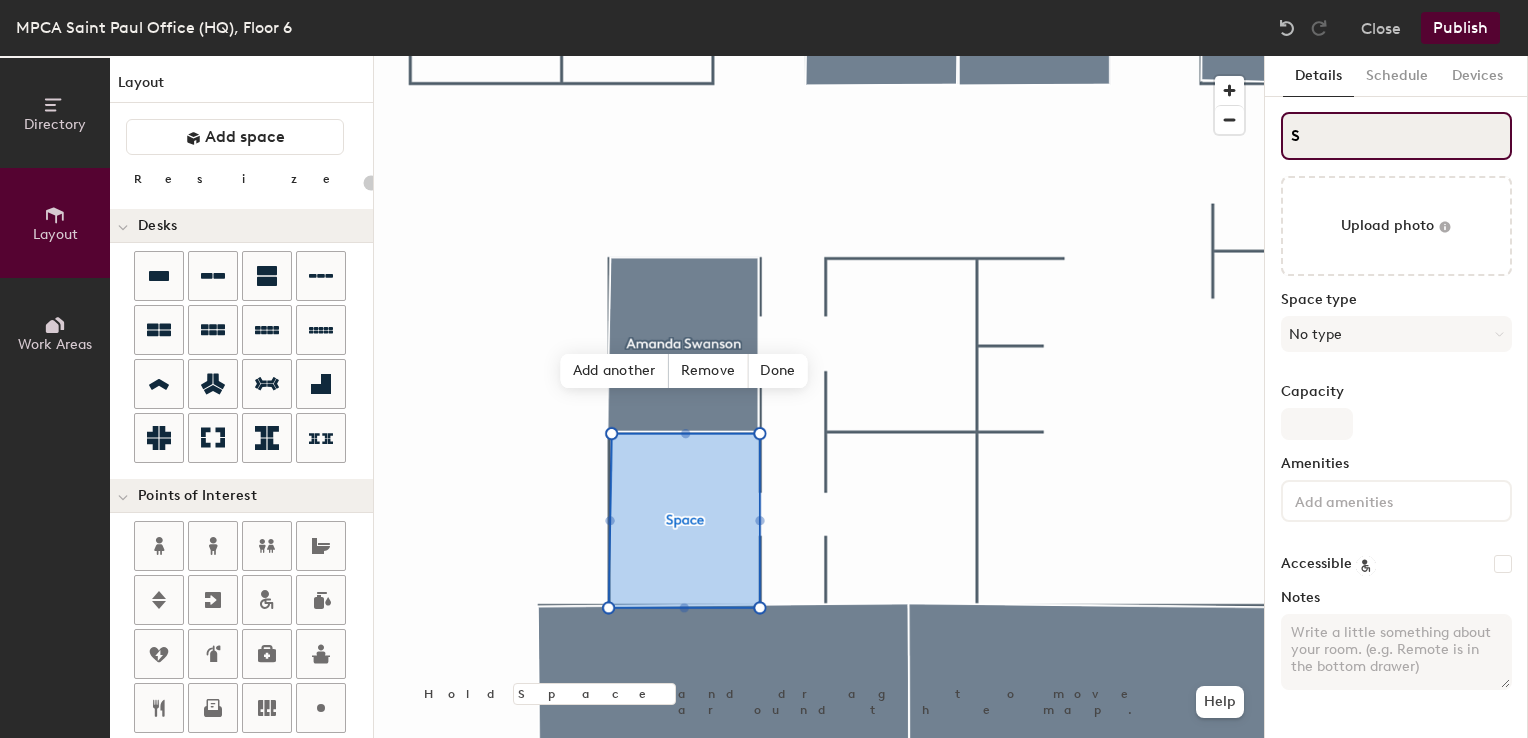 type on "20" 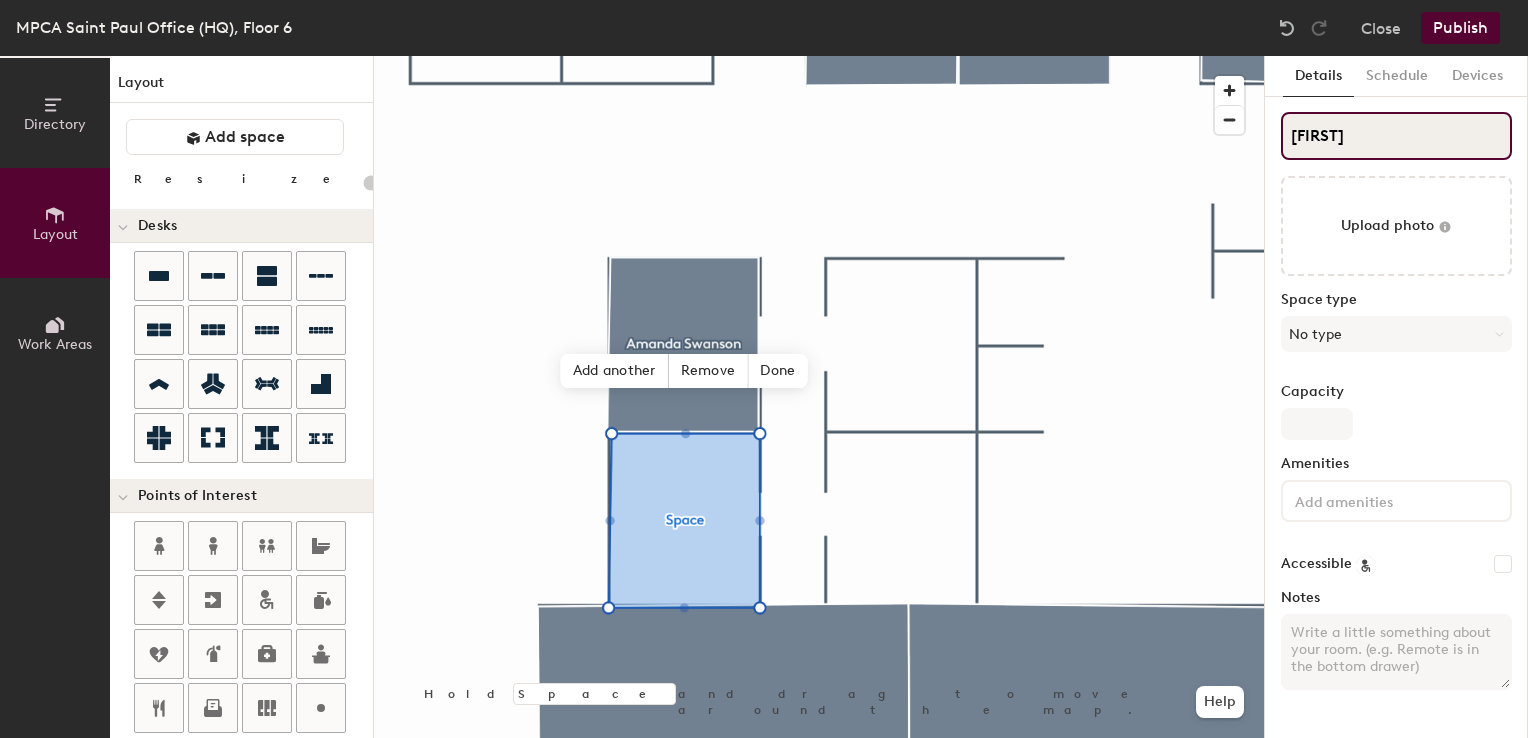 type on "Sra" 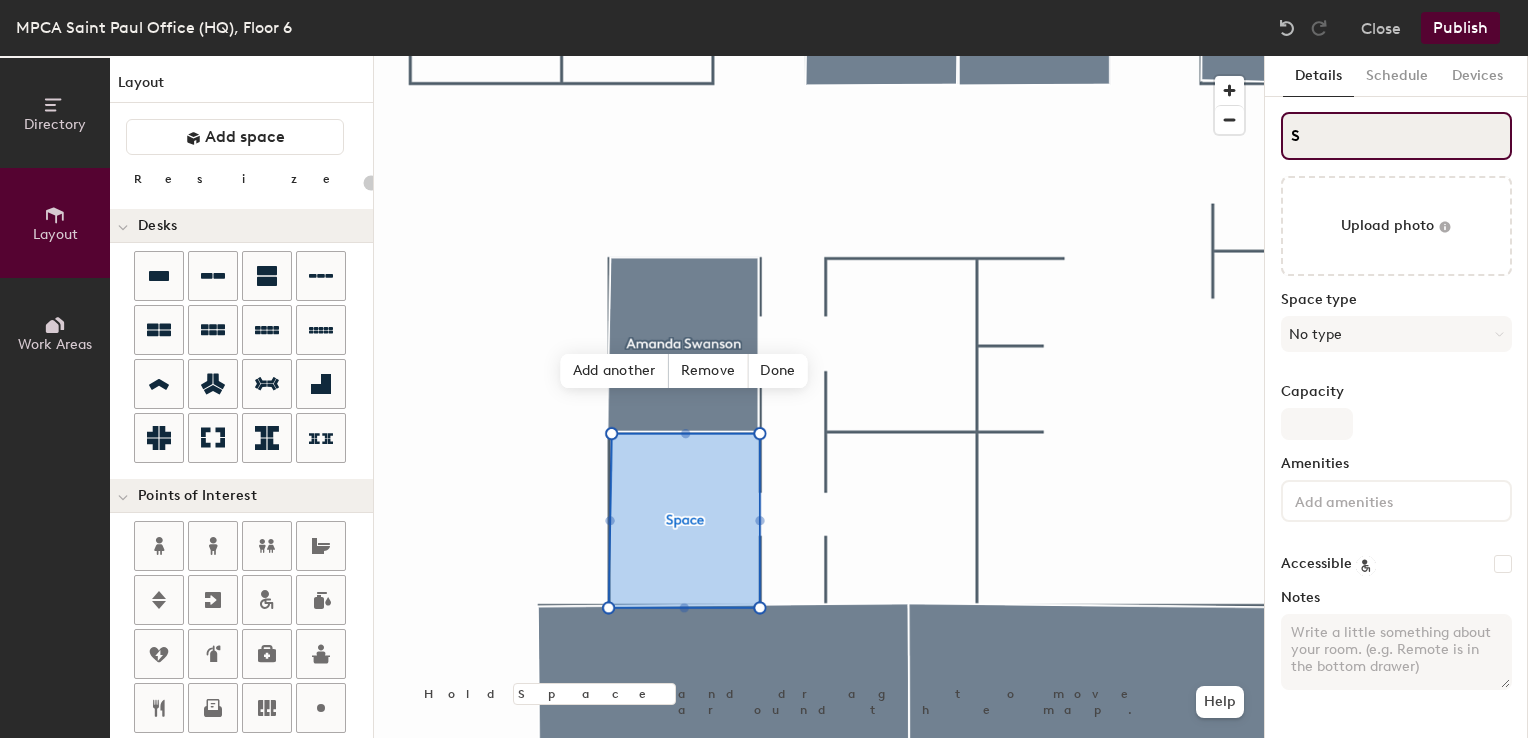 type on "Sa" 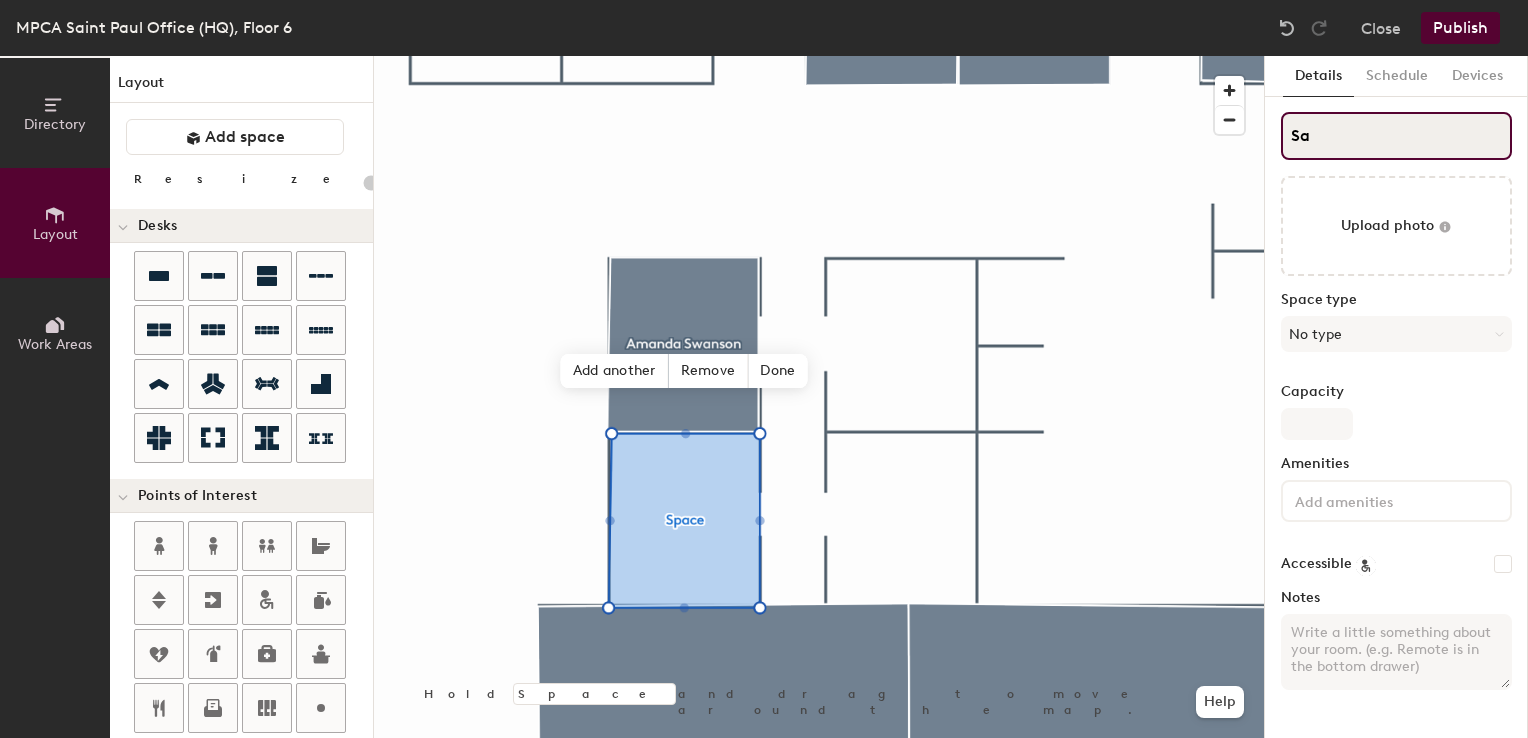 type on "20" 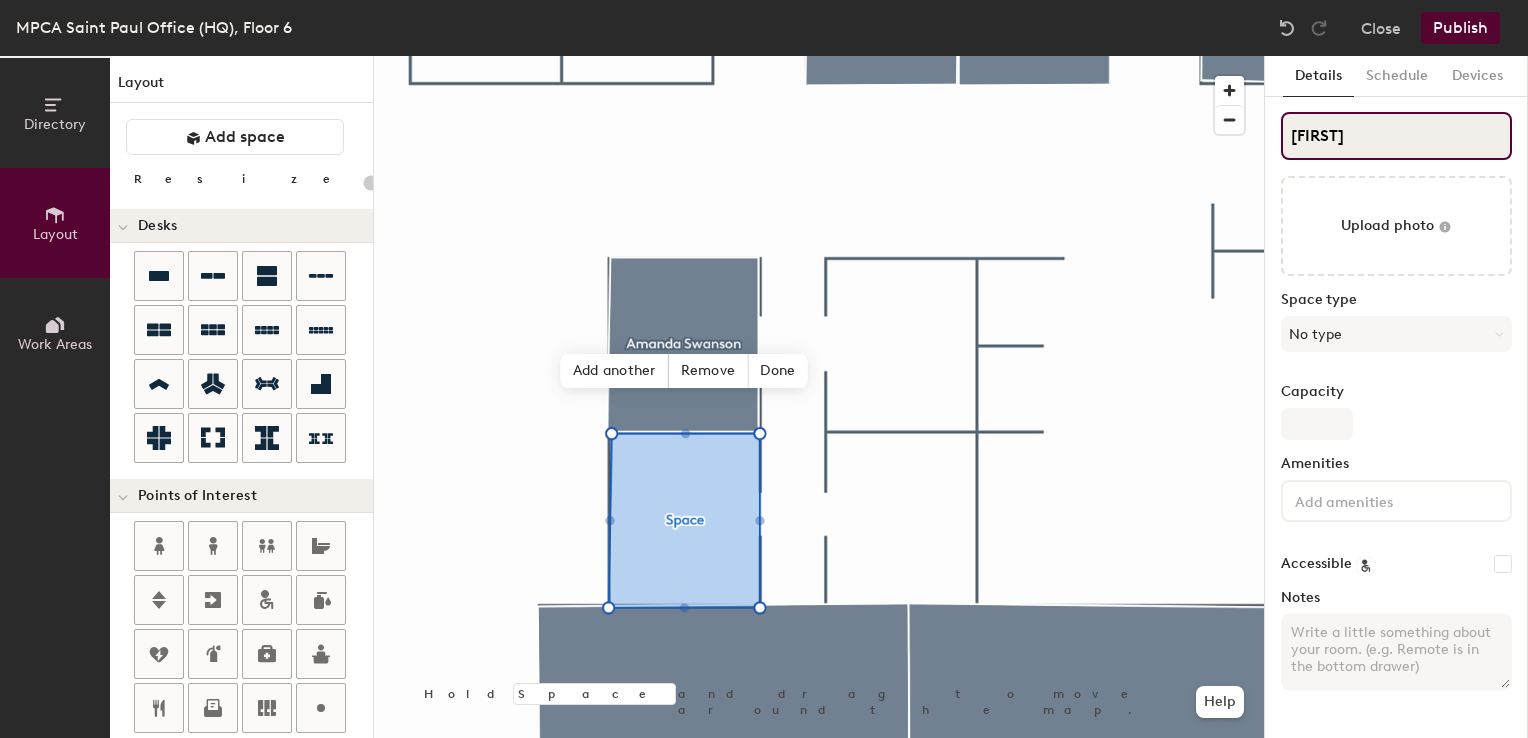 type on "Sara" 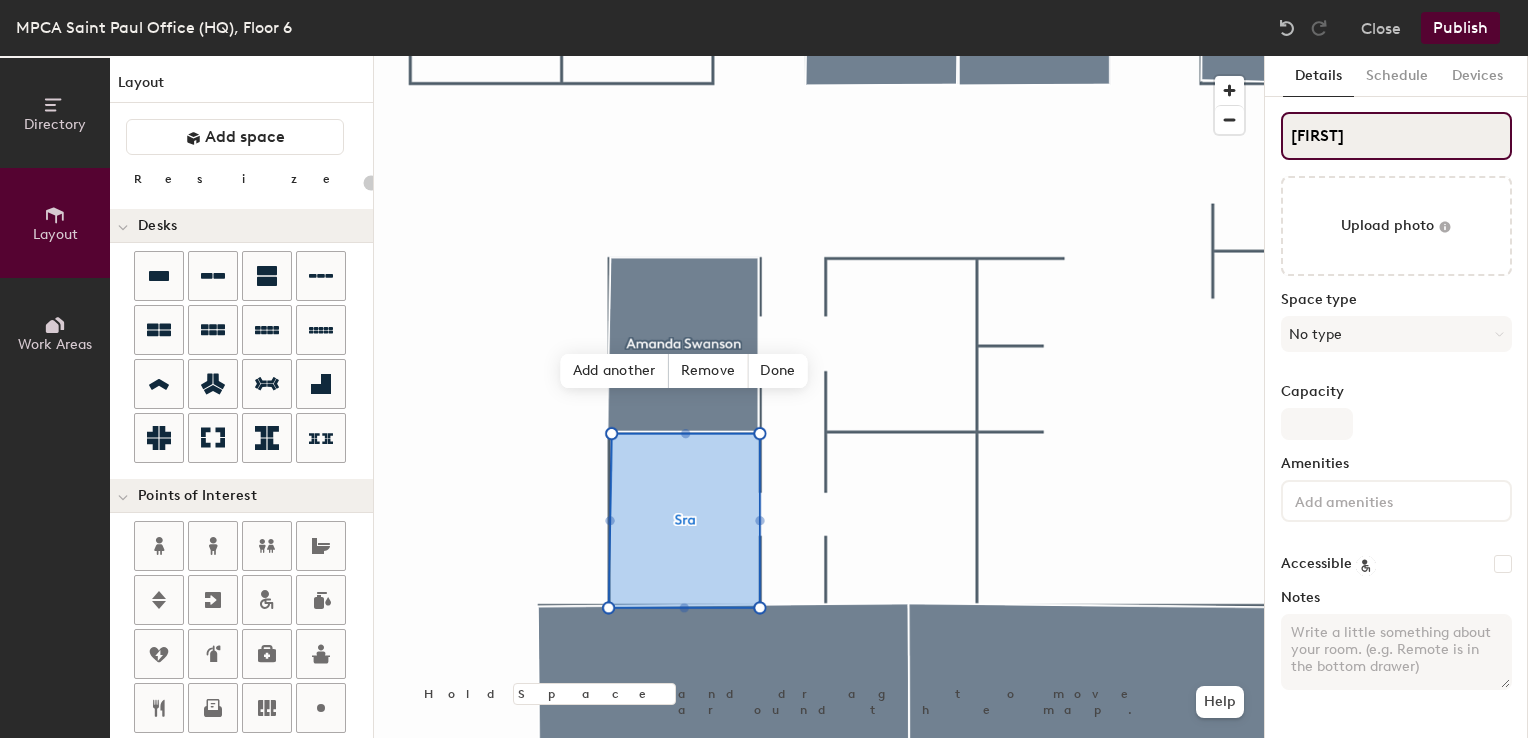 type on "20" 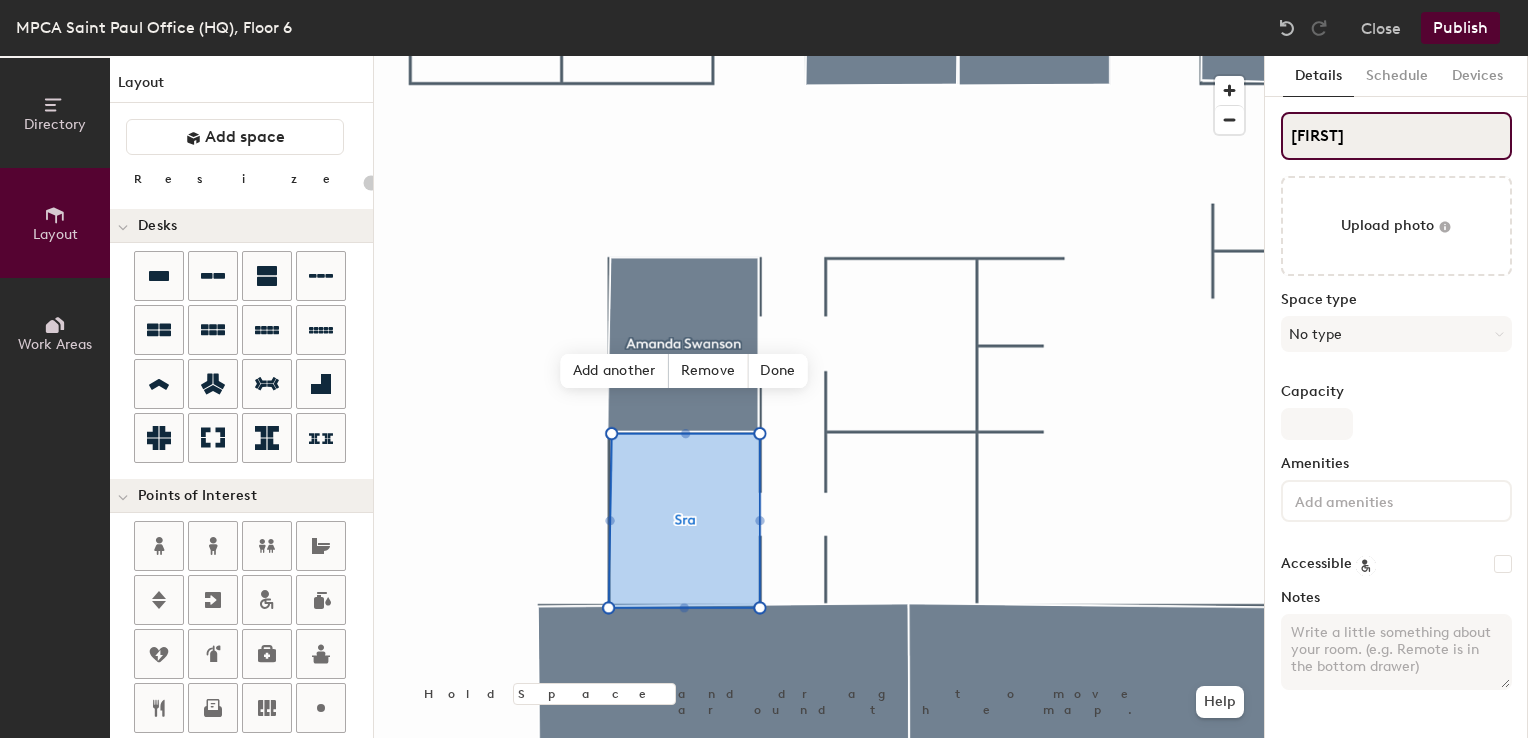 type on "Sara T" 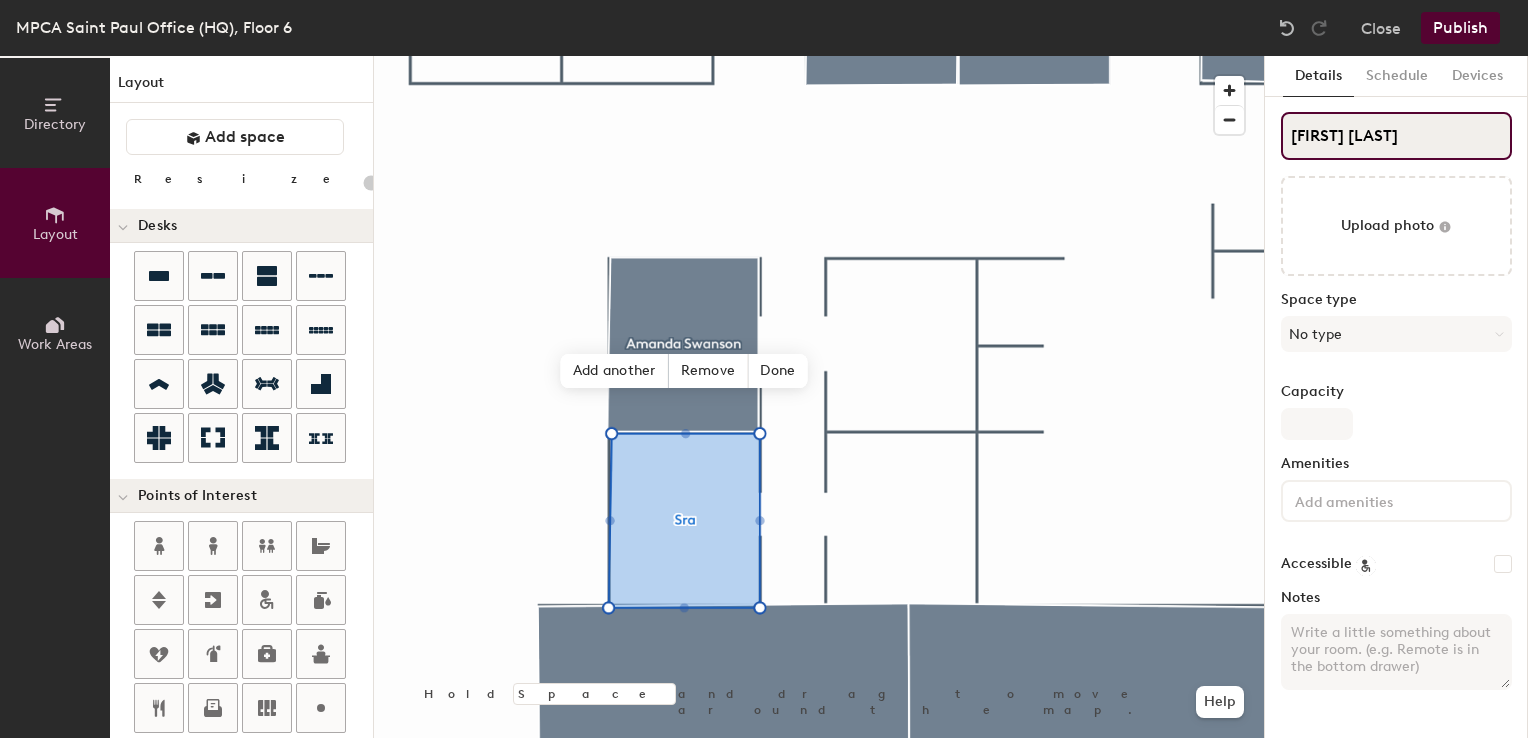 type on "20" 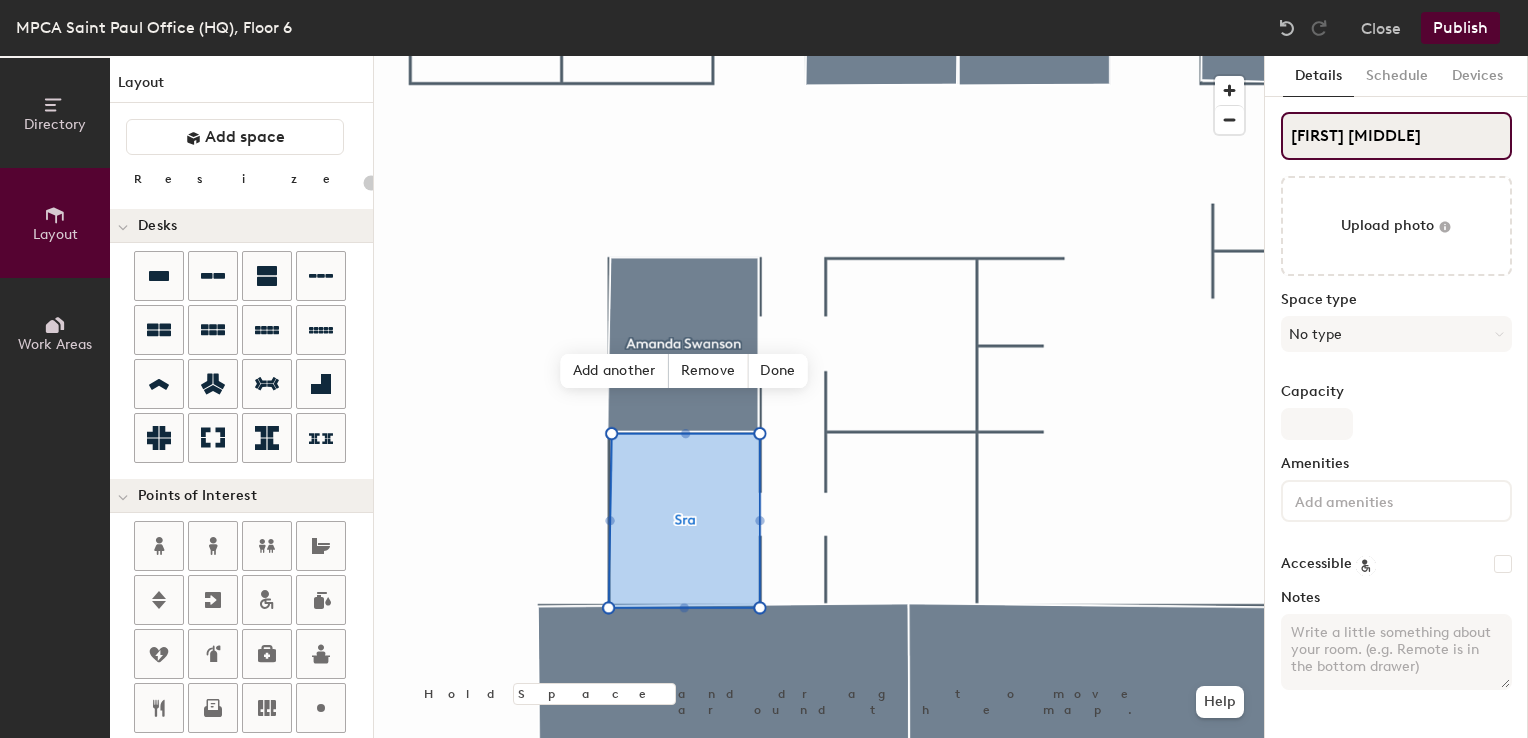 type on "20" 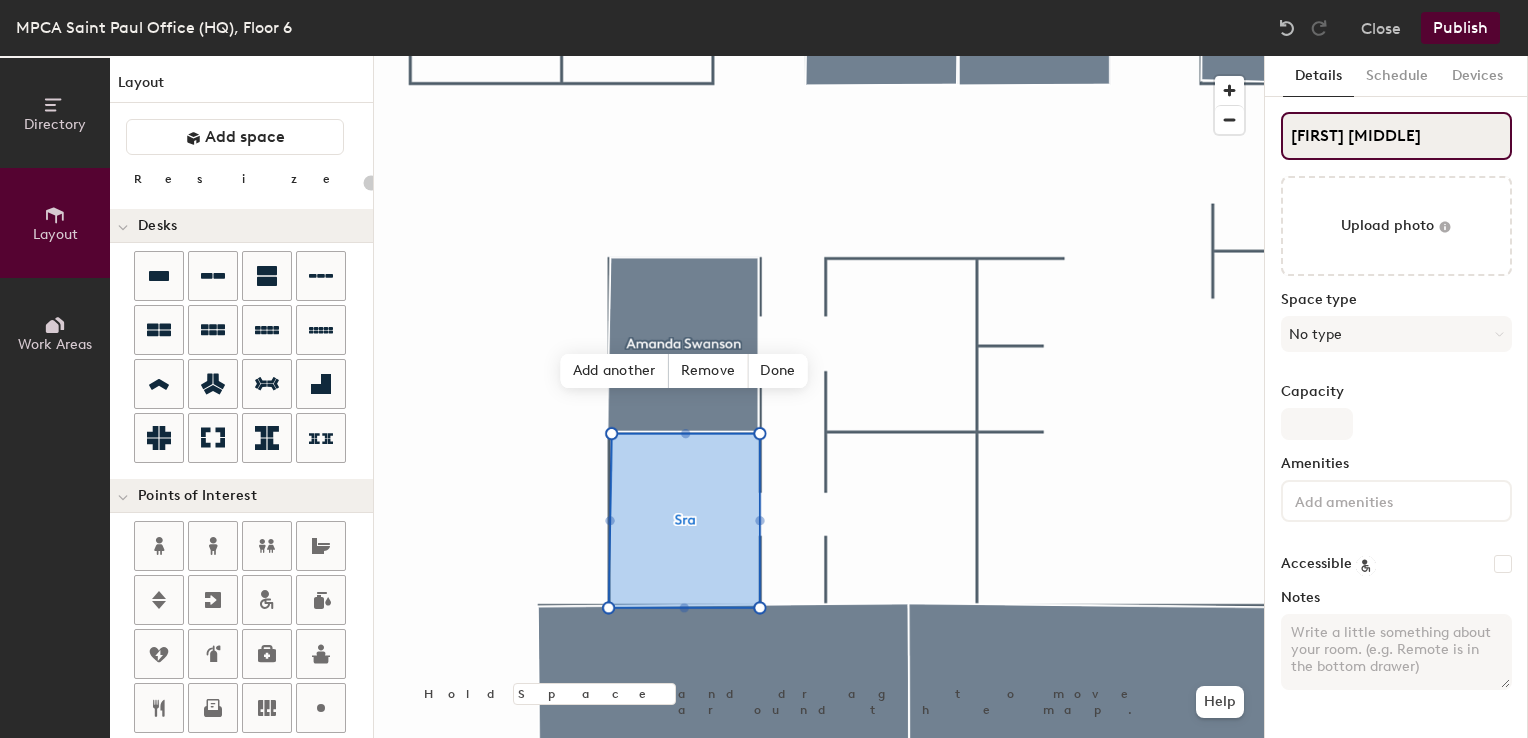 type on "Sara Thu" 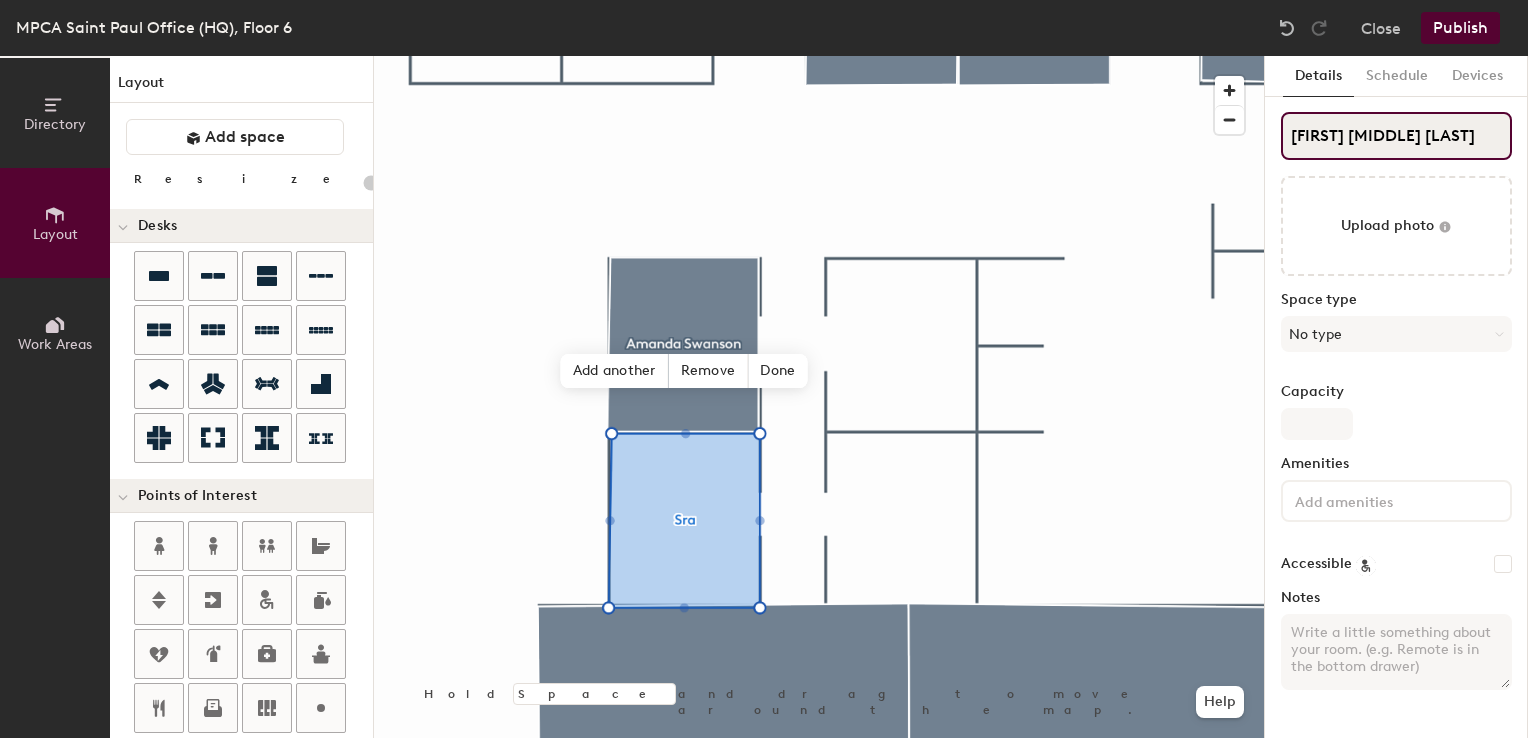 type on "20" 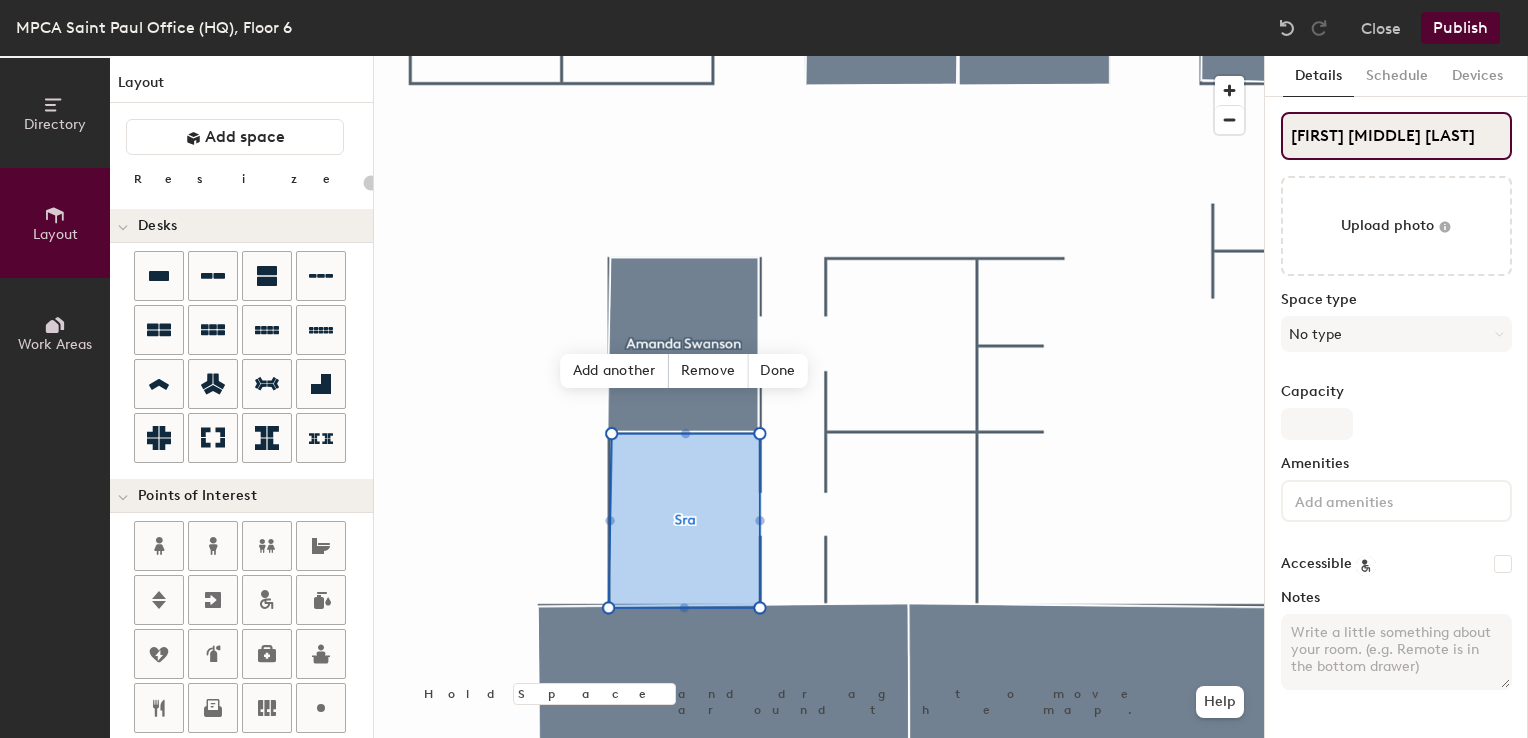 type on "Sara Thurin" 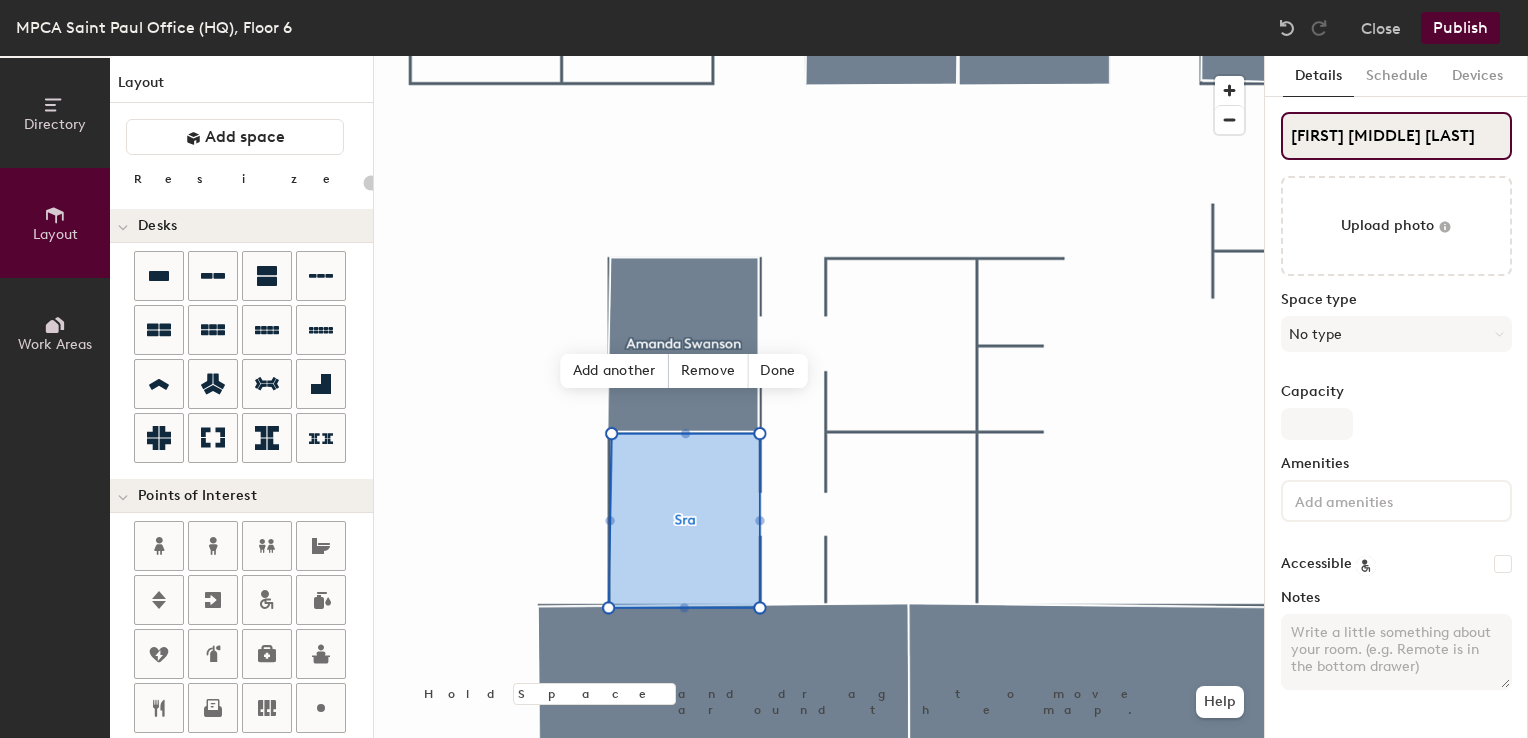 type on "20" 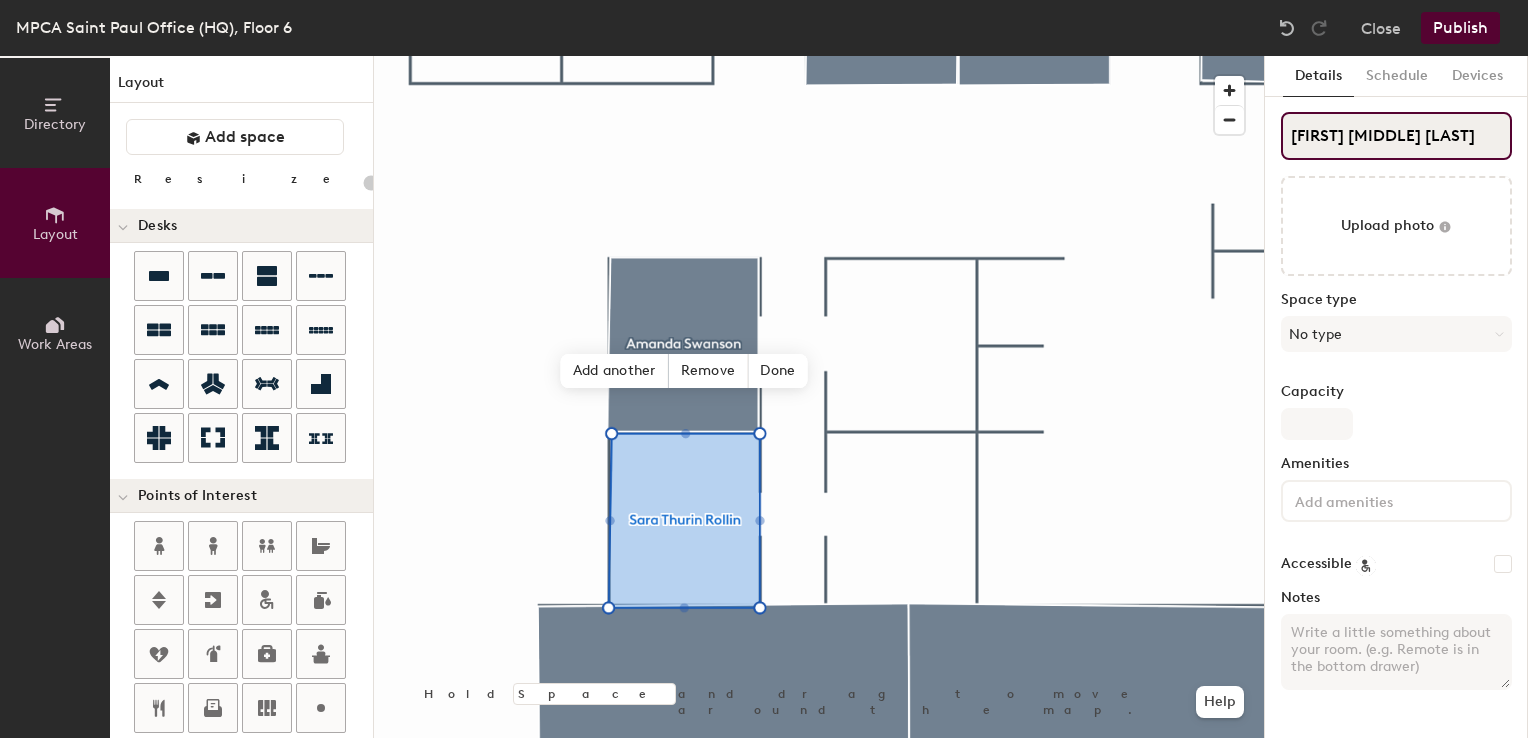 type on "20" 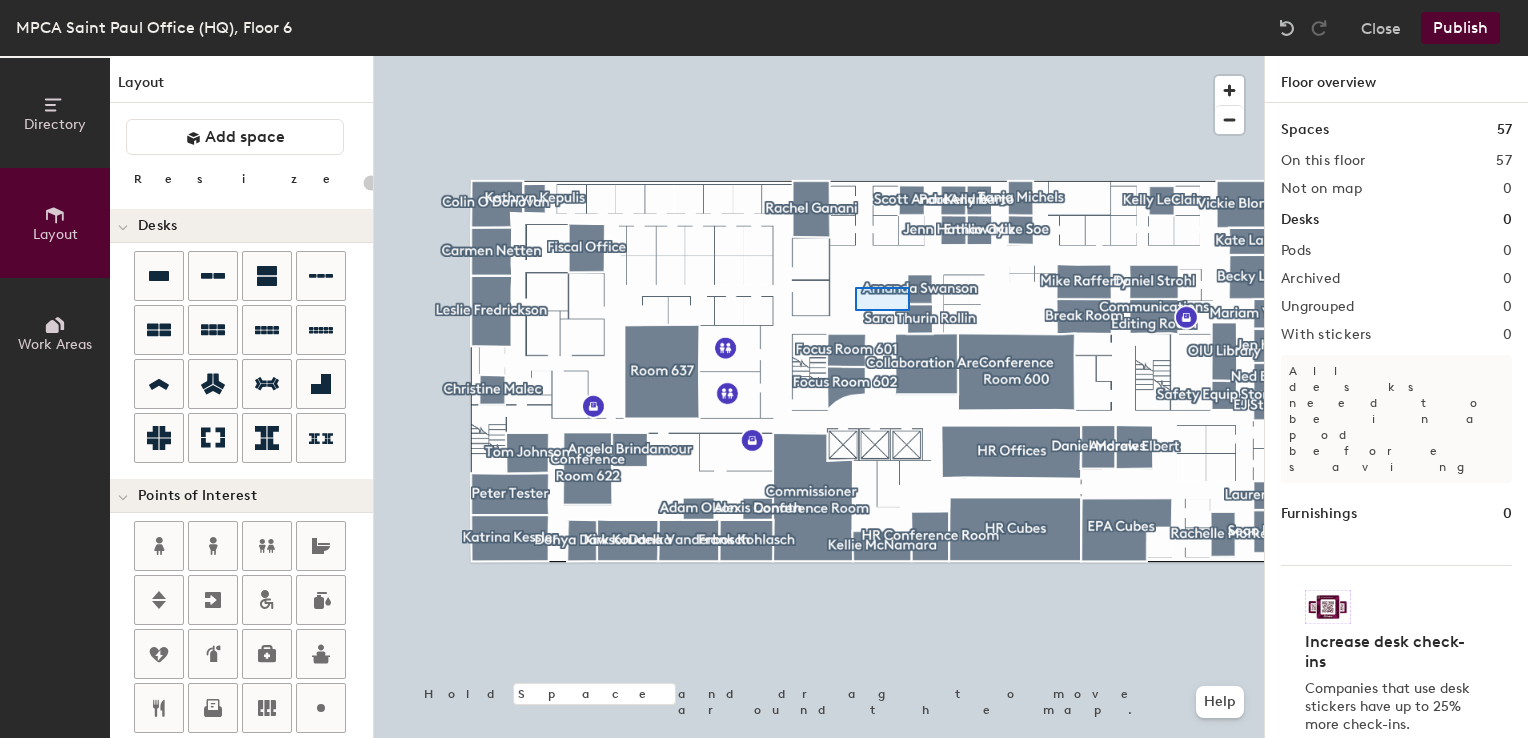 drag, startPoint x: 1363, startPoint y: 134, endPoint x: 885, endPoint y: 302, distance: 506.6636 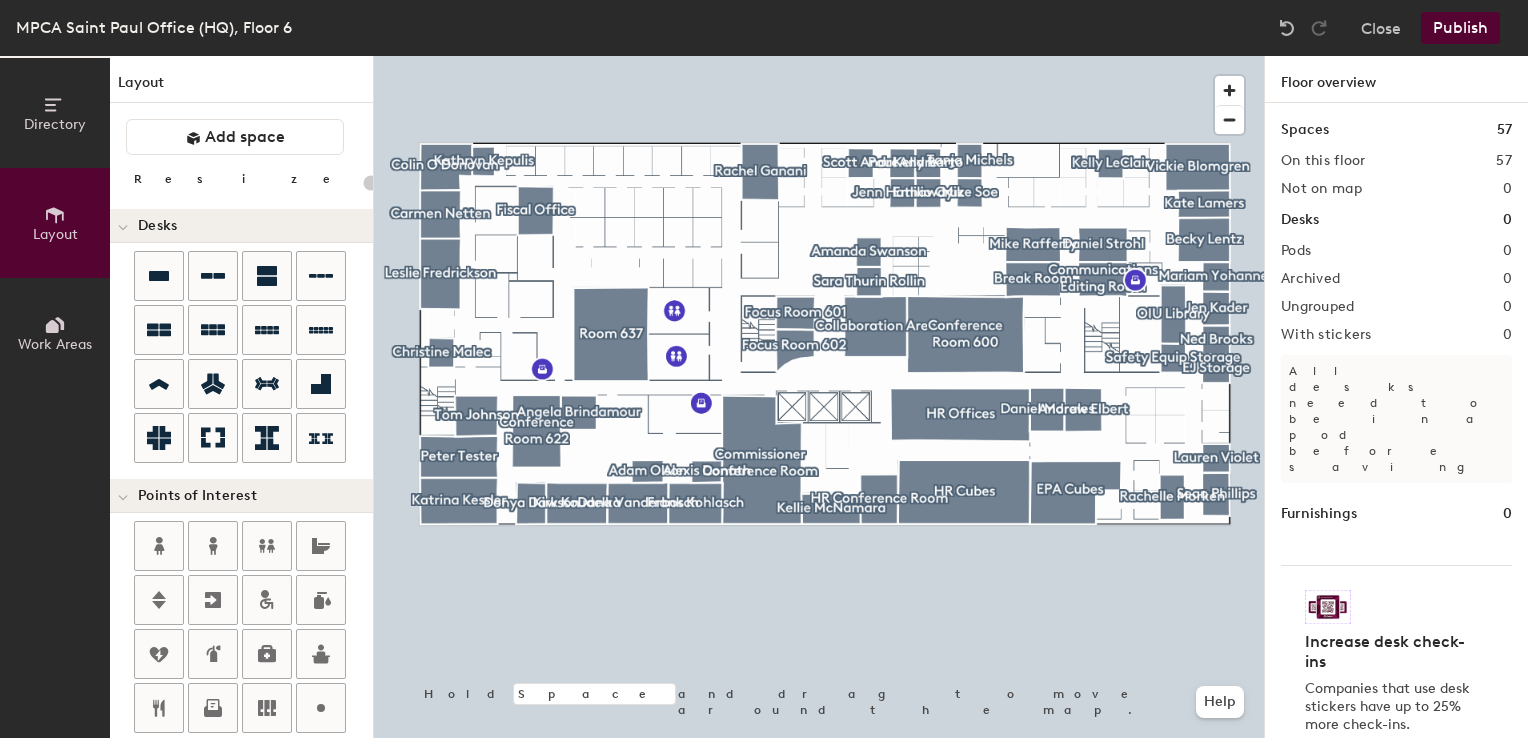 click on "Publish" 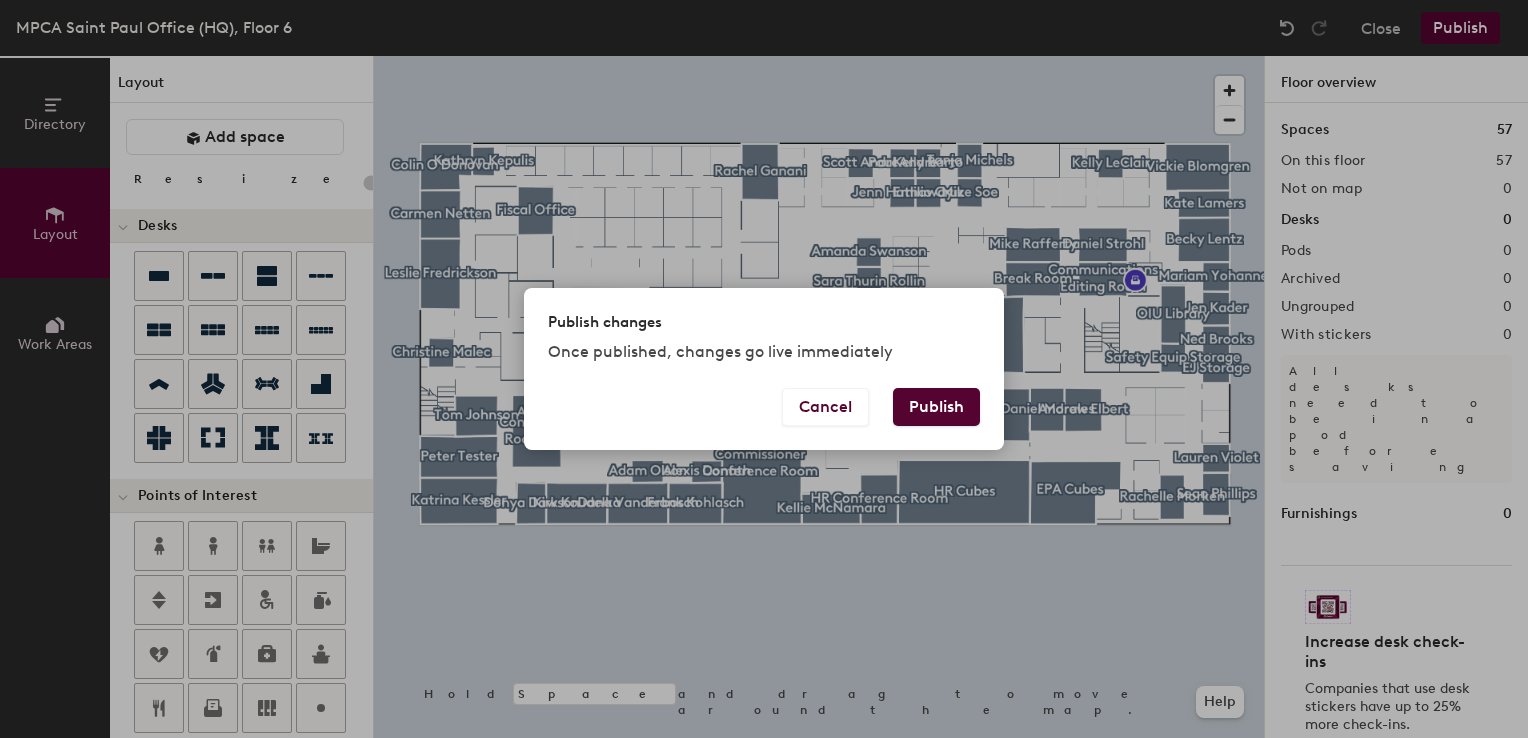 click on "Publish" at bounding box center [936, 407] 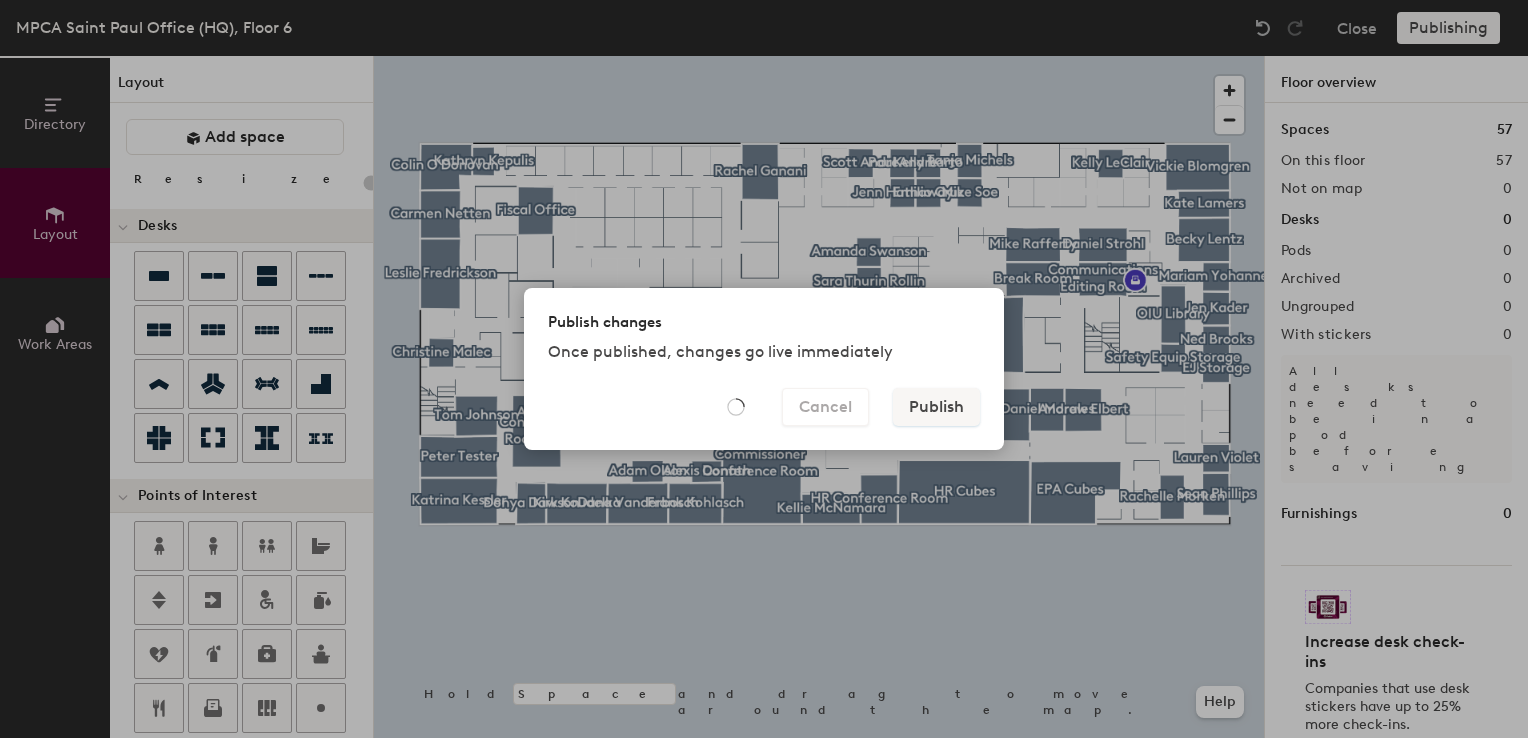 type on "20" 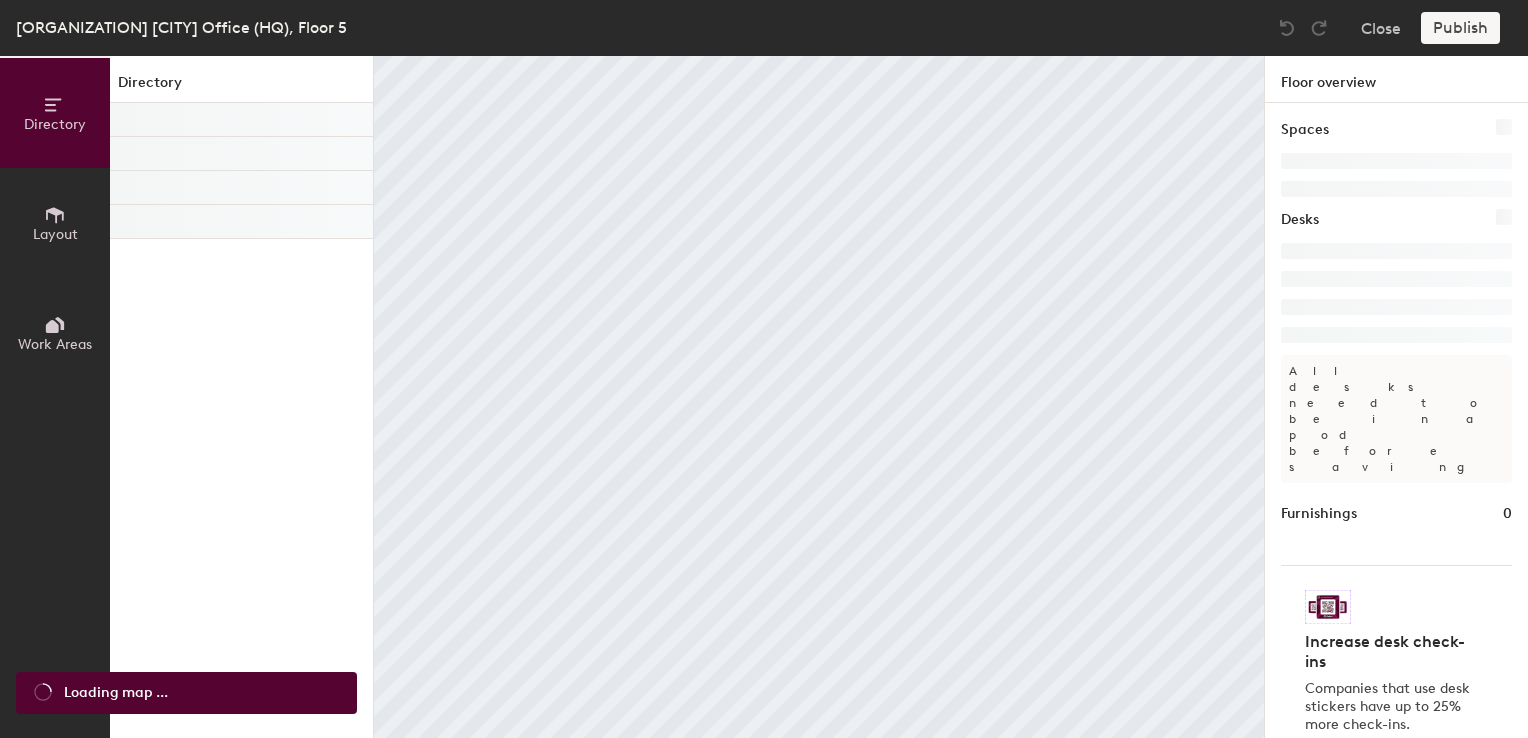 scroll, scrollTop: 0, scrollLeft: 0, axis: both 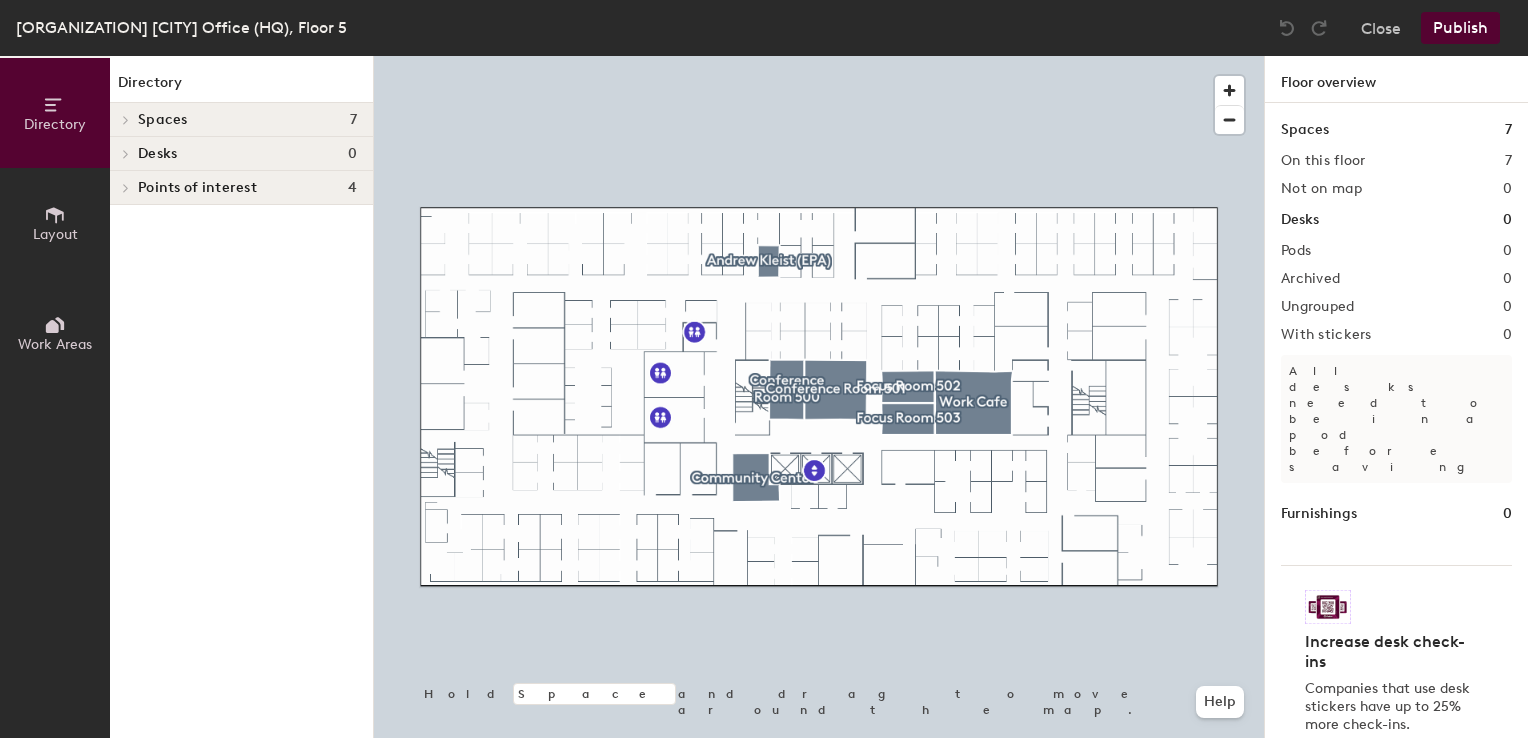 click 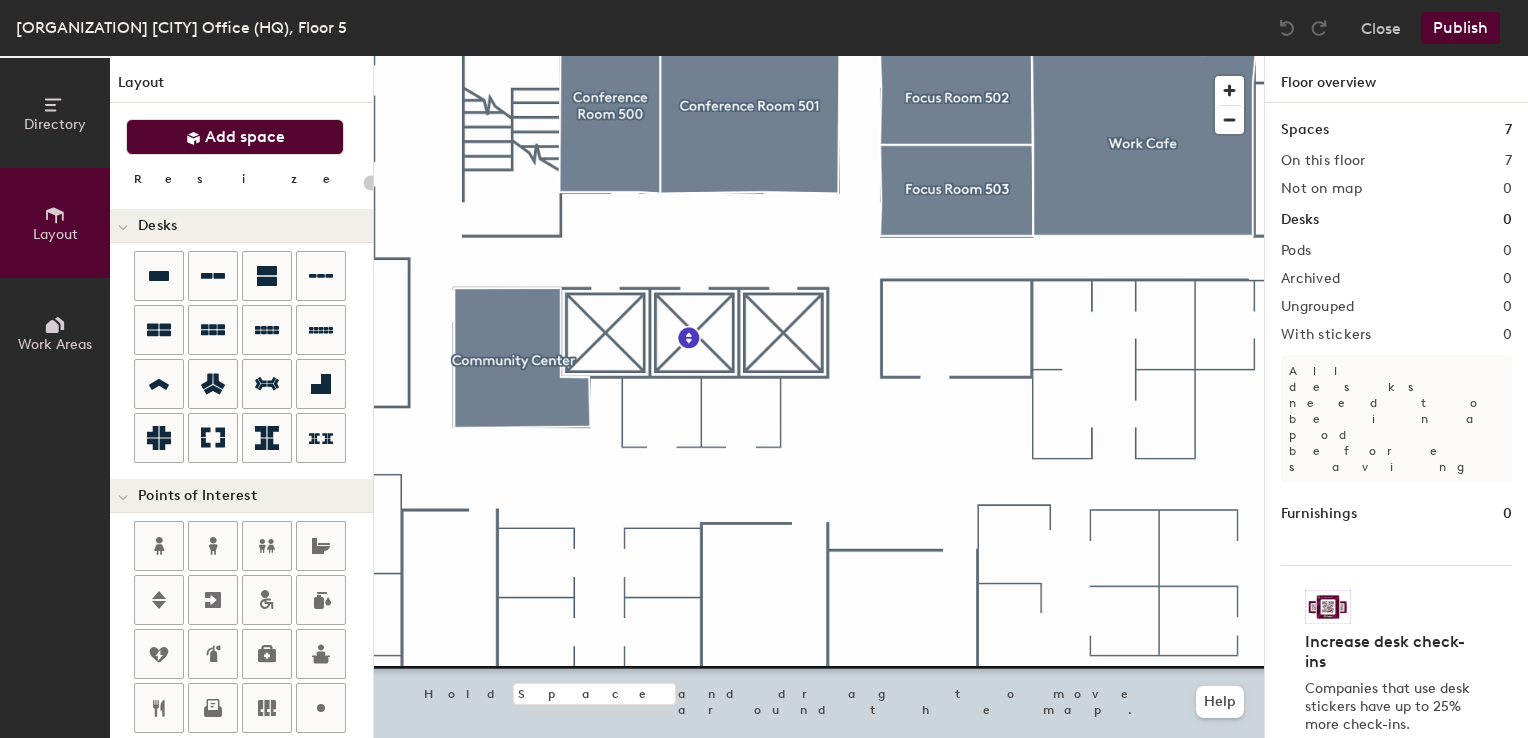 click on "Add space" 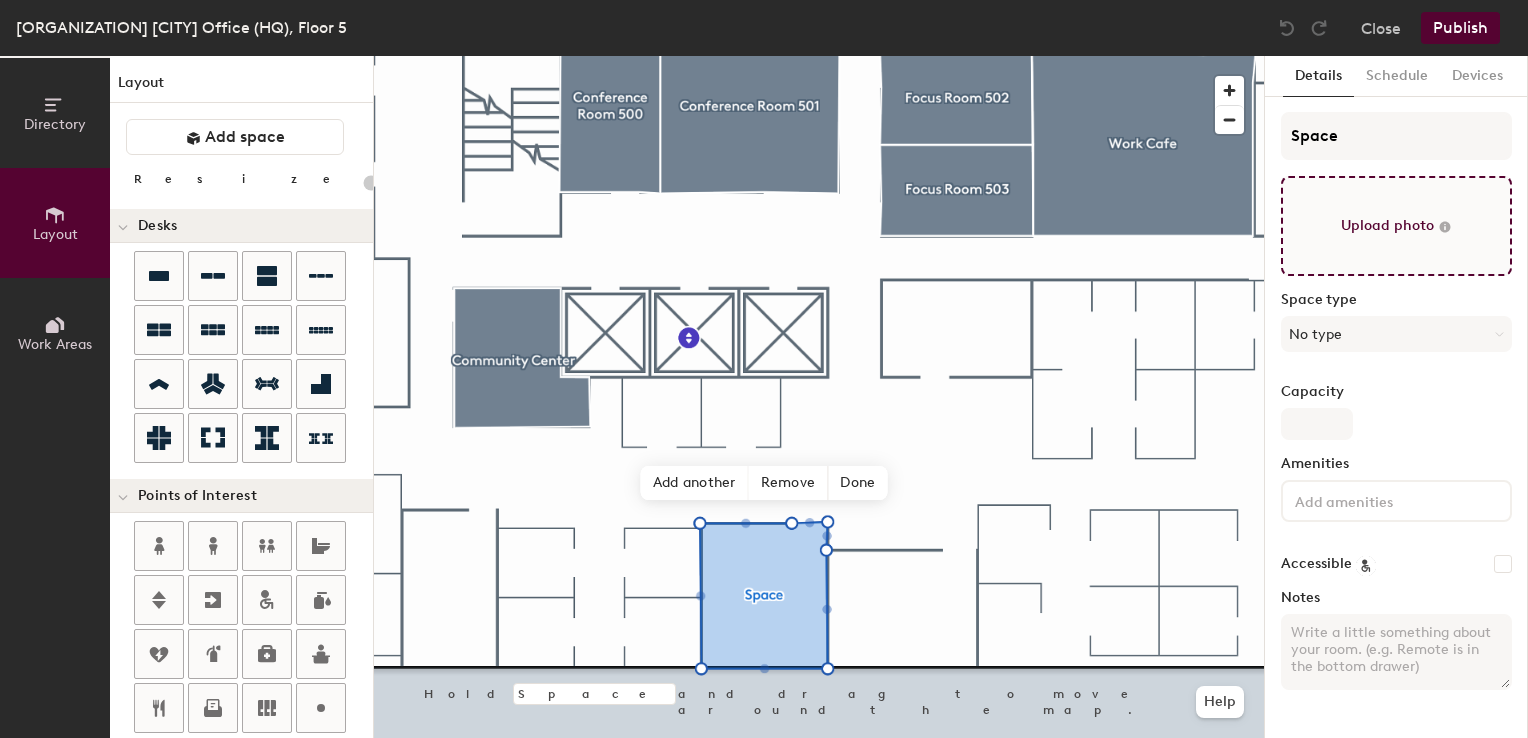 type on "20" 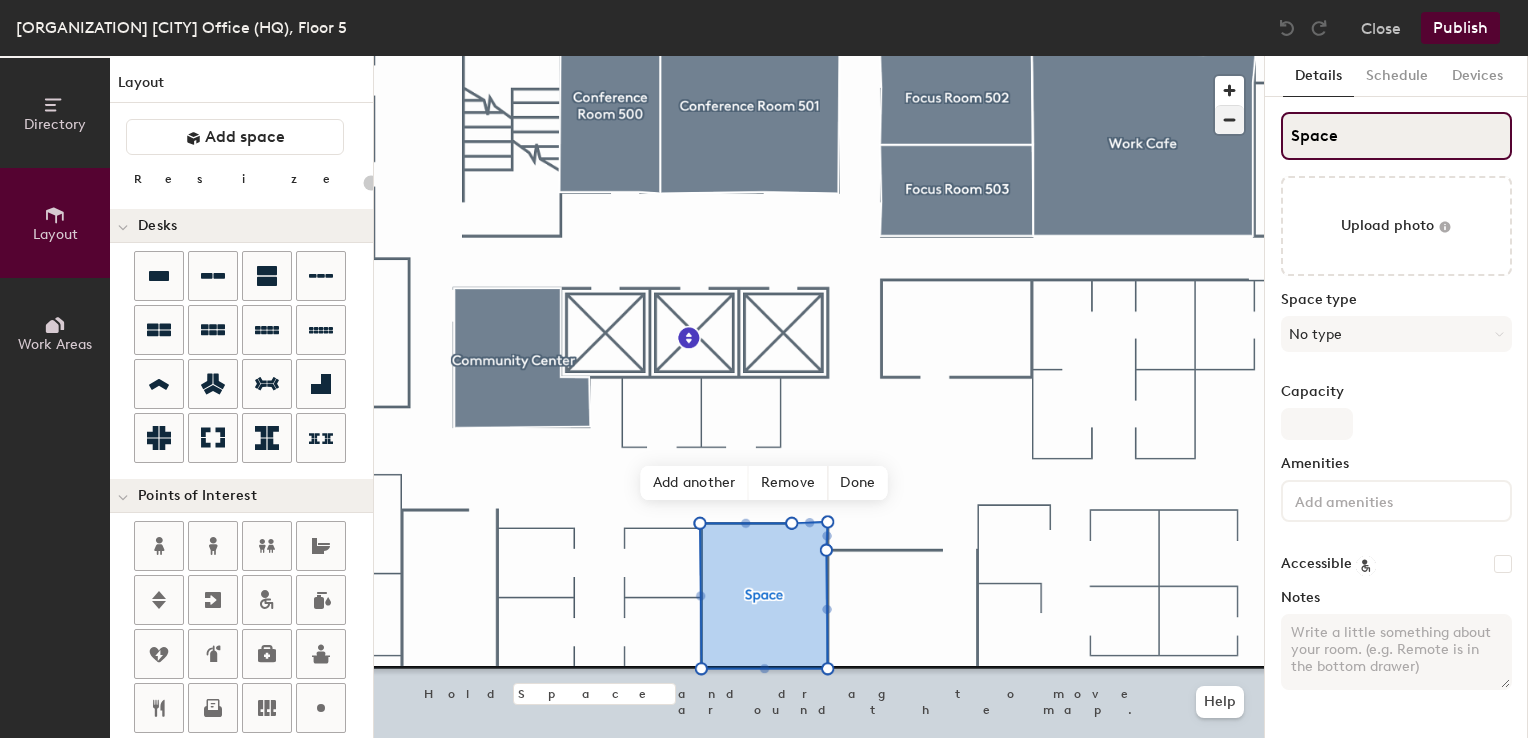 click on "Directory Layout Work Areas Layout   Add space Resize Desks Points of Interest Furnishings Seating Tables Booths Hold Space and drag to move around the map. Help Add another Remove Done Scheduling policies Booking Window Max reservation length Recurring events Restrict booking to working hours Prevent booking from kiosks Restrict booking to administrators Configure room display Background Upload photo General Auto contrast High visibility Hide the logo Custom logo Edit Display hours Screen Brightness 0% 100% Privacy Mask meeting titles Hide meeting attendees Keep meeting organizer visible Scheduling Meeting check-ins Start meetings early End meetings early Extend meetings Impromptu meetings Abandoned meeting protection Admin access Restrict display management Details Schedule Devices Space Upload photo Space type No type Capacity Amenities Accessible Notes" 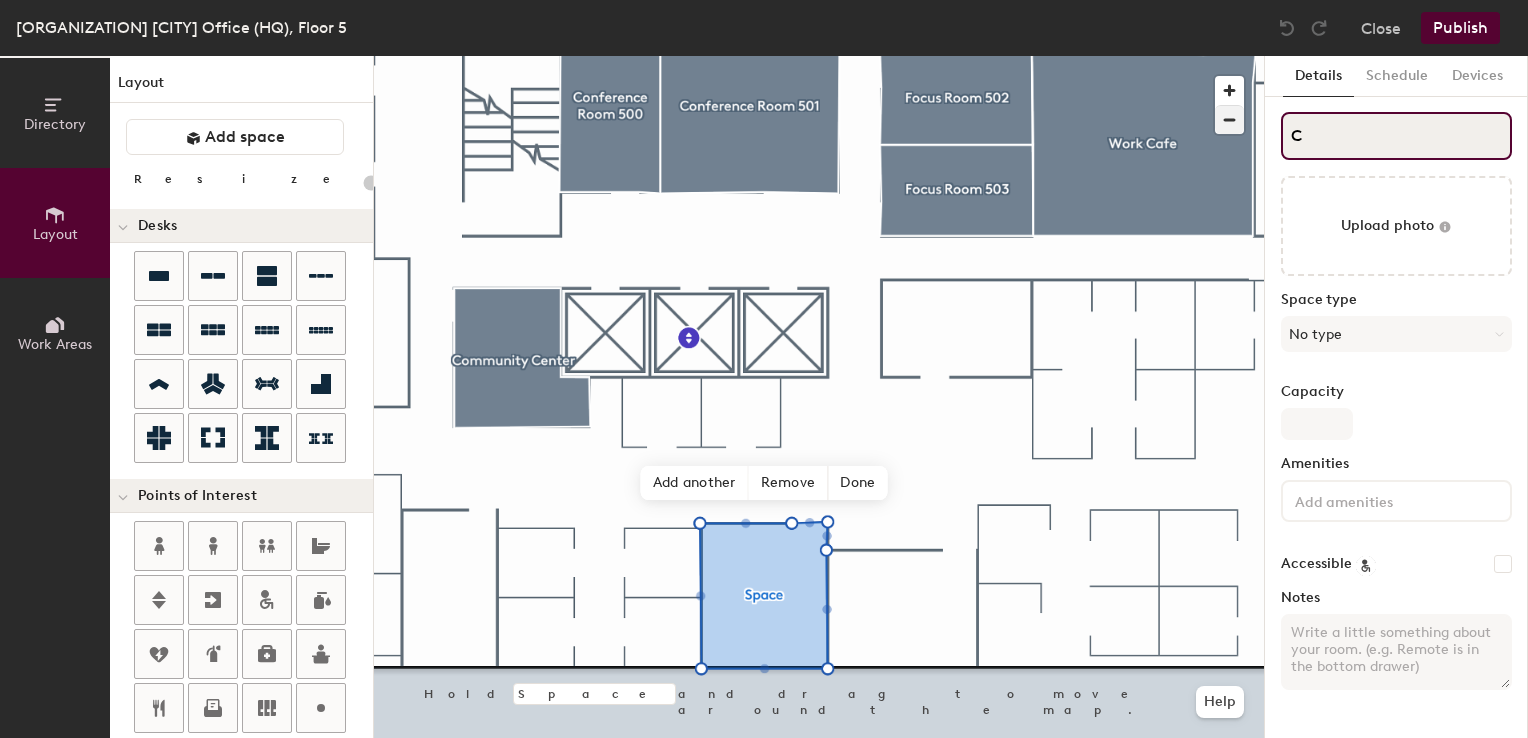 type on "20" 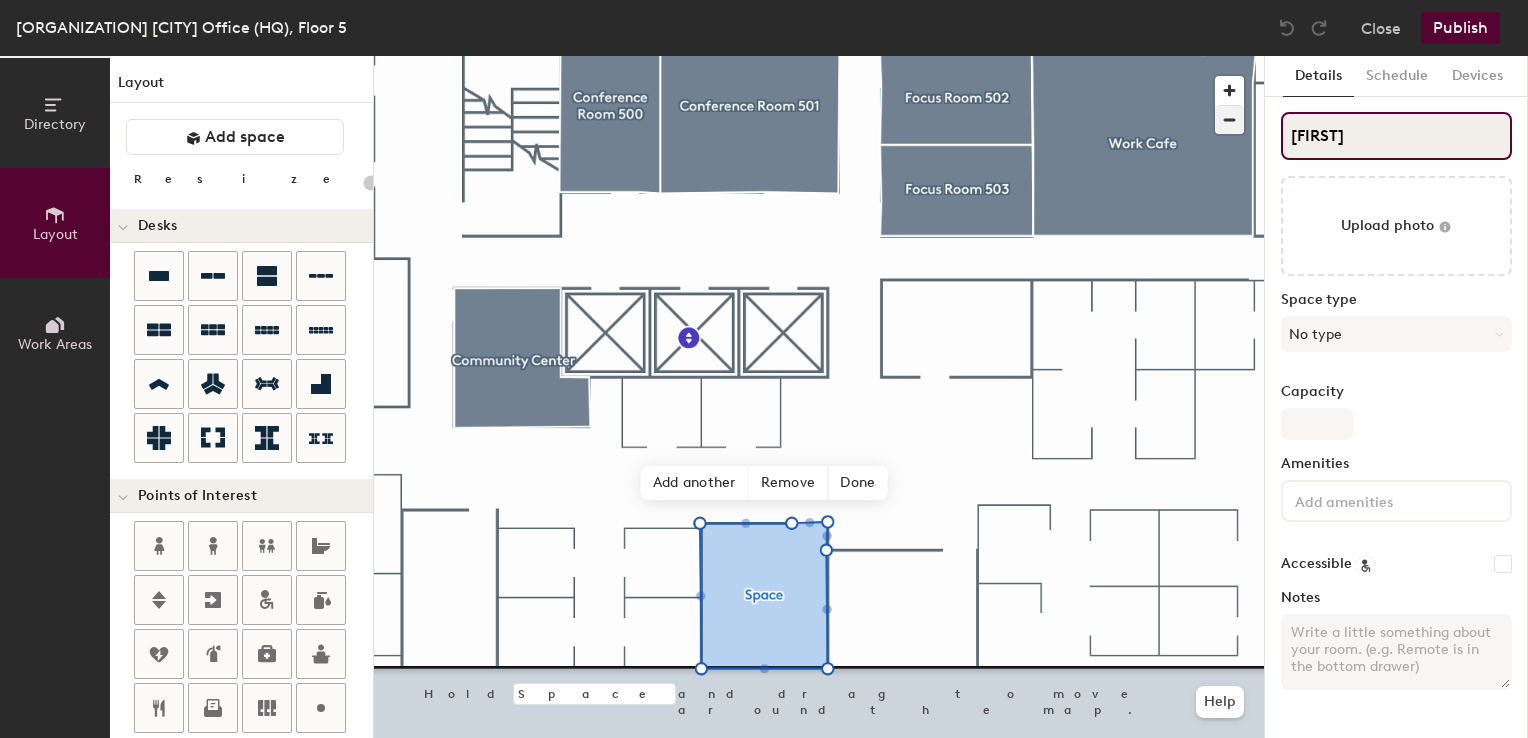 type on "[FIRST]" 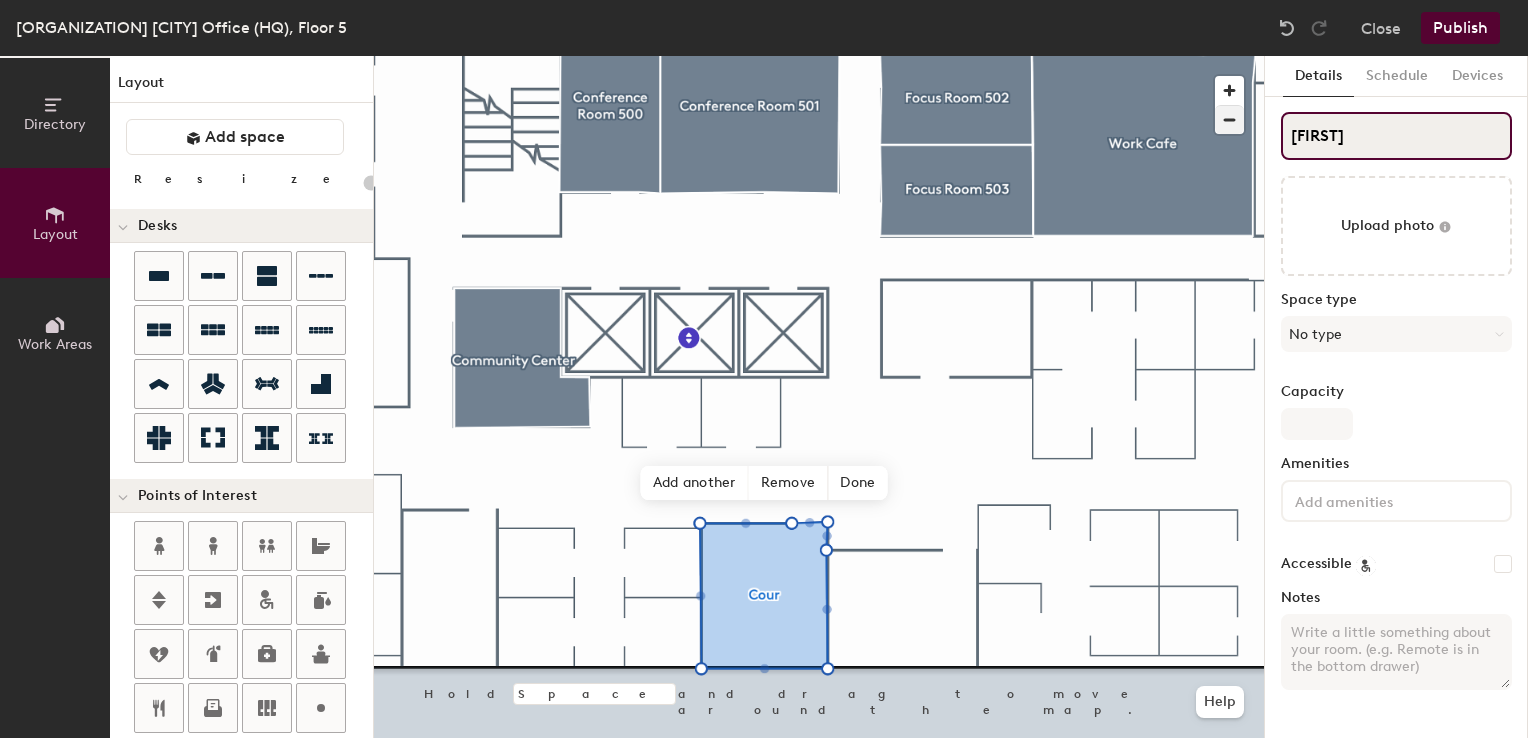 type on "[FIRST]" 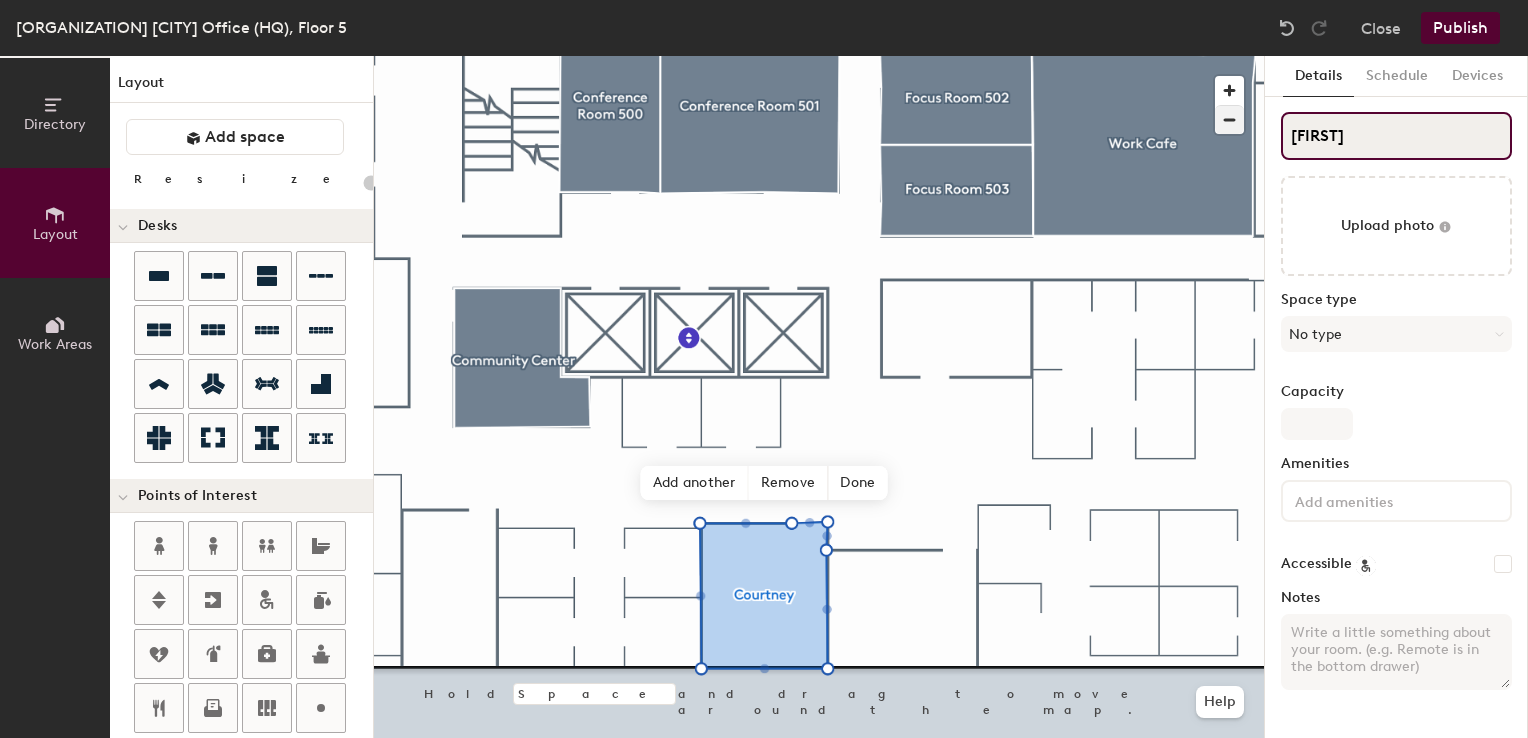 type on "20" 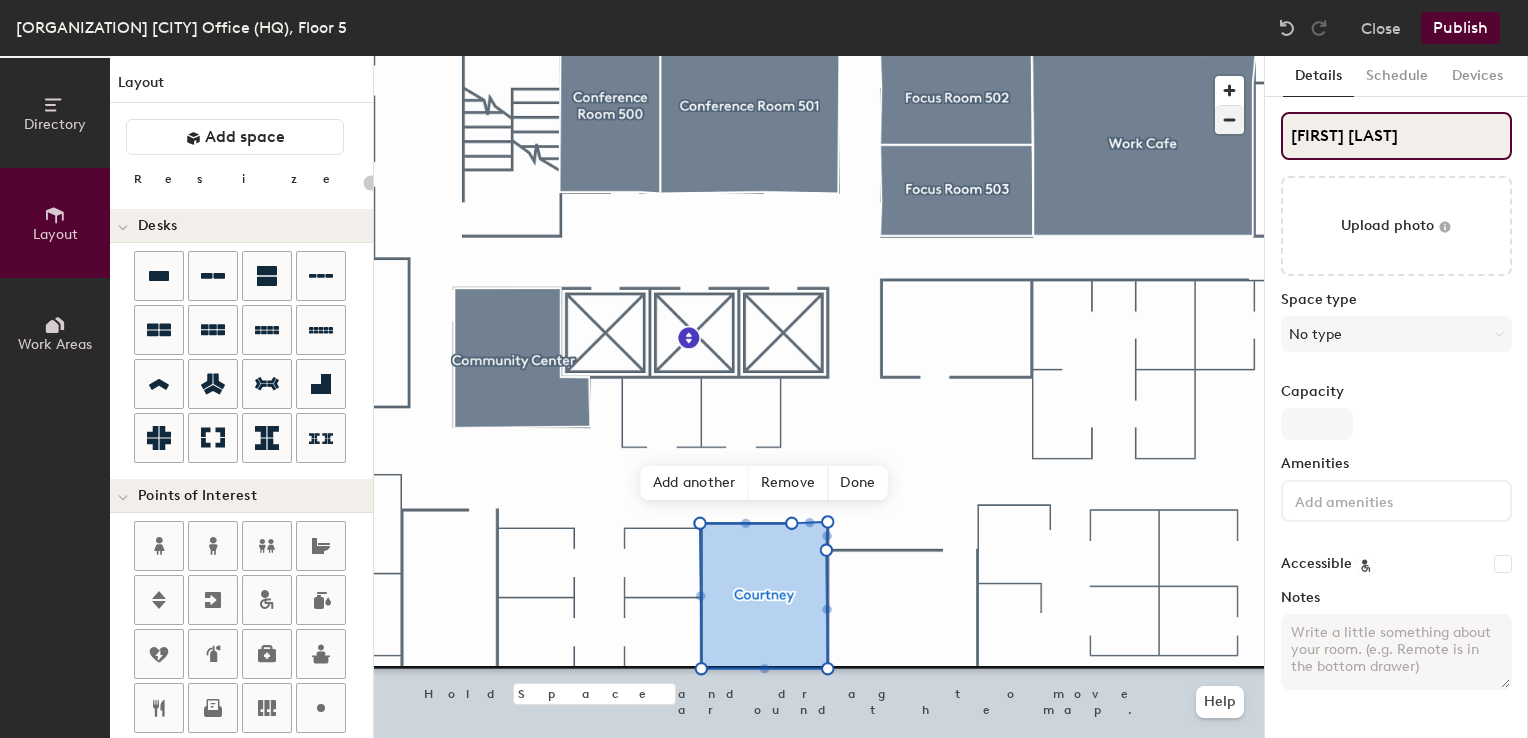 type on "20" 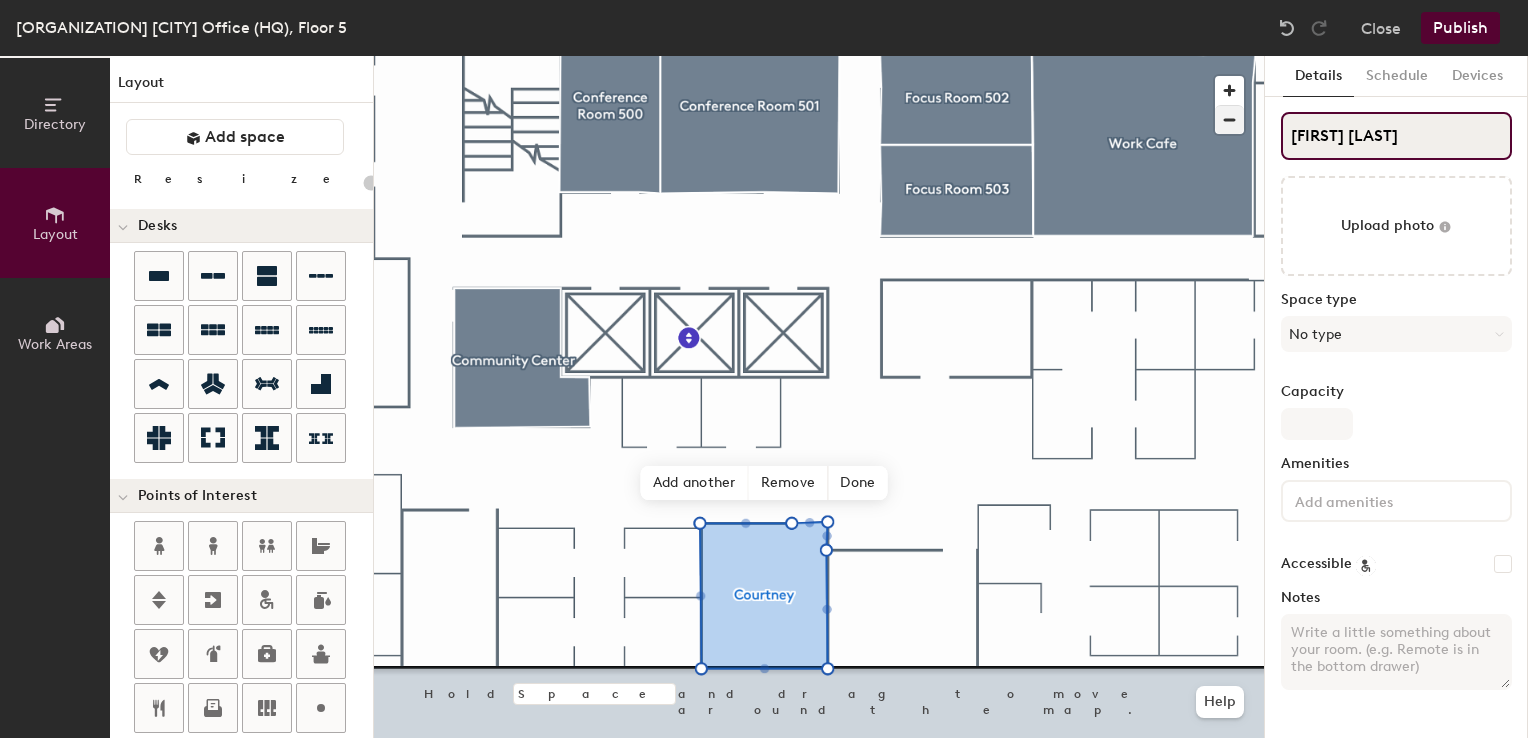 type on "[FIRST] [LAST]" 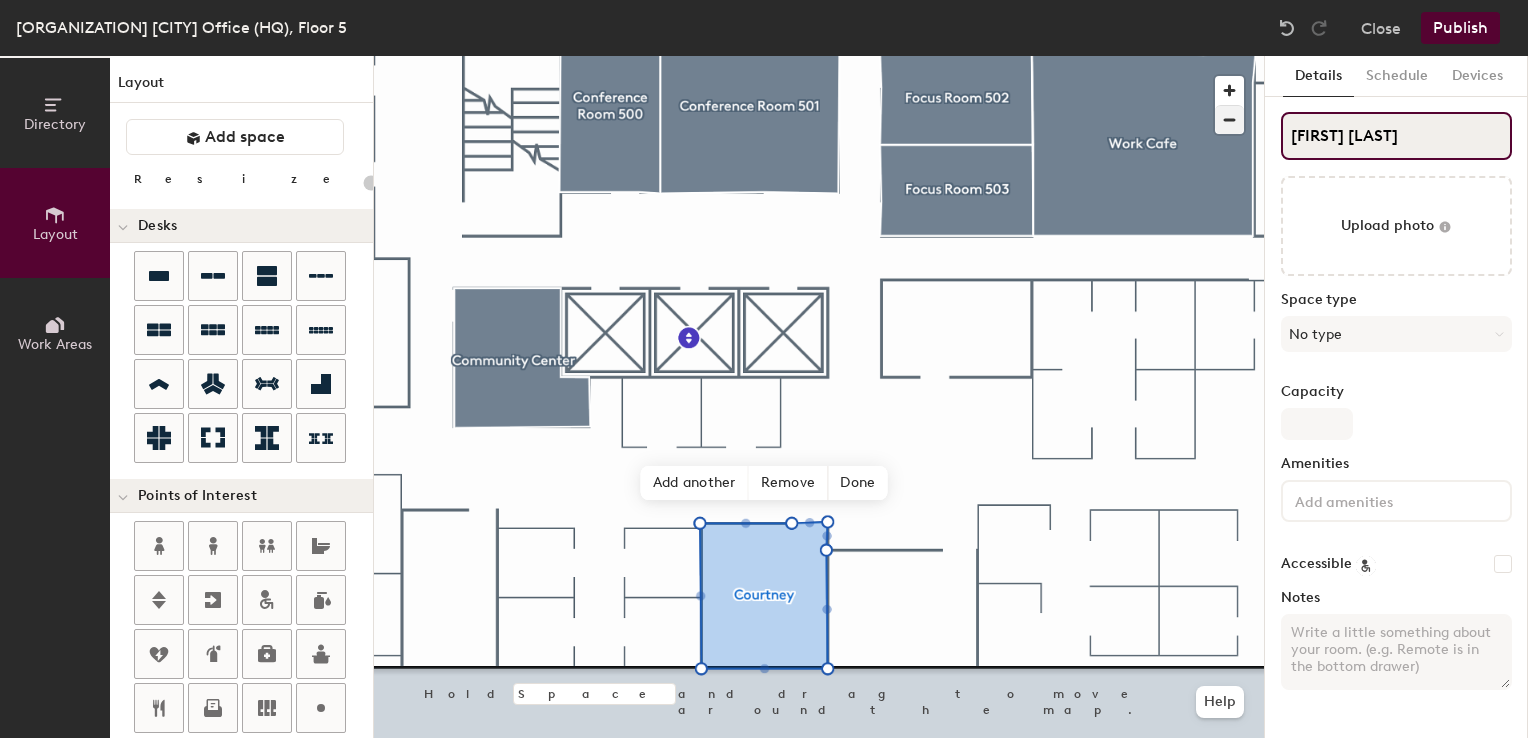 type on "20" 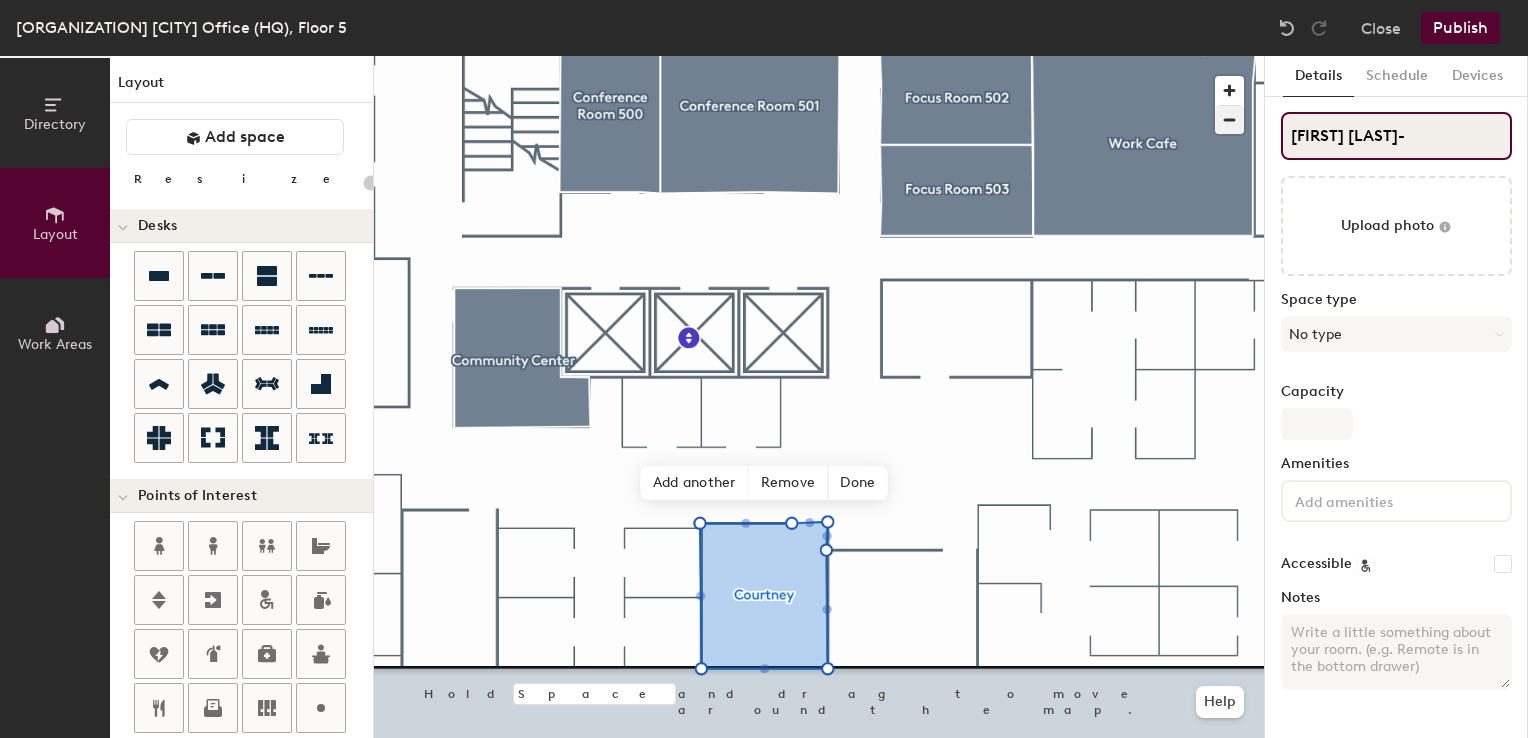 type on "20" 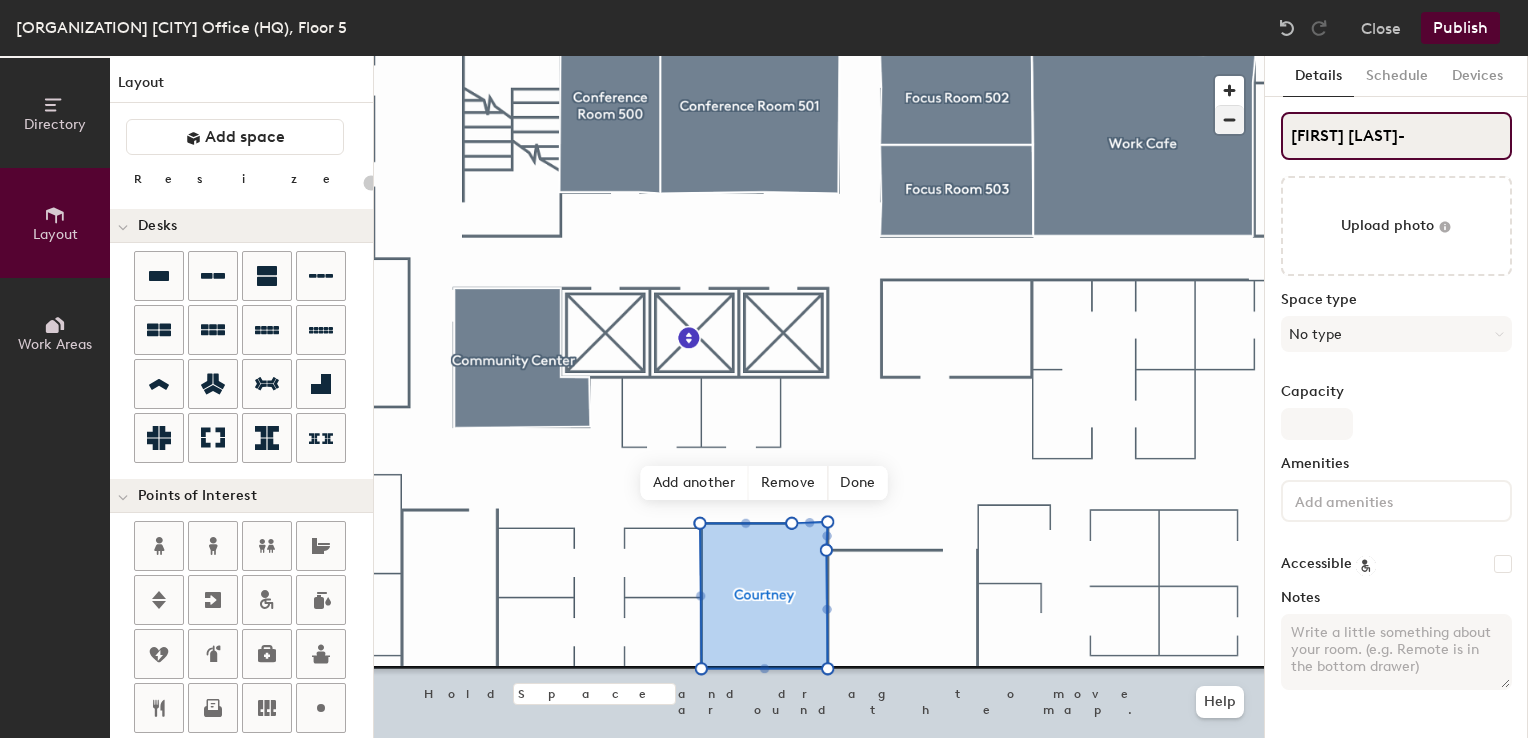 type on "20" 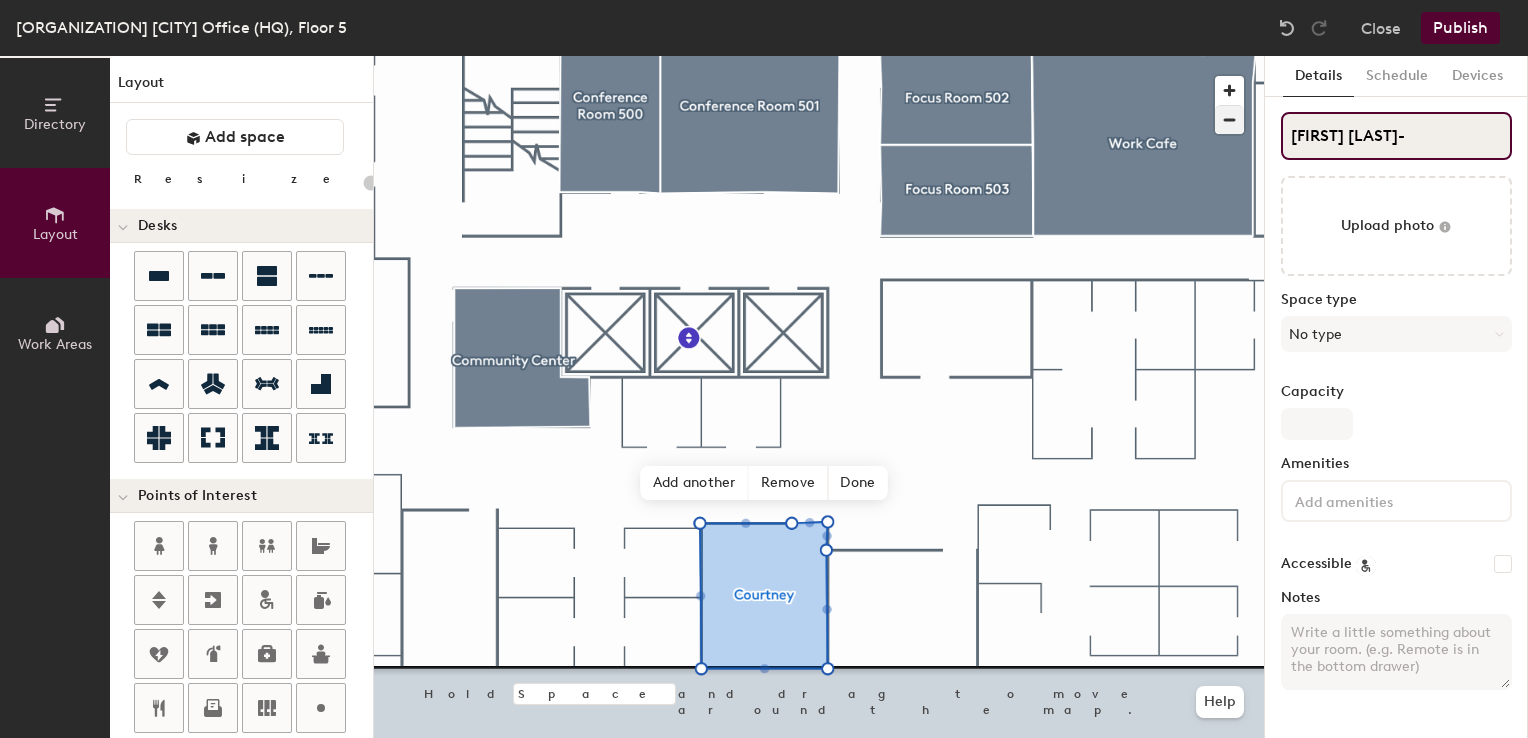 type on "[FIRST] [LAST]-[LAST]" 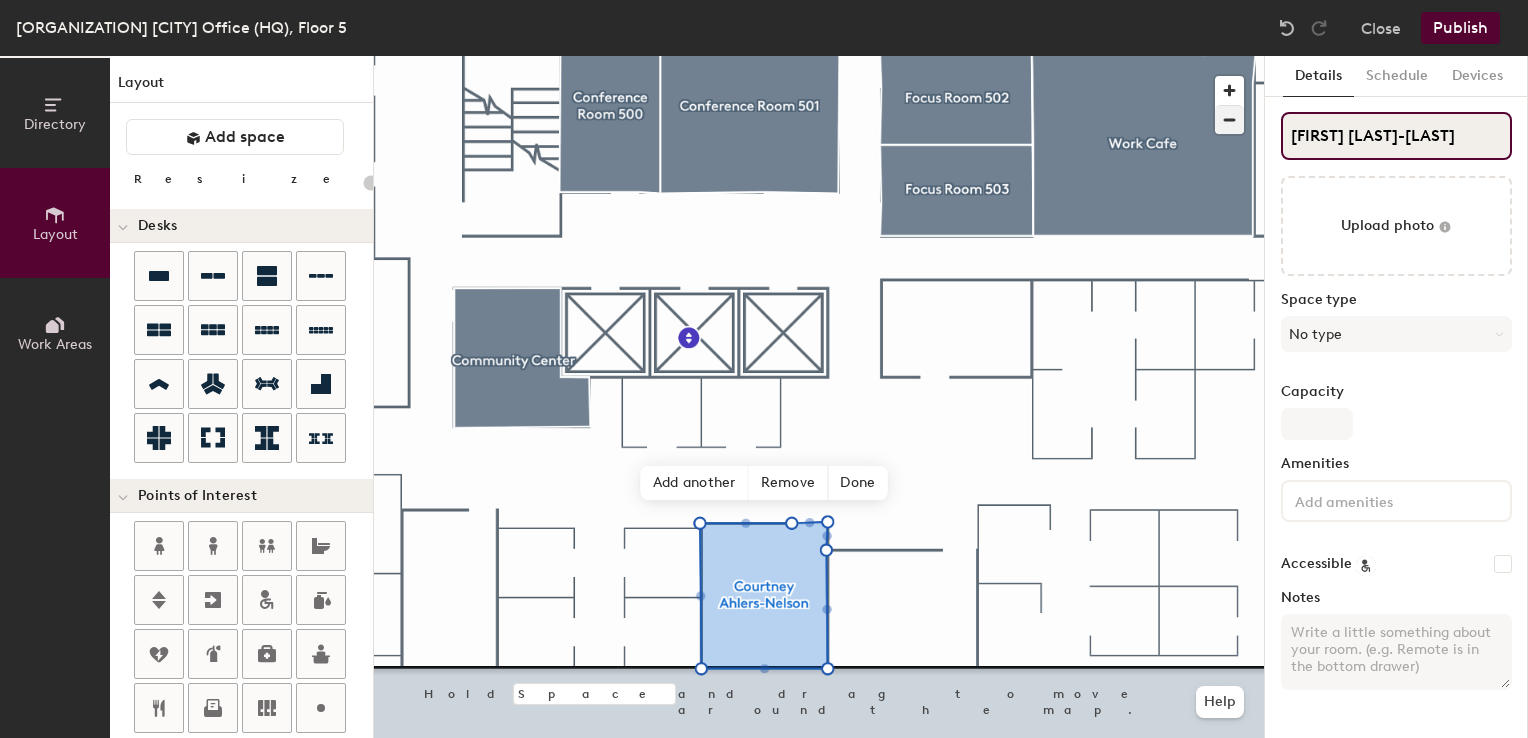 type on "20" 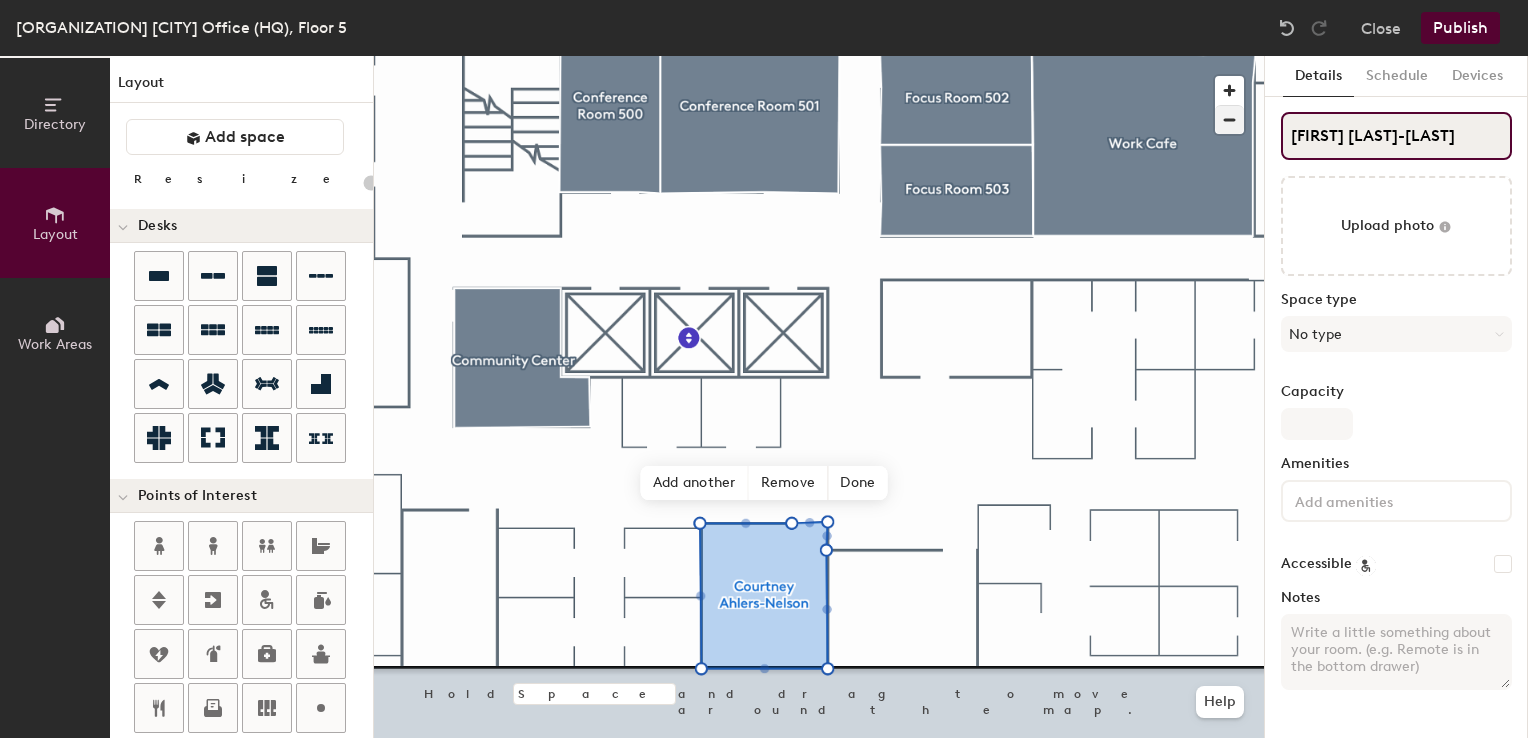 type on "[FIRST] [LAST]-[LAST]" 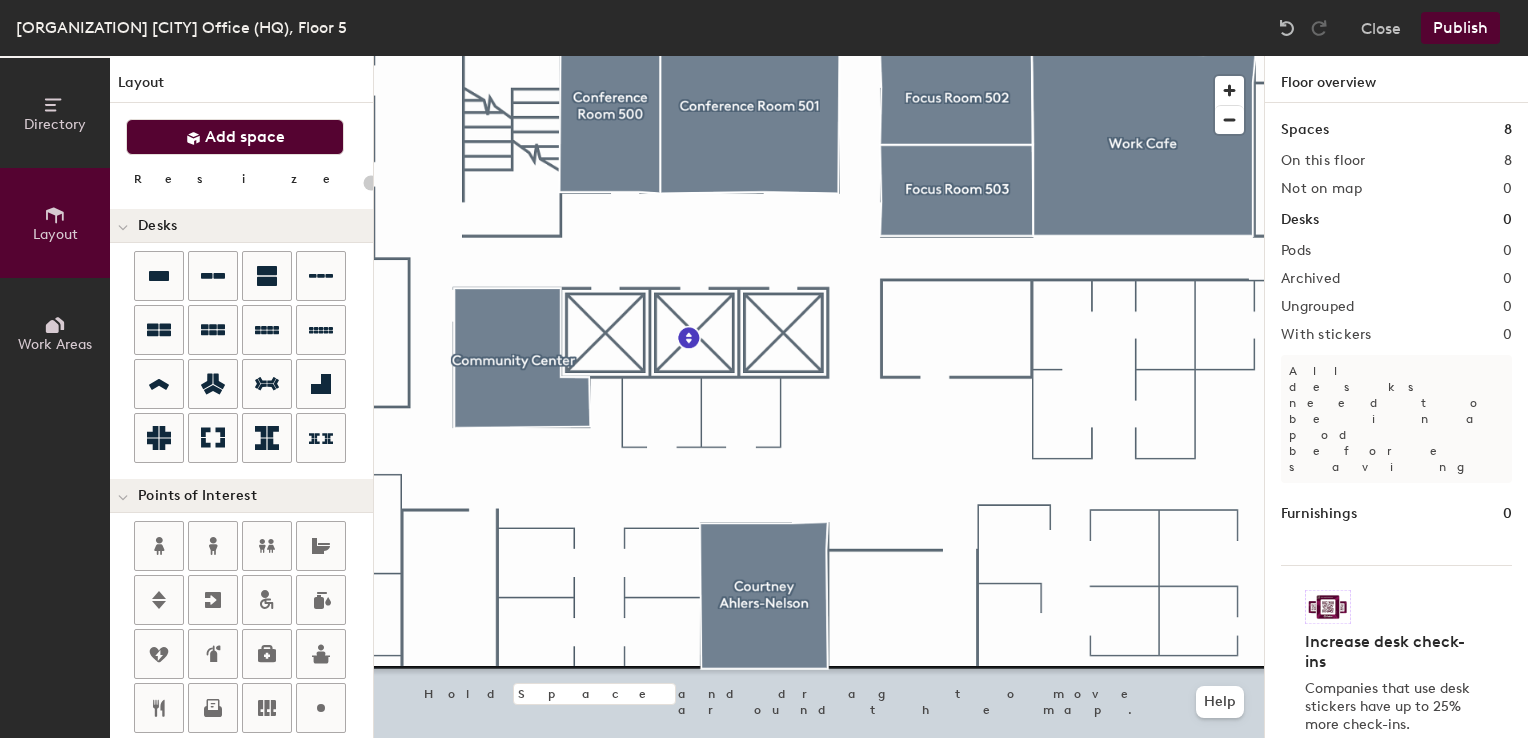 click on "Add space" 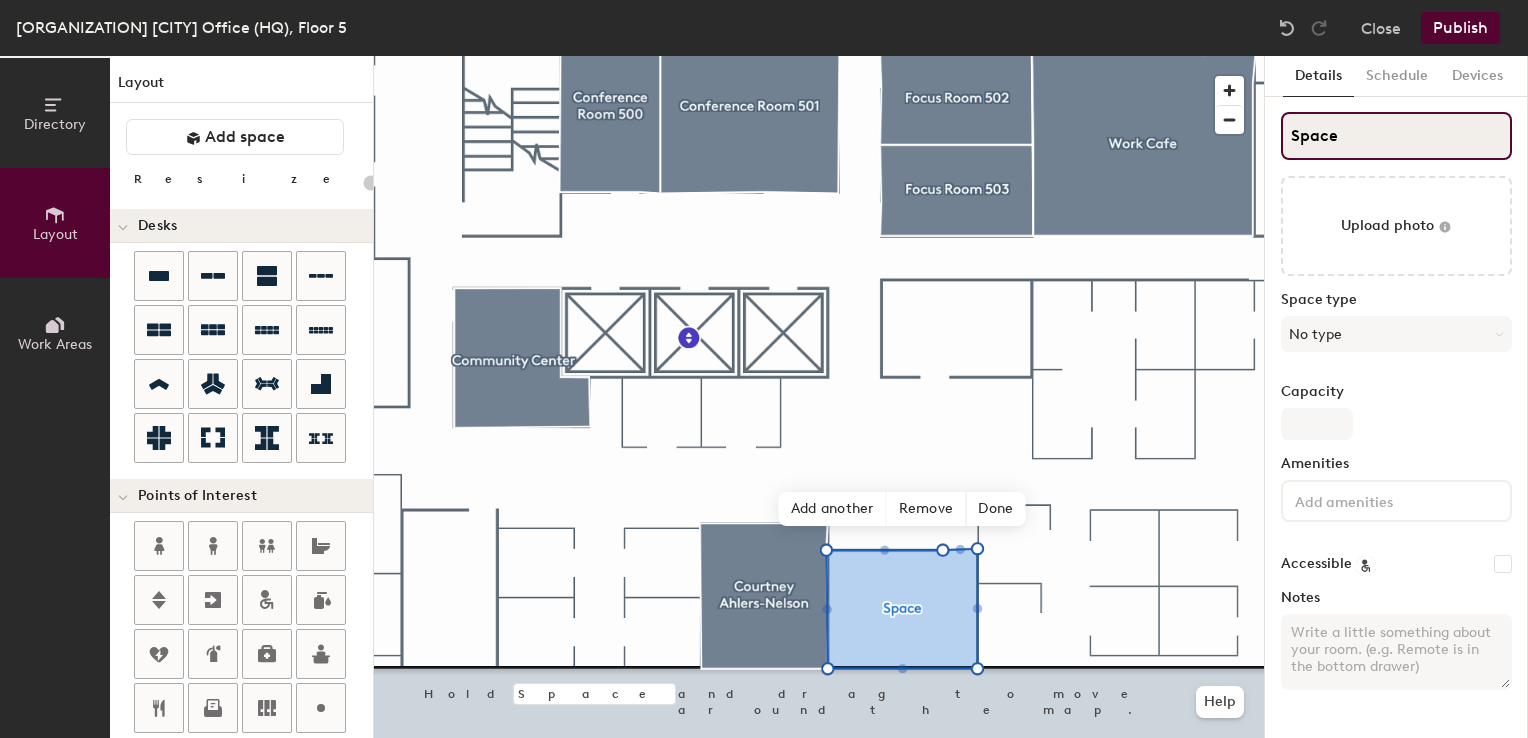 click on "Directory Layout Work Areas Layout   Add space Resize Desks Points of Interest Furnishings Seating Tables Booths Hold Space and drag to move around the map. Help Add another Remove Done Scheduling policies Booking Window Max reservation length Recurring events Restrict booking to working hours Prevent booking from kiosks Restrict booking to administrators Configure room display Background Upload photo General Auto contrast High visibility Hide the logo Custom logo Edit Display hours Screen Brightness 0% 100% Privacy Mask meeting titles Hide meeting attendees Keep meeting organizer visible Scheduling Meeting check-ins Start meetings early End meetings early Extend meetings Impromptu meetings Abandoned meeting protection Admin access Restrict display management Details Schedule Devices Space Upload photo Space type No type Capacity Amenities Accessible Notes" 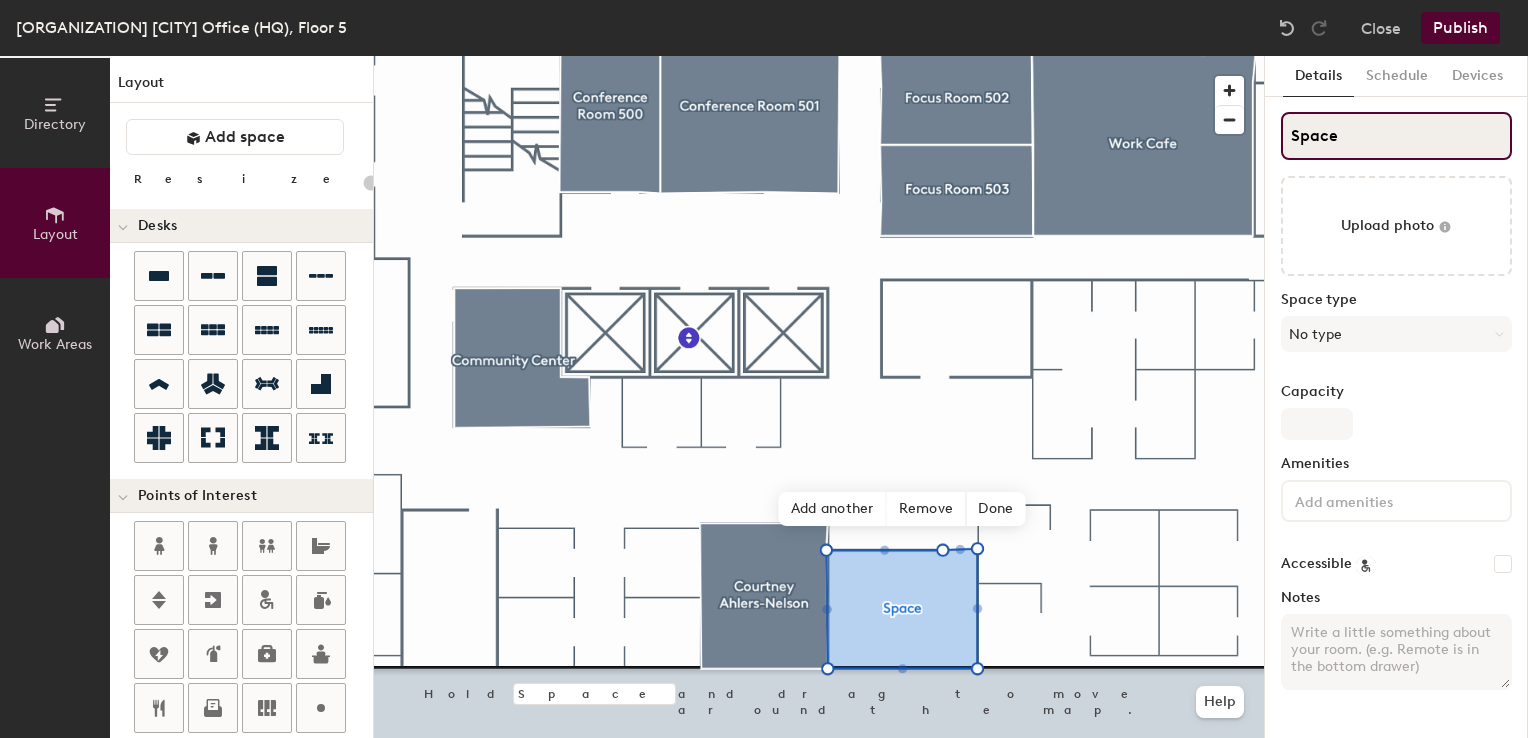 type on "20" 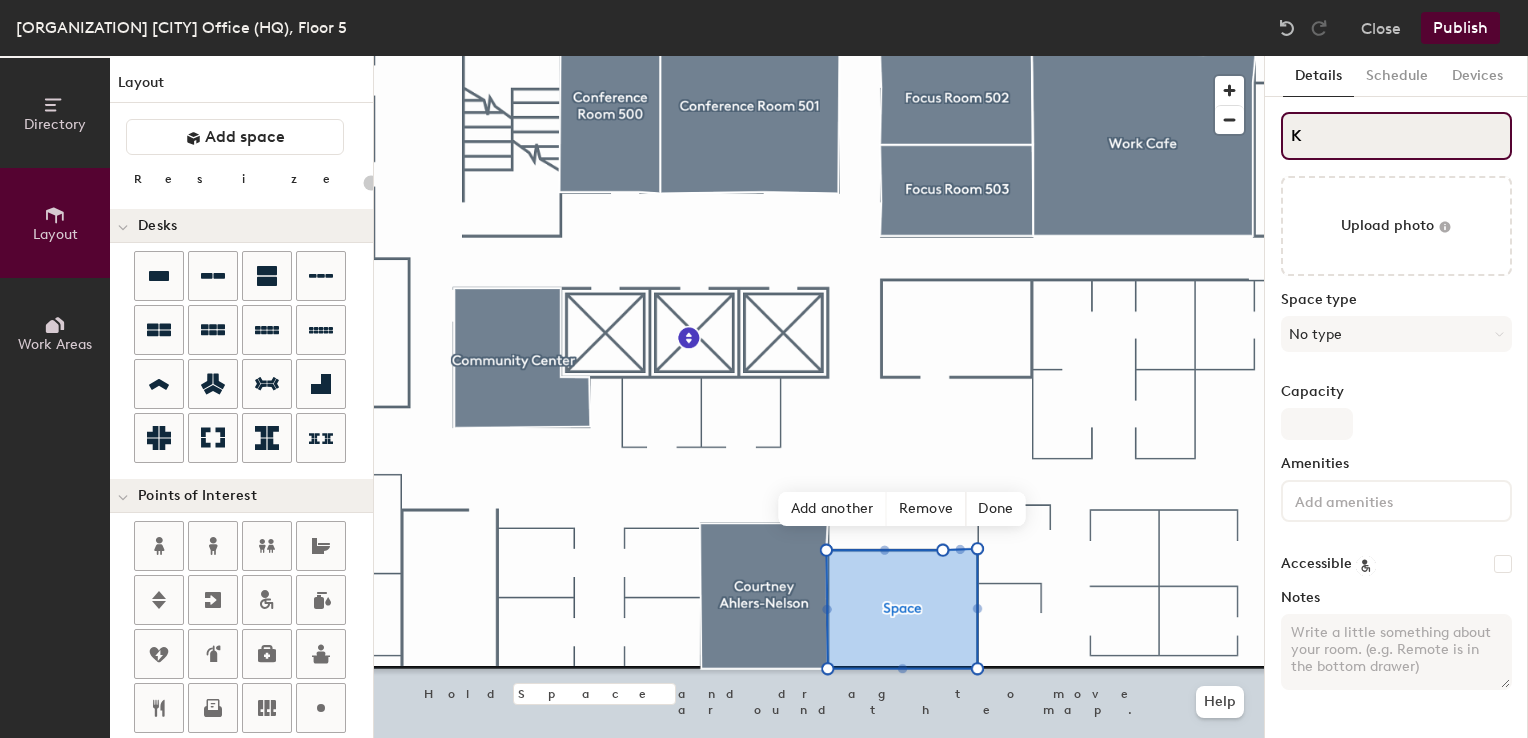 type on "Ka" 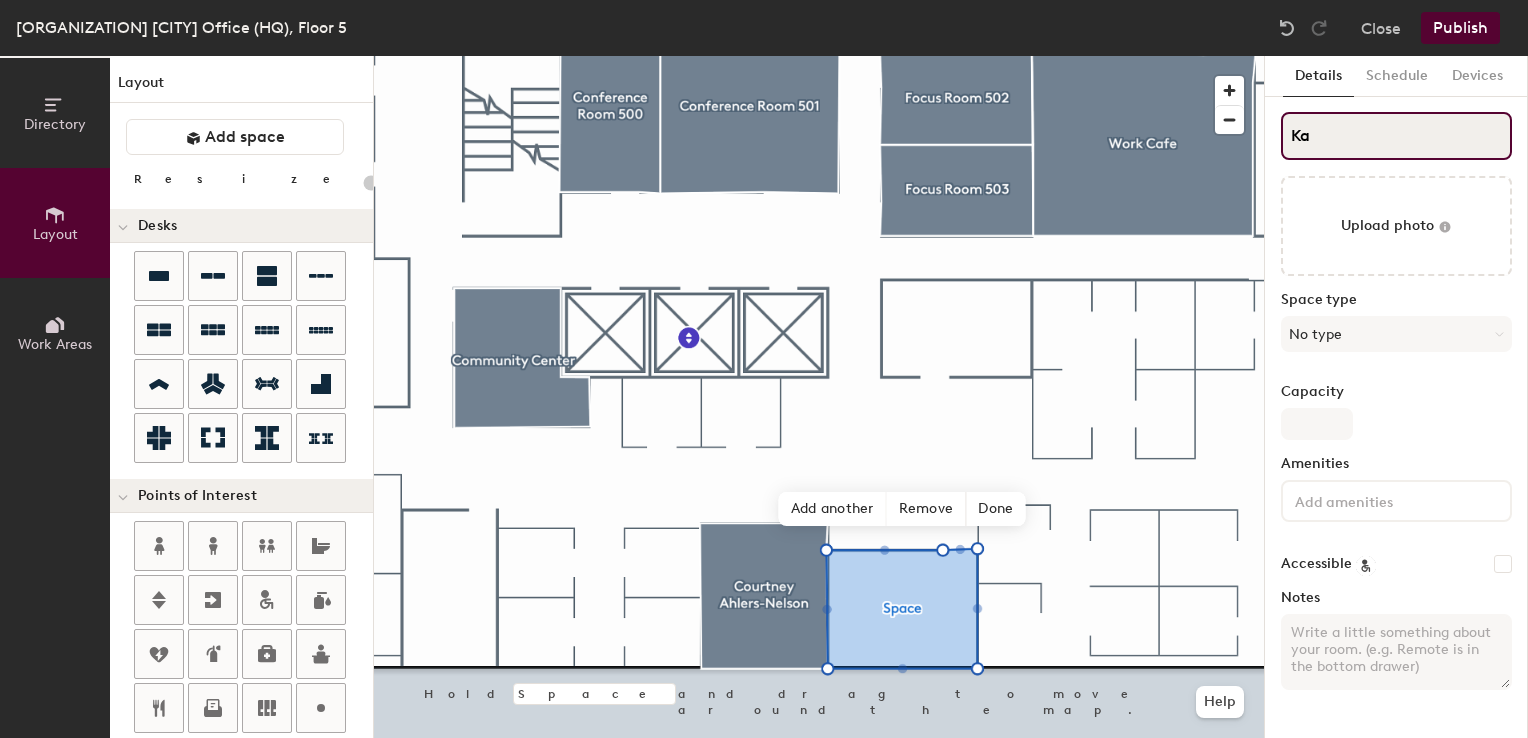 type on "20" 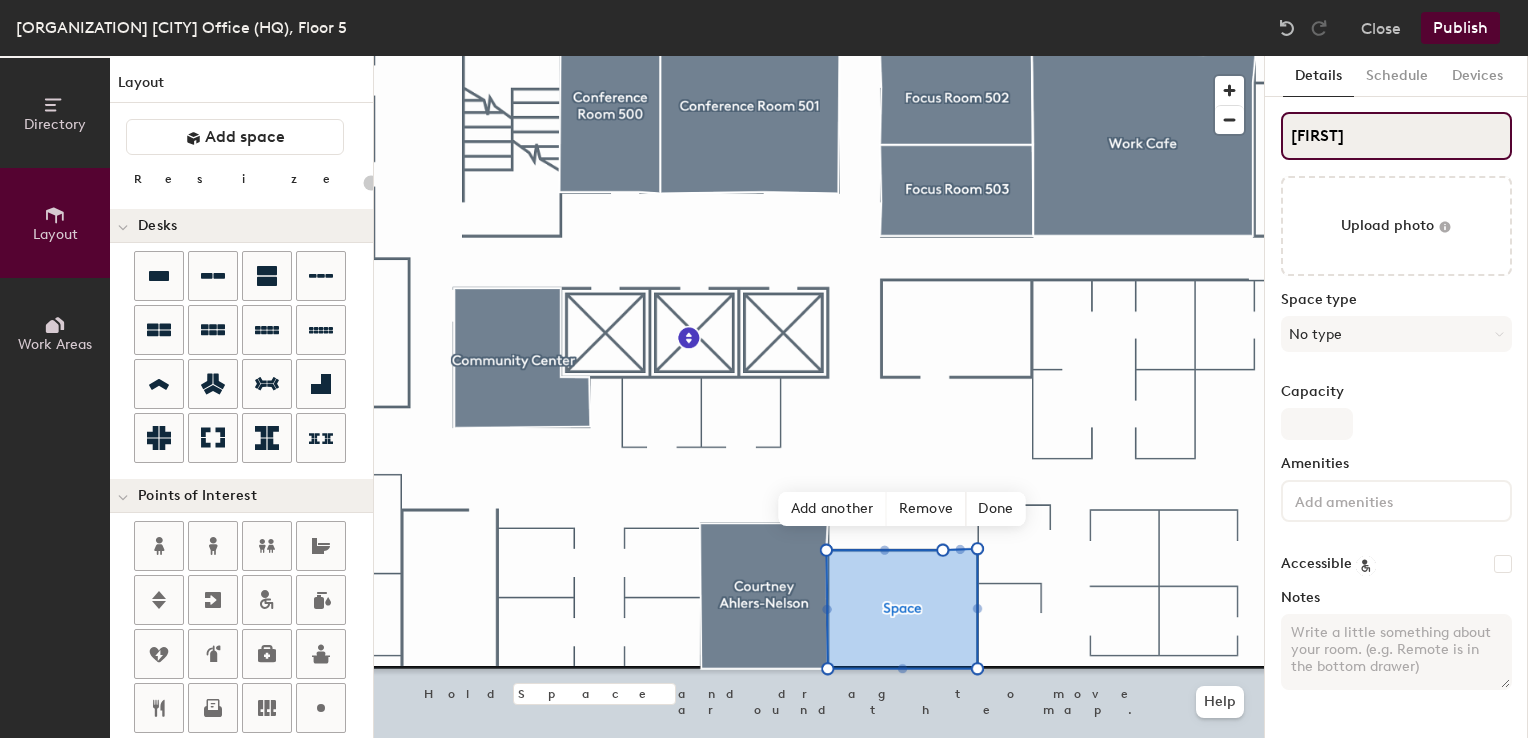 type on "[FIRST]" 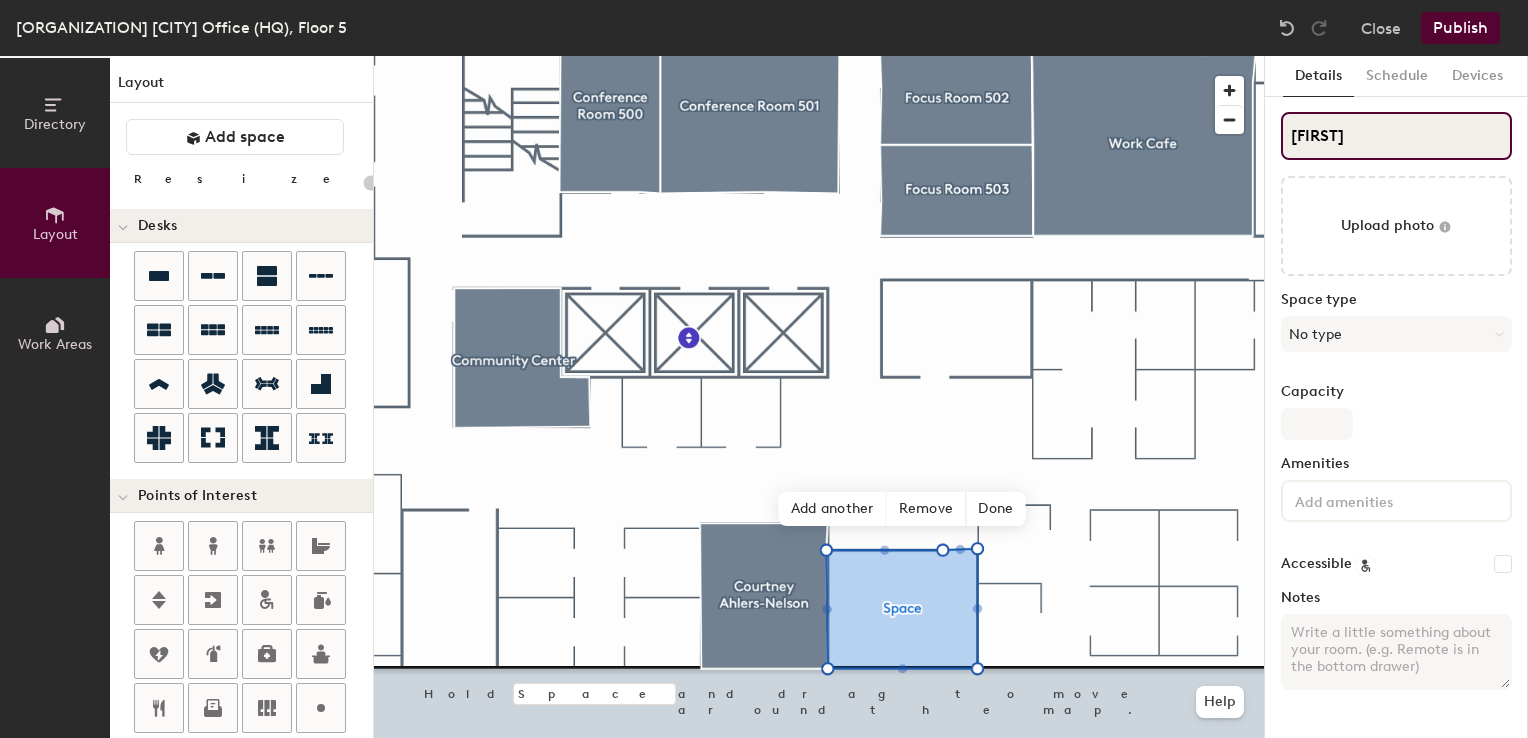 type on "20" 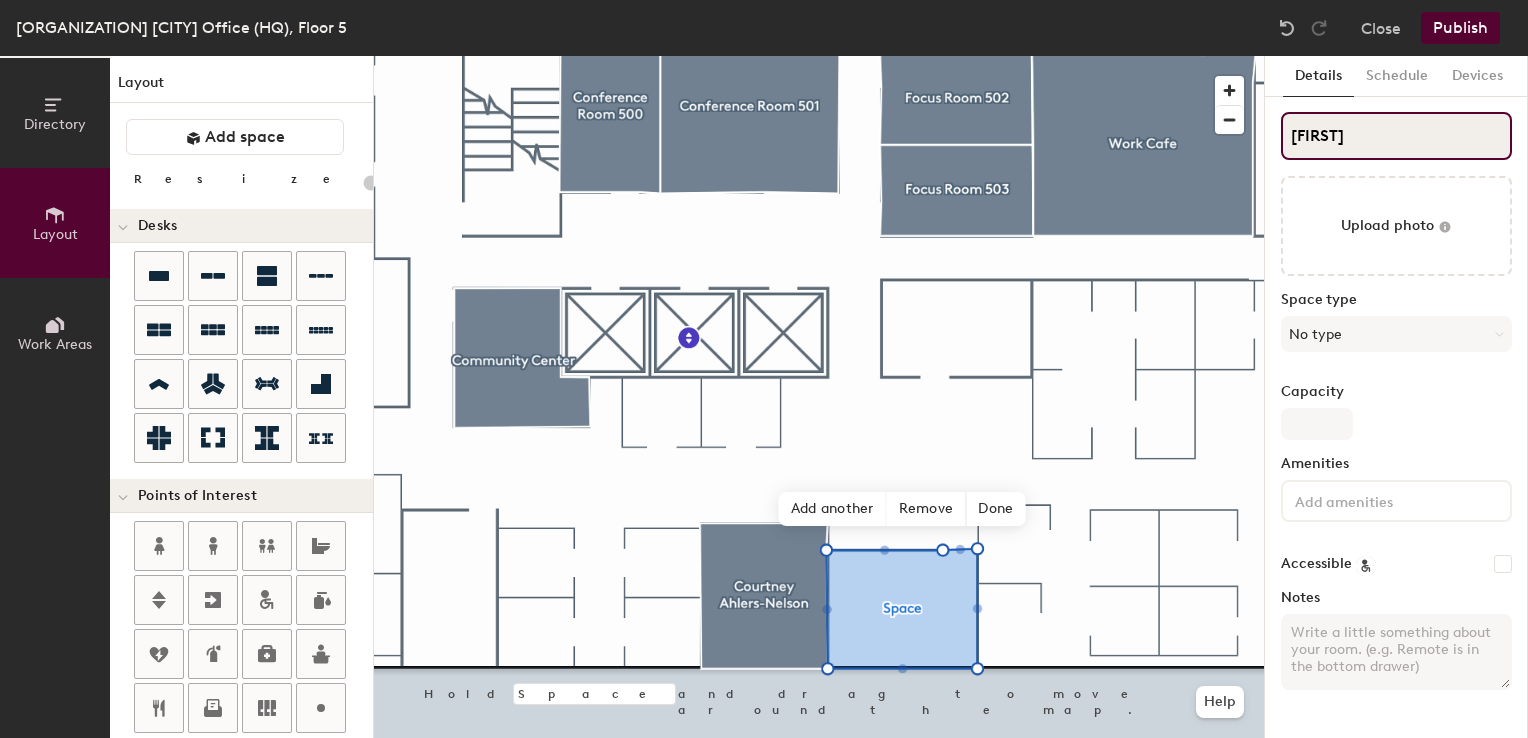 type on "[FIRST] [LAST]" 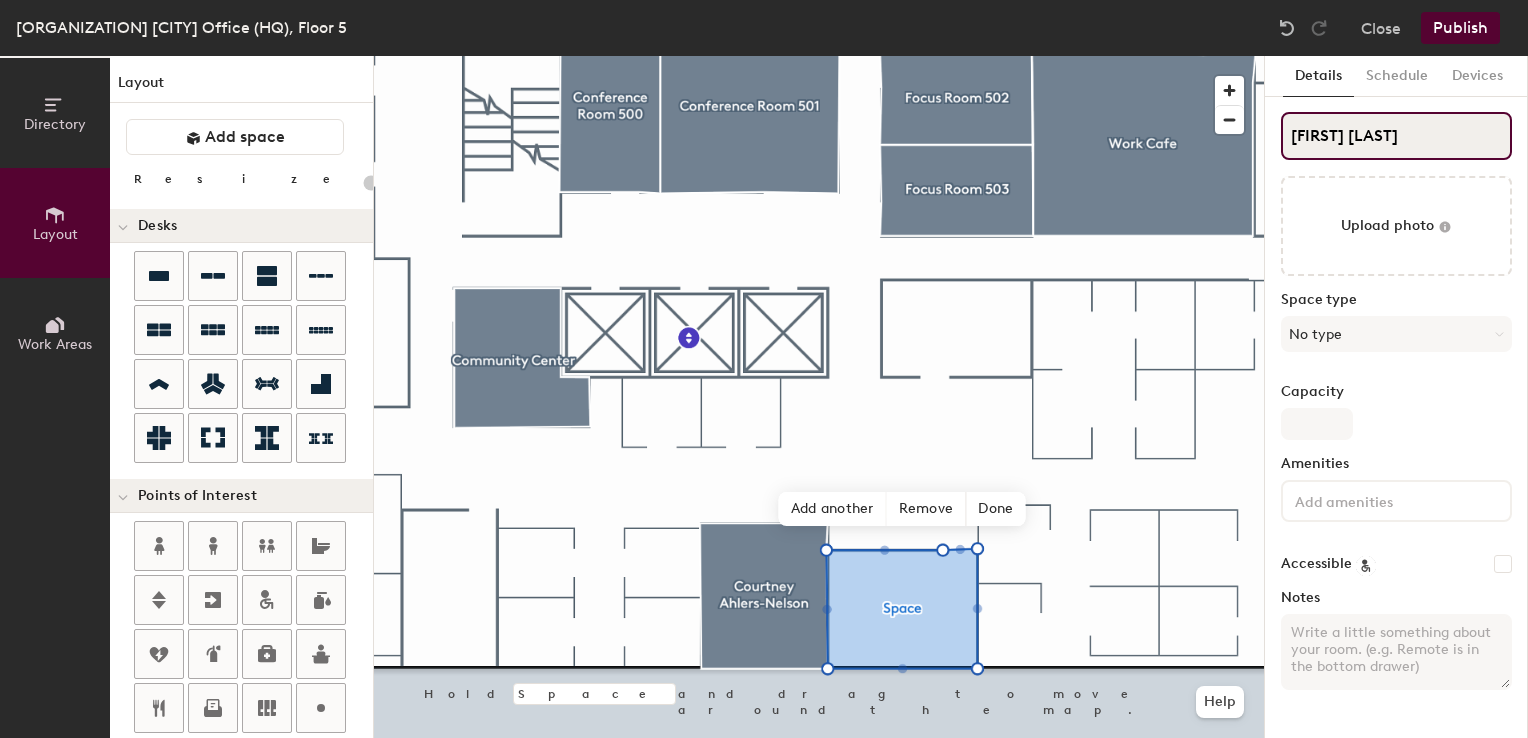 type on "20" 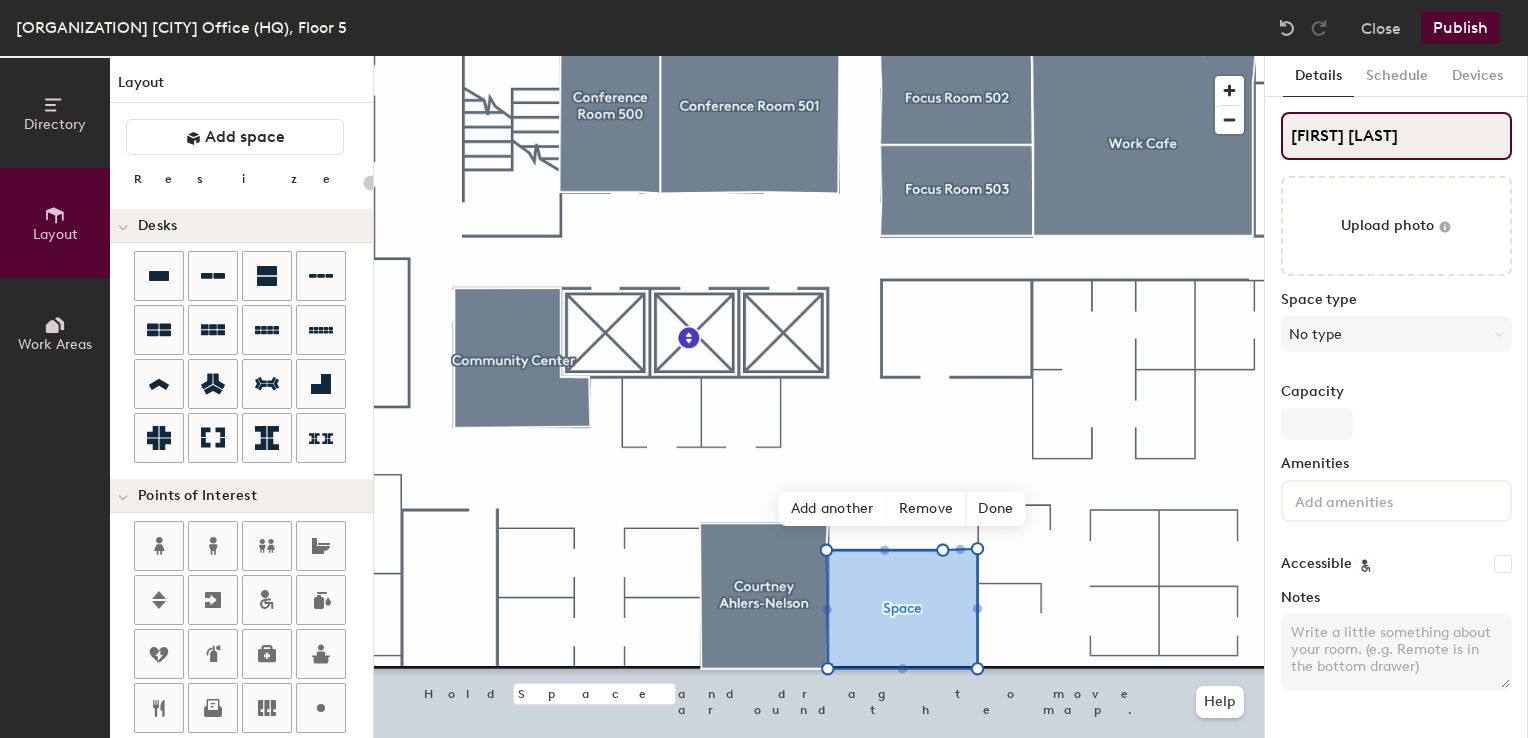 type on "[FIRST] [LAST]" 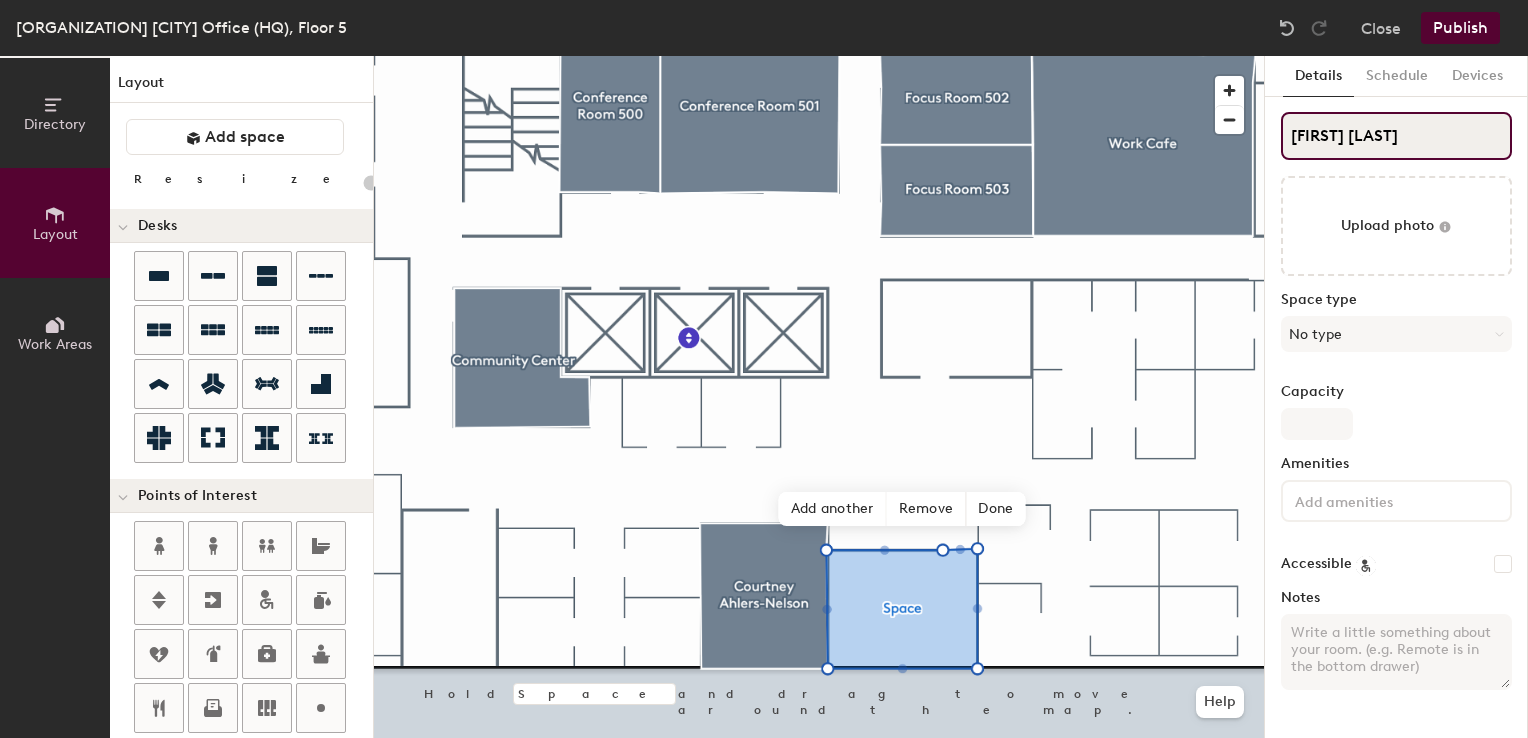 type on "20" 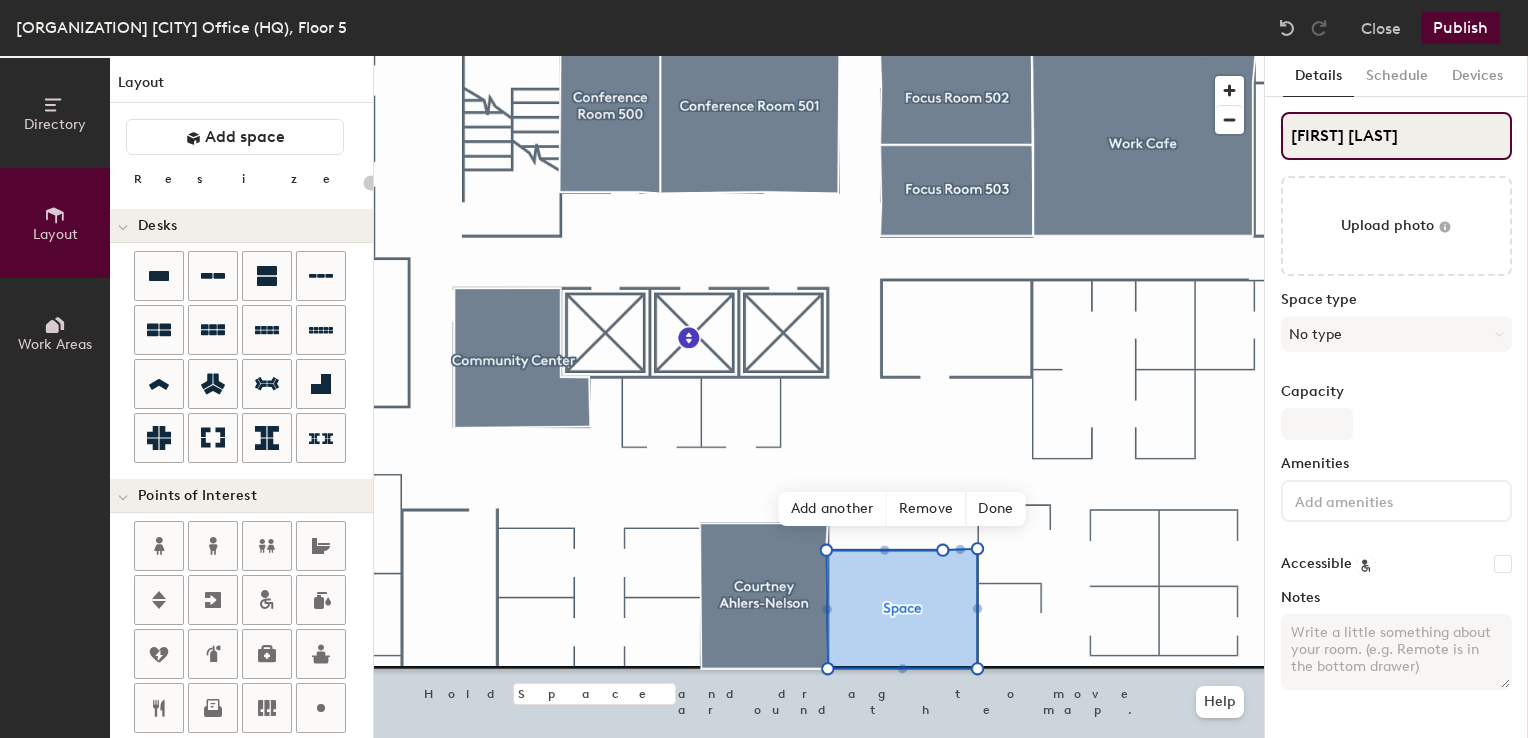 type on "[FIRST] [LAST]" 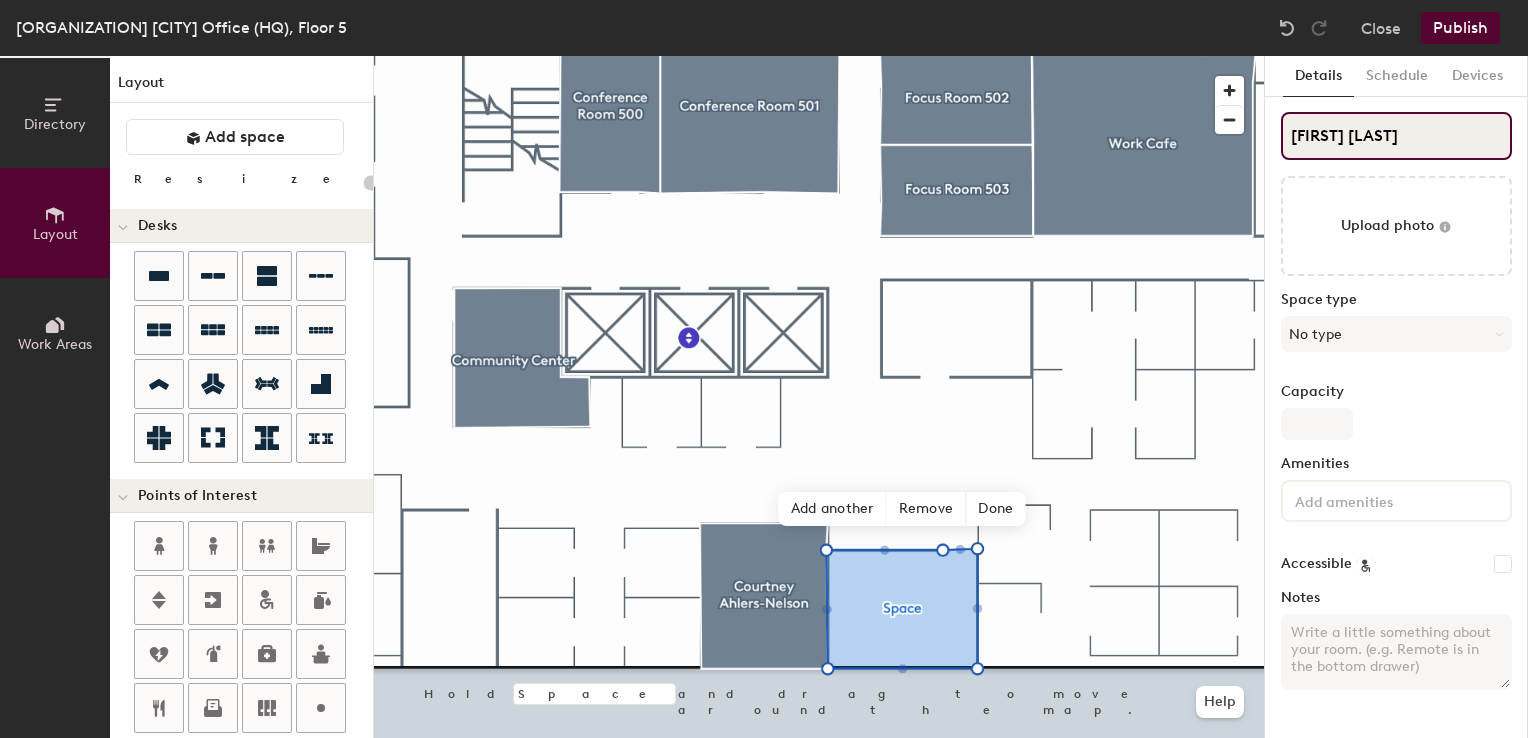 type on "20" 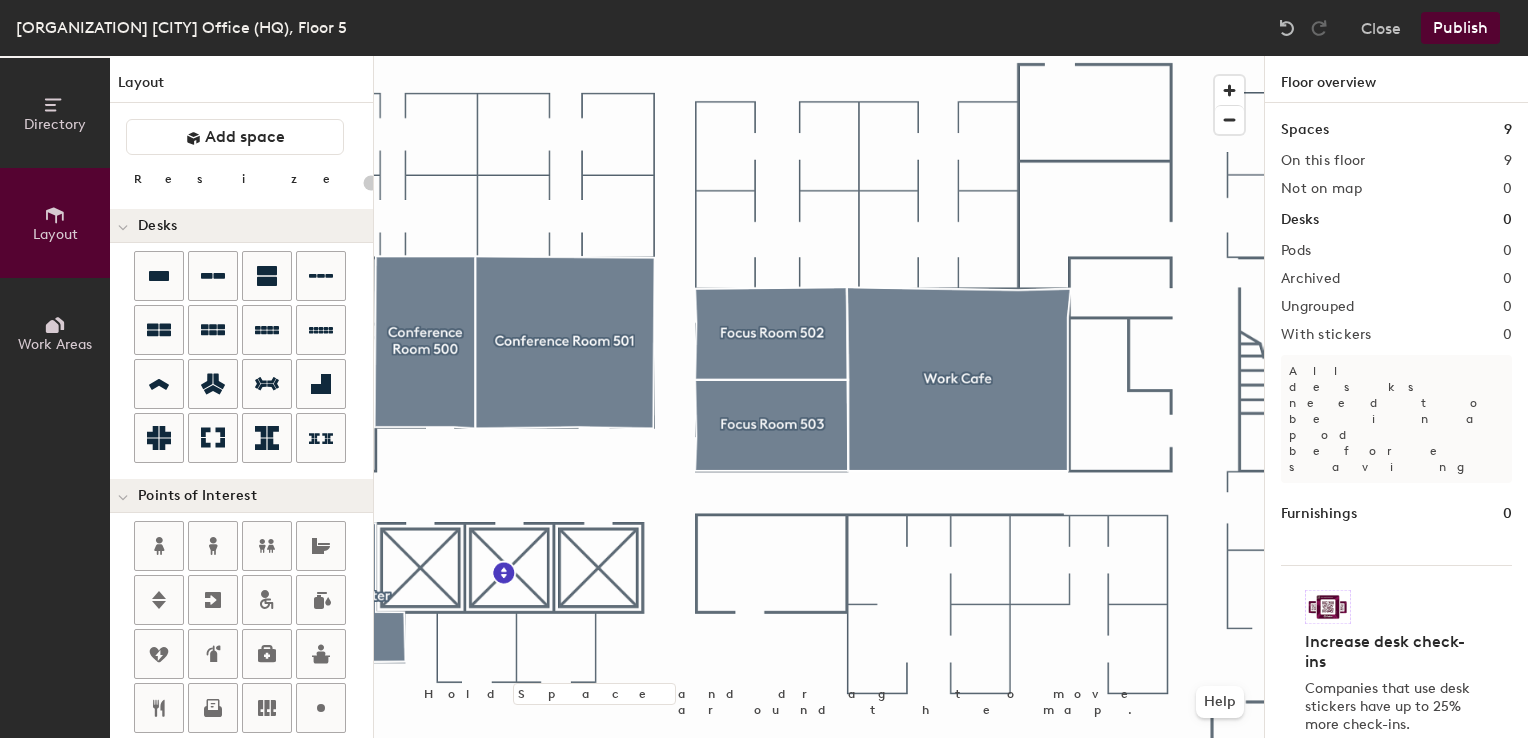 click on "Publish" 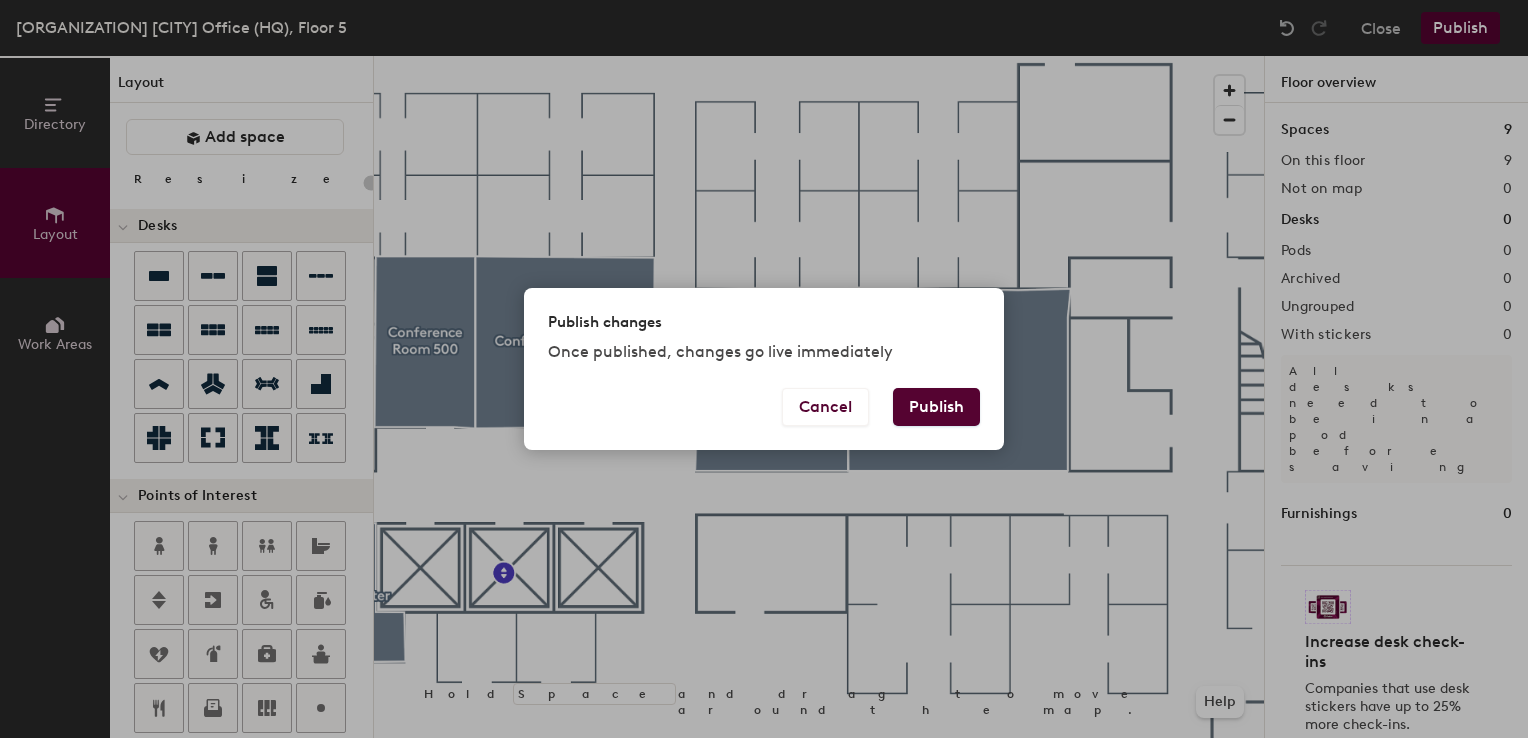 click on "Cancel Publish" at bounding box center (764, 419) 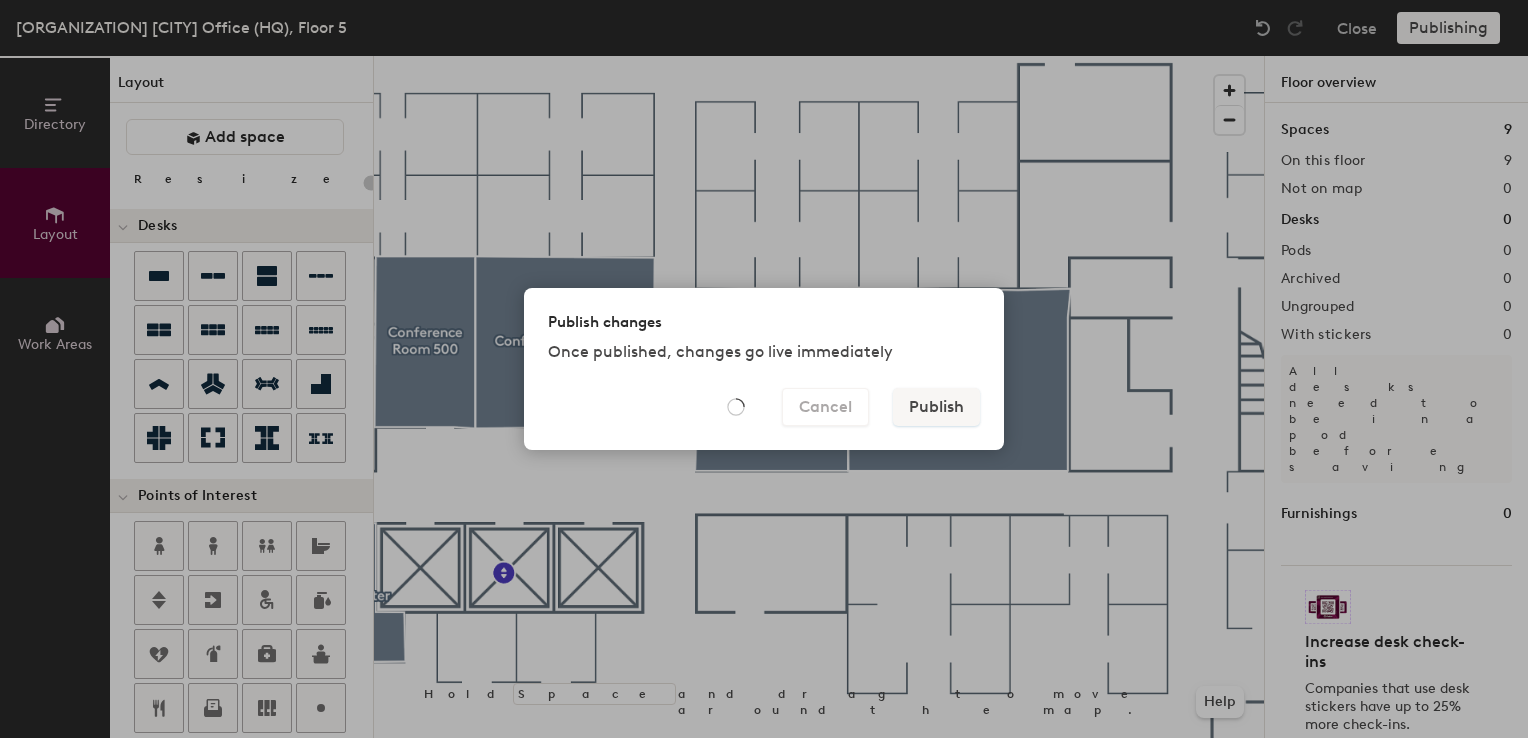 type on "20" 